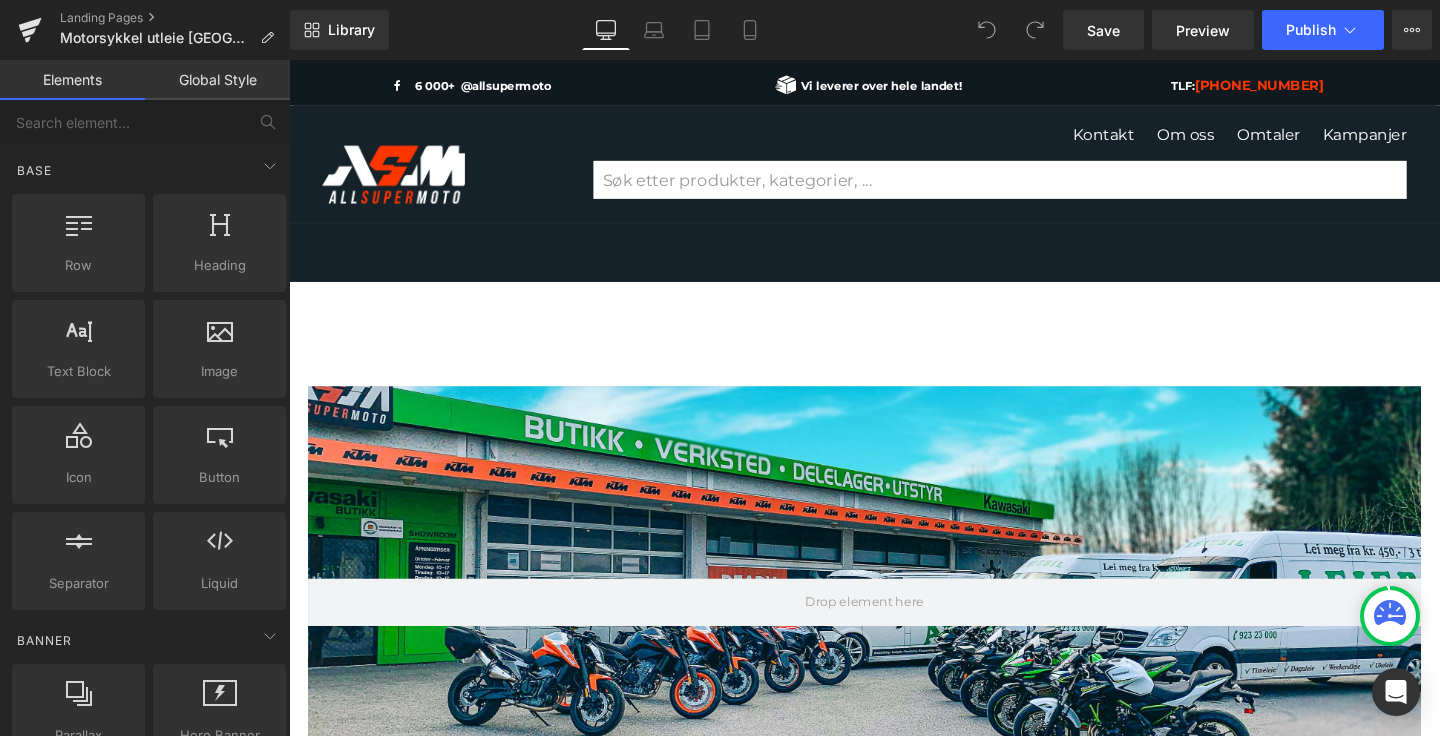 scroll, scrollTop: 0, scrollLeft: 0, axis: both 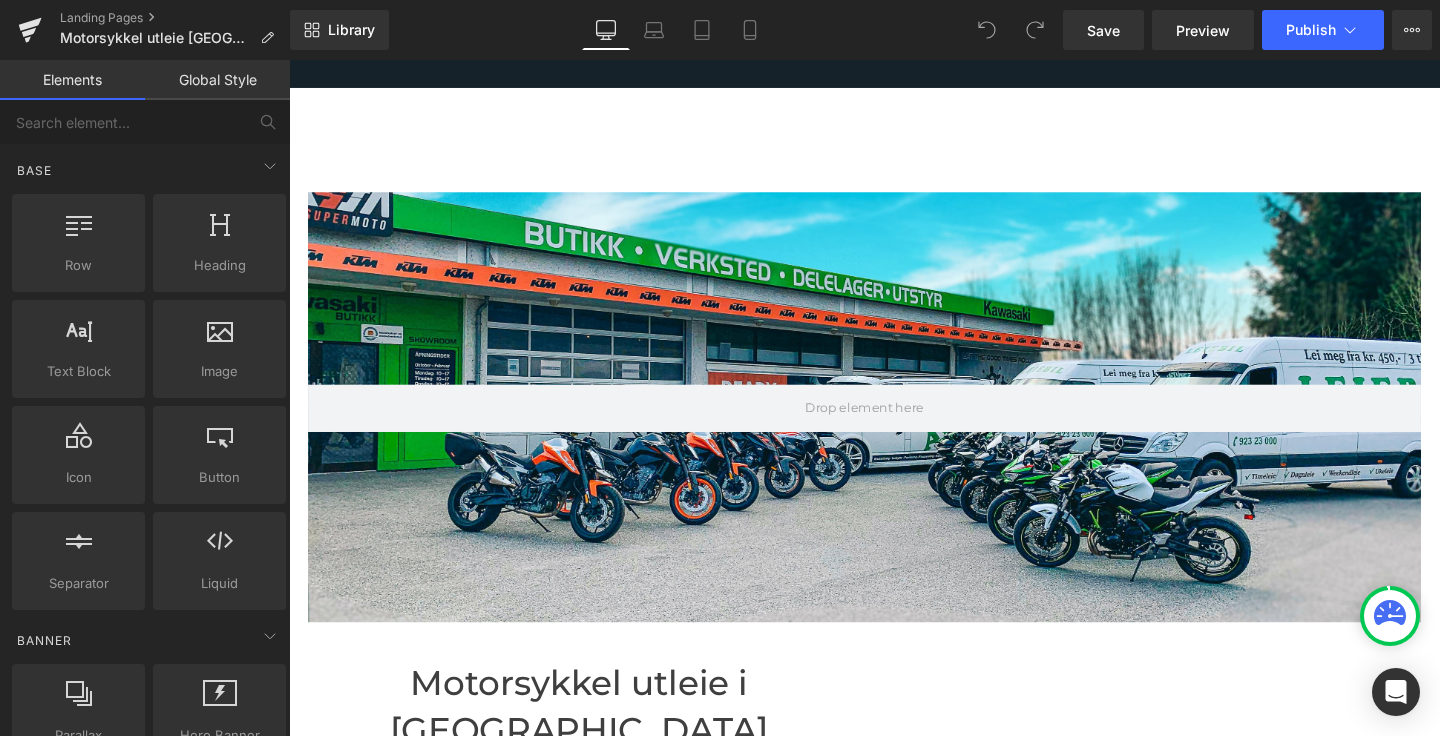 click at bounding box center [894, 425] 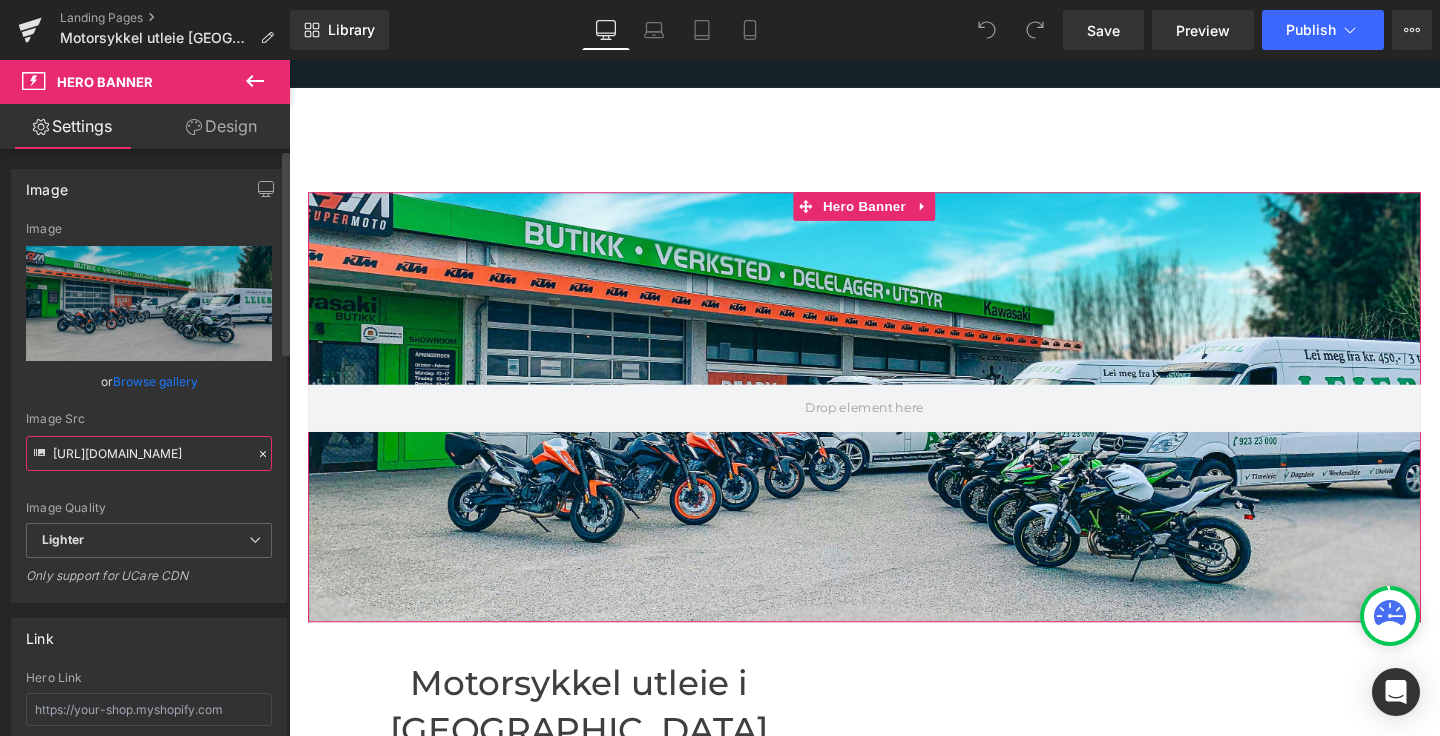 click on "[URL][DOMAIN_NAME]" at bounding box center (149, 453) 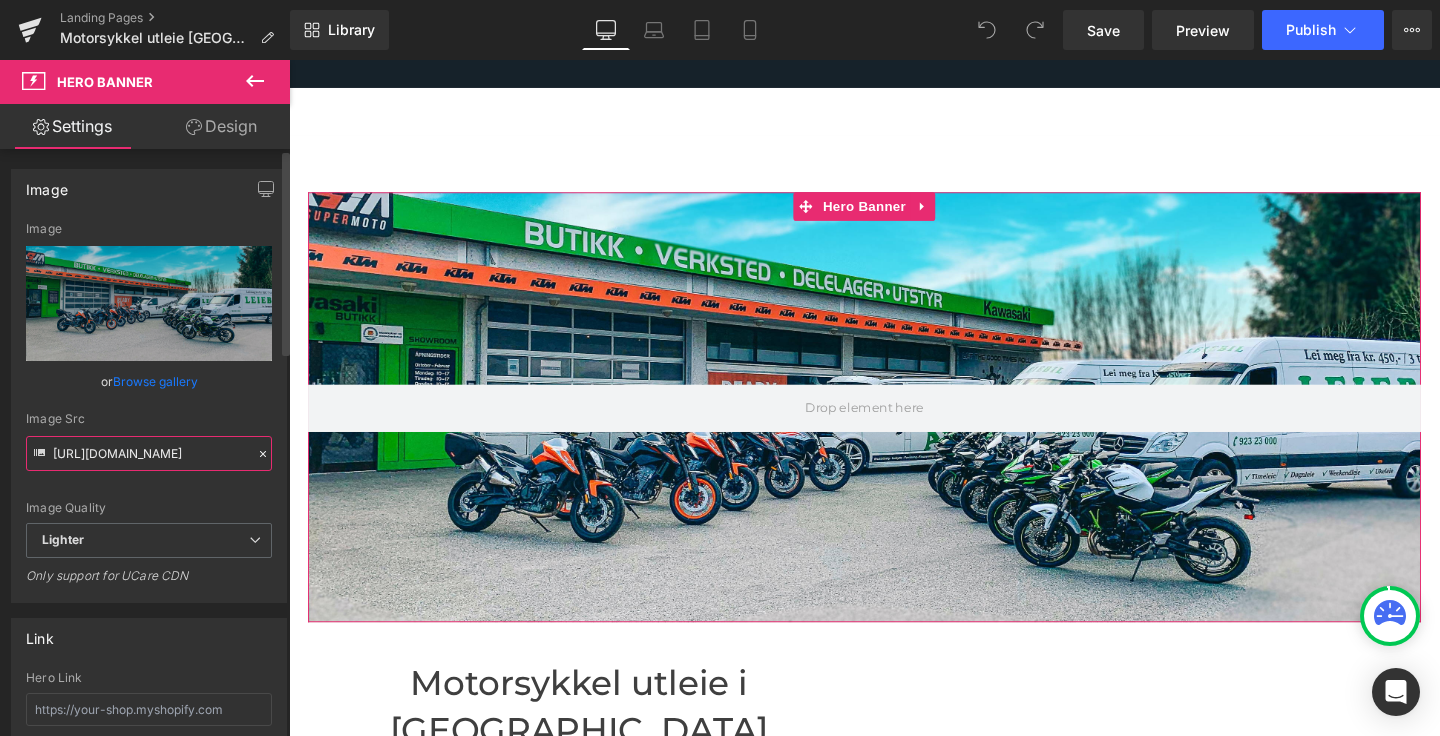 click on "[URL][DOMAIN_NAME]" at bounding box center [149, 453] 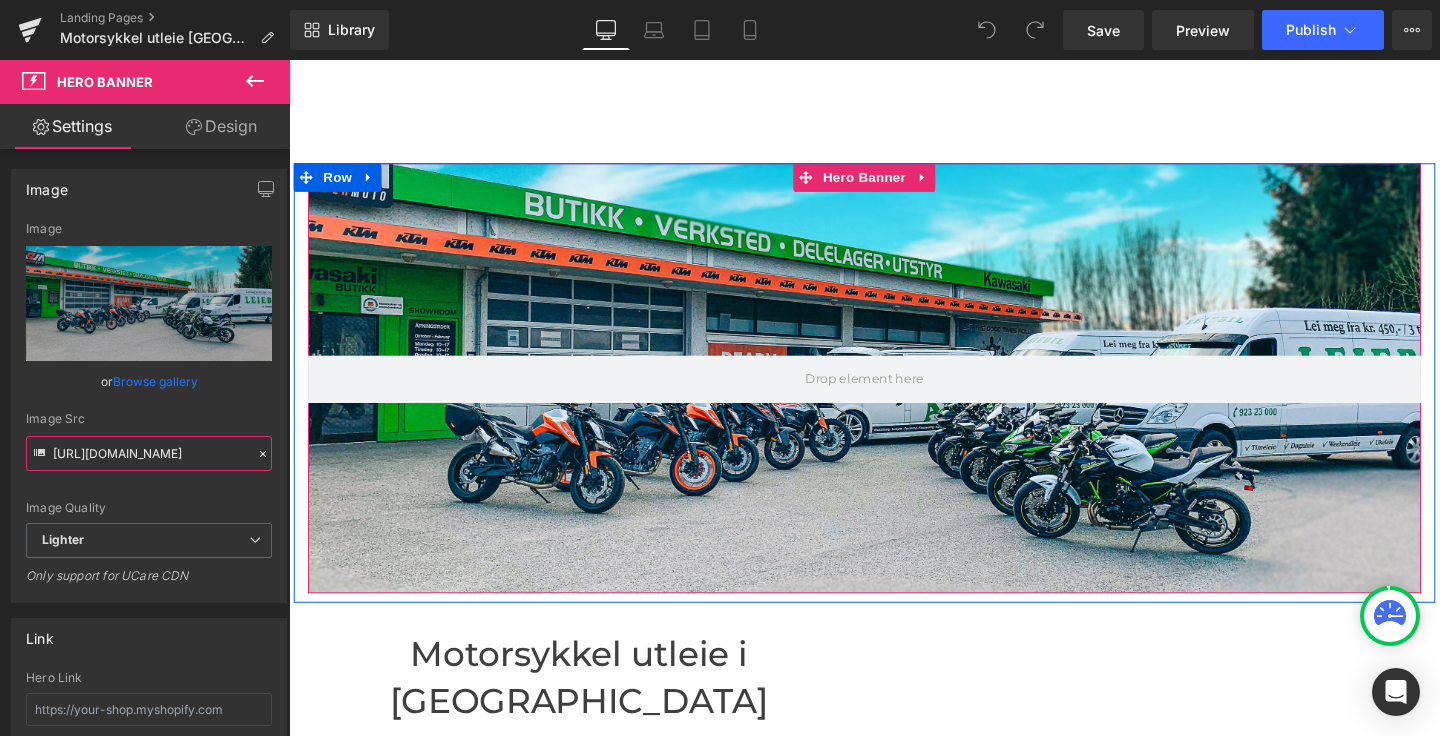 scroll, scrollTop: 238, scrollLeft: 0, axis: vertical 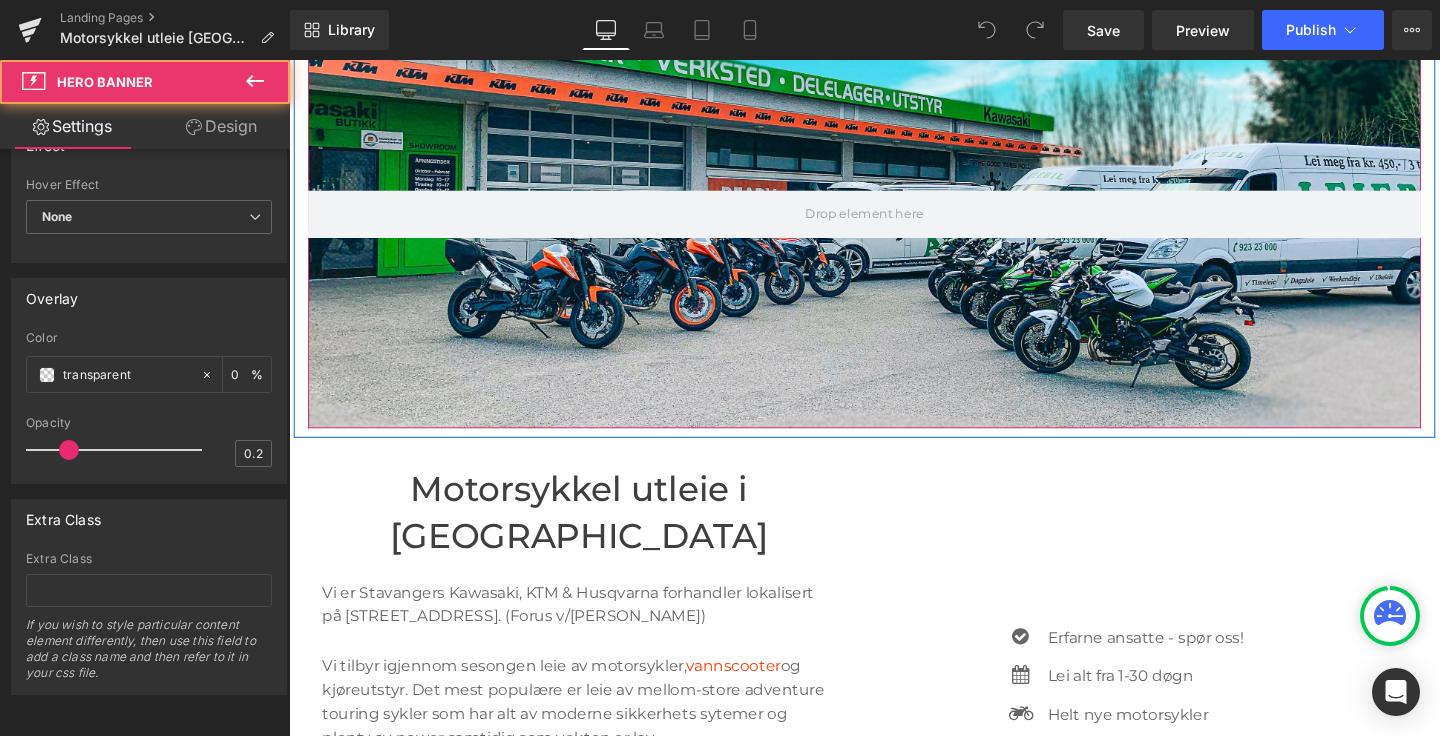 click at bounding box center (894, 221) 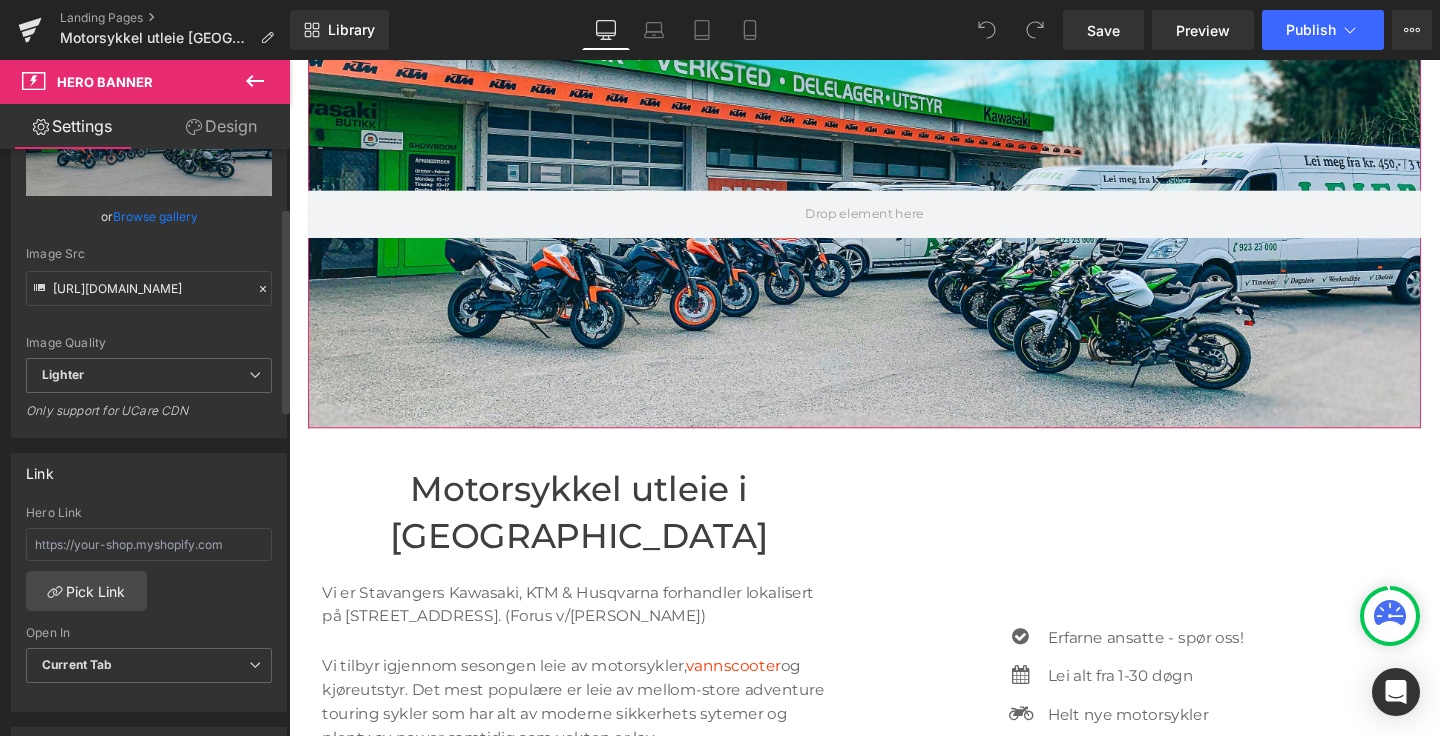 scroll, scrollTop: 166, scrollLeft: 0, axis: vertical 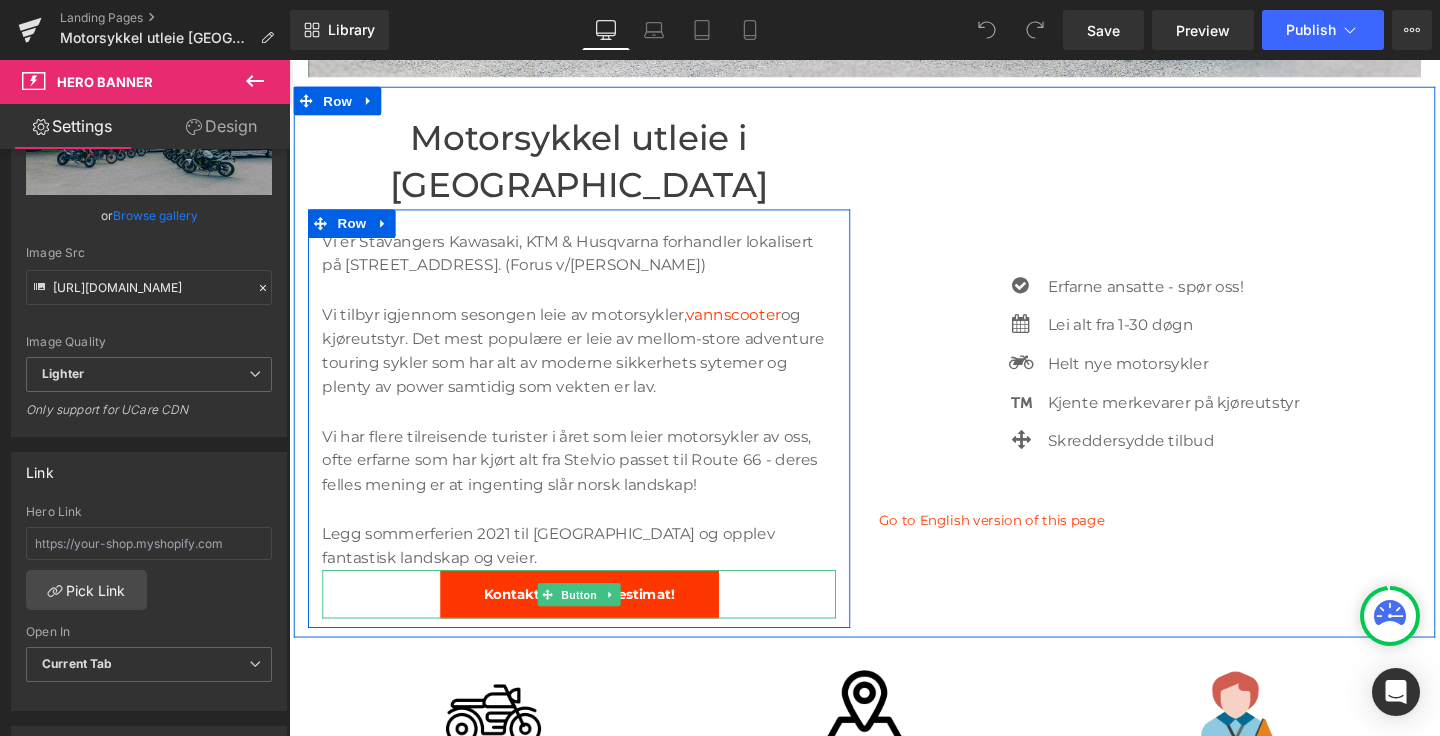 click on "Kontakt oss for prisestimat!" at bounding box center [594, 621] 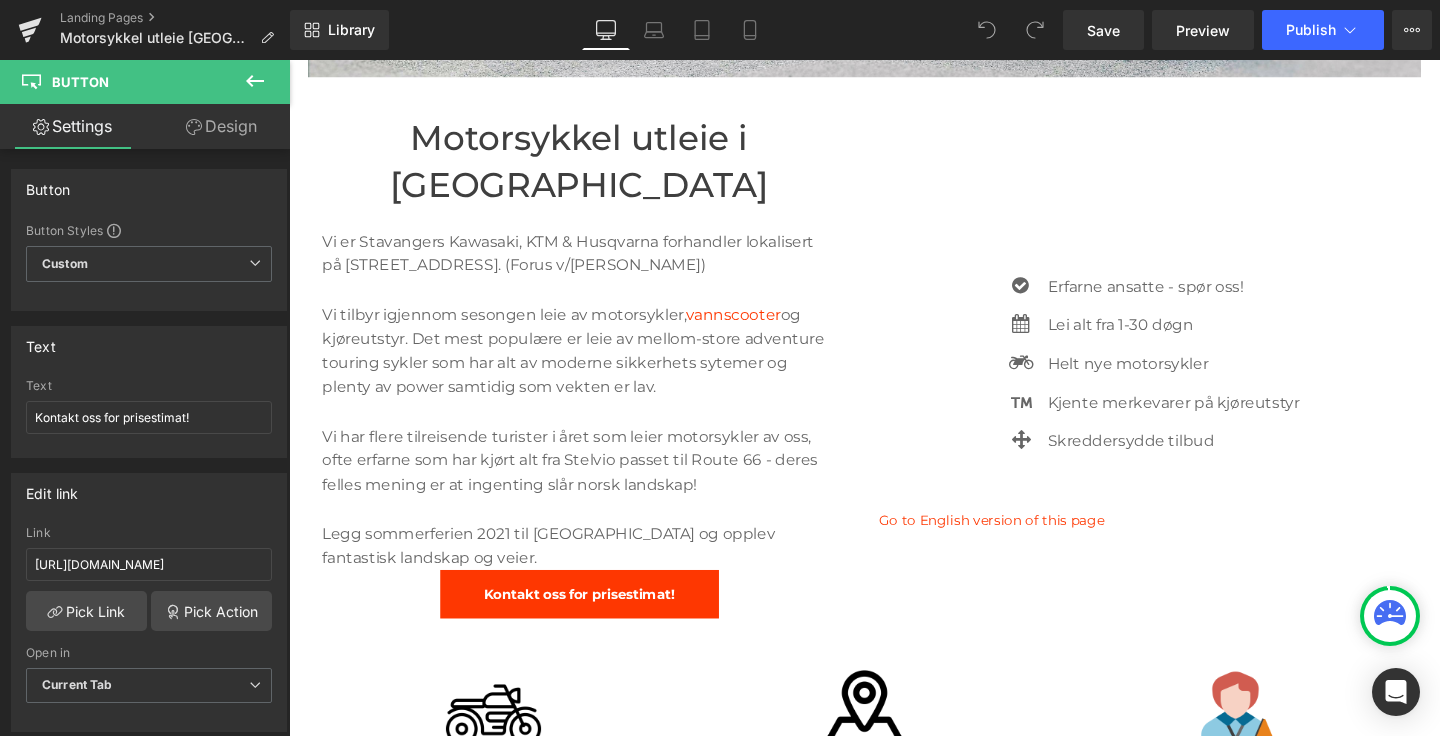 click 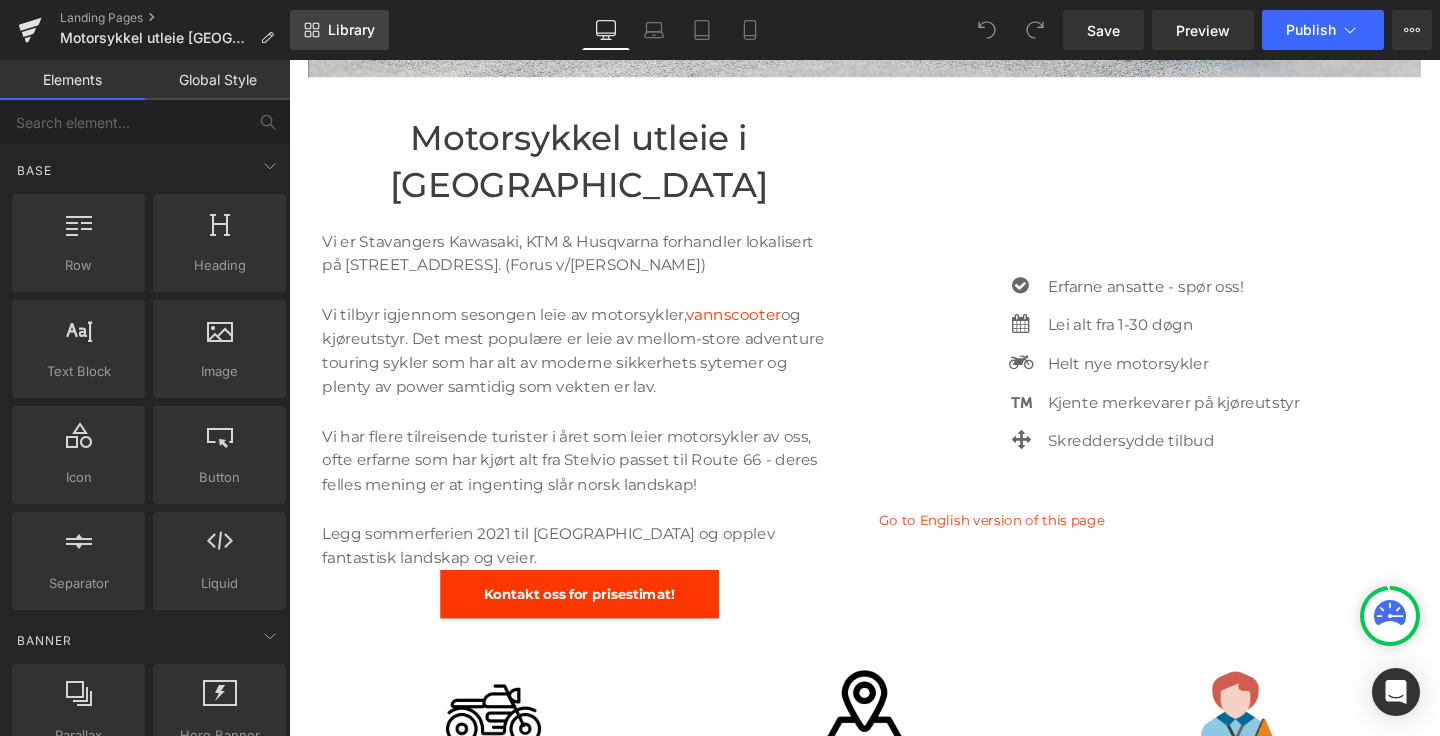 click on "Library" at bounding box center (351, 30) 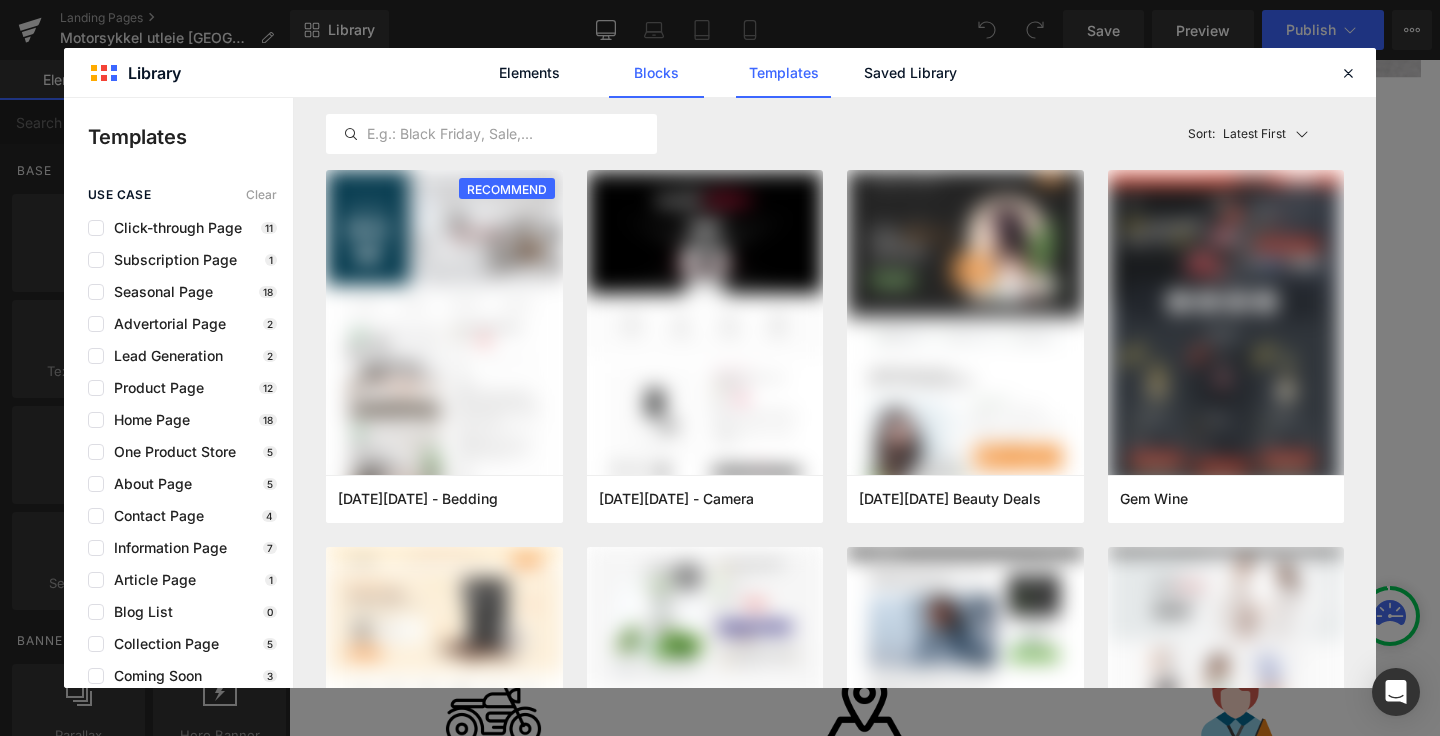 click on "Blocks" 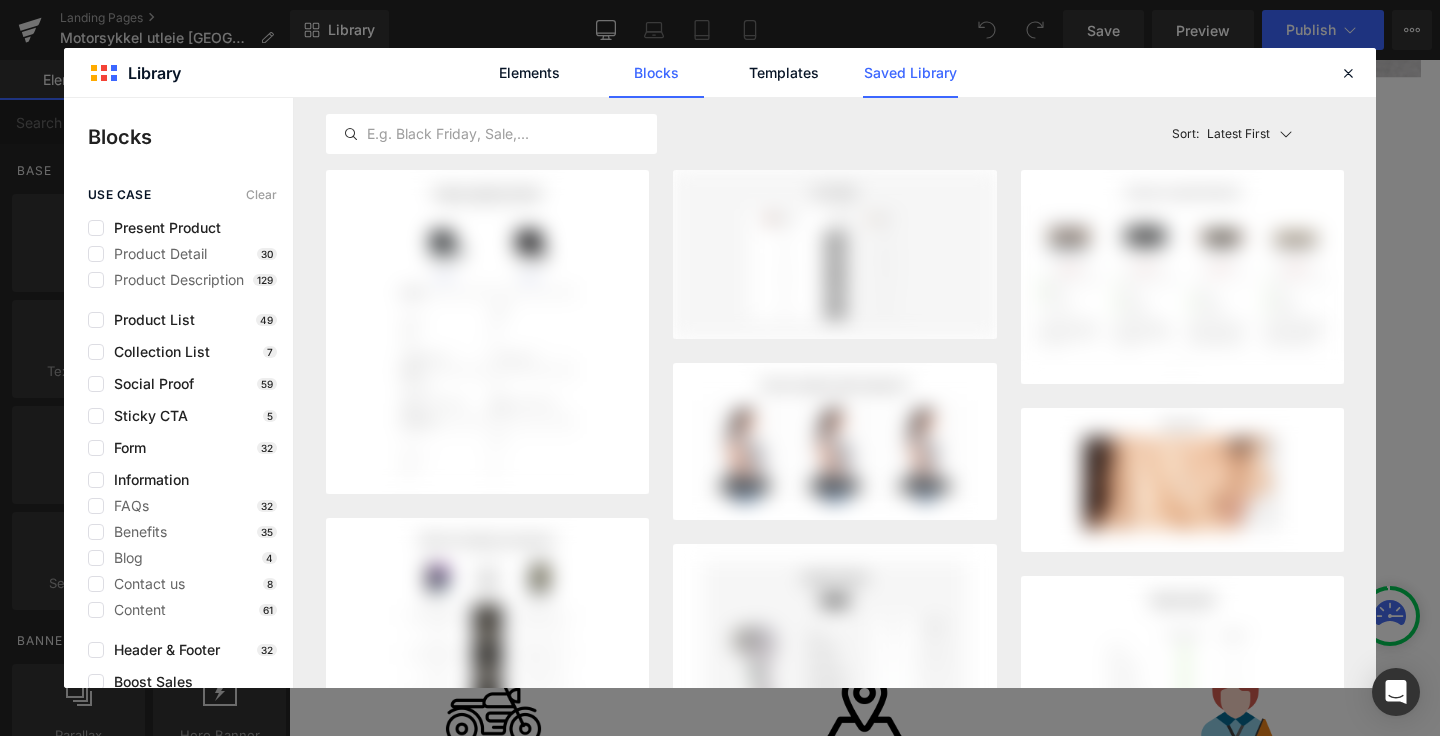 click on "Saved Library" 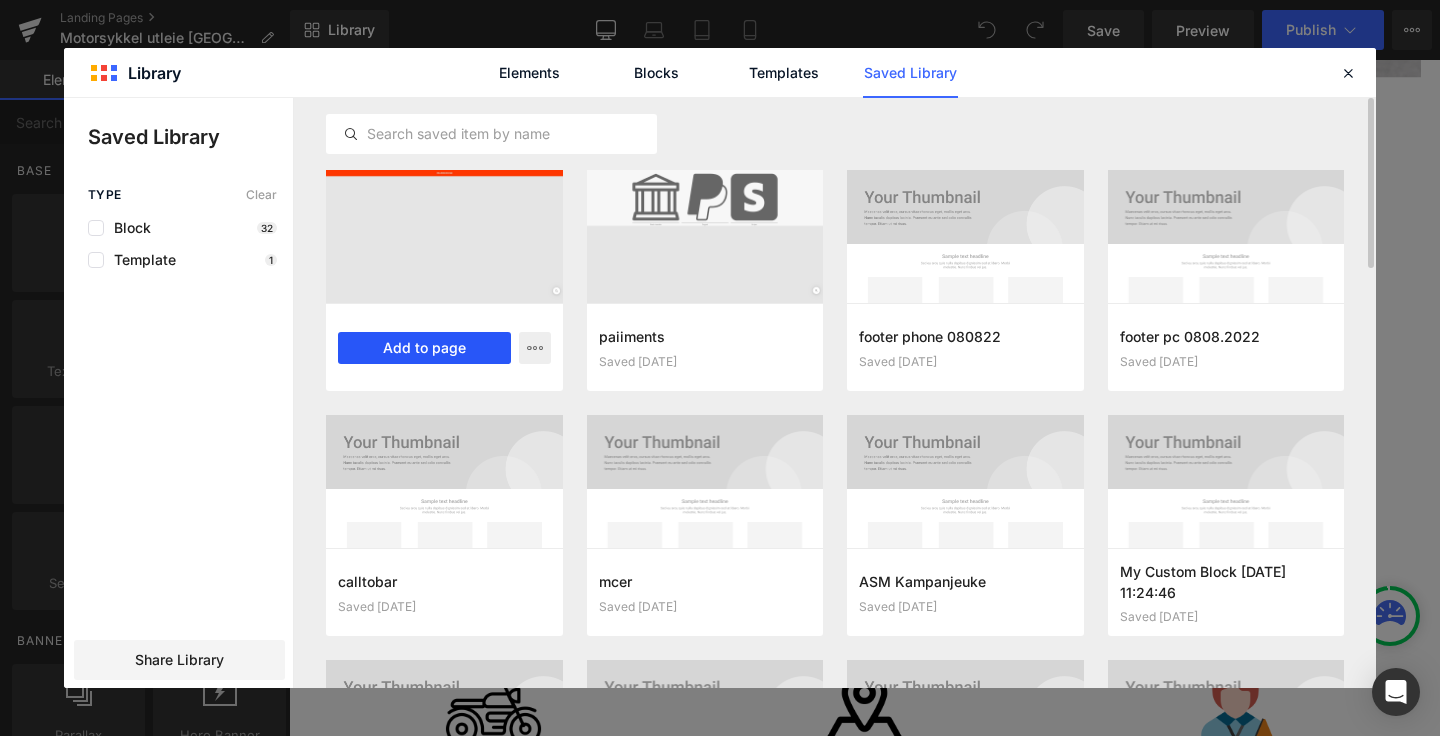 click on "Add to page" at bounding box center [424, 348] 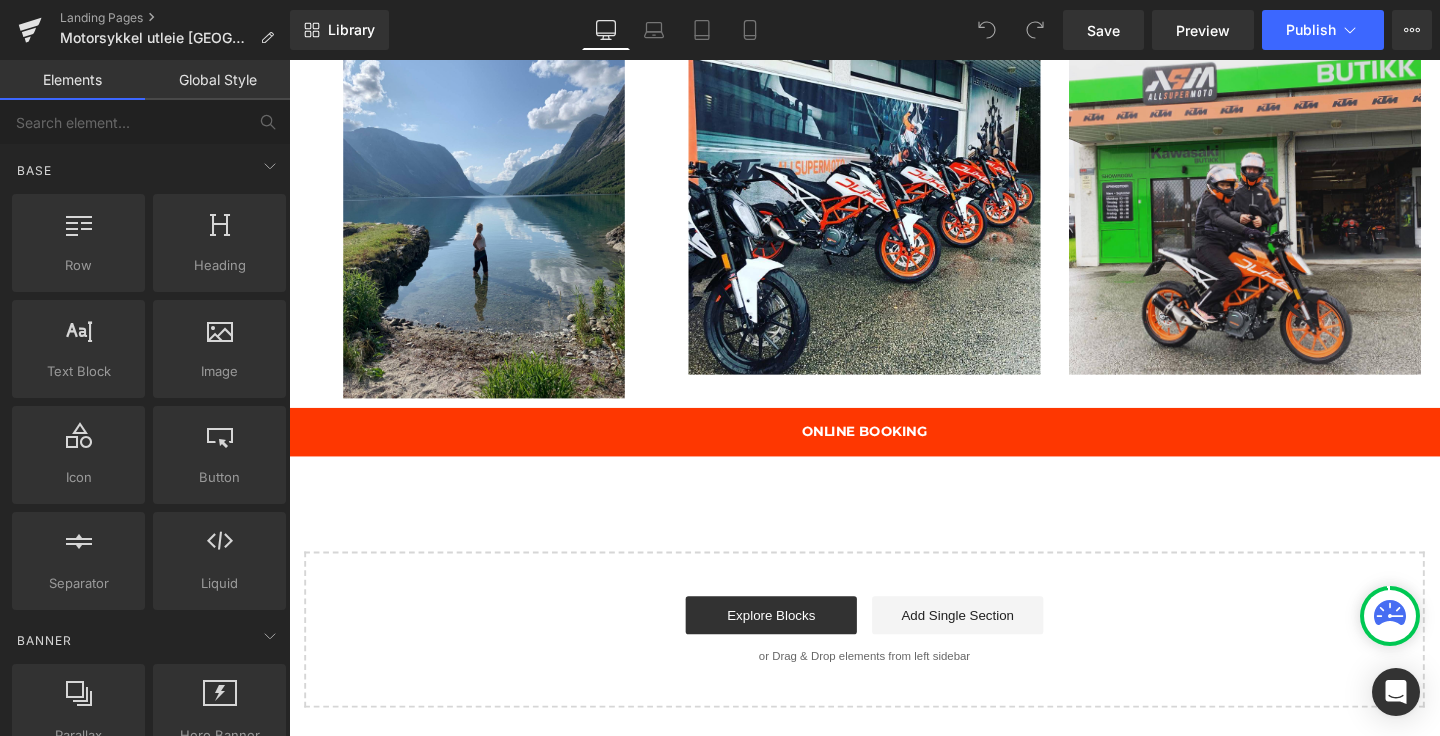 scroll, scrollTop: 3360, scrollLeft: 0, axis: vertical 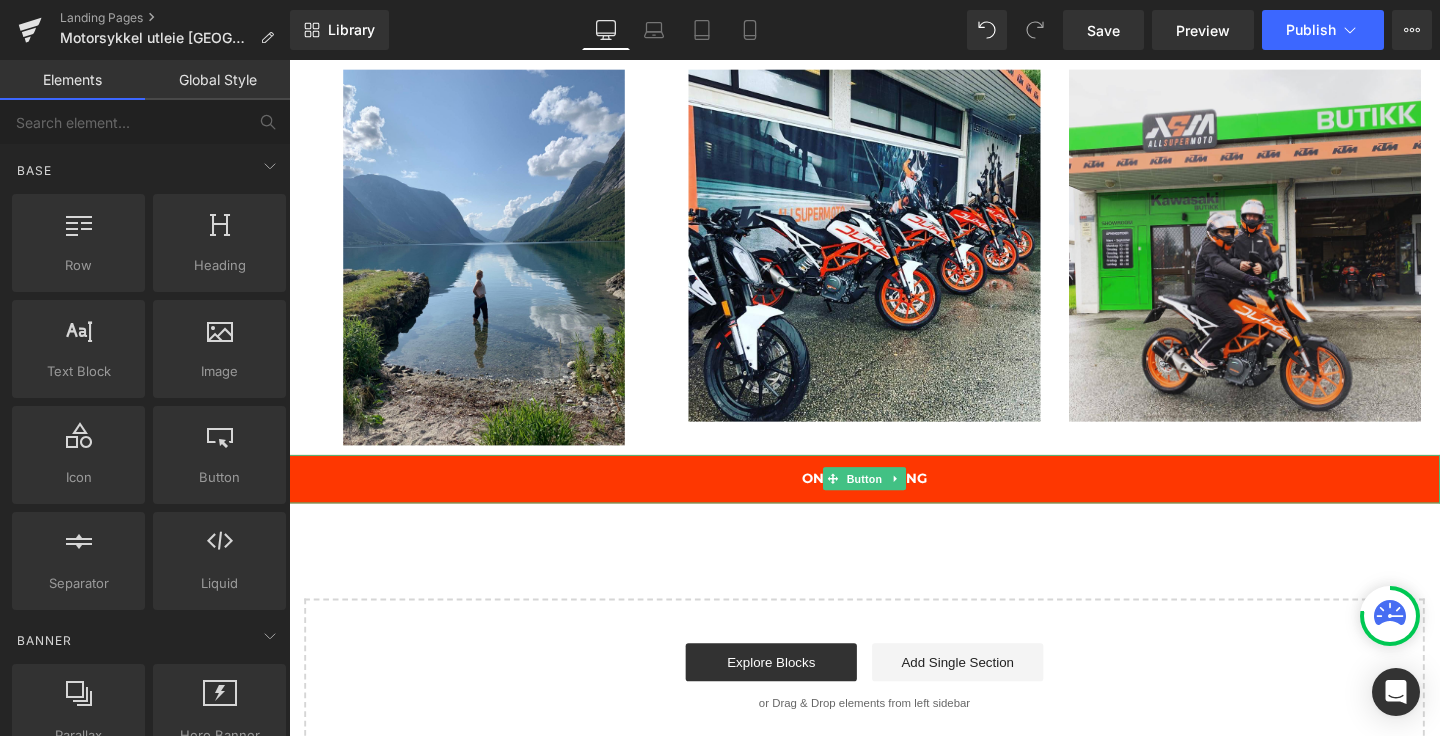 click on "ONLINE BOOKING" at bounding box center (894, 500) 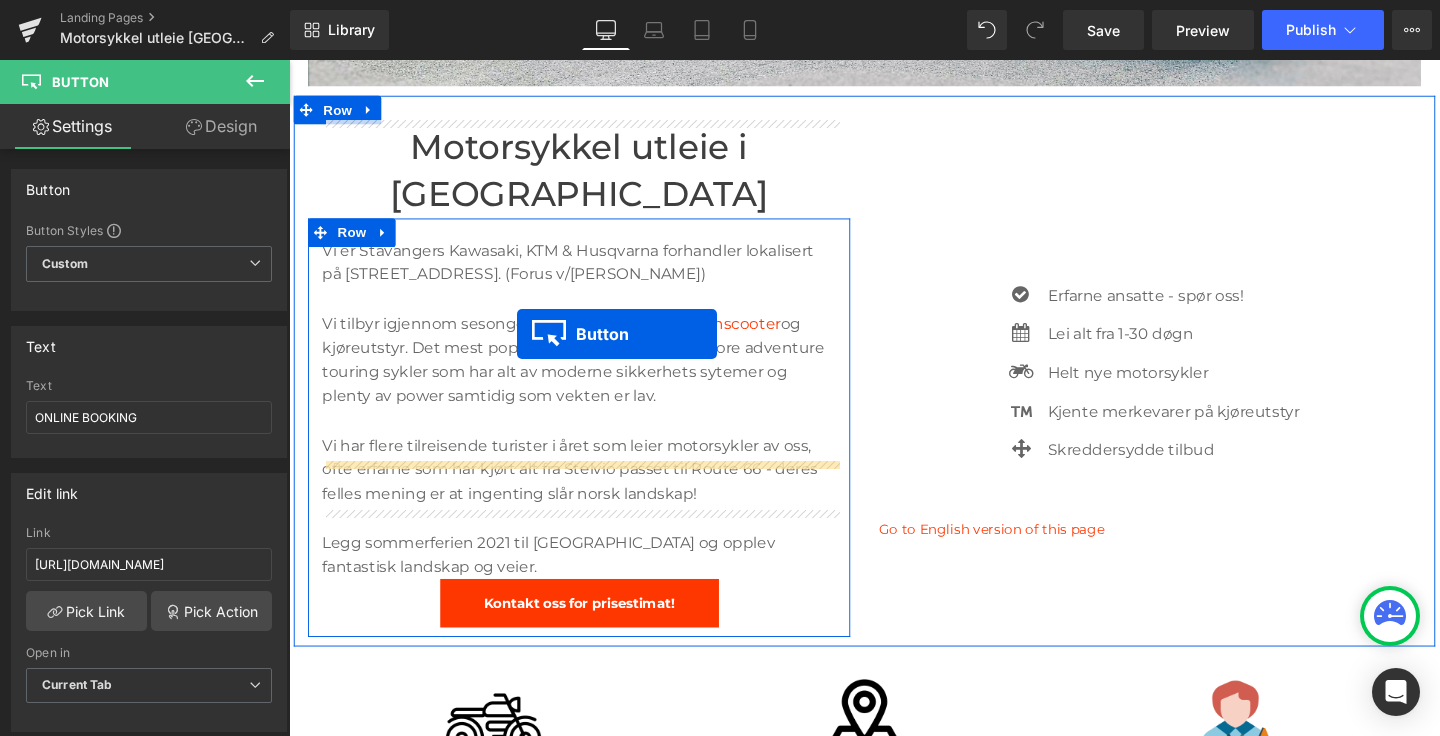 scroll, scrollTop: 860, scrollLeft: 0, axis: vertical 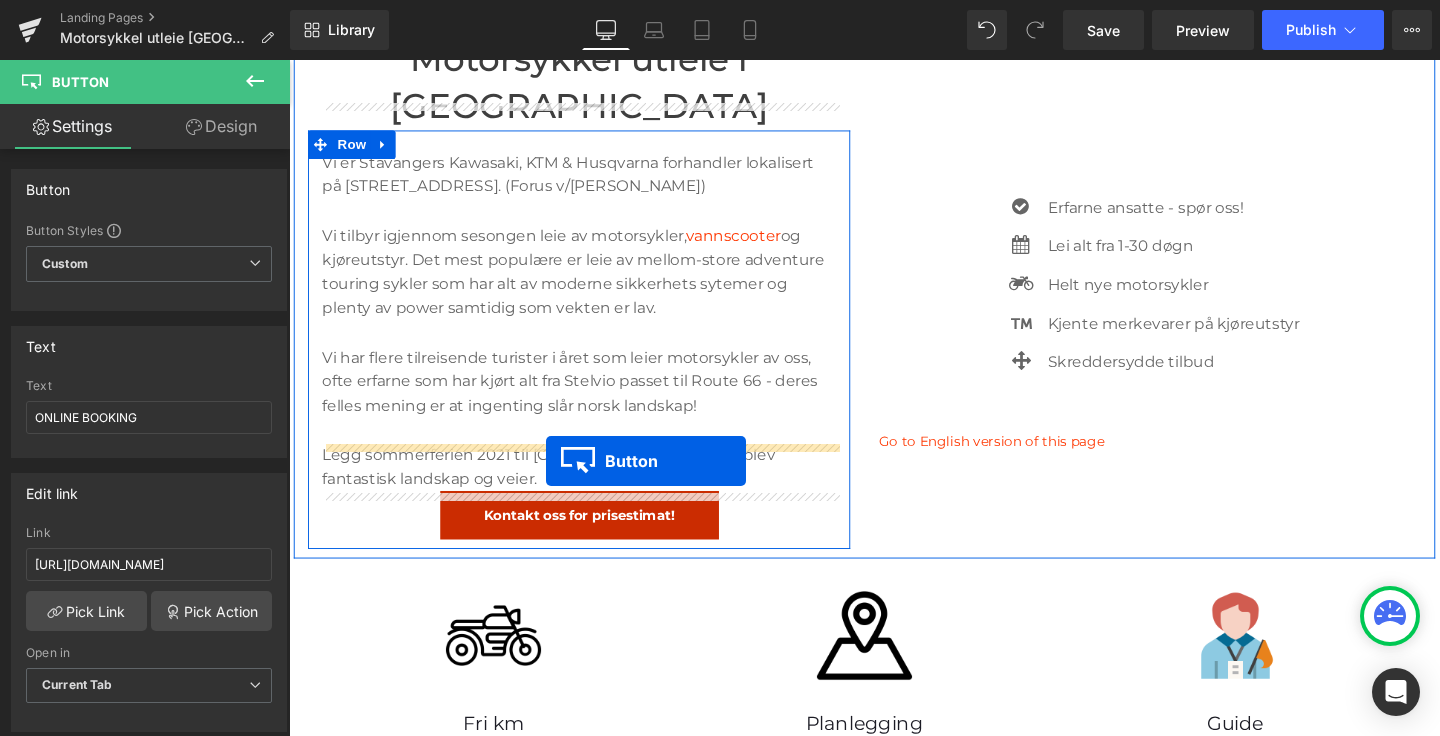drag, startPoint x: 855, startPoint y: 444, endPoint x: 559, endPoint y: 482, distance: 298.42923 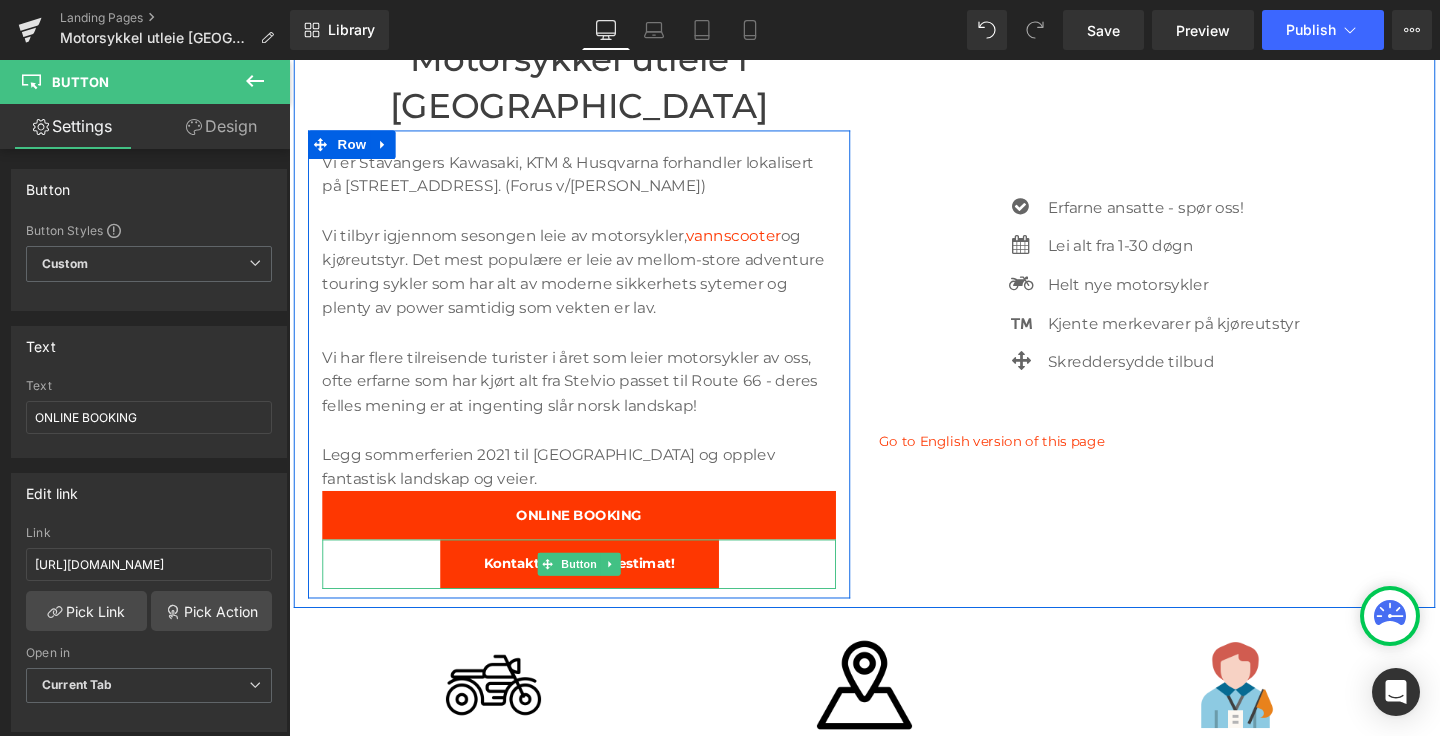 click on "Kontakt oss for prisestimat!" at bounding box center [594, 589] 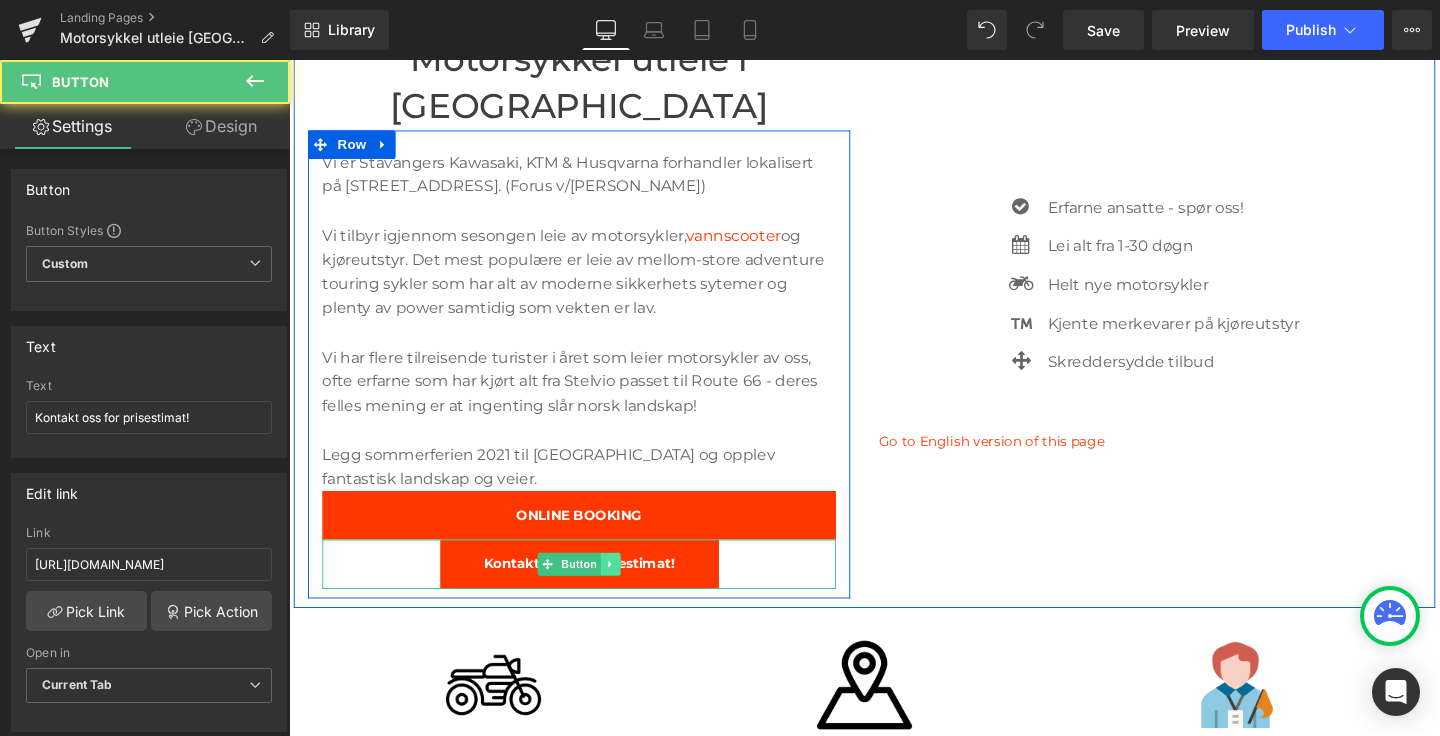 click 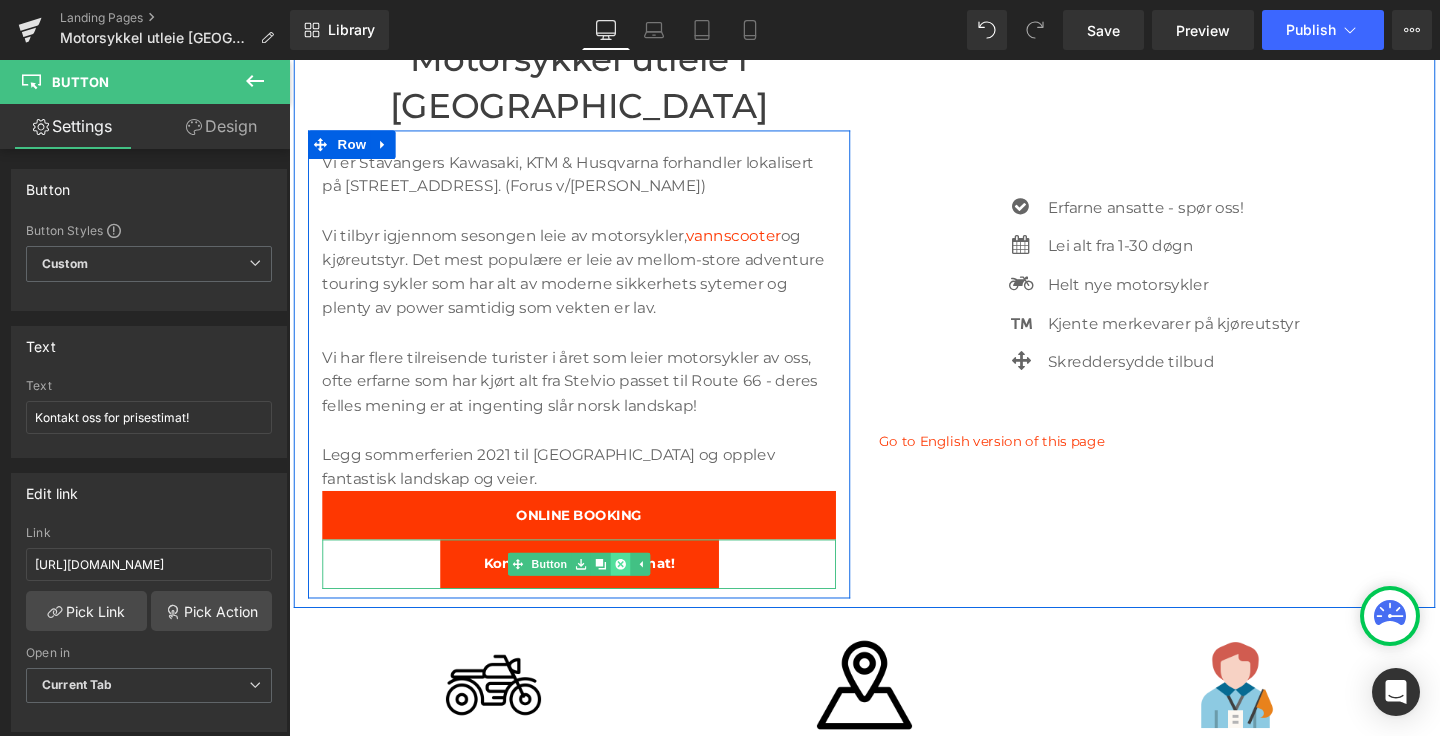 click at bounding box center (637, 590) 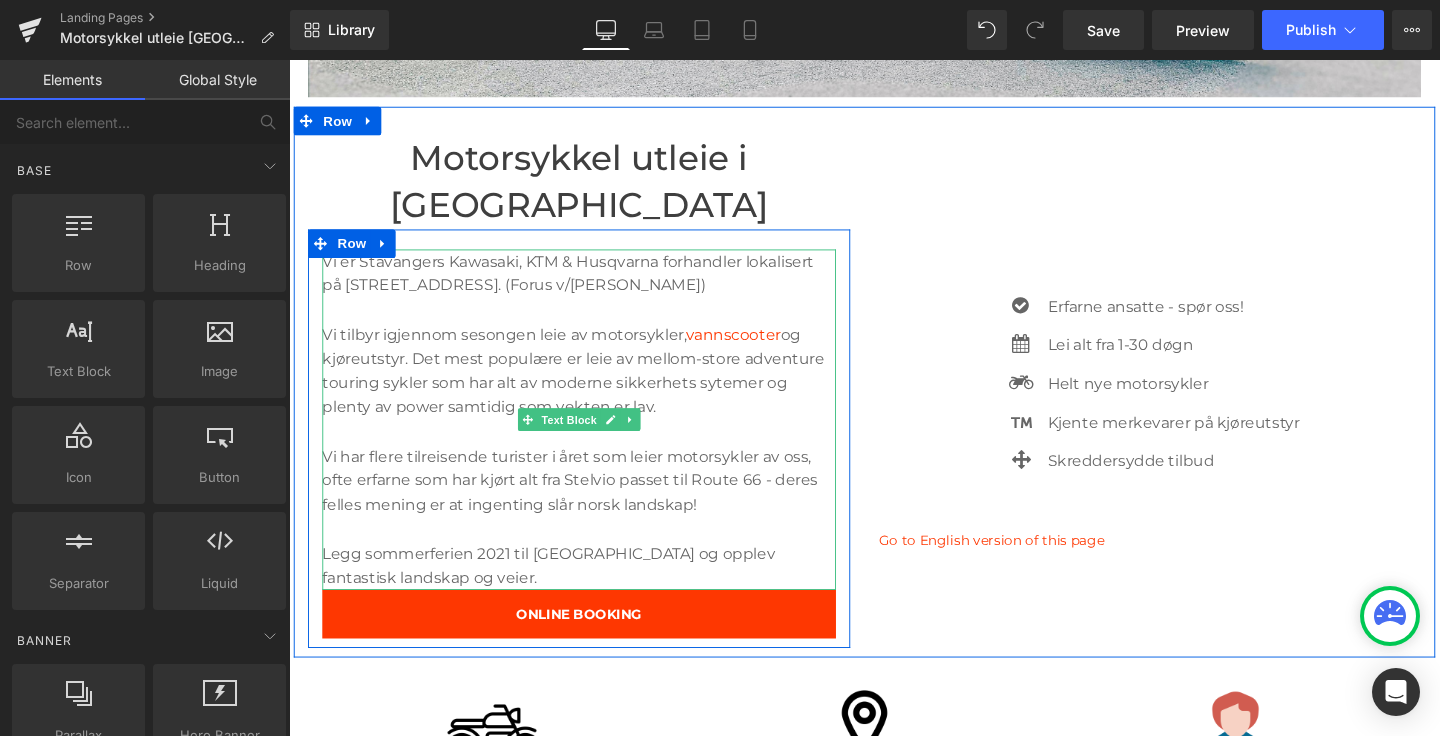 scroll, scrollTop: 755, scrollLeft: 0, axis: vertical 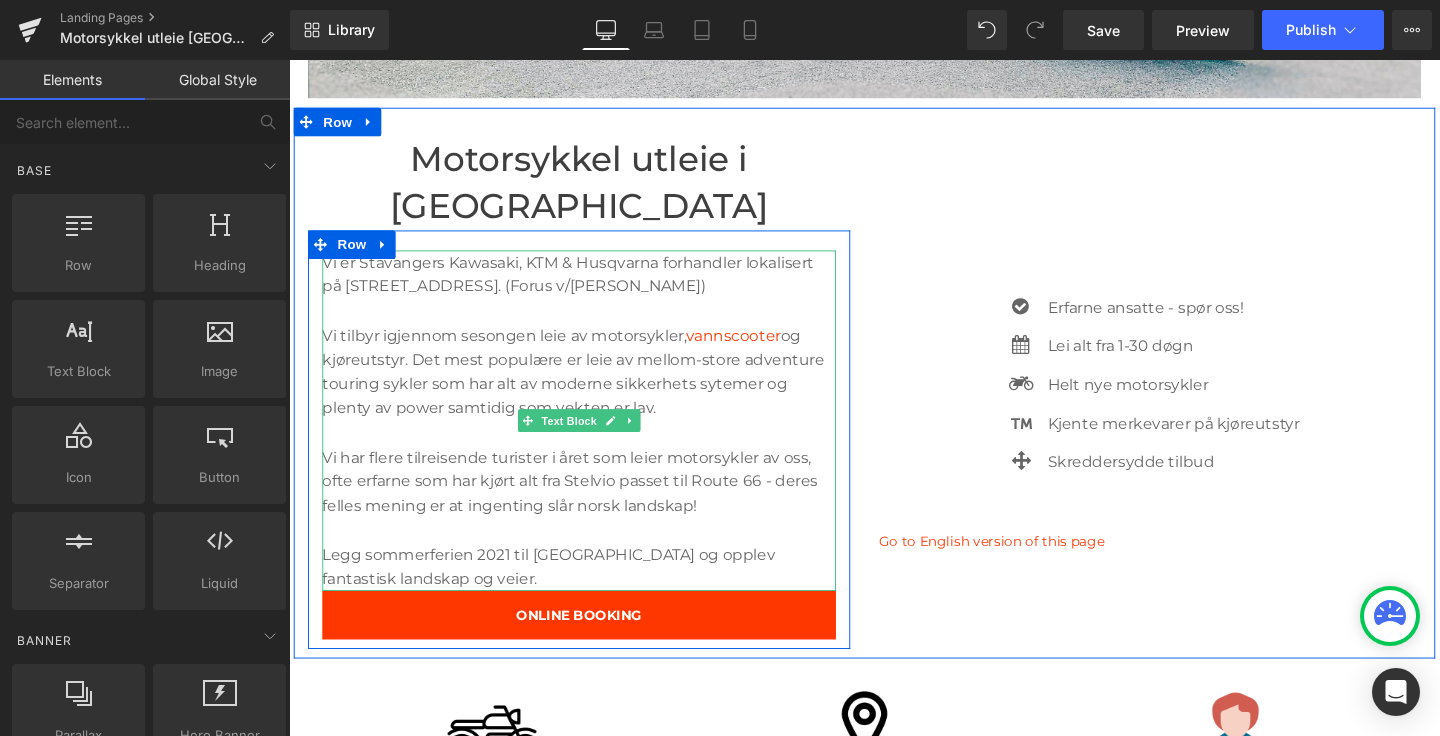 click on "Vi er Stavangers Kawasaki, KTM & Husqvarna forhandler lokalisert på Forusparken 4, 4031 Stavanger. (Forus v/Leos Lekeland)" at bounding box center [594, 285] 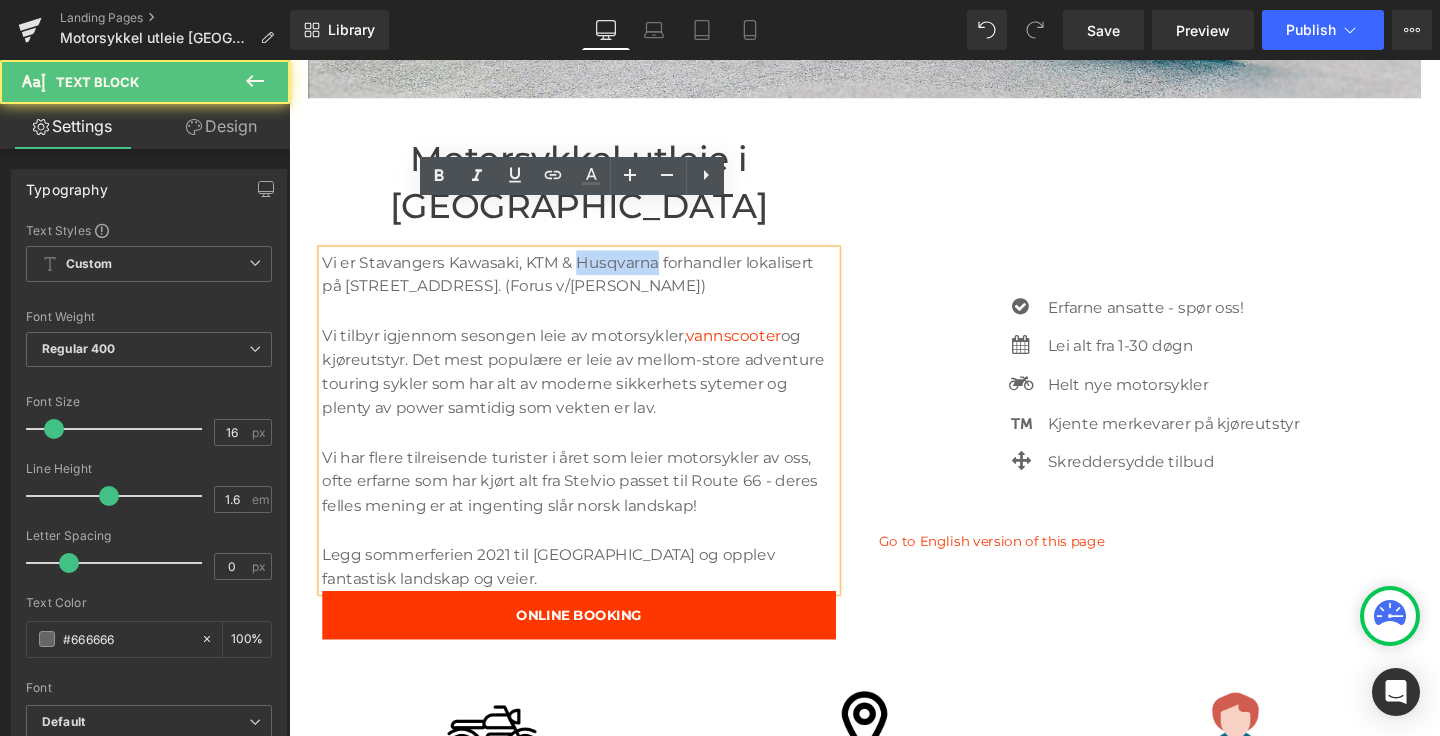 click on "Vi er Stavangers Kawasaki, KTM & Husqvarna forhandler lokalisert på Forusparken 4, 4031 Stavanger. (Forus v/Leos Lekeland)" at bounding box center [594, 285] 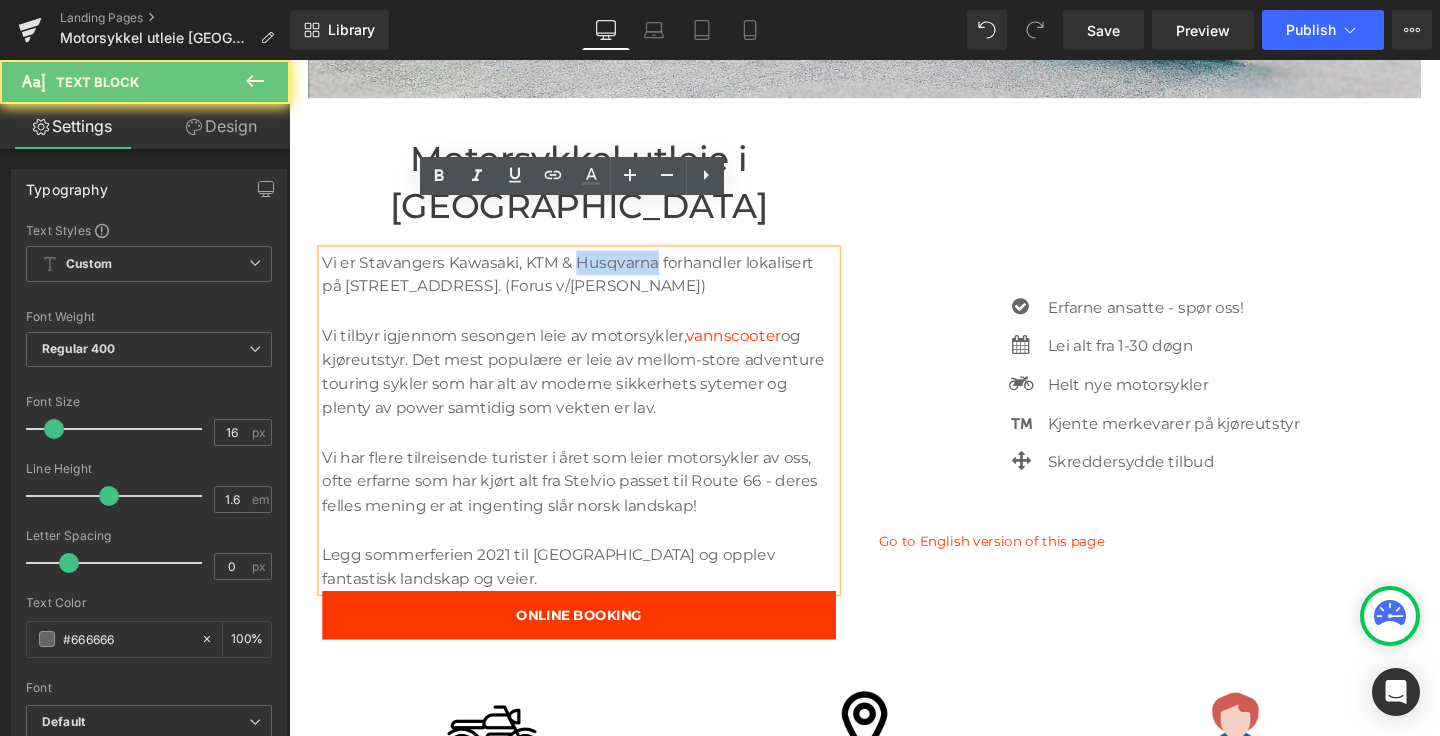type 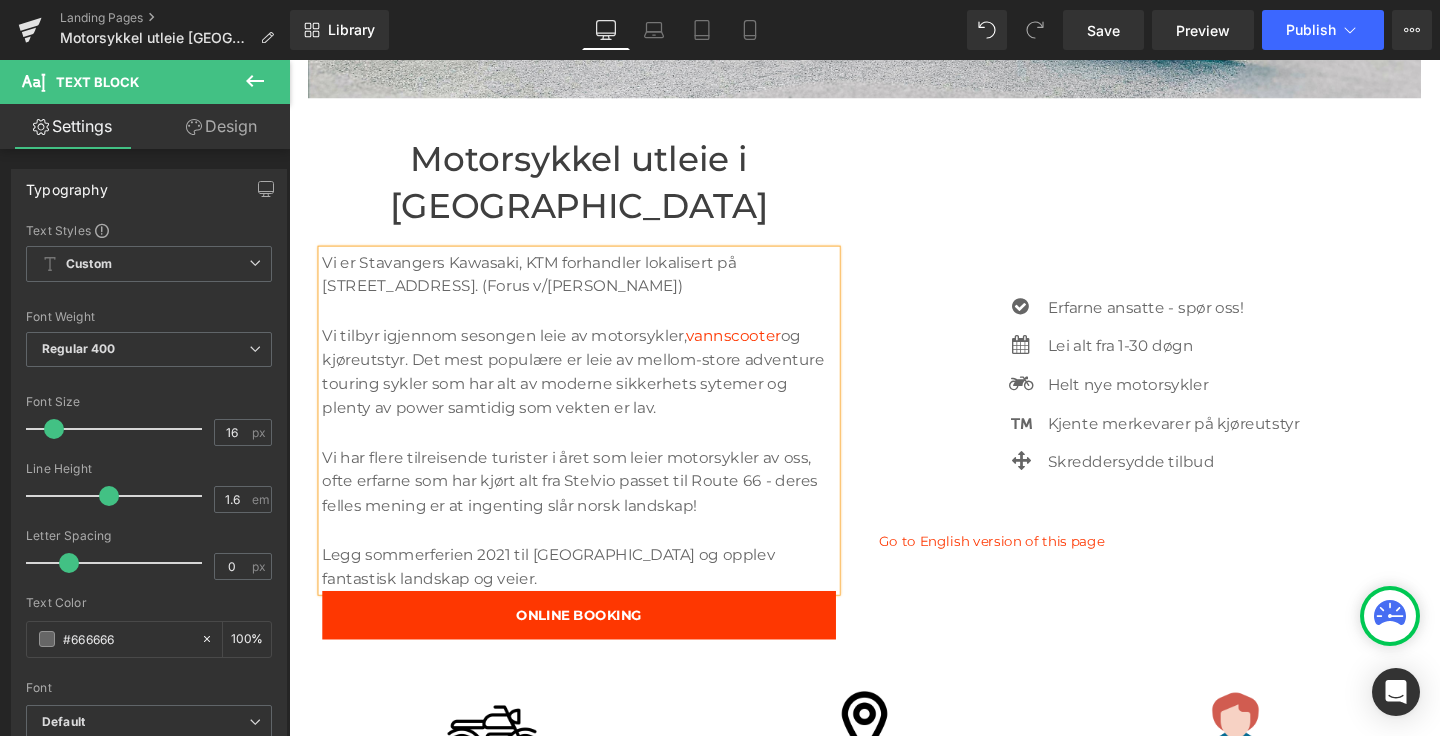 click on "Vi er Stavangers Kawasaki, KTM forhandler lokalisert på Forusparken 4, 4031 Stavanger. (Forus v/Leos Lekeland)" at bounding box center [594, 285] 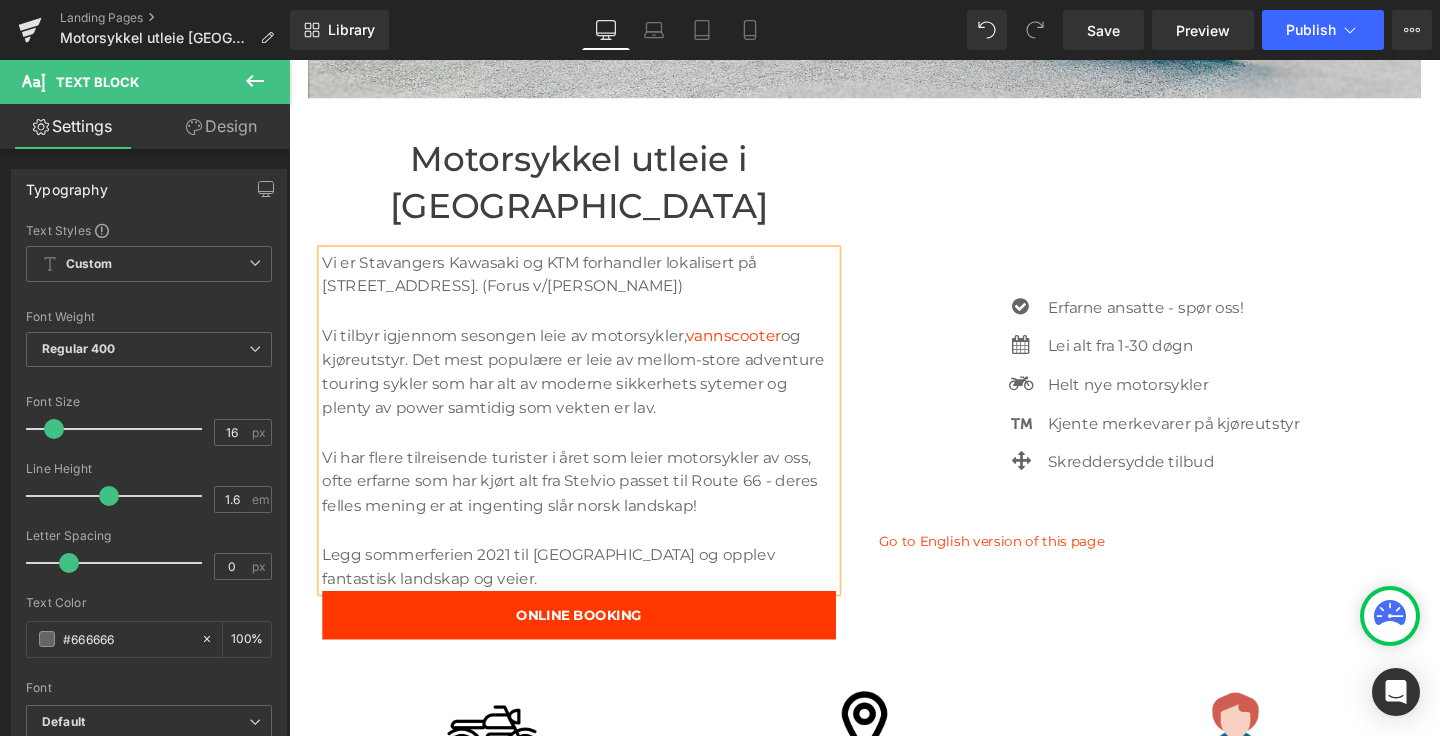 click on "Vi er Stavangers Kawasaki og KTM forhandler lokalisert på Forusparken 4, 4031 Stavanger. (Forus v/Leos Lekeland)" at bounding box center [594, 285] 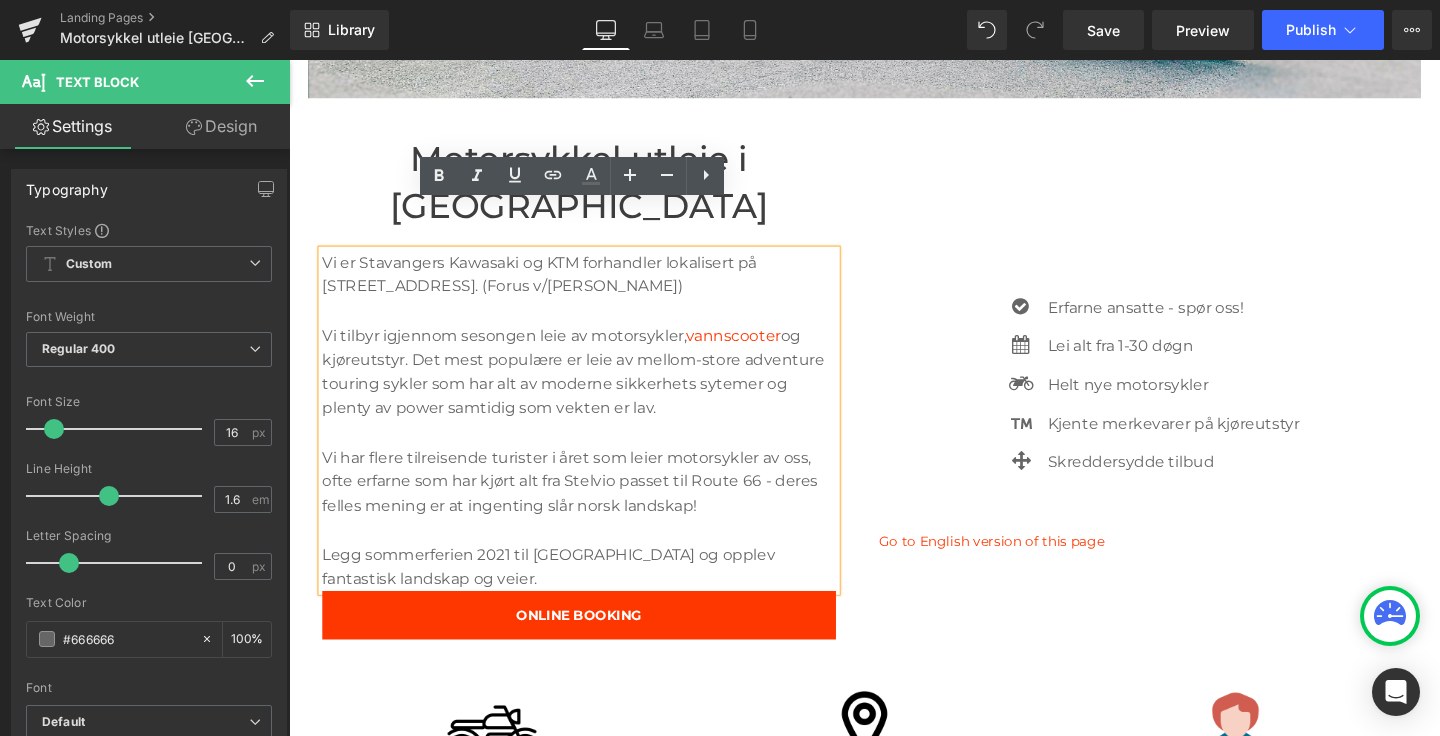 click on "Vi tilbyr igjennom sesongen leie av motorsykler,  vannscooter  og kjøreutstyr. Det mest populære er leie av mellom-store adventure touring sykler som har alt av moderne sikkerhets sytemer og plenty av power samtidig som vekten er lav." at bounding box center (594, 388) 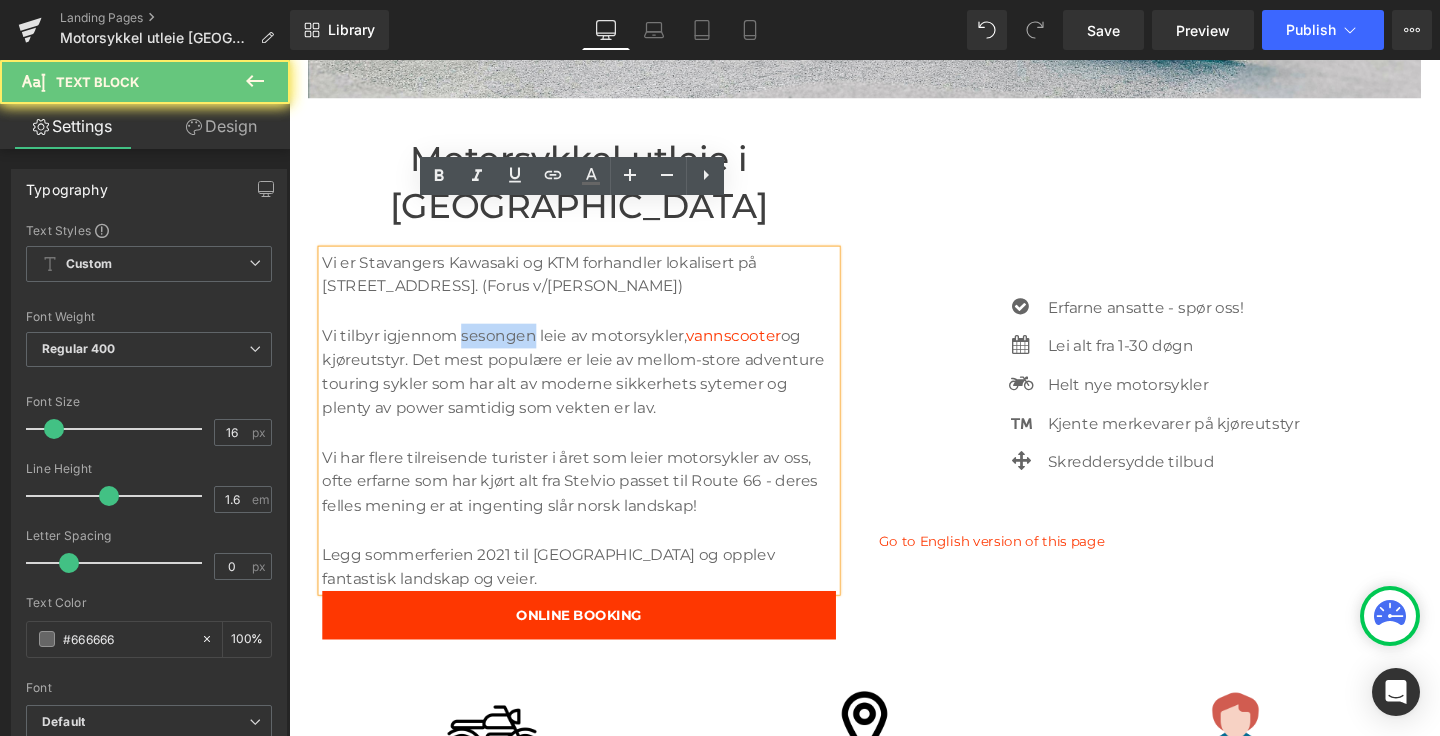click on "Vi tilbyr igjennom sesongen leie av motorsykler,  vannscooter  og kjøreutstyr. Det mest populære er leie av mellom-store adventure touring sykler som har alt av moderne sikkerhets sytemer og plenty av power samtidig som vekten er lav." at bounding box center (594, 388) 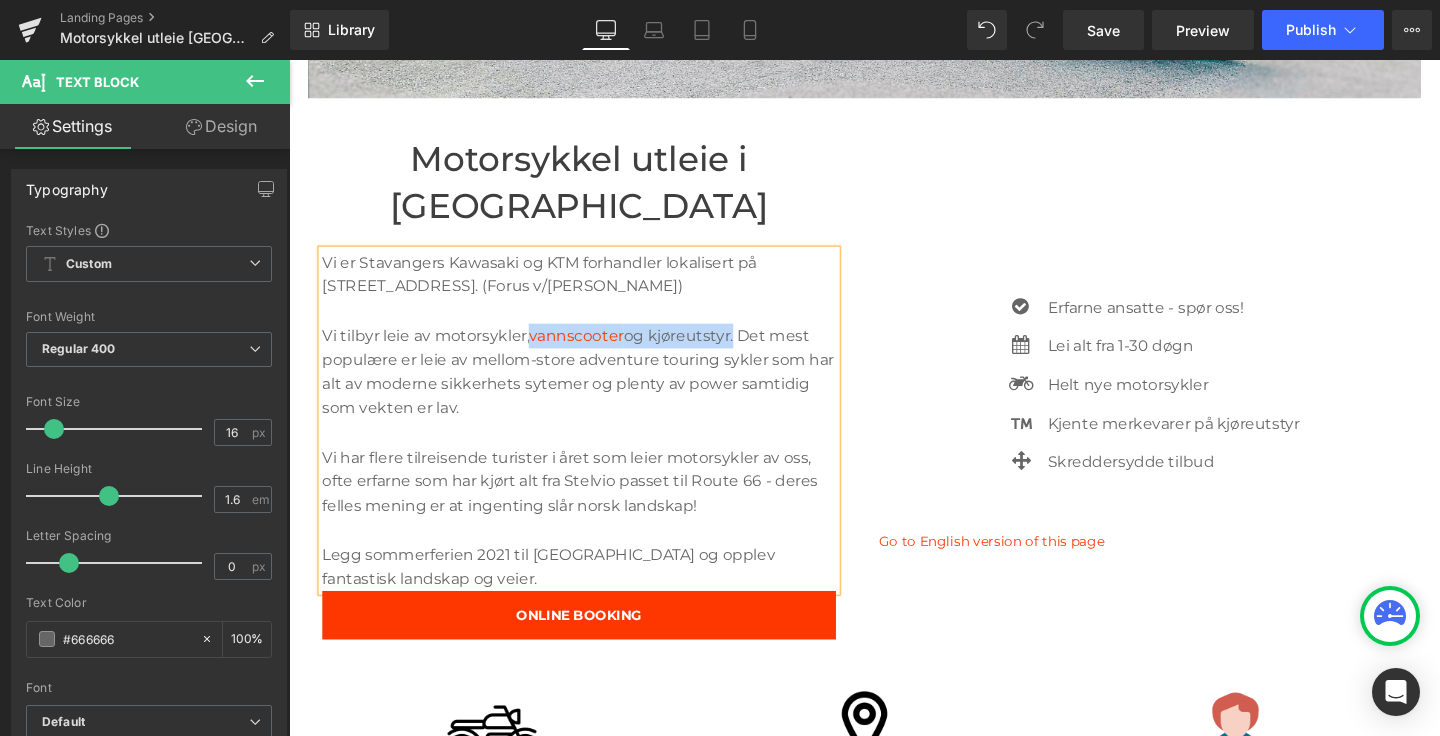 drag, startPoint x: 545, startPoint y: 295, endPoint x: 757, endPoint y: 299, distance: 212.03773 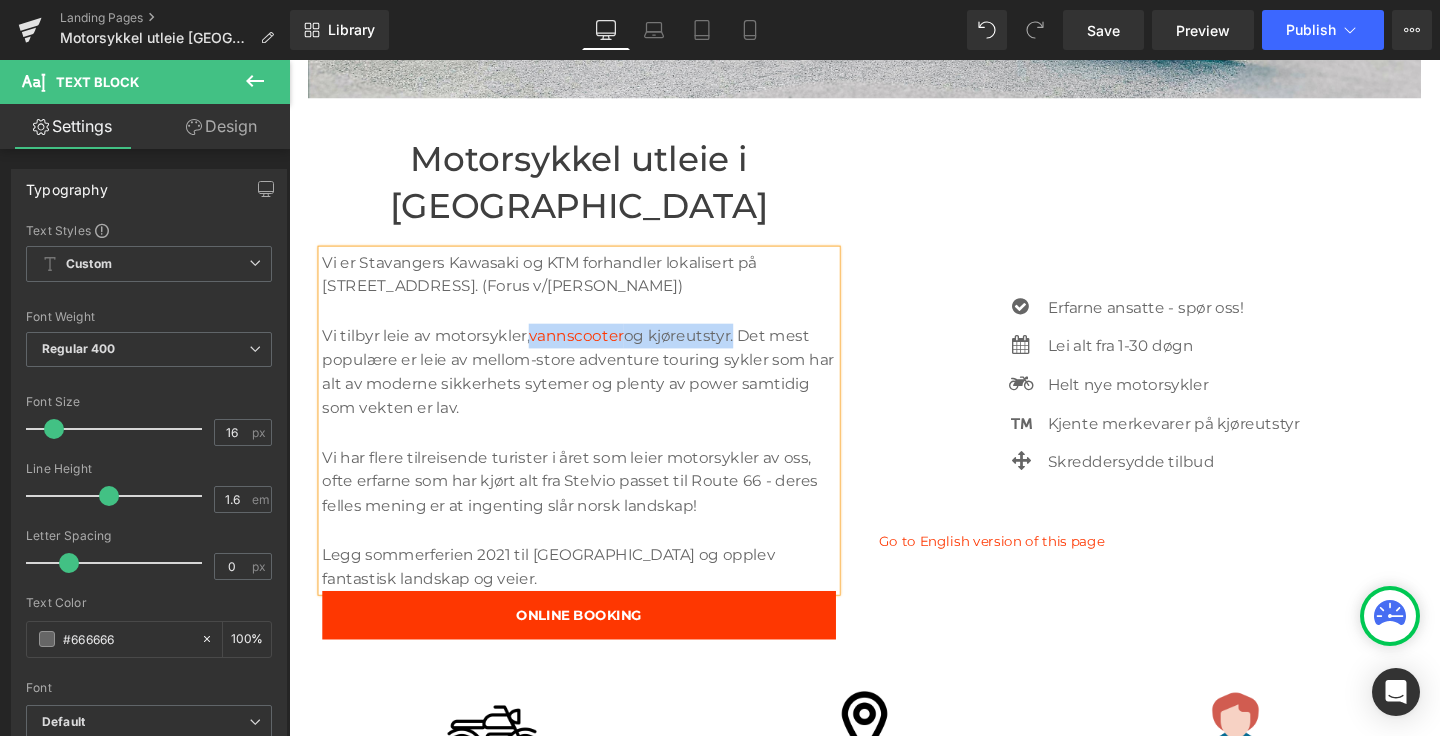 click on "Vi tilbyr leie av motorsykler,  vannscooter  og kjøreutstyr. Det mest populære er leie av mellom-store adventure touring sykler som har alt av moderne sikkerhets sytemer og plenty av power samtidig som vekten er lav." at bounding box center (594, 388) 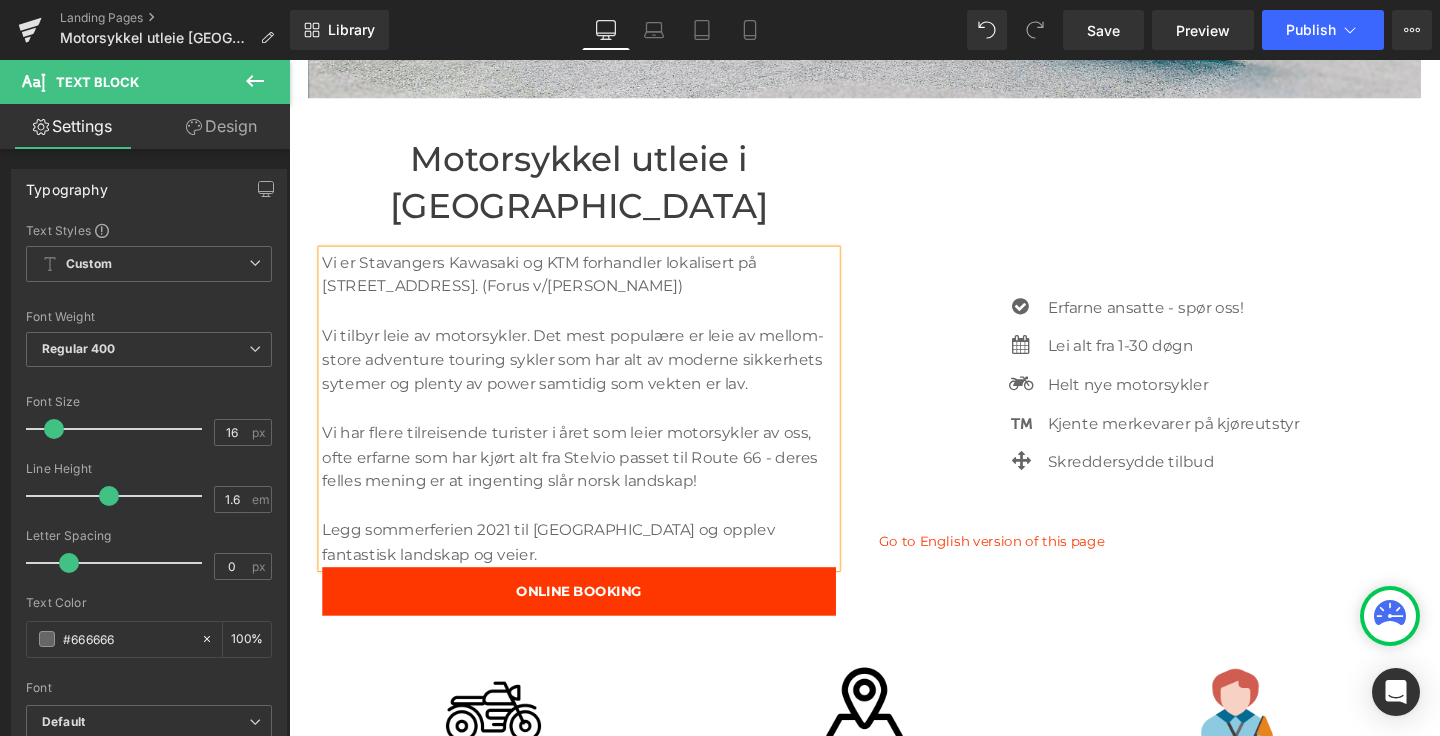 click on "Vi har flere tilreisende turister i året som leier motorsykler av oss, ofte erfarne som har kjørt alt fra Stelvio passet til Route 66 - deres felles mening er at ingenting slår norsk landskap!" at bounding box center [594, 477] 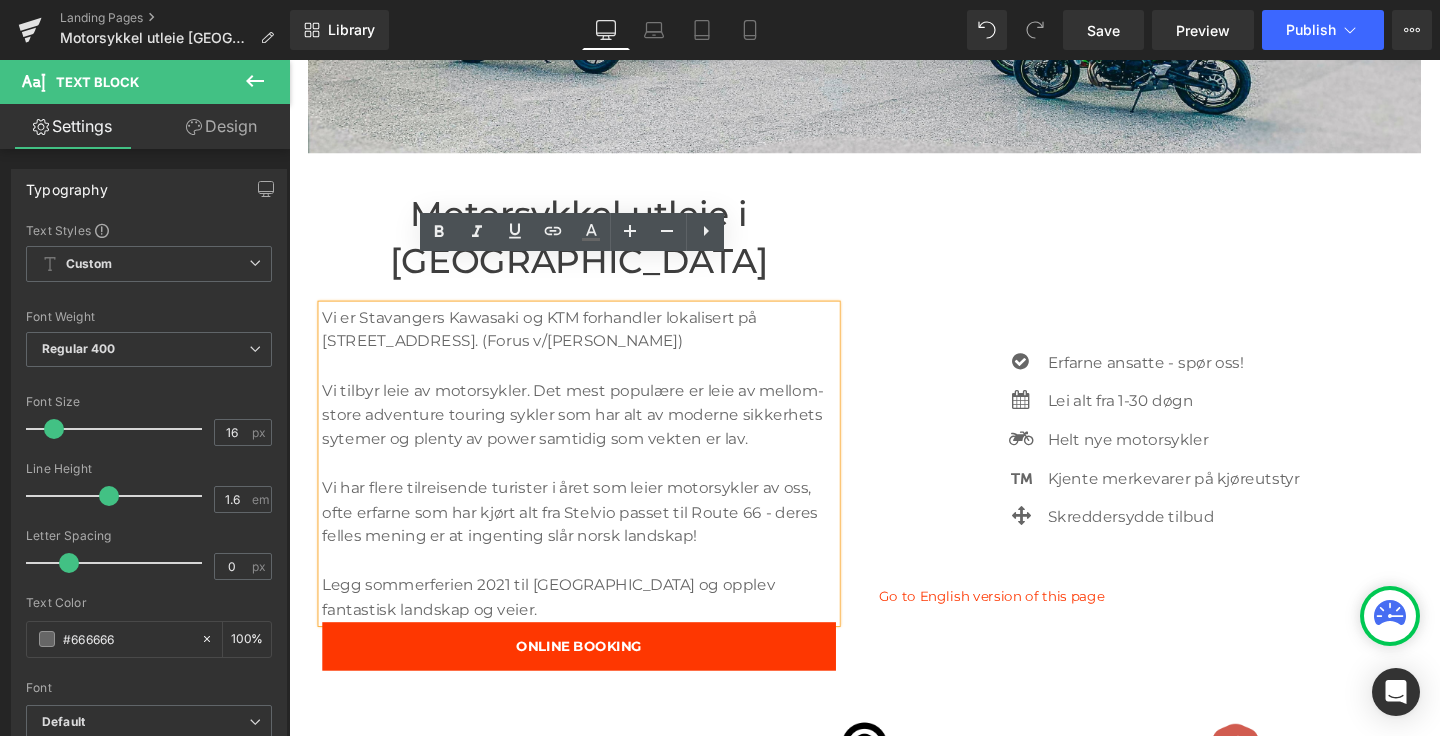 scroll, scrollTop: 694, scrollLeft: 0, axis: vertical 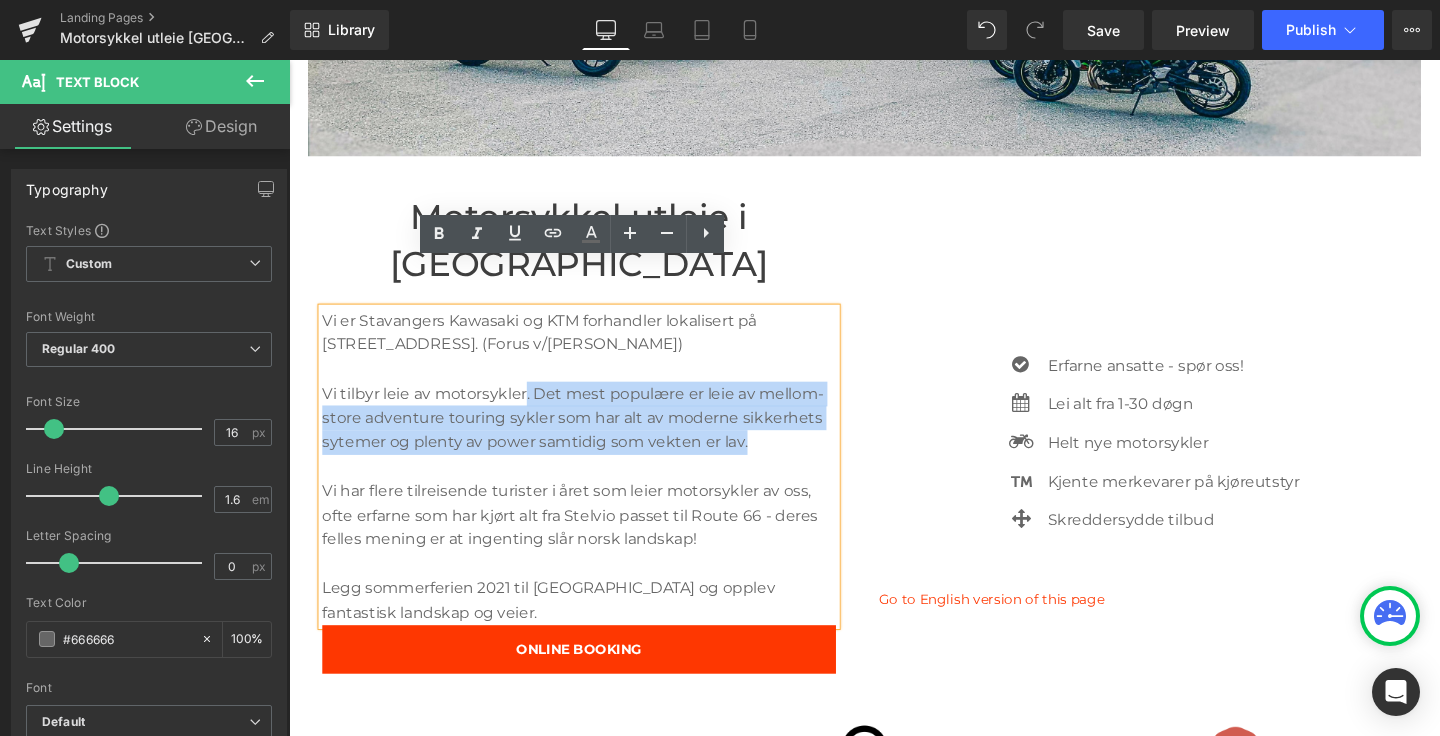 drag, startPoint x: 539, startPoint y: 356, endPoint x: 787, endPoint y: 409, distance: 253.60008 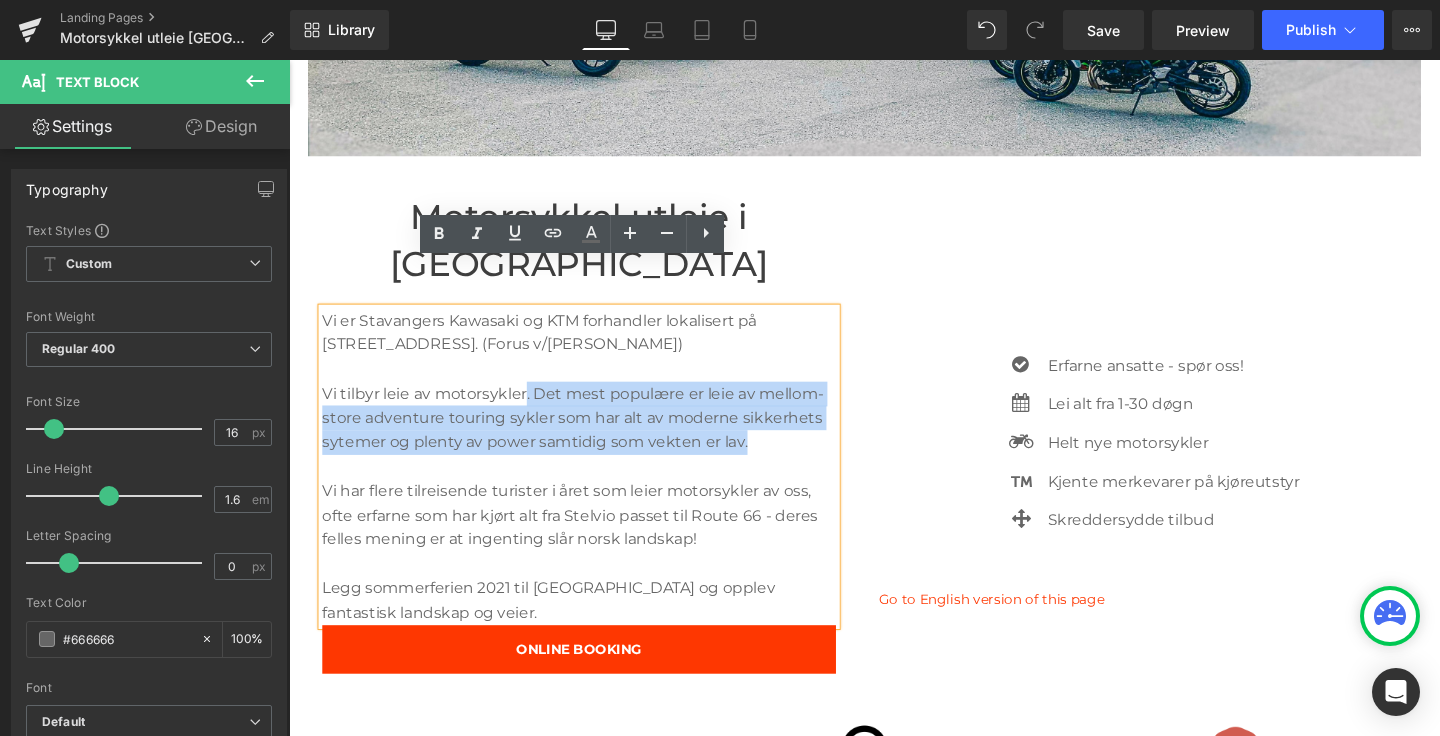 click on "Vi tilbyr leie av motorsykler . Det mest populære er leie av mellom-store adventure touring sykler som har alt av moderne sikkerhets sytemer og plenty av power samtidig som vekten er lav." at bounding box center [594, 436] 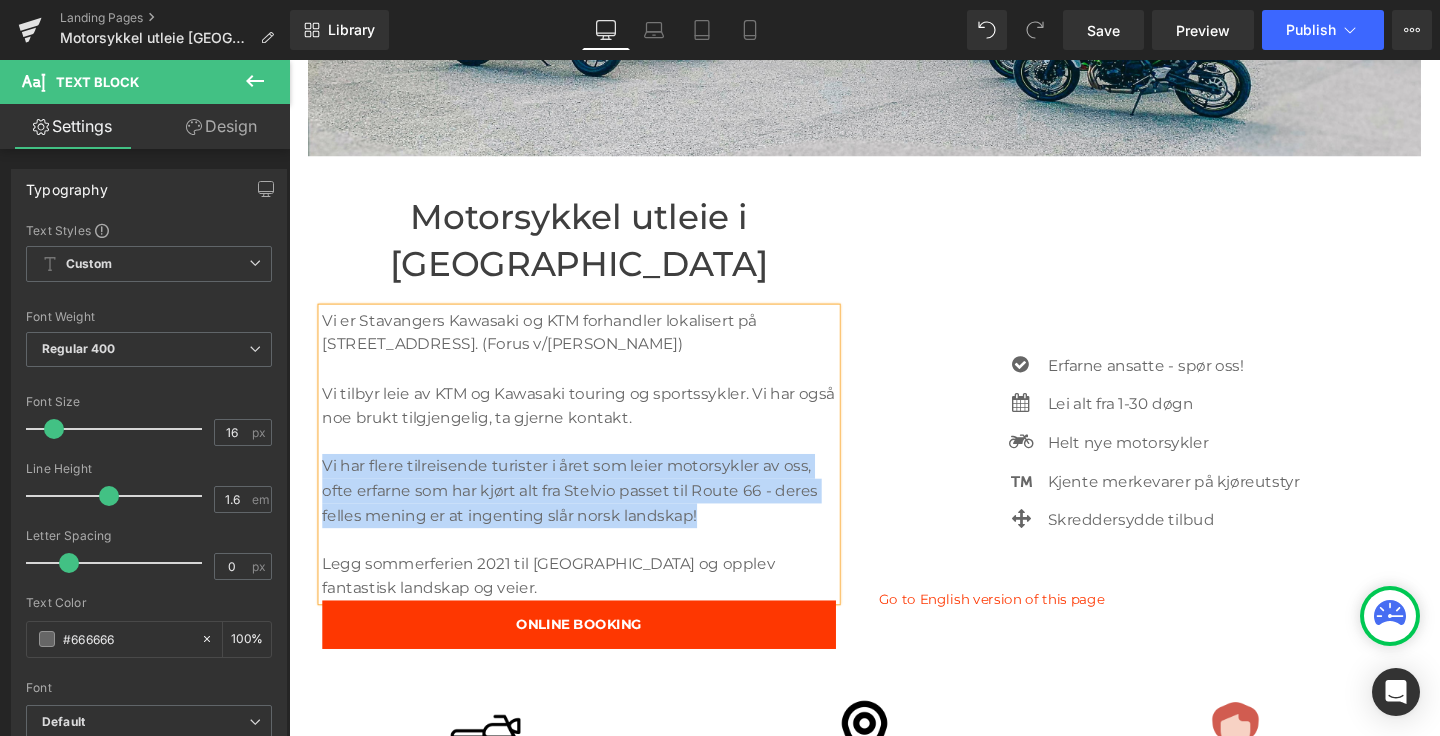 drag, startPoint x: 738, startPoint y: 485, endPoint x: 327, endPoint y: 429, distance: 414.79755 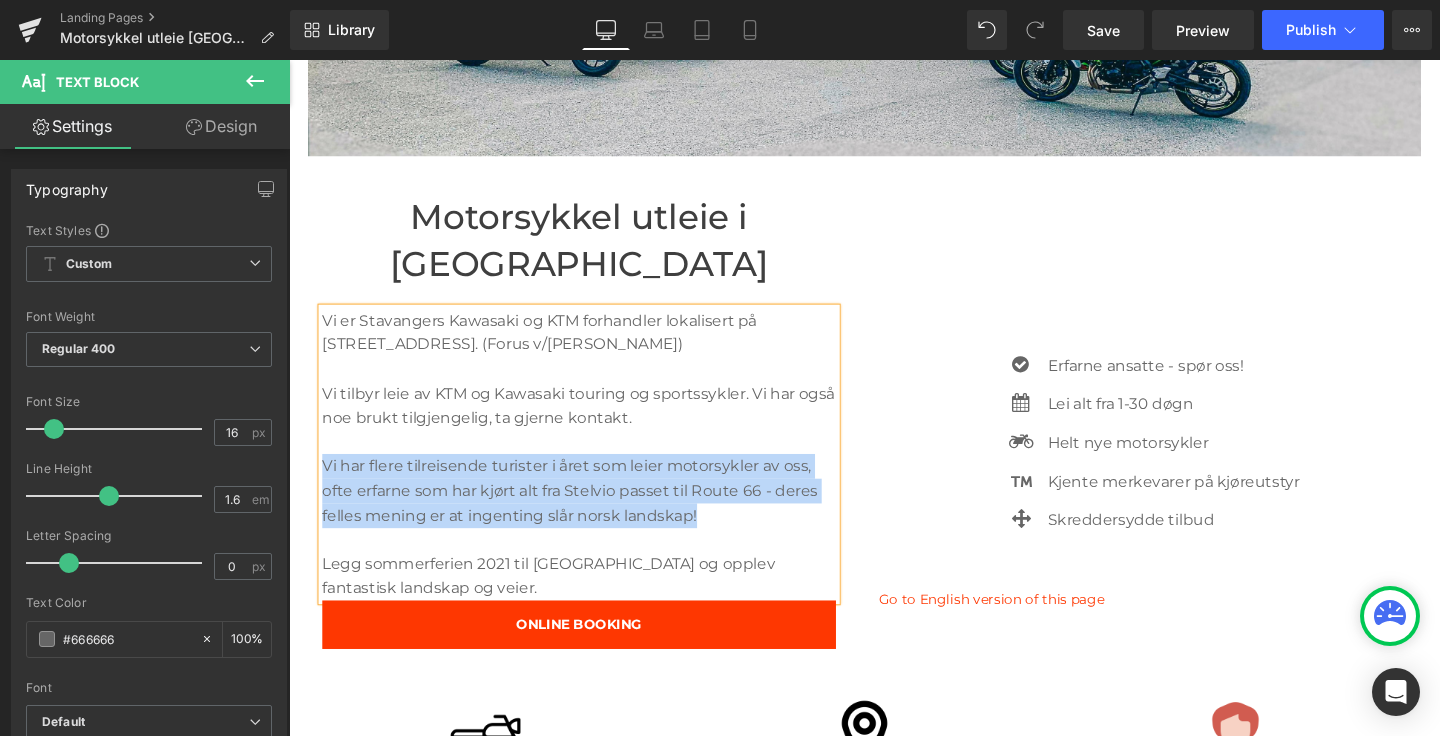 click on "Vi har flere tilreisende turister i året som leier motorsykler av oss, ofte erfarne som har kjørt alt fra Stelvio passet til Route 66 - deres felles mening er at ingenting slår norsk landskap!" at bounding box center [594, 512] 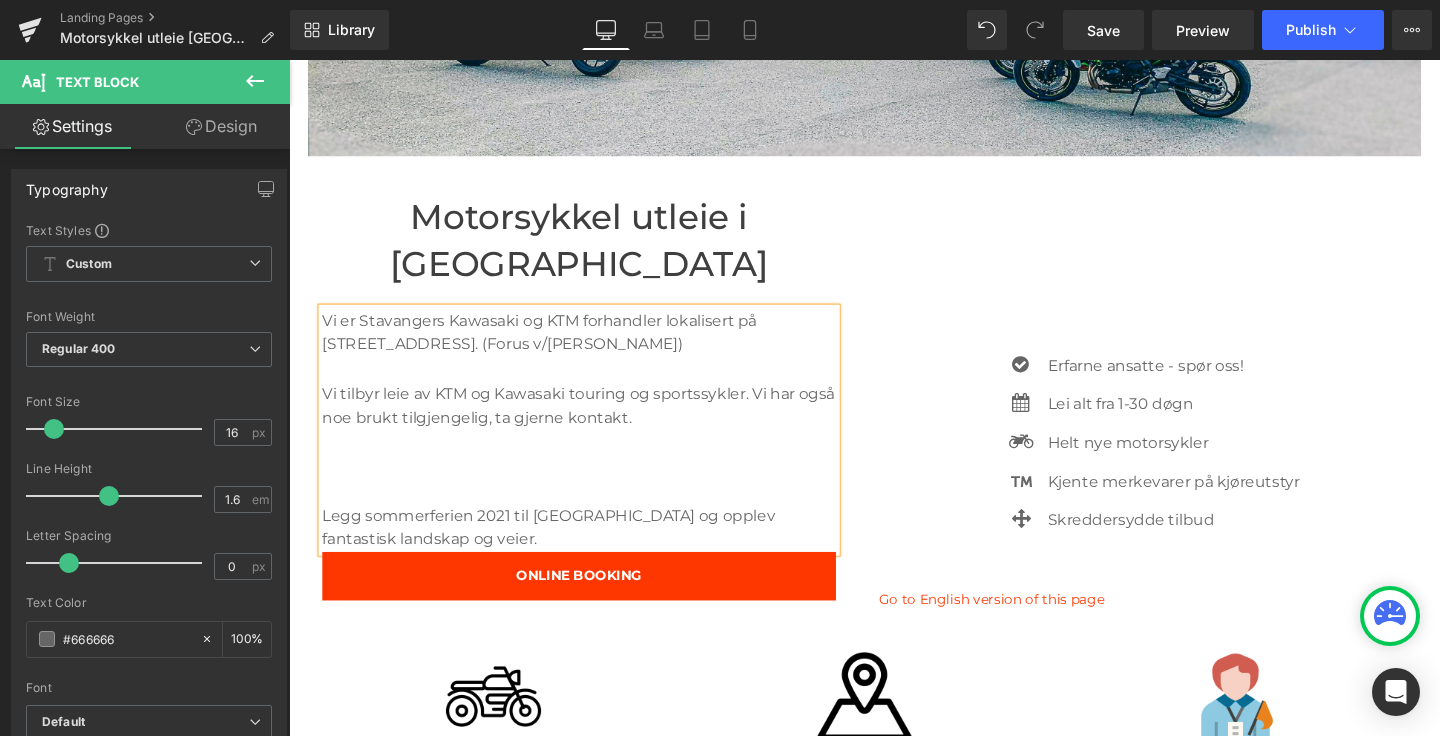 click on "Legg sommerferien 2021 til Norge og opplev fantastisk landskap og veier." at bounding box center (594, 551) 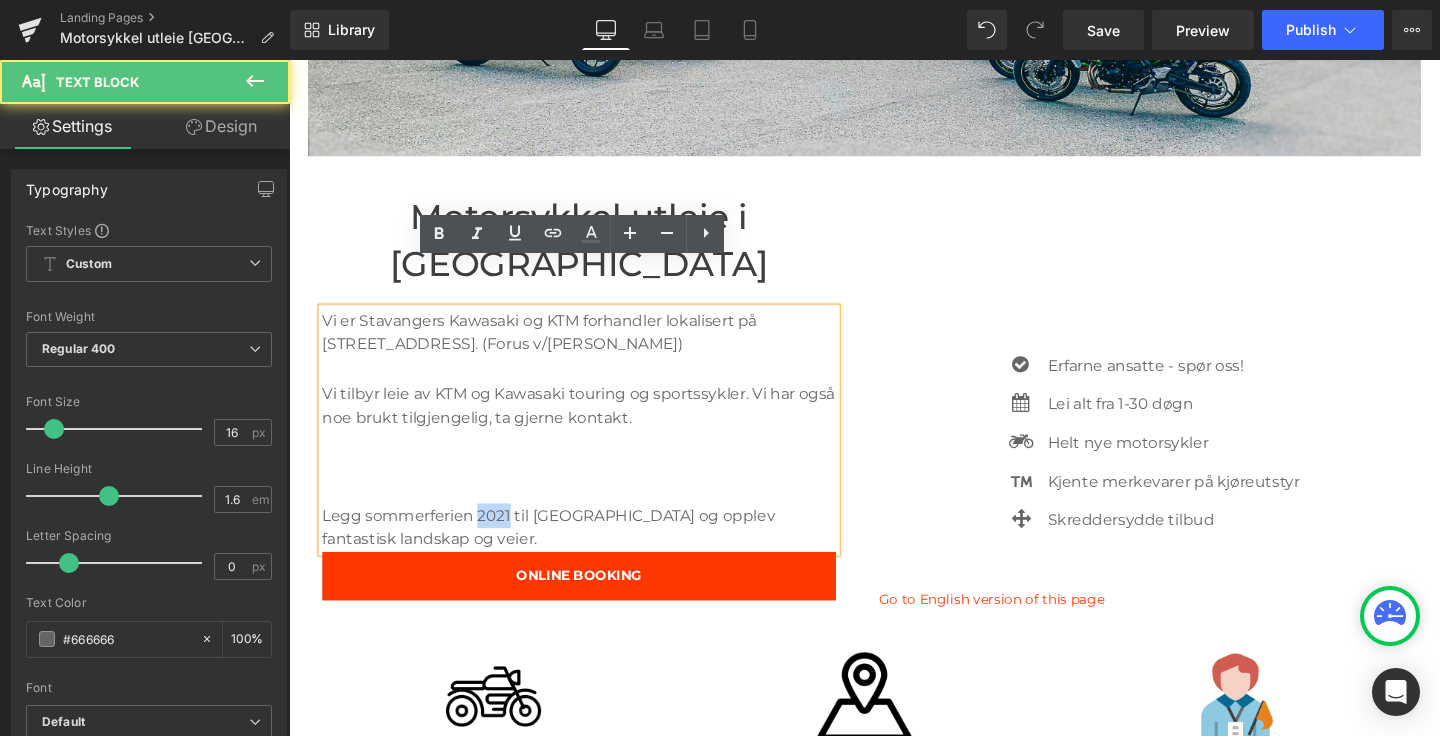 click on "Legg sommerferien 2021 til Norge og opplev fantastisk landskap og veier." at bounding box center (594, 551) 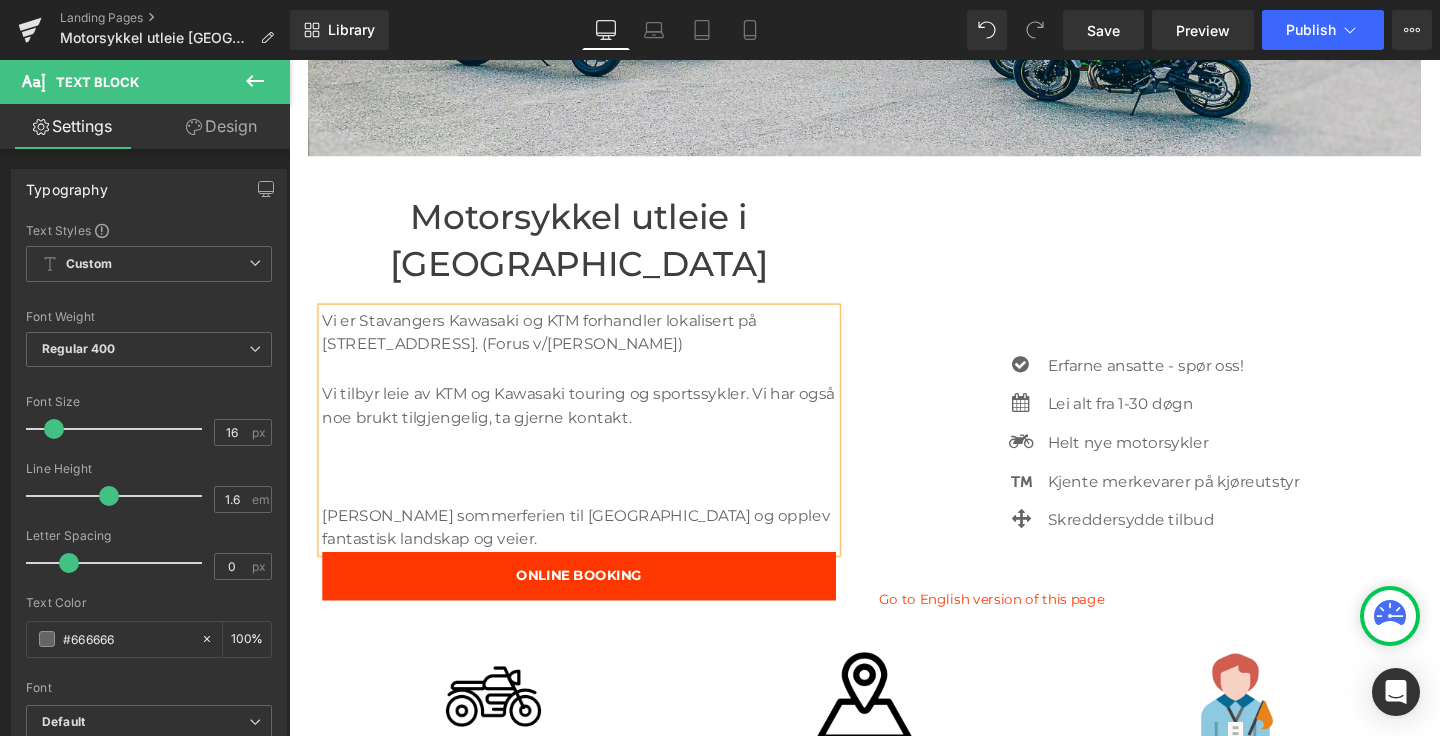 click at bounding box center [594, 487] 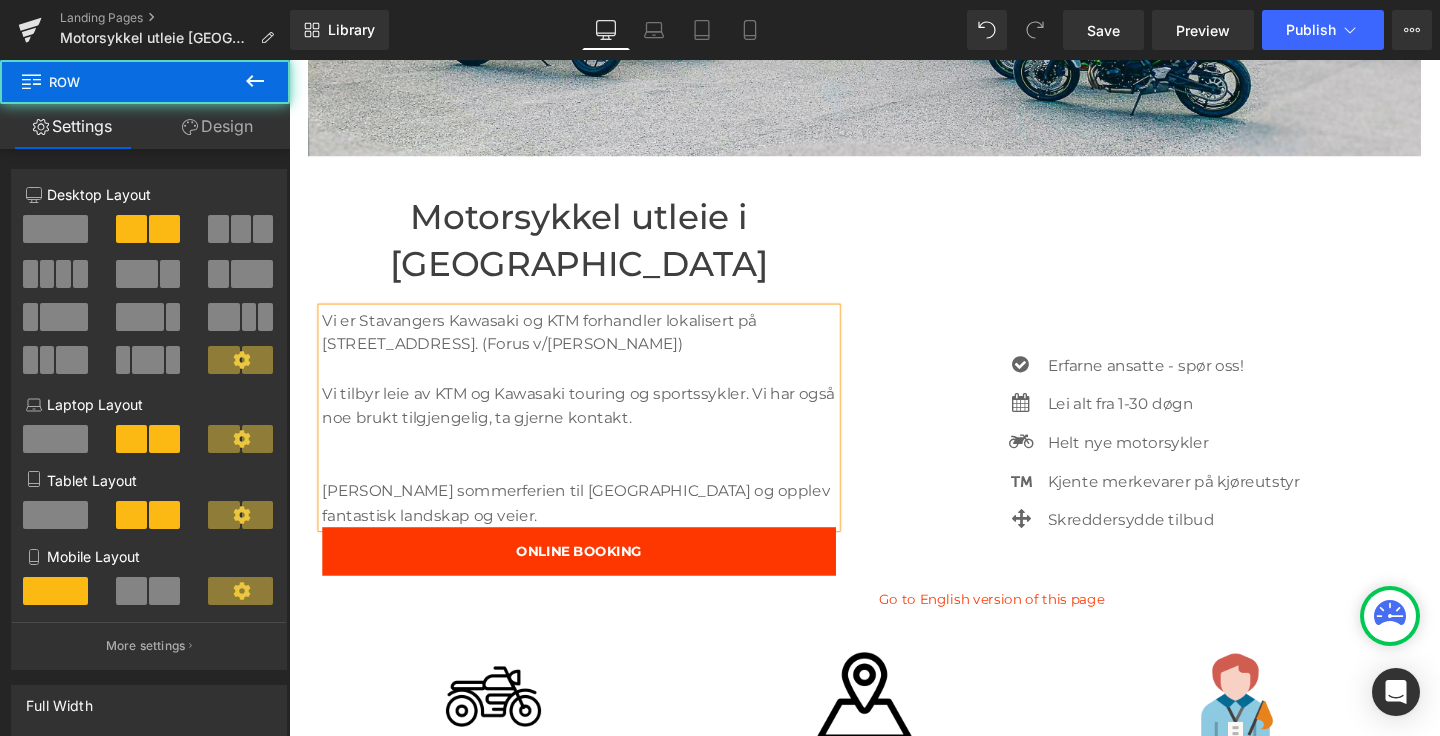 click on "Motorsykkel utleie i Stavanger Heading         Vi er Stavangers Kawasaki og KTM forhandler lokalisert på Forusparken 4, 4031 Stavanger. (Forus v/Leos Lekeland) Vi tilbyr leie av KTM og Kawasaki touring og sportssykler. Vi har også noe brukt tilgjengelig, ta gjerne kontakt. Legg sommerferien til Norge og opplev fantastisk landskap og veier. Text Block         ONLINE BOOKING Button         Row
Icon
Erfarne ansatte - spør oss!
Text Block
Icon
Lei alt fra 1-30 døgn" at bounding box center [894, 409] 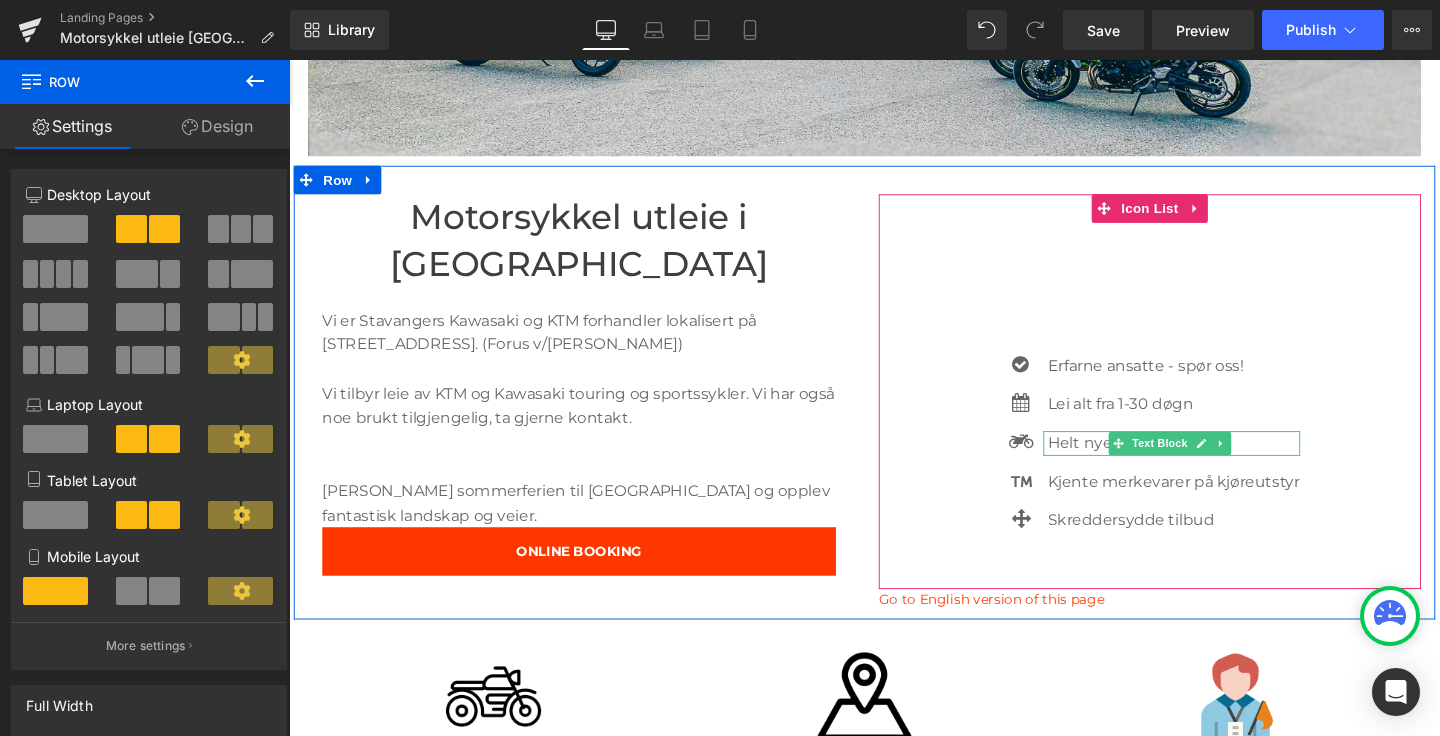 click on "Helt nye motorsykler" at bounding box center [1219, 463] 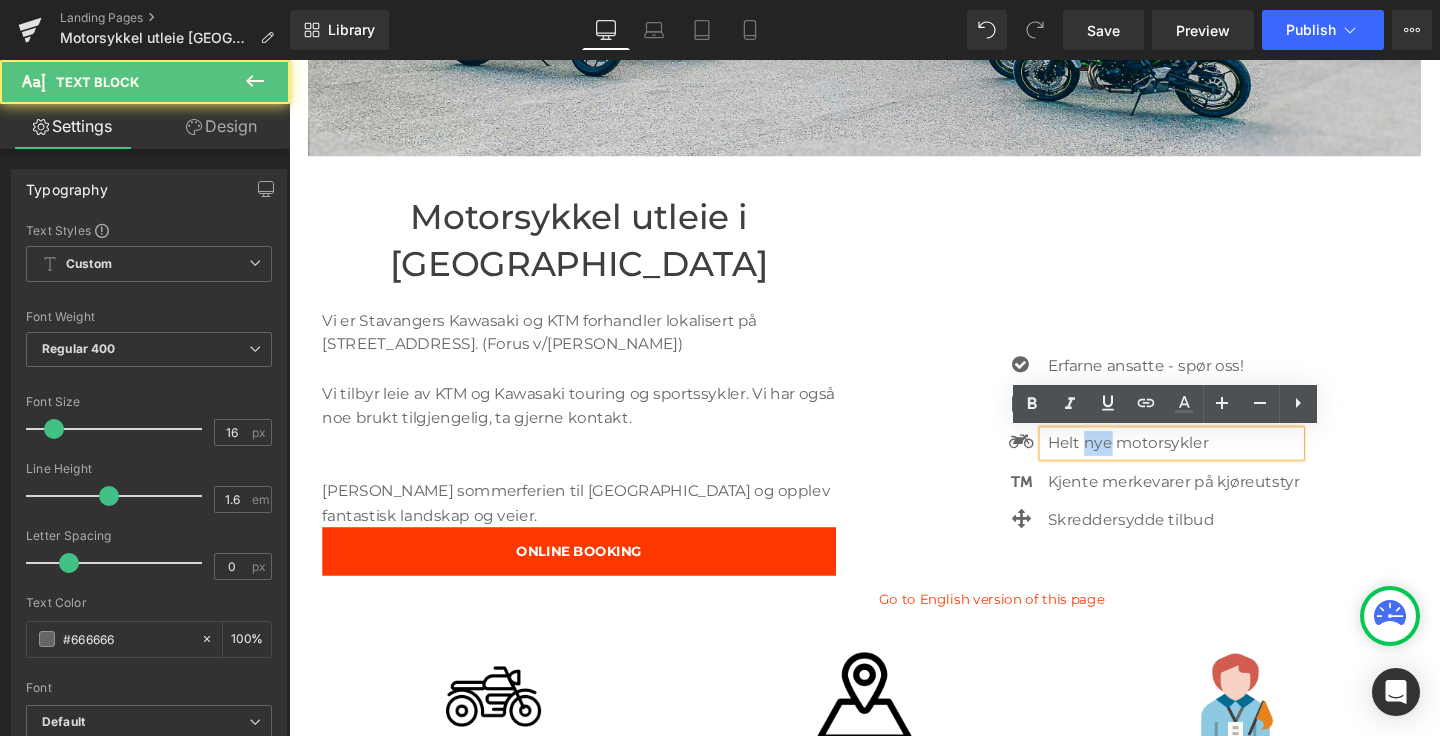 click on "Helt nye motorsykler" at bounding box center (1219, 463) 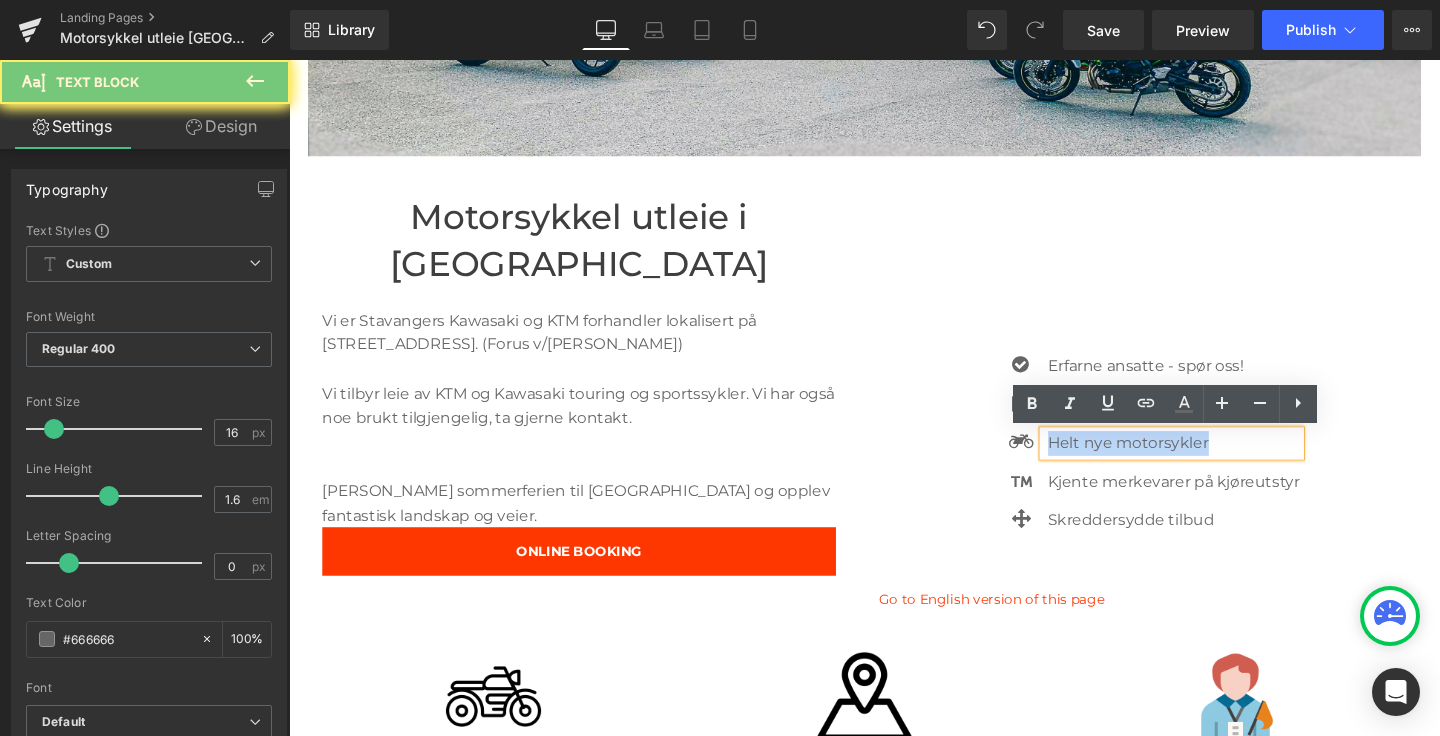 click on "Helt nye motorsykler" at bounding box center [1219, 463] 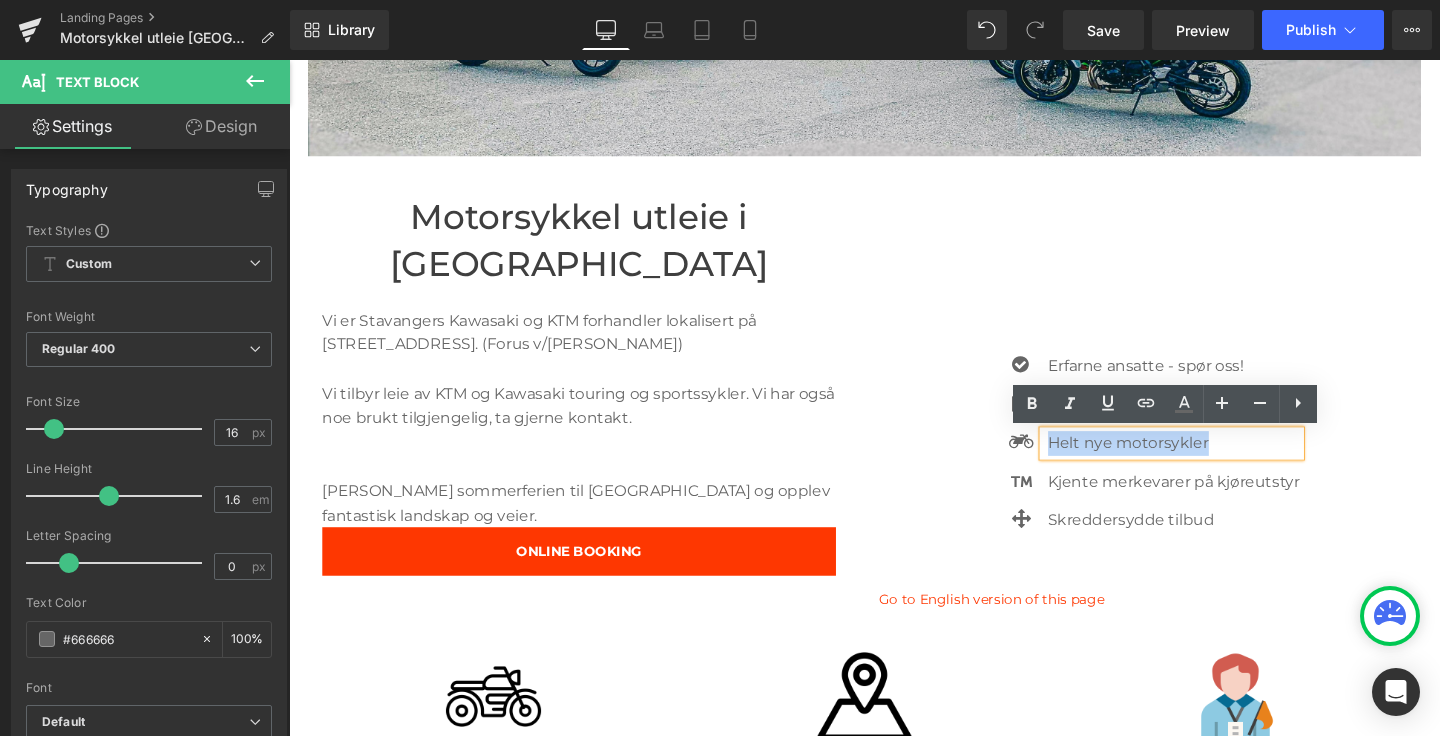 type 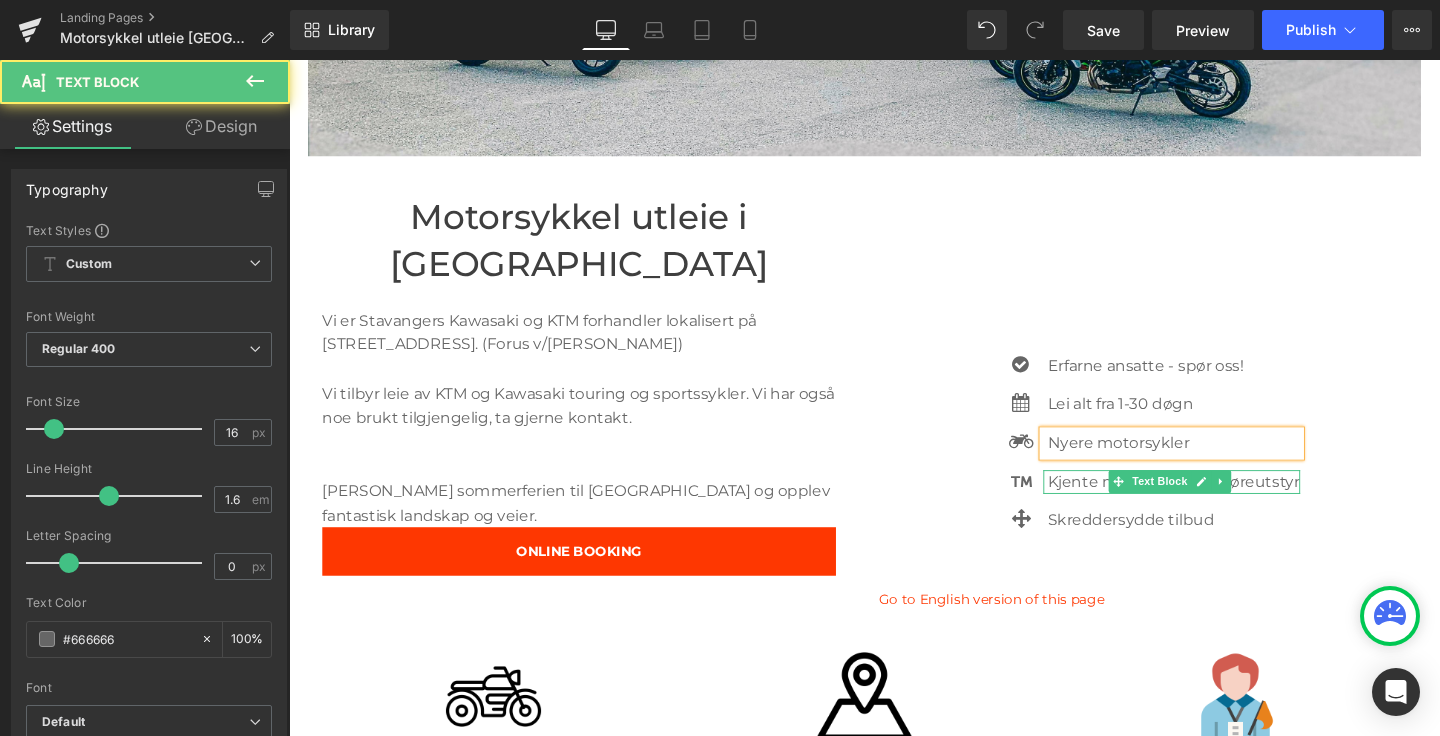 click on "Kjente merkevarer på kjøreutstyr" at bounding box center (1219, 504) 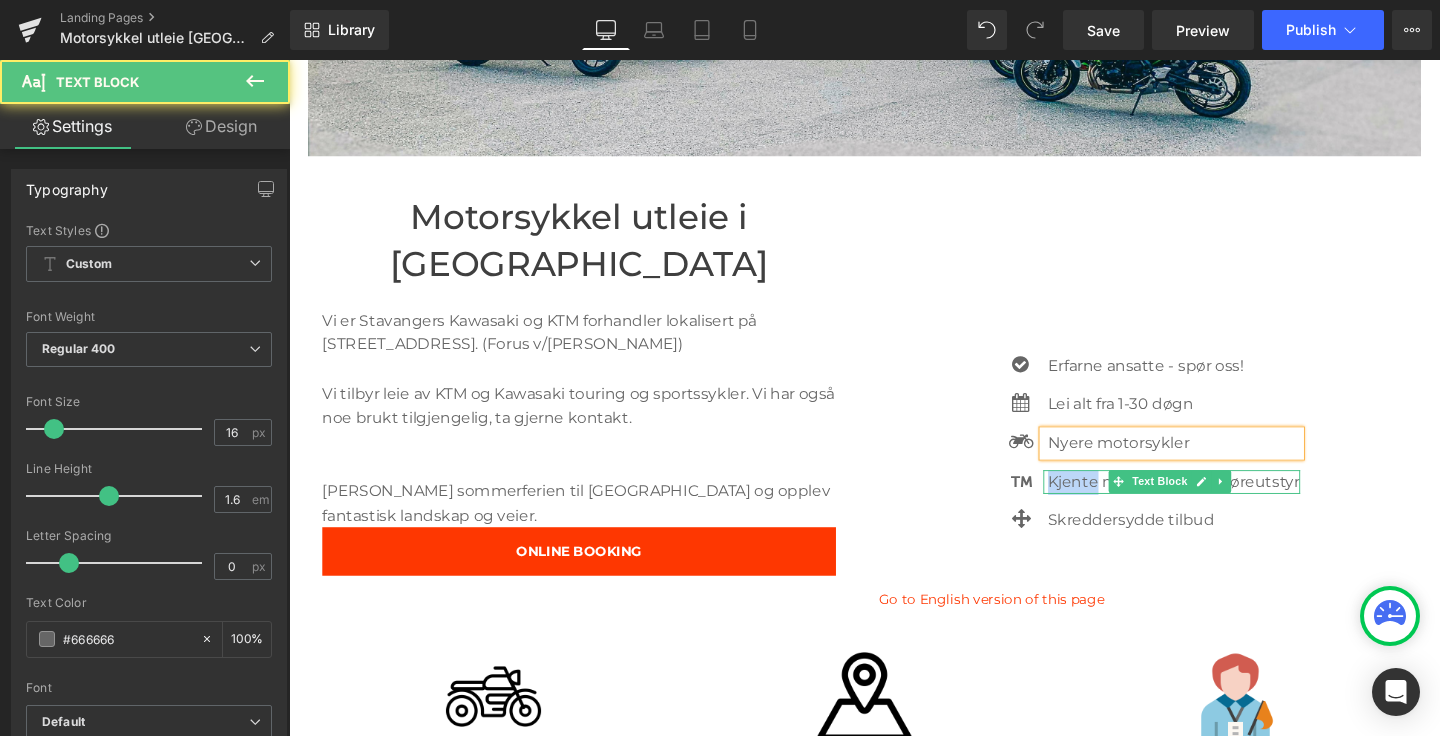 click on "Kjente merkevarer på kjøreutstyr" at bounding box center (1219, 504) 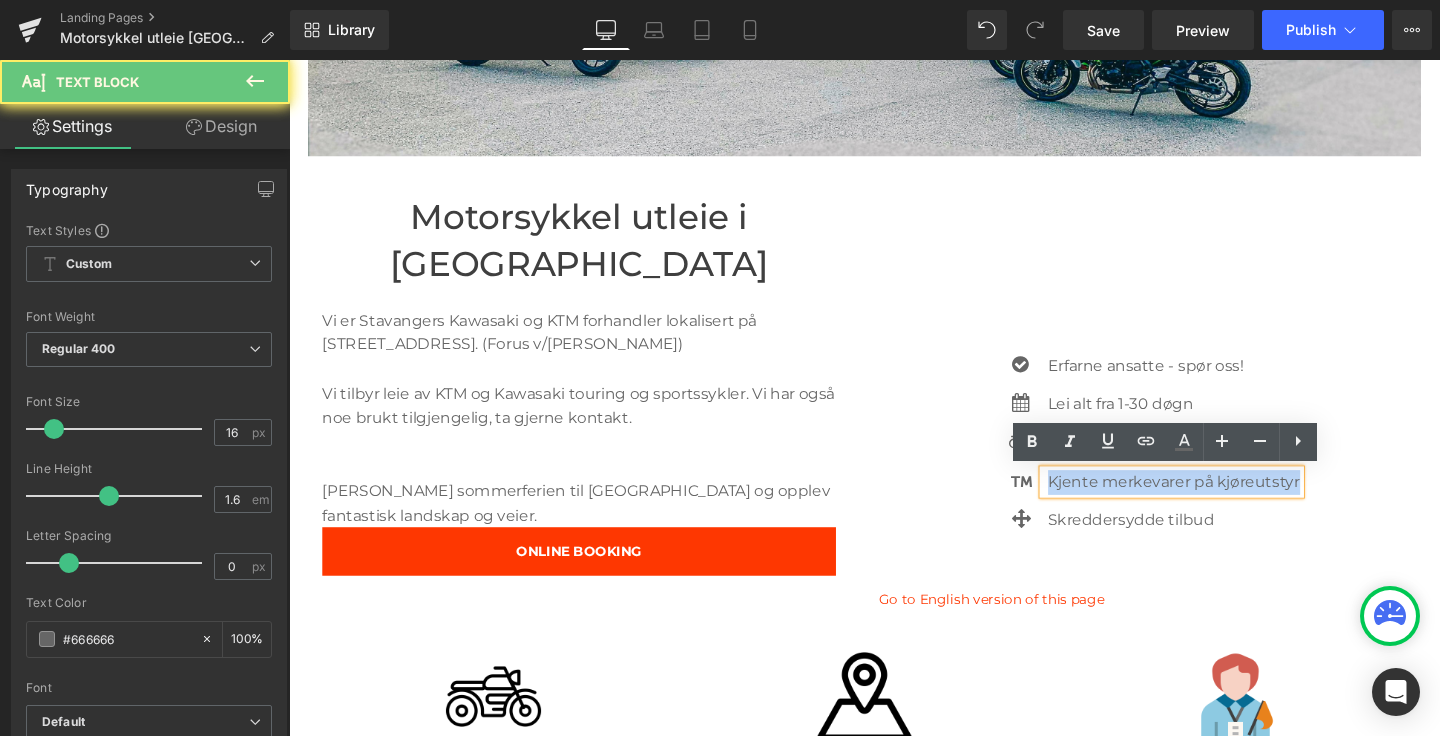 click on "Kjente merkevarer på kjøreutstyr" at bounding box center (1219, 504) 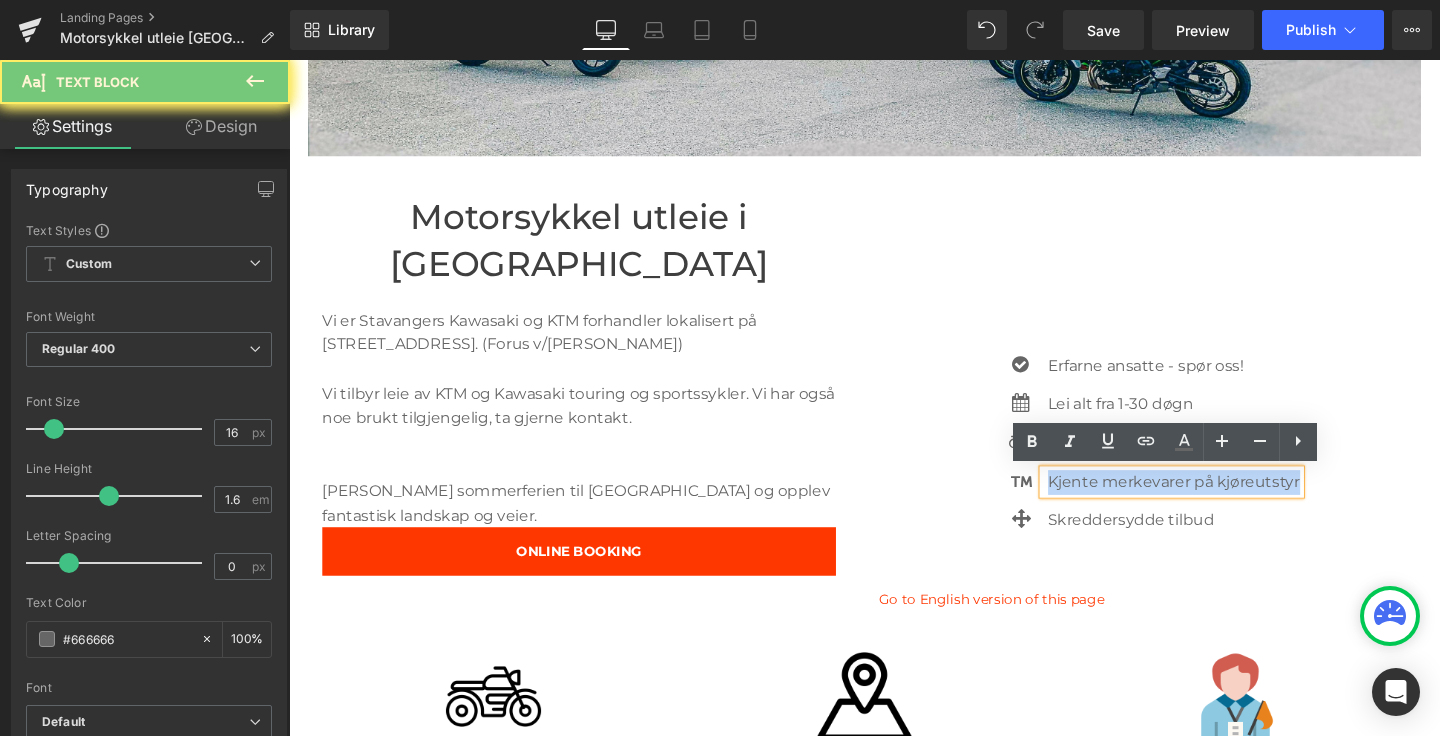 type 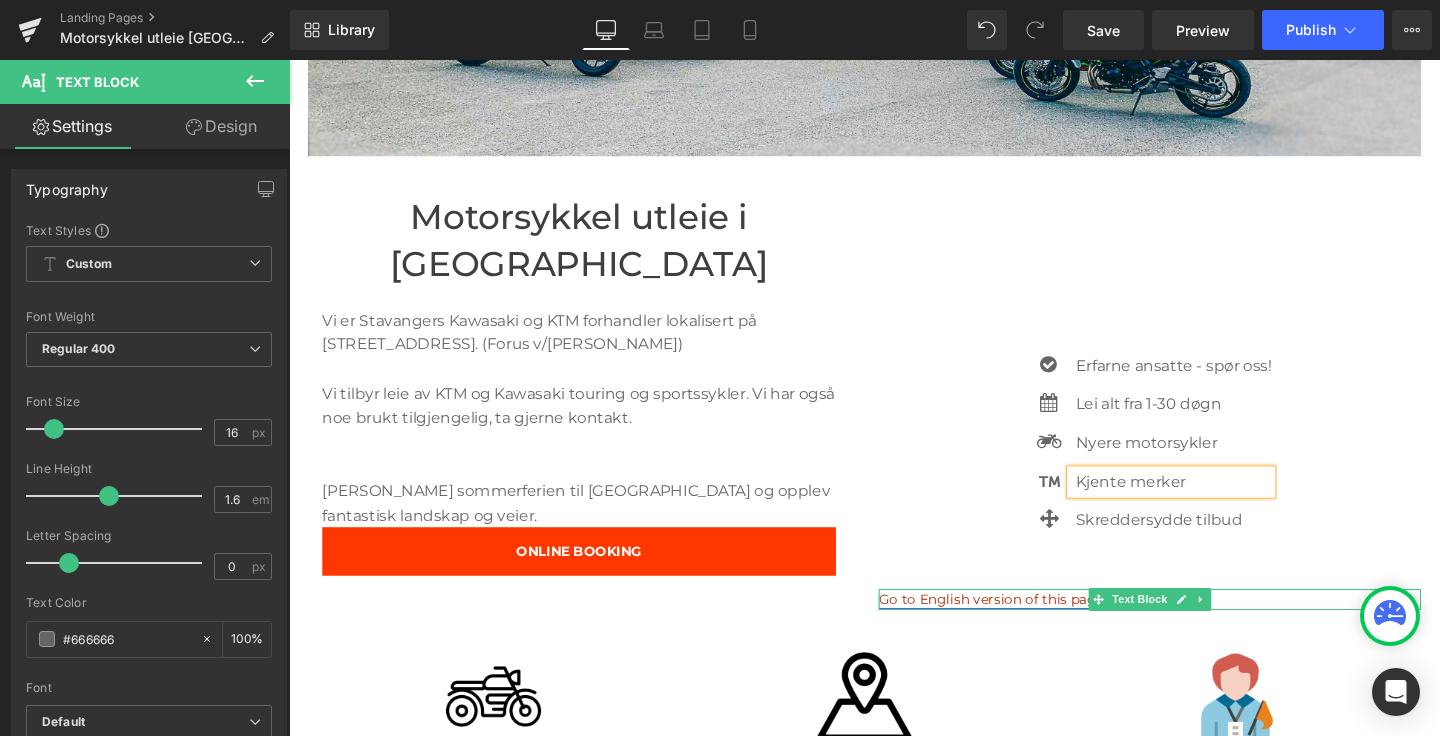 click on "Go to English version of this page" at bounding box center [1027, 627] 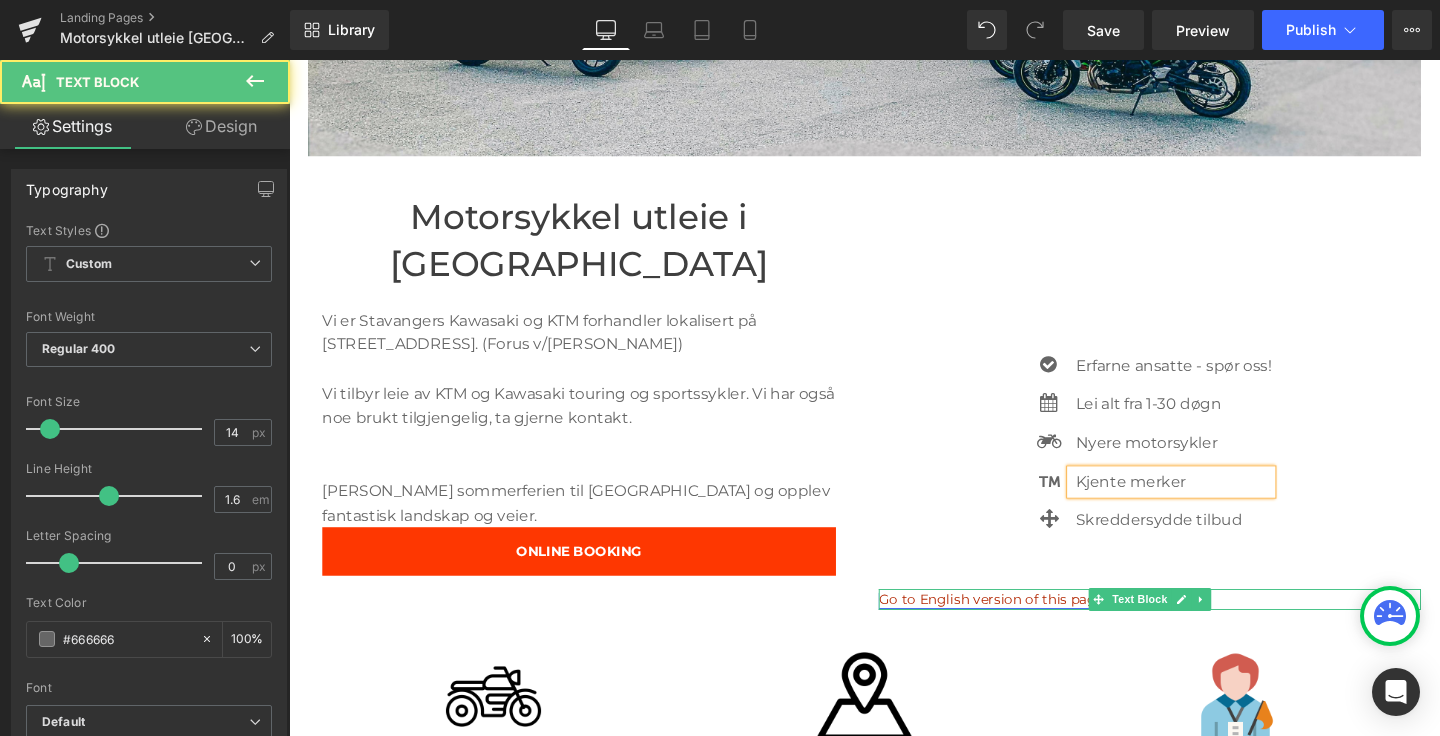 click on "Go to English version of this page" at bounding box center (1027, 627) 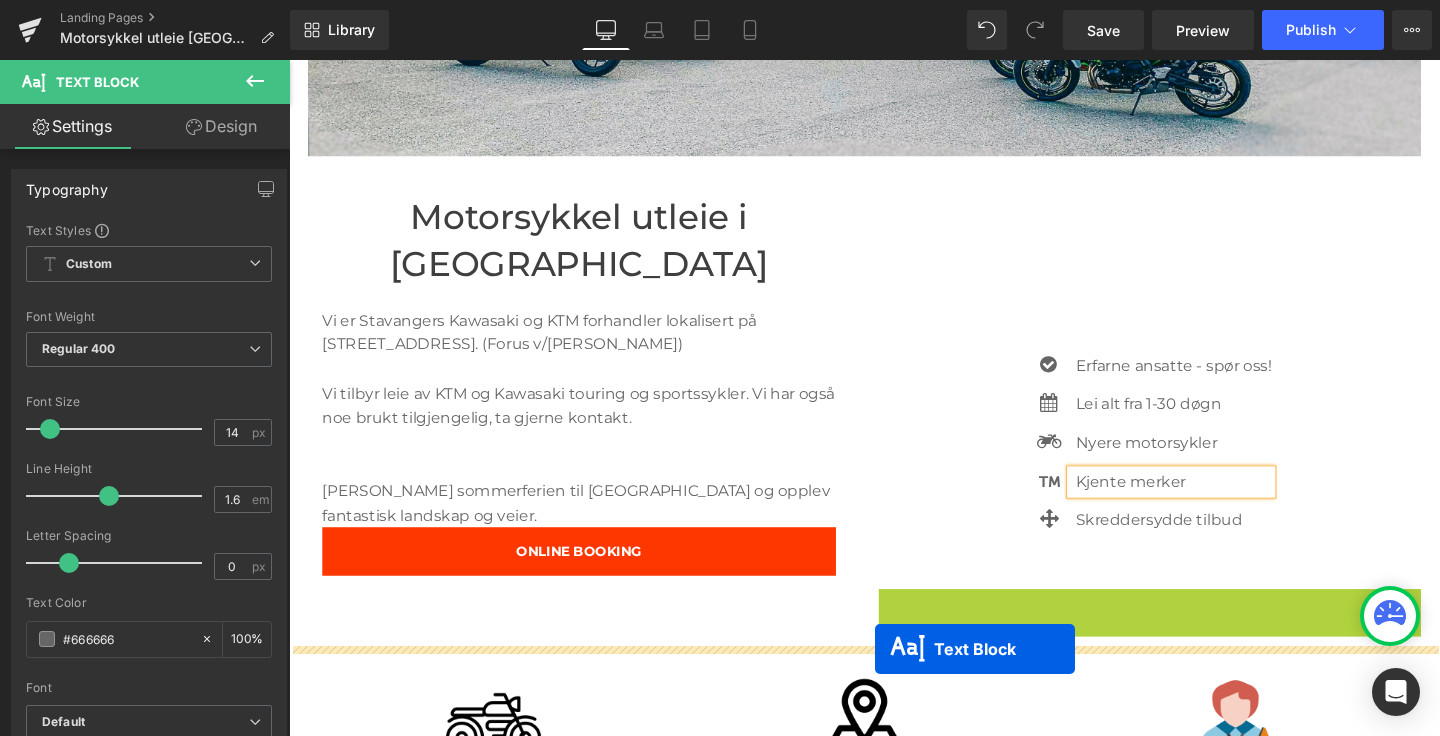 drag, startPoint x: 1136, startPoint y: 620, endPoint x: 905, endPoint y: 679, distance: 238.4156 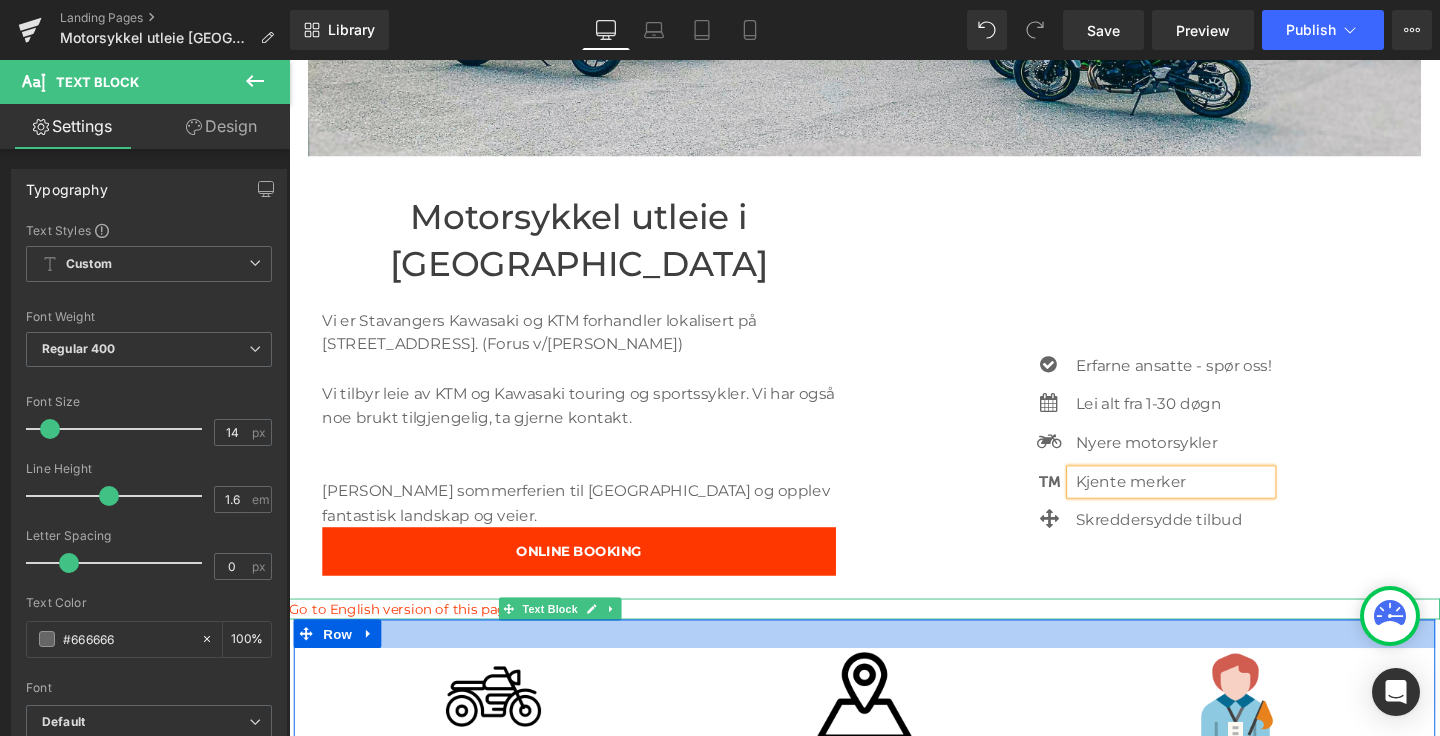 click at bounding box center [894, 663] 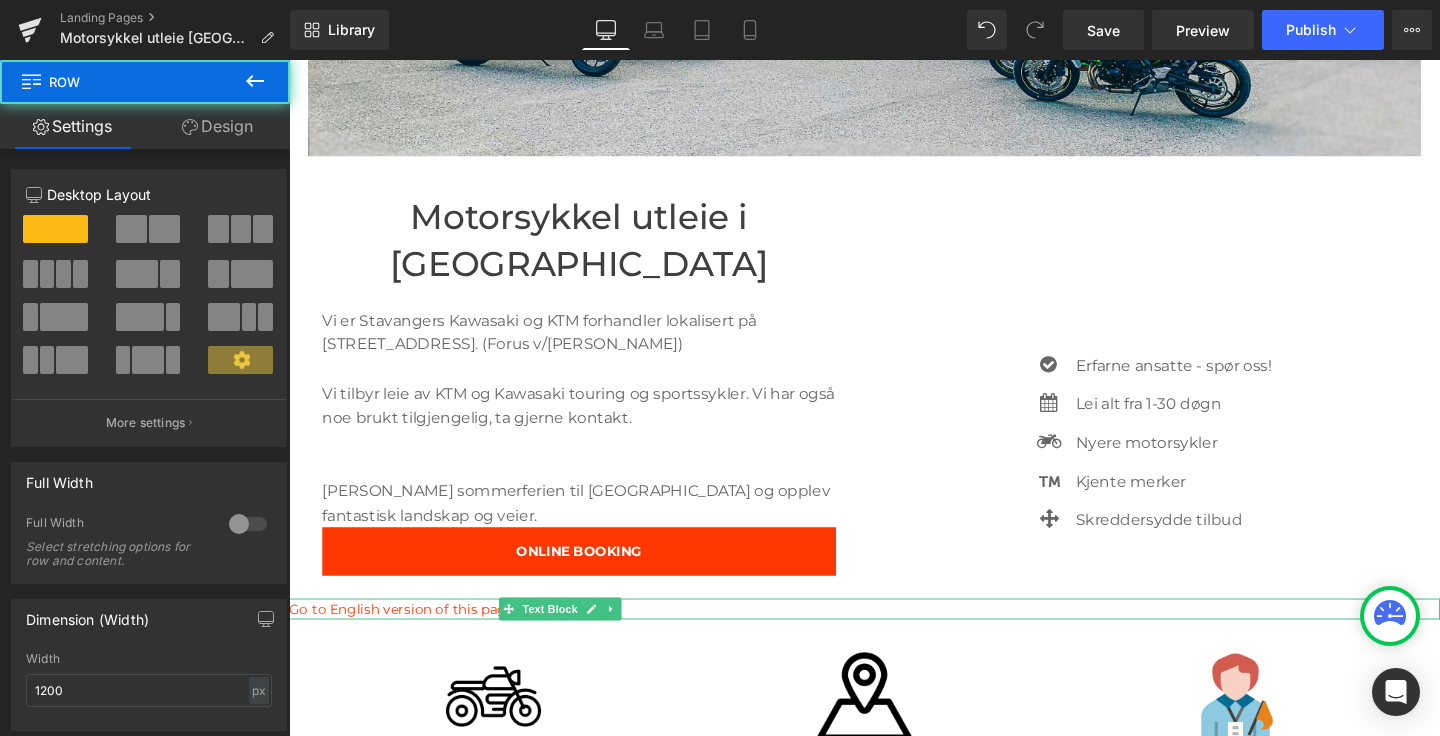 click on "Go to English version of this page" at bounding box center (894, 637) 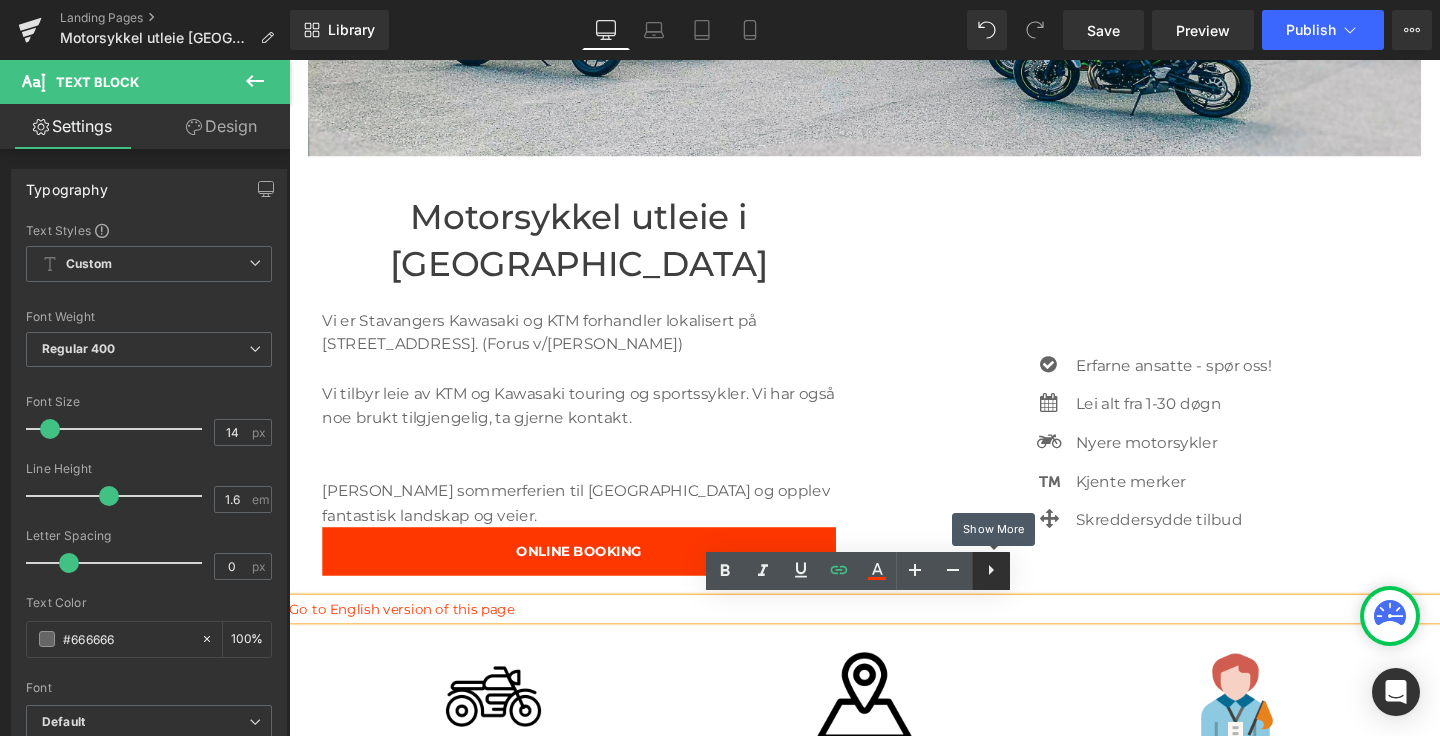 click 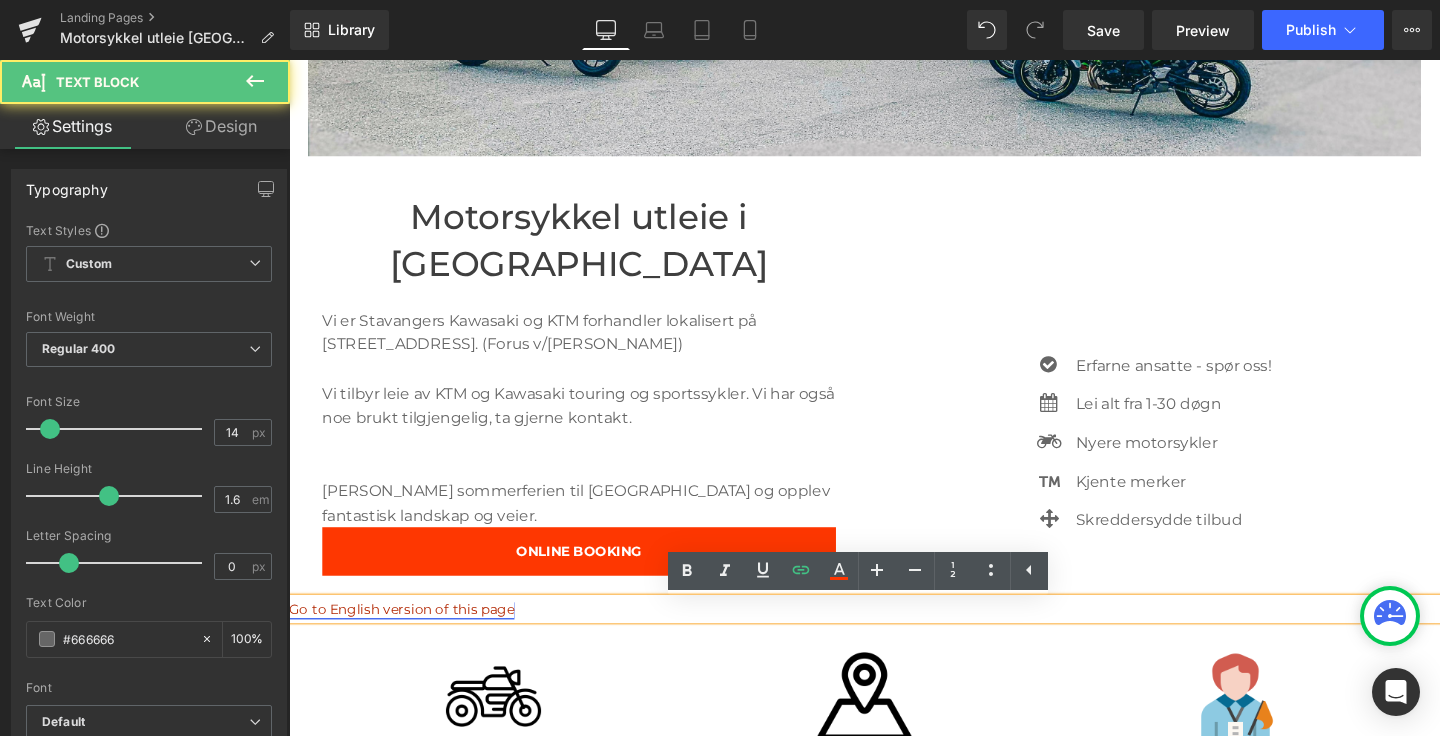 click on "Go to English version of this page" at bounding box center (407, 637) 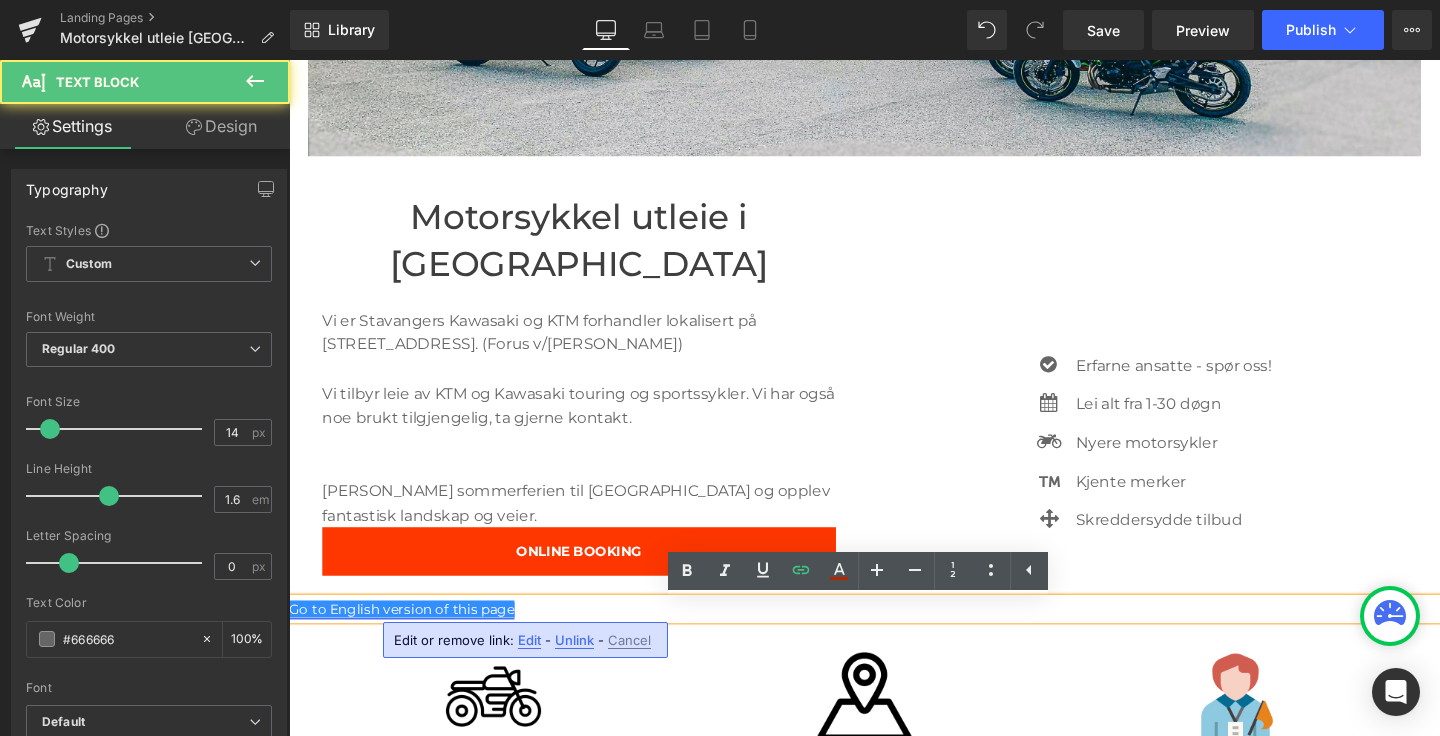 click on "Go to English version of this page" at bounding box center (407, 637) 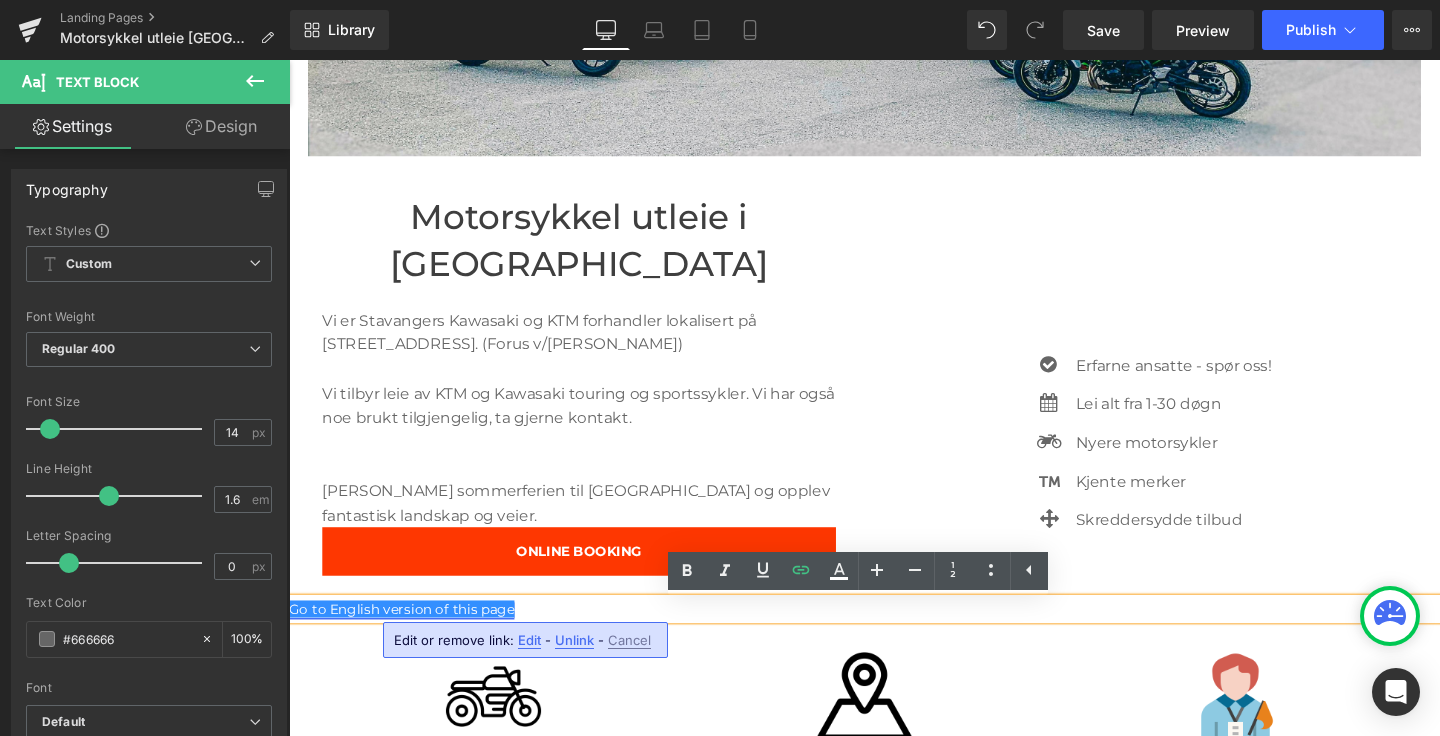 click on "Go to English version of this page" at bounding box center (407, 637) 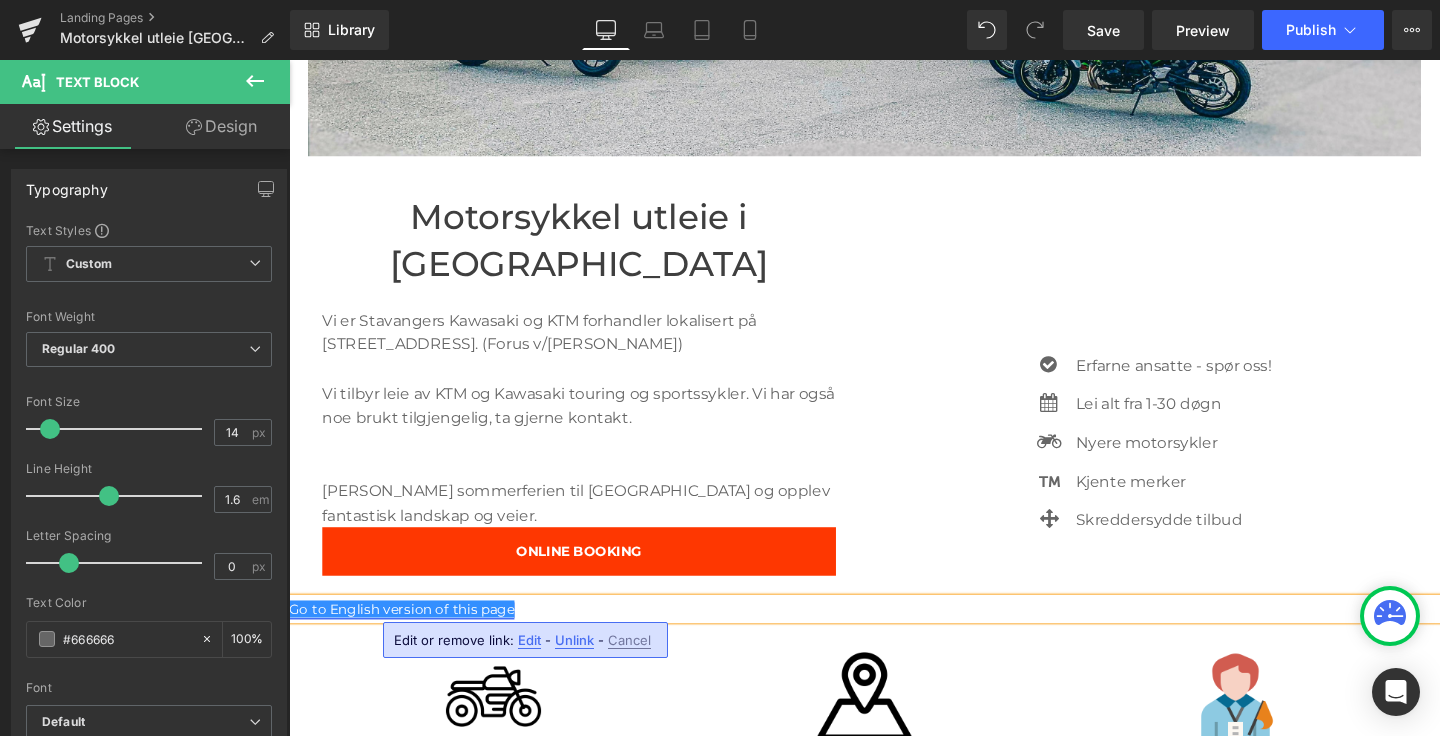 type 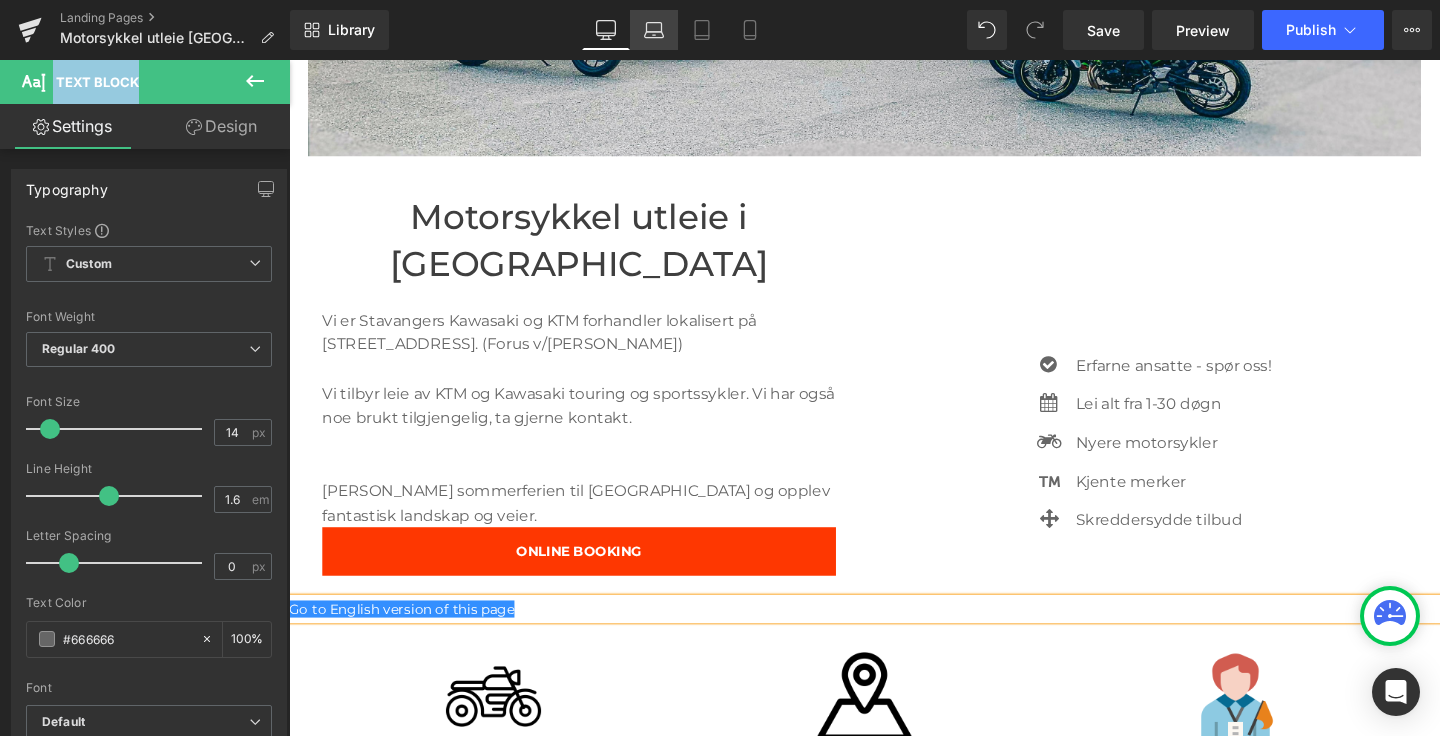 click 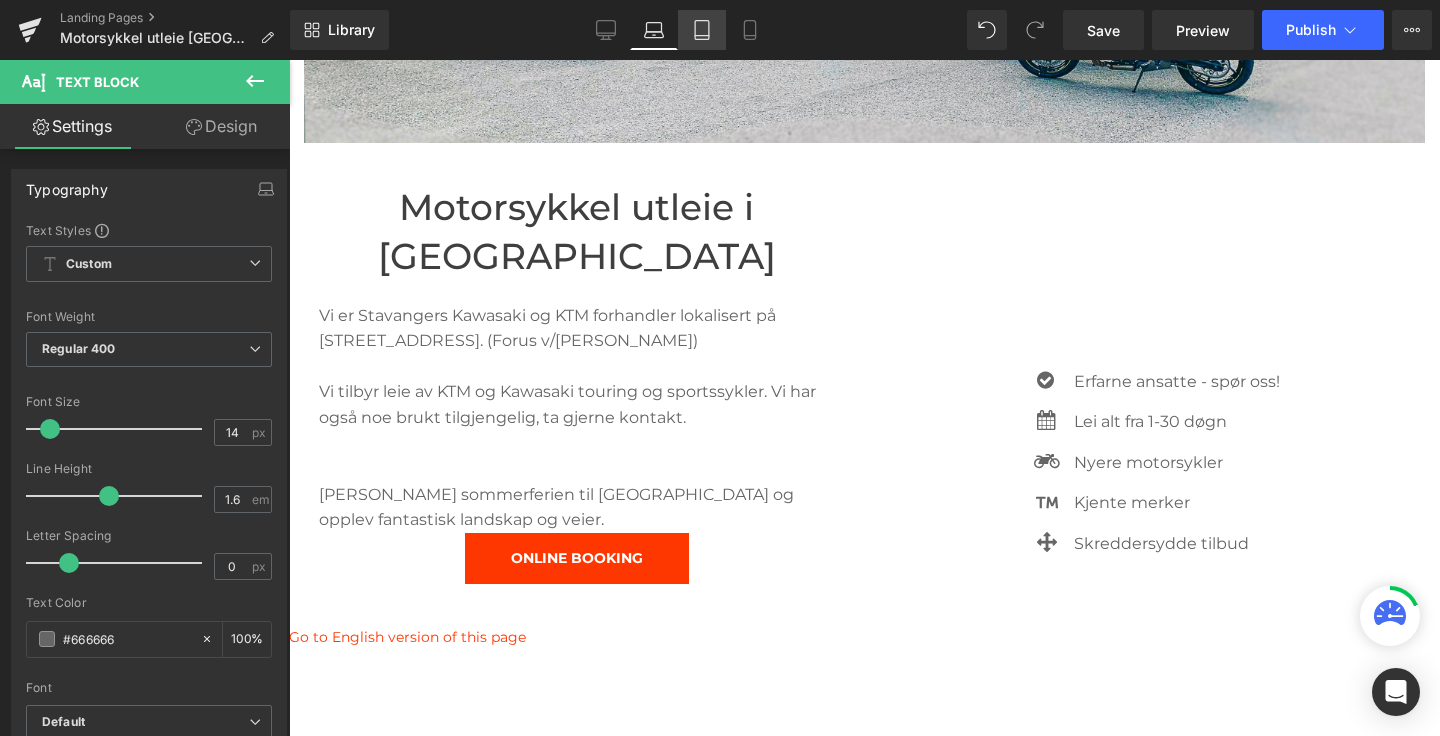 click 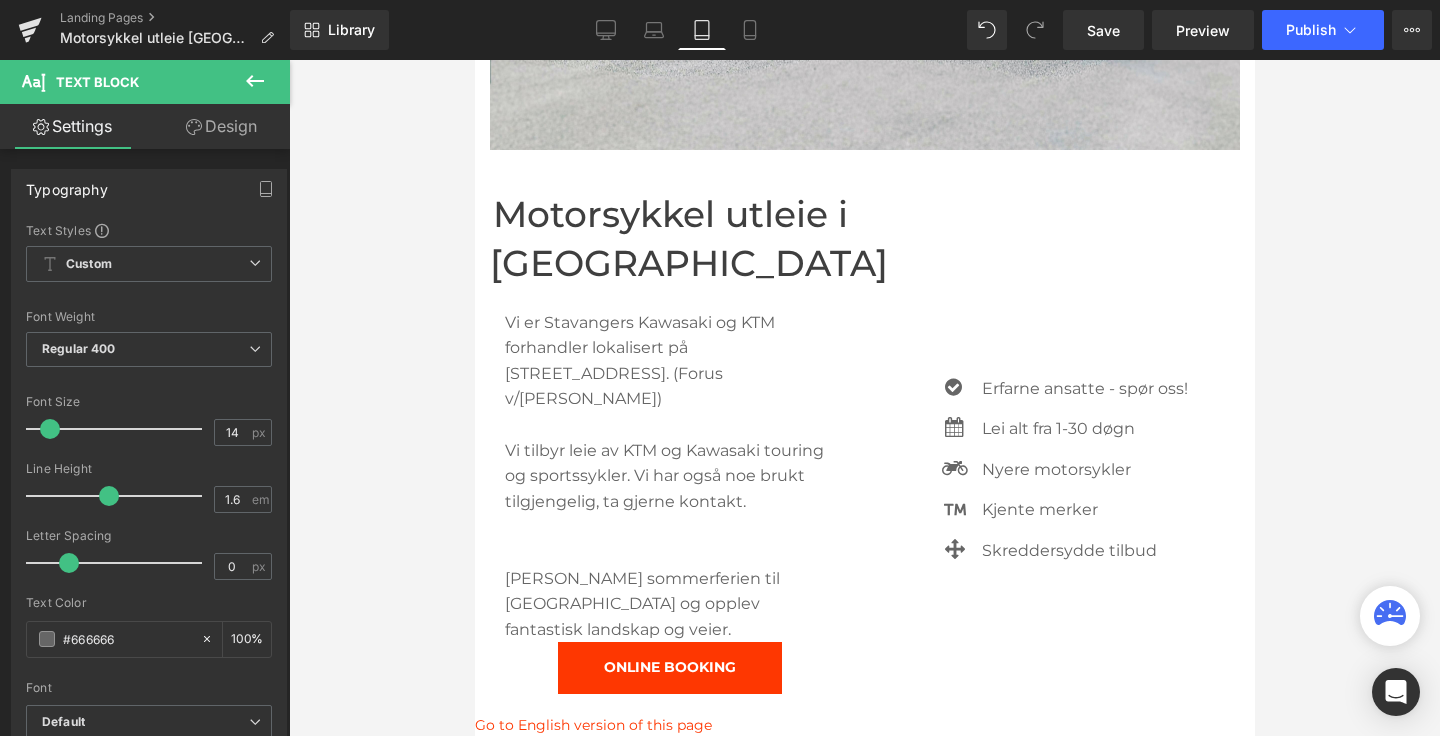 scroll, scrollTop: 748, scrollLeft: 0, axis: vertical 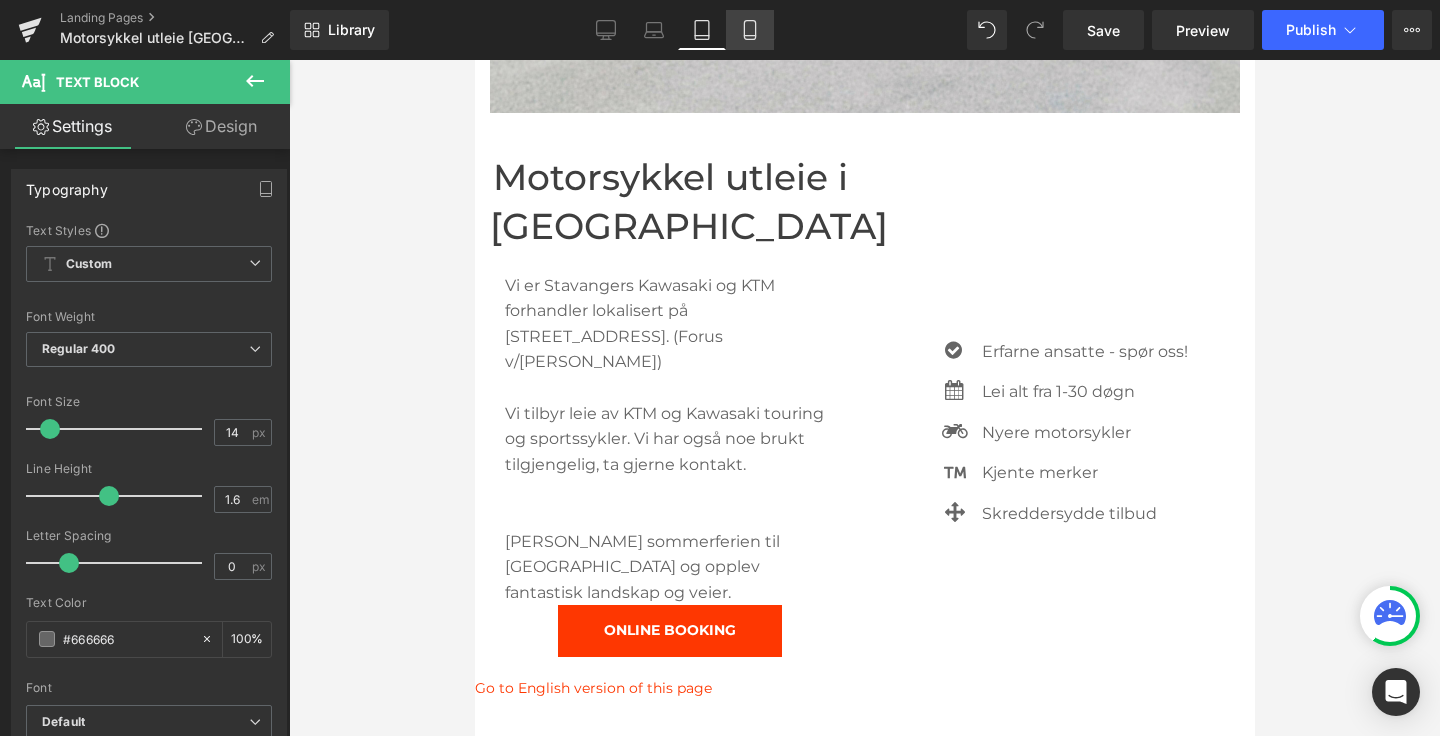click 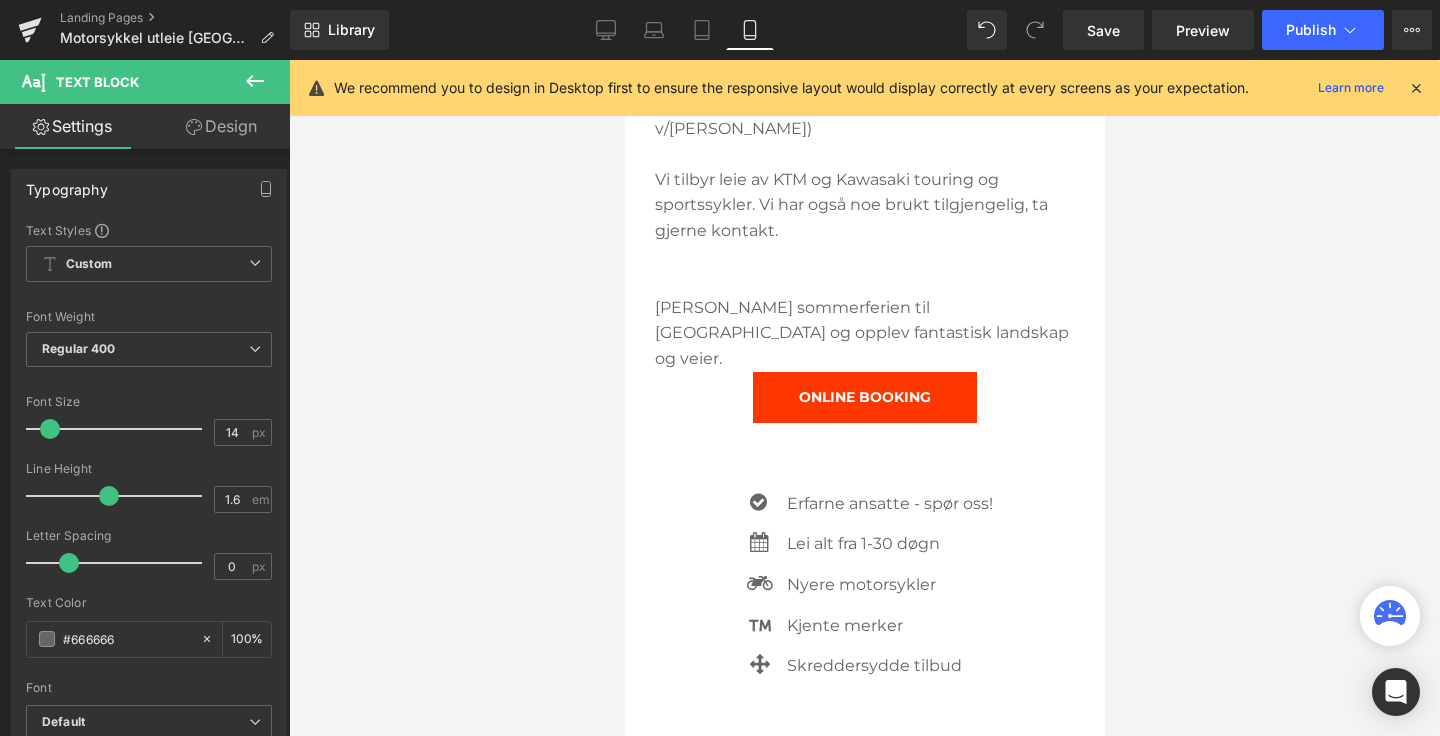 scroll, scrollTop: 844, scrollLeft: 0, axis: vertical 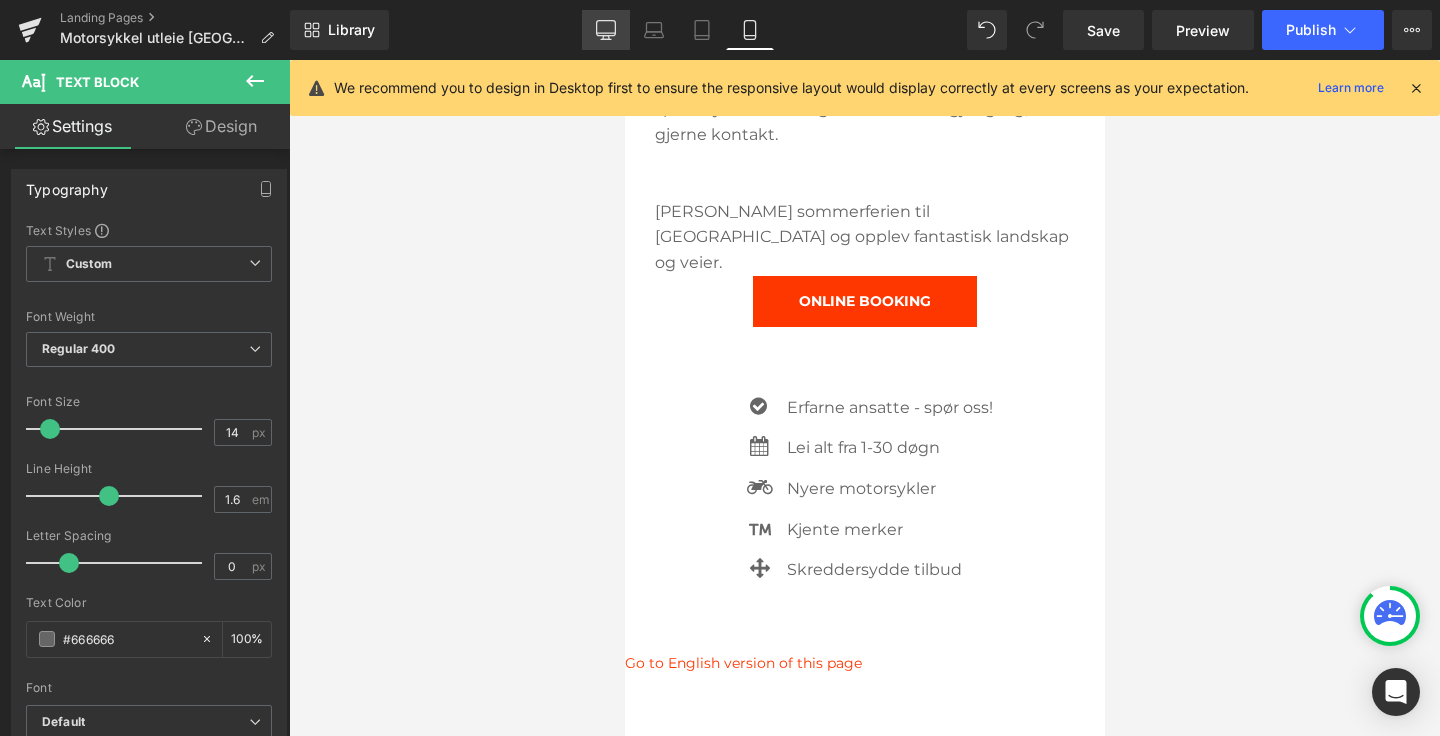 click 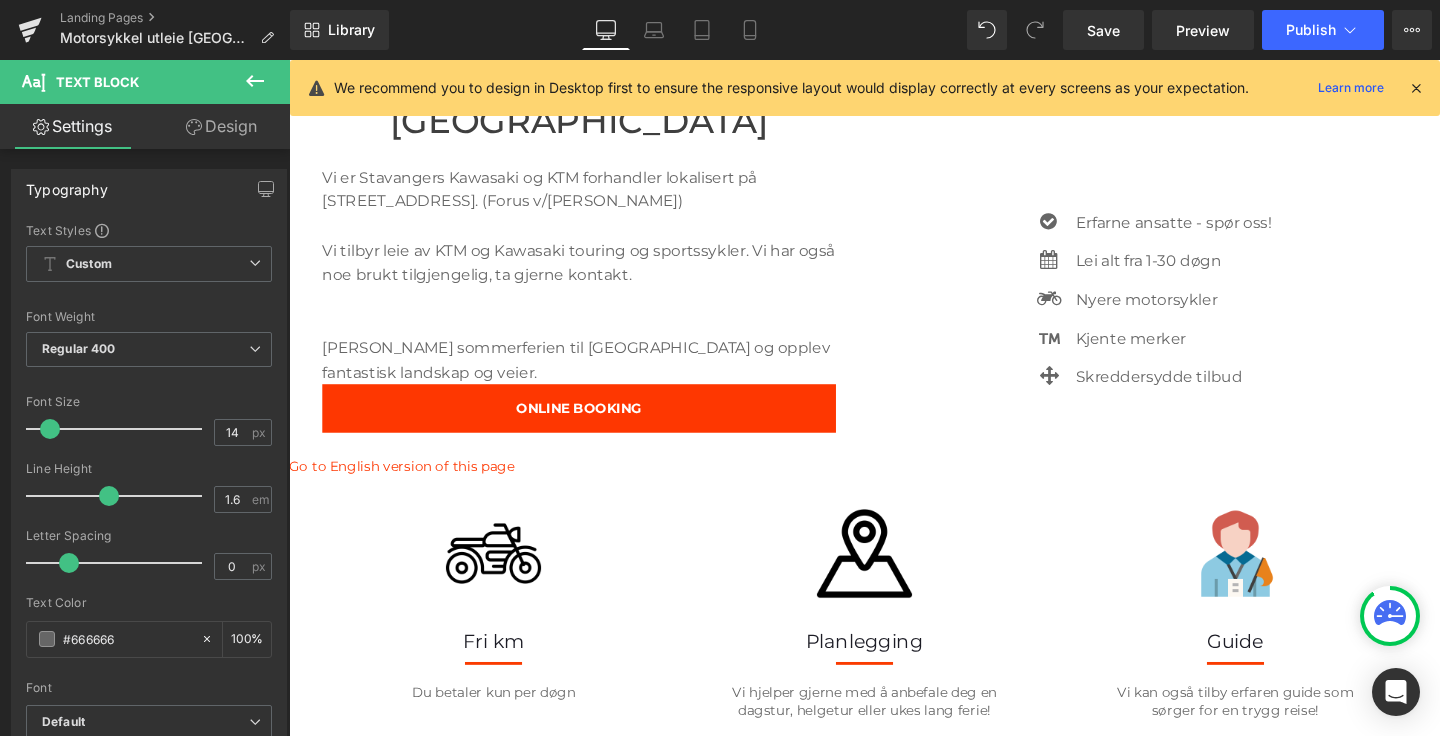 scroll, scrollTop: 694, scrollLeft: 0, axis: vertical 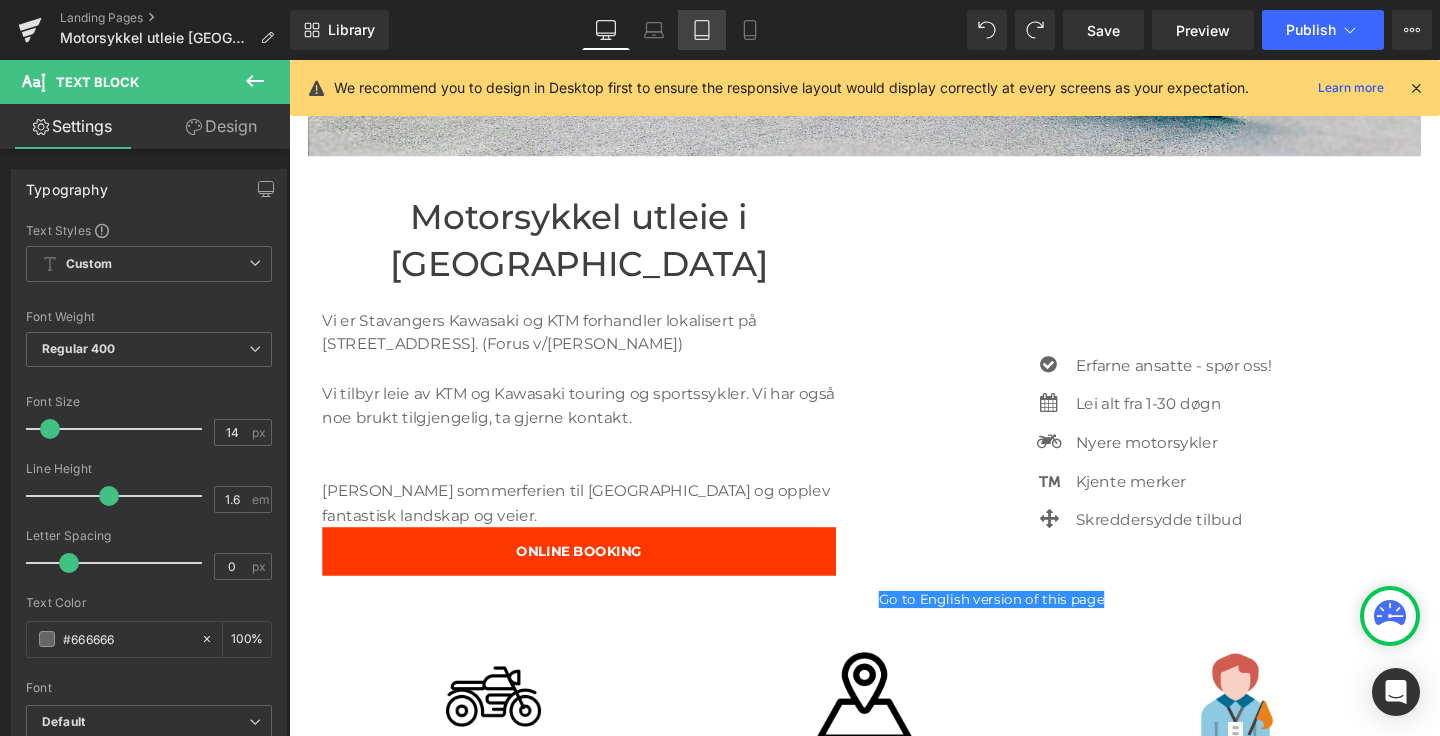 click on "Tablet" at bounding box center [702, 30] 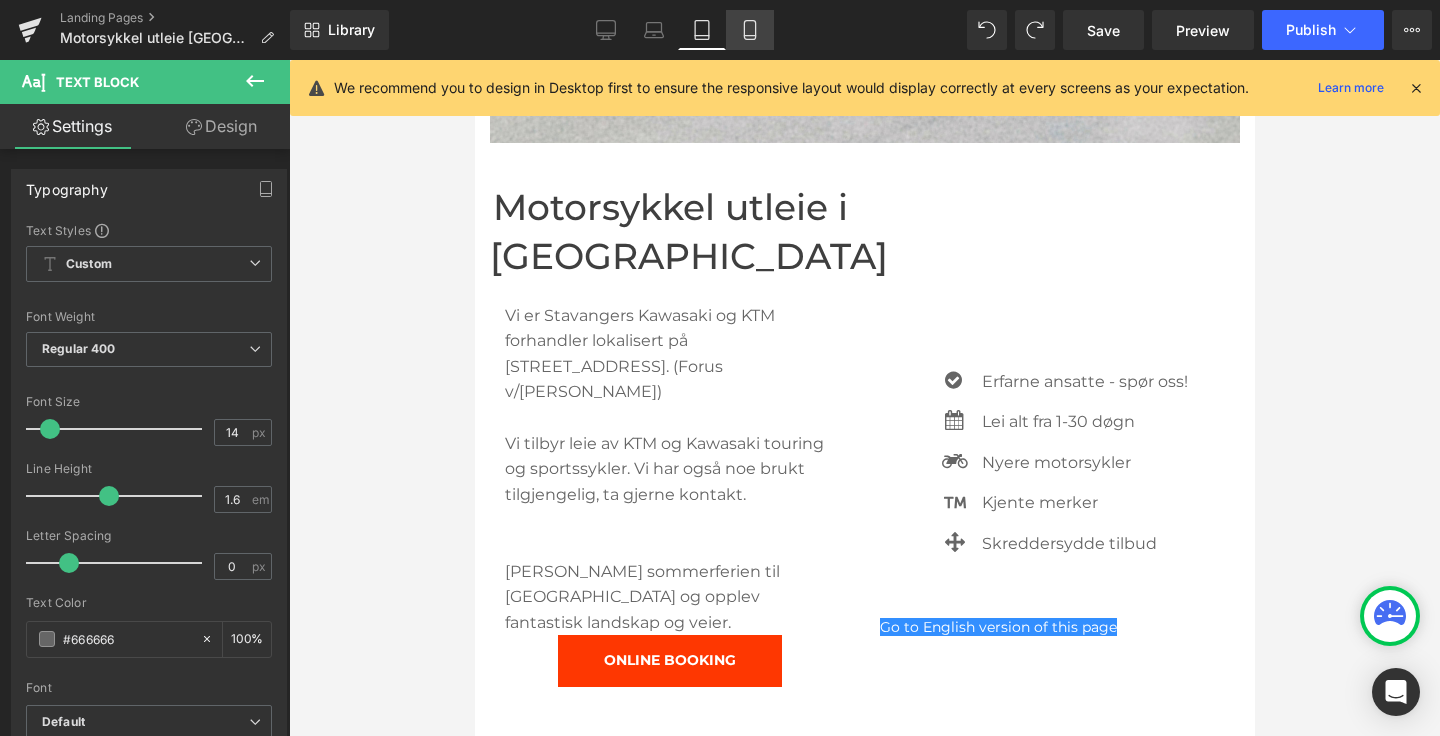 click on "Mobile" at bounding box center [750, 30] 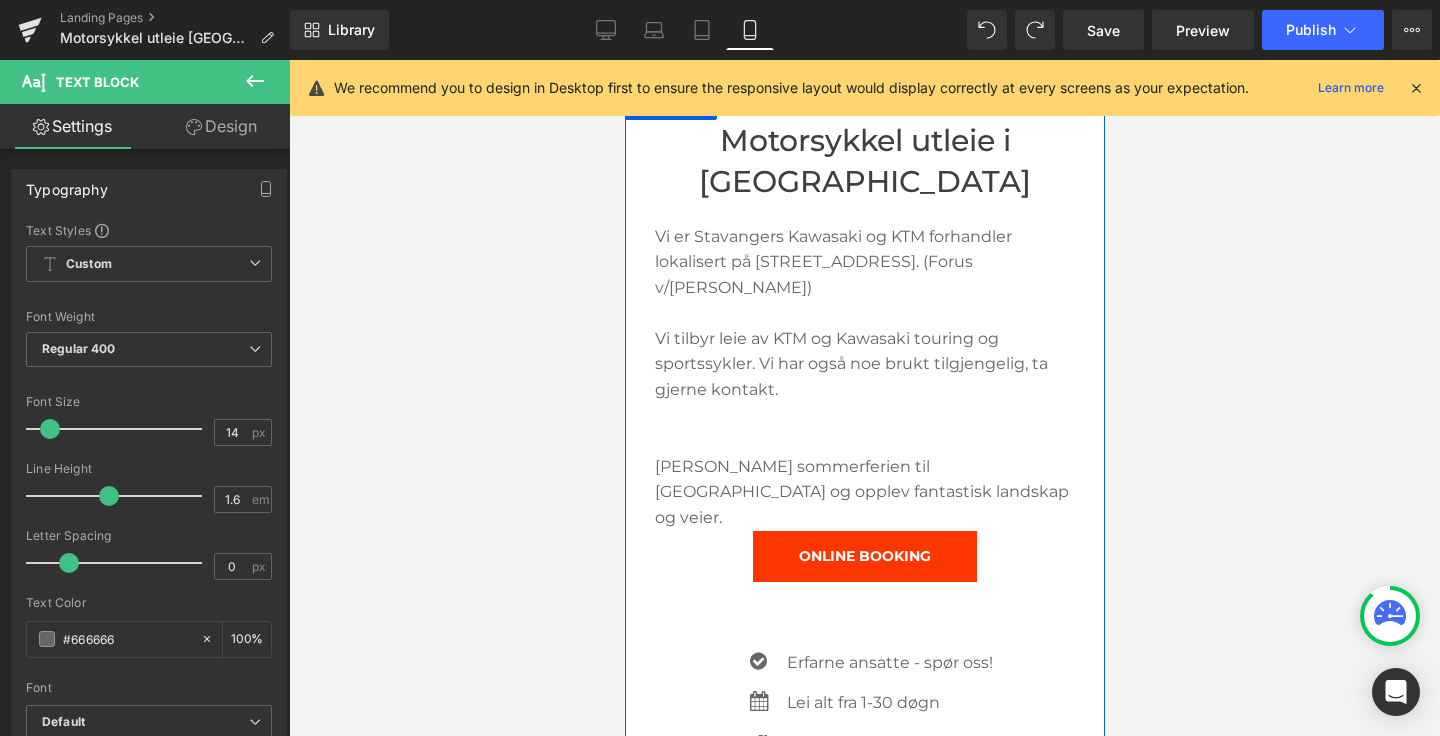 scroll, scrollTop: 754, scrollLeft: 0, axis: vertical 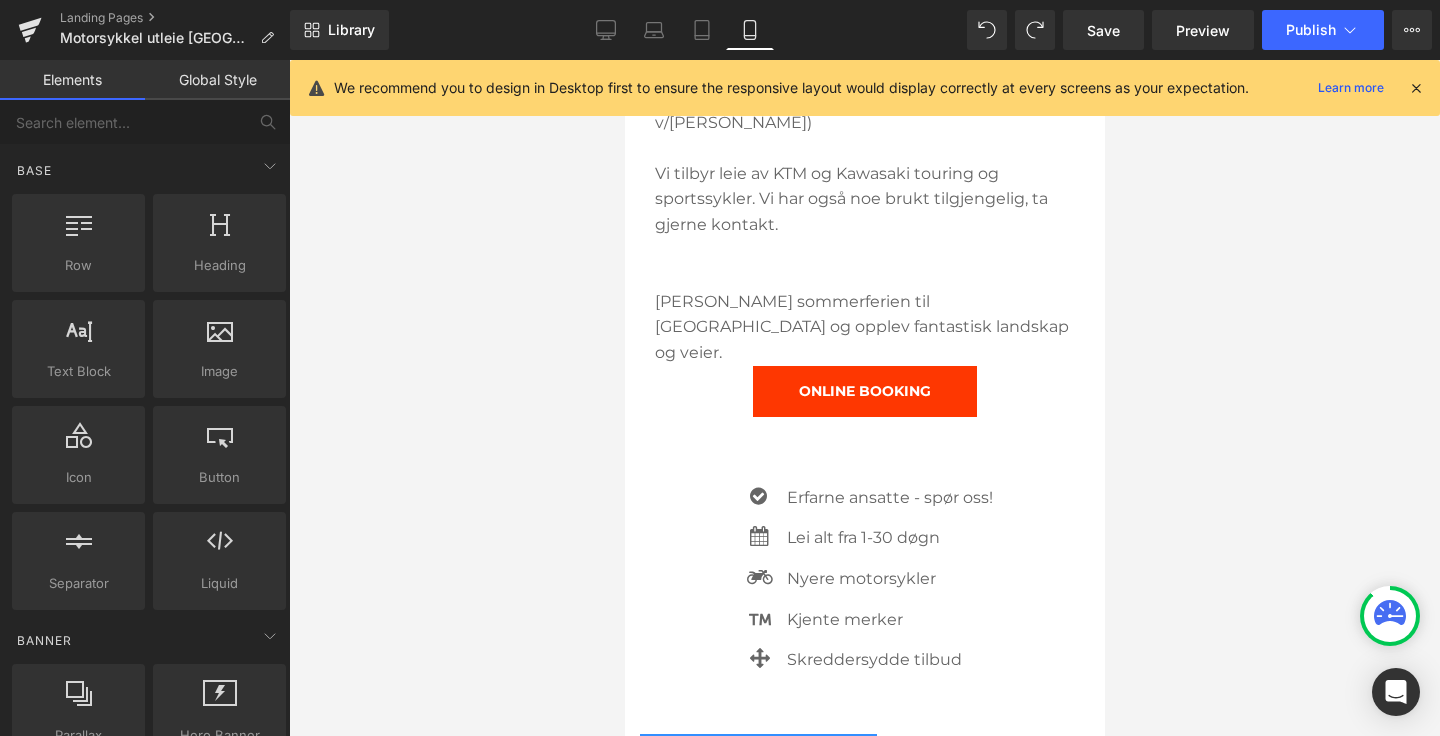 click at bounding box center [864, 398] 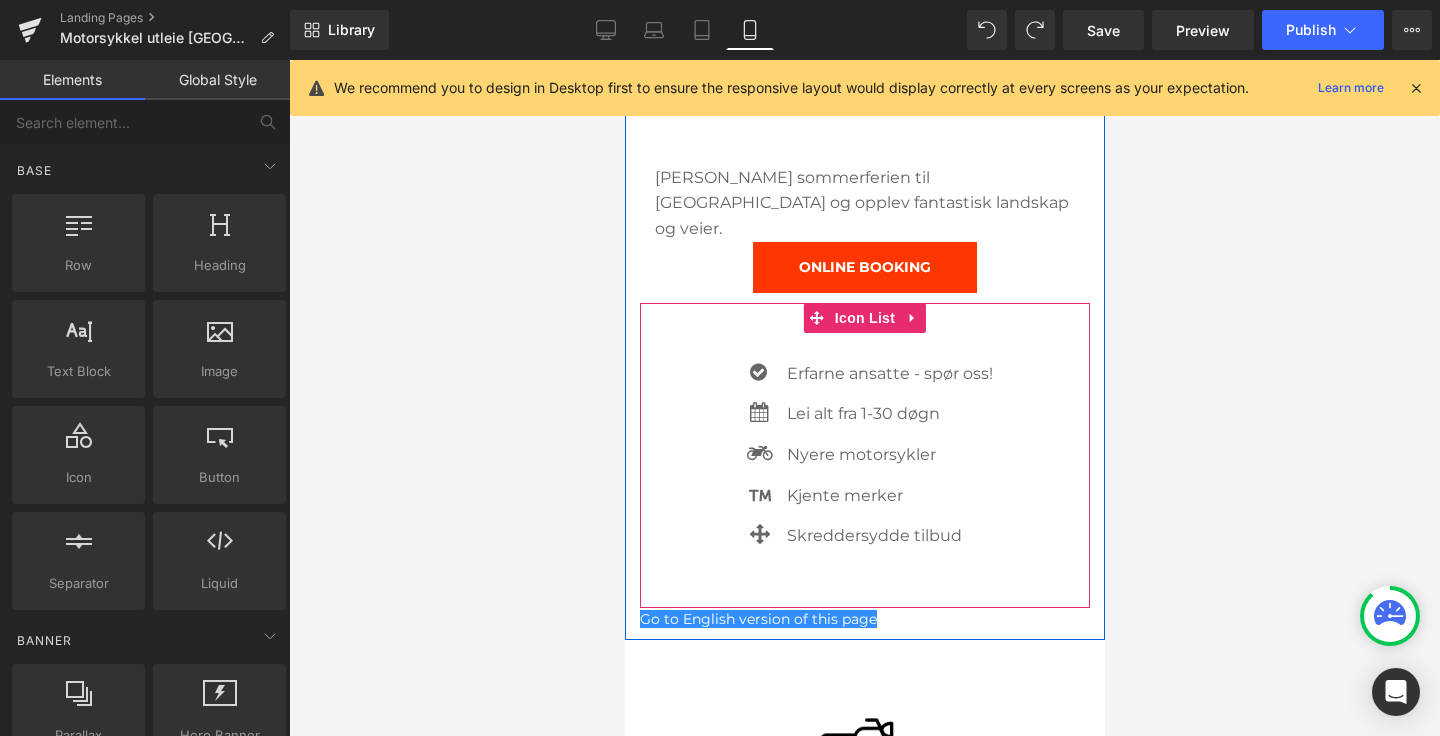 scroll, scrollTop: 884, scrollLeft: 0, axis: vertical 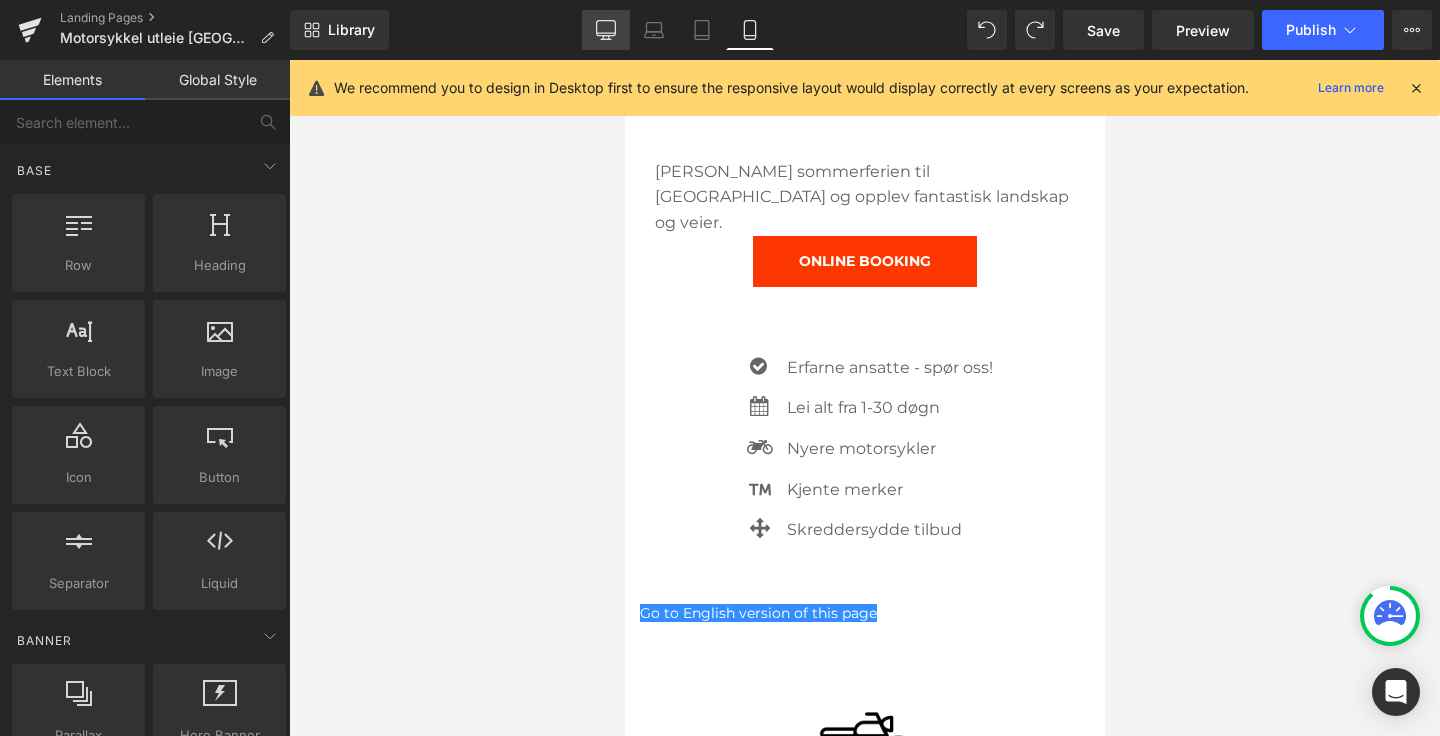 click on "Desktop" at bounding box center [606, 30] 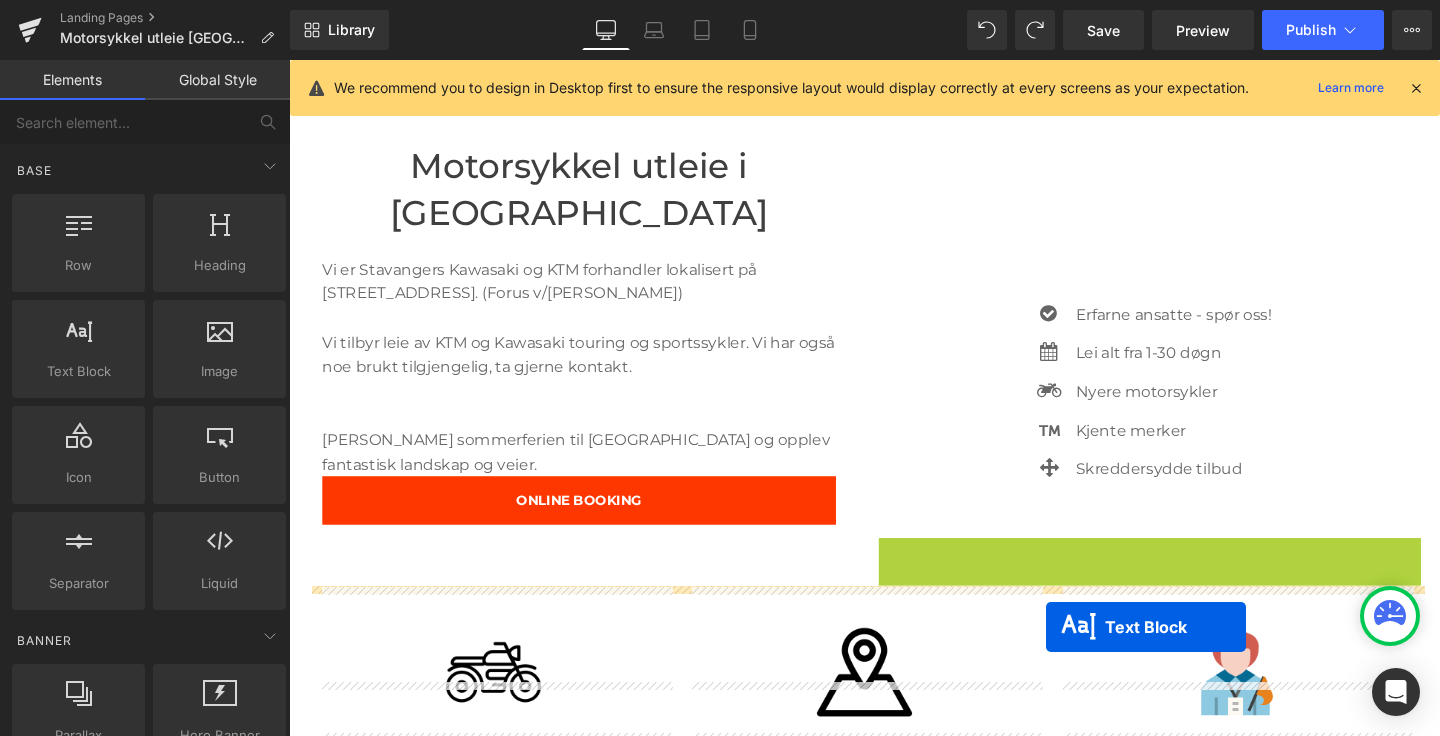 scroll, scrollTop: 787, scrollLeft: 0, axis: vertical 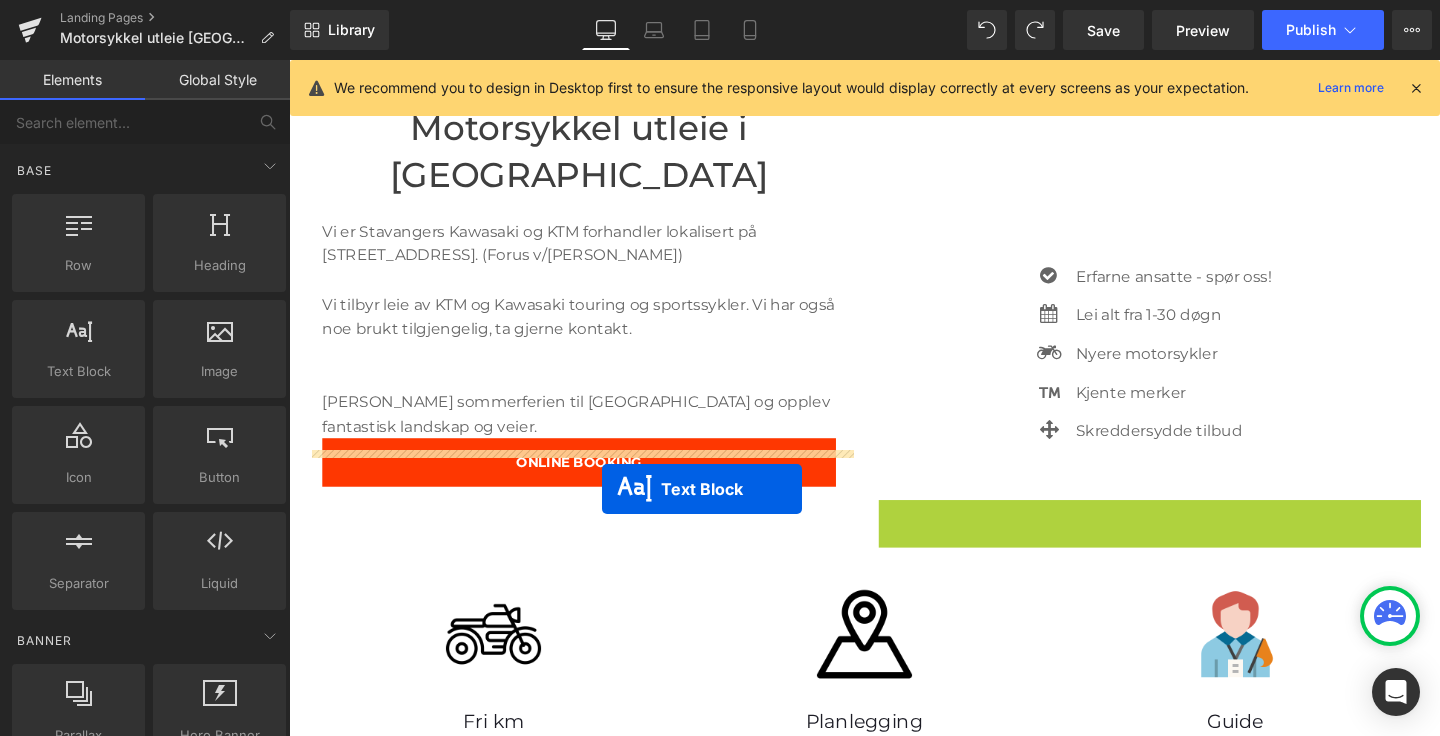 drag, startPoint x: 1141, startPoint y: 733, endPoint x: 617, endPoint y: 505, distance: 571.4543 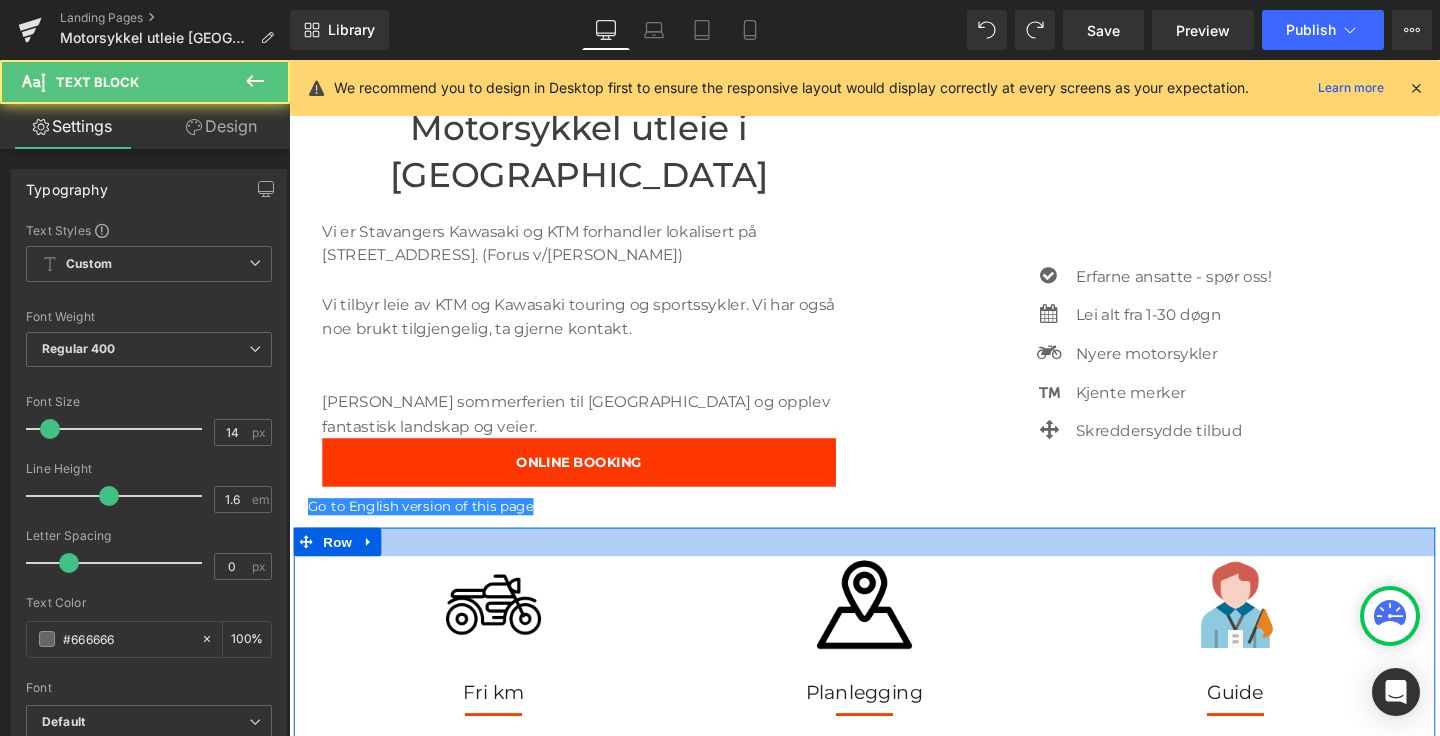 click on "Image         Fri km Heading         Separator         Du betaler kun per døgn Text Block         Image         Planlegging Heading         Separator         Vi hjelper gjerne med å anbefale deg en dagstur, helgetur eller ukes lang ferie! Text Block         Image         Guide Heading         Separator         Vi kan også tilby erfaren guide som sørger for en trygg reise! Text Block         Row         Anbefalte turer Heading         Image         Sognefjord Heading         Anbefales som 5-dagers tur Sognefjorden . Text Block         Image         Geirangerfjord Heading         Anbefalt som 7-dagers tur.  Geirangerfjorden .  Text Block         Image         Eagle Road Heading         Ørnevegen – Eagle Road Text Block         Row         Separator         Row         Row" at bounding box center [894, 930] 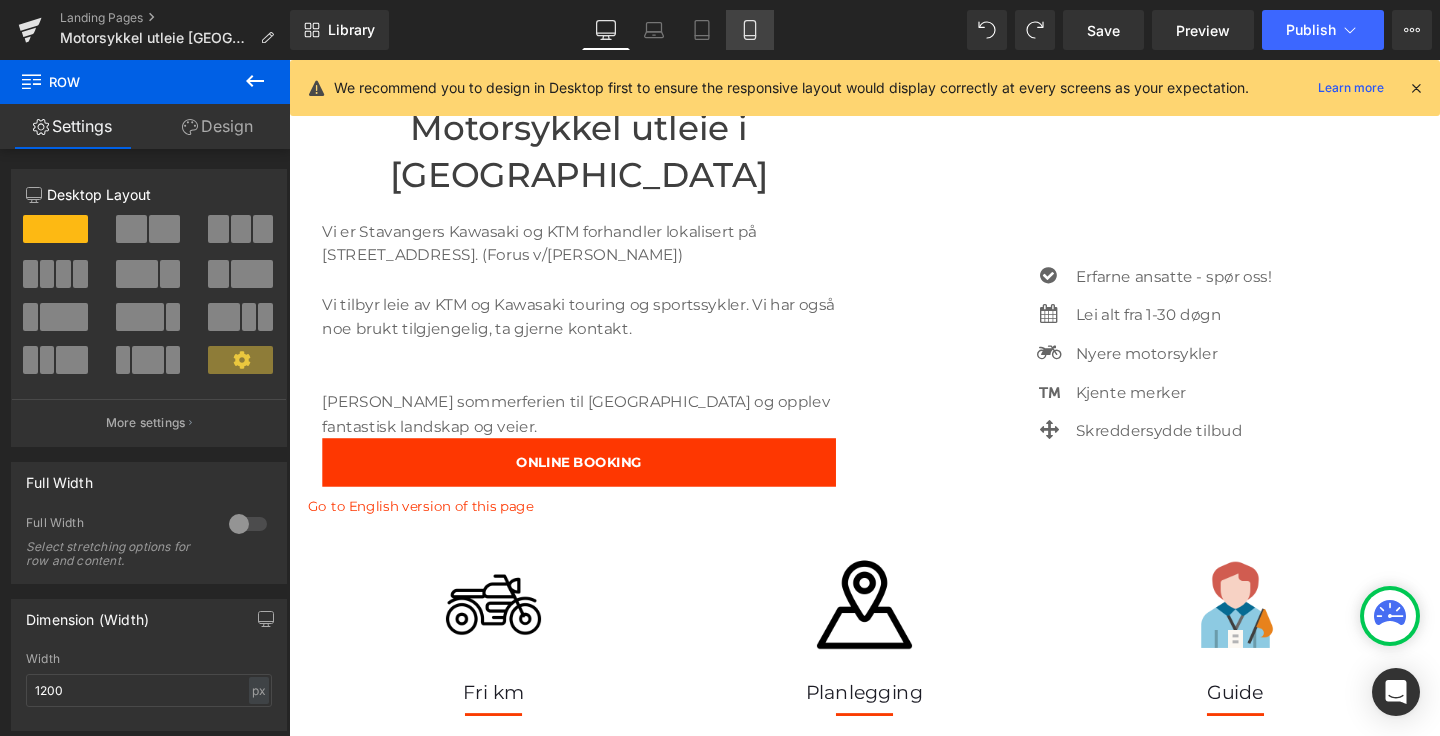 click on "Mobile" at bounding box center [750, 30] 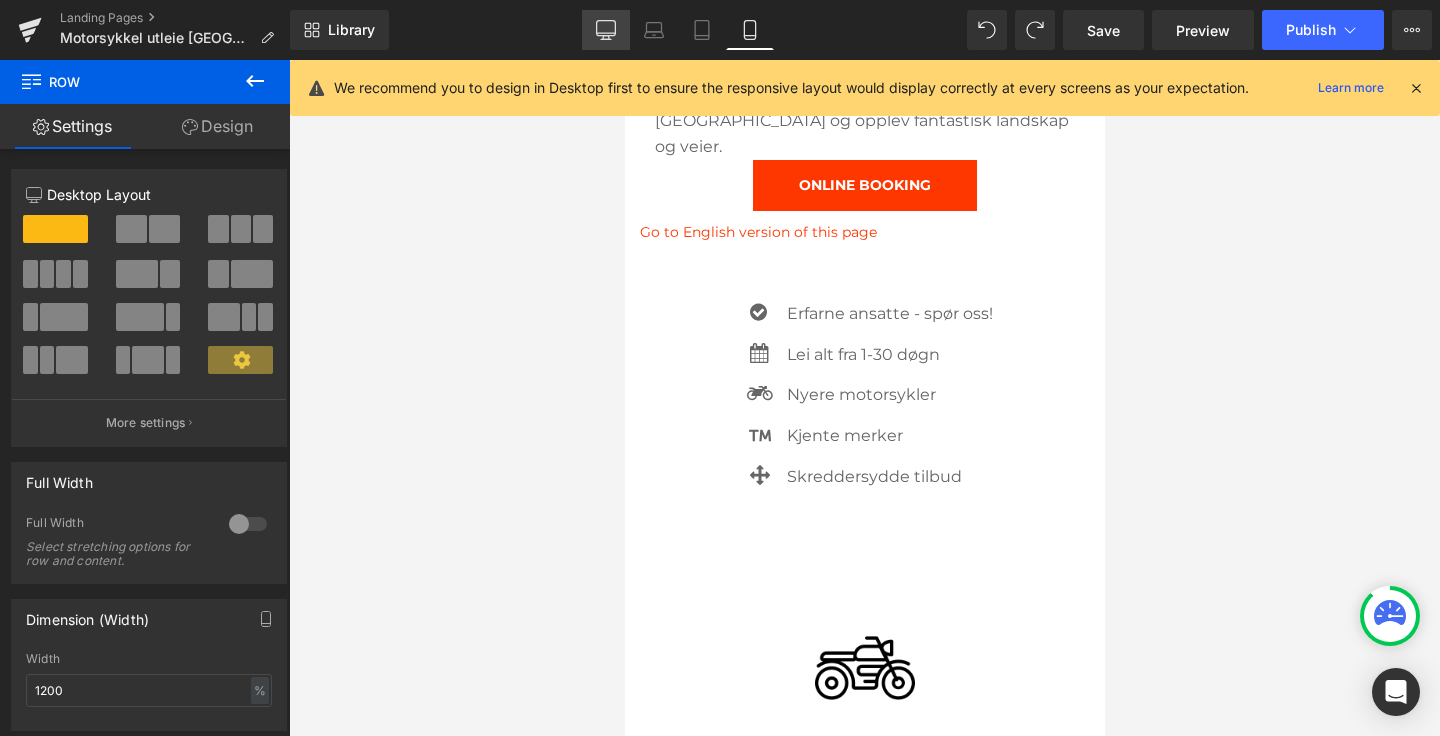 click on "Desktop" at bounding box center (606, 30) 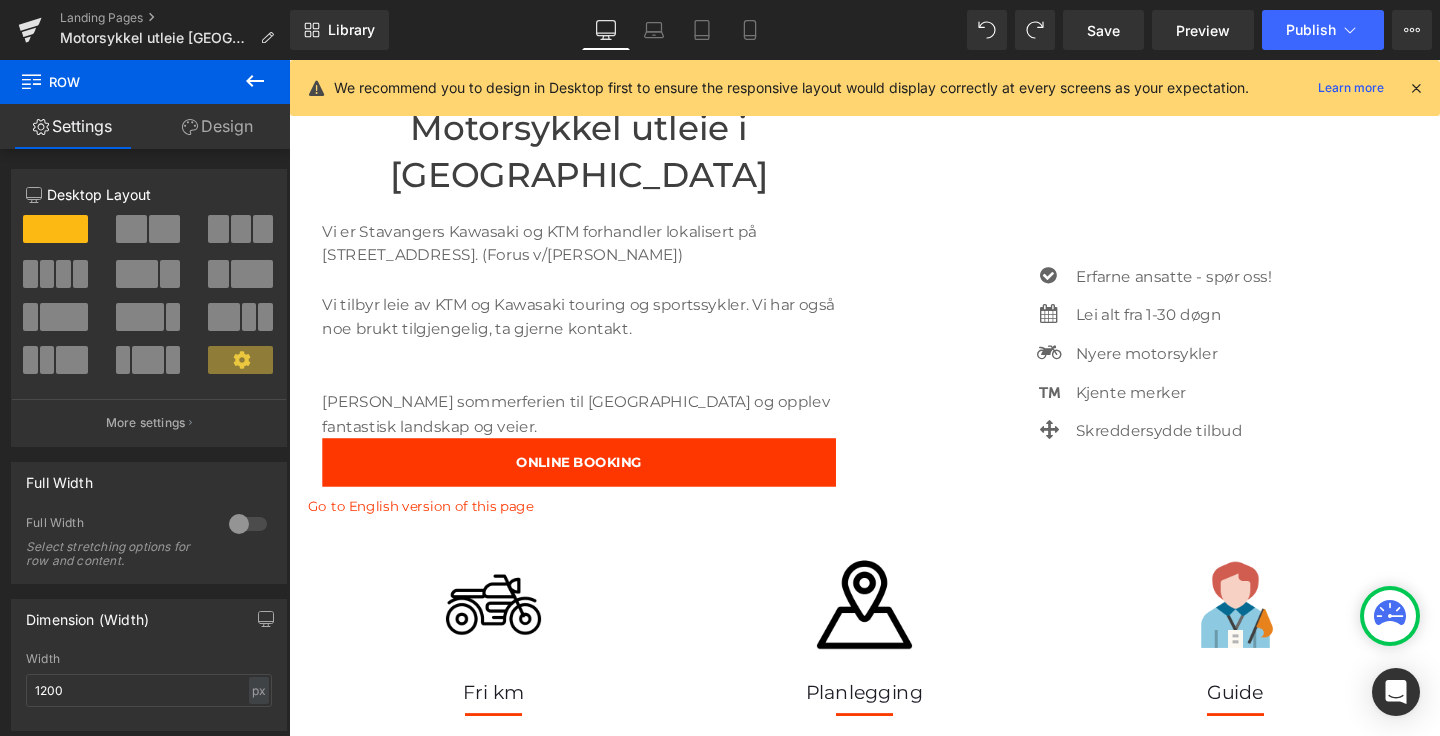 click 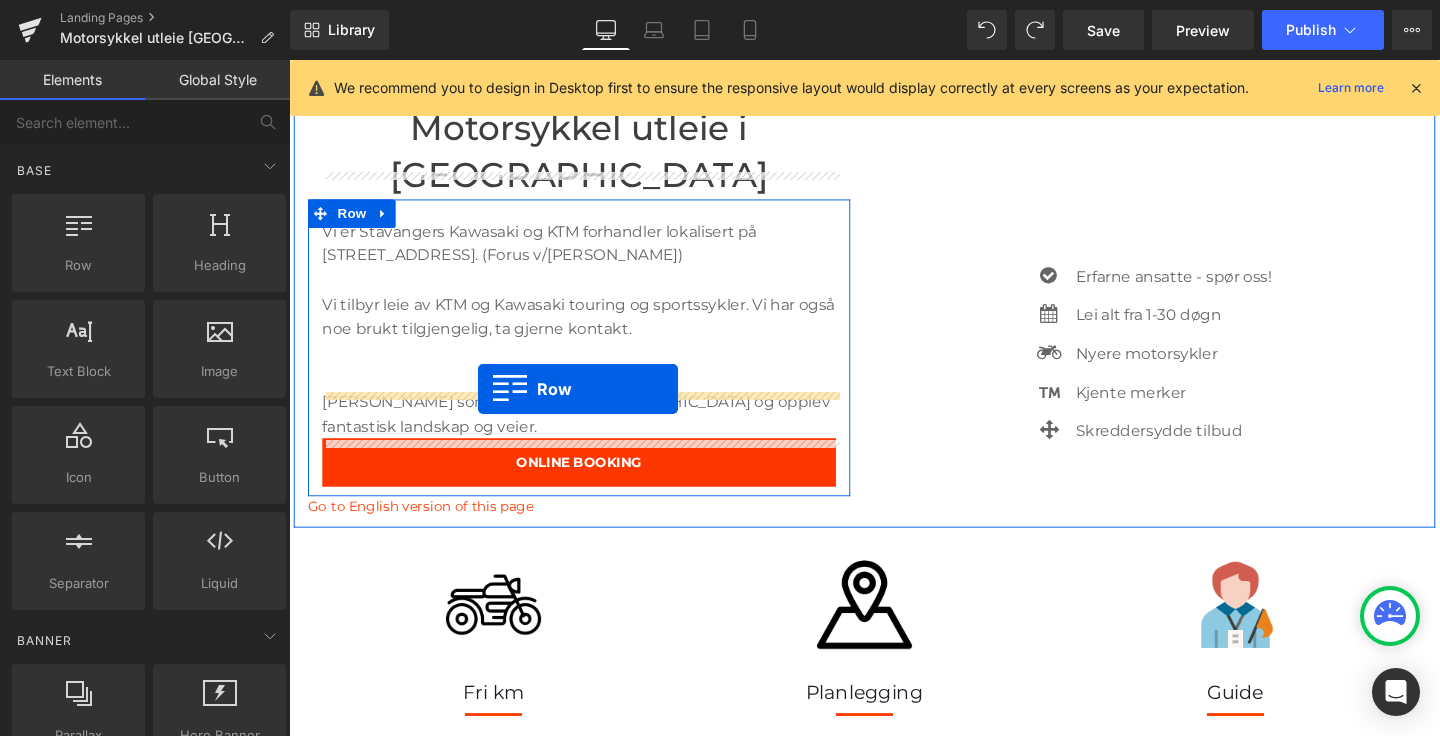 drag, startPoint x: 381, startPoint y: 292, endPoint x: 488, endPoint y: 406, distance: 156.34897 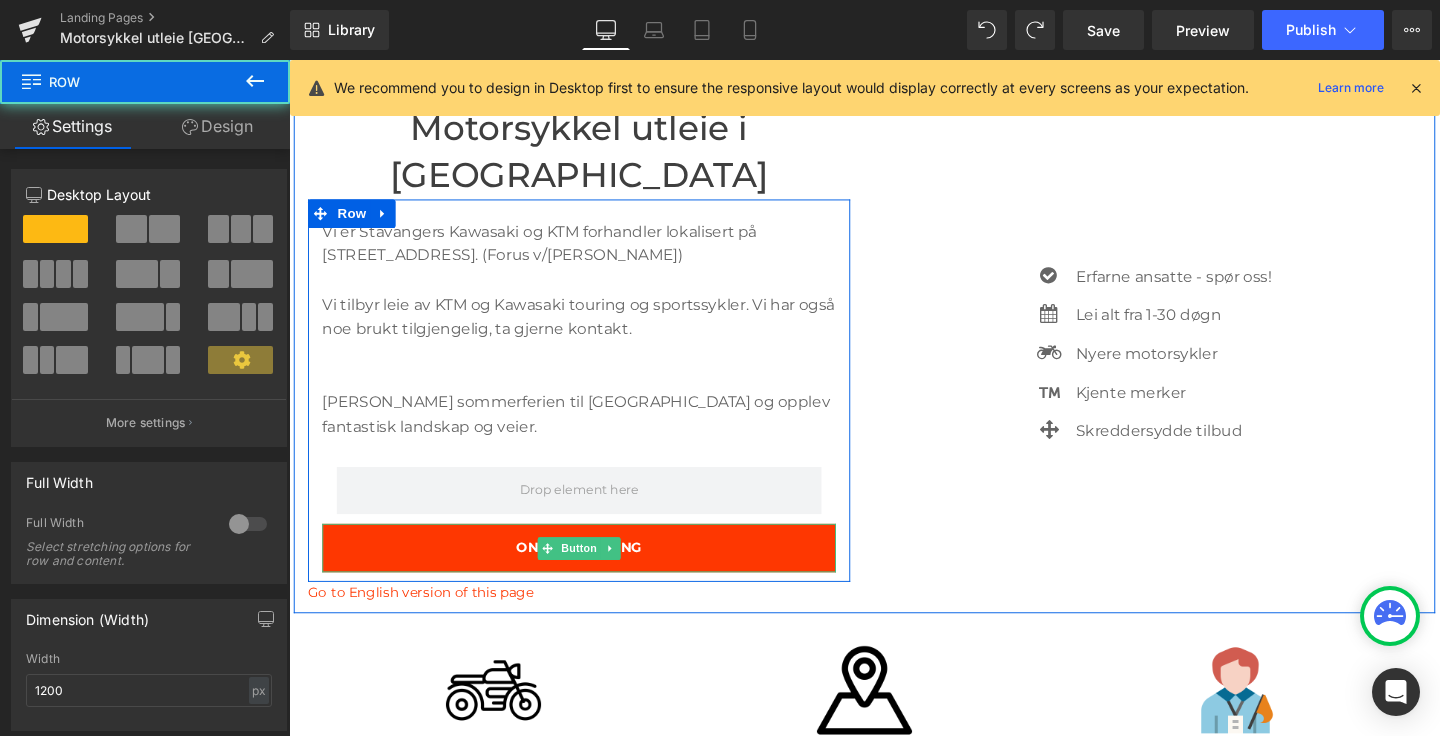 click on "ONLINE BOOKING" at bounding box center [594, 573] 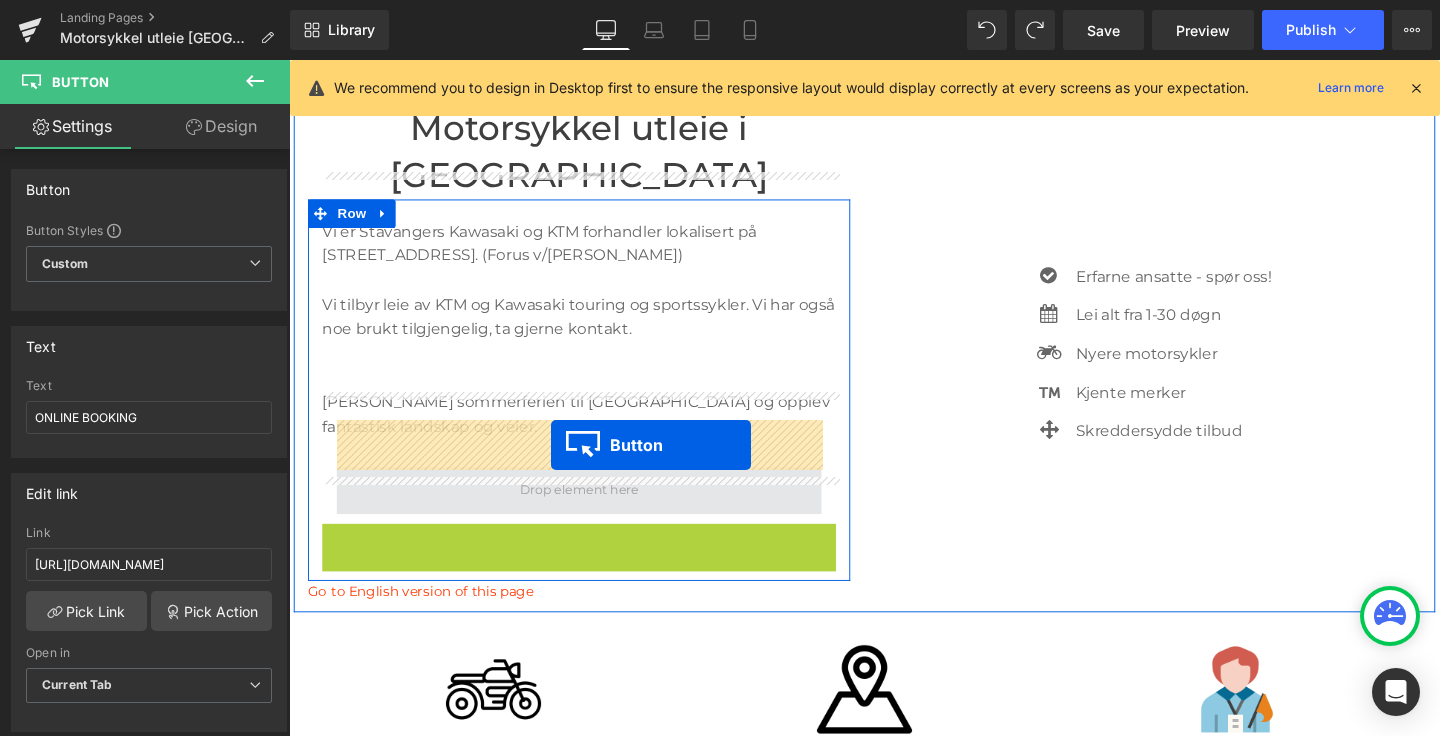 drag, startPoint x: 563, startPoint y: 523, endPoint x: 564, endPoint y: 464, distance: 59.008472 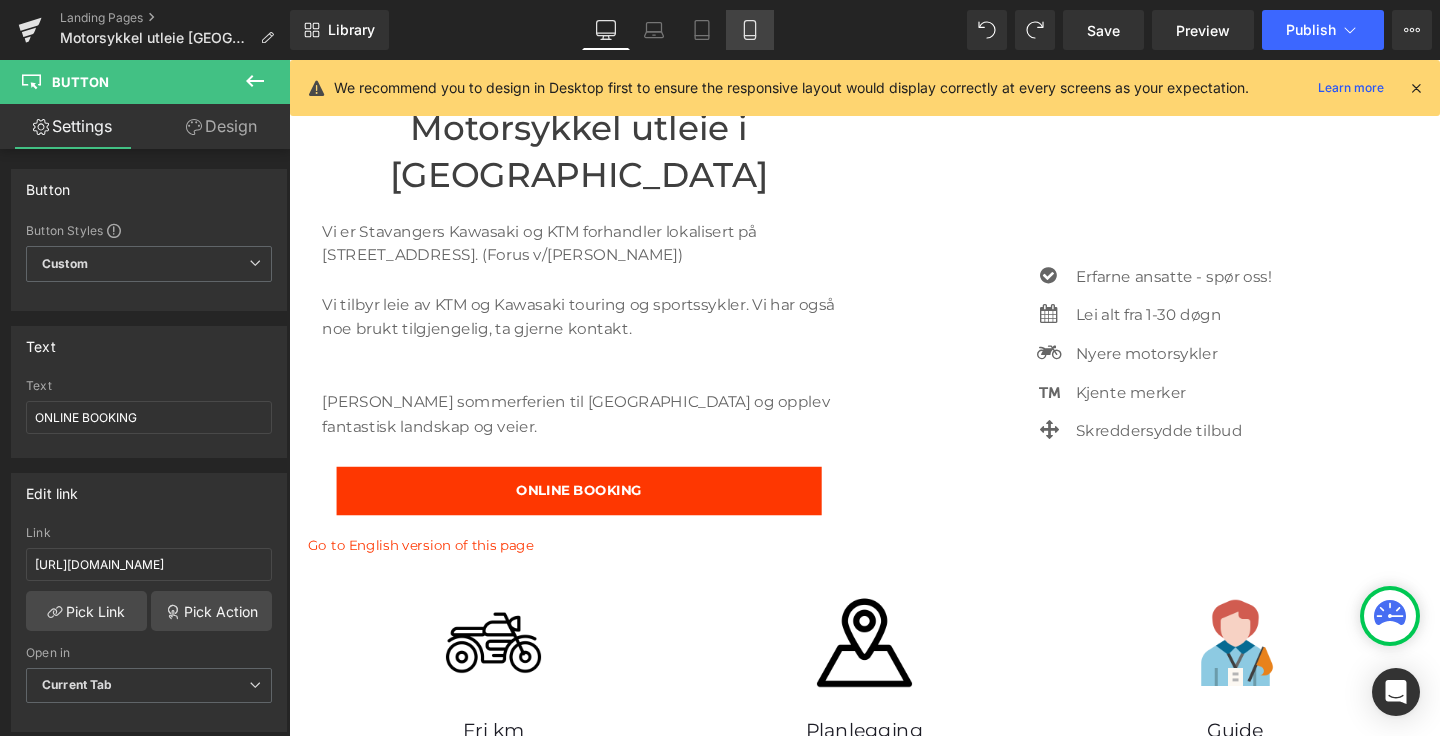 click on "Mobile" at bounding box center [750, 30] 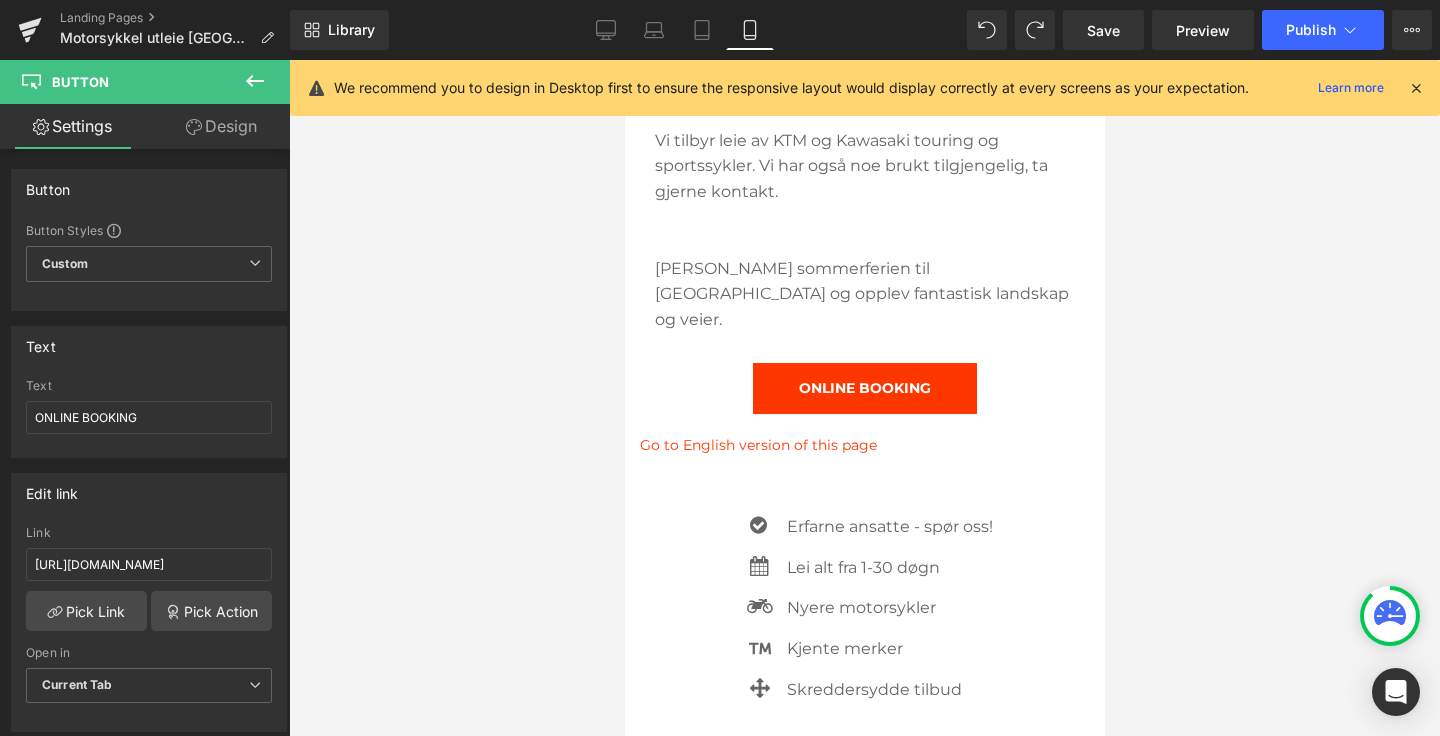 scroll, scrollTop: 685, scrollLeft: 0, axis: vertical 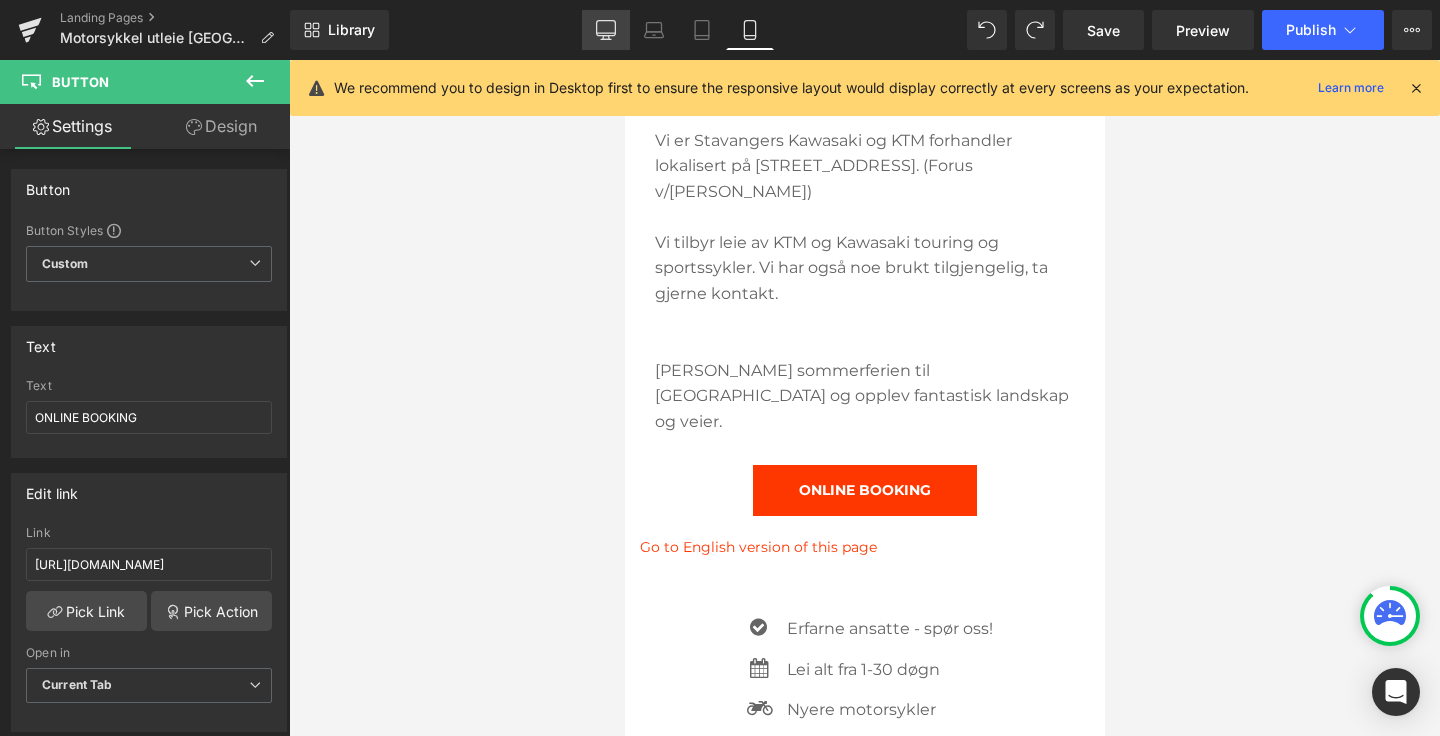 click 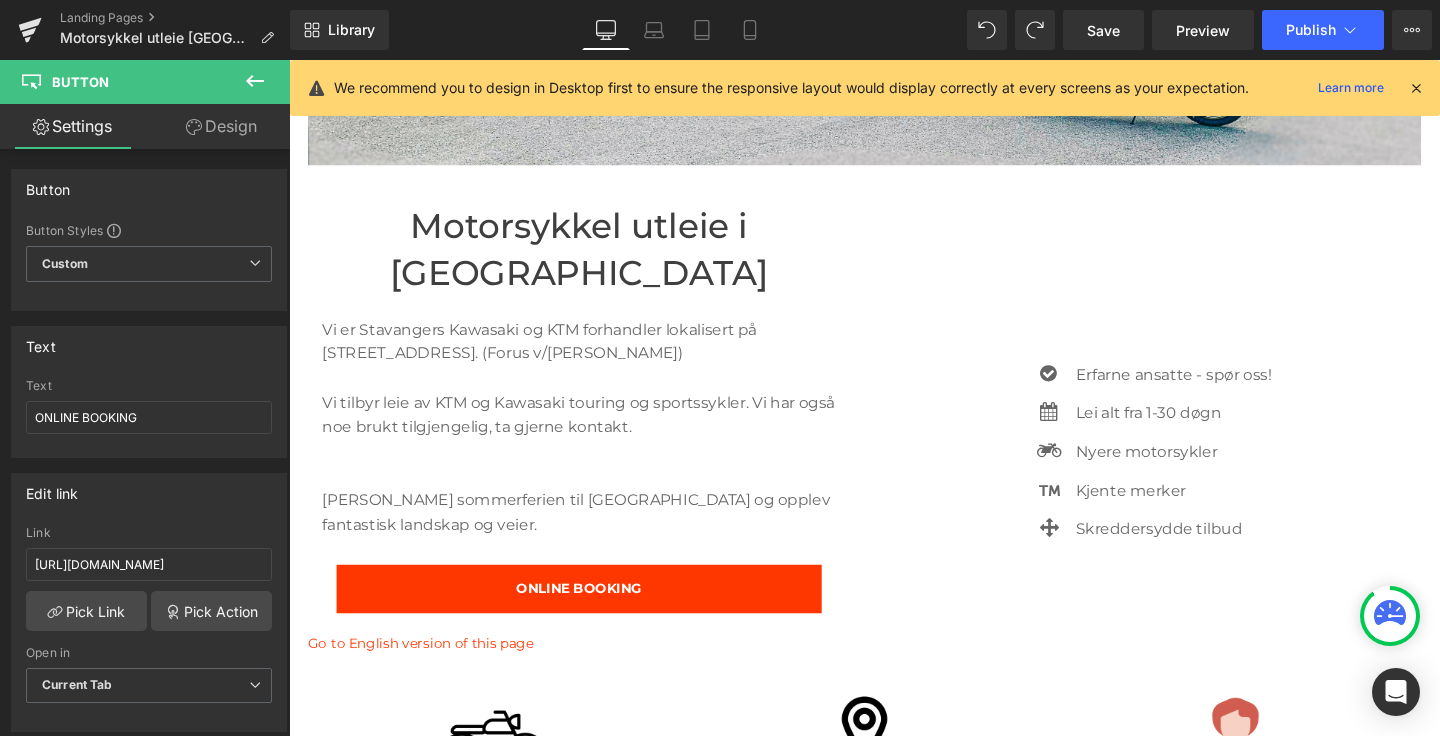 scroll, scrollTop: 787, scrollLeft: 0, axis: vertical 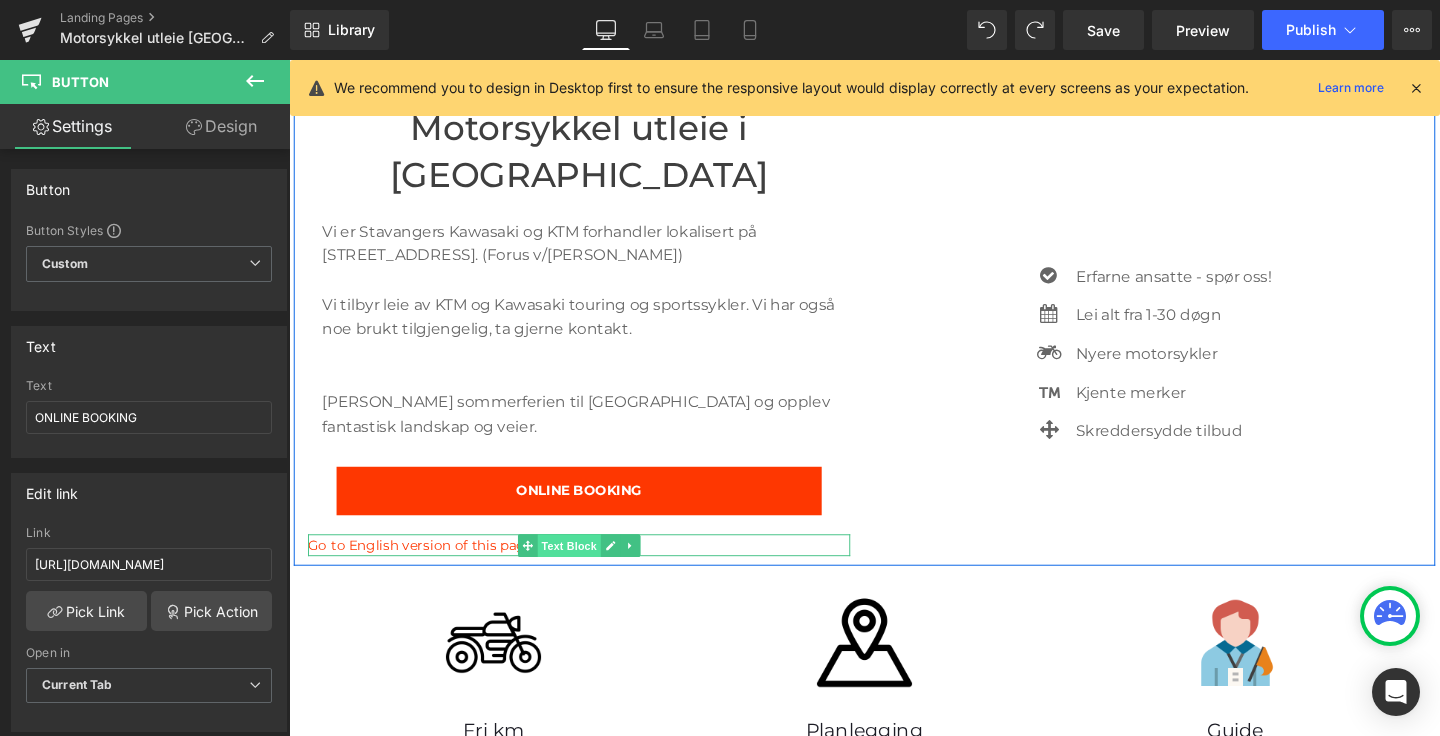 click on "Text Block" at bounding box center (583, 571) 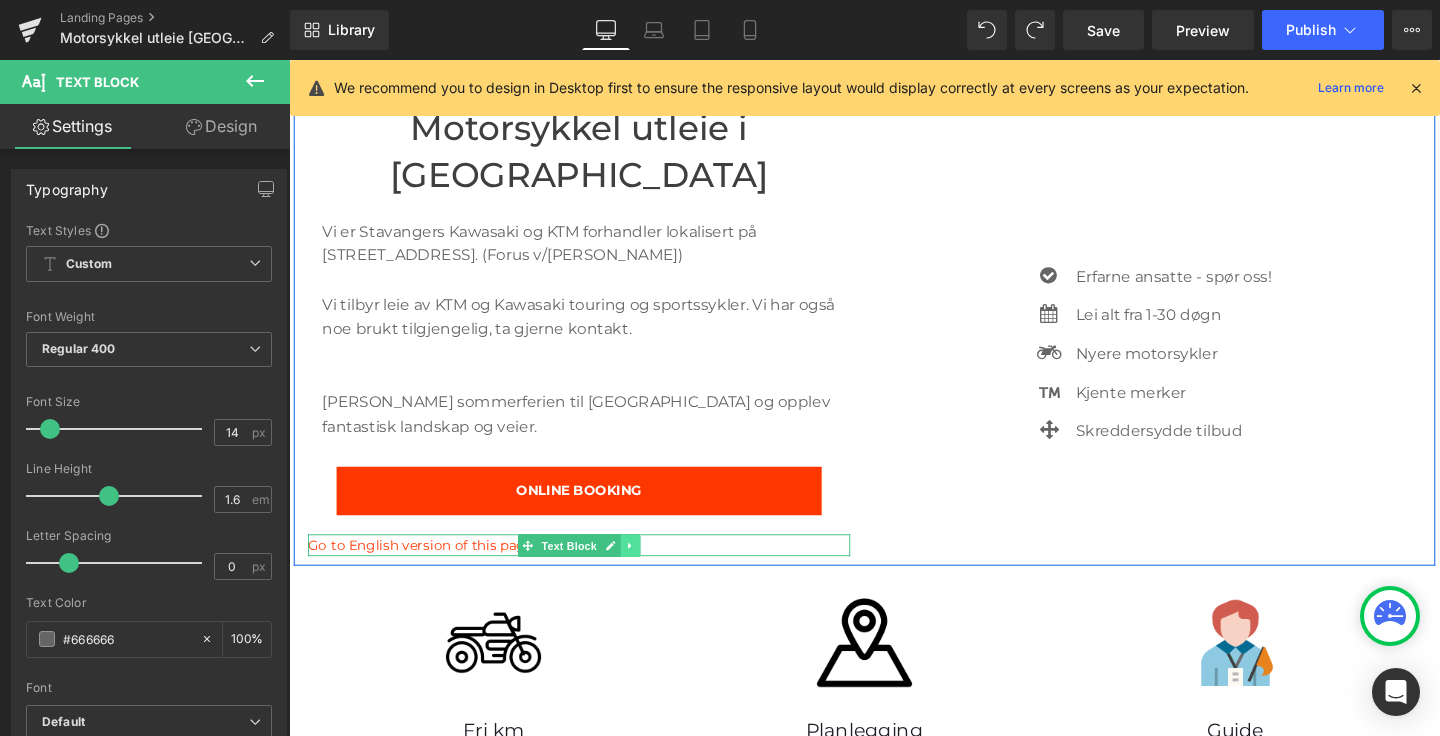 click 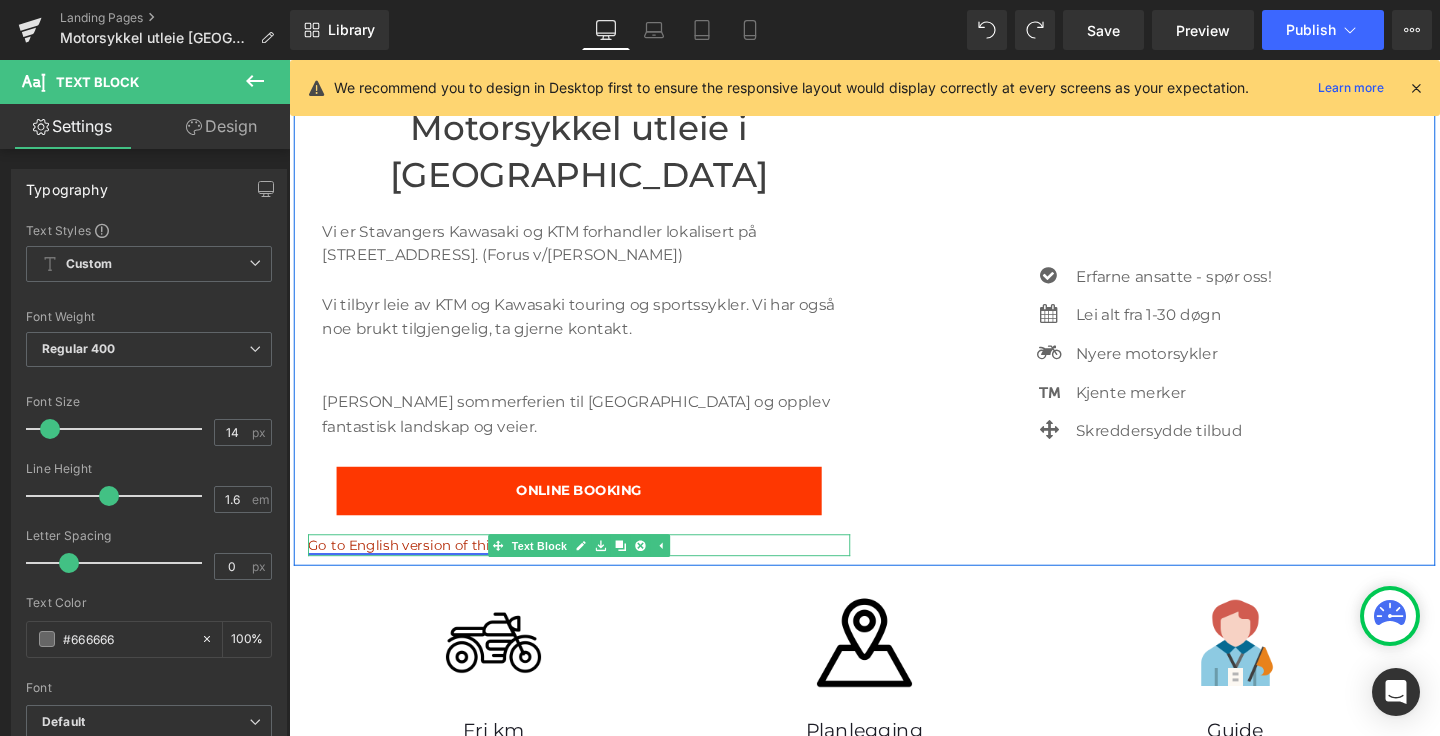 click on "Go to English version of this page" at bounding box center [427, 570] 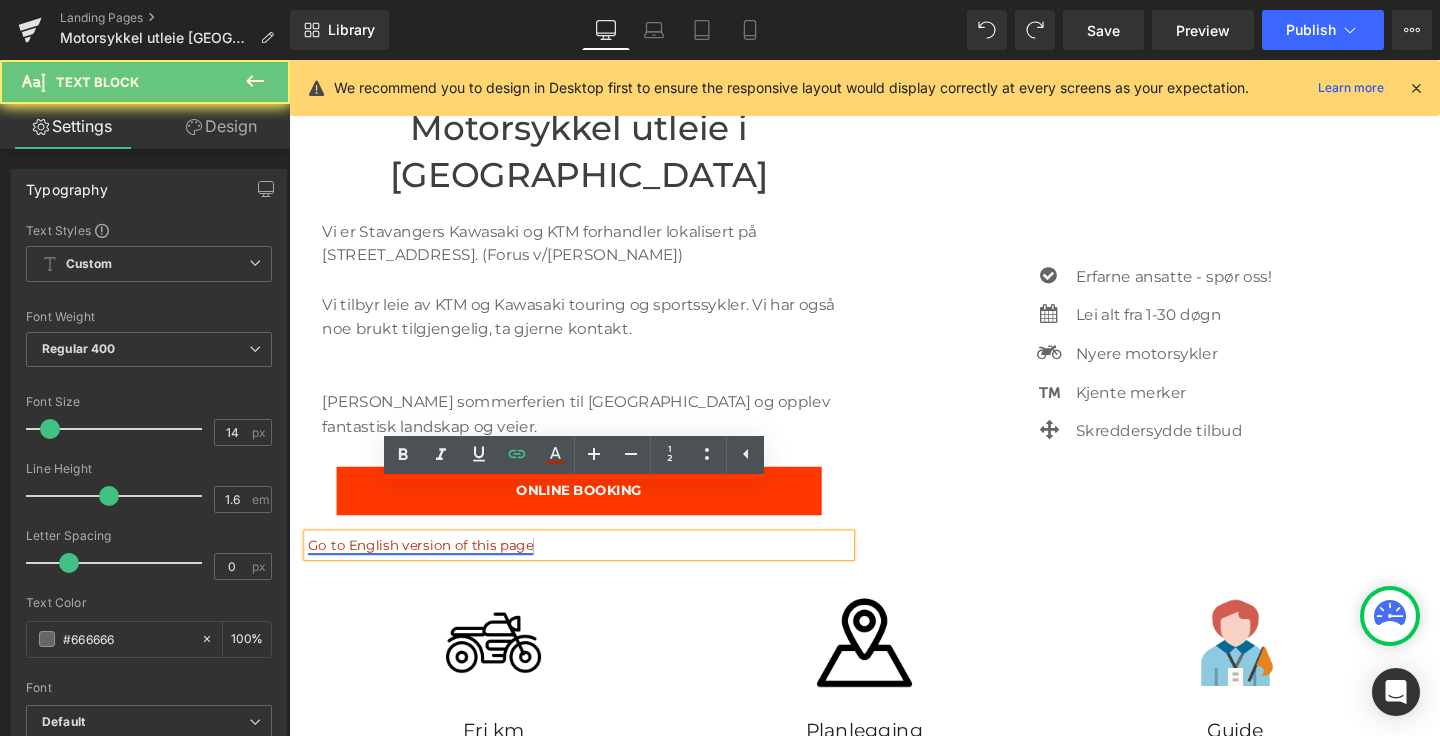 click on "Go to English version of this page" at bounding box center [427, 570] 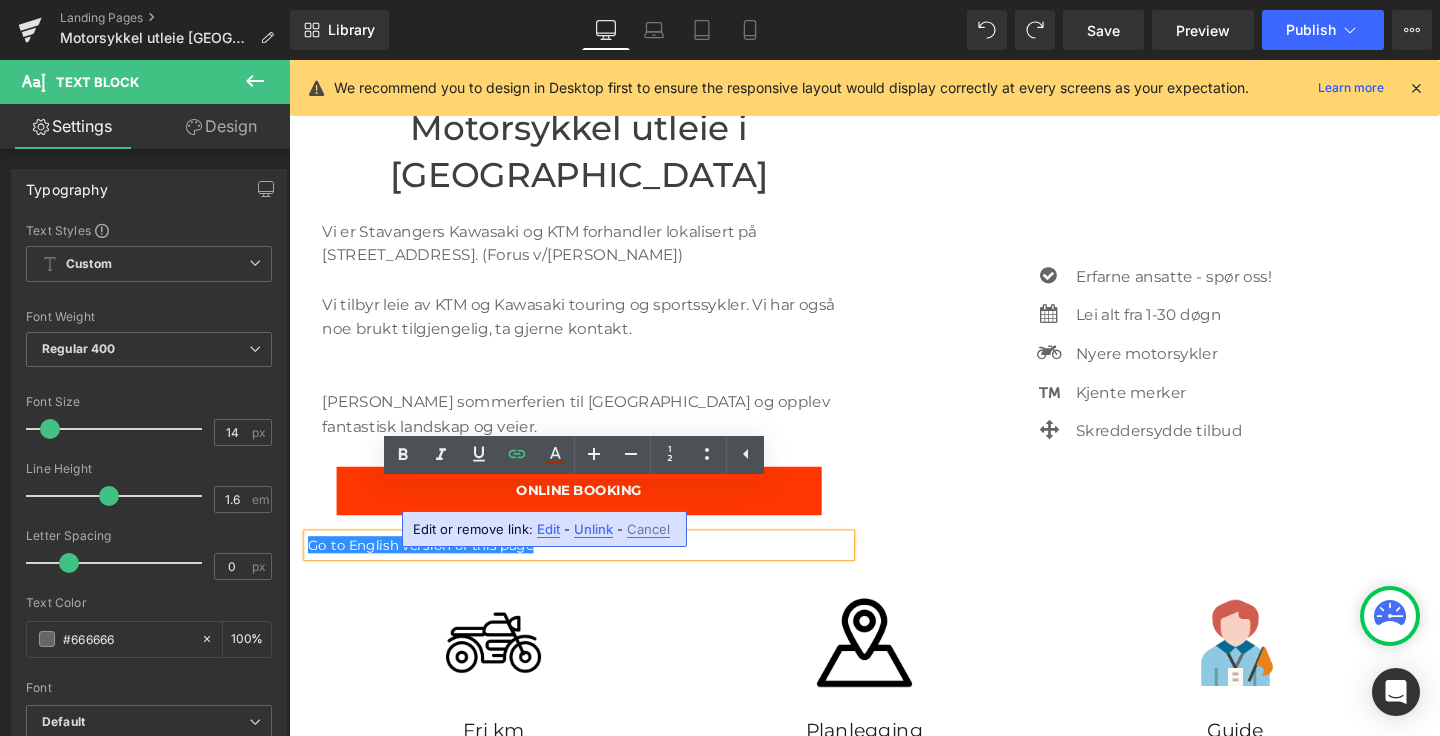 click on "Edit" at bounding box center [548, 529] 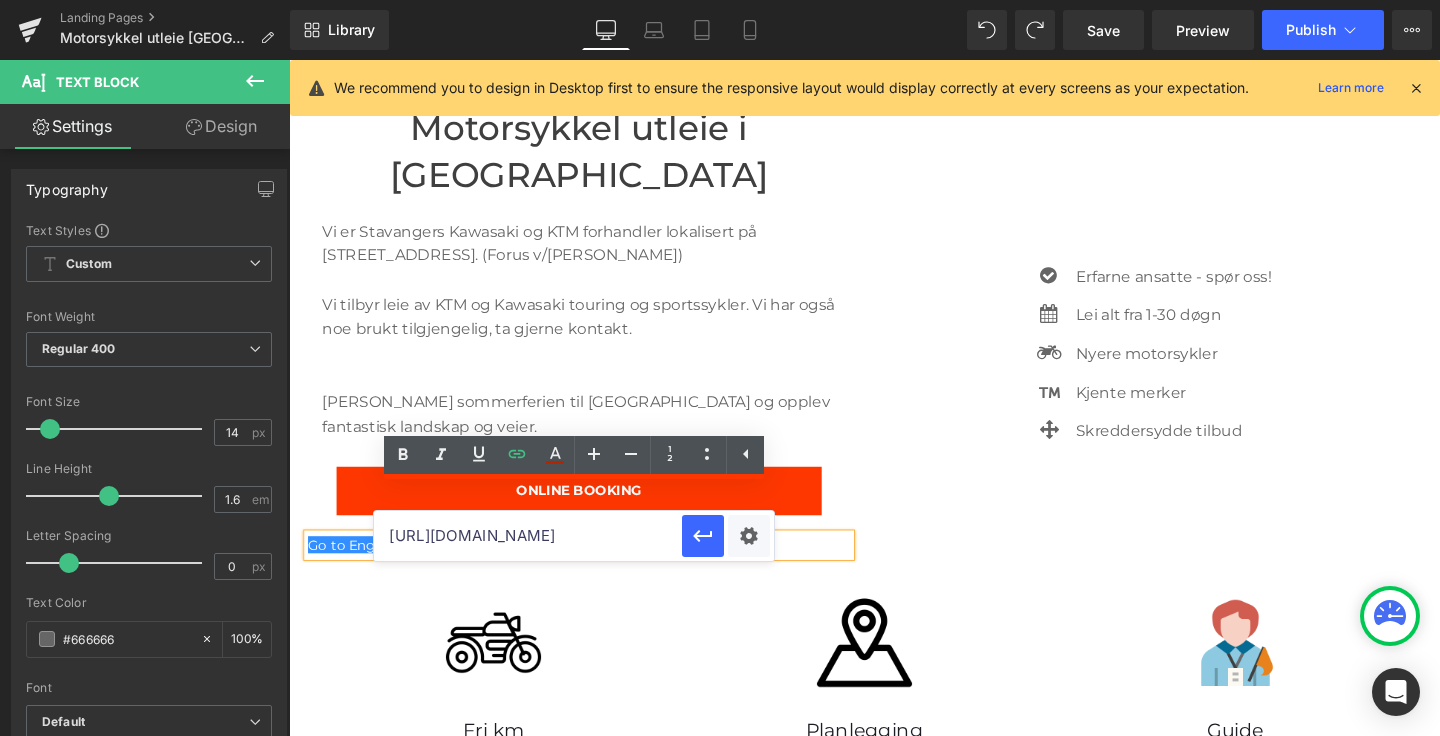 click on "https://asmshop.no/pages/motorcycle-rental-stavanger-norway" at bounding box center (528, 536) 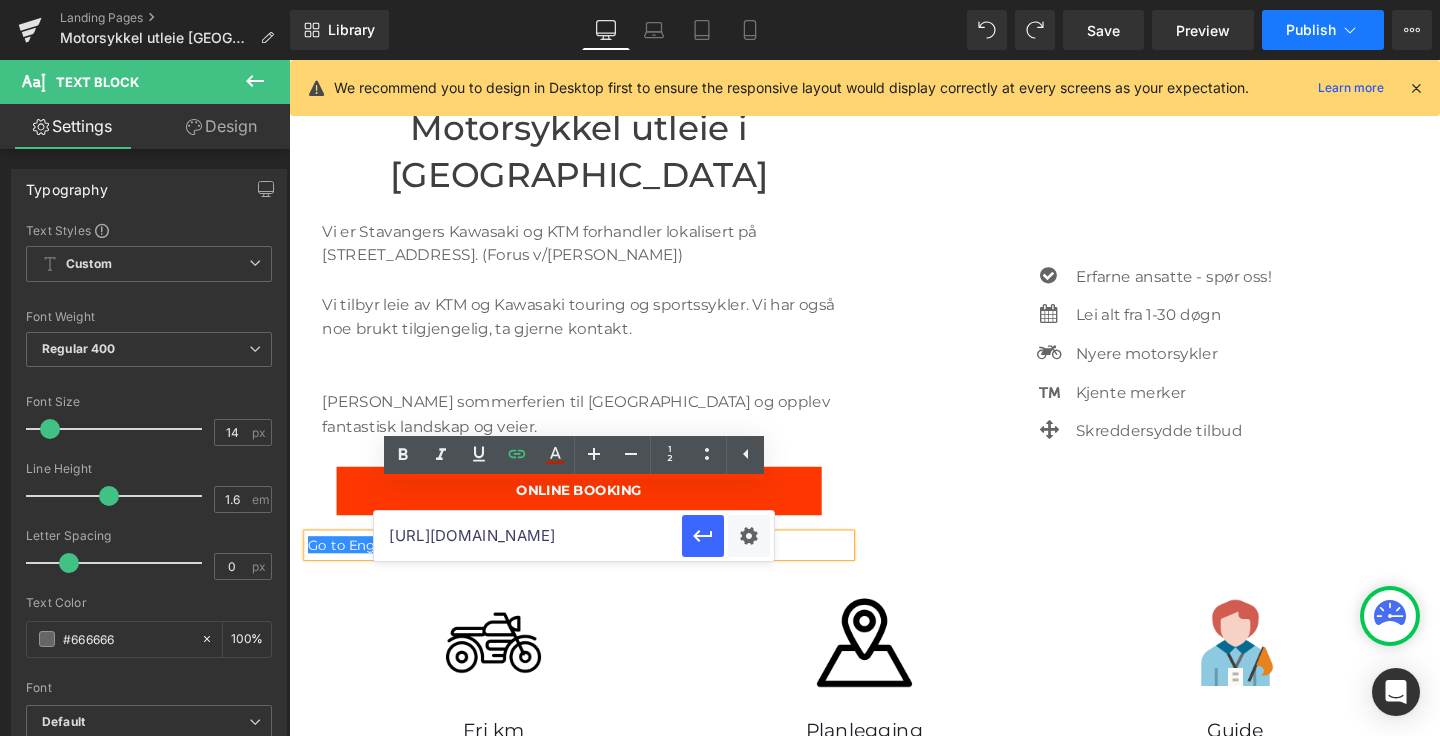 click on "Publish" at bounding box center [1323, 30] 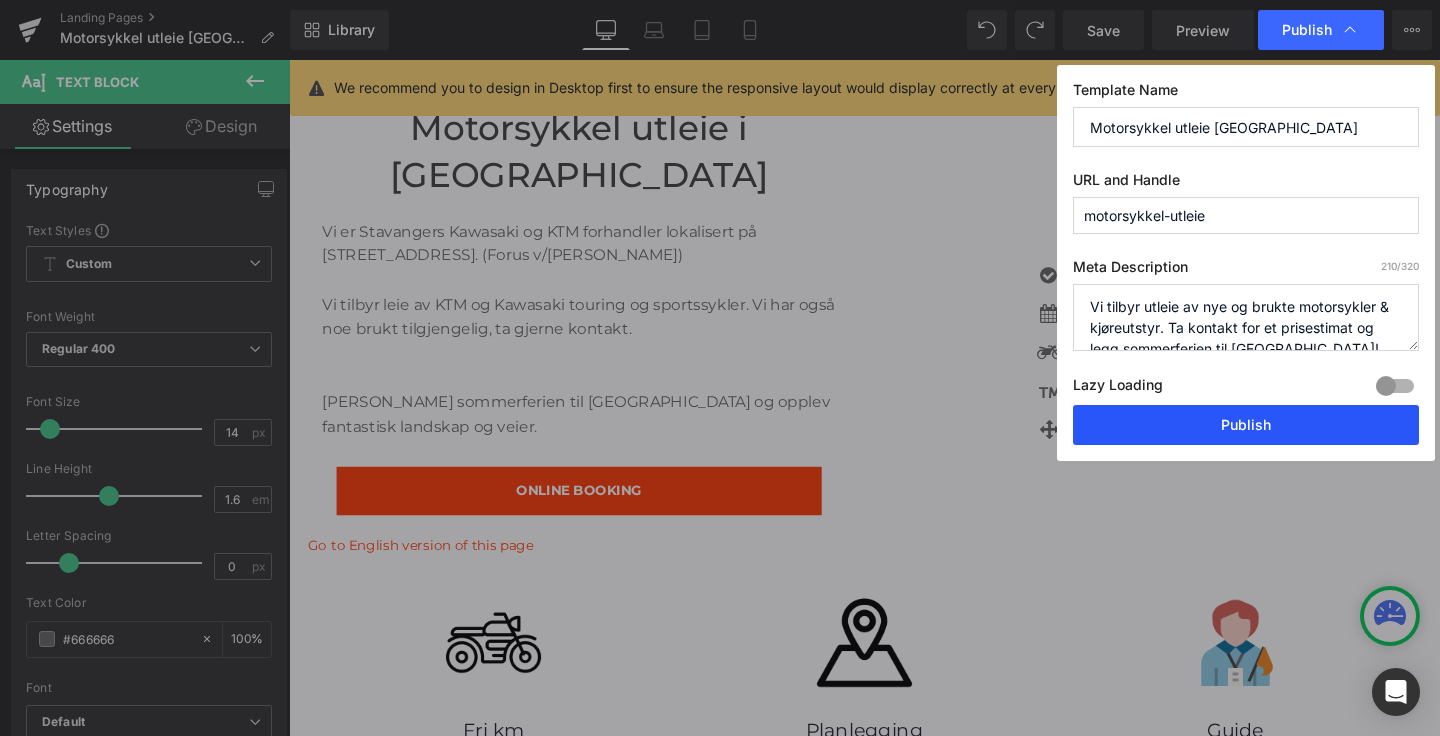 click on "Publish" at bounding box center (1246, 425) 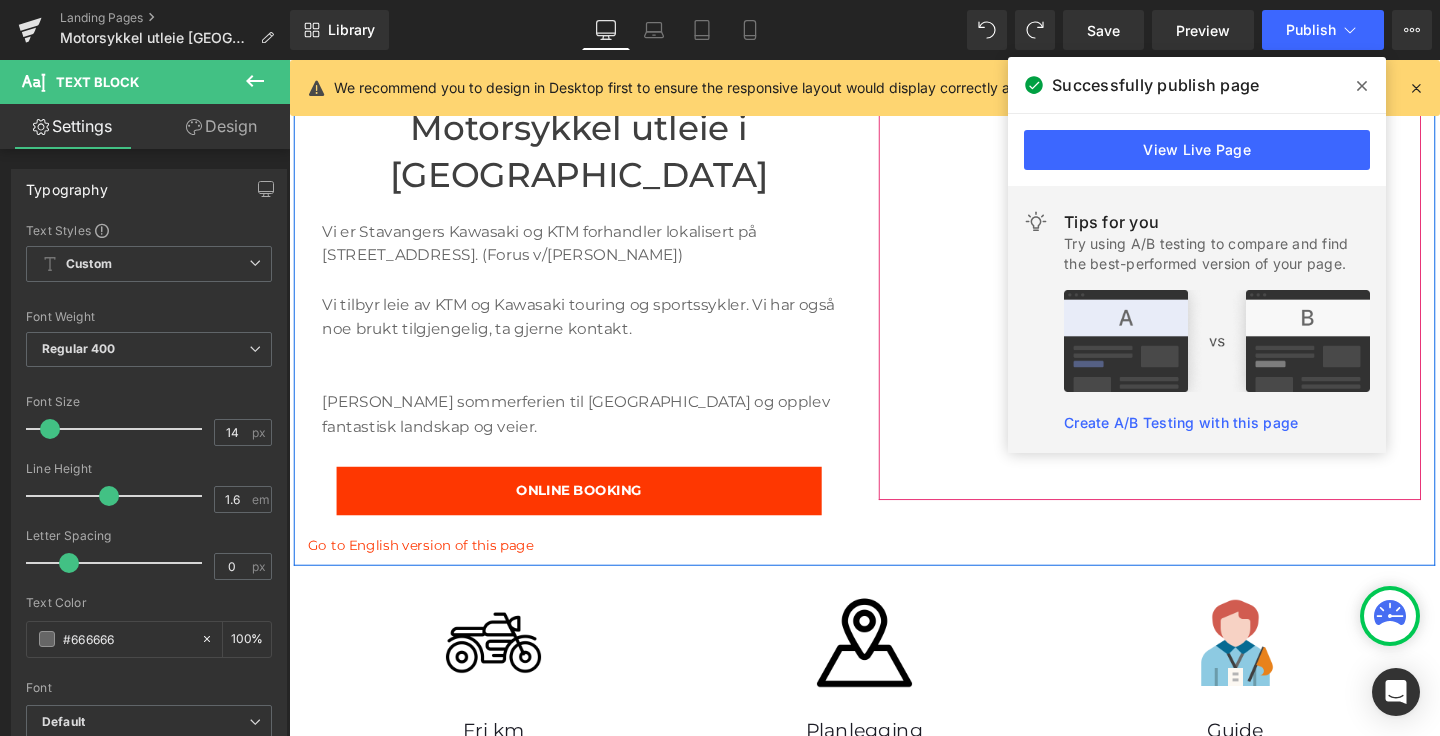 click on "Icon
Erfarne ansatte - spør oss!
Text Block
Icon
Lei alt fra 1-30 døgn
Text Block
Icon
Nyere motorsykler
Text Block
Icon" at bounding box center (1194, 315) 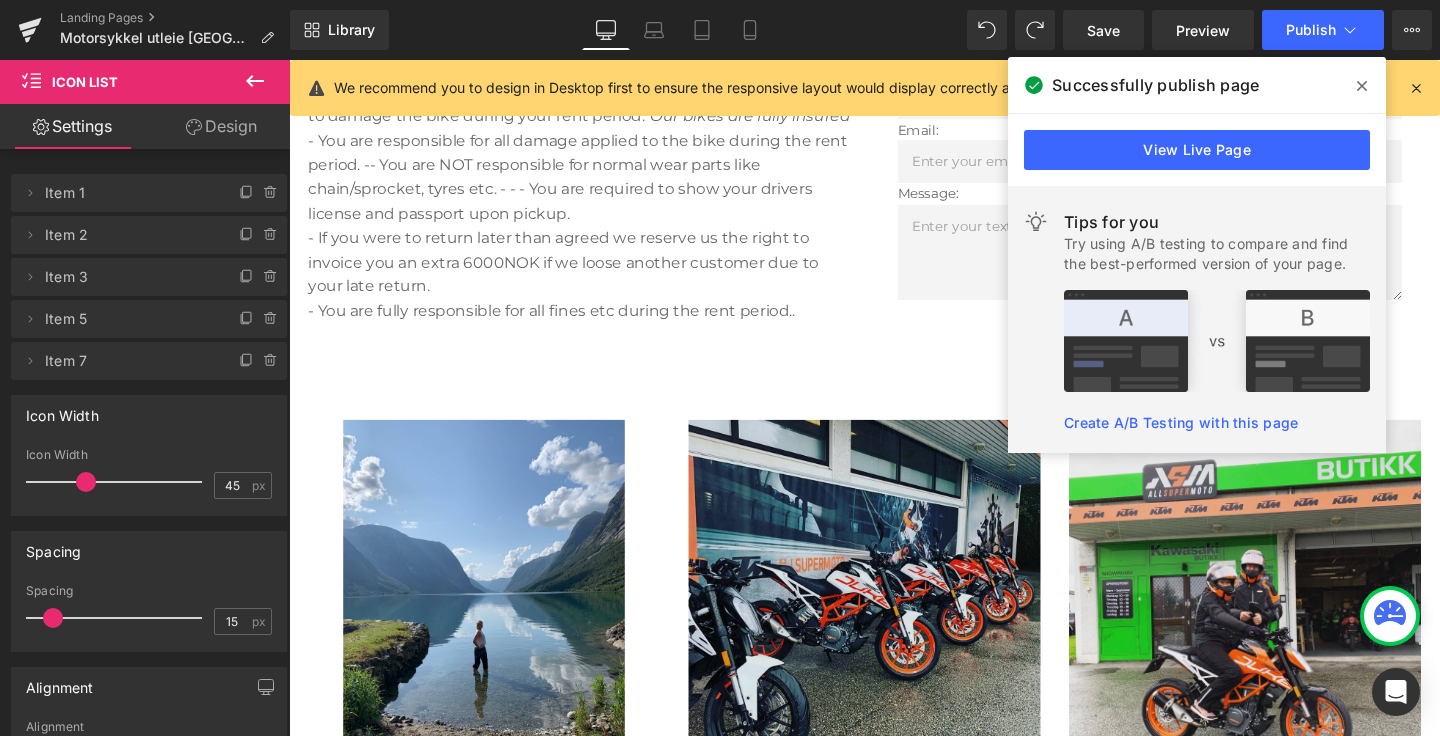 scroll, scrollTop: 2884, scrollLeft: 0, axis: vertical 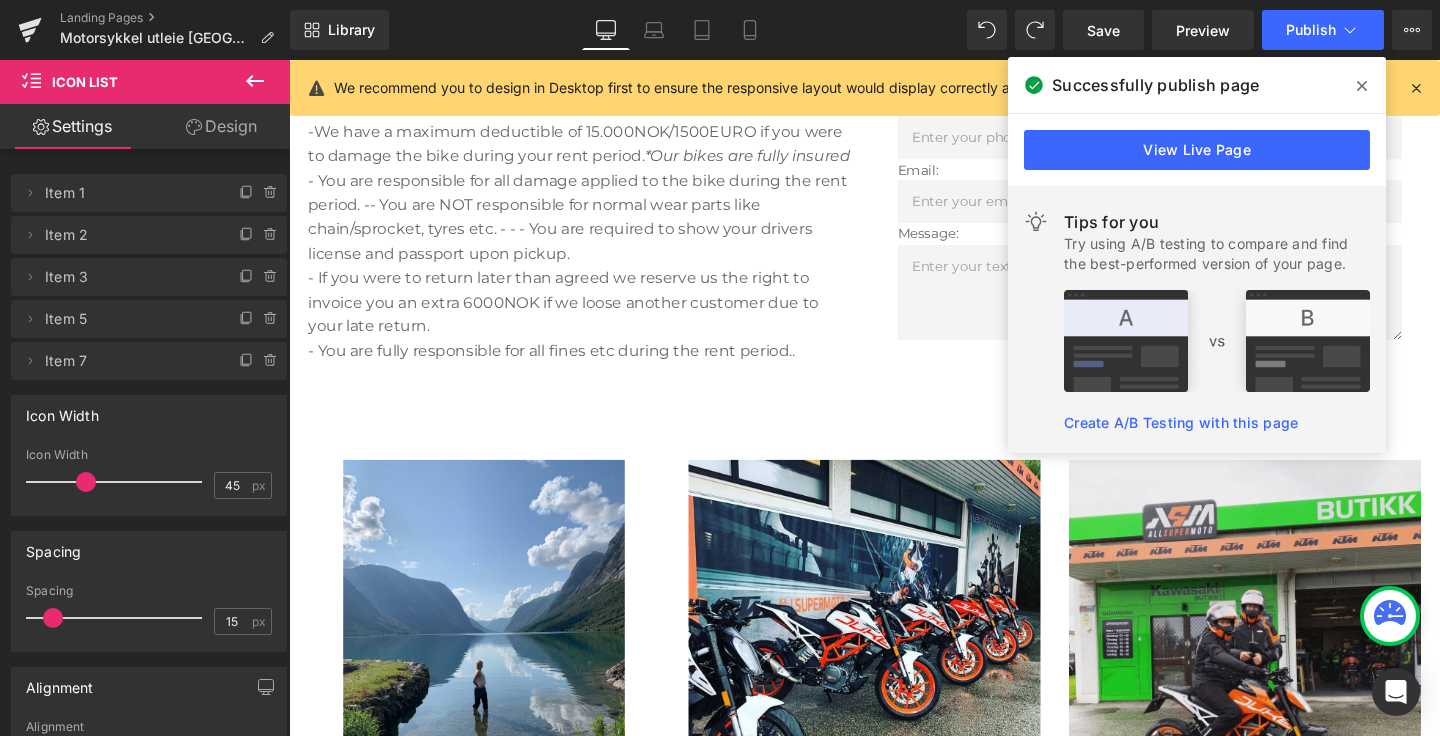 click on "Kontakt oss for prisestimat/booking. Text Block
Name: Text Block         Text Field         Phone: Text Block         Text Field         Email: Text Block         Email Field         Message: Text Block           Text Area           Submit   Submit Button
Contact Form" at bounding box center (1194, 204) 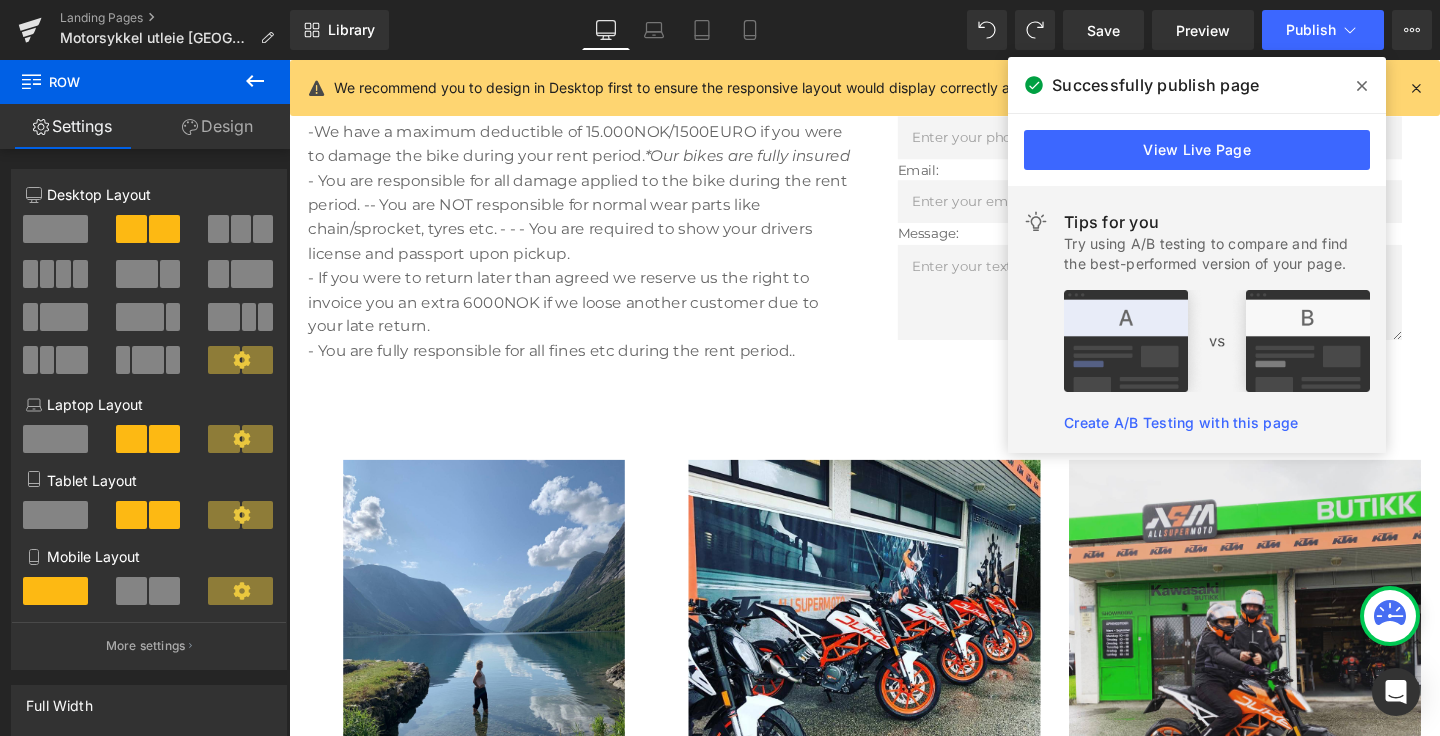 click 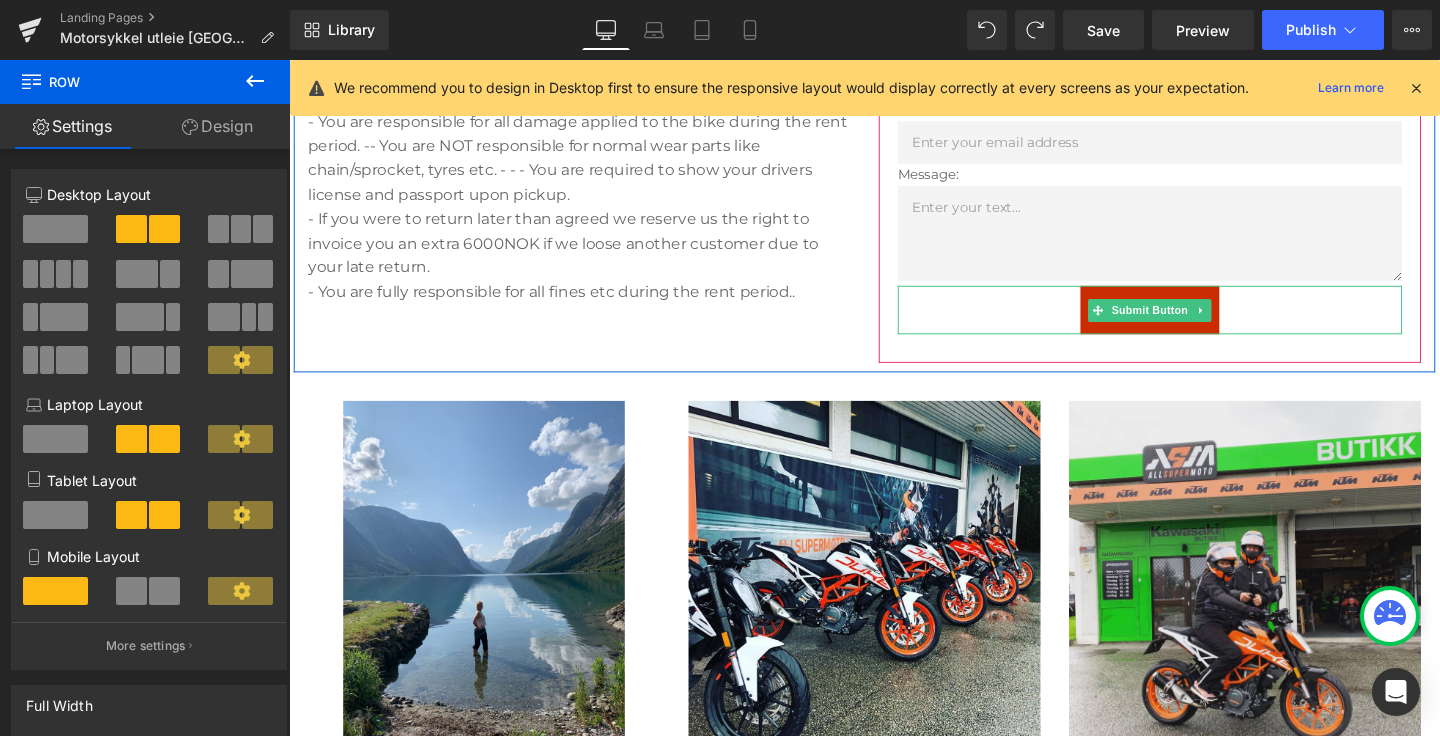 scroll, scrollTop: 3009, scrollLeft: 0, axis: vertical 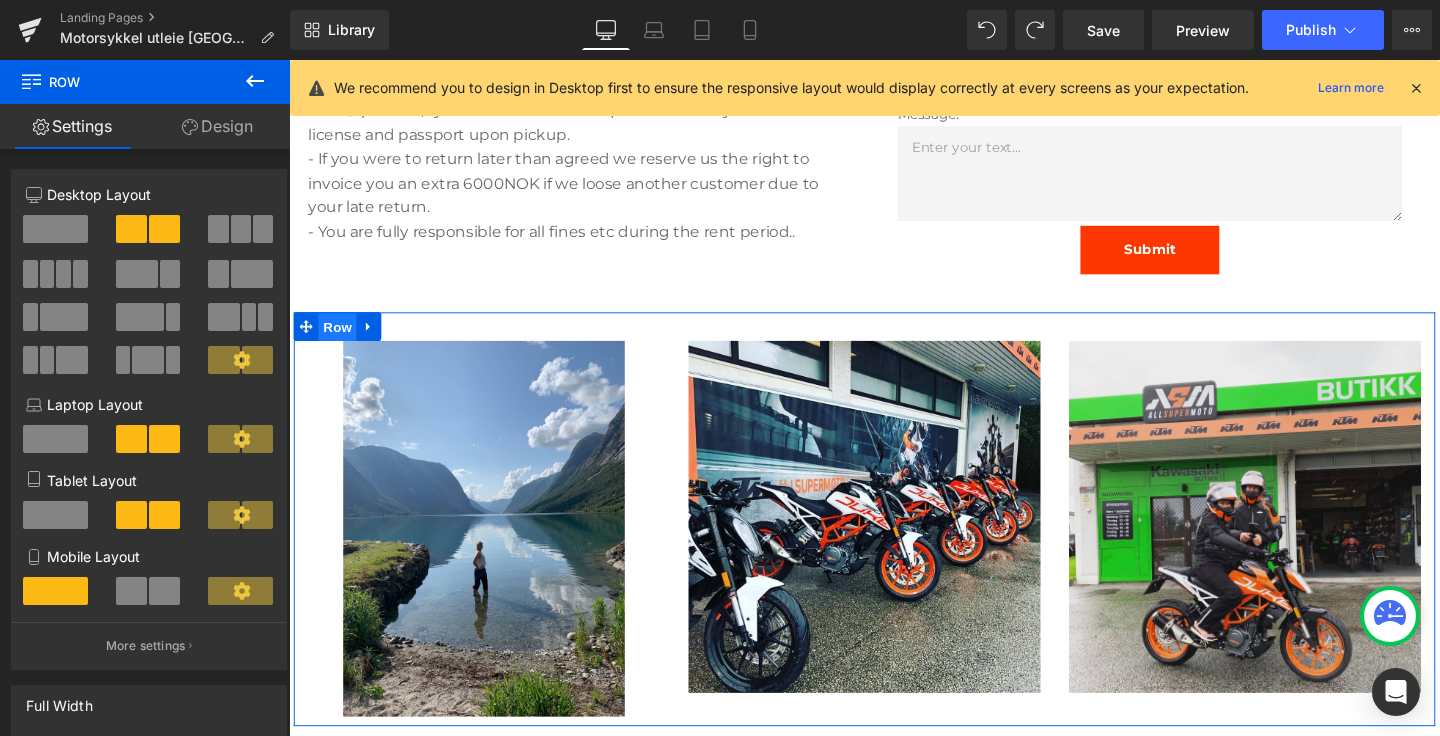 click on "Row" at bounding box center (340, 341) 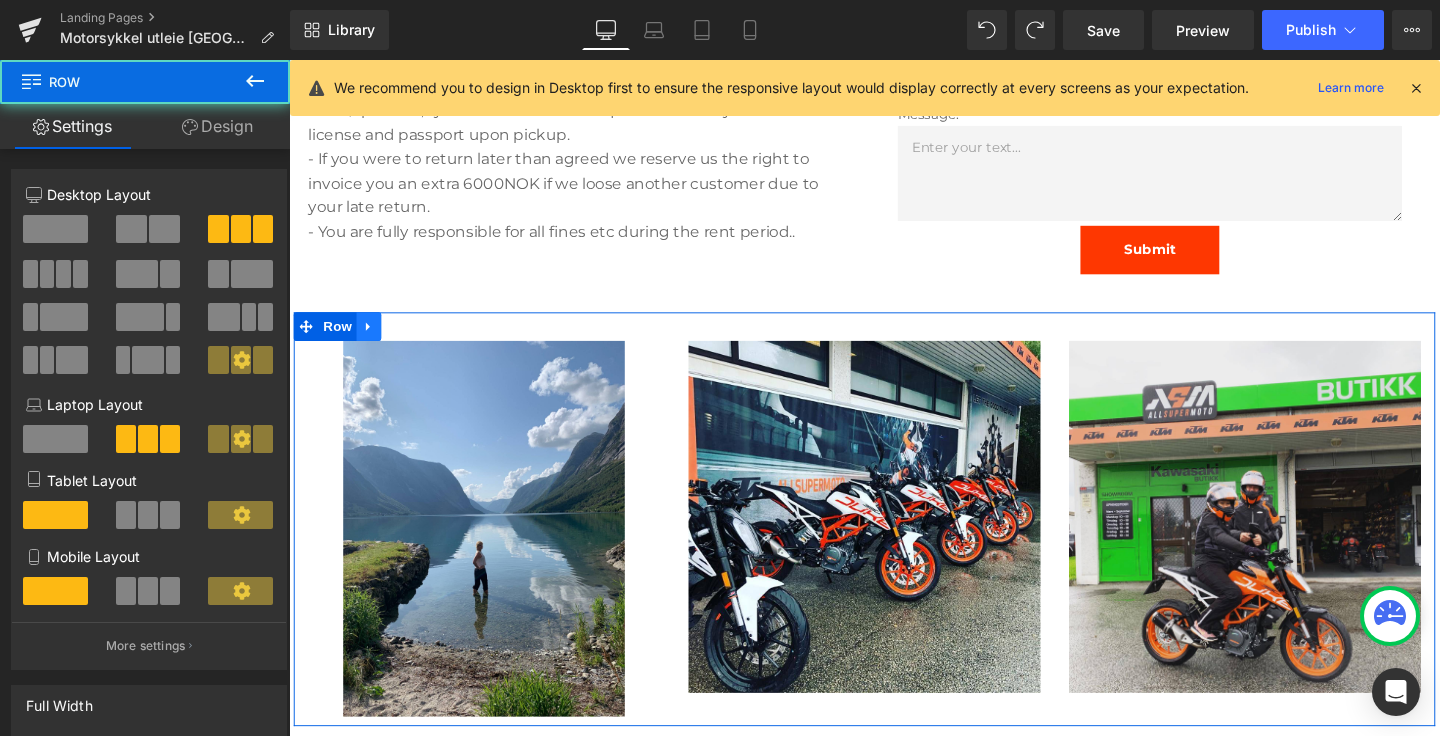 click 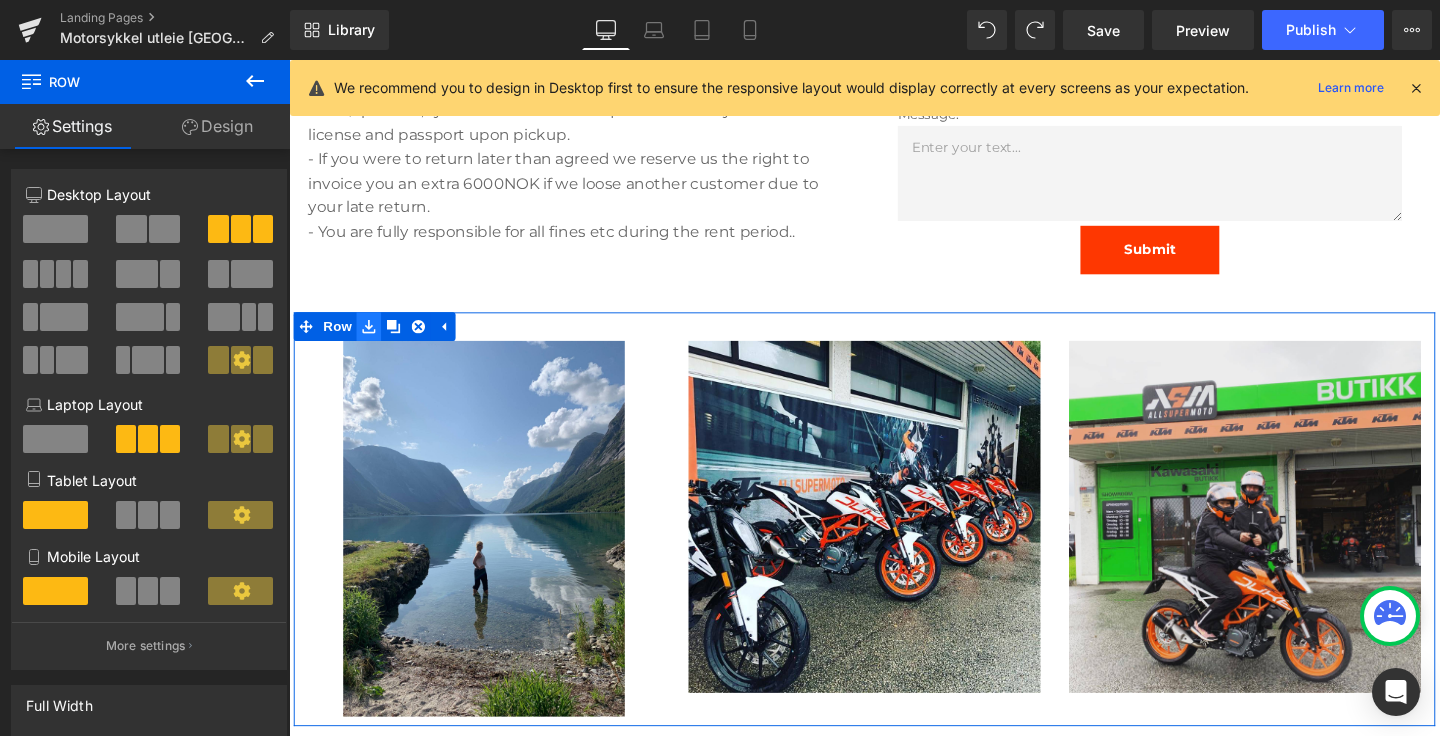 click 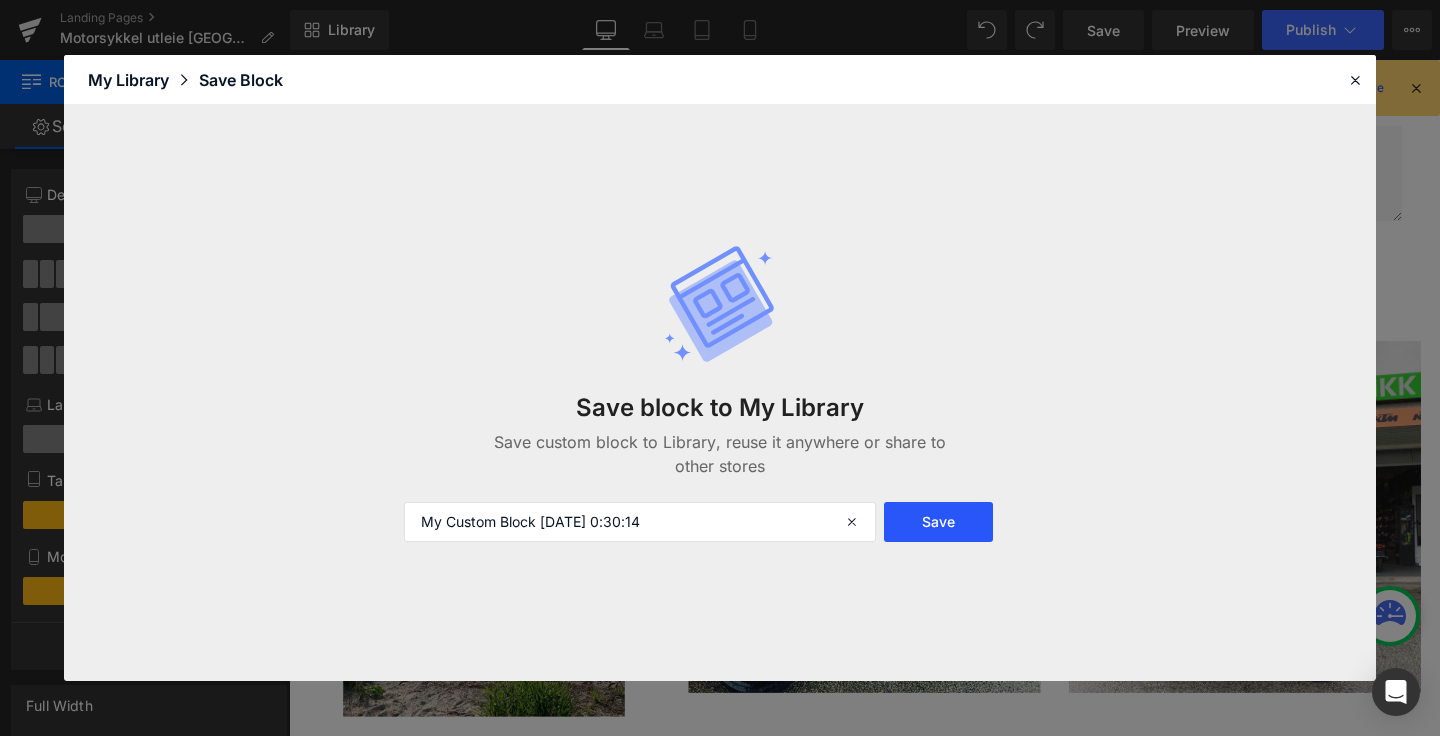 click on "Save" at bounding box center (938, 522) 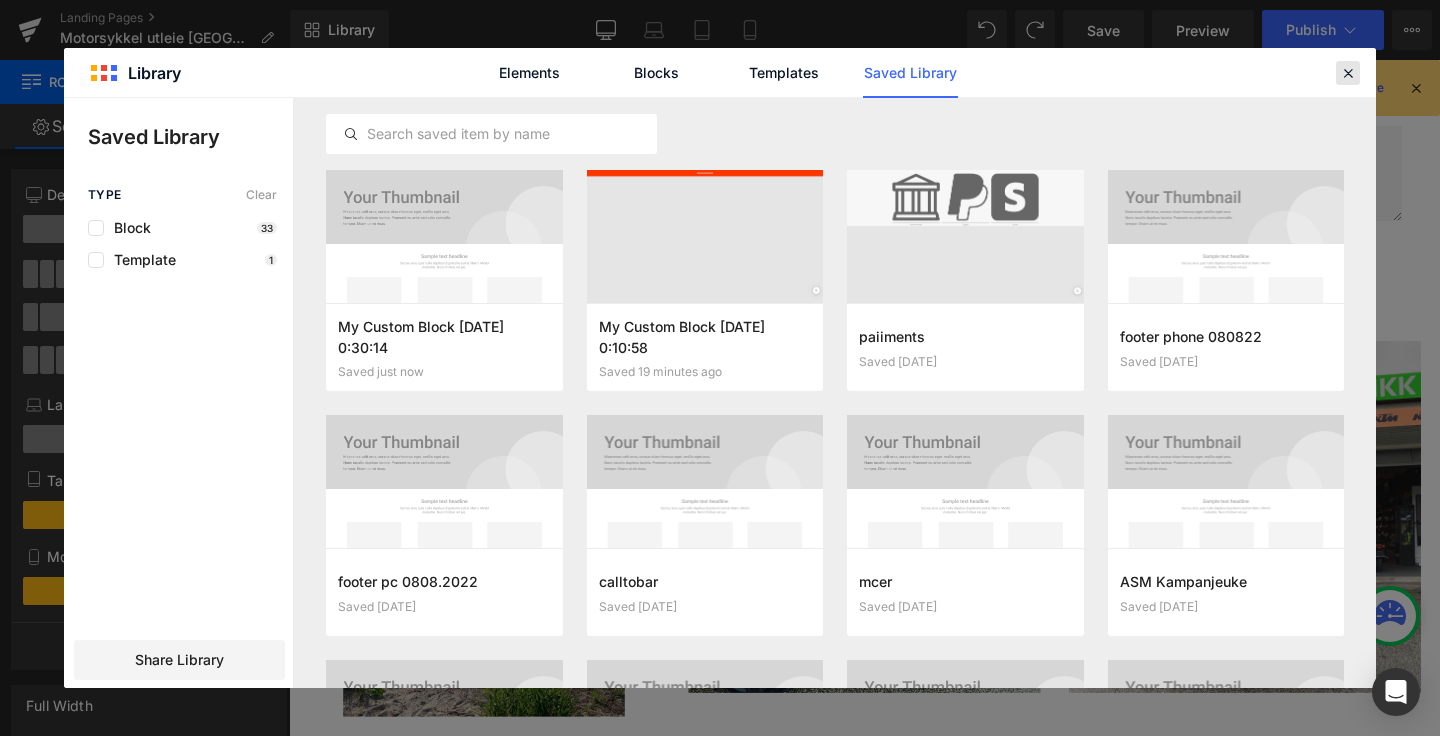 click at bounding box center (1348, 73) 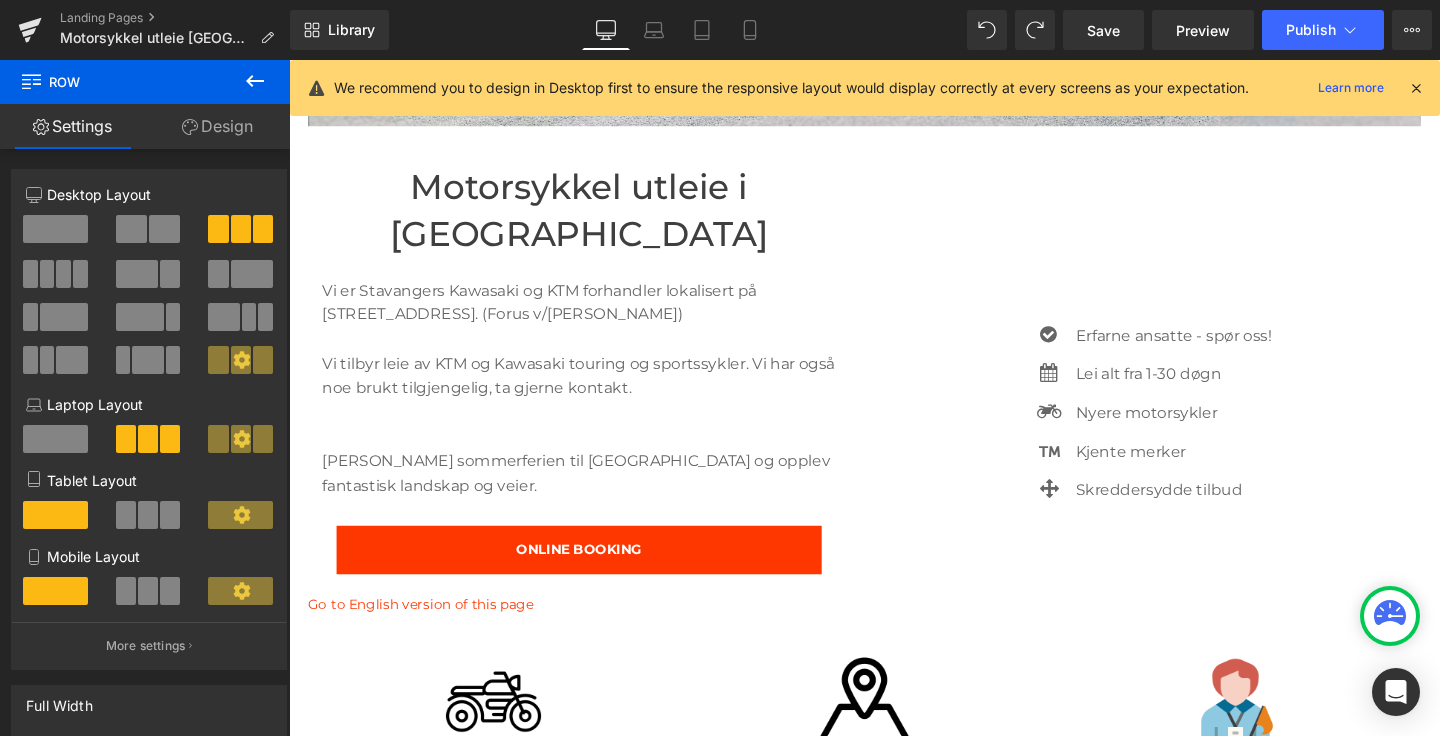 scroll, scrollTop: 718, scrollLeft: 0, axis: vertical 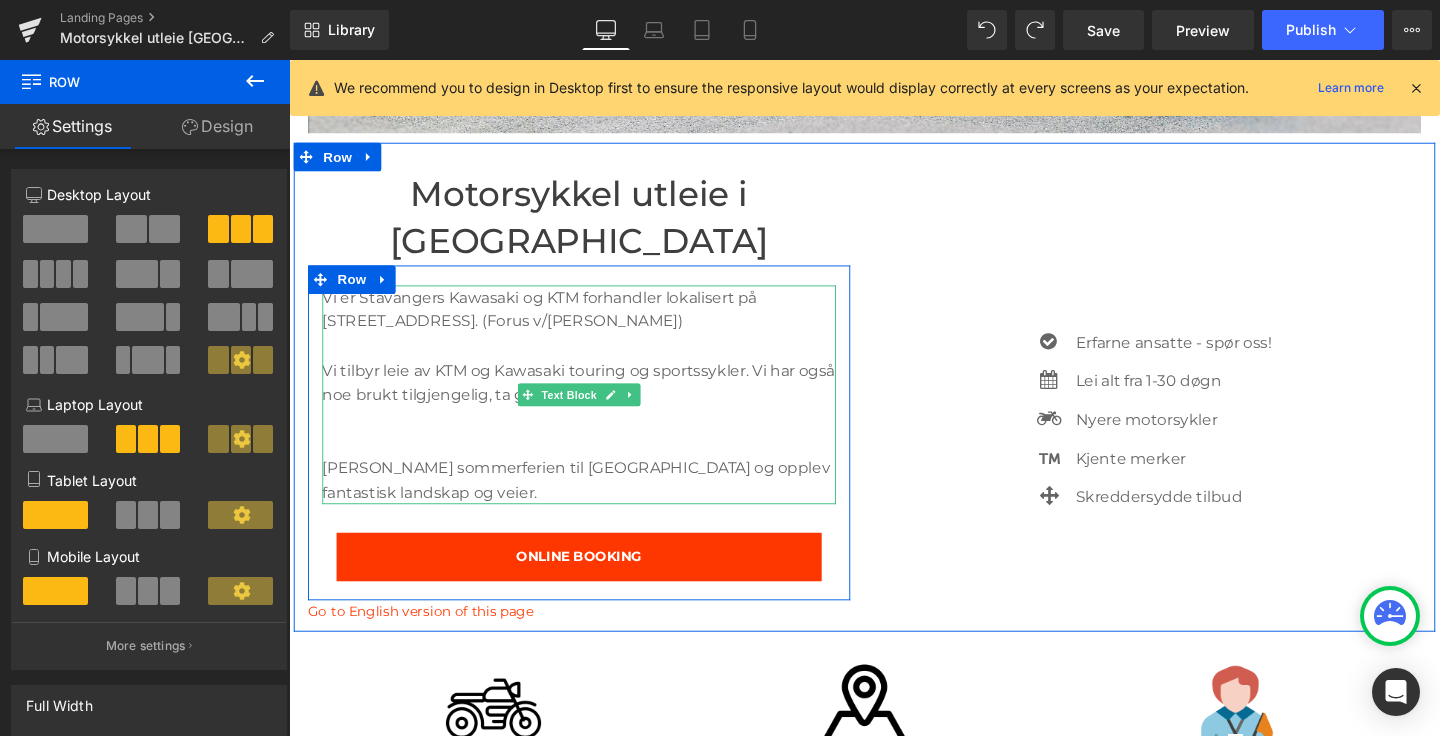 click on "Vi tilbyr leie av KTM og Kawasaki touring og sportssykler. Vi har også noe brukt tilgjengelig, ta gjerne kontakt." at bounding box center (594, 399) 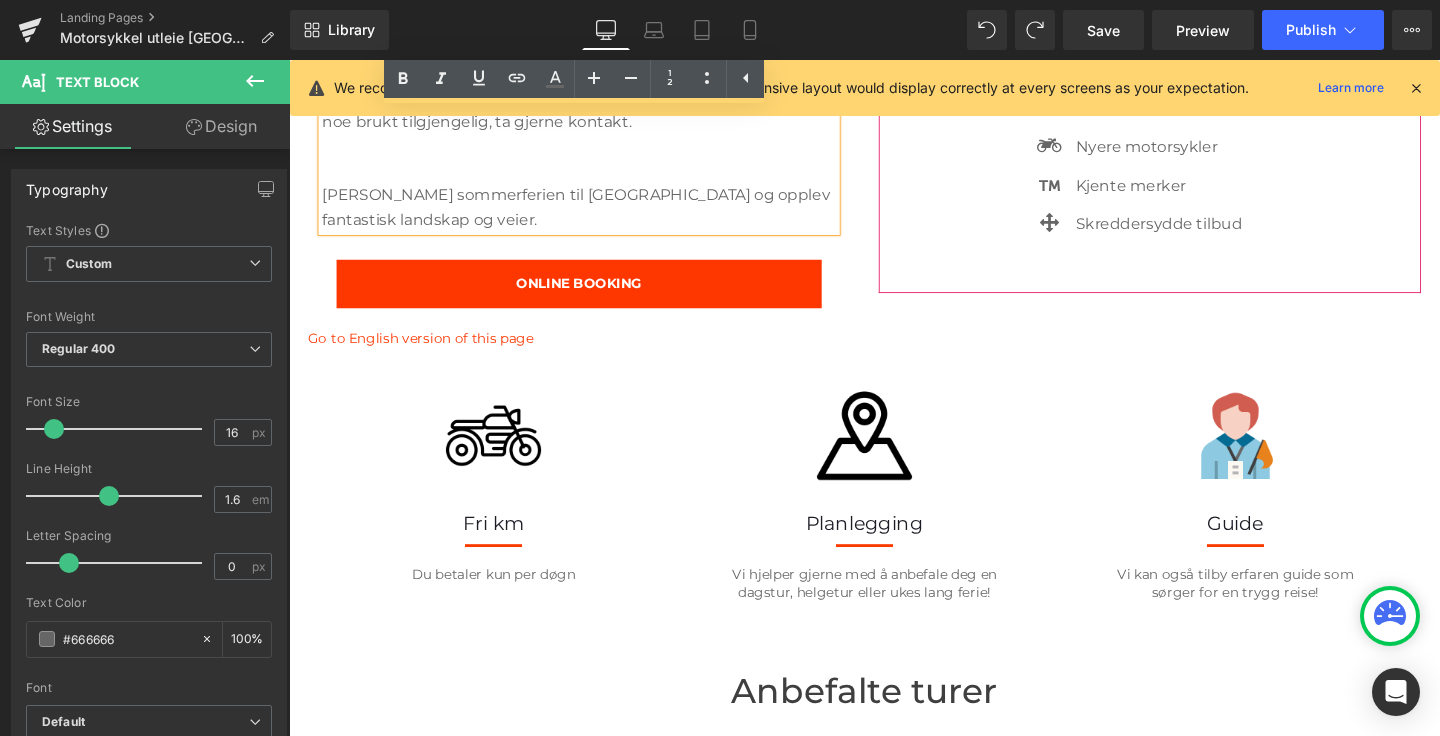 scroll, scrollTop: 1016, scrollLeft: 0, axis: vertical 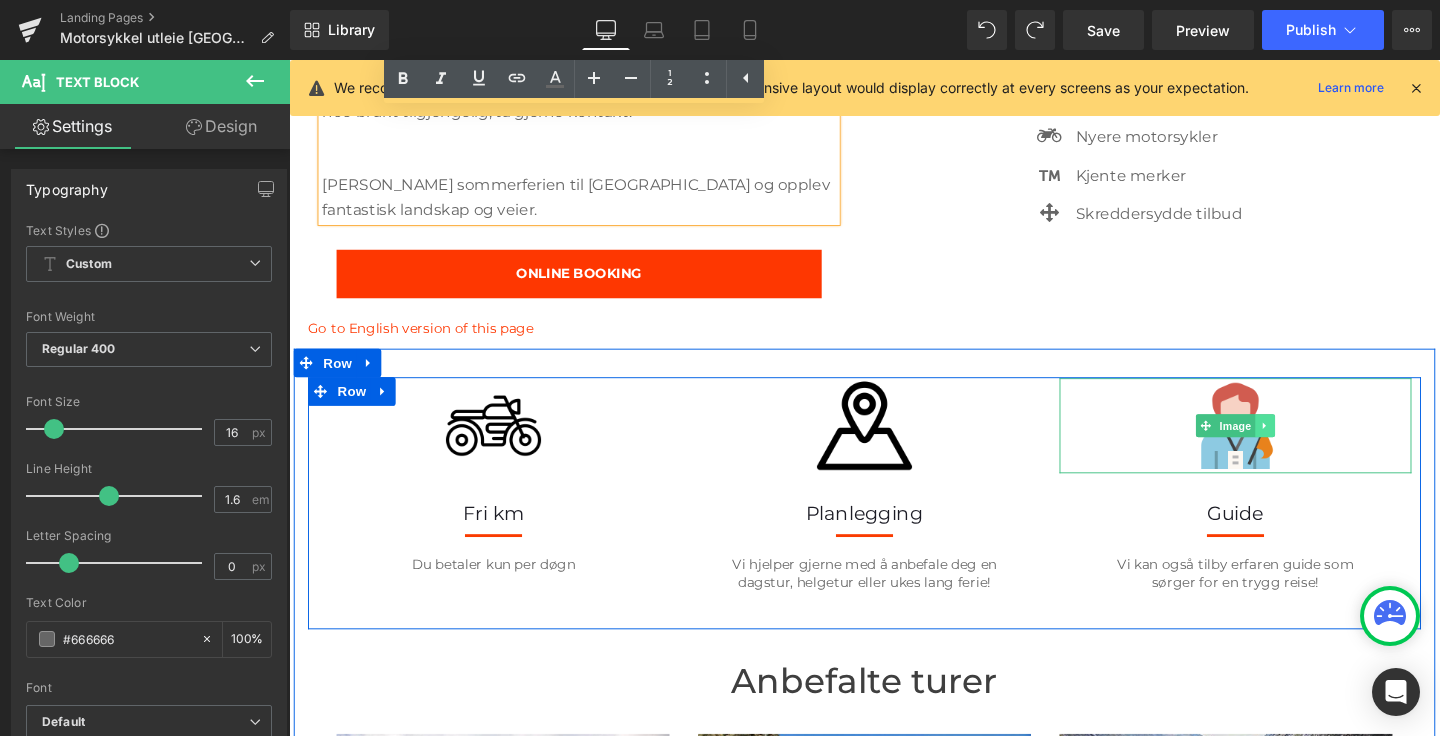 click at bounding box center (1315, 444) 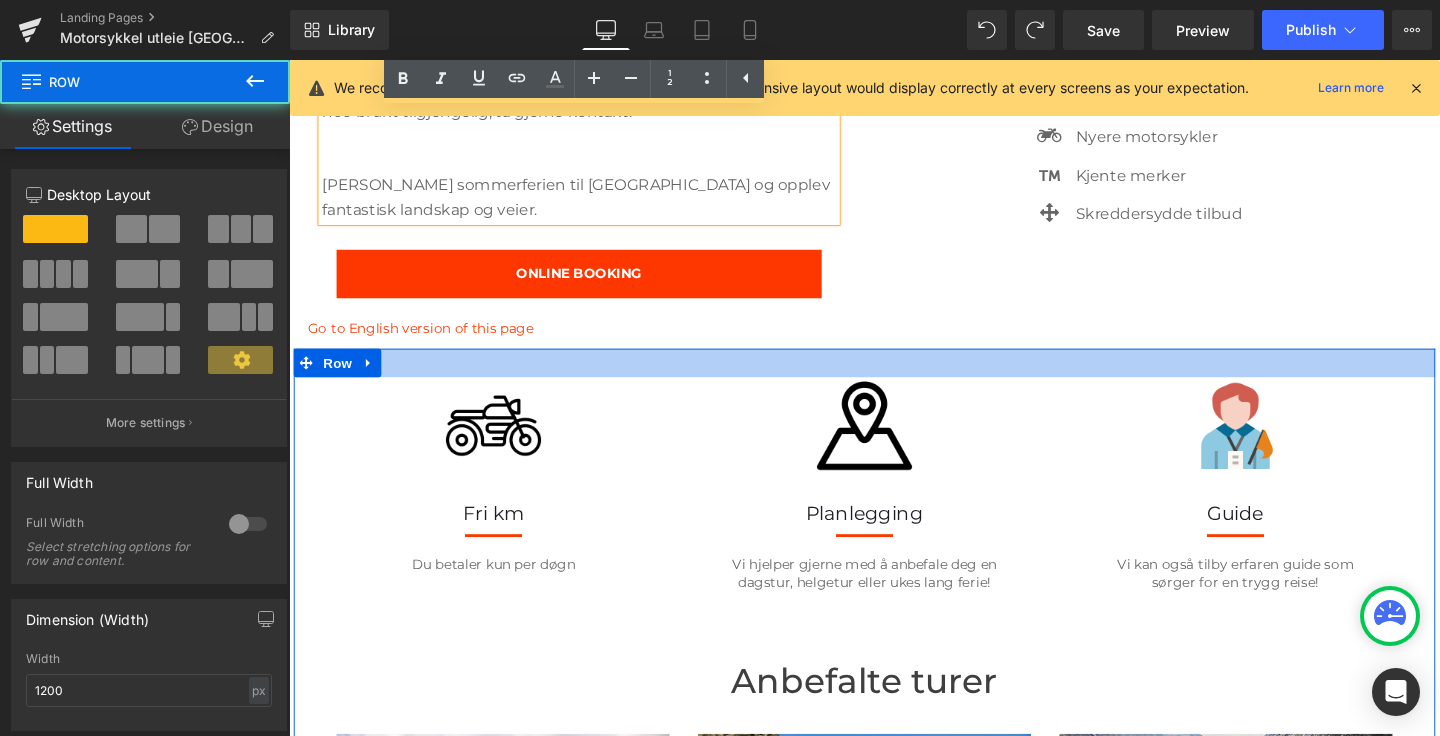 click at bounding box center (894, 378) 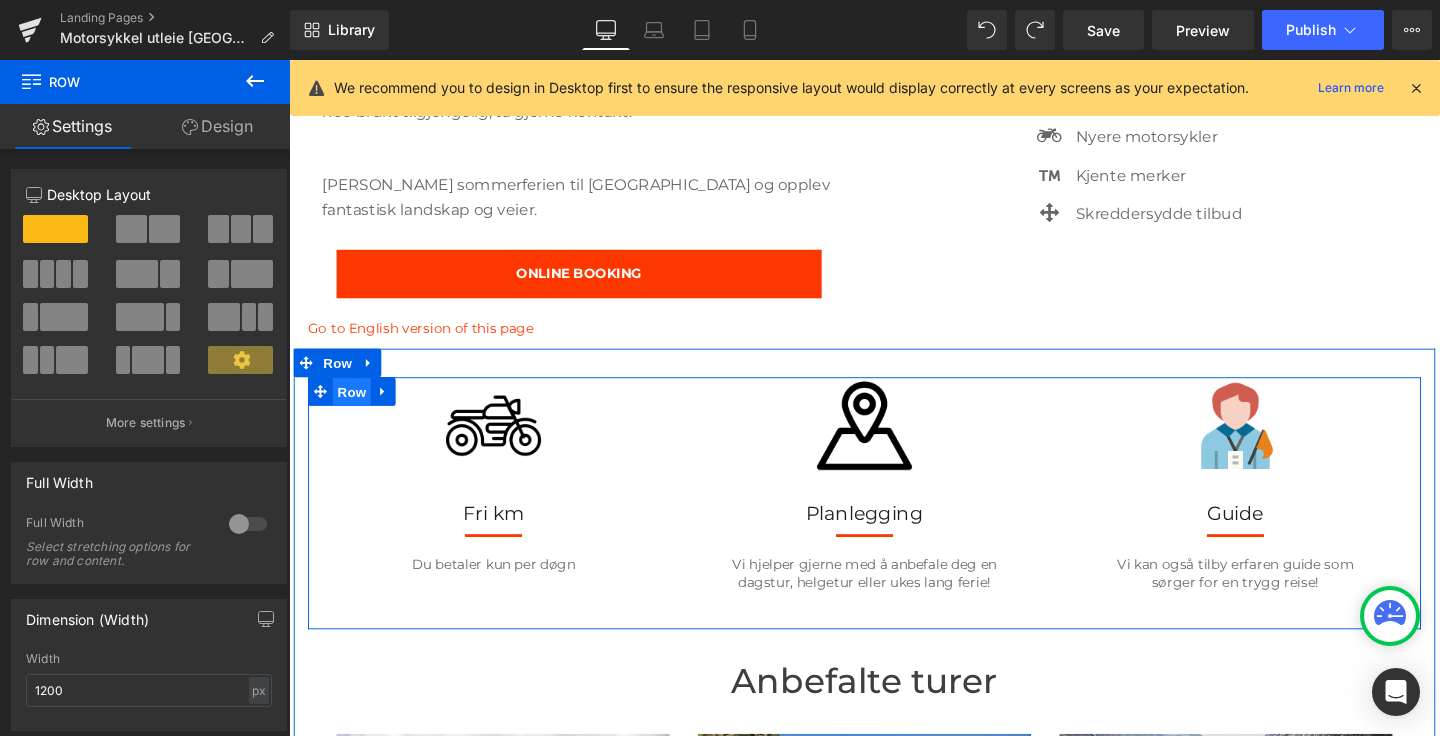 click on "Row" at bounding box center (355, 409) 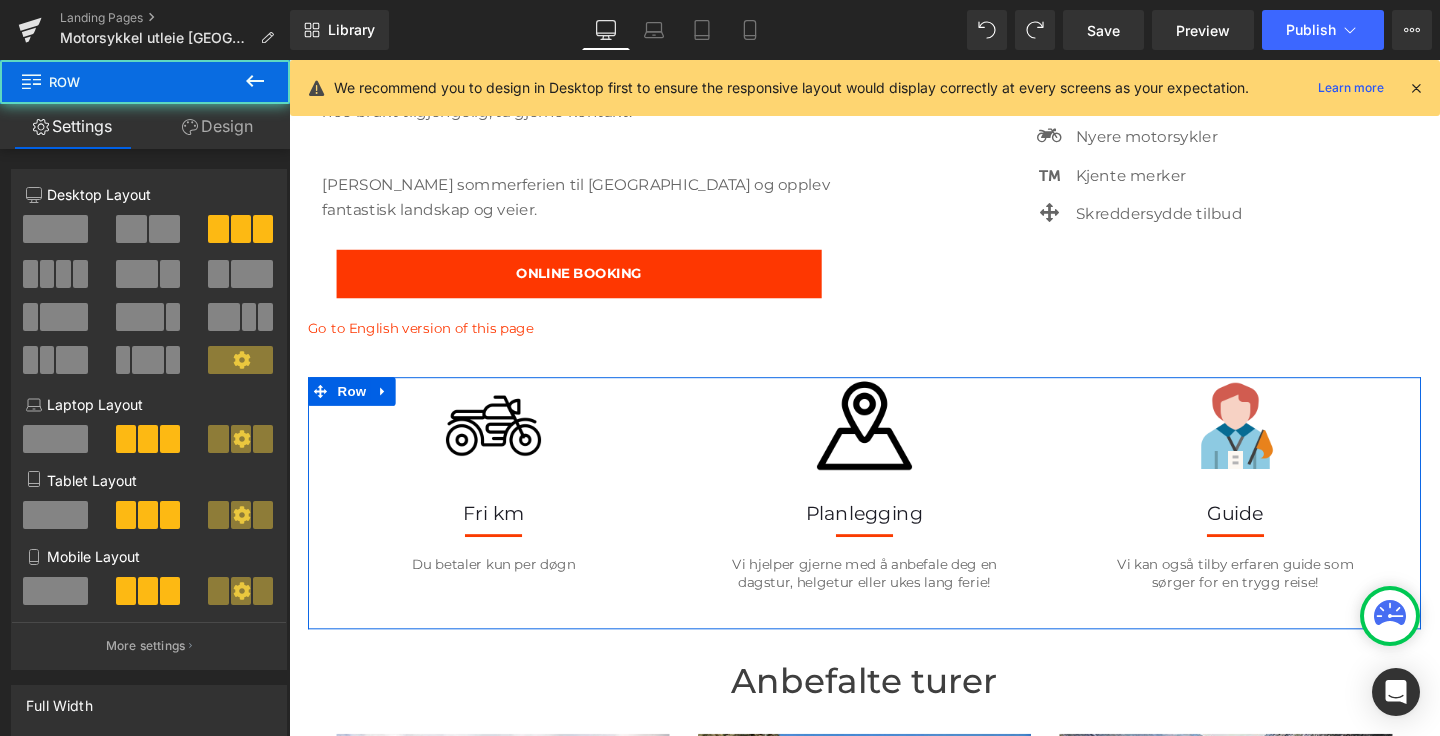 click at bounding box center (131, 229) 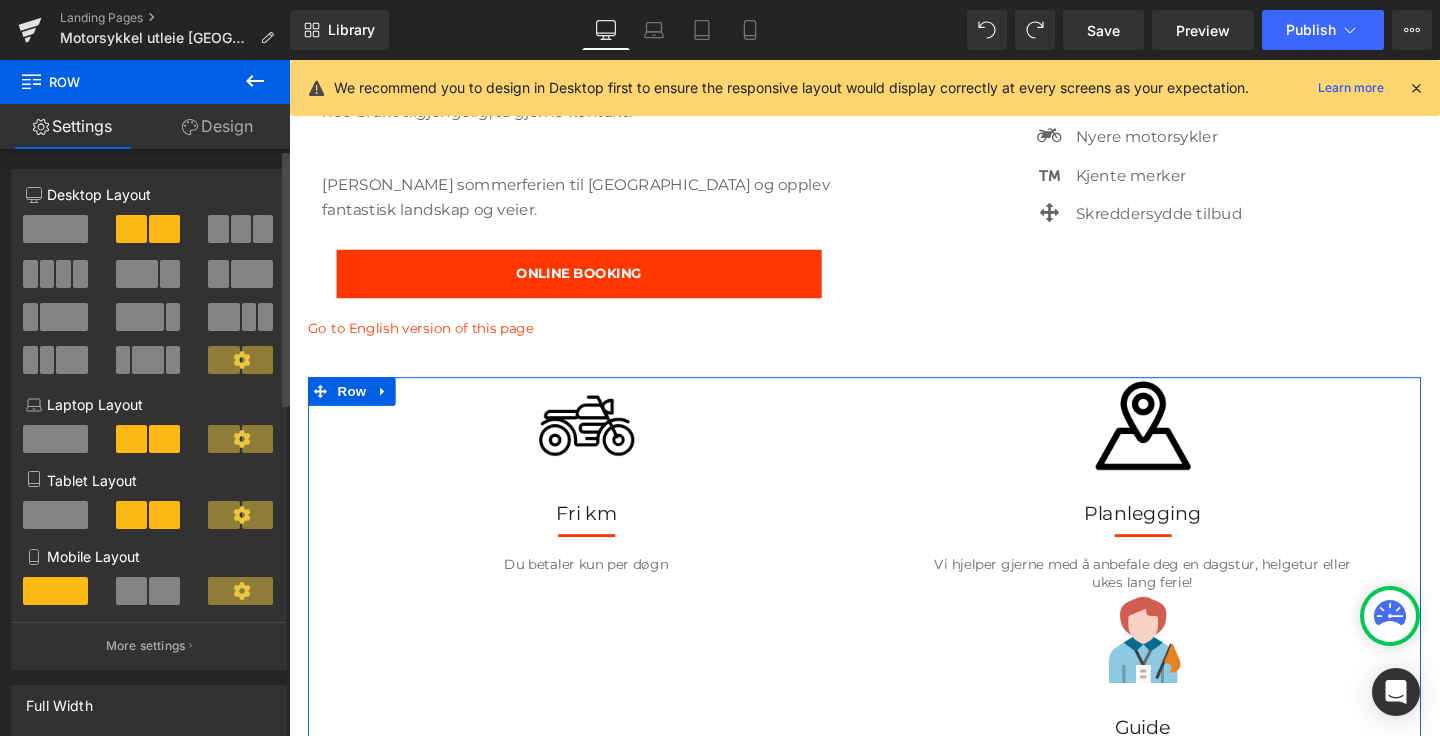 click at bounding box center [218, 229] 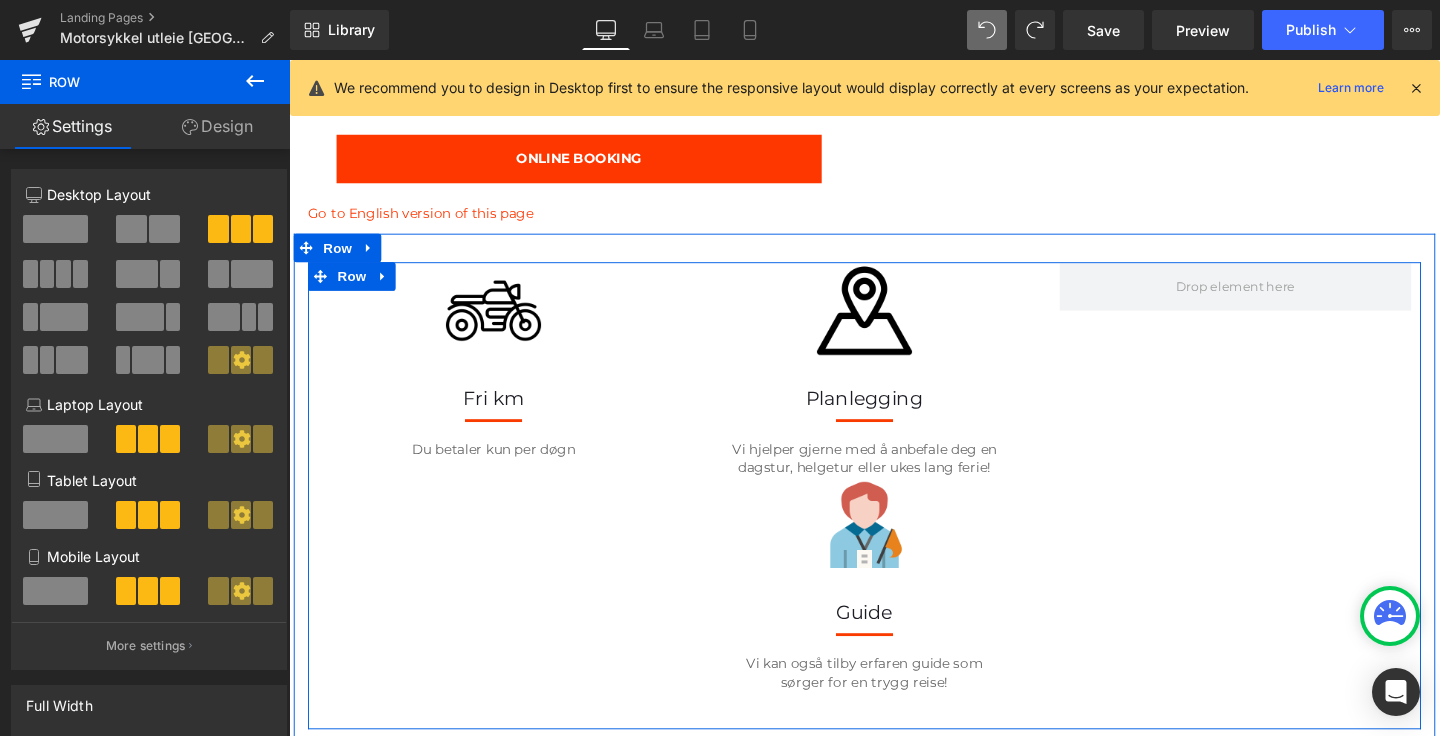 scroll, scrollTop: 1178, scrollLeft: 0, axis: vertical 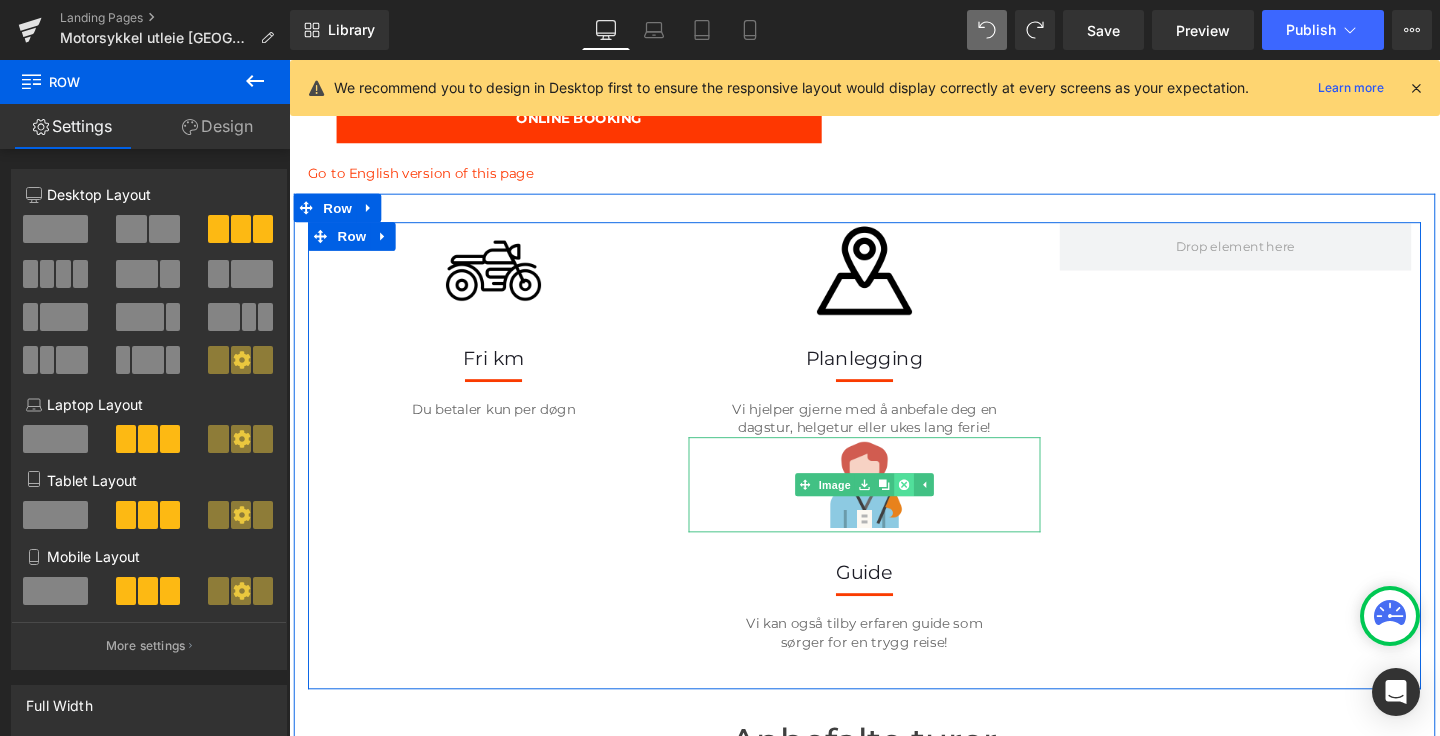 click 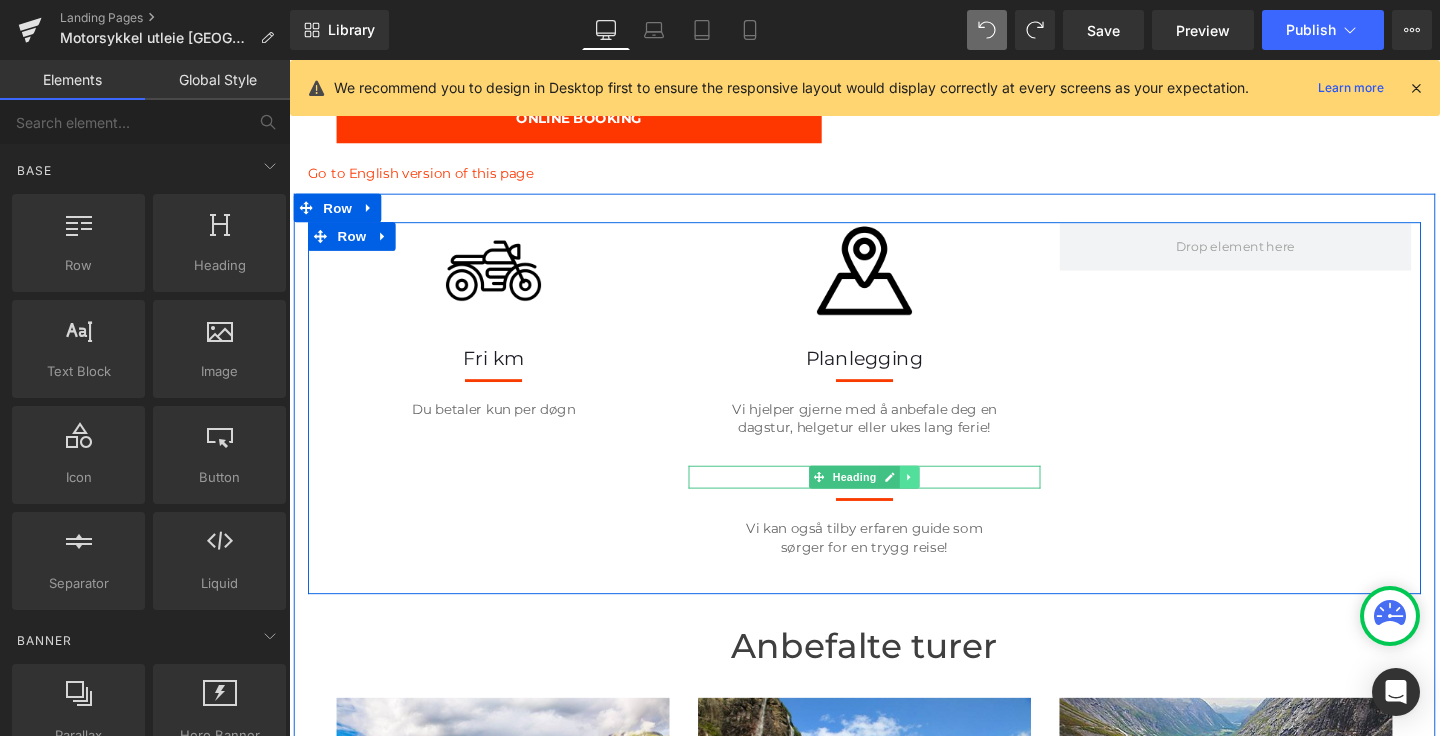 click 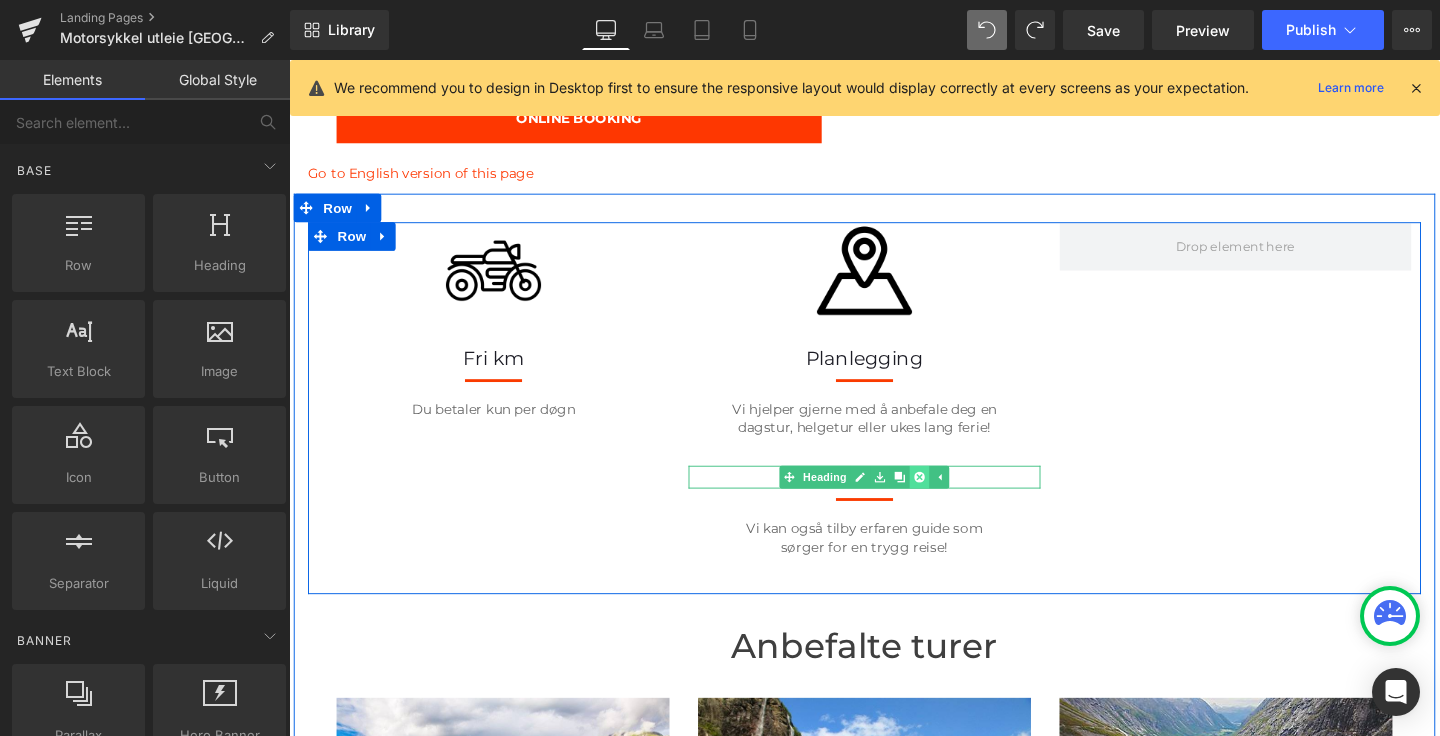 click 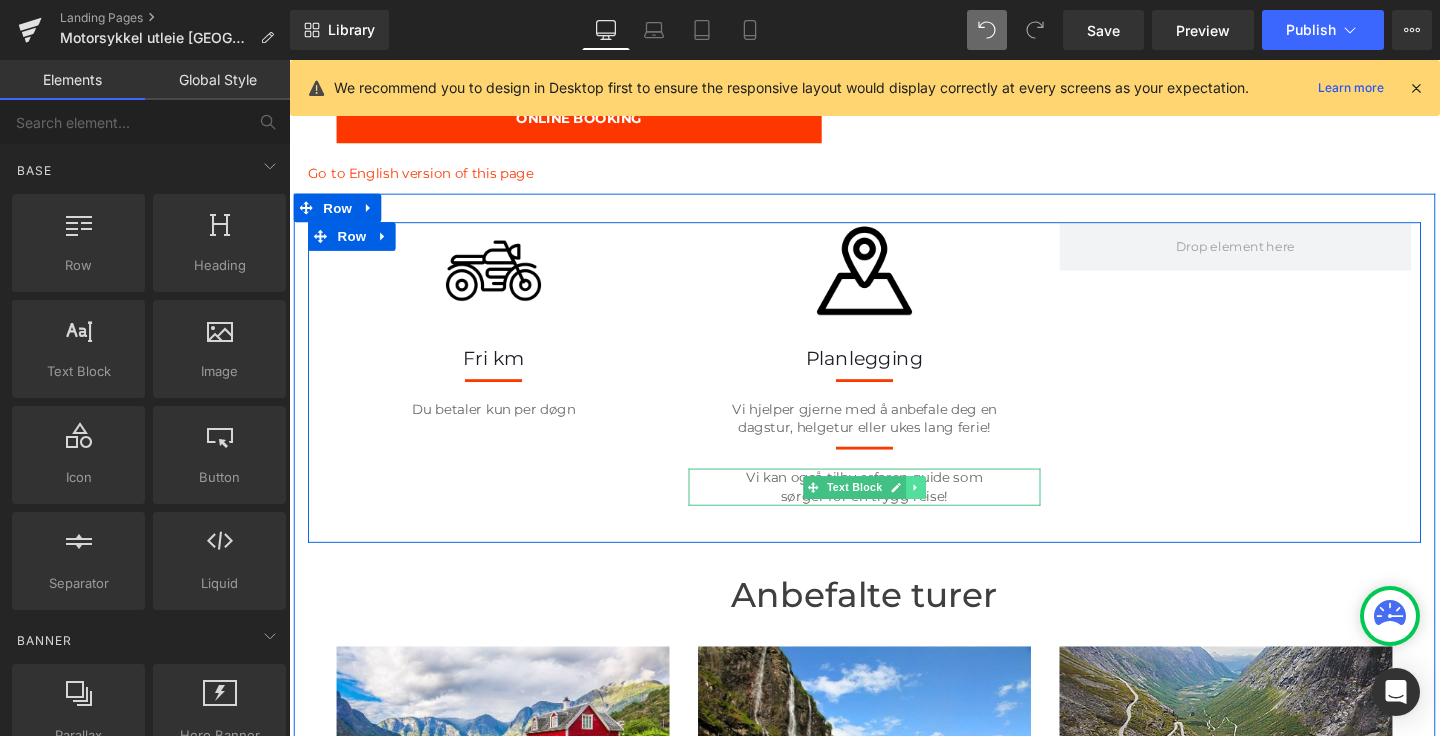 click 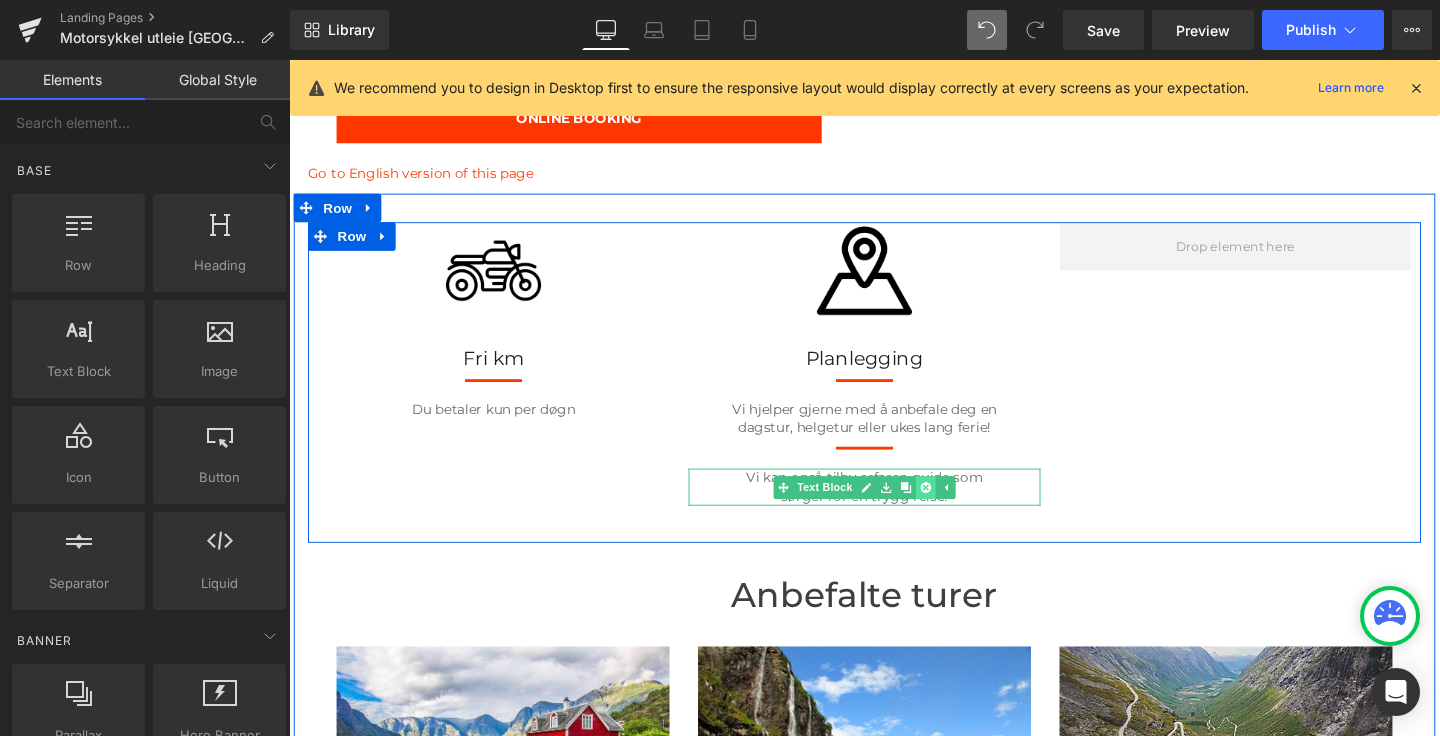 click 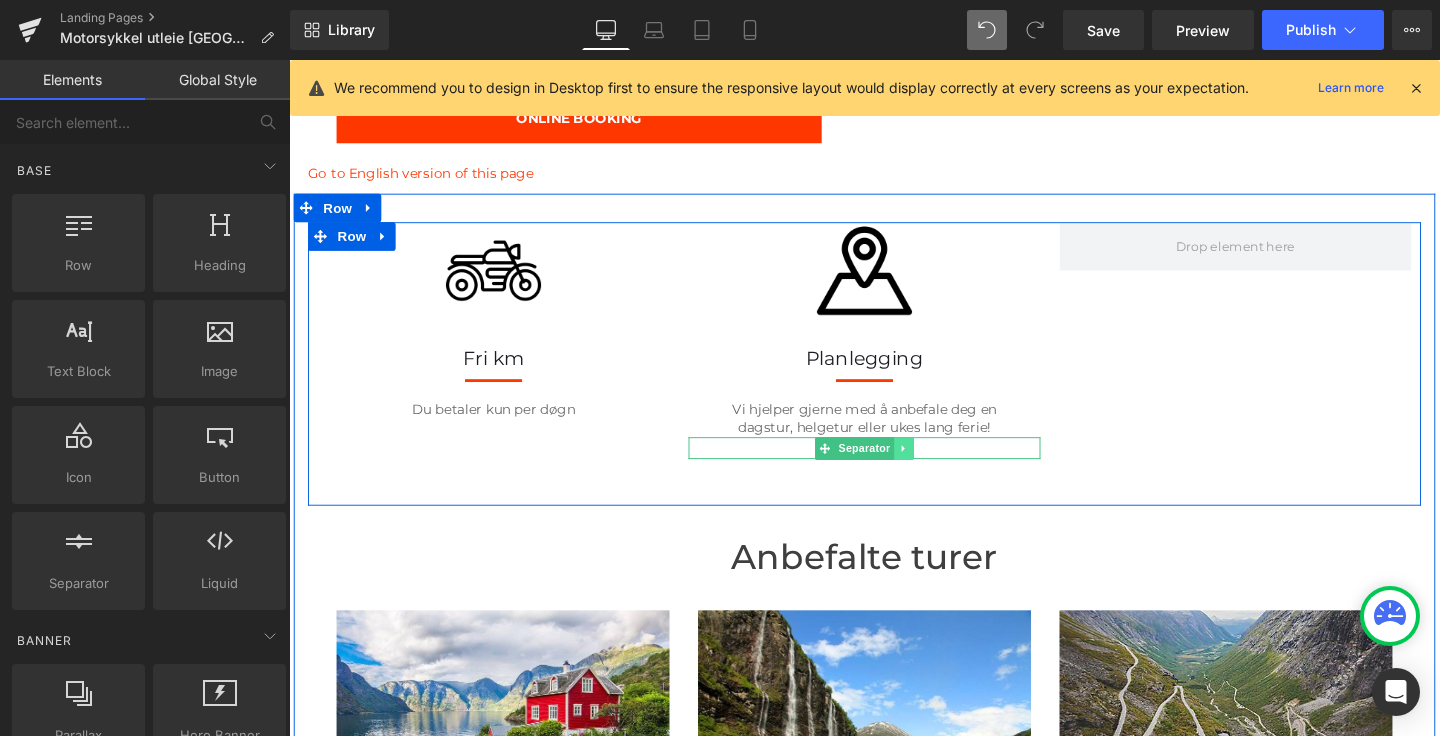 click at bounding box center [935, 469] 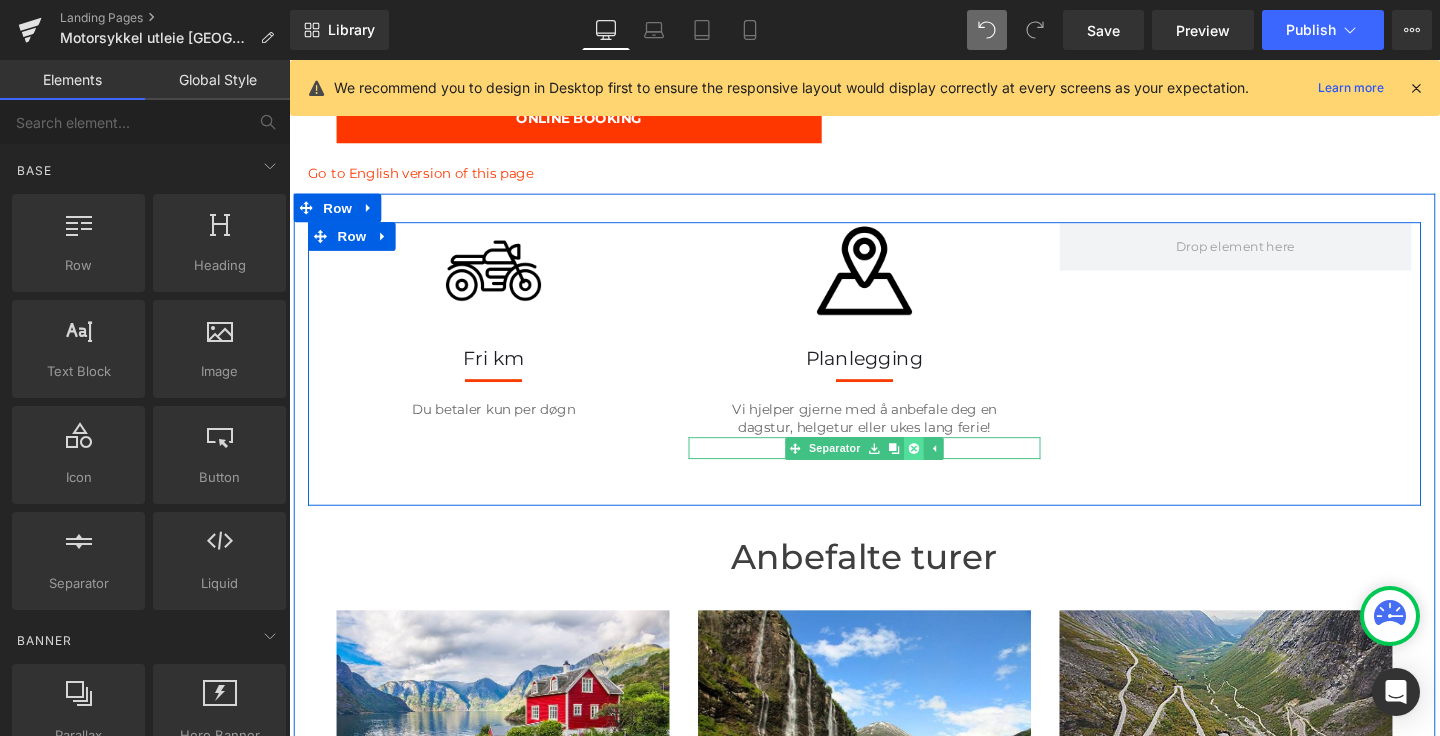 click 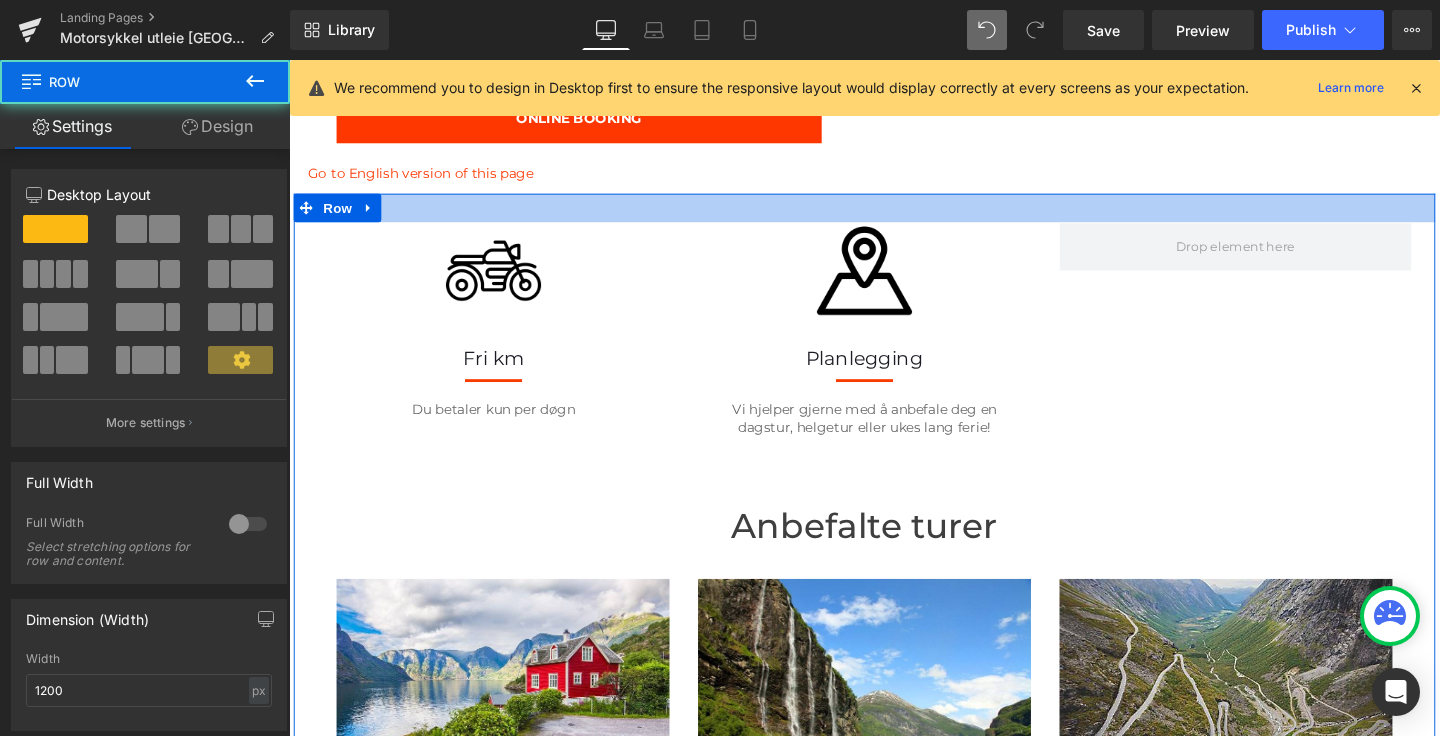 click at bounding box center [894, 216] 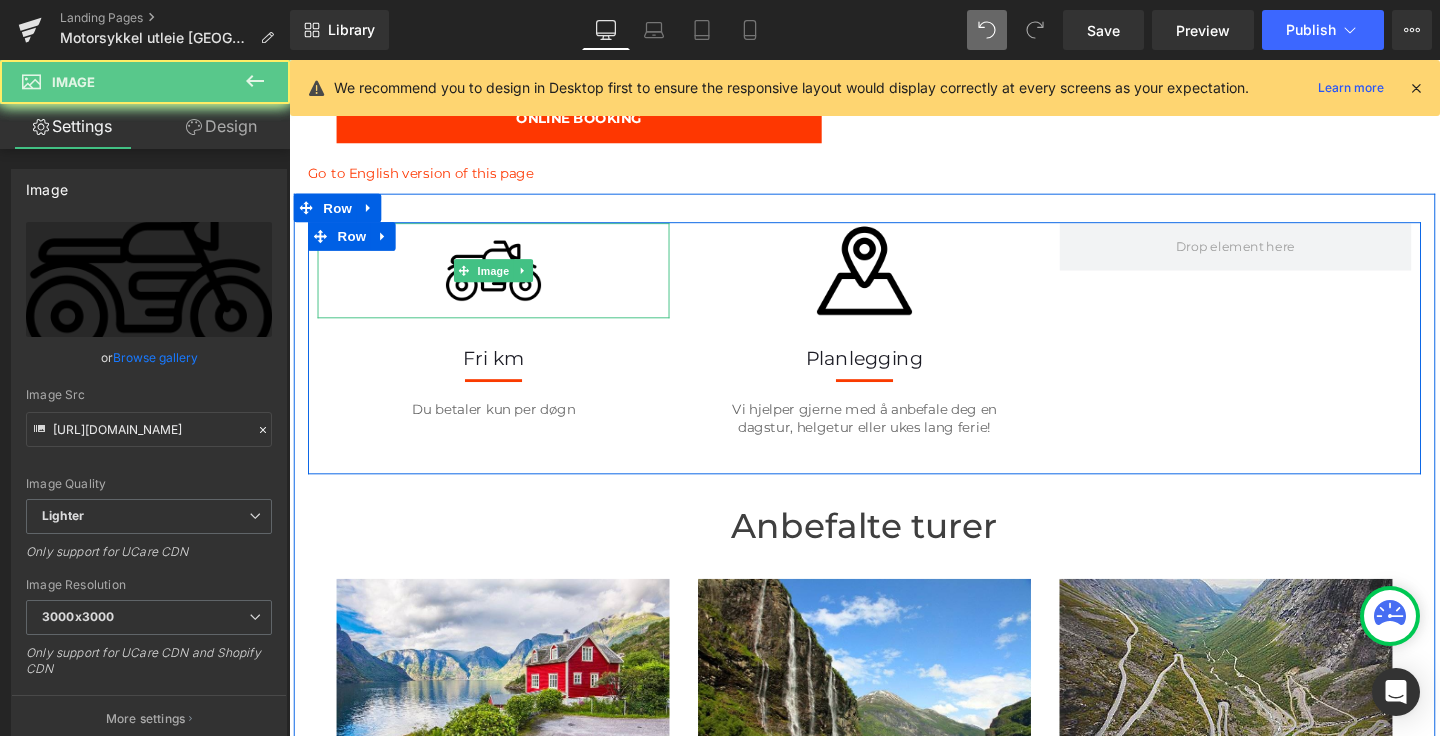 click at bounding box center [504, 282] 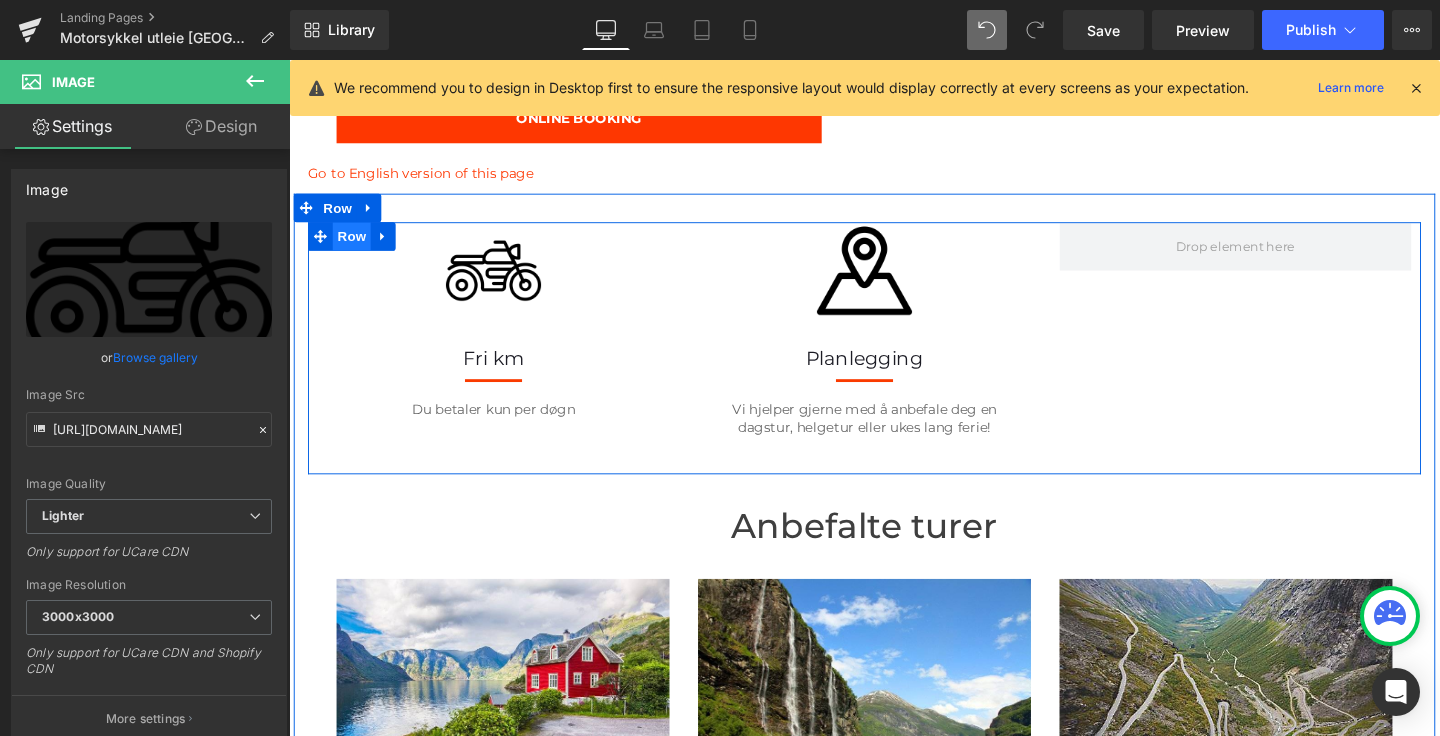 click on "Row" at bounding box center (355, 246) 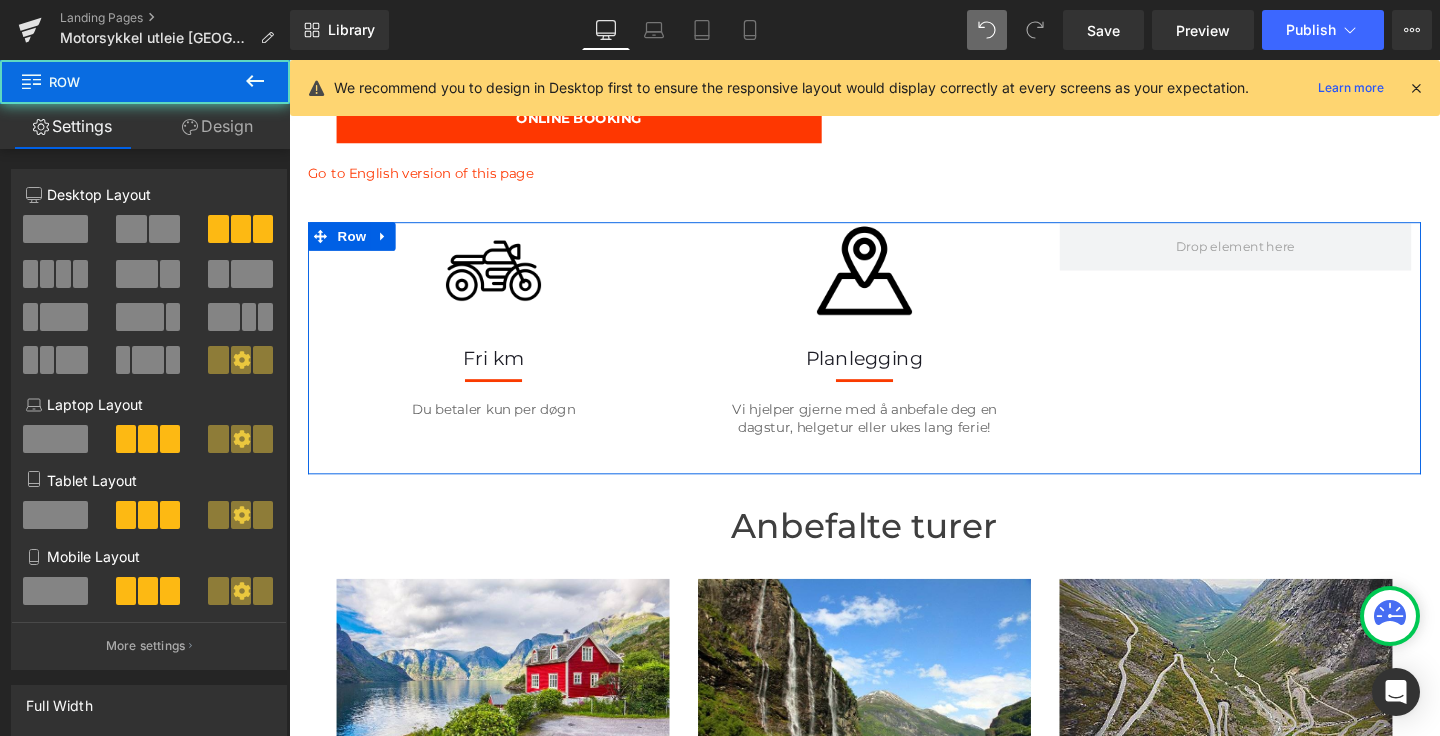 click at bounding box center (164, 229) 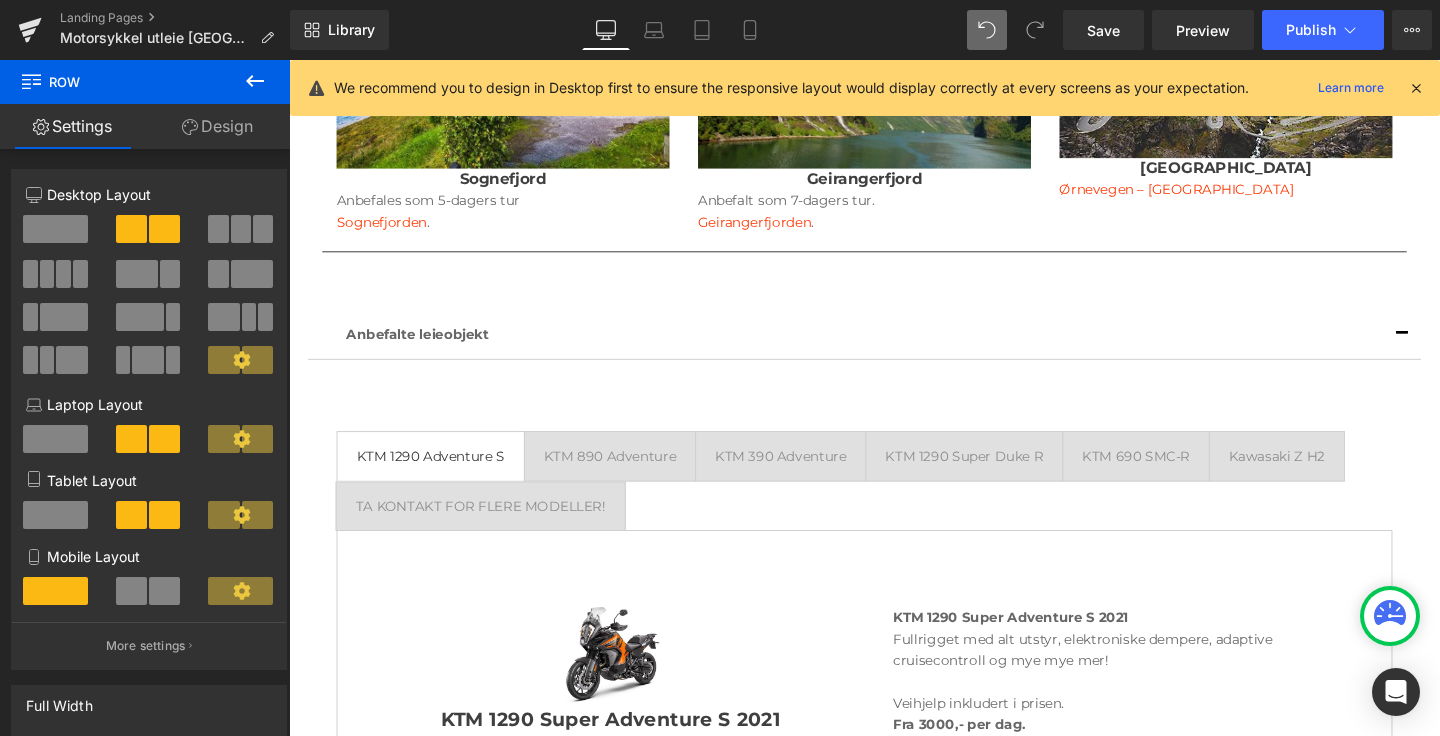 scroll, scrollTop: 1795, scrollLeft: 0, axis: vertical 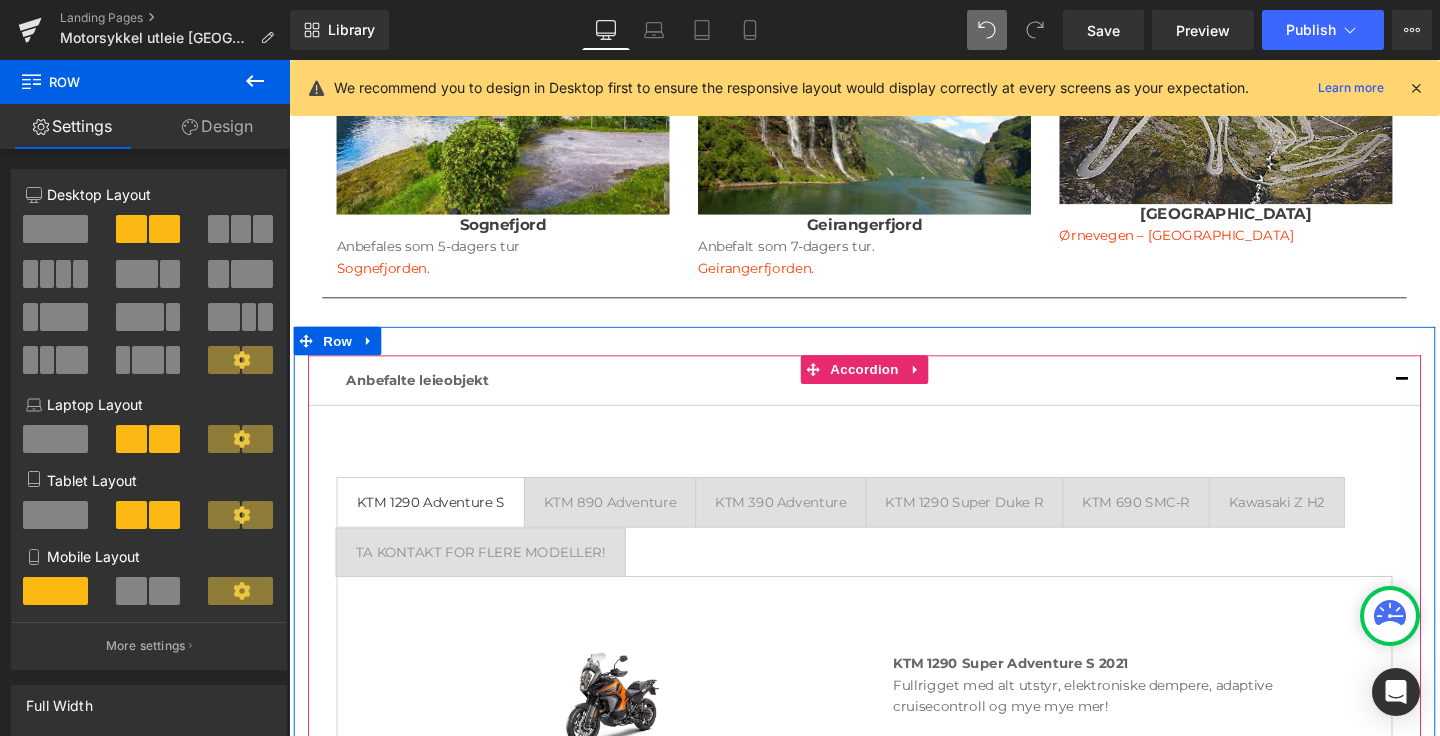click at bounding box center (289, 60) 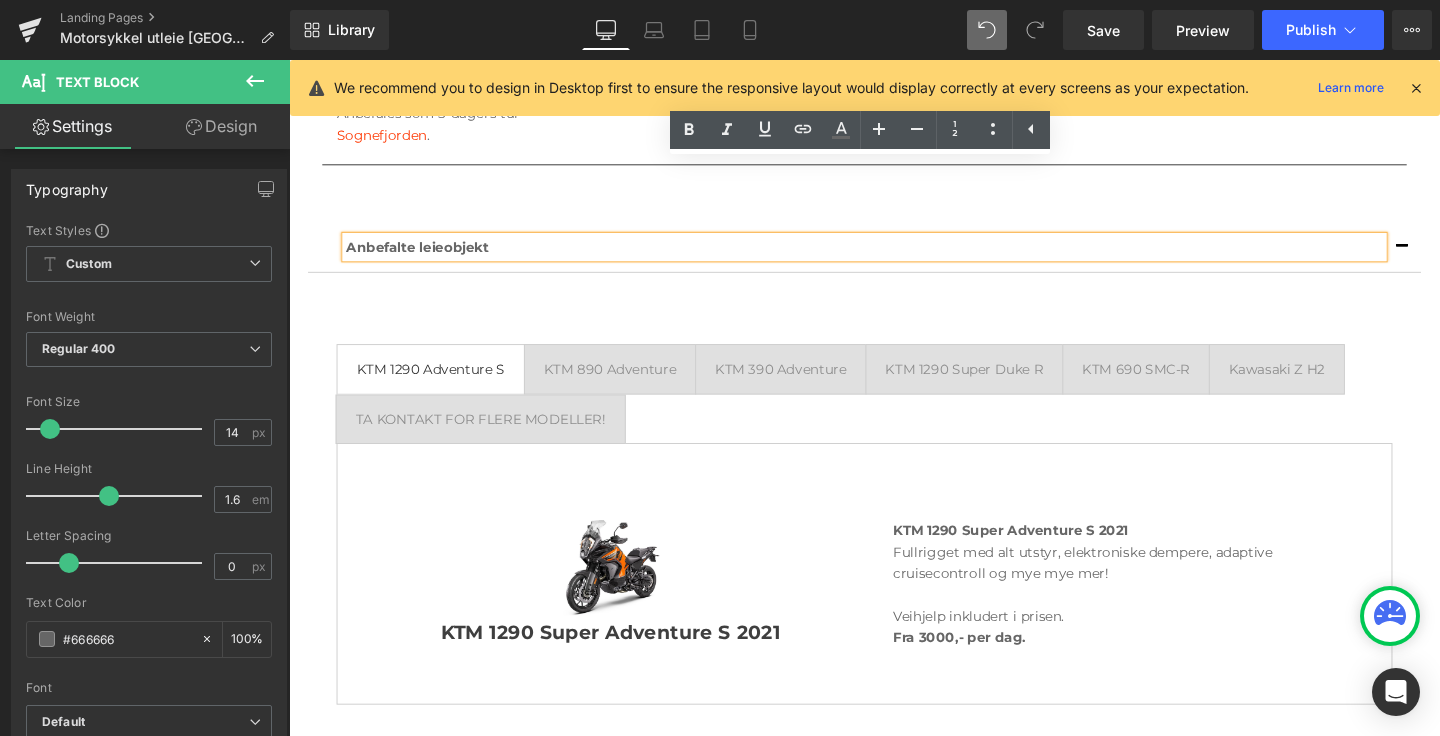 scroll, scrollTop: 1898, scrollLeft: 0, axis: vertical 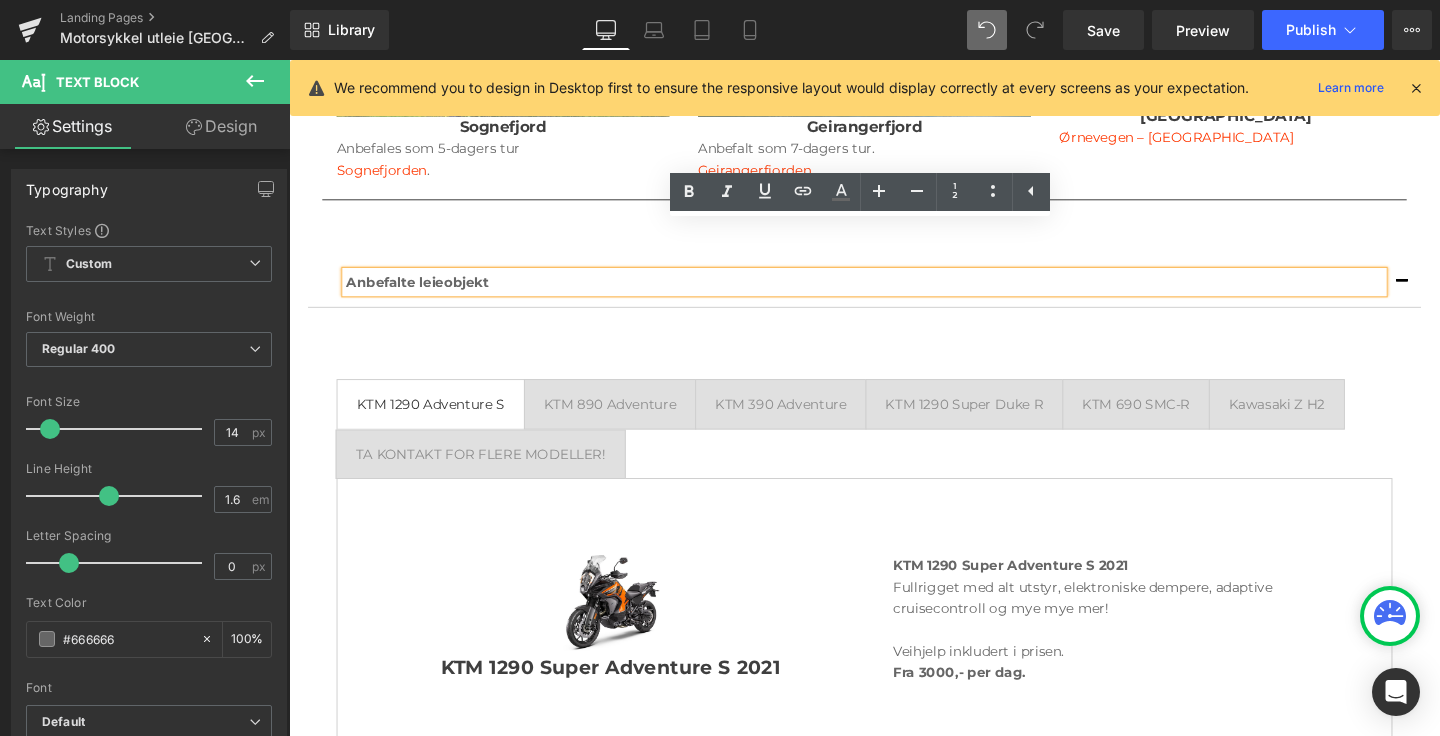 click on "KTM 1290 Adventure S
Text Block
KTM 890 Adventure Text Block
KTM 390 Adventure Text Block
KTM 1290 Super Duke R
Text Block
KTM 690 SMC-R Text Block
Kawasaki Z H2 Text Block
TA KONTAKT FOR FLERE MODELLER! Text Block" at bounding box center [894, 575] 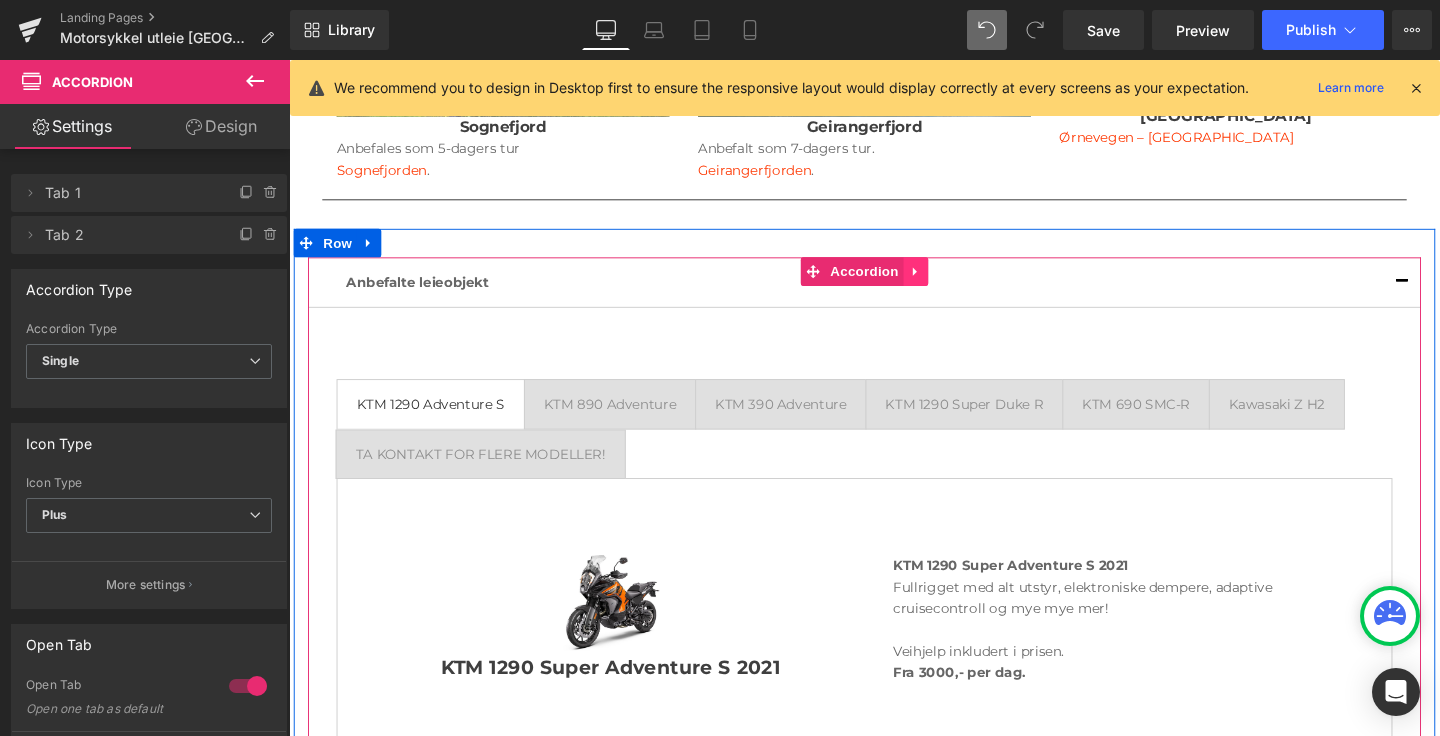 click 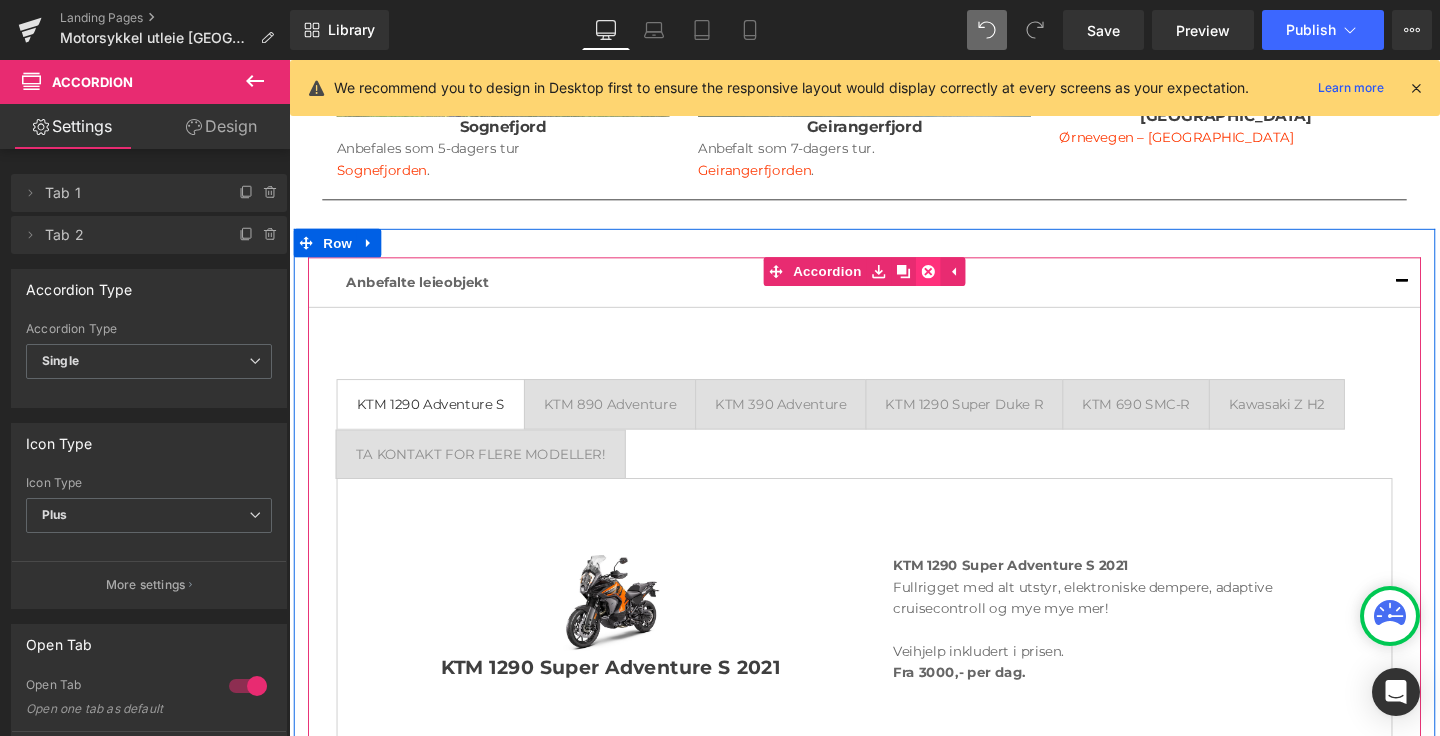 click 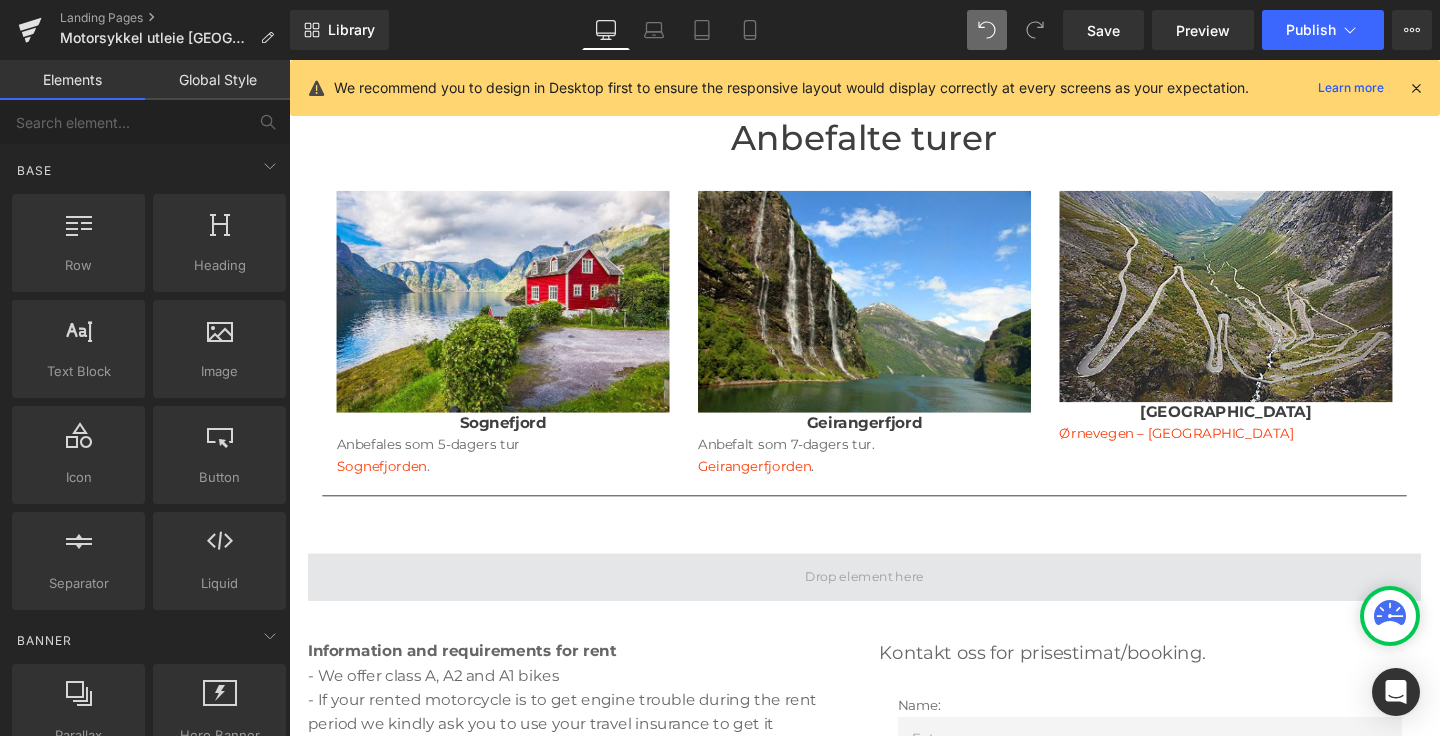 scroll, scrollTop: 1630, scrollLeft: 0, axis: vertical 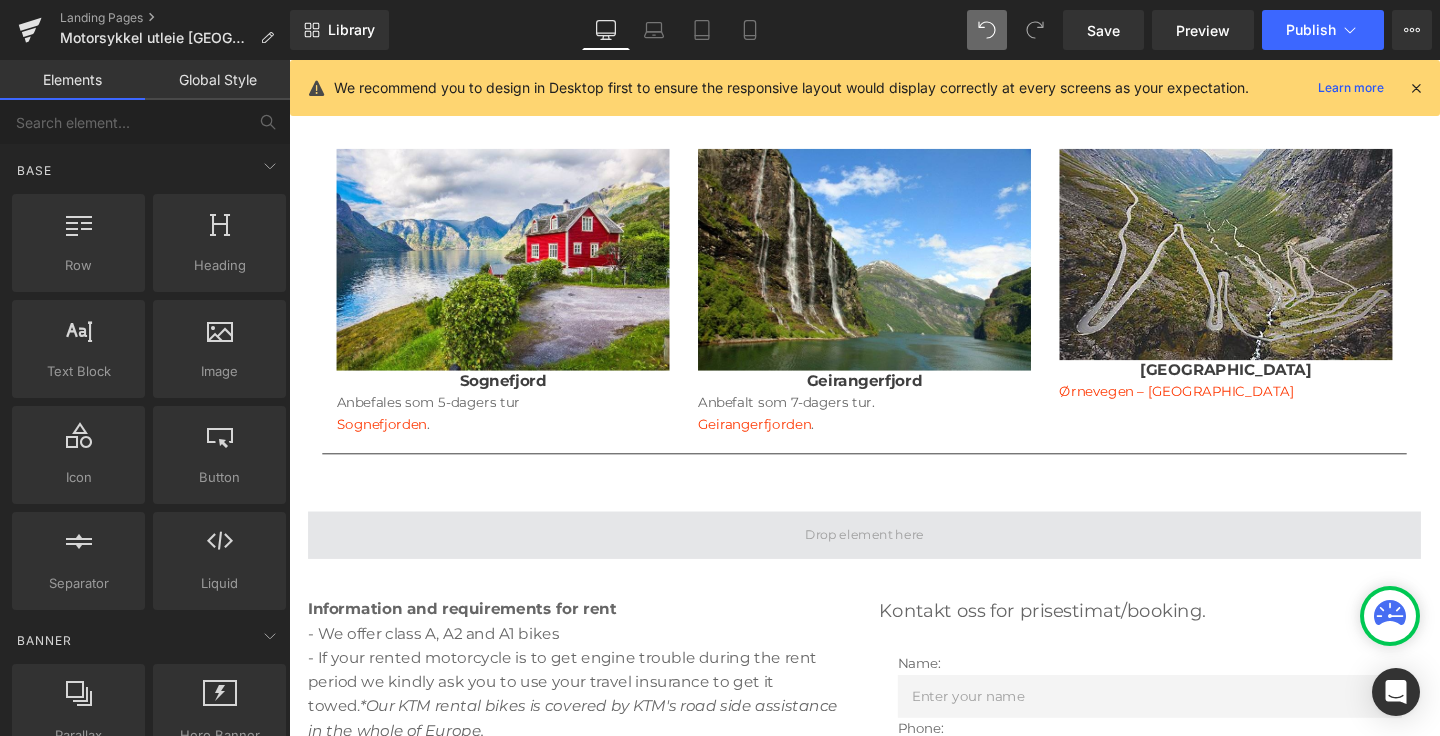 click at bounding box center [894, 560] 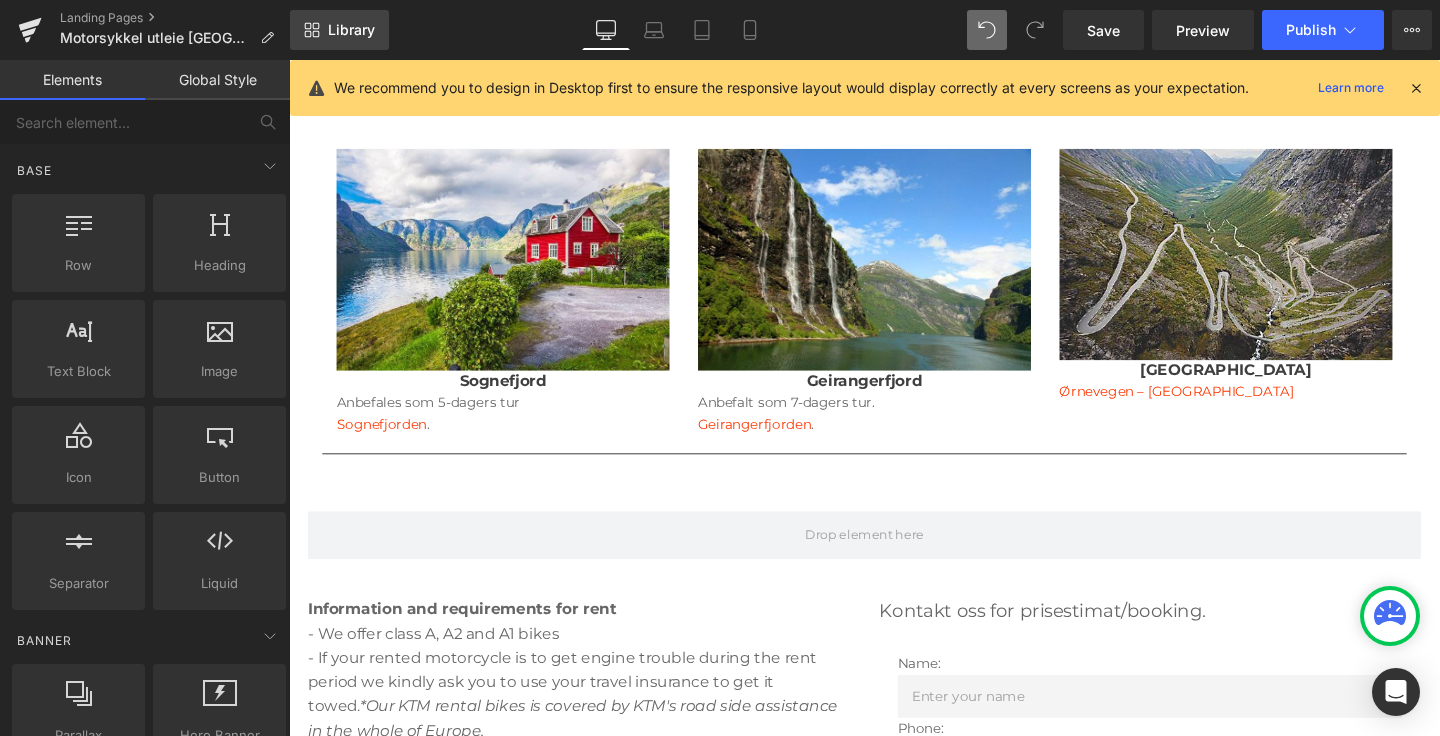 click on "Library" at bounding box center (351, 30) 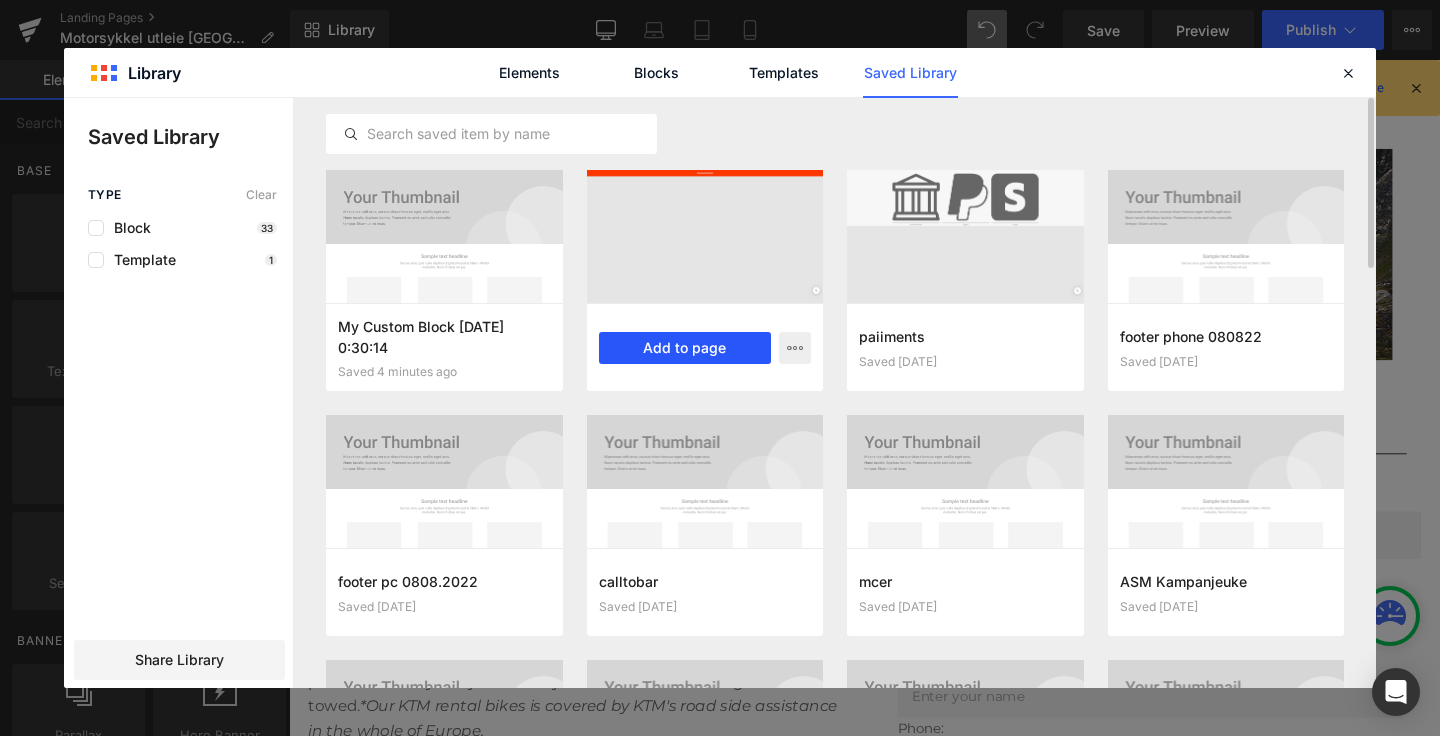 click on "Add to page" at bounding box center (685, 348) 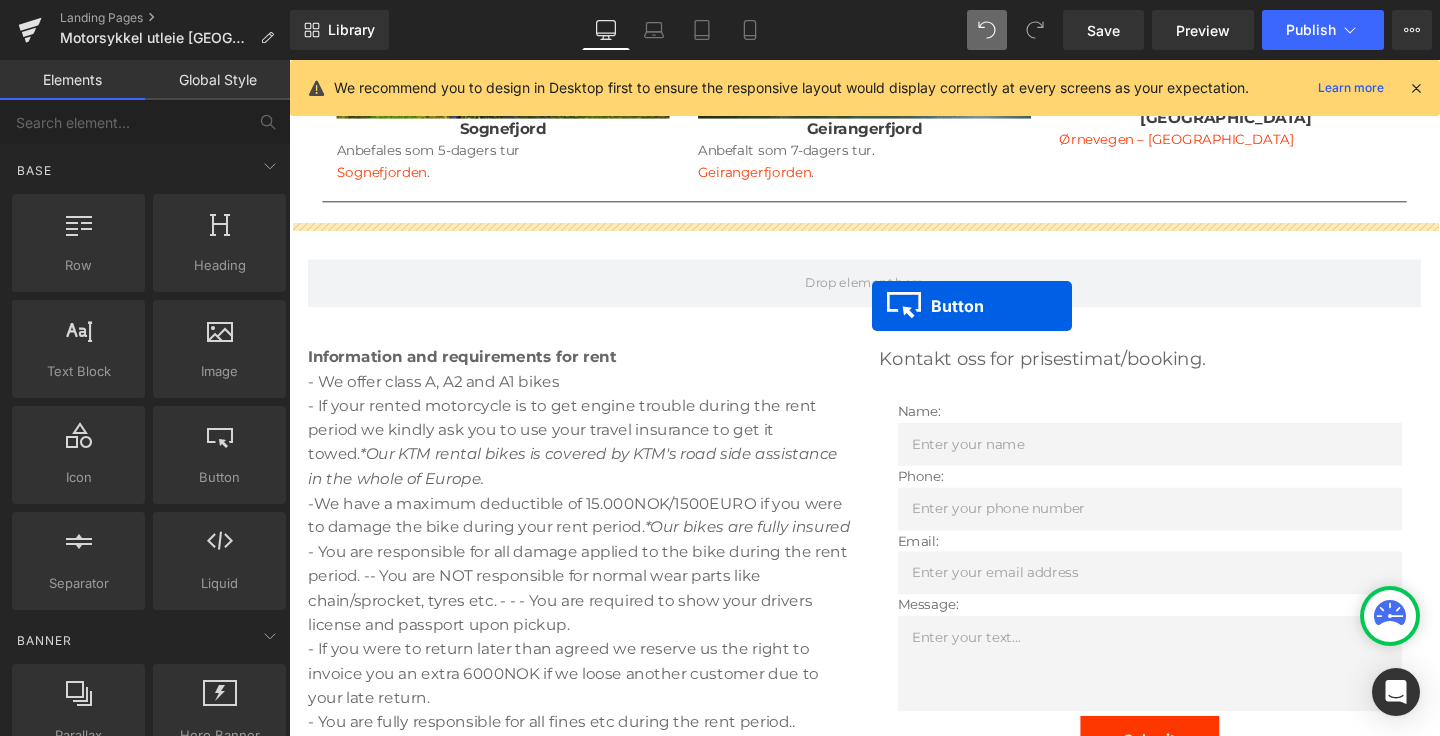scroll, scrollTop: 1864, scrollLeft: 0, axis: vertical 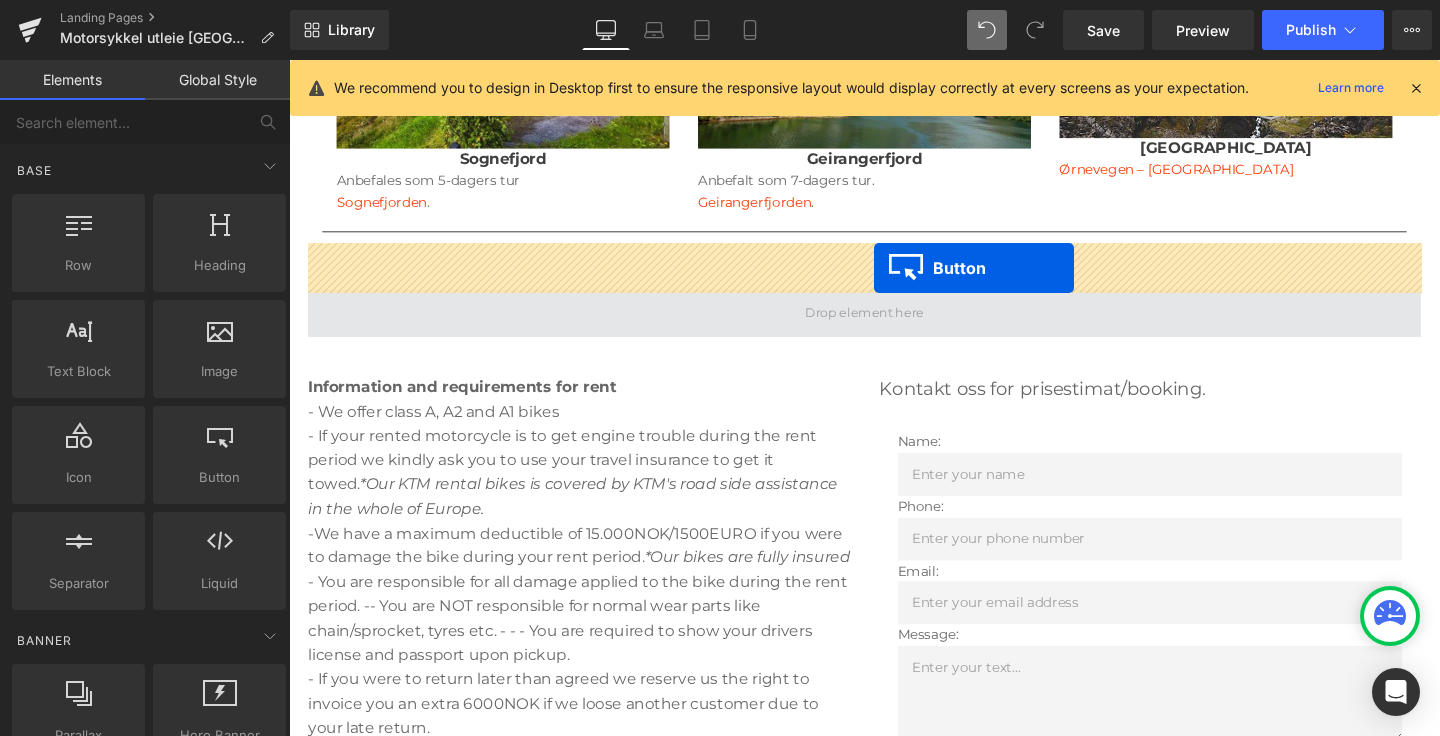 drag, startPoint x: 860, startPoint y: 446, endPoint x: 904, endPoint y: 279, distance: 172.69916 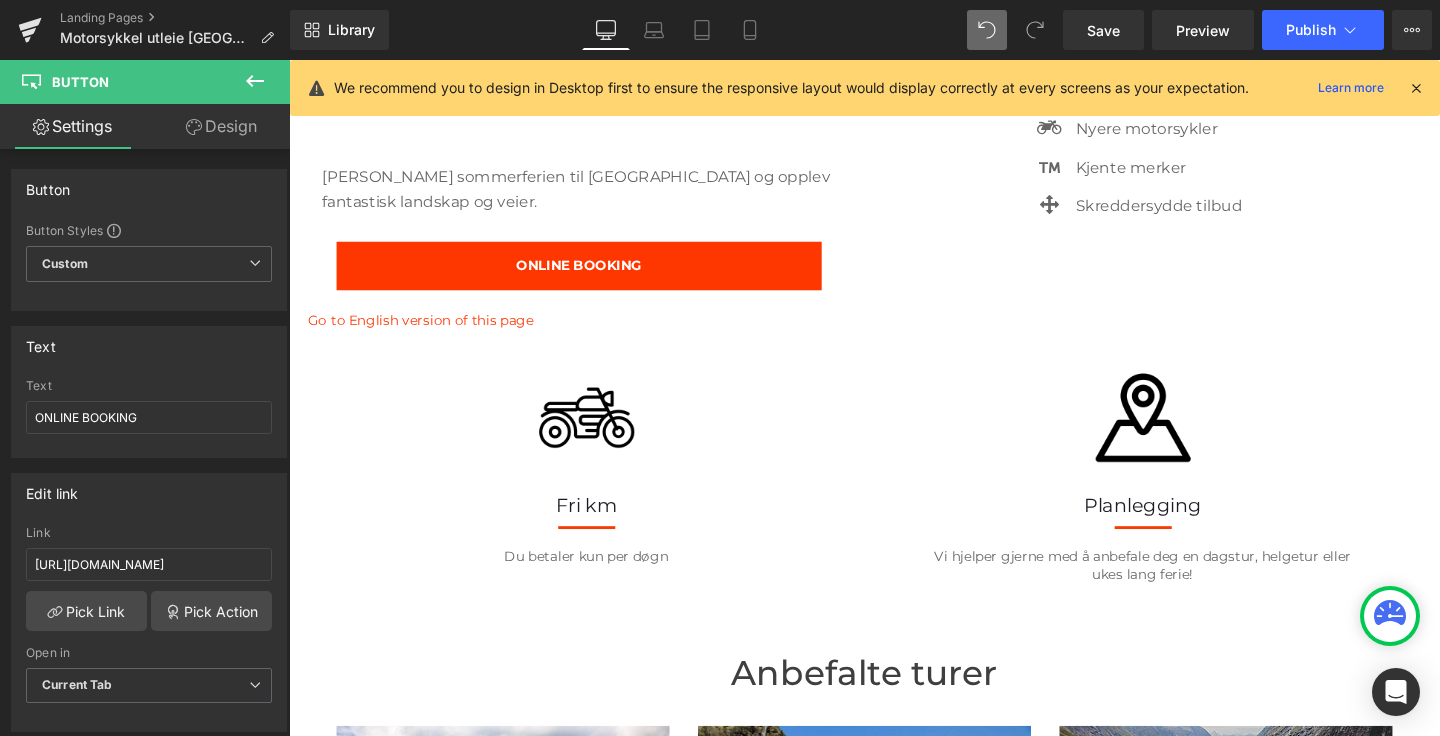 scroll, scrollTop: 1017, scrollLeft: 0, axis: vertical 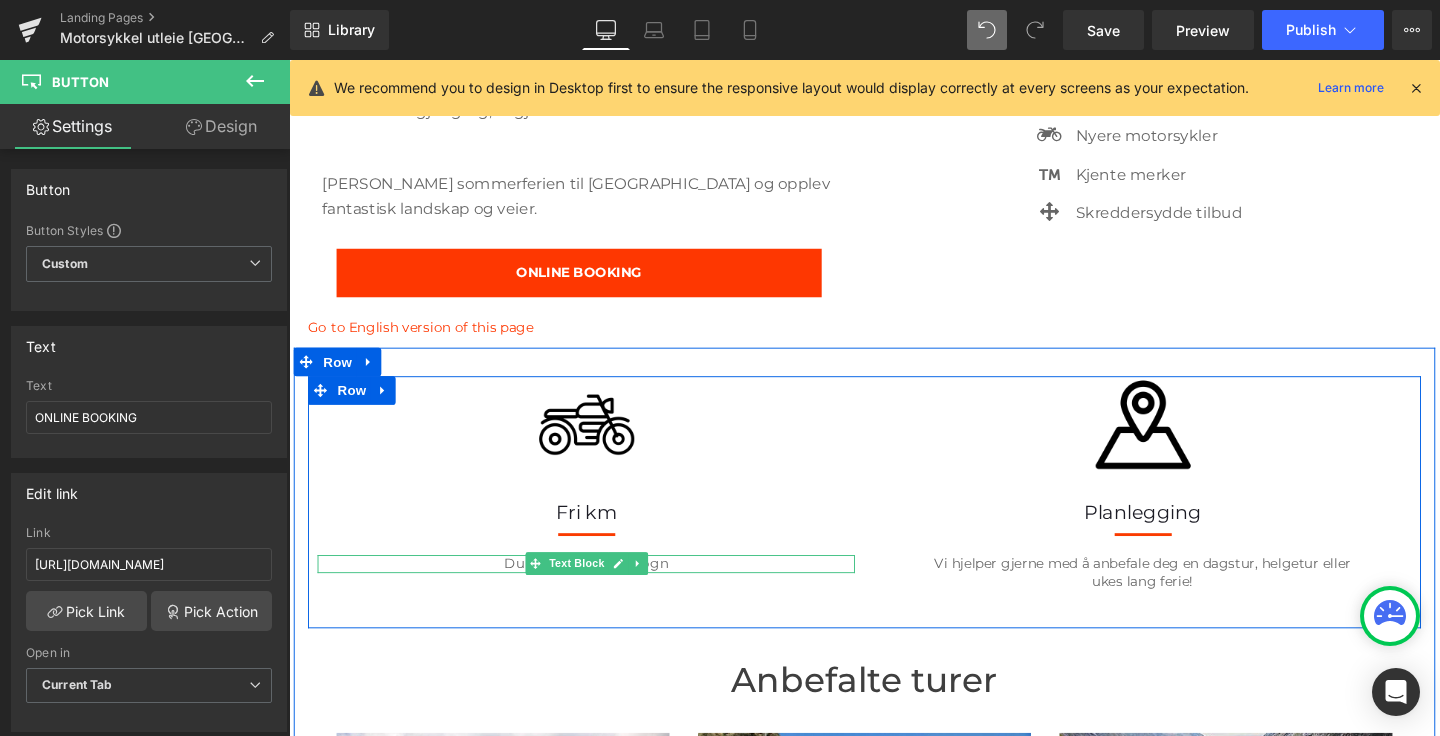 click on "Du betaler kun per døgn" at bounding box center [602, 589] 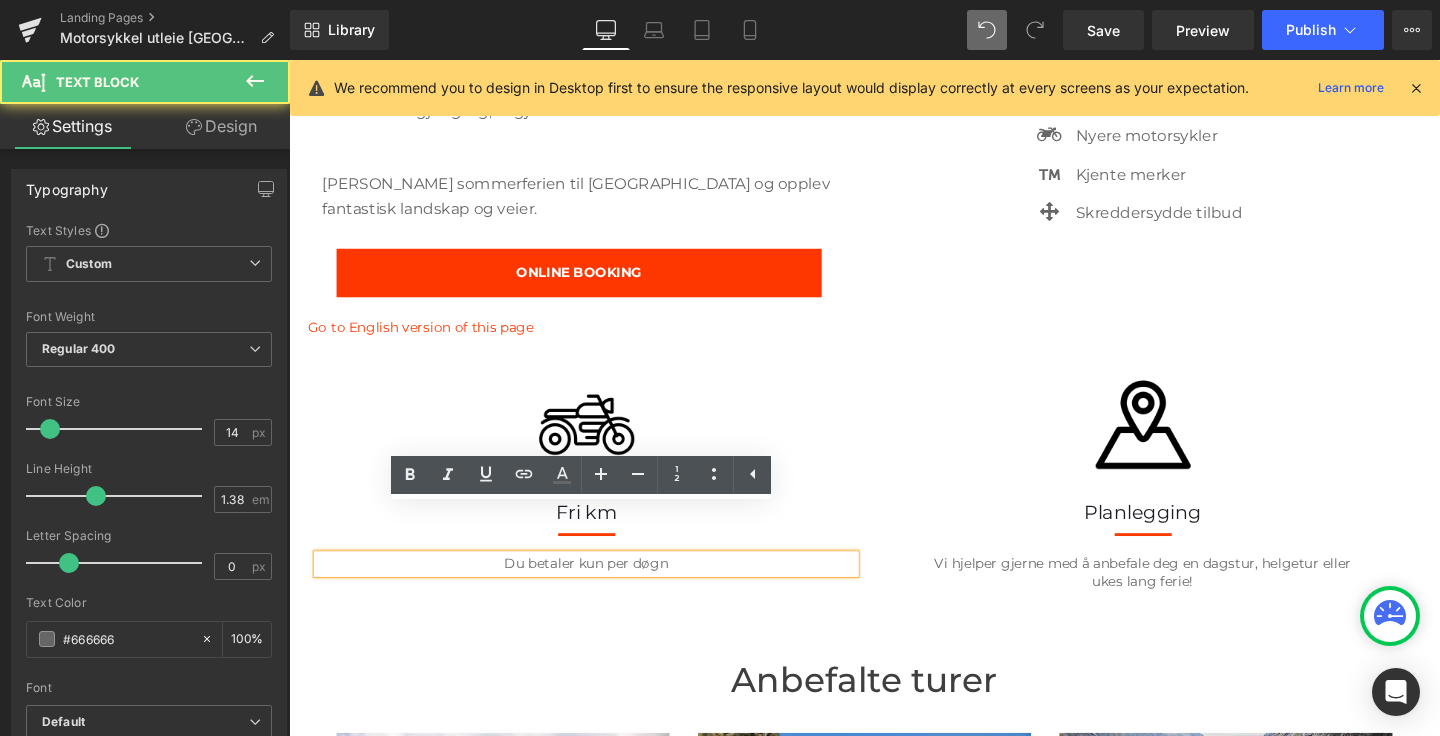 click on "Du betaler kun per døgn" at bounding box center (602, 589) 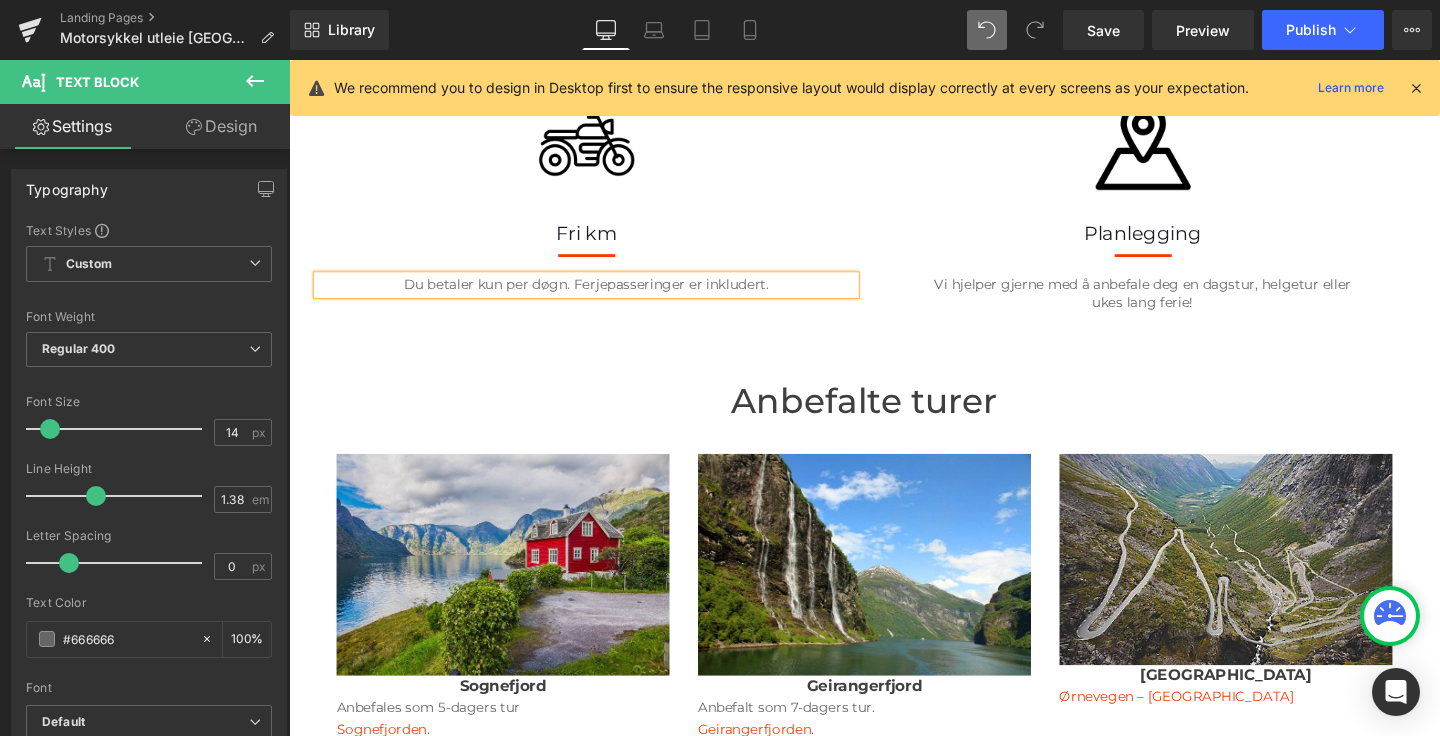 scroll, scrollTop: 1615, scrollLeft: 0, axis: vertical 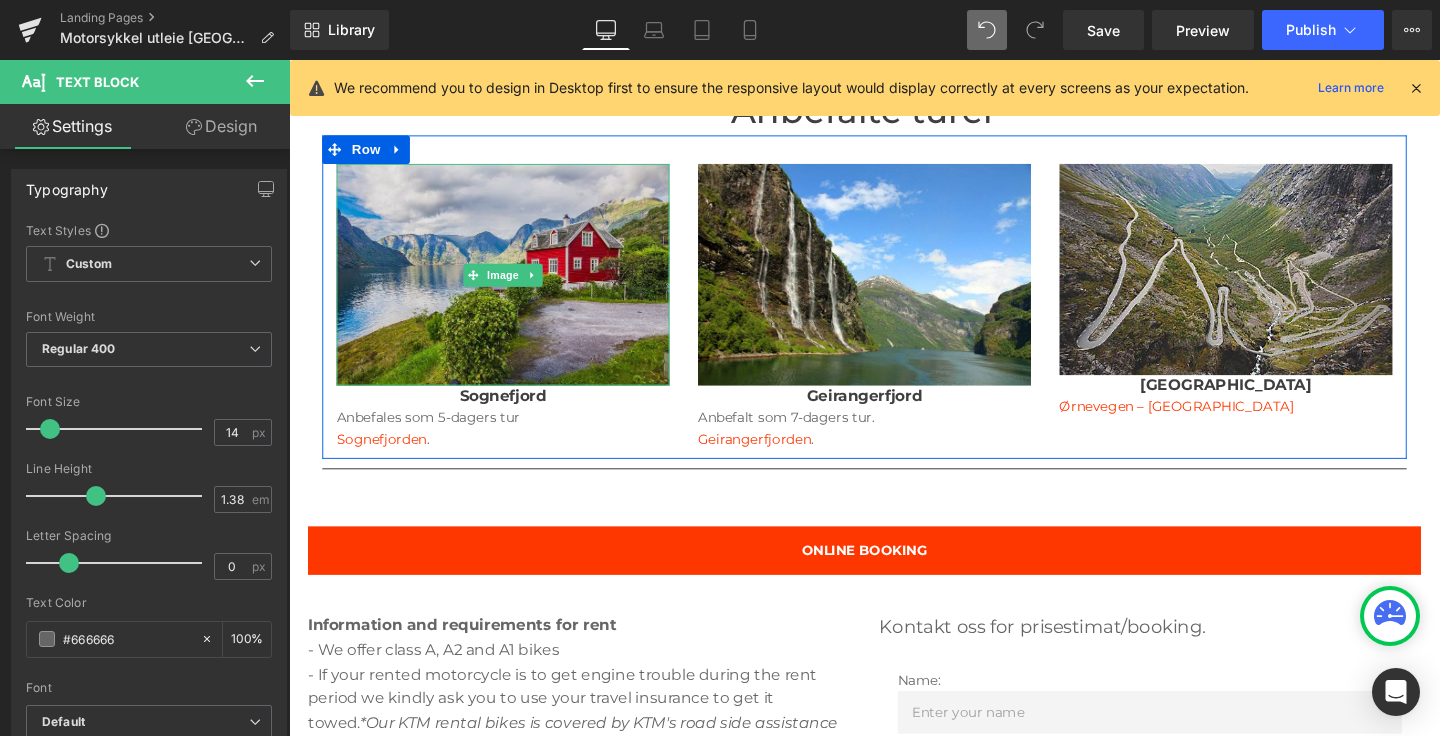 click at bounding box center [514, 285] 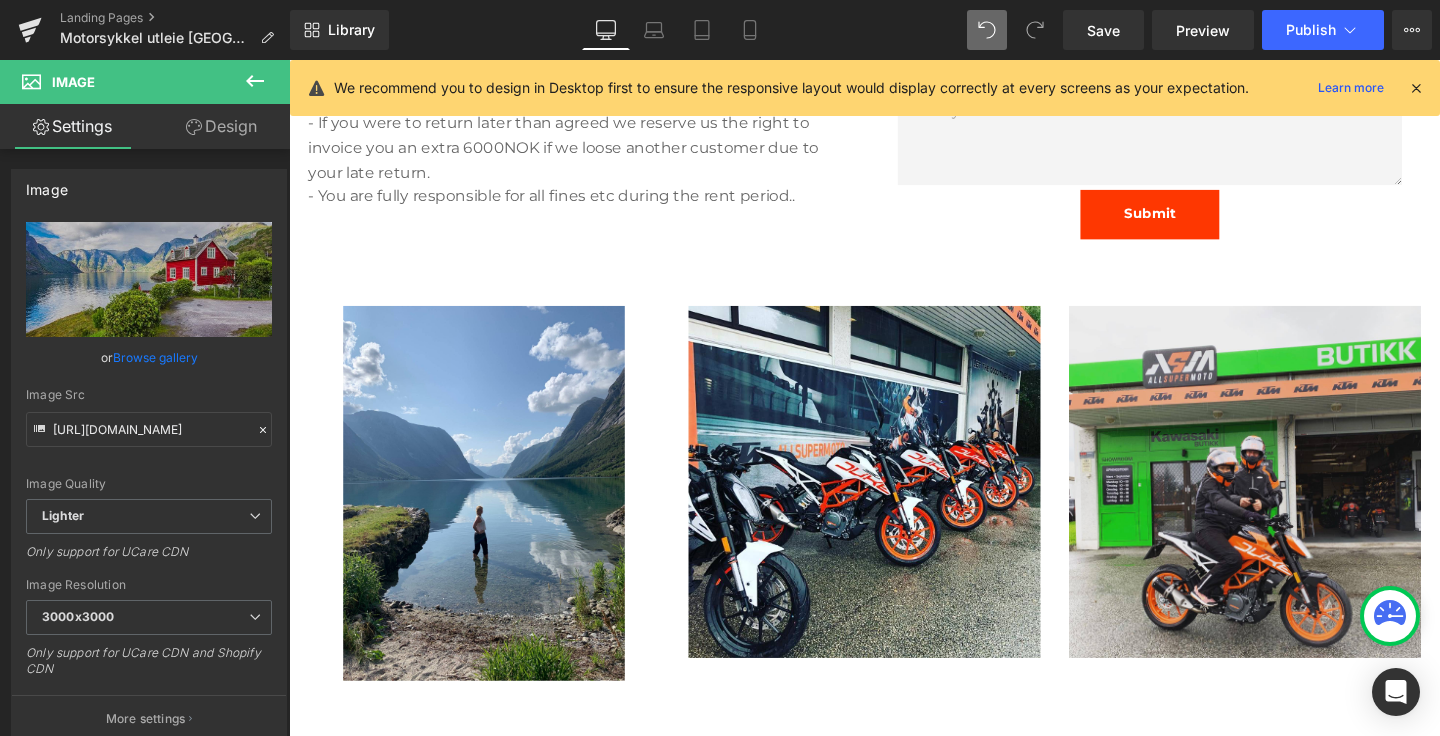scroll, scrollTop: 2462, scrollLeft: 0, axis: vertical 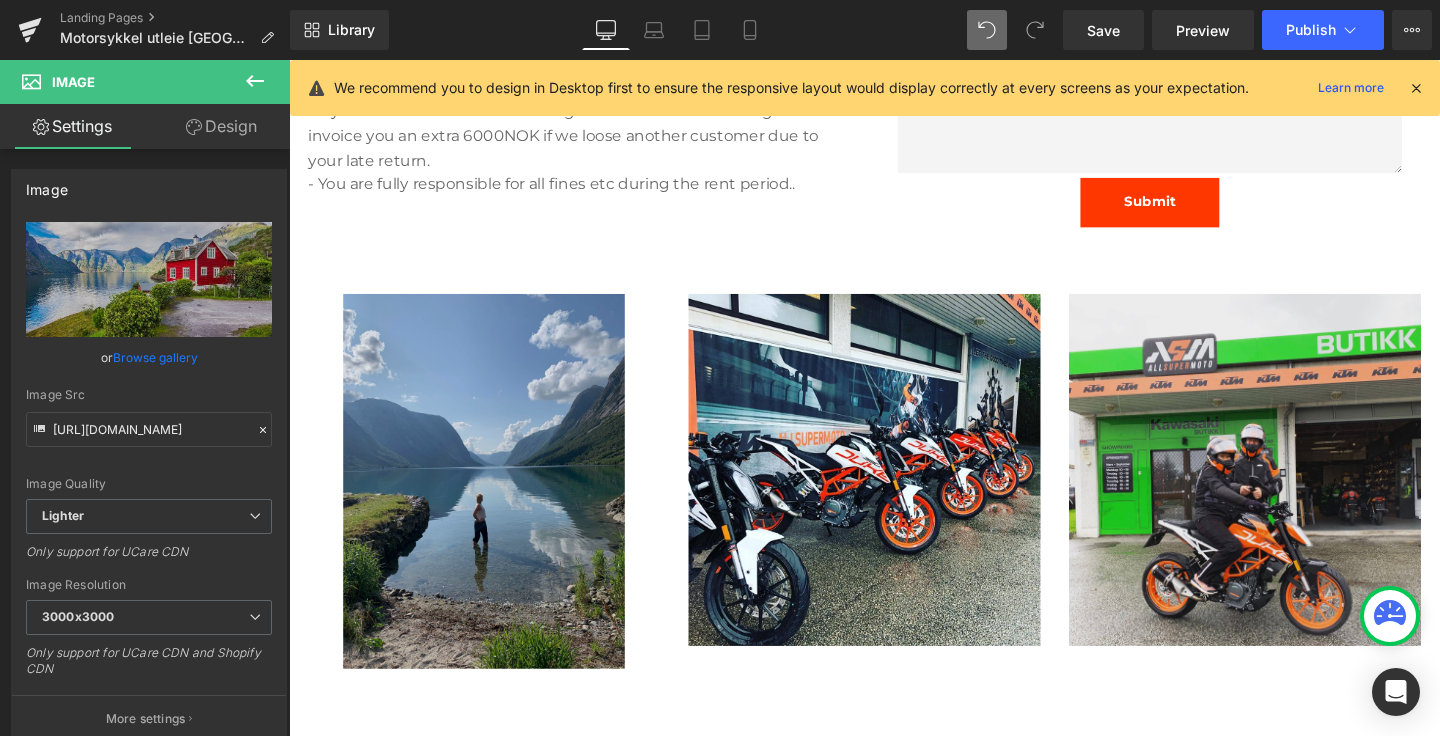 click at bounding box center [494, 503] 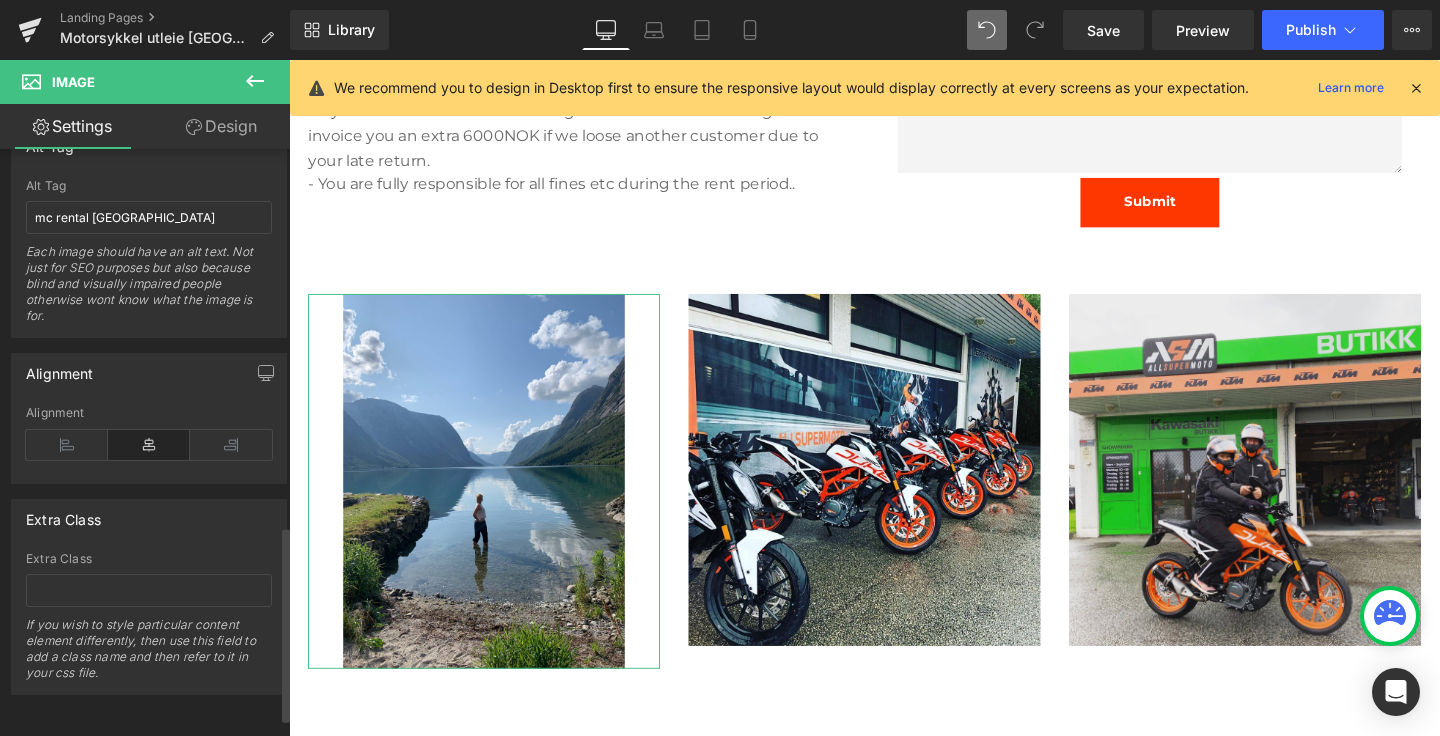 scroll, scrollTop: 928, scrollLeft: 0, axis: vertical 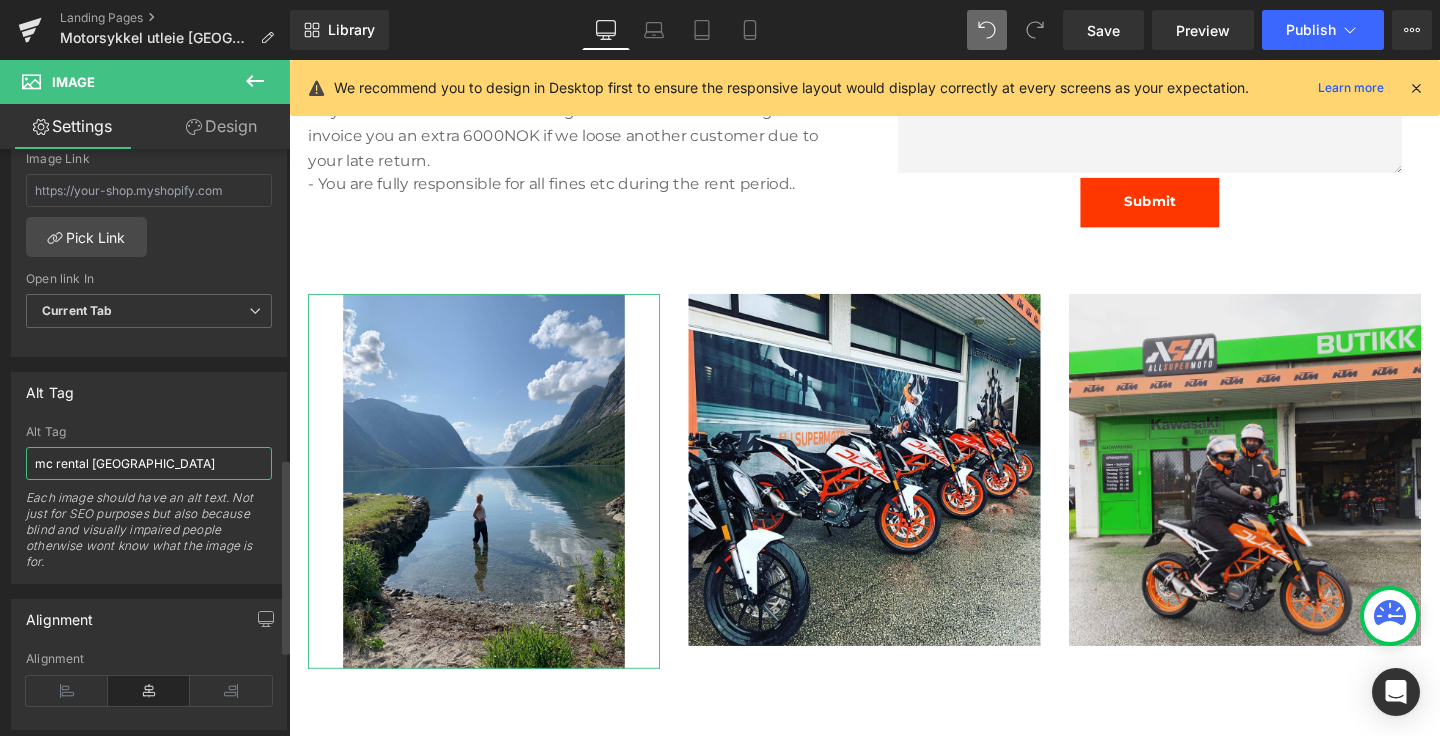 click on "mc rental stavanger" at bounding box center [149, 463] 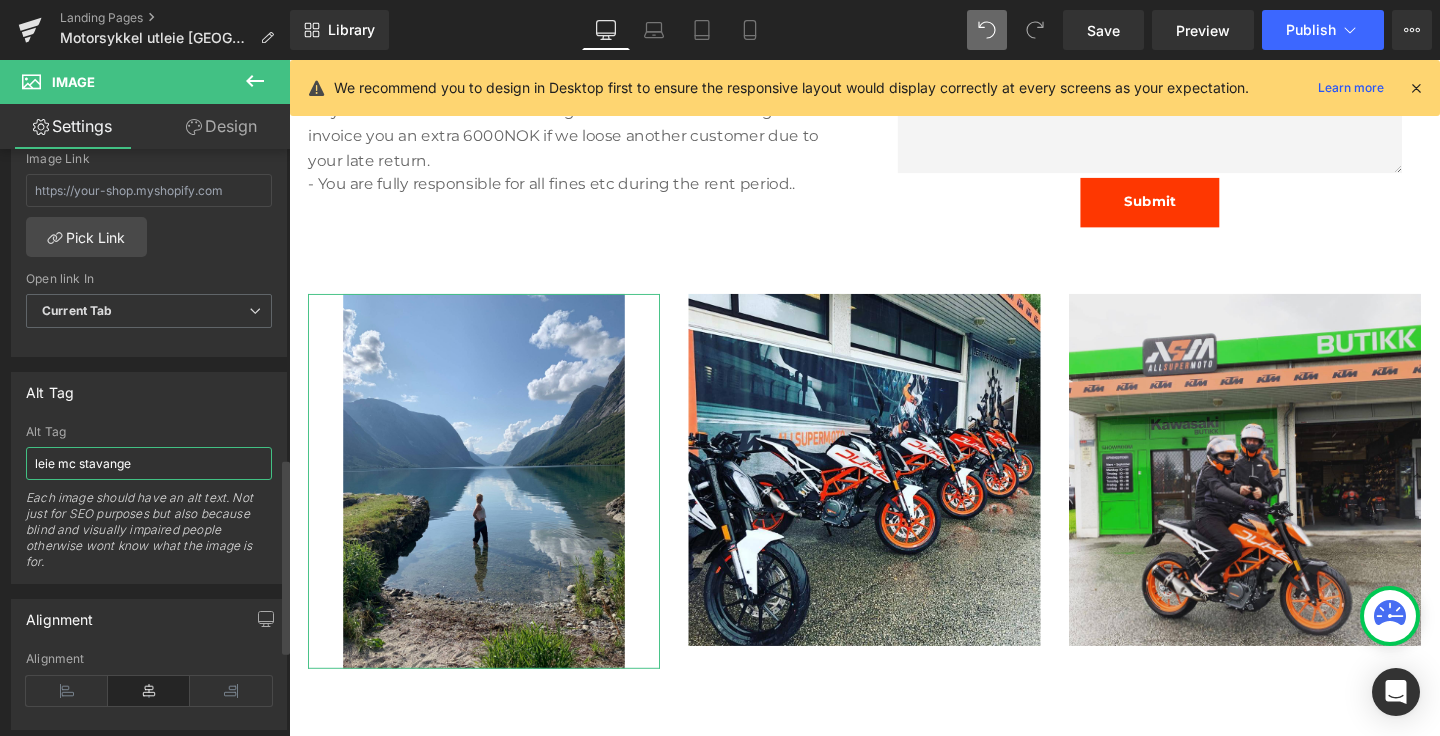 type on "leie mc stavanger" 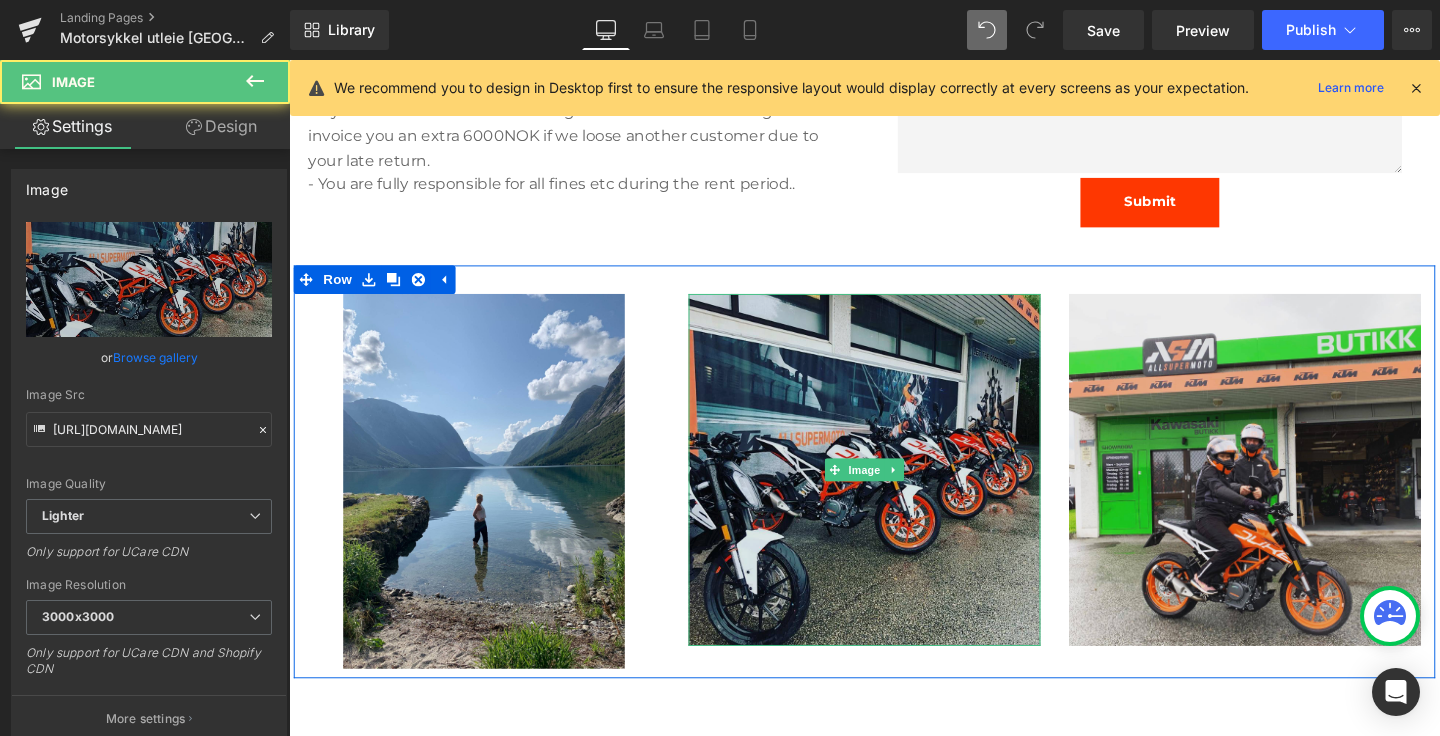 click at bounding box center (894, 491) 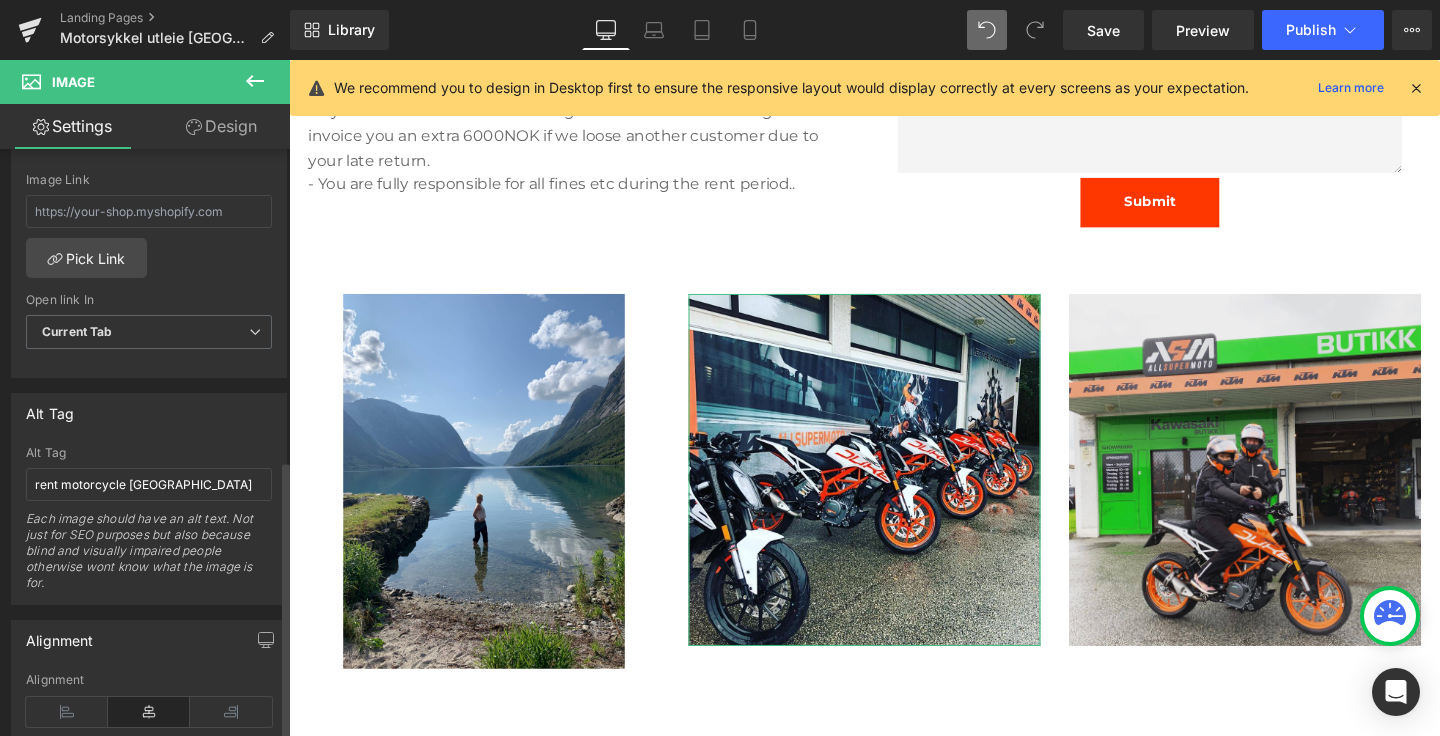 scroll, scrollTop: 912, scrollLeft: 0, axis: vertical 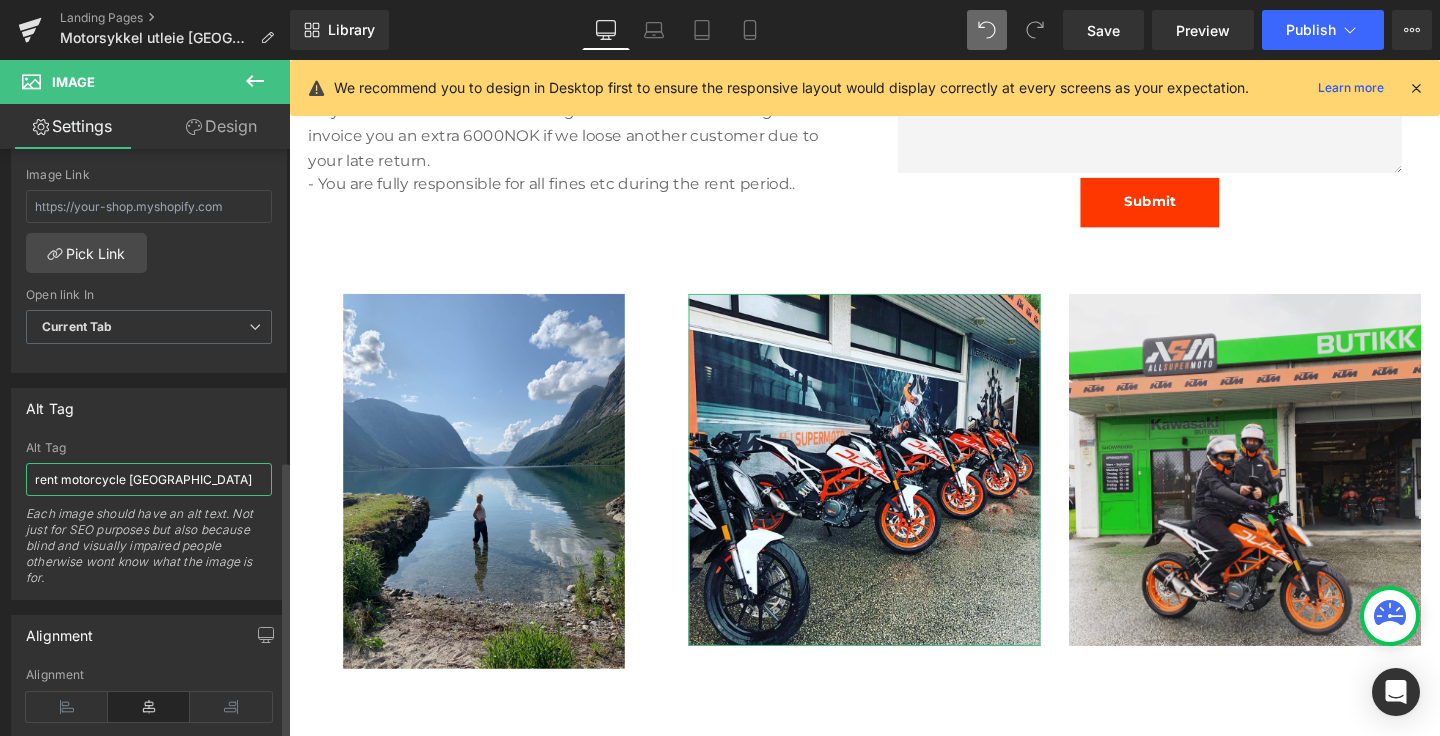 click on "rent motorcycle norway" at bounding box center [149, 479] 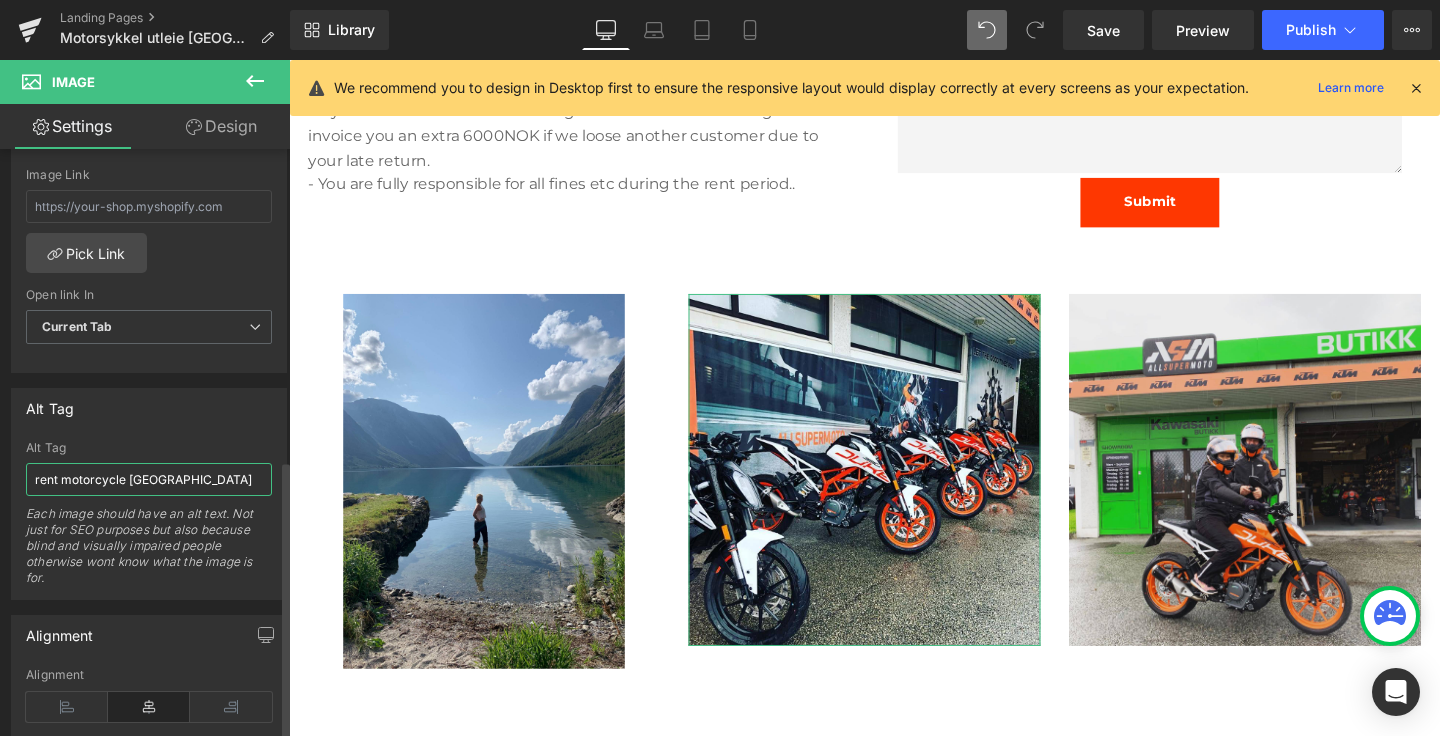 click on "rent motorcycle norway" at bounding box center [149, 479] 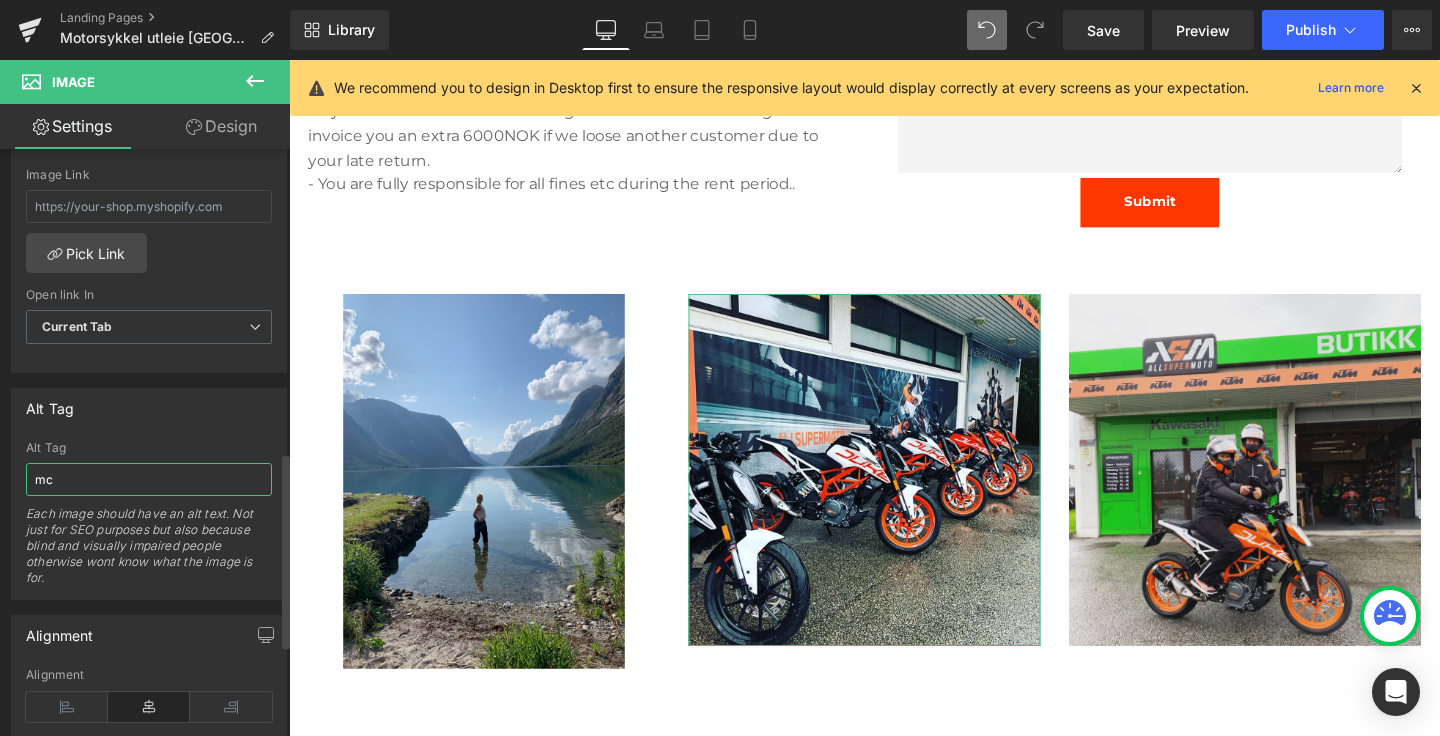 type on "m" 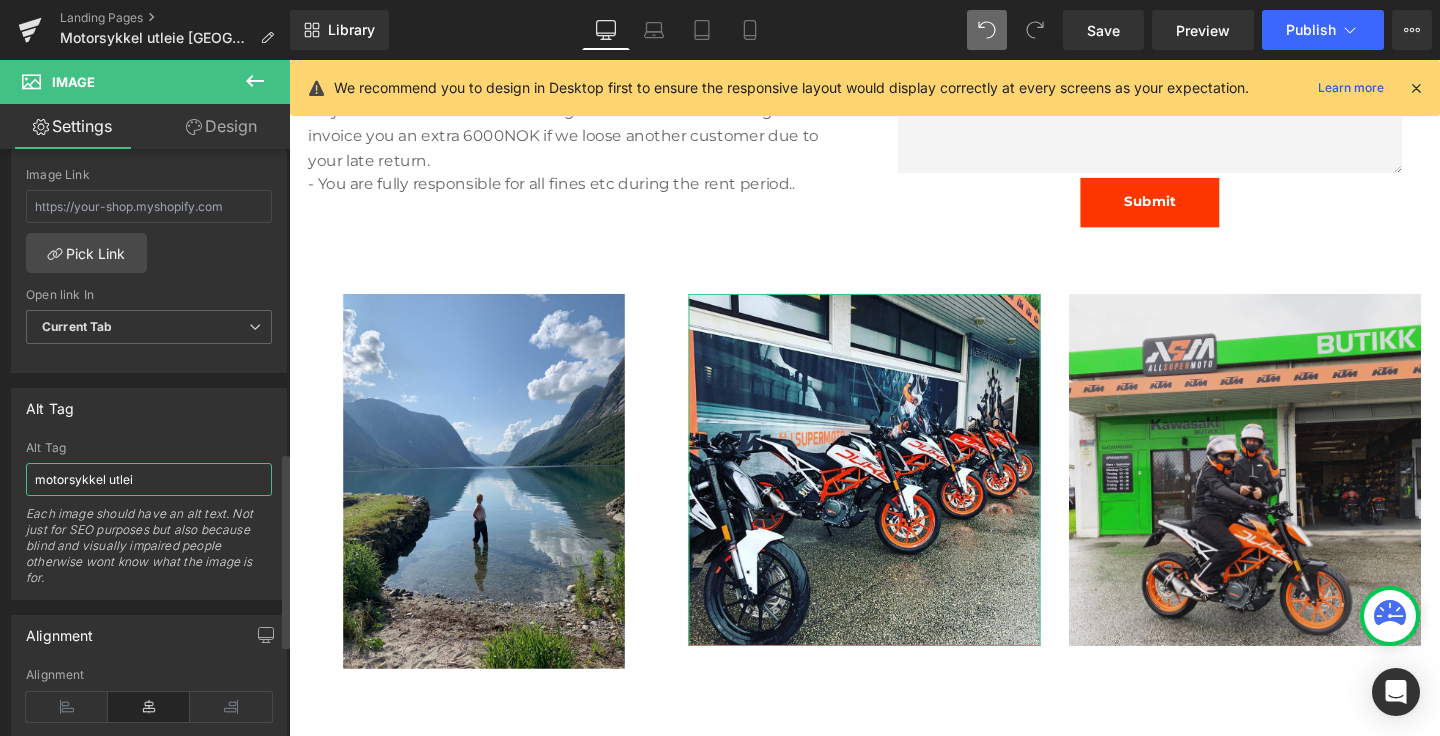 type on "motorsykkel utleie" 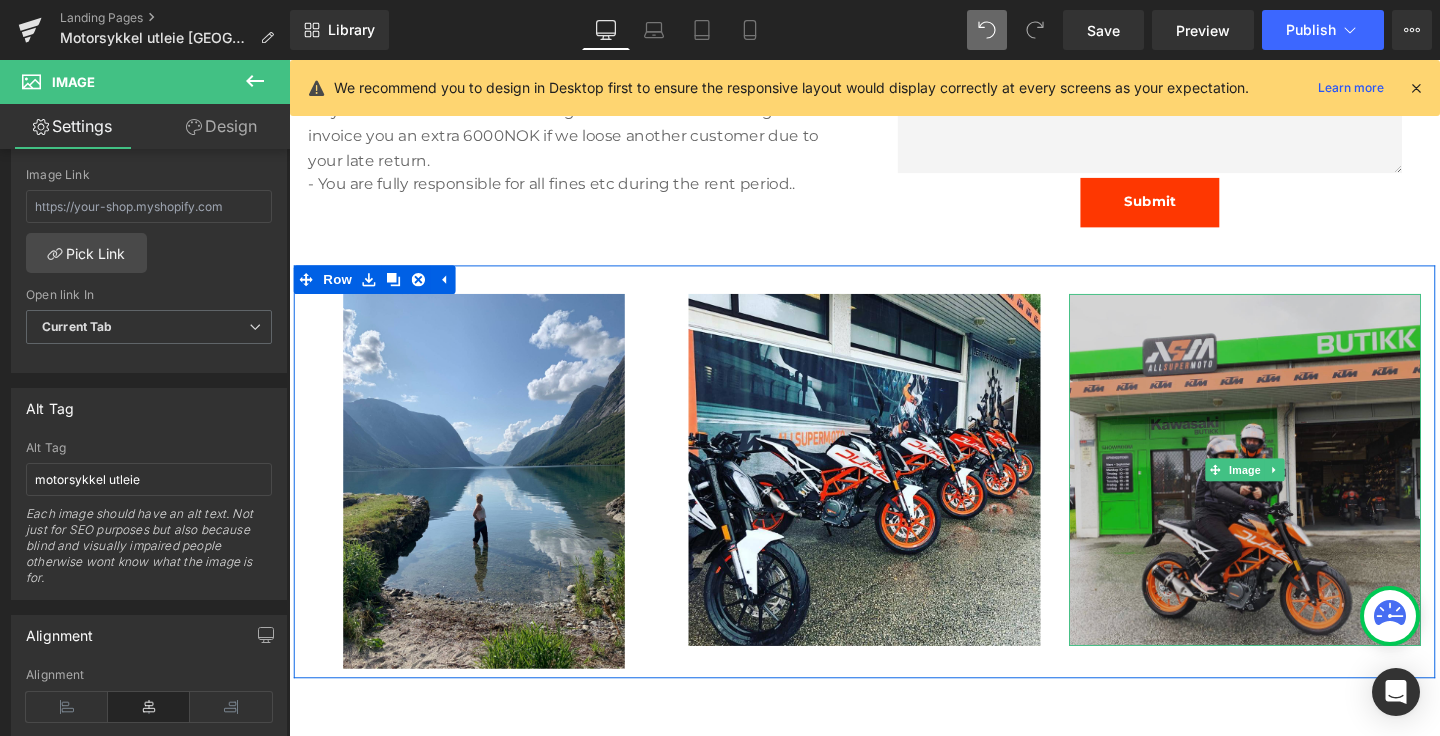 click at bounding box center [1294, 491] 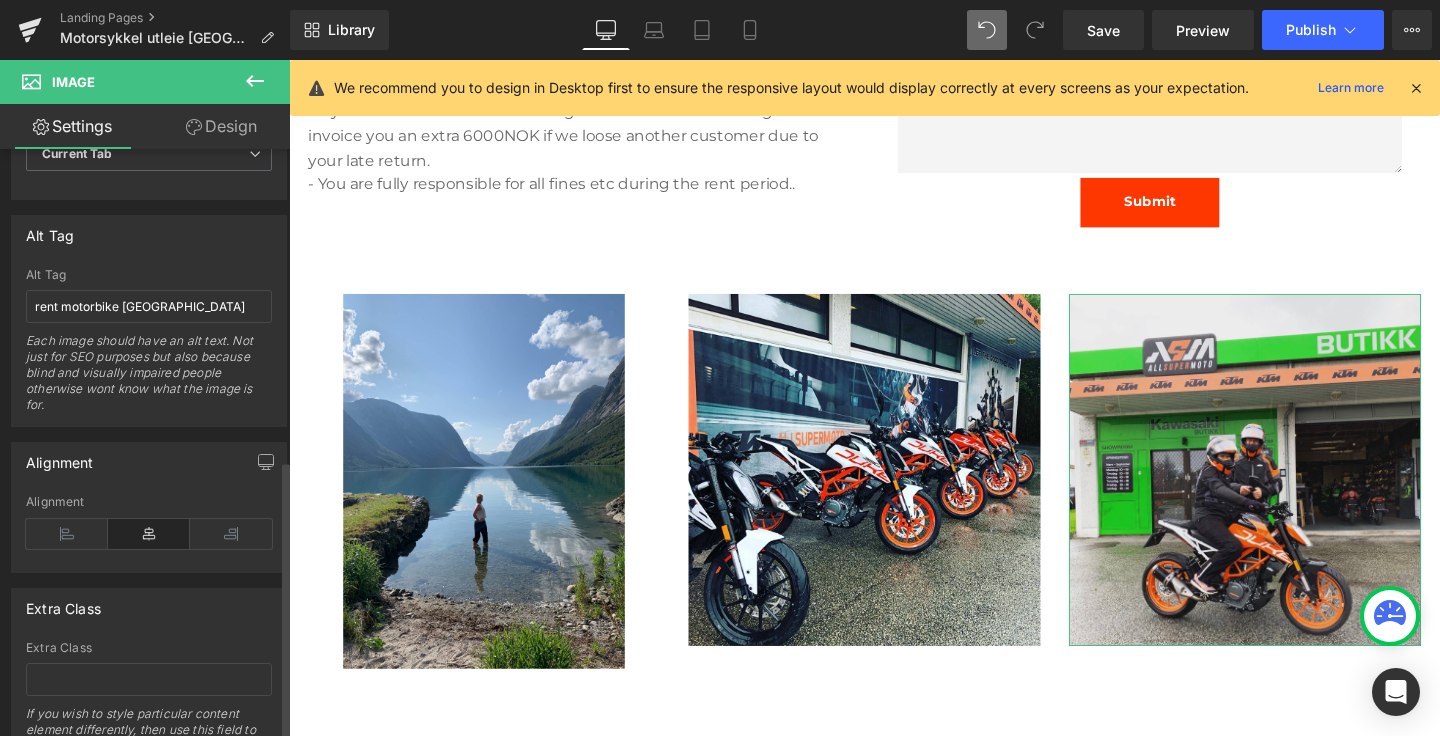 scroll, scrollTop: 1085, scrollLeft: 0, axis: vertical 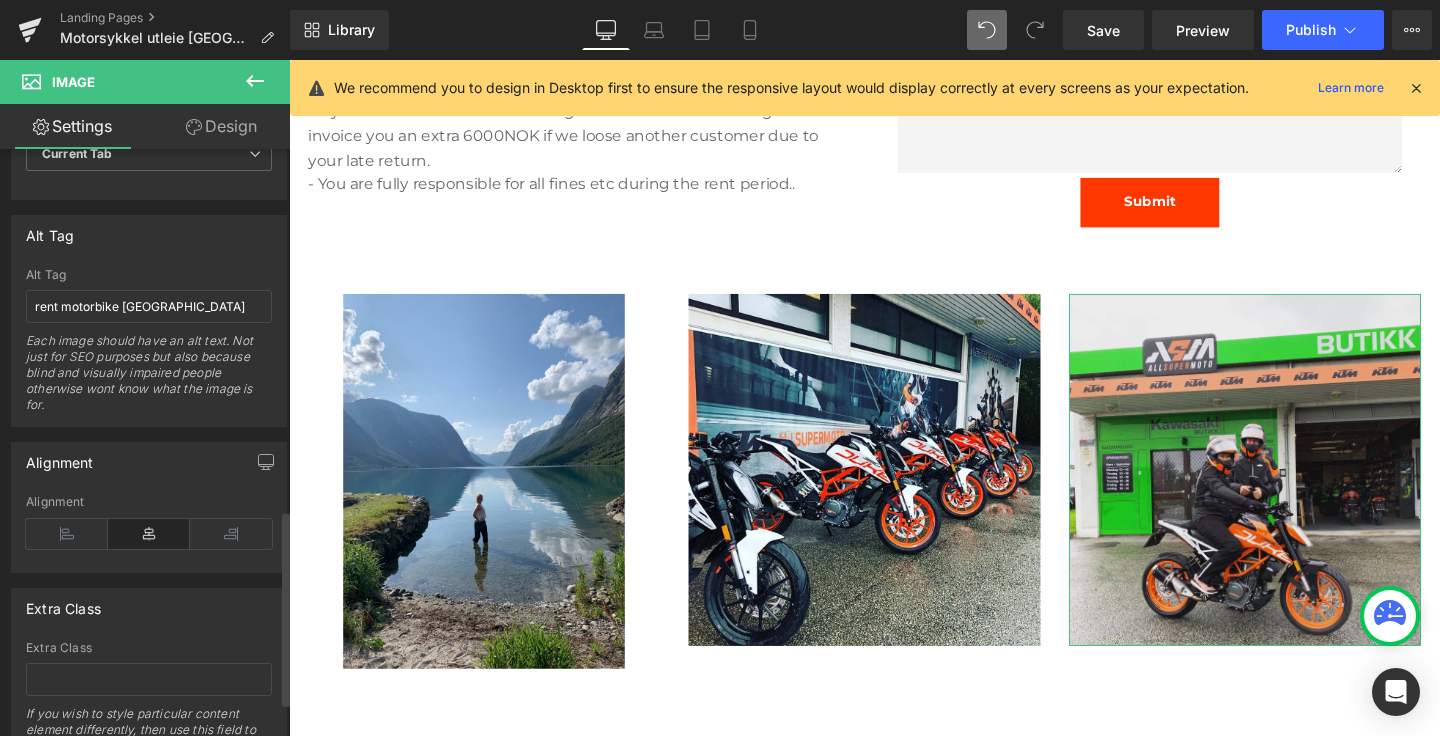 click on "Alt Tag rent motorbike stavanger Each image should have an alt text. Not just for SEO purposes but also because blind and visually impaired people otherwise wont know what the image is for." at bounding box center (149, 347) 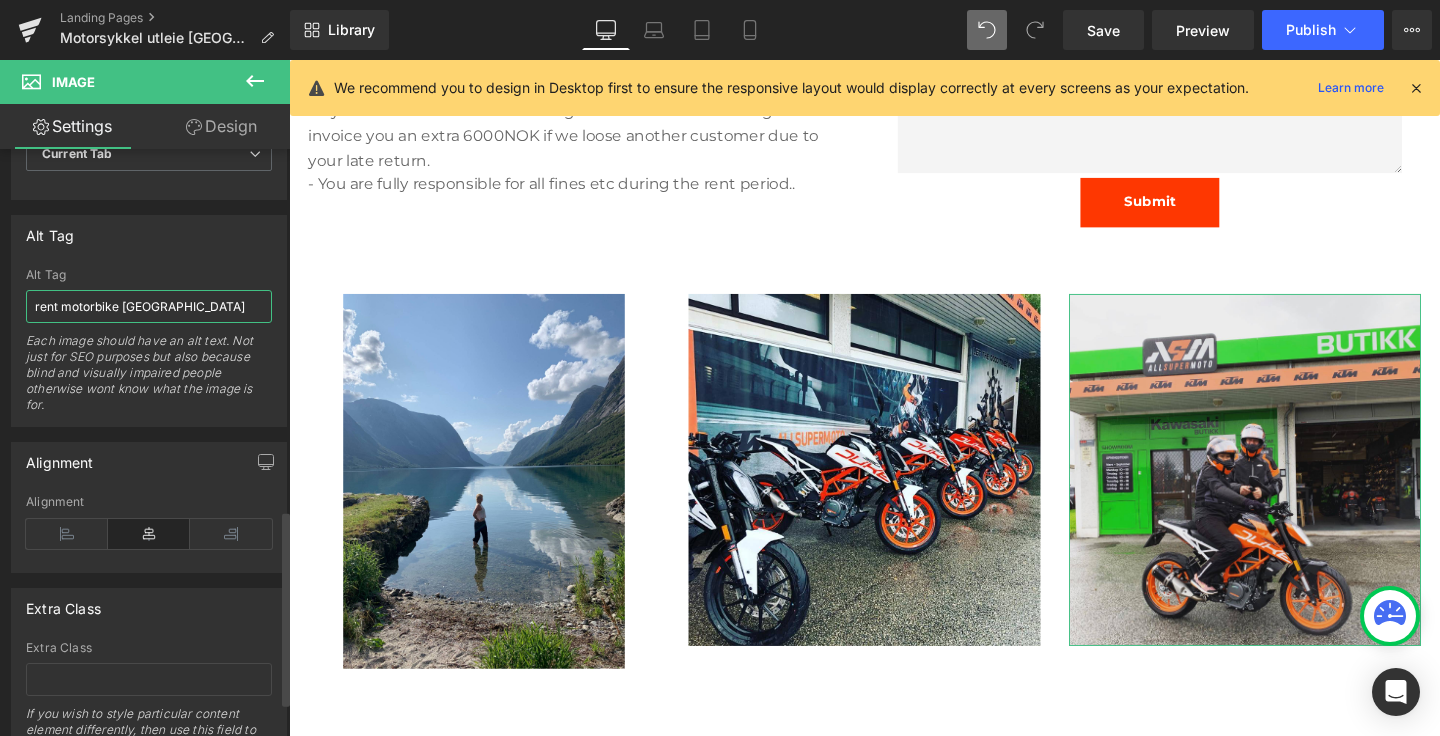 click on "rent motorbike stavanger" at bounding box center (149, 306) 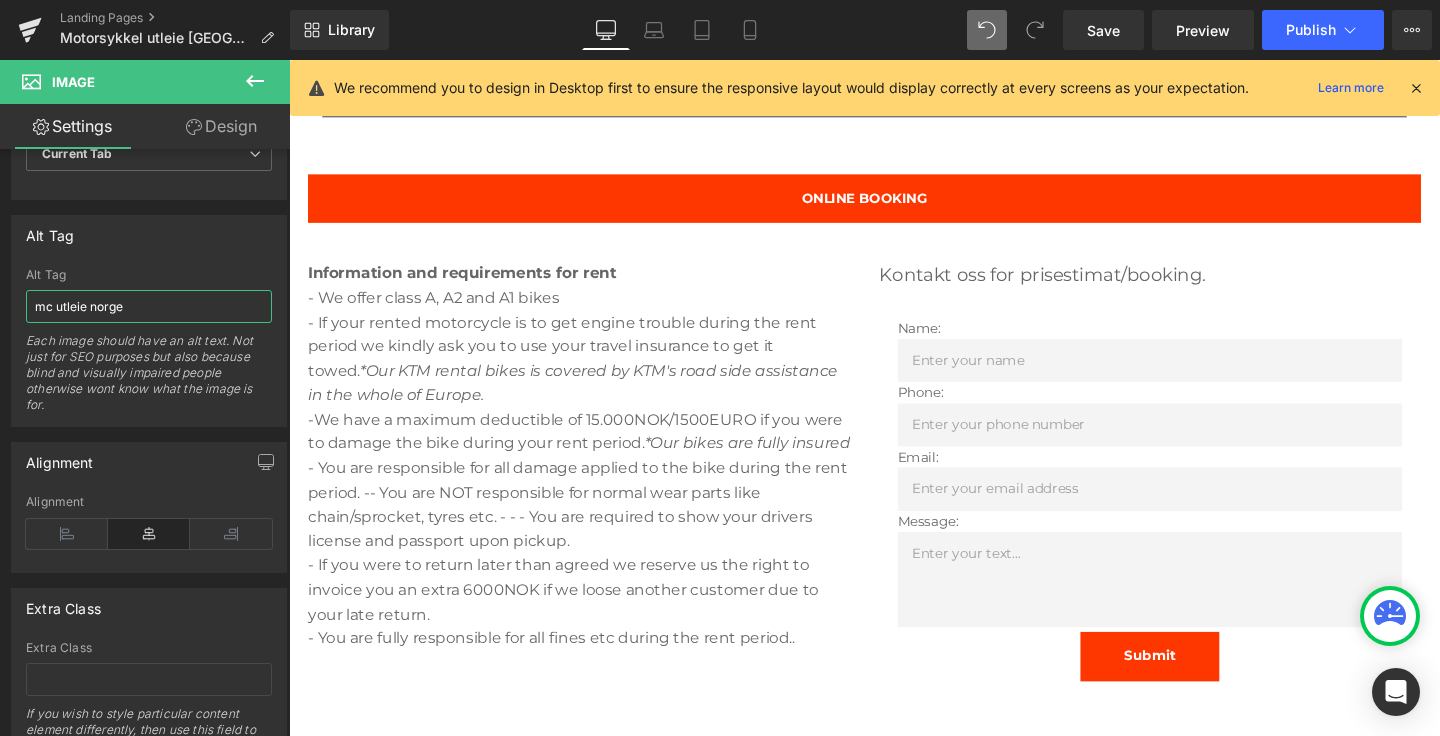 scroll, scrollTop: 1987, scrollLeft: 0, axis: vertical 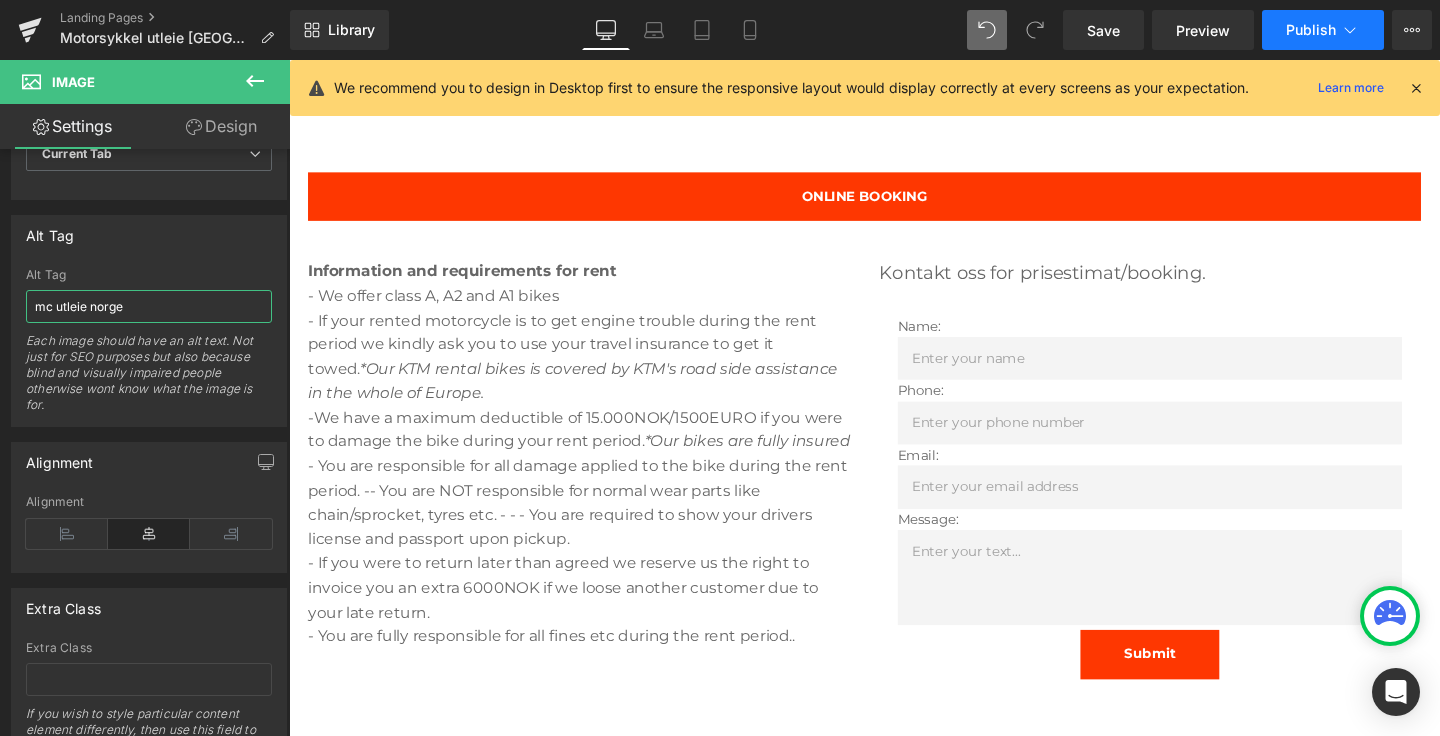 type on "mc utleie norge" 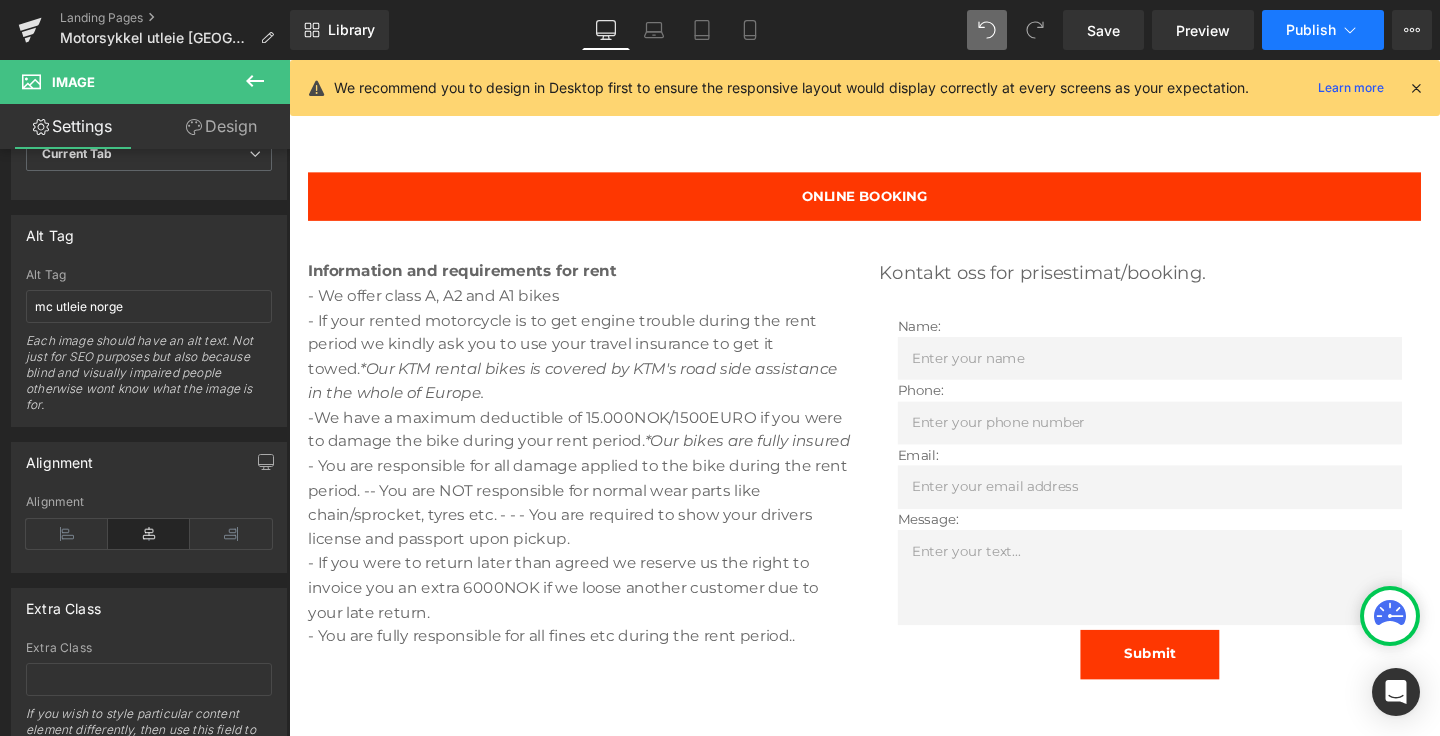click on "Publish" at bounding box center (1323, 30) 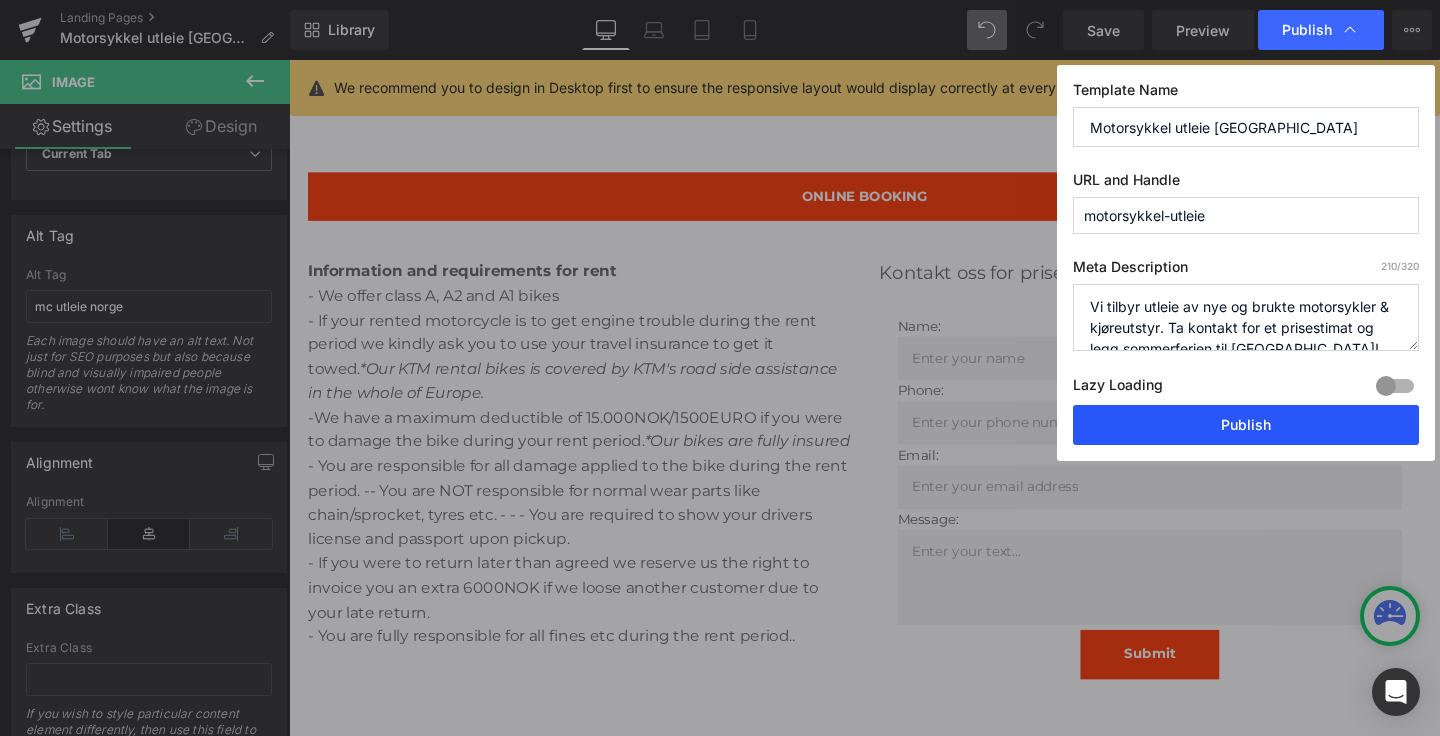 click on "Publish" at bounding box center (1246, 425) 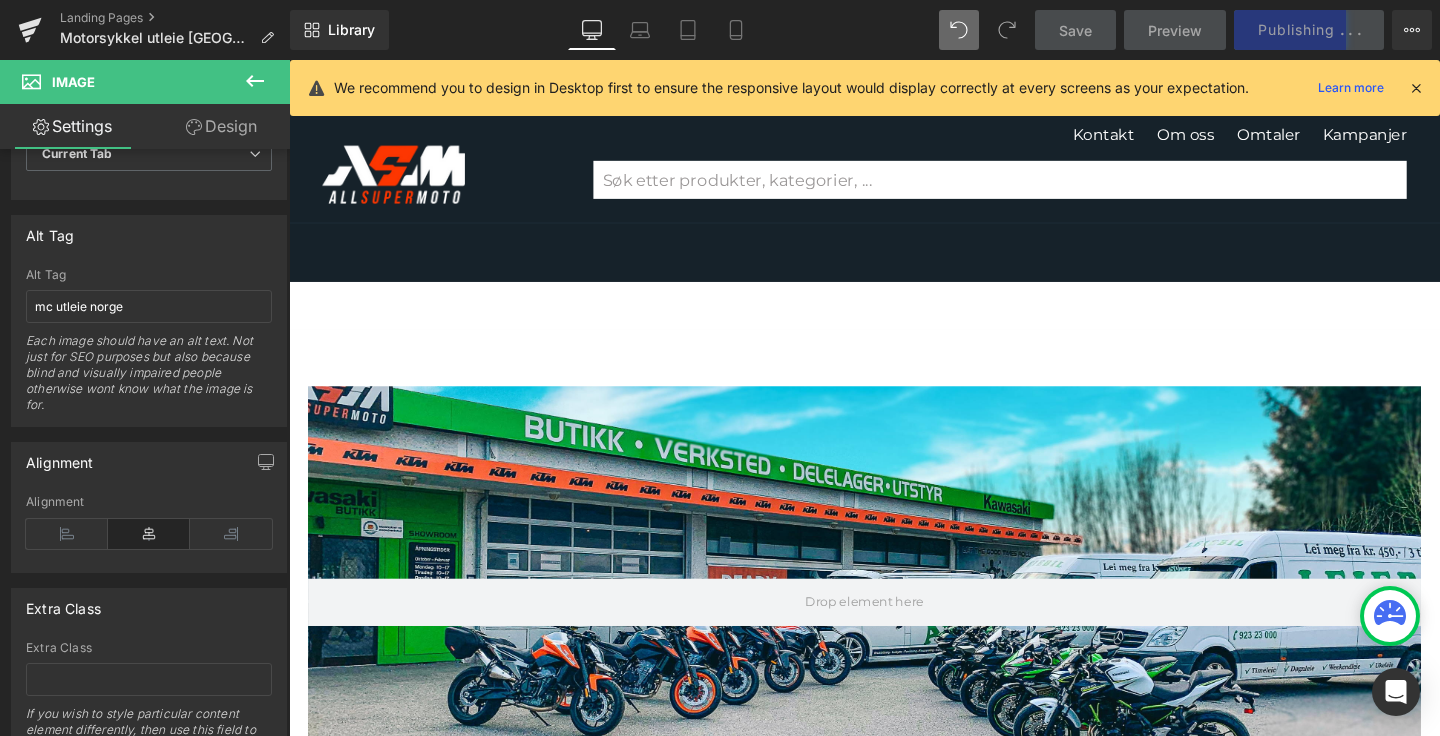 scroll, scrollTop: 10, scrollLeft: 0, axis: vertical 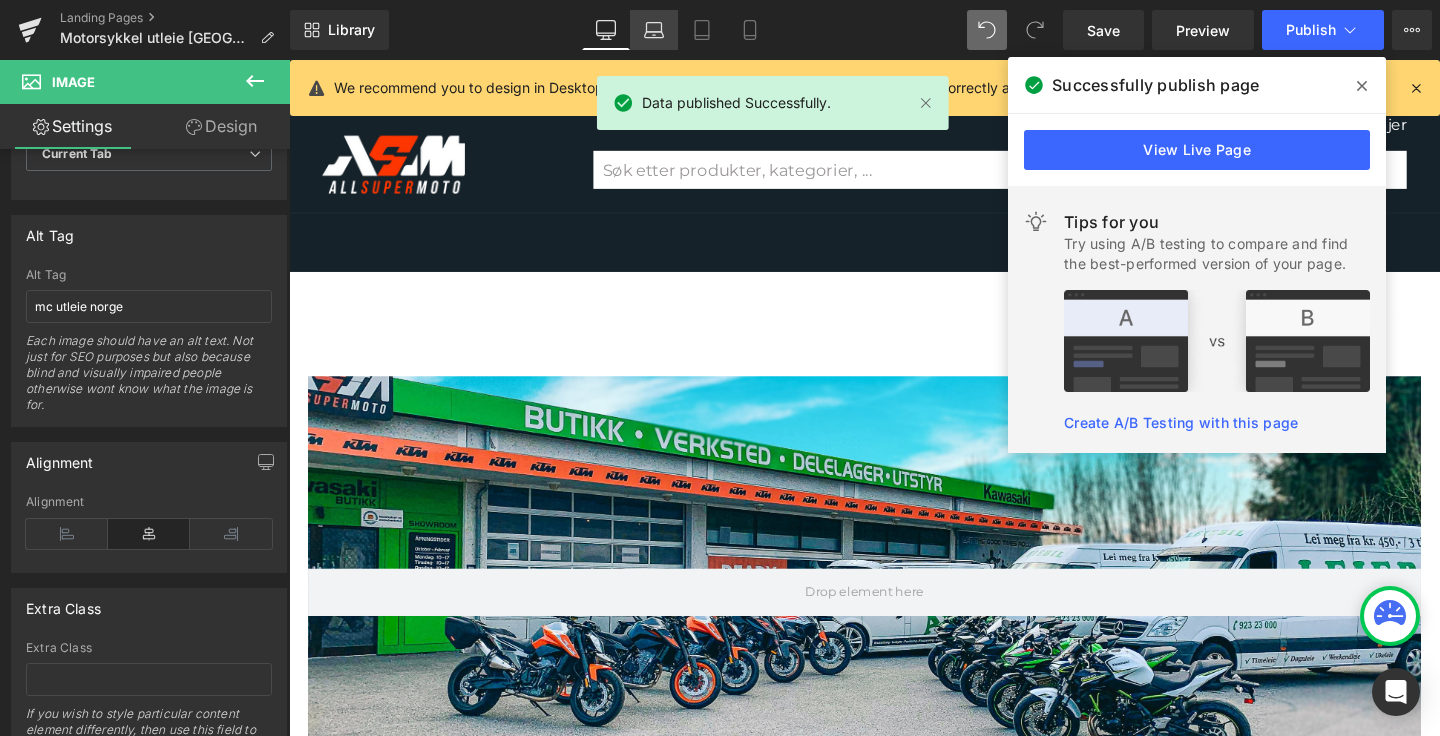 click on "Laptop" at bounding box center [654, 30] 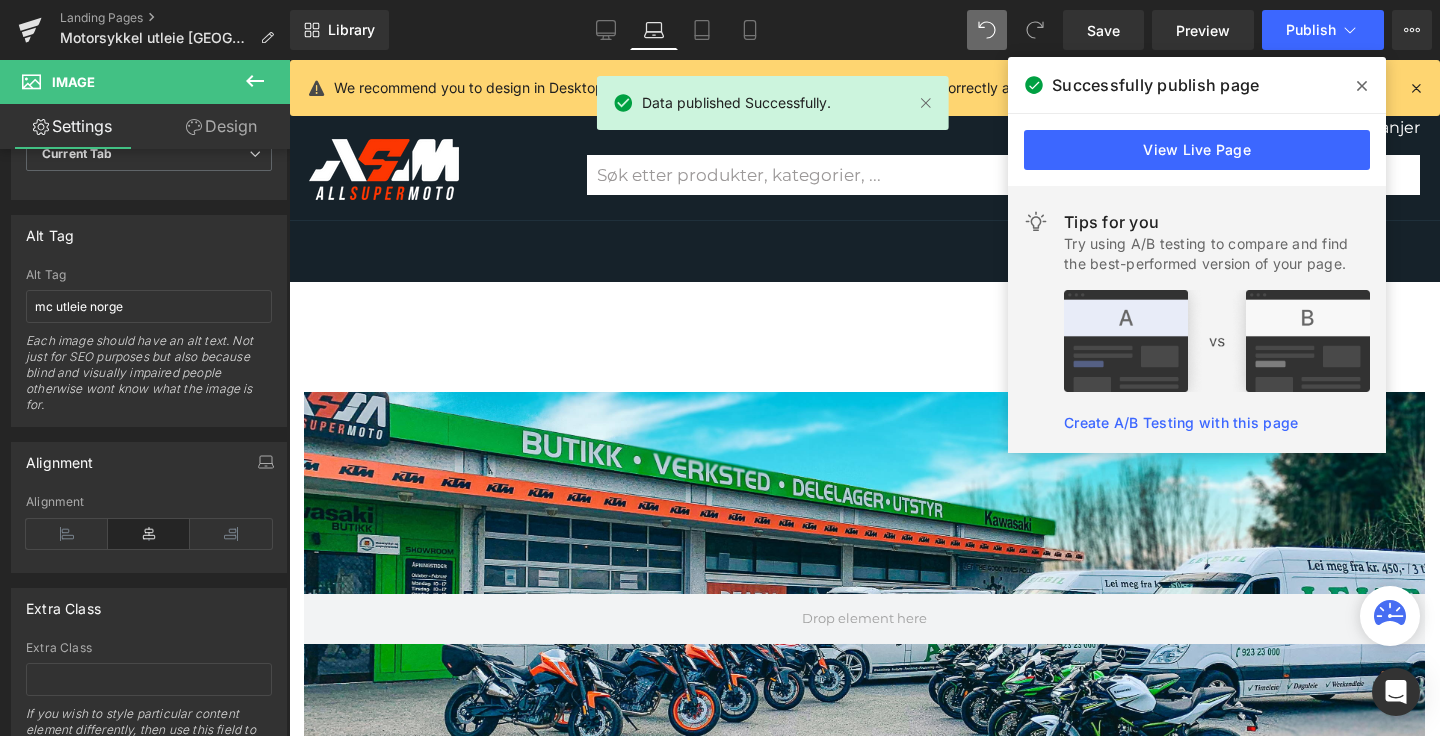 scroll, scrollTop: 127, scrollLeft: 0, axis: vertical 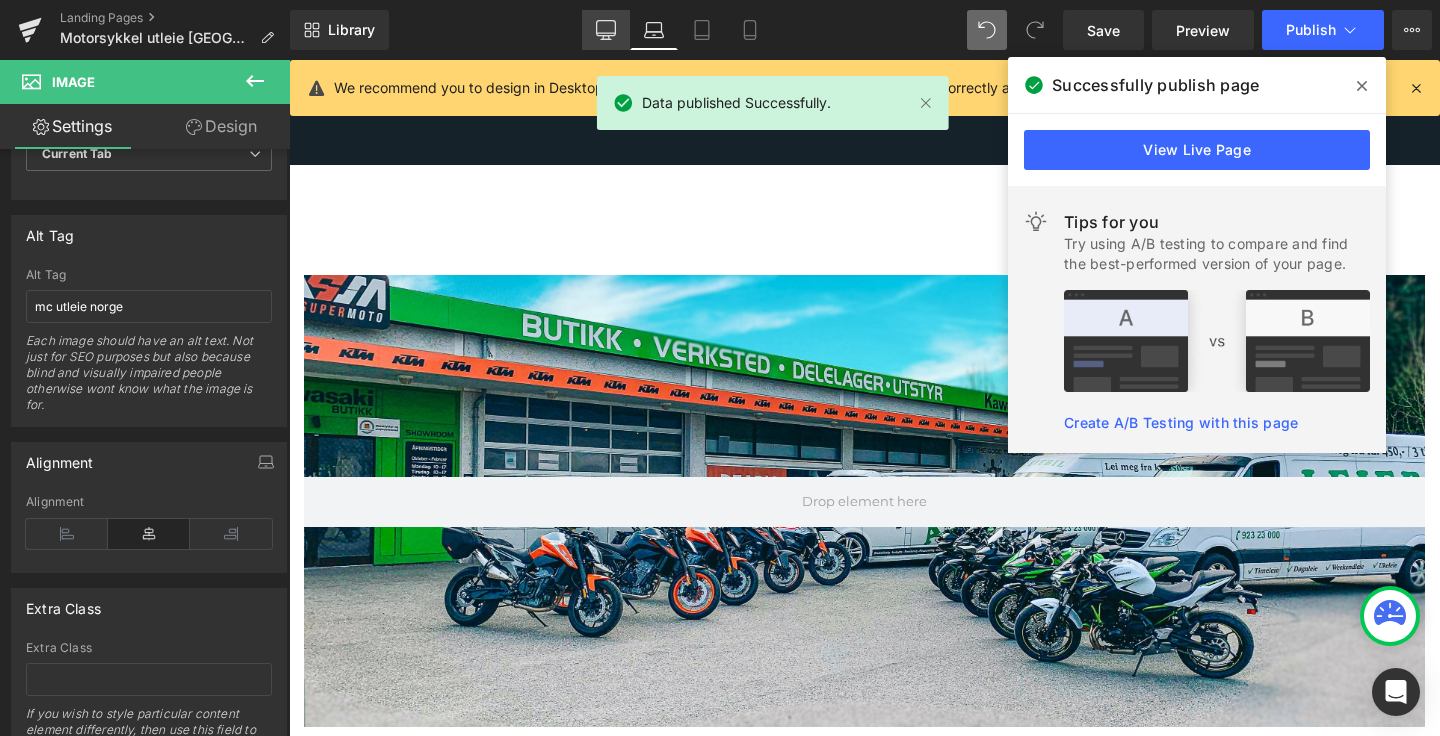 click 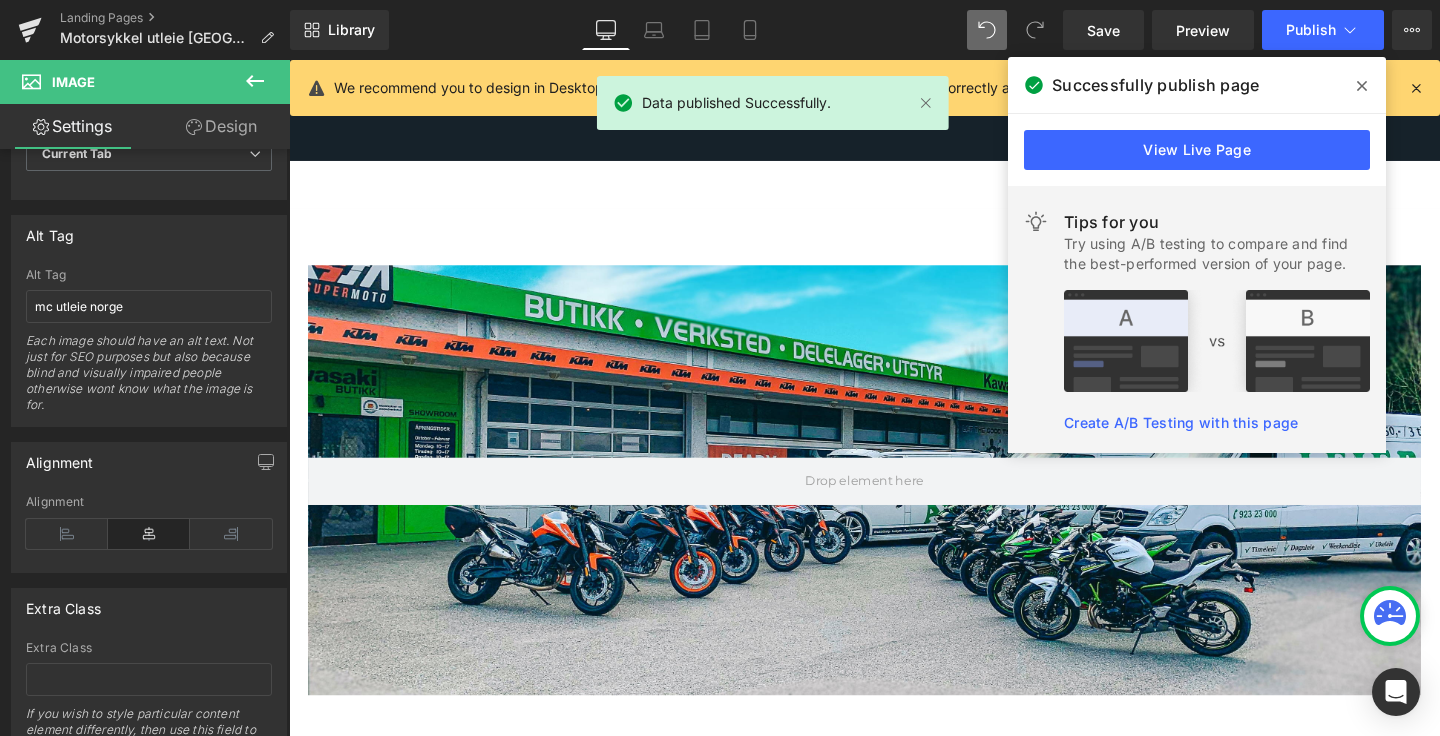 scroll, scrollTop: 10, scrollLeft: 0, axis: vertical 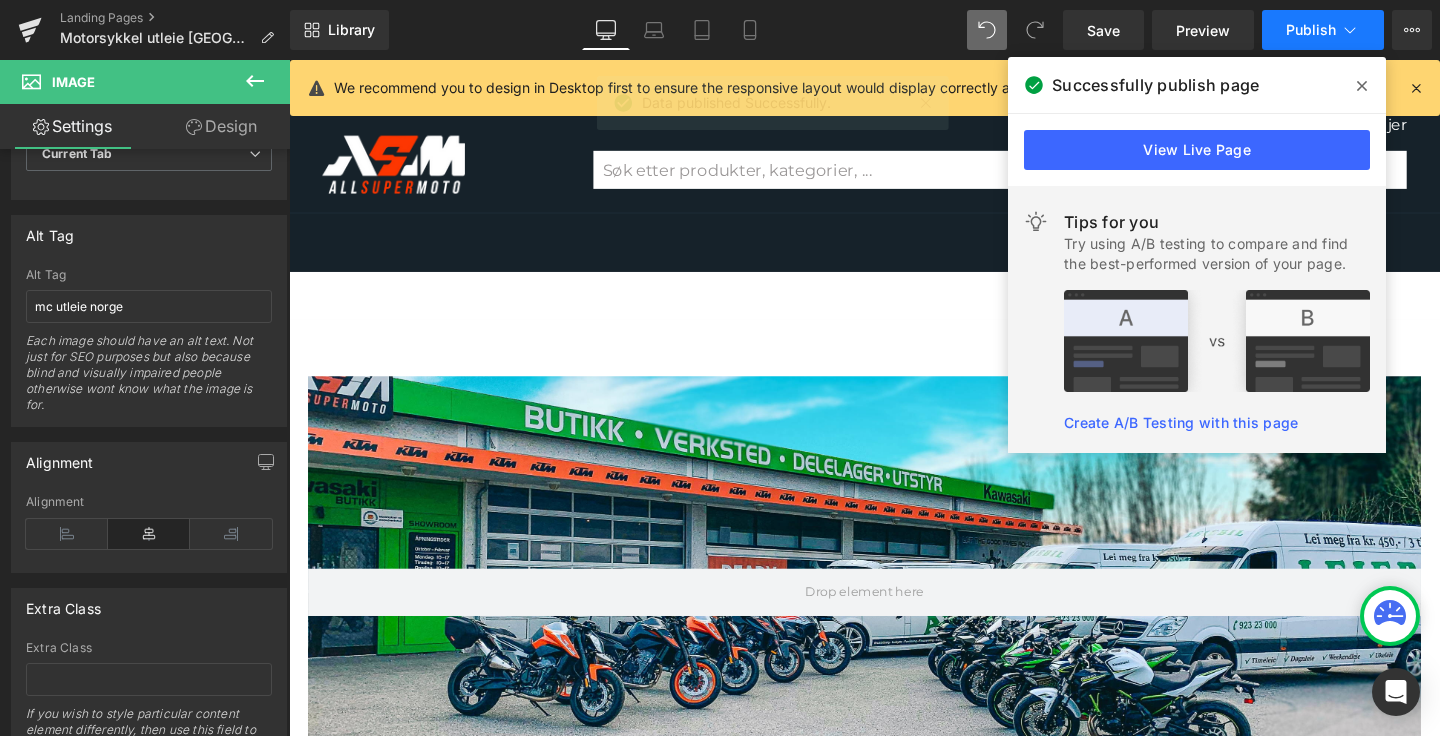 click on "Publish" at bounding box center (1323, 30) 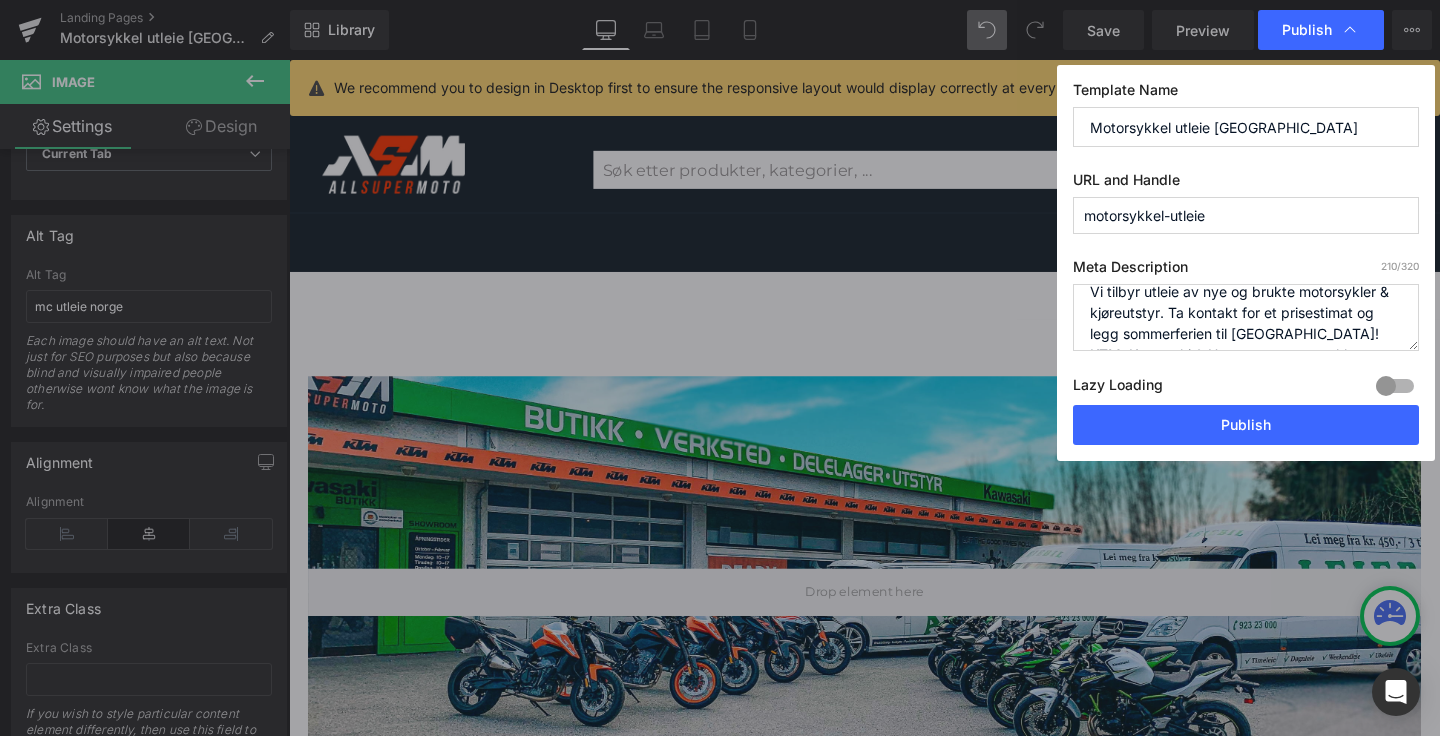 scroll, scrollTop: 16, scrollLeft: 0, axis: vertical 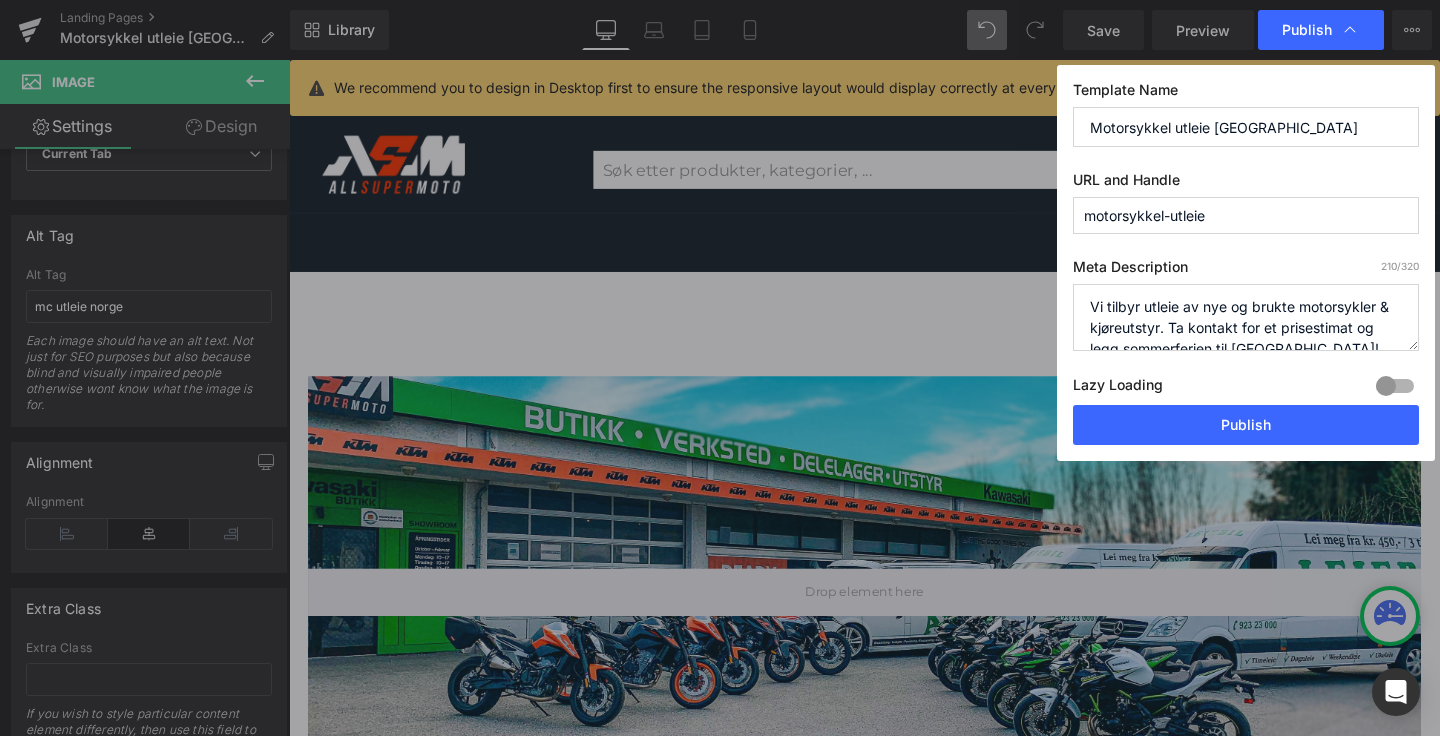 drag, startPoint x: 1162, startPoint y: 308, endPoint x: 1379, endPoint y: 308, distance: 217 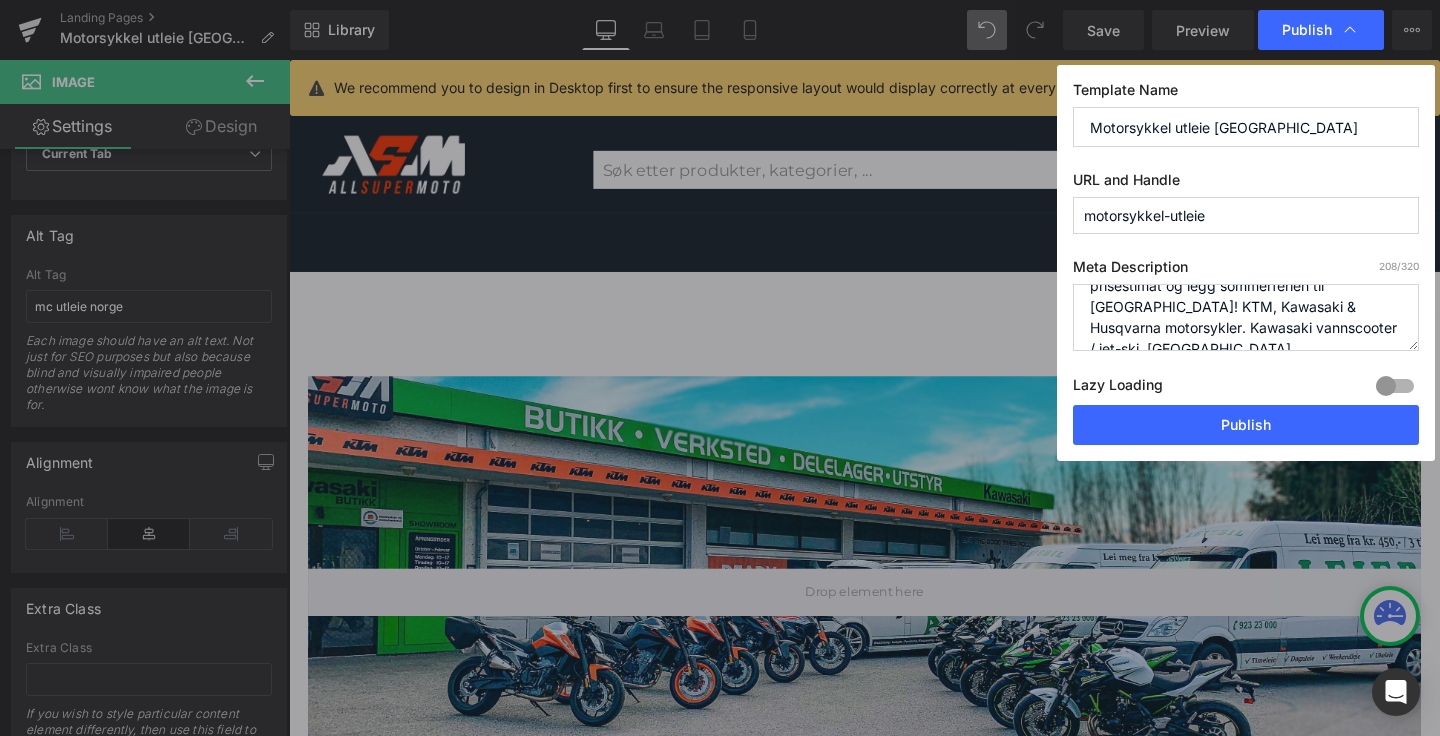 scroll, scrollTop: 53, scrollLeft: 0, axis: vertical 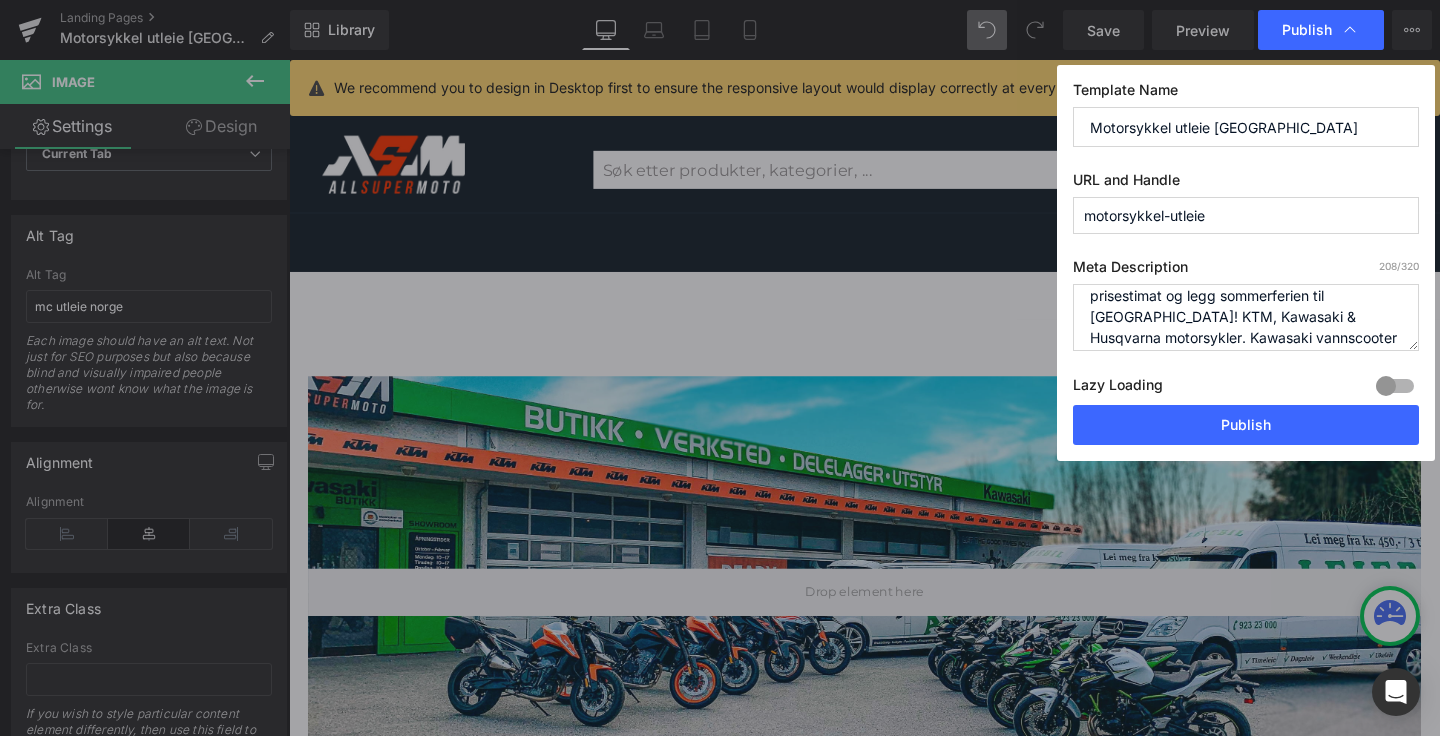 drag, startPoint x: 1173, startPoint y: 320, endPoint x: 1087, endPoint y: 323, distance: 86.05231 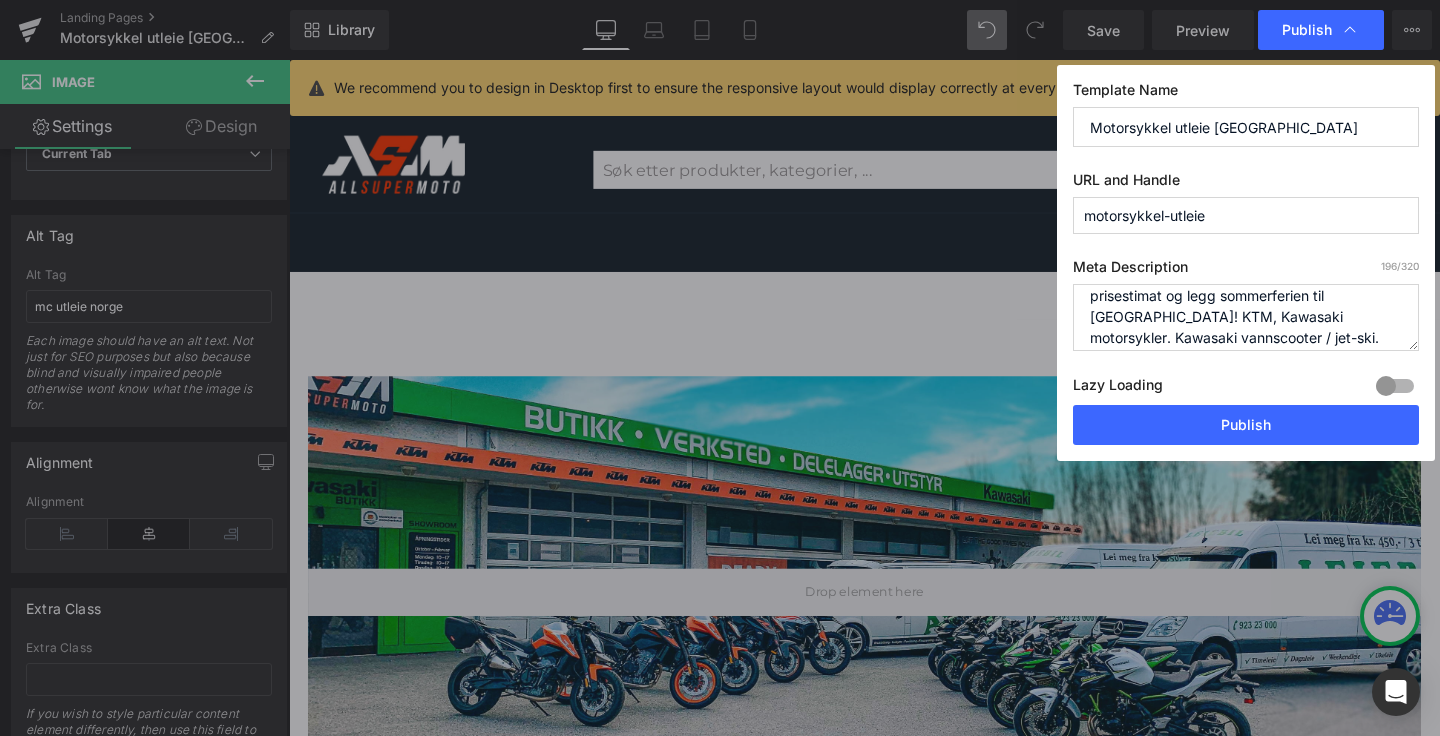 click on "Vi tilbyr utleie av nye og brukte motorsykler & kjøreutstyr. Ta kontakt for et prisestimat og legg sommerferien til Norge! KTM, Kawasaki & Husqvarna motorsykler. Kawasaki vannscooter / jet-ski. Forus, Rogaland." at bounding box center [1246, 317] 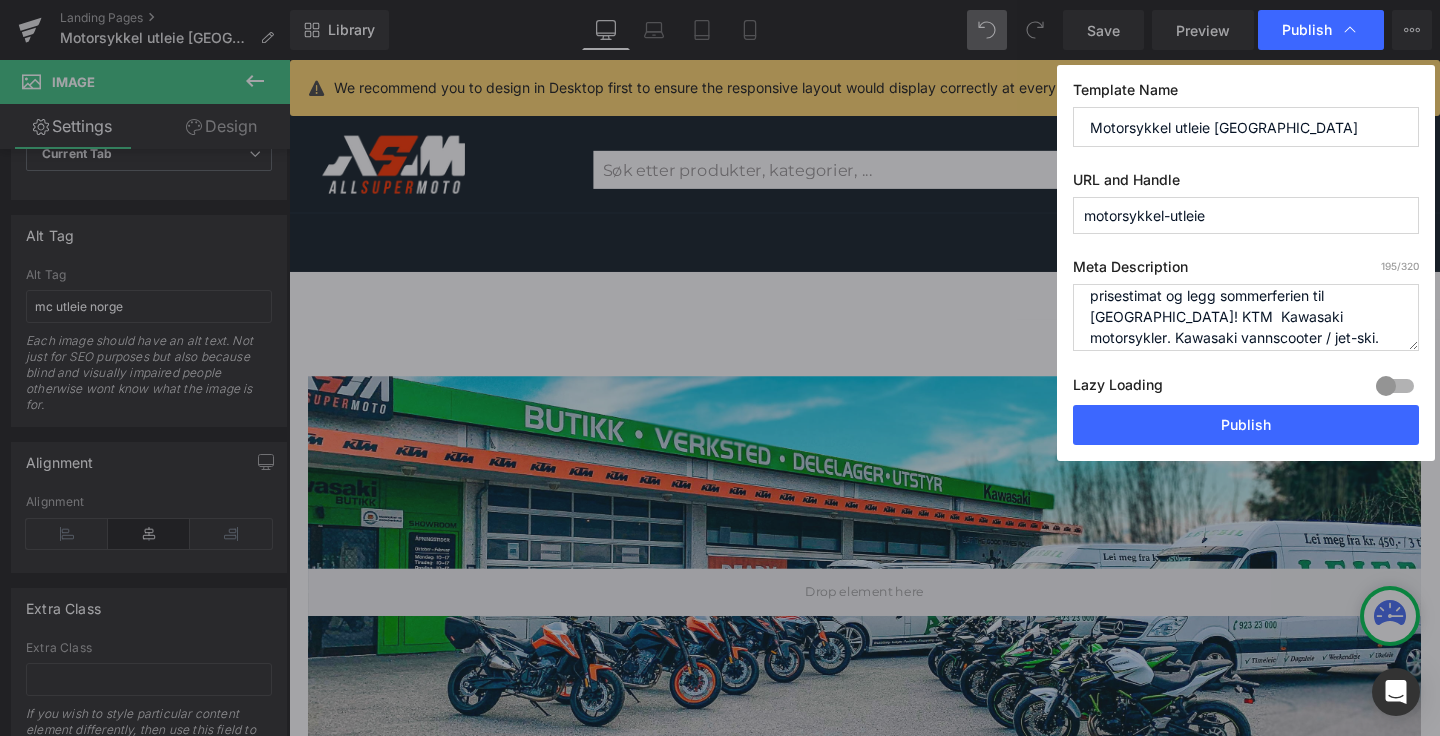 paste on "&" 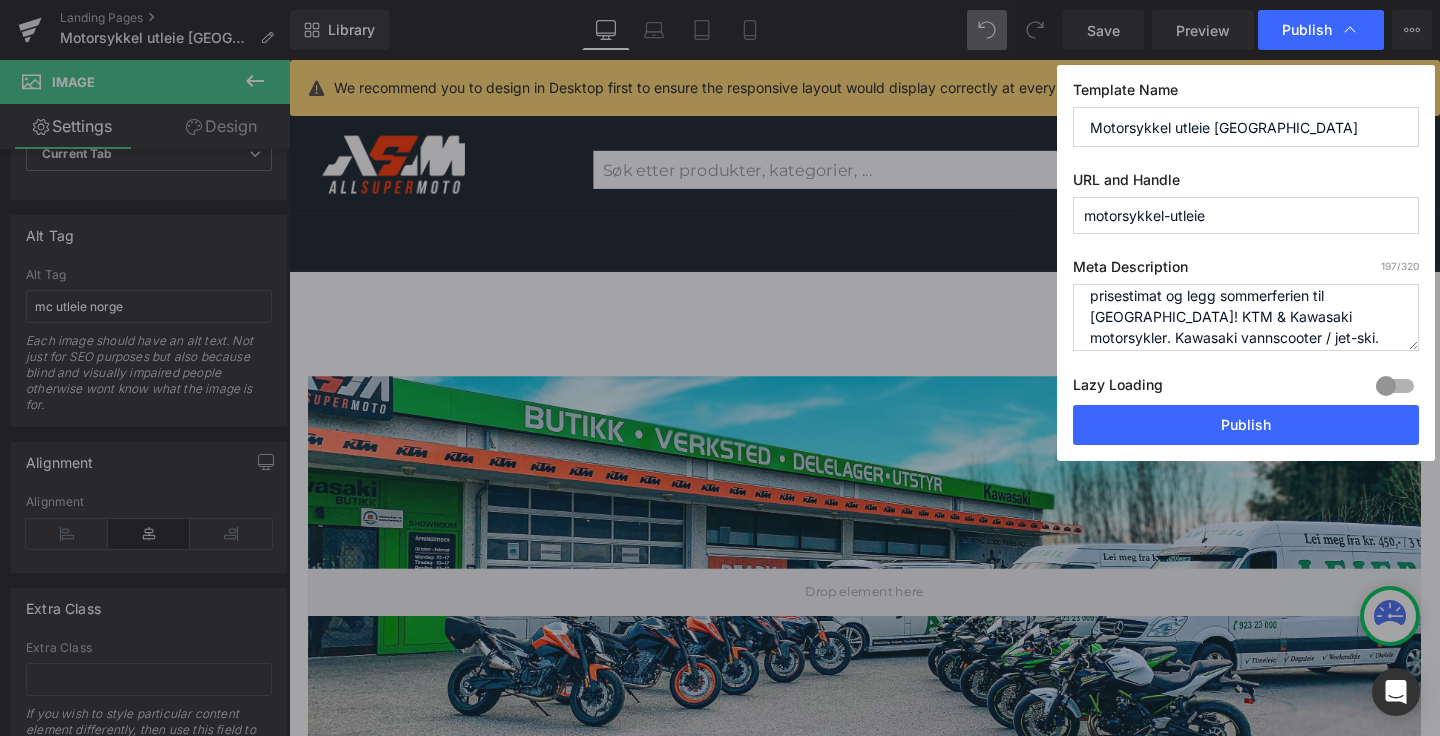 drag, startPoint x: 1175, startPoint y: 315, endPoint x: 1386, endPoint y: 322, distance: 211.11609 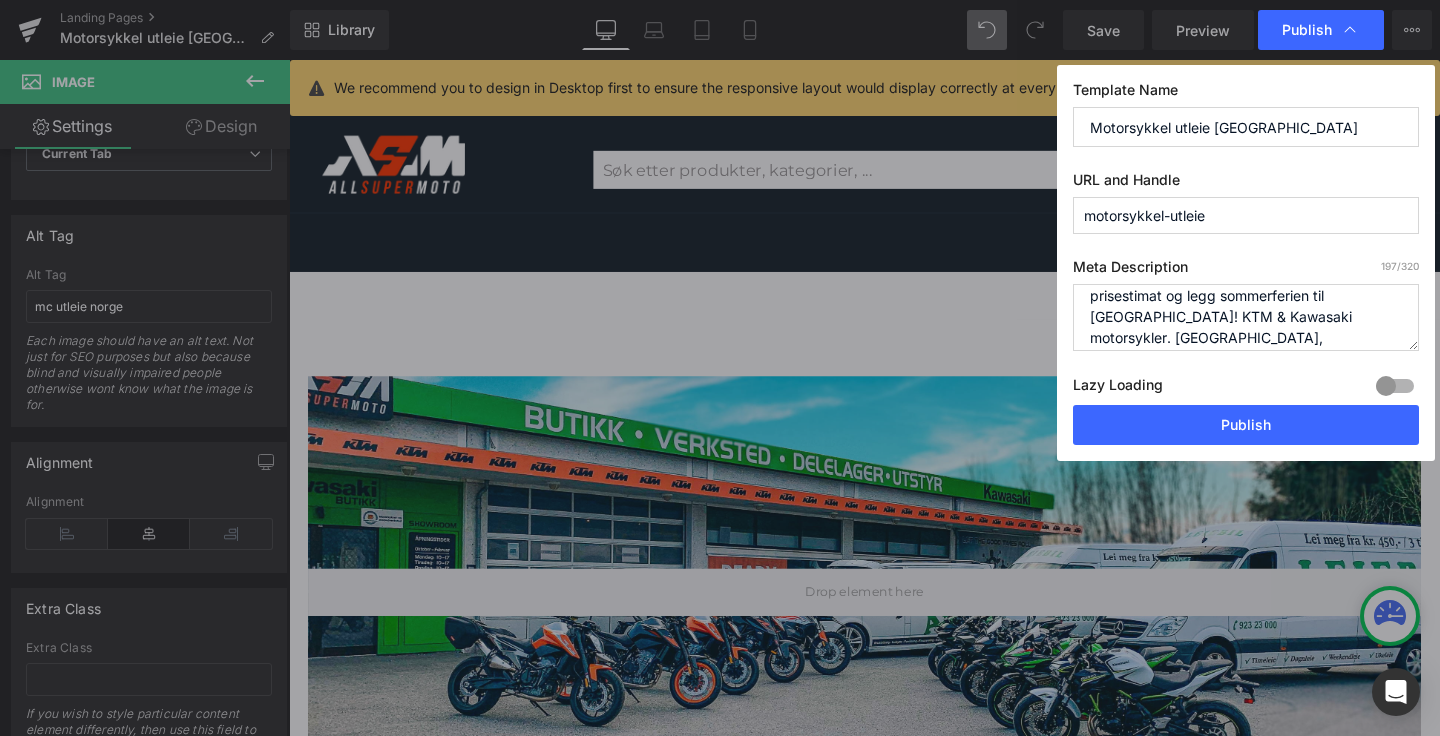 scroll, scrollTop: 42, scrollLeft: 0, axis: vertical 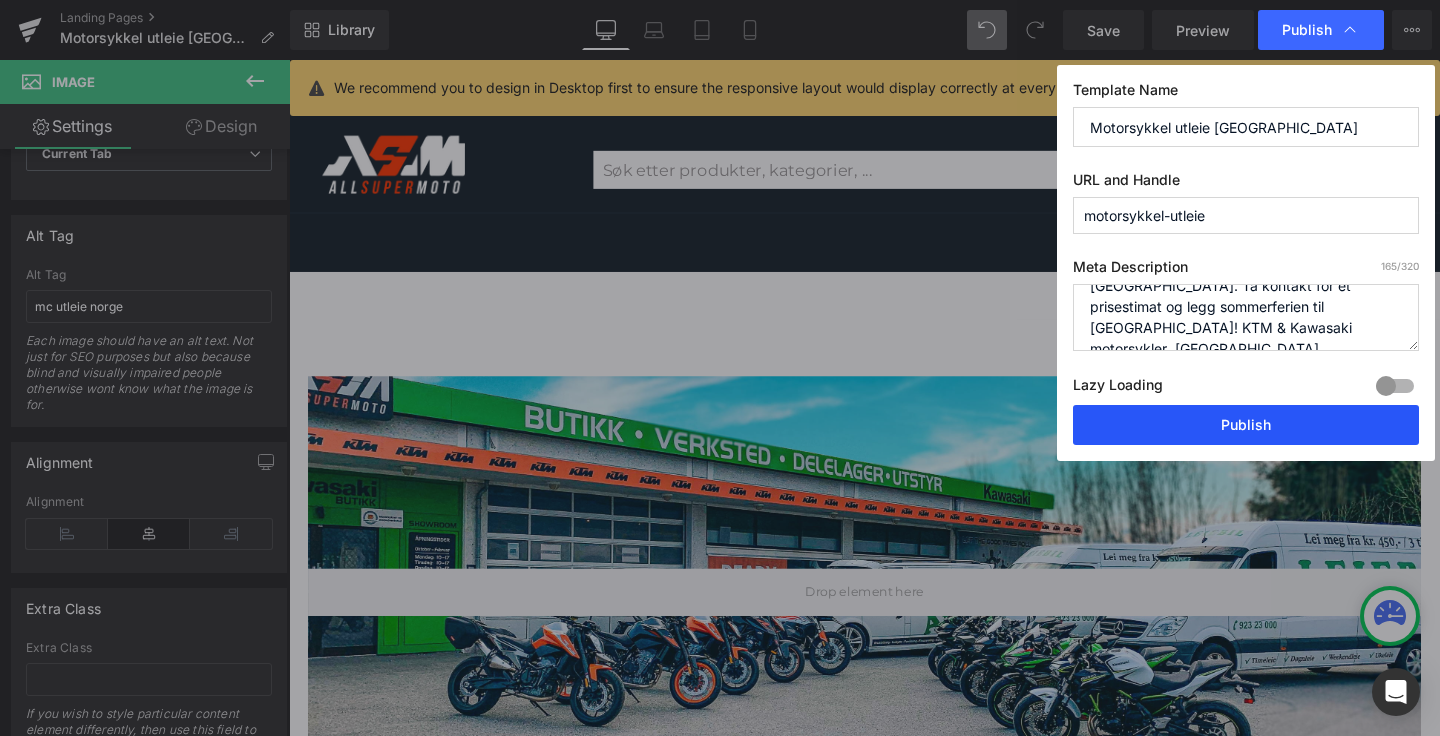 type on "Vi tilbyr utleie av nye og brukte motorsykler i Stavanger. Ta kontakt for et prisestimat og legg sommerferien til Norge! KTM & Kawasaki motorsykler. Forus, Rogaland." 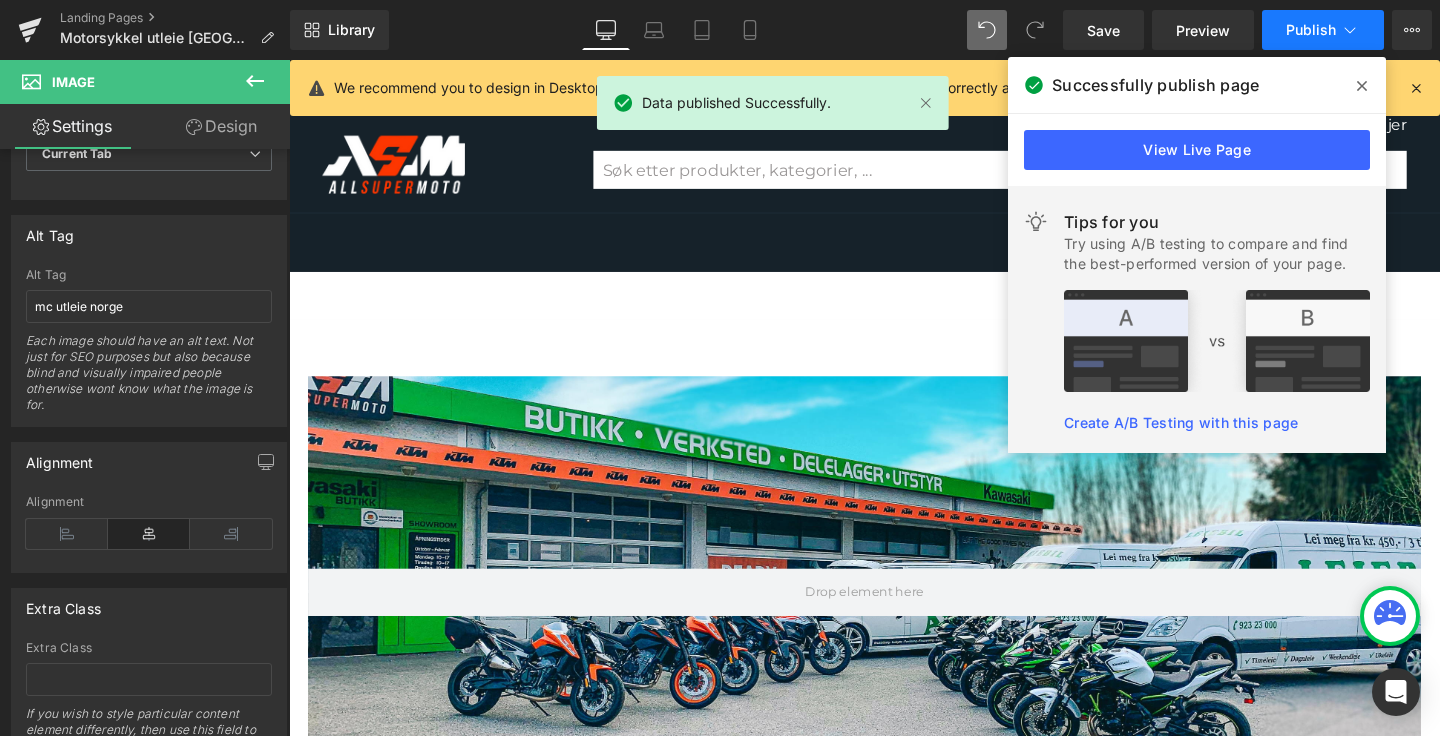 click on "Publish" at bounding box center [1311, 30] 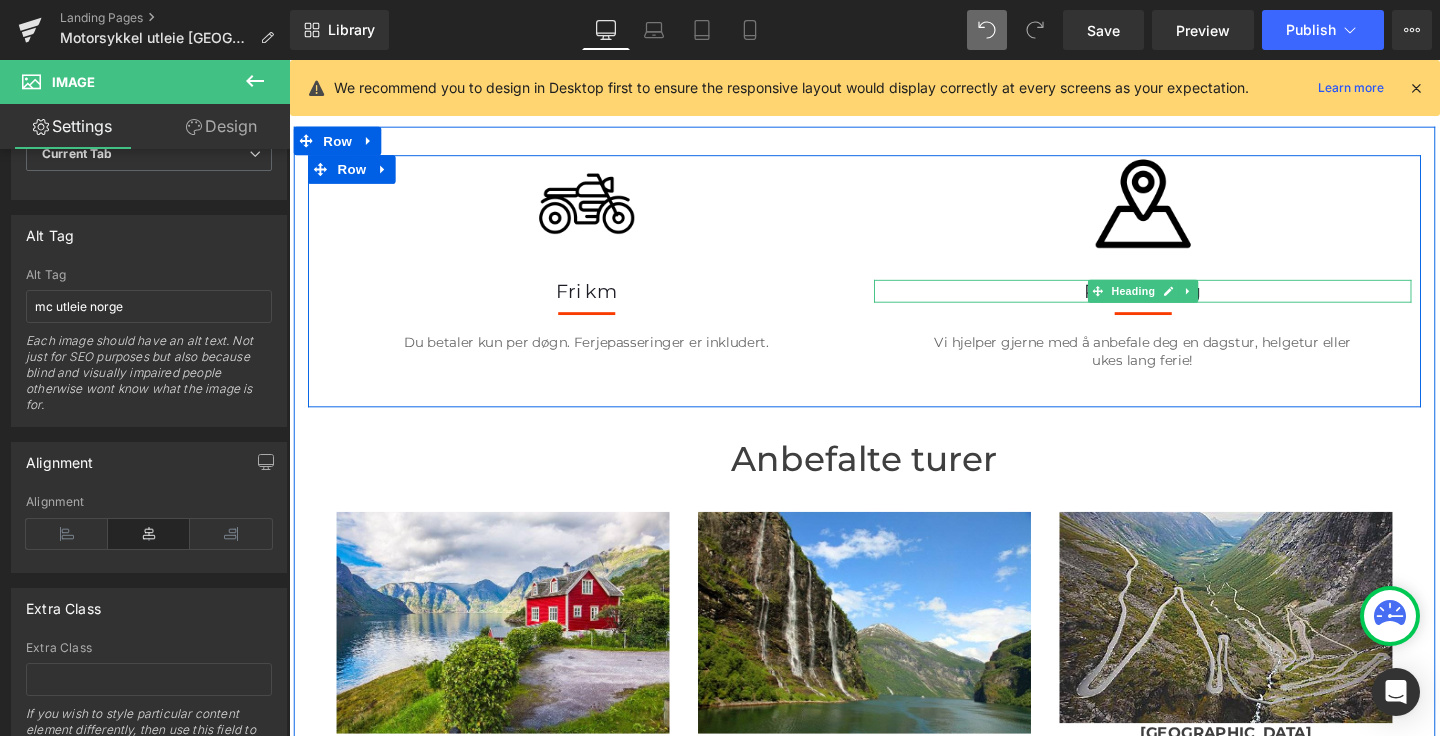 scroll, scrollTop: 1248, scrollLeft: 0, axis: vertical 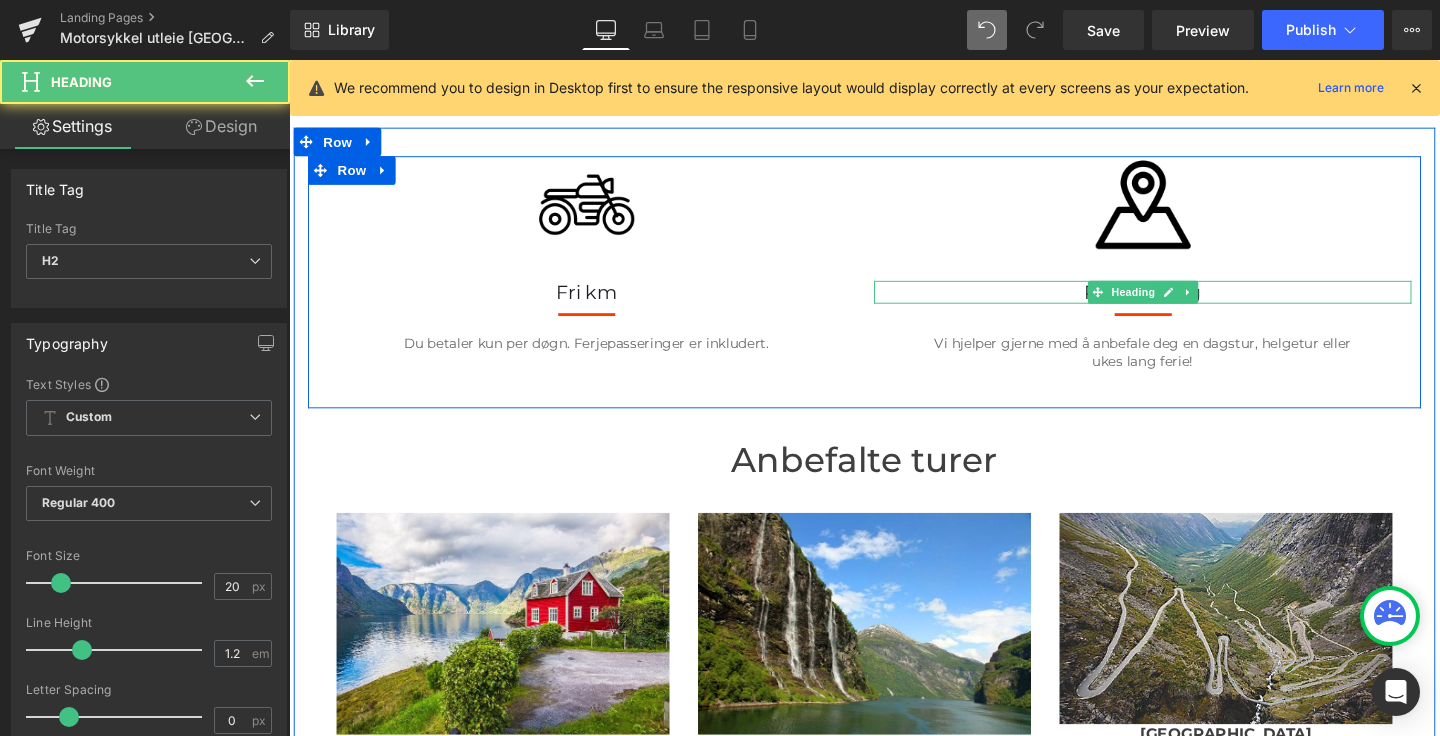 click on "Planlegging" at bounding box center [1186, 304] 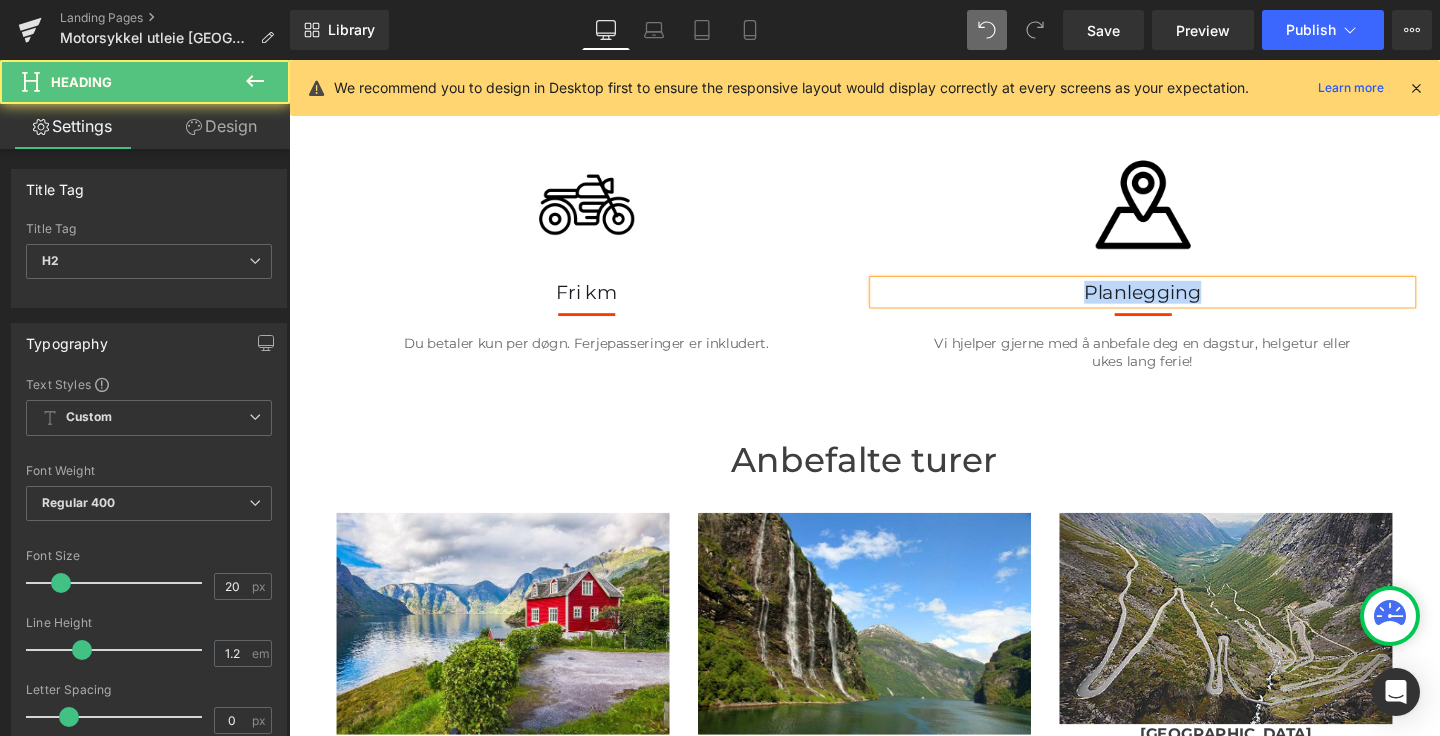 click on "Planlegging" at bounding box center [1186, 304] 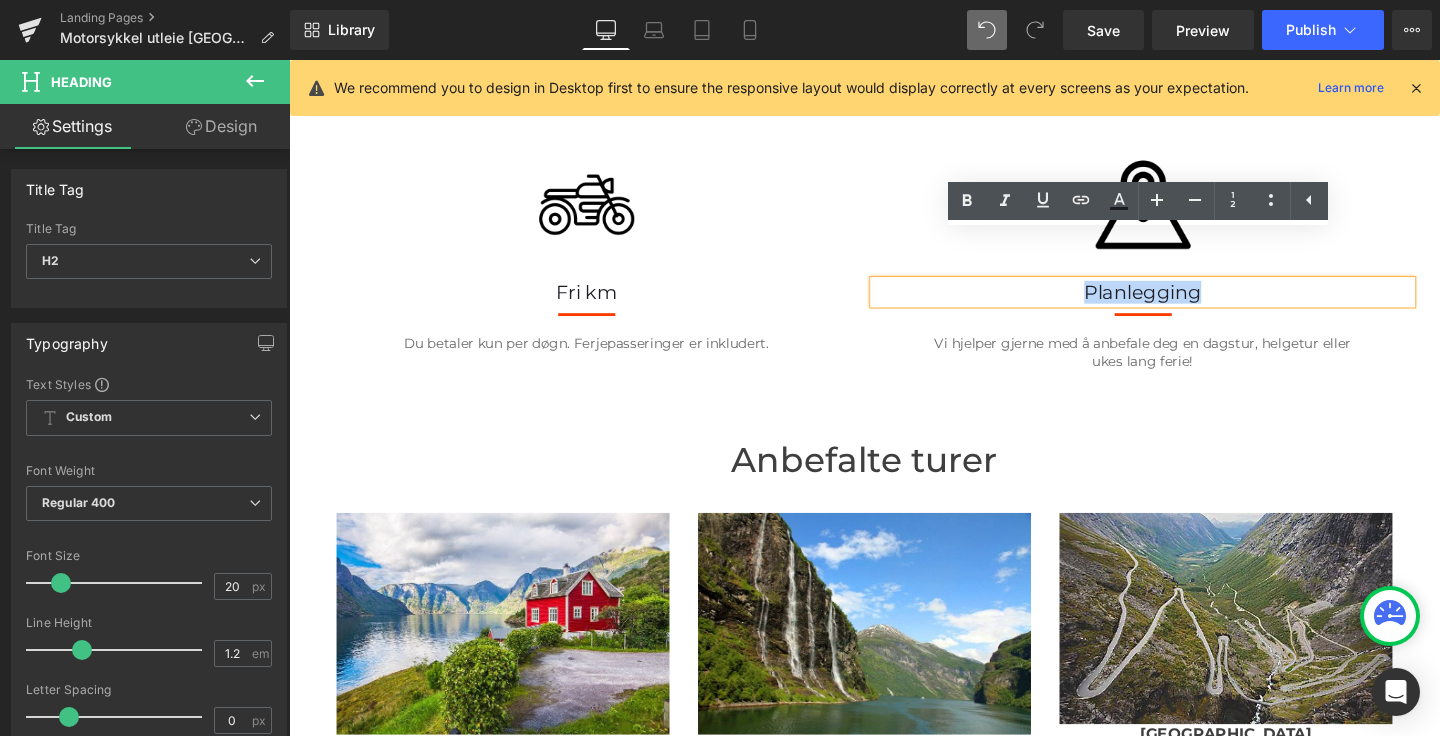type 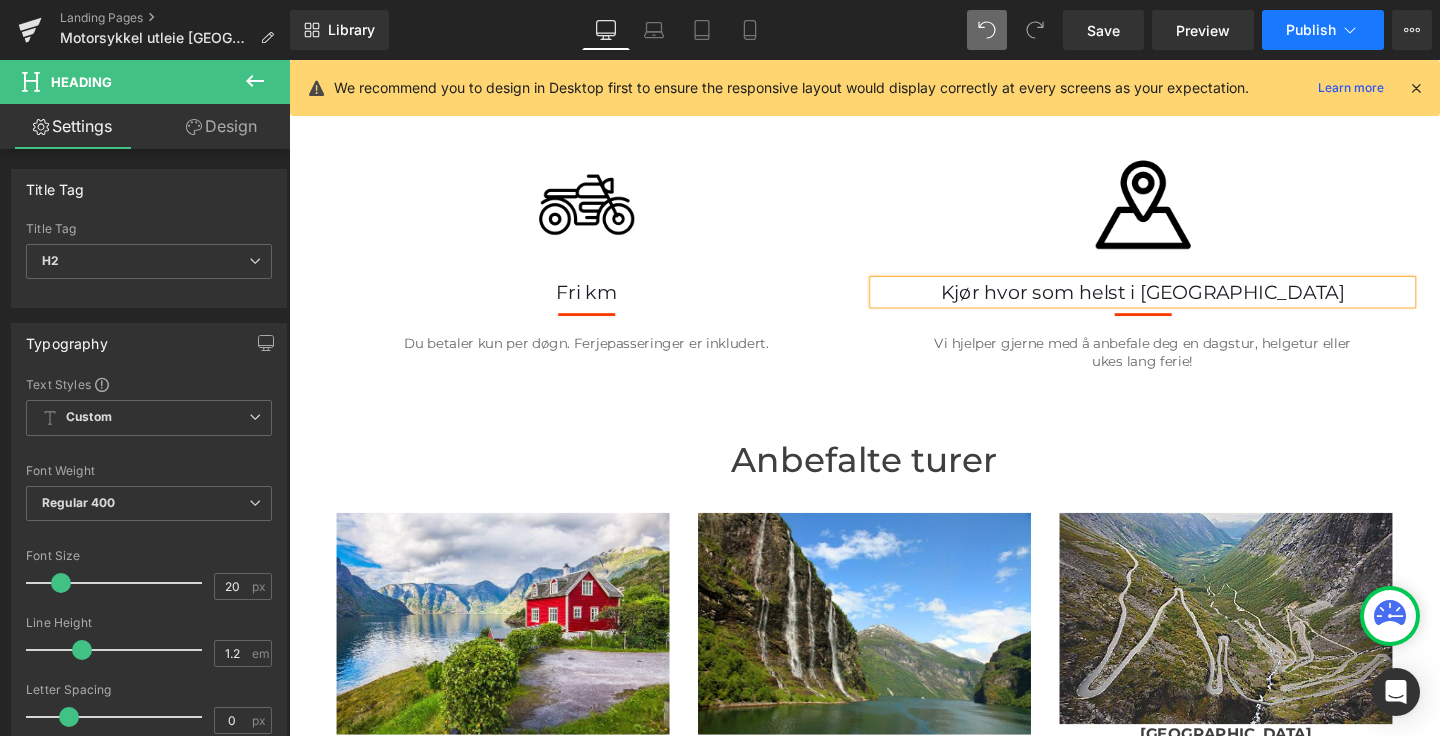 click on "Publish" at bounding box center (1311, 30) 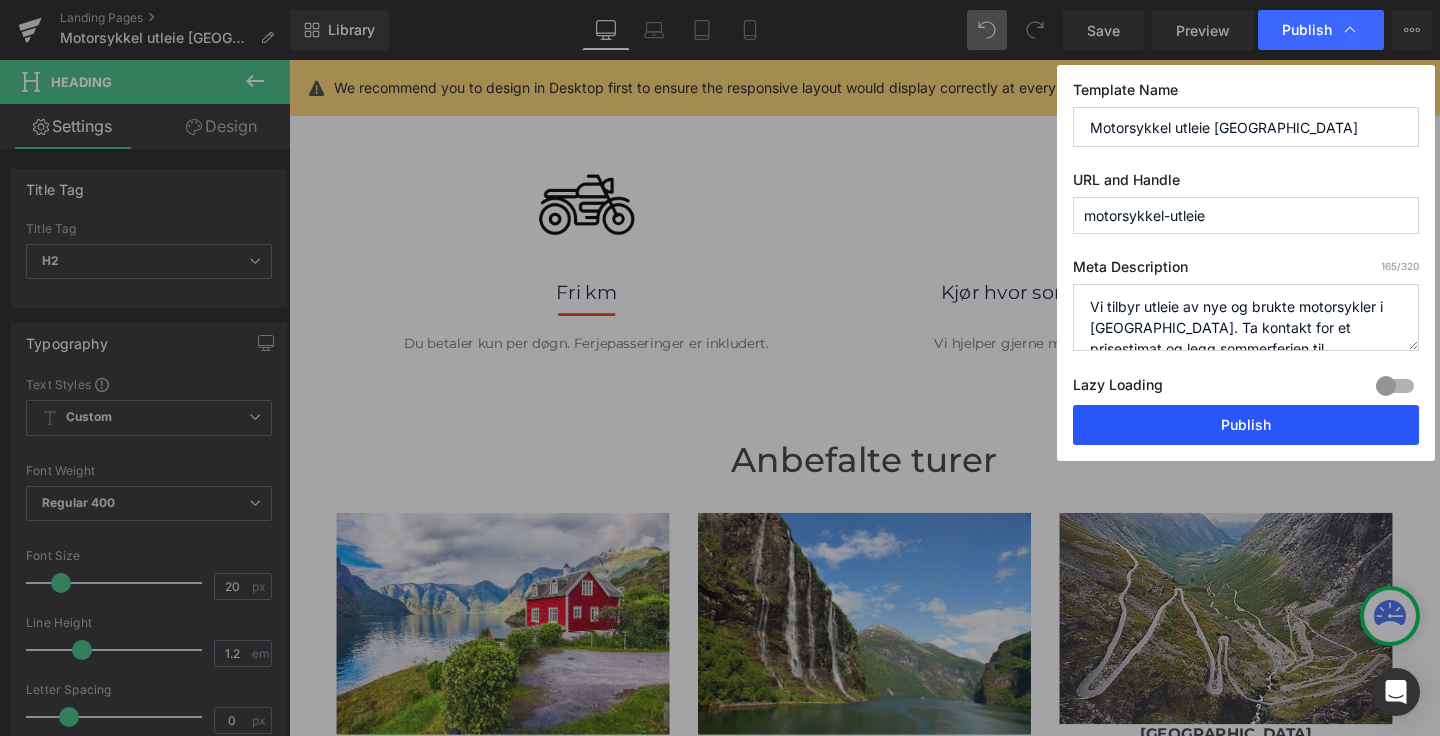 click on "Publish" at bounding box center (1246, 425) 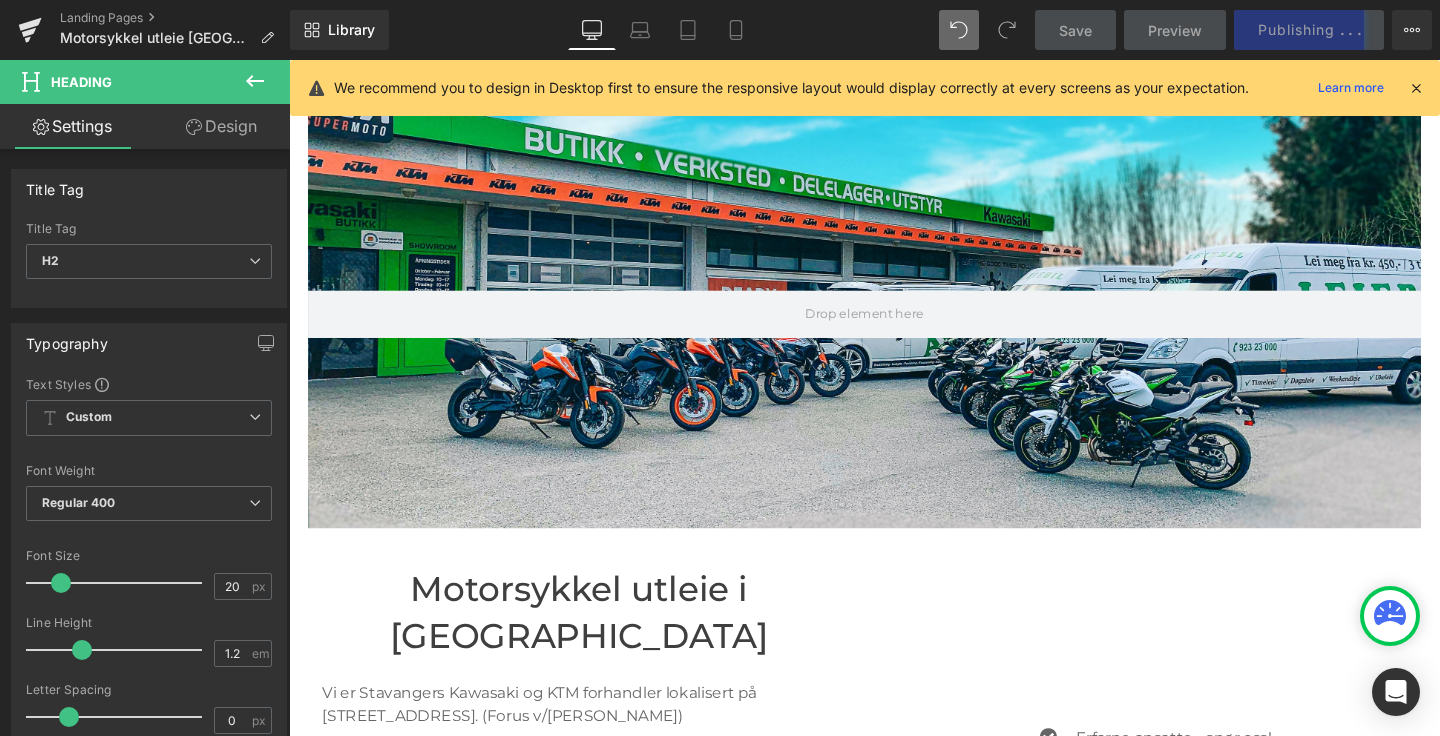 scroll, scrollTop: 0, scrollLeft: 0, axis: both 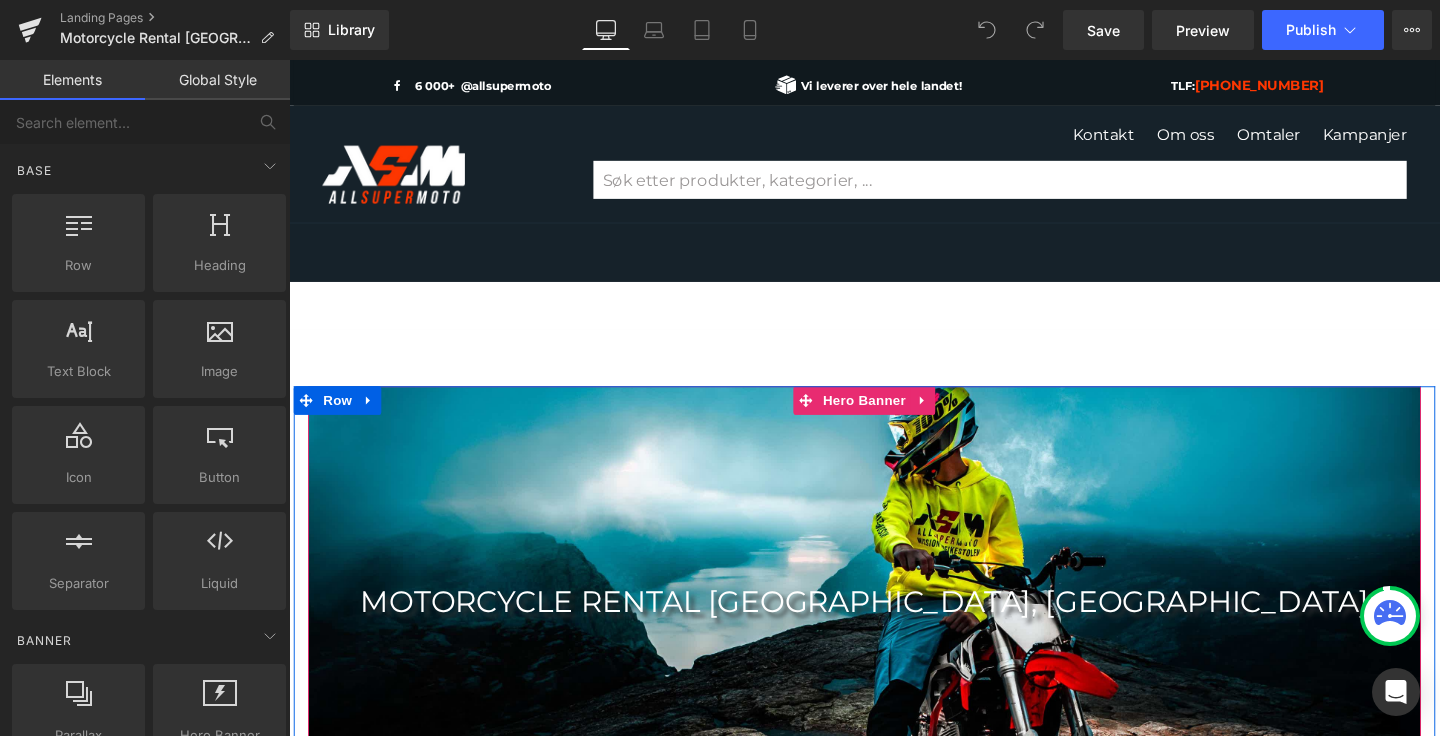 click at bounding box center [894, 629] 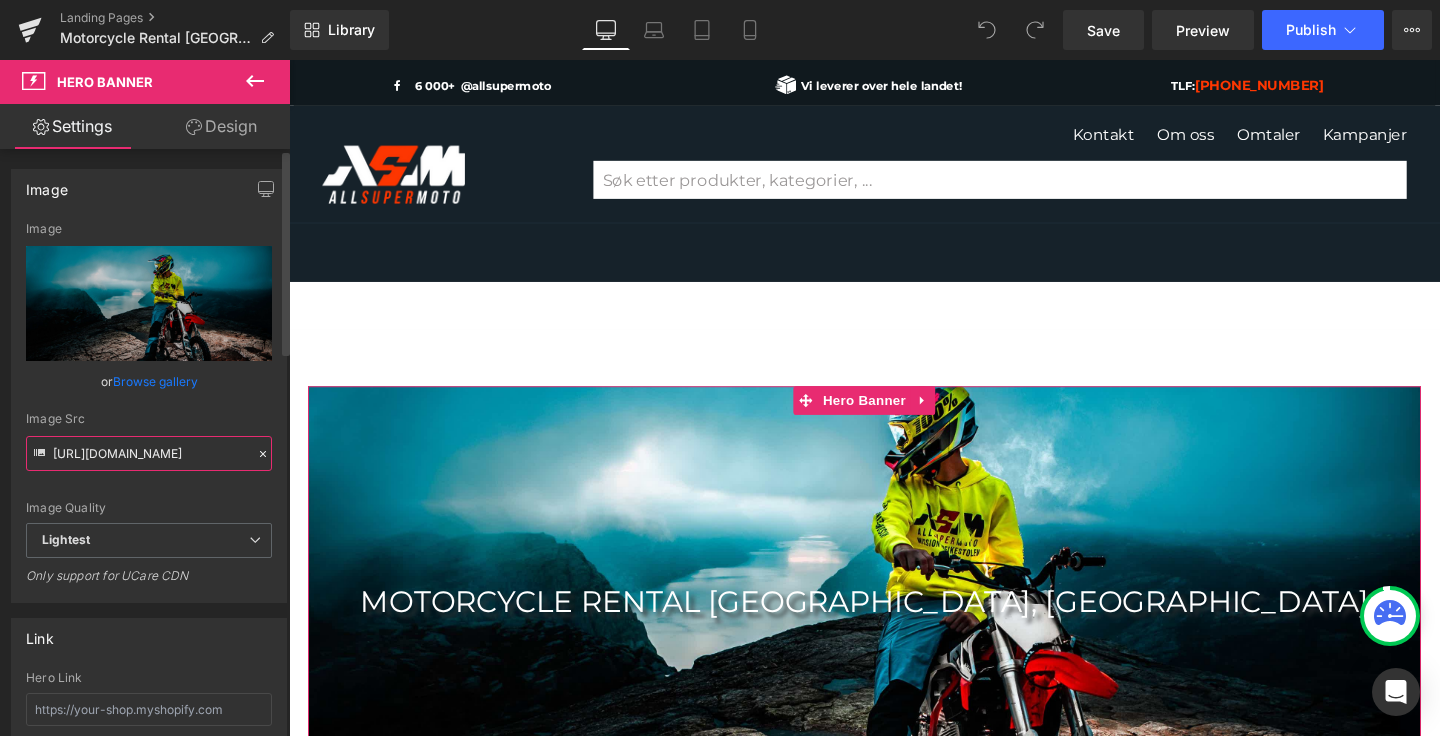 click on "[URL][DOMAIN_NAME]" at bounding box center [149, 453] 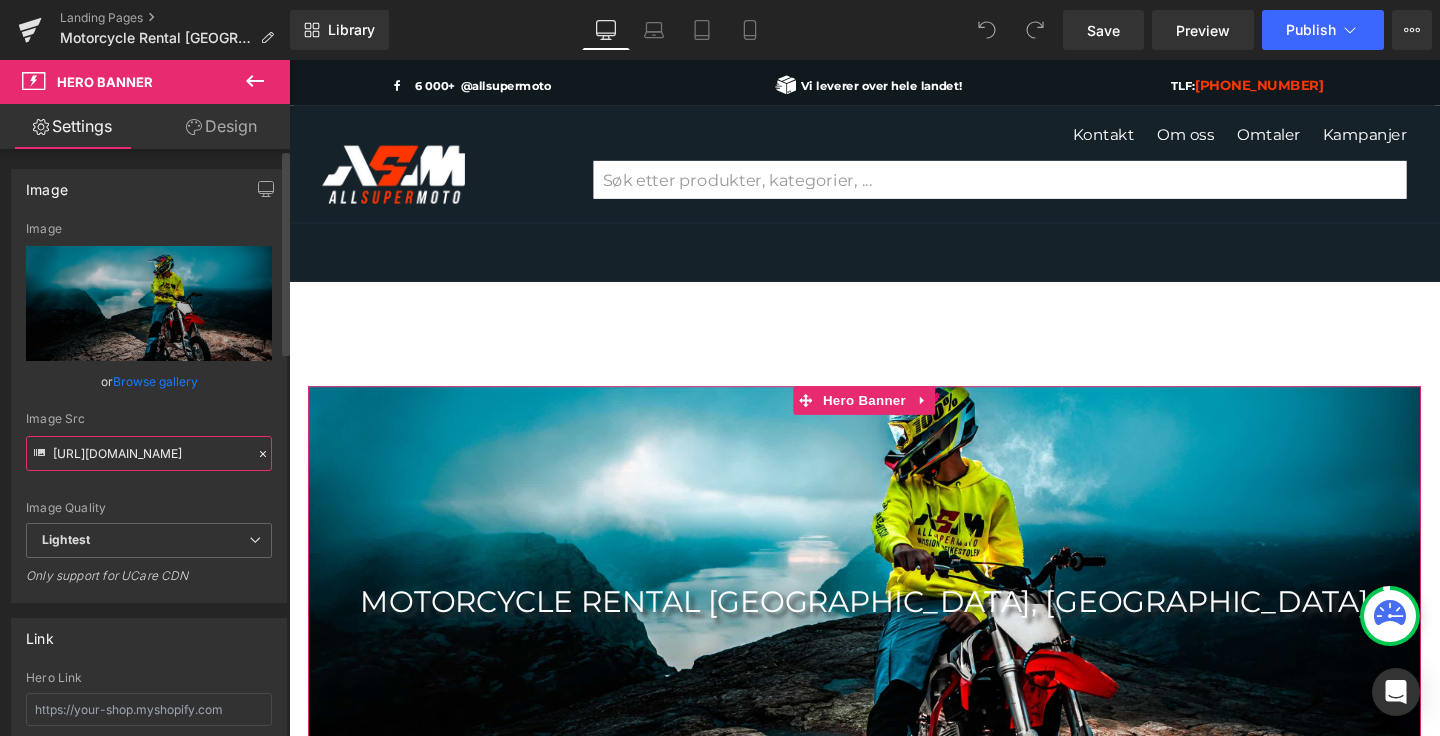 click on "[URL][DOMAIN_NAME]" at bounding box center [149, 453] 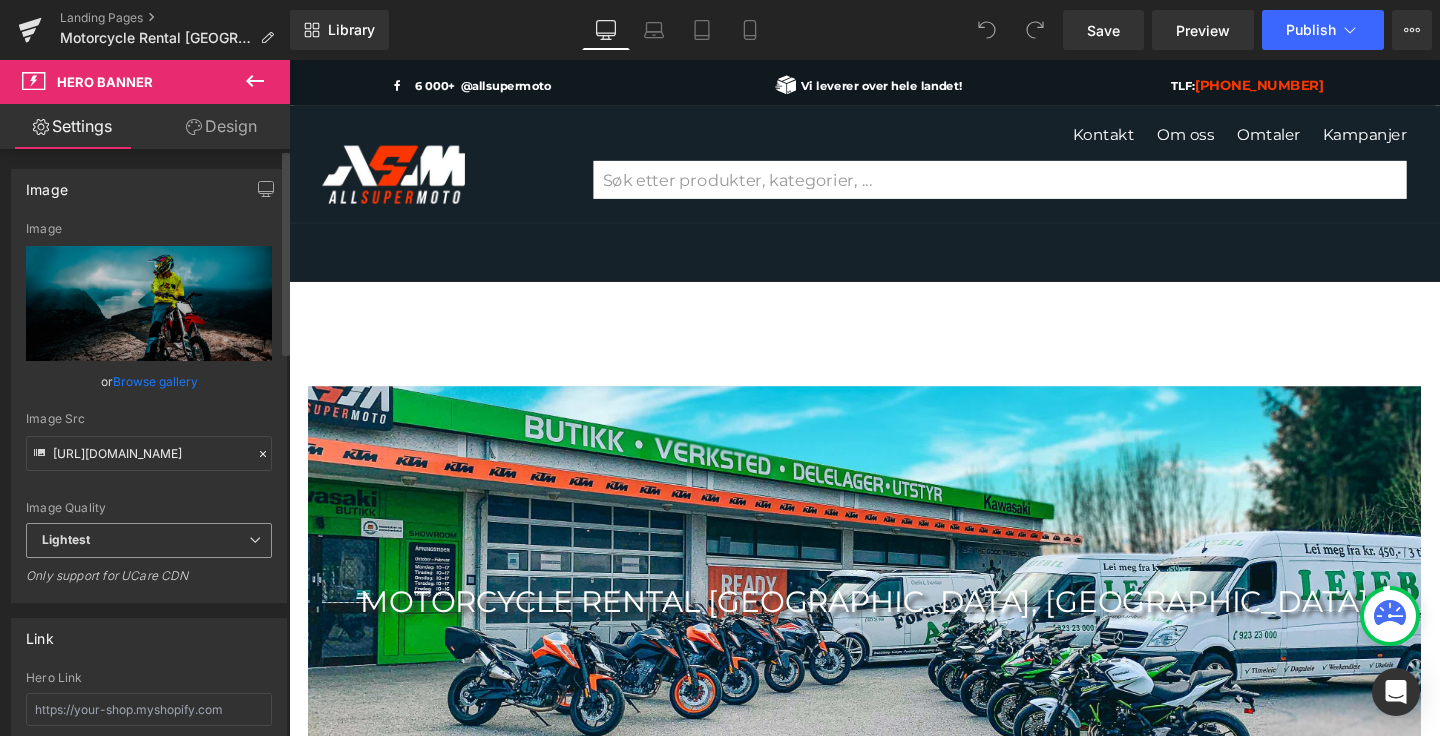 click on "Lightest" at bounding box center [149, 540] 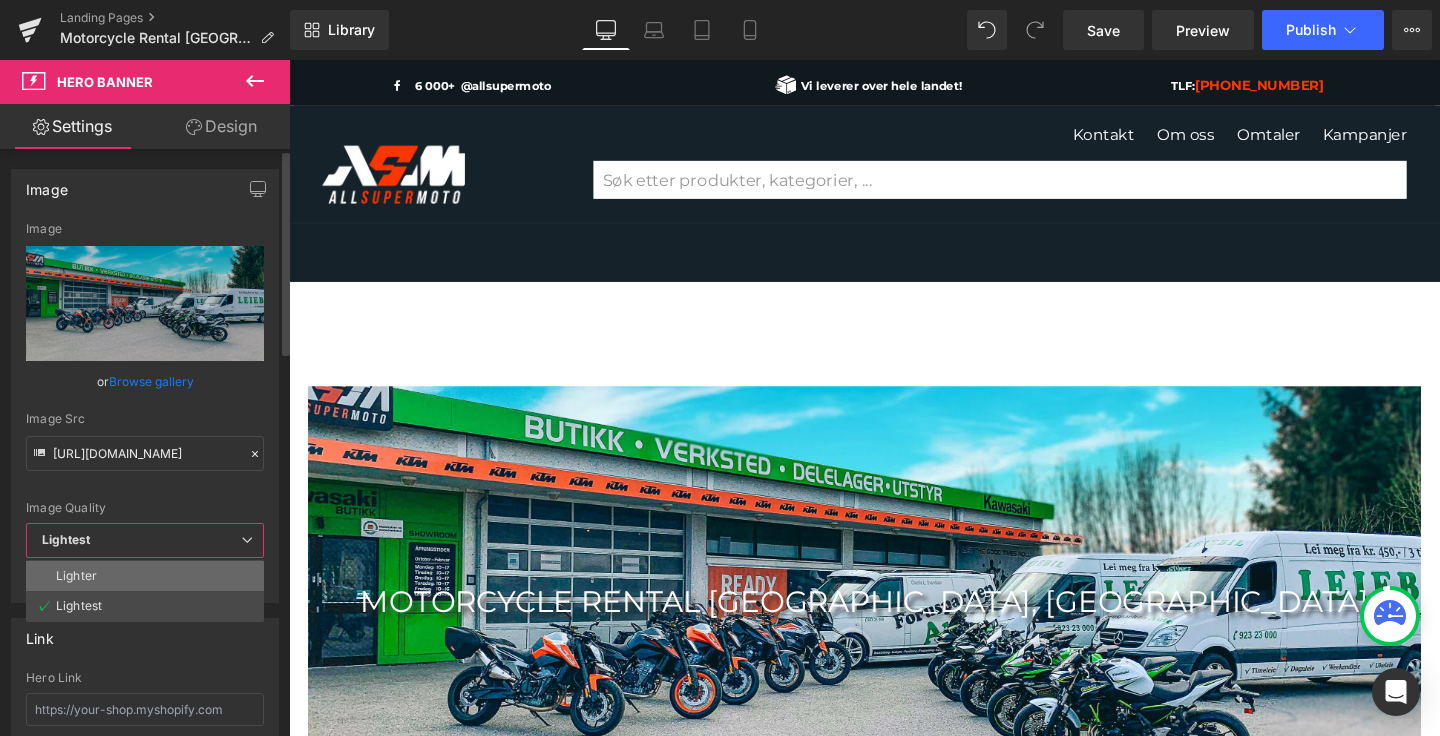 click on "Lighter" at bounding box center [145, 576] 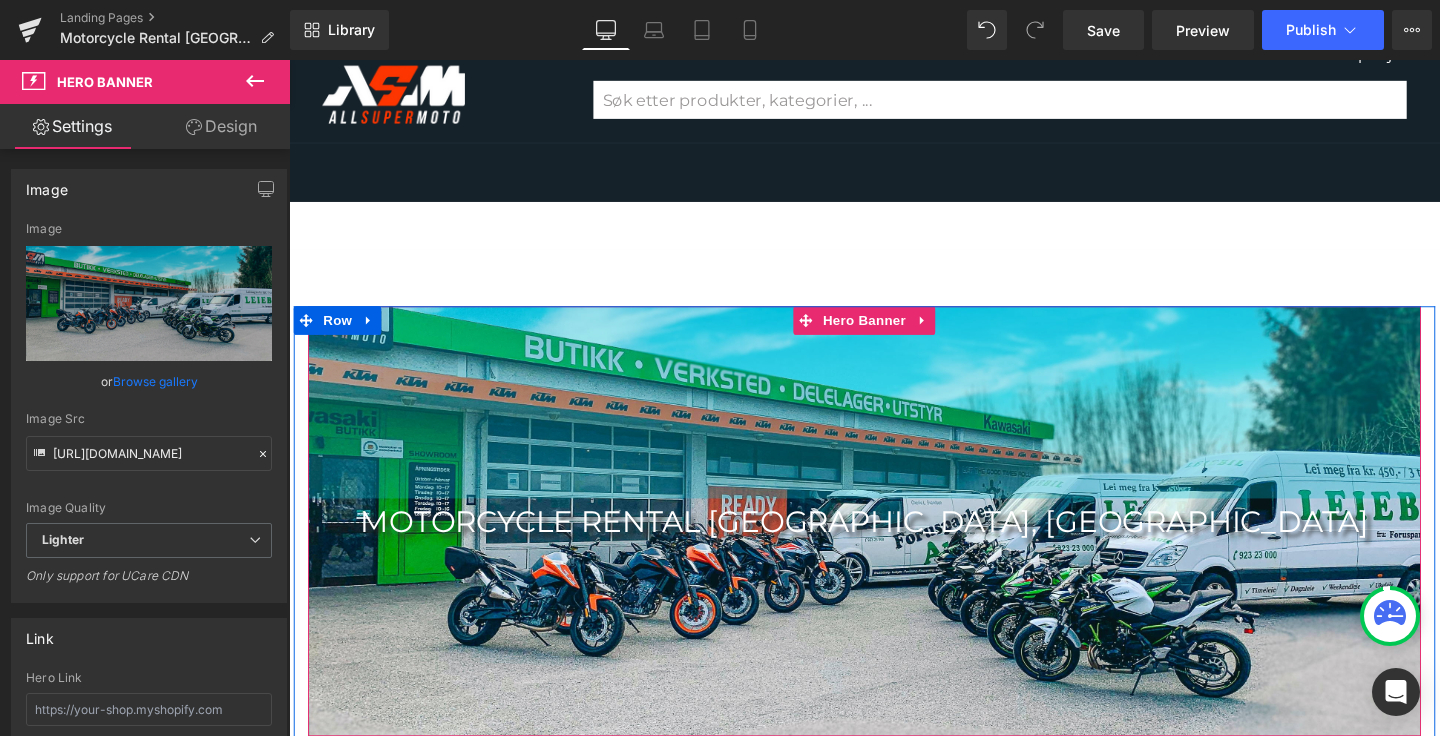 scroll, scrollTop: 86, scrollLeft: 0, axis: vertical 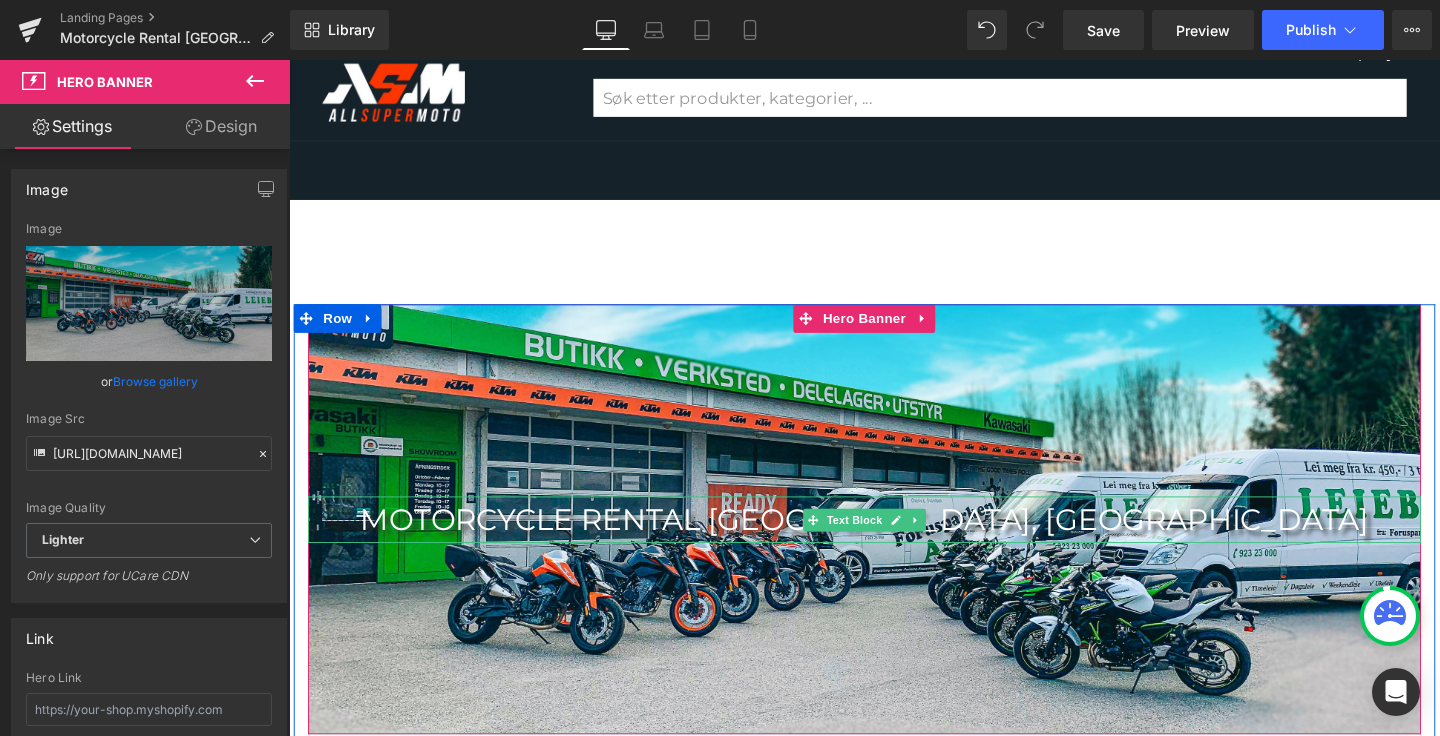 click on "MOTORCYCLE RENTAL [GEOGRAPHIC_DATA], [GEOGRAPHIC_DATA]" at bounding box center (894, 544) 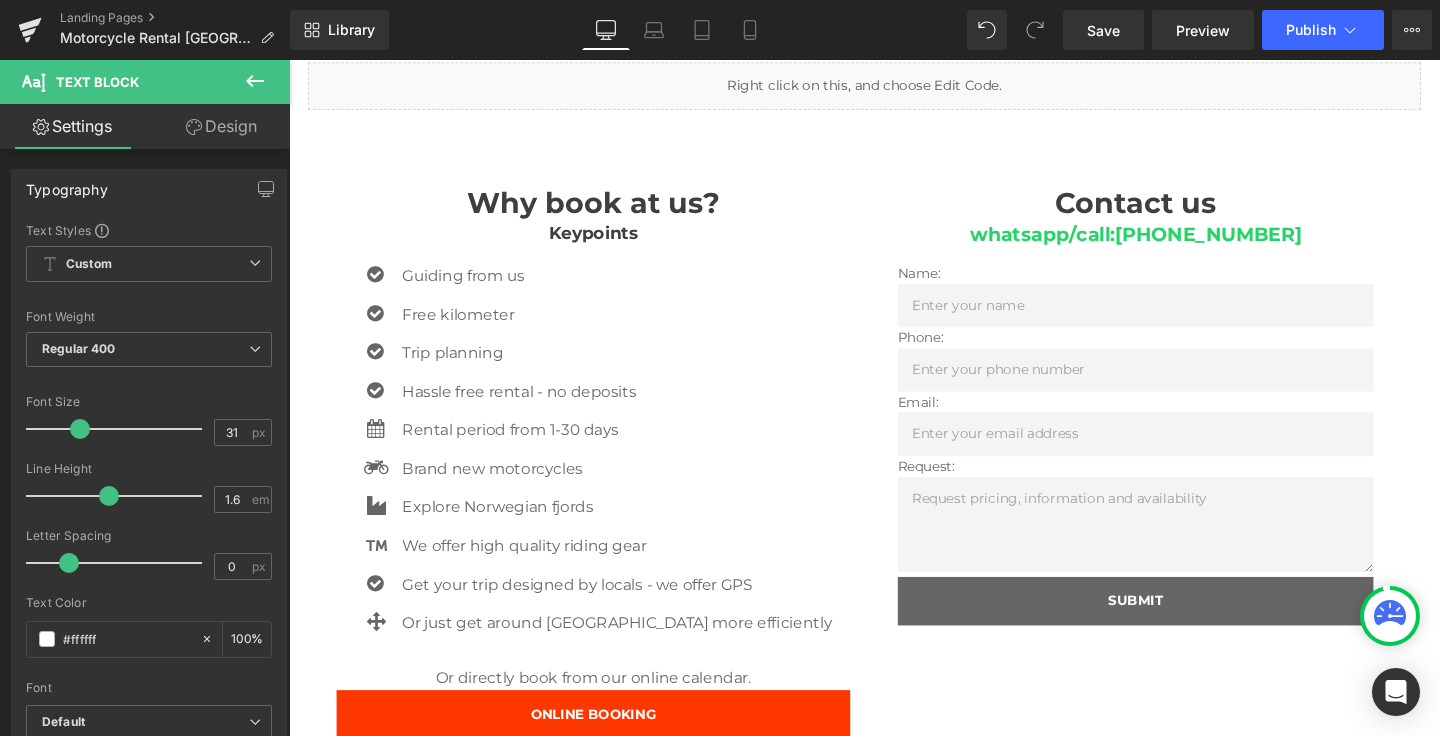 scroll, scrollTop: 1546, scrollLeft: 0, axis: vertical 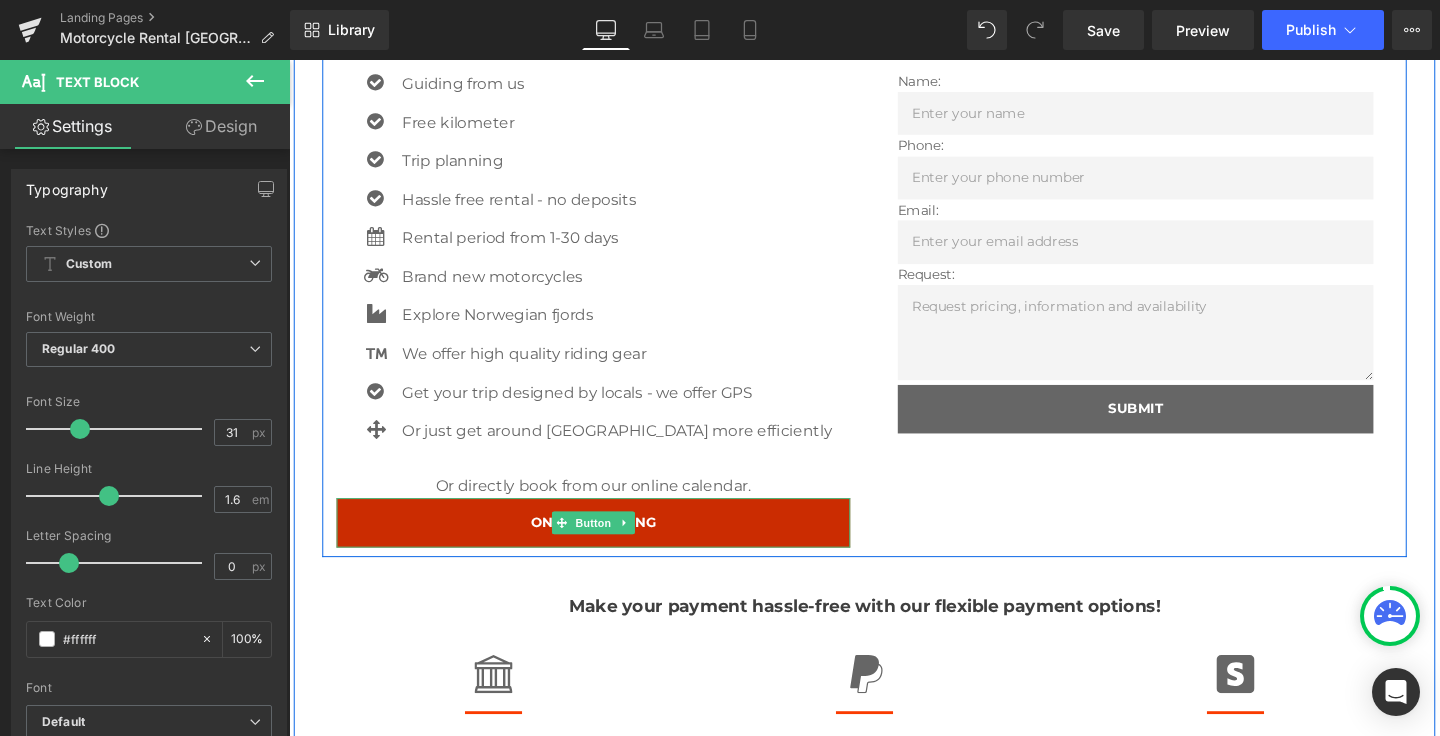 click on "ONLINE BOOKING" at bounding box center (609, 546) 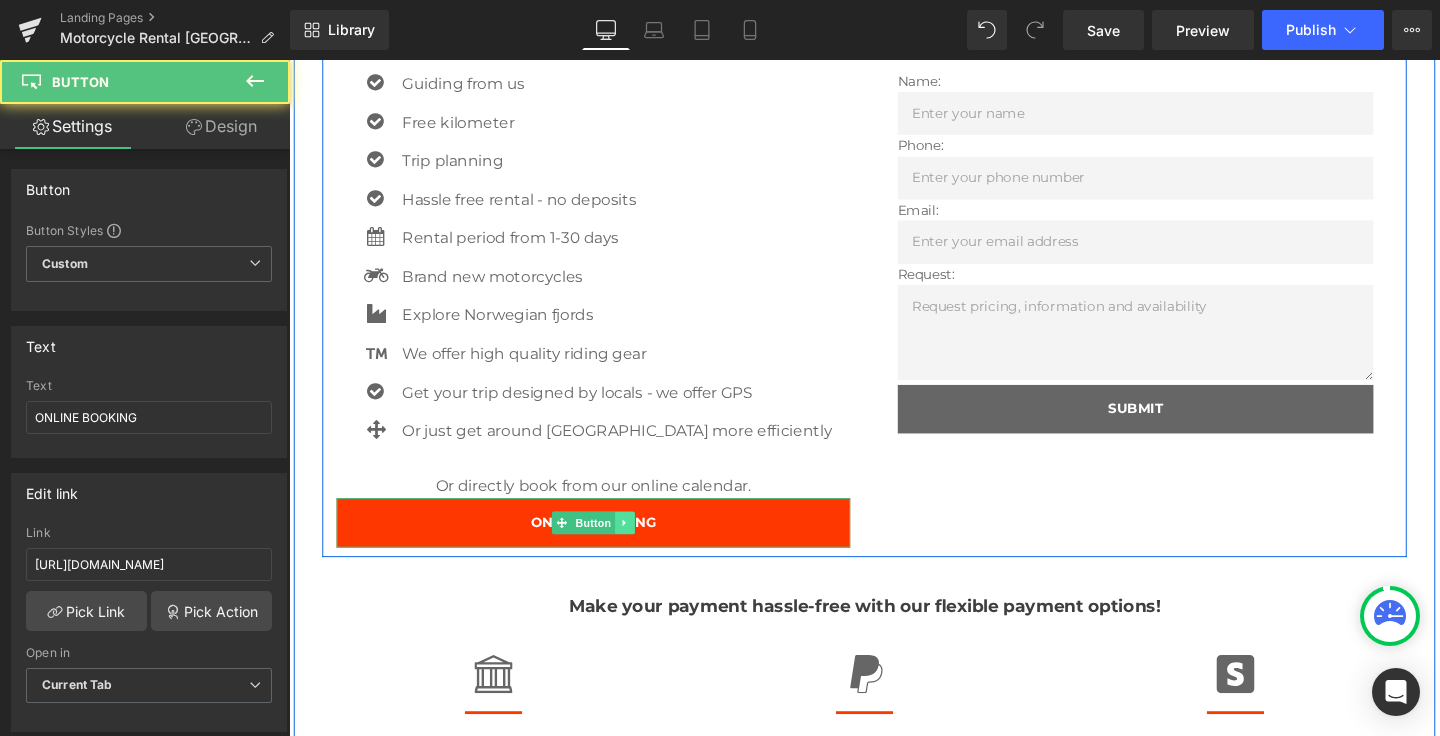 click 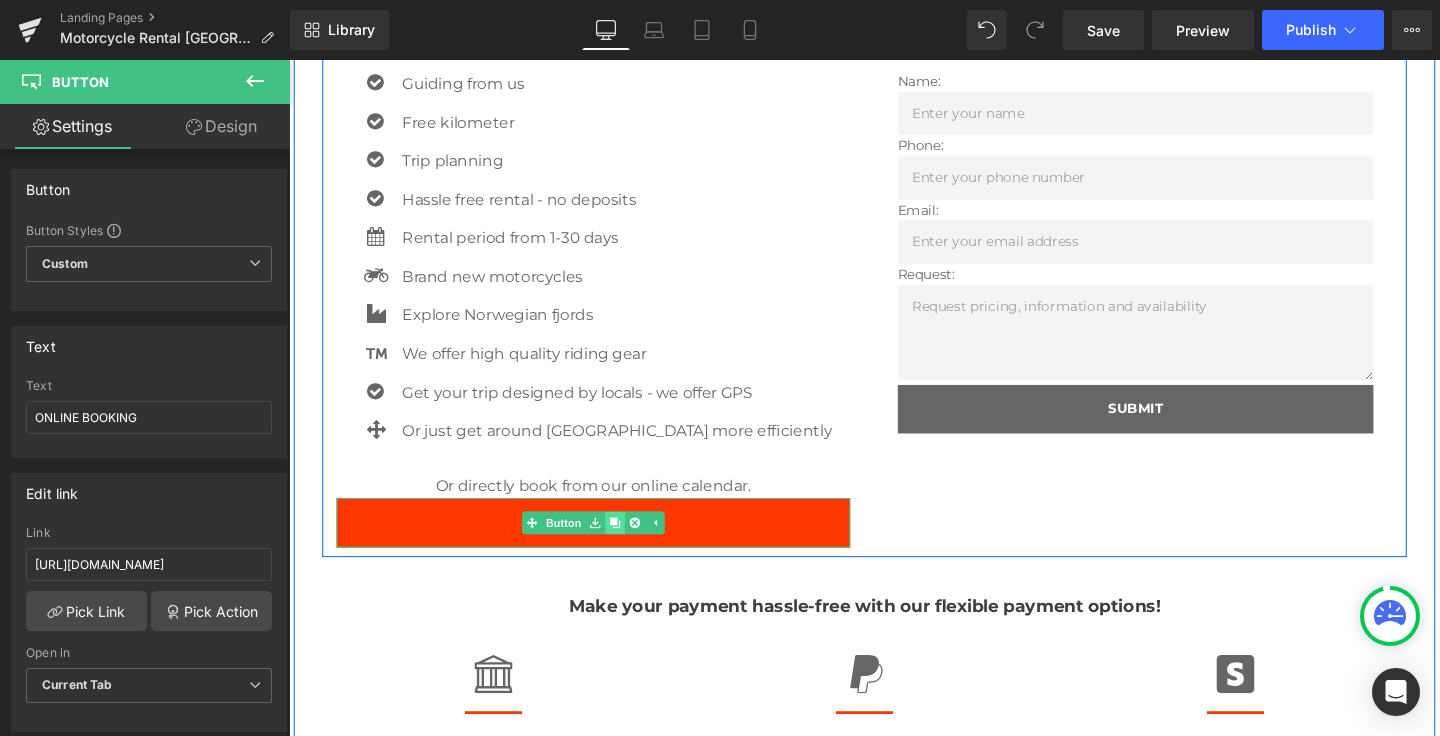 click 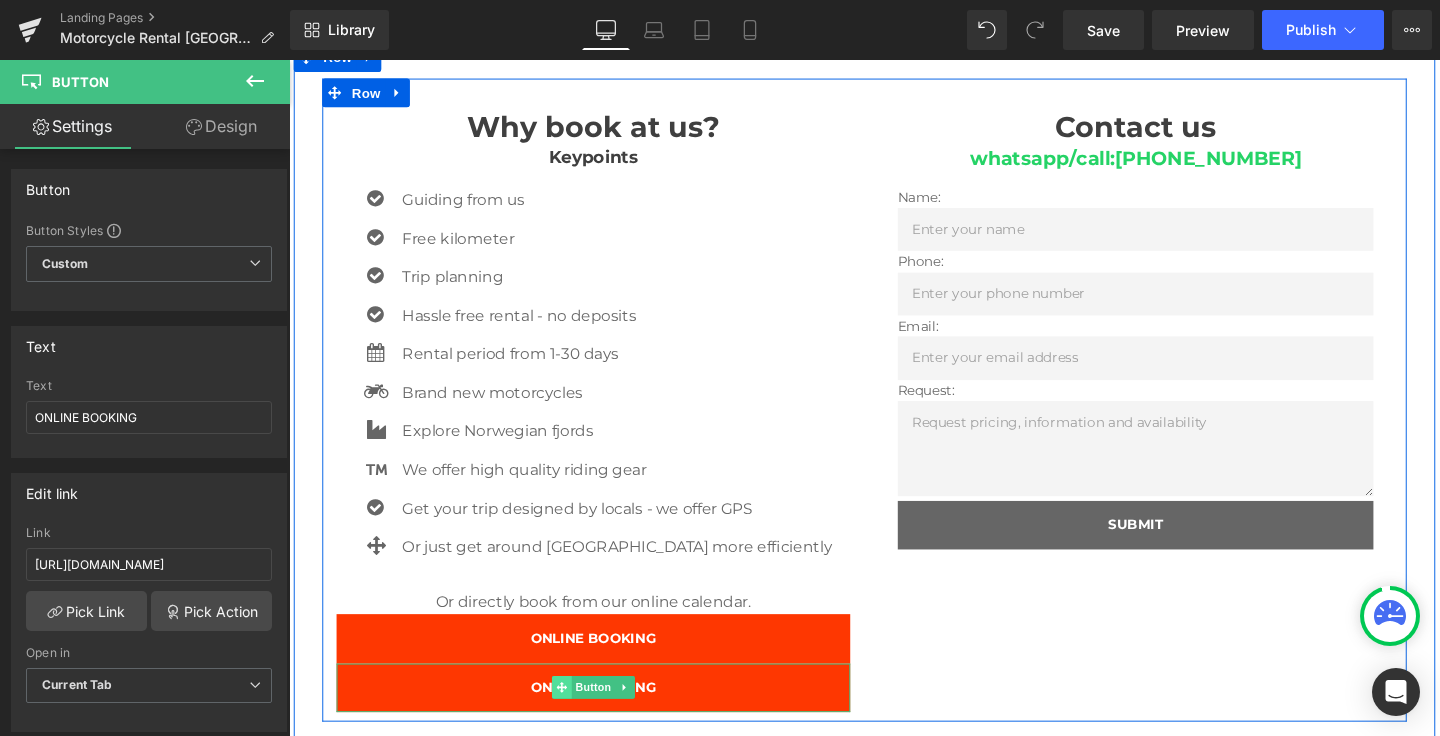 scroll, scrollTop: 1323, scrollLeft: 0, axis: vertical 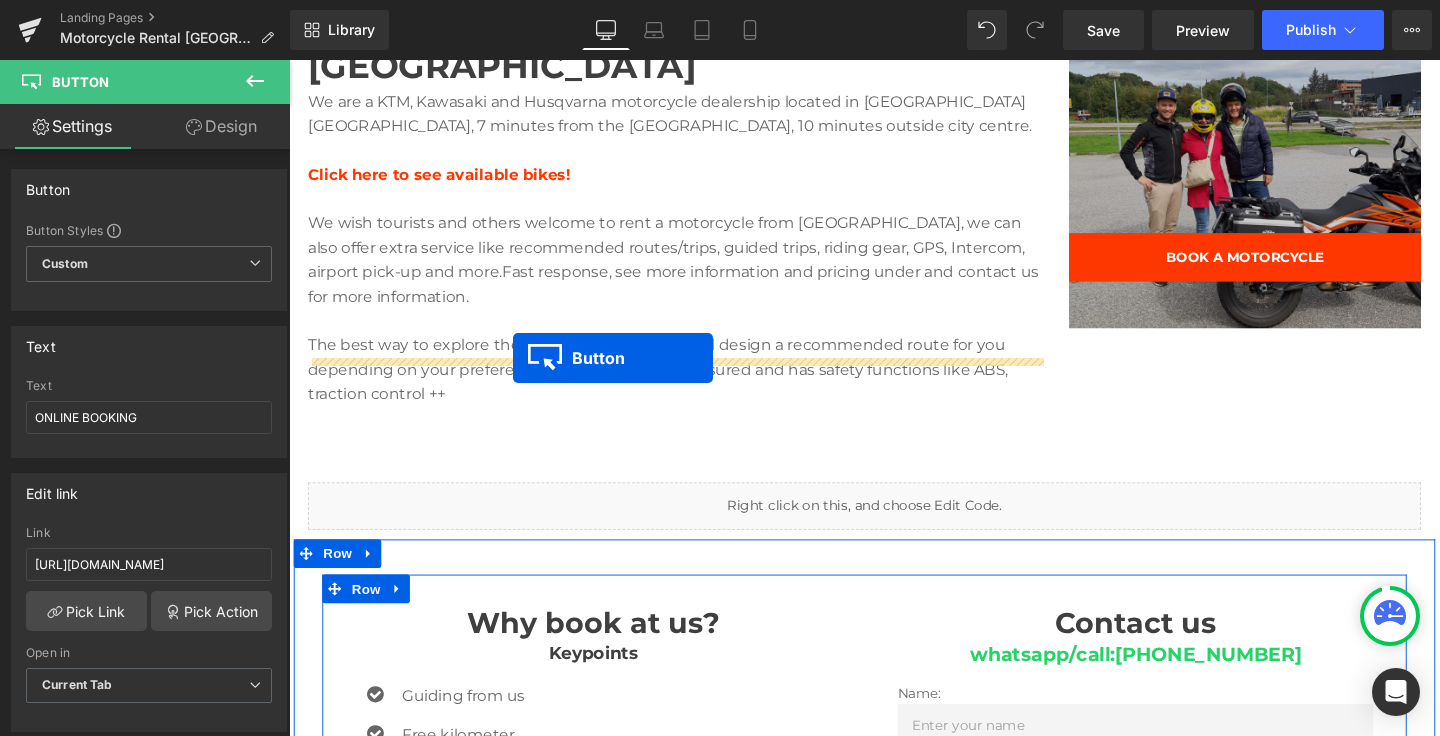 drag, startPoint x: 549, startPoint y: 720, endPoint x: 524, endPoint y: 373, distance: 347.8994 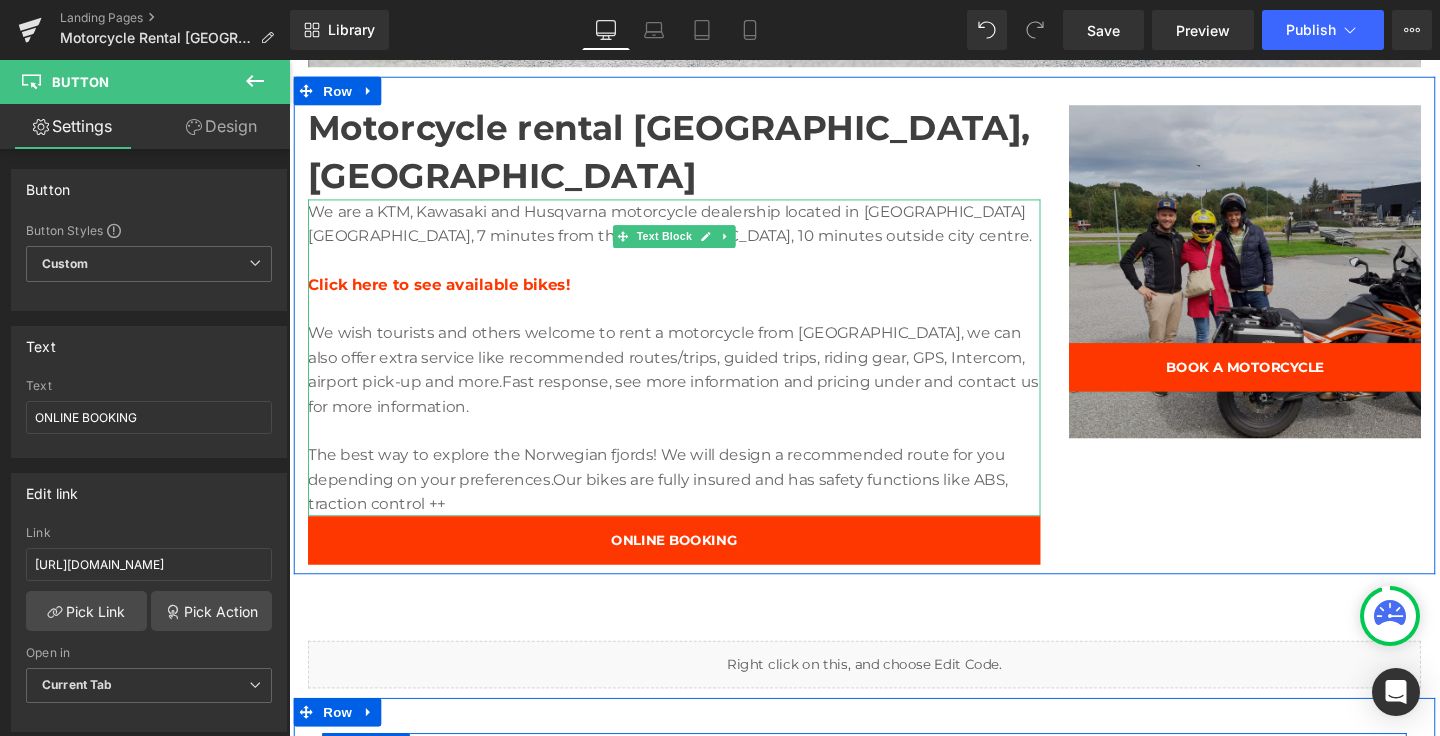 scroll, scrollTop: 783, scrollLeft: 0, axis: vertical 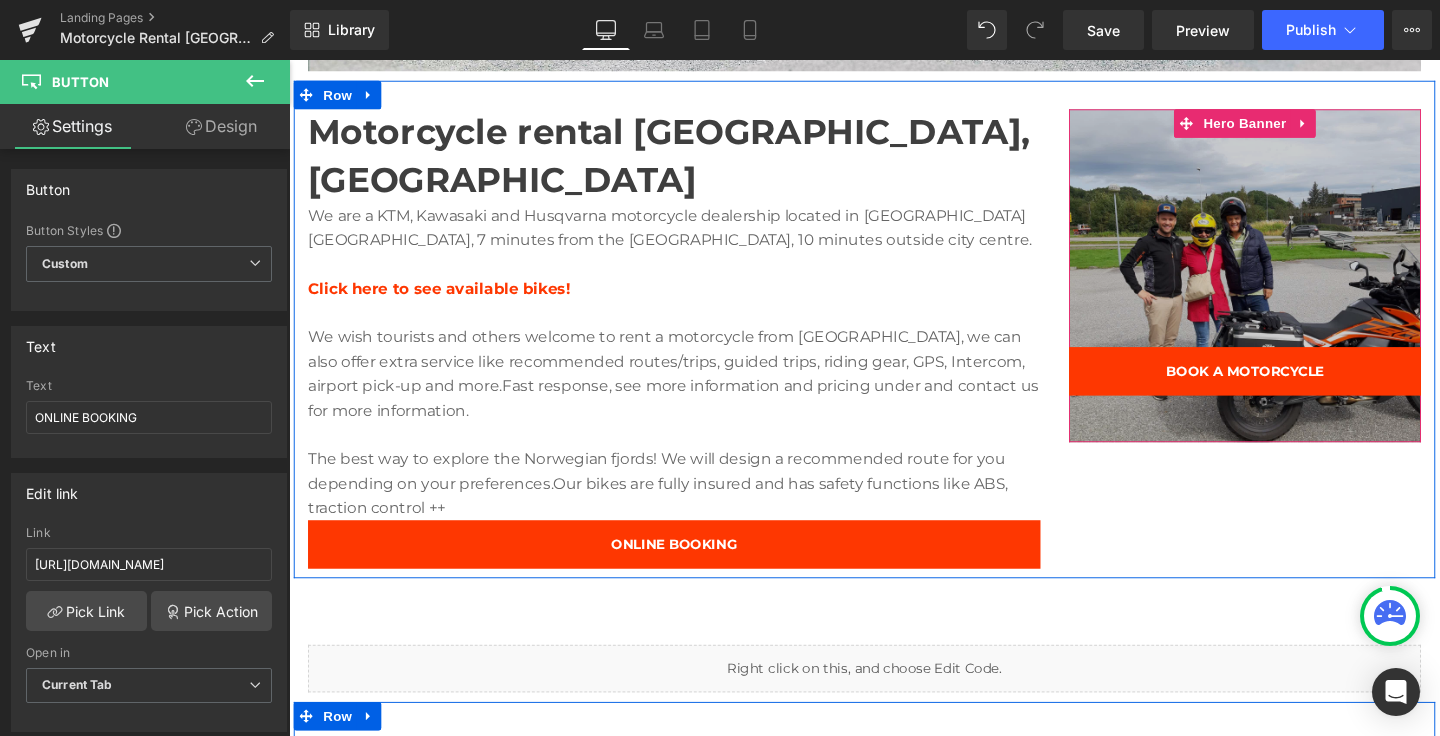 click at bounding box center [1294, 287] 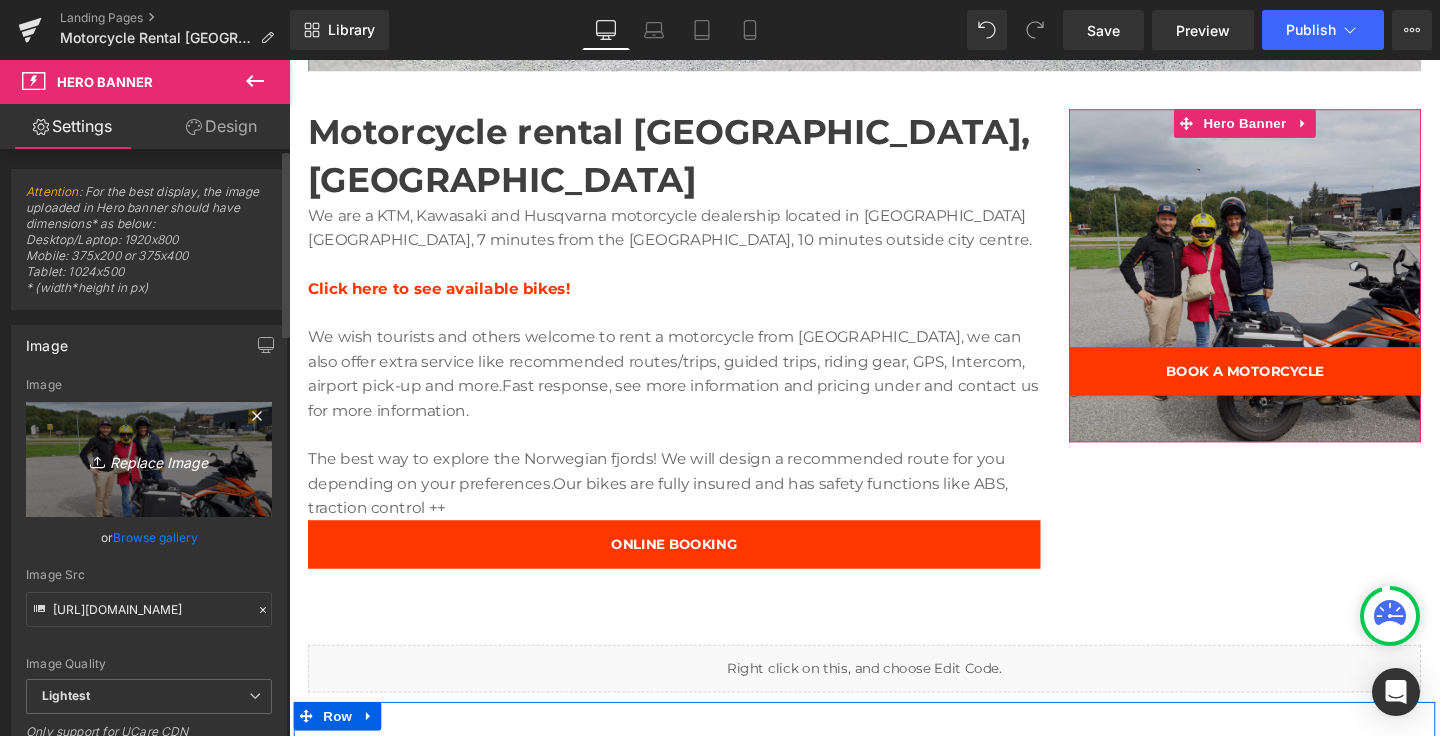 click on "Replace Image" at bounding box center (149, 459) 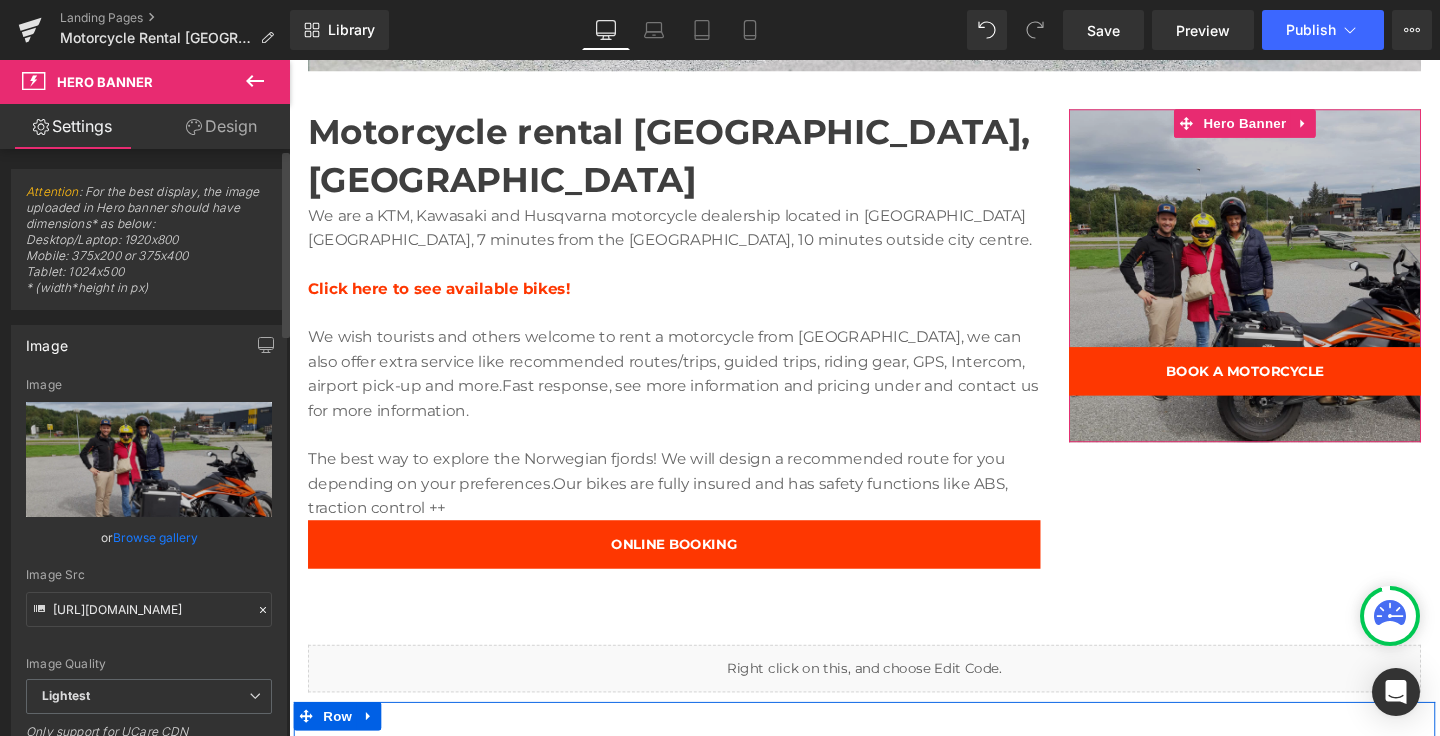 click on "Browse gallery" at bounding box center [155, 537] 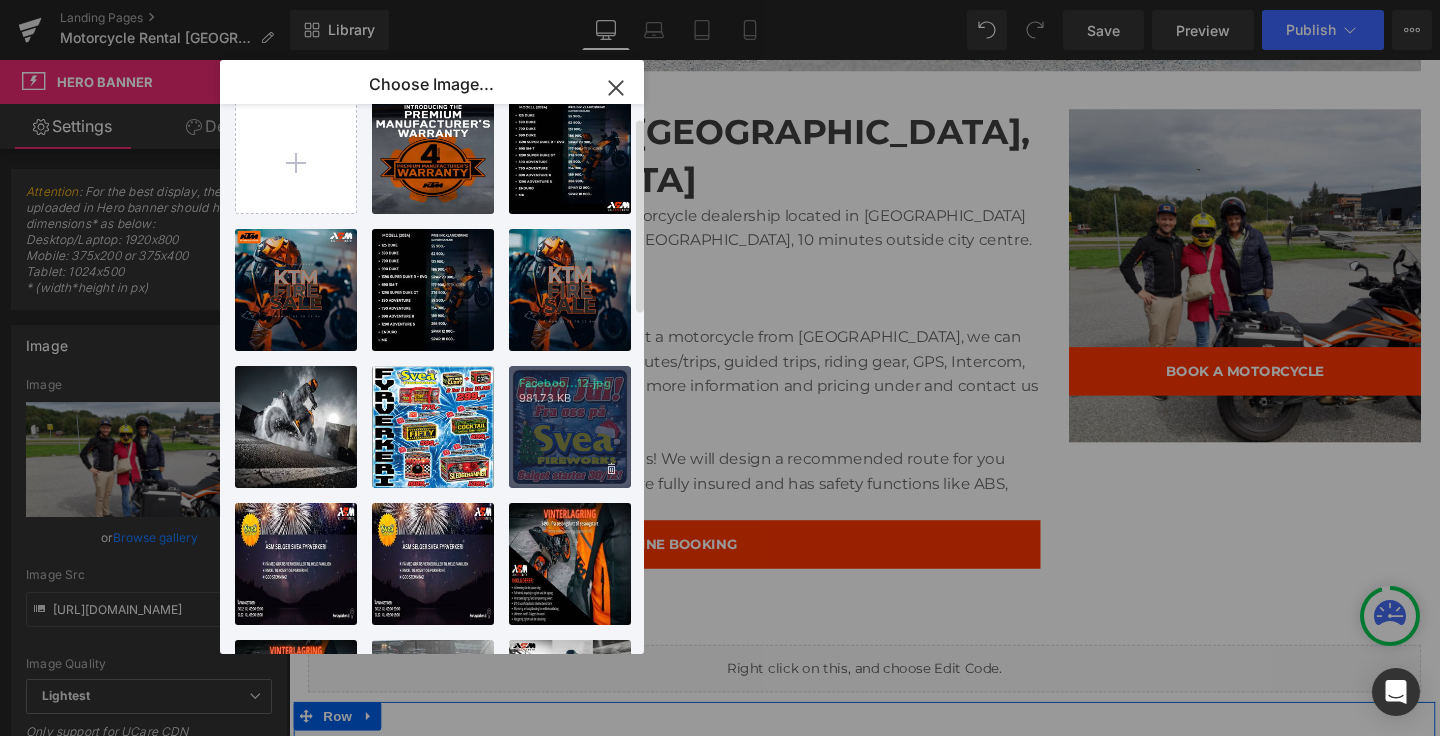 scroll, scrollTop: 0, scrollLeft: 0, axis: both 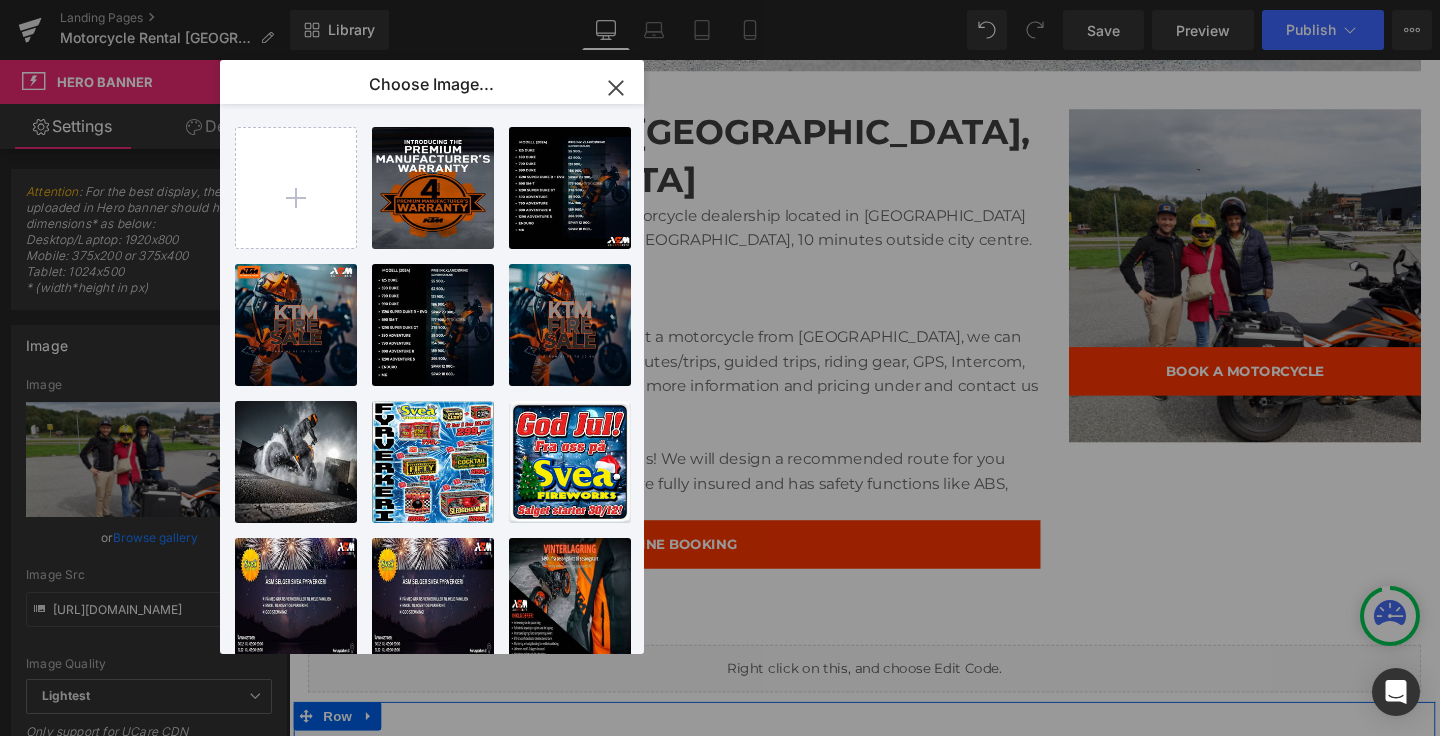 click 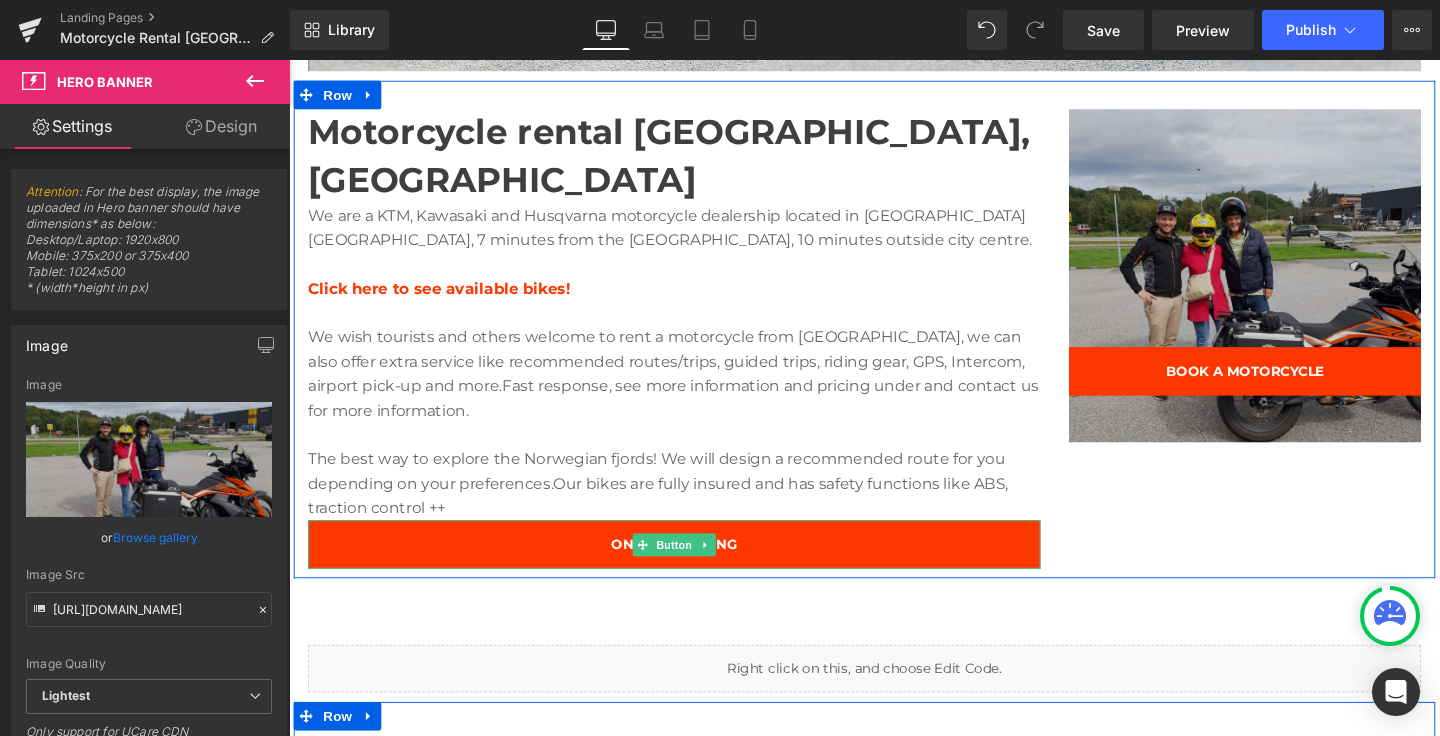 click on "ONLINE BOOKING" at bounding box center [694, 569] 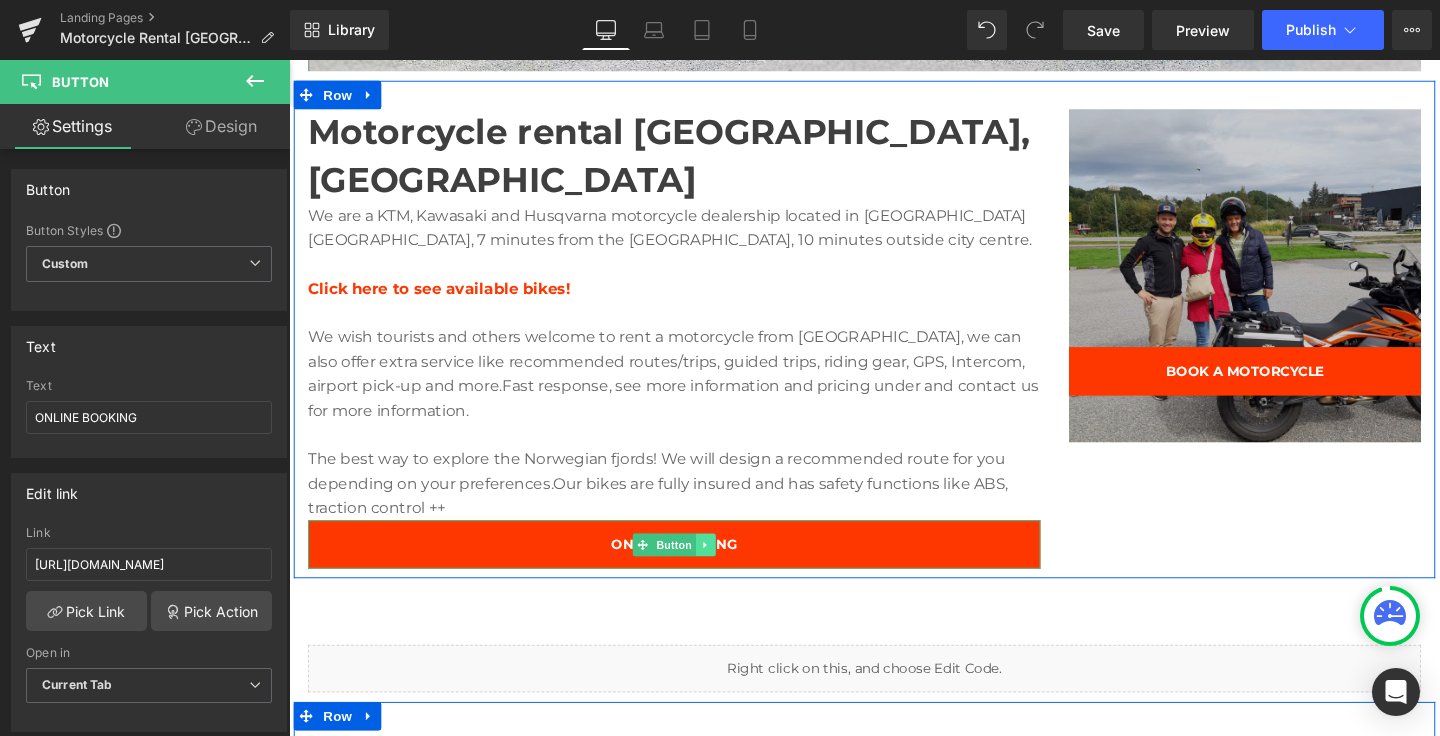 click at bounding box center (727, 570) 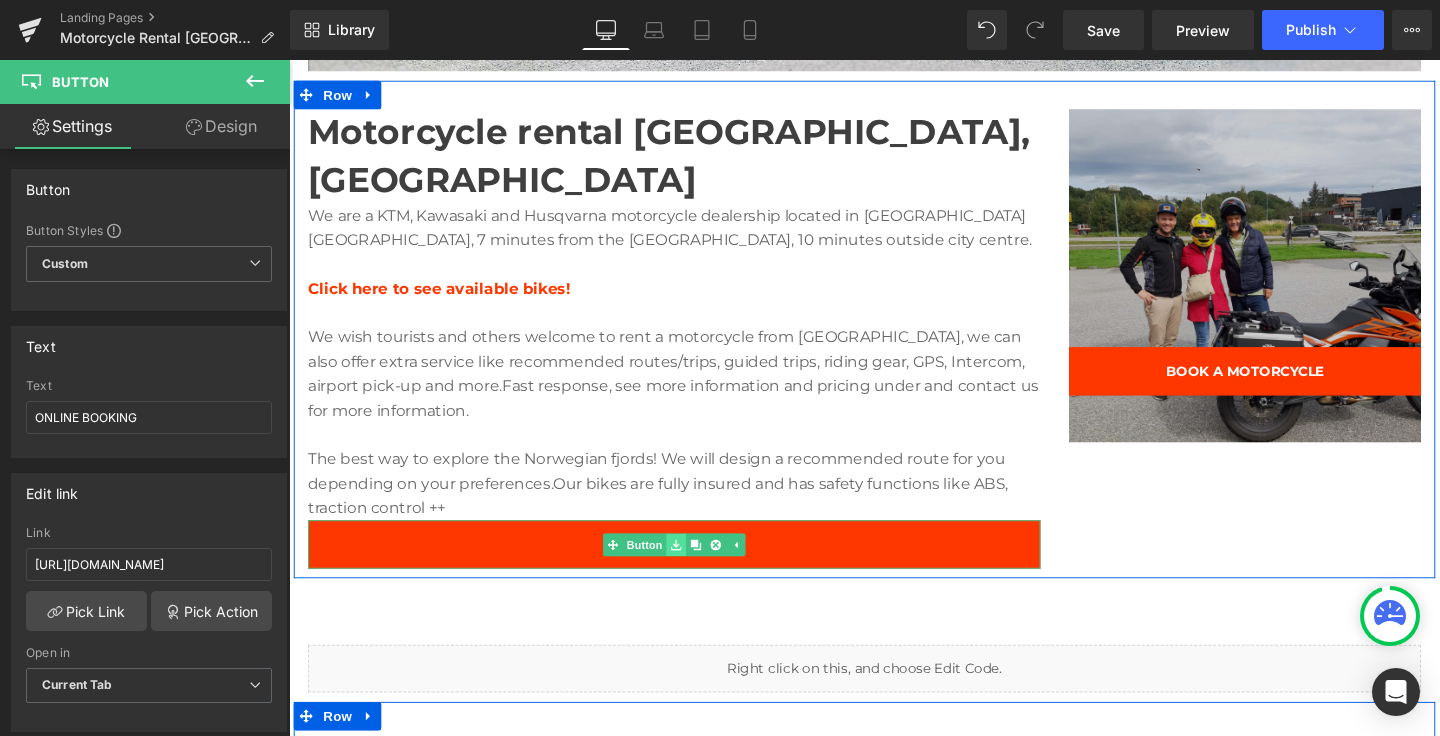click 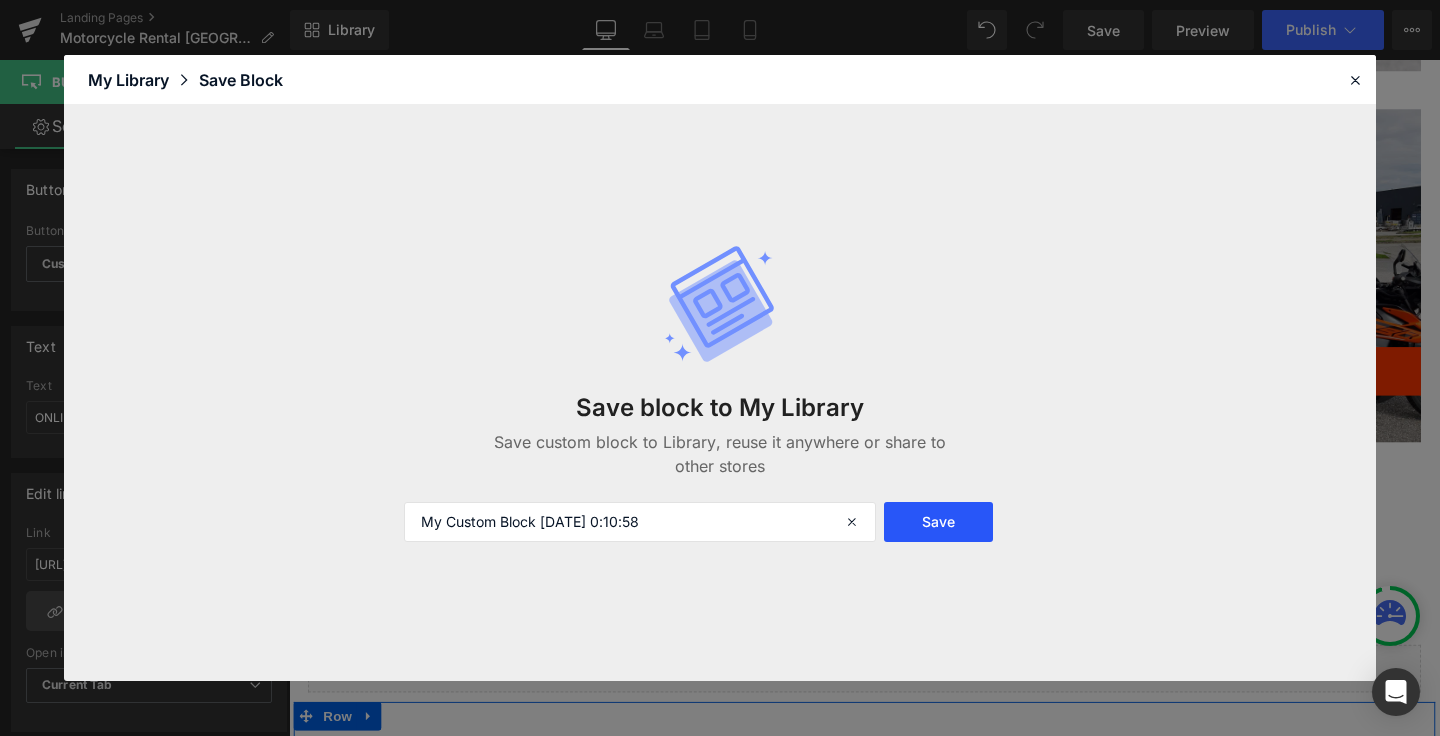 click on "Save" at bounding box center (938, 522) 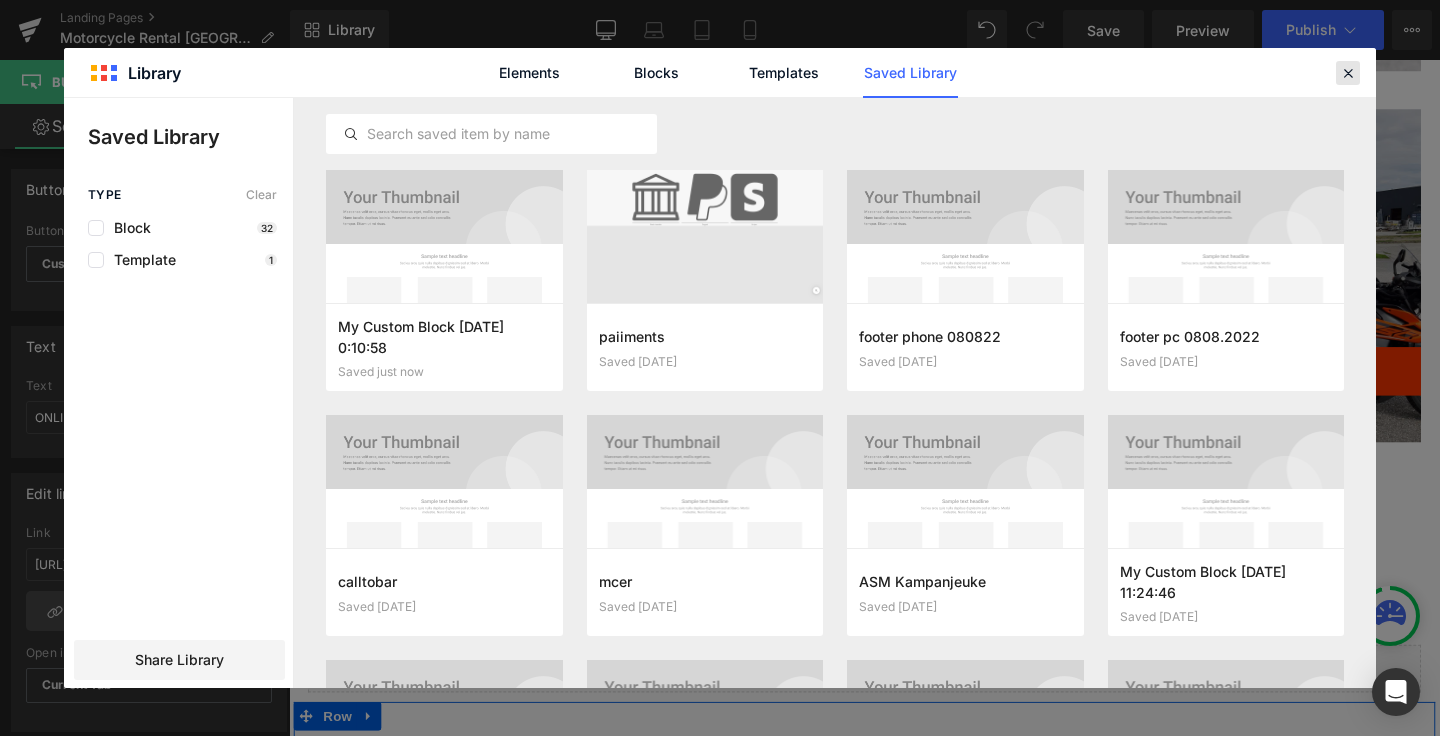 click at bounding box center (1348, 73) 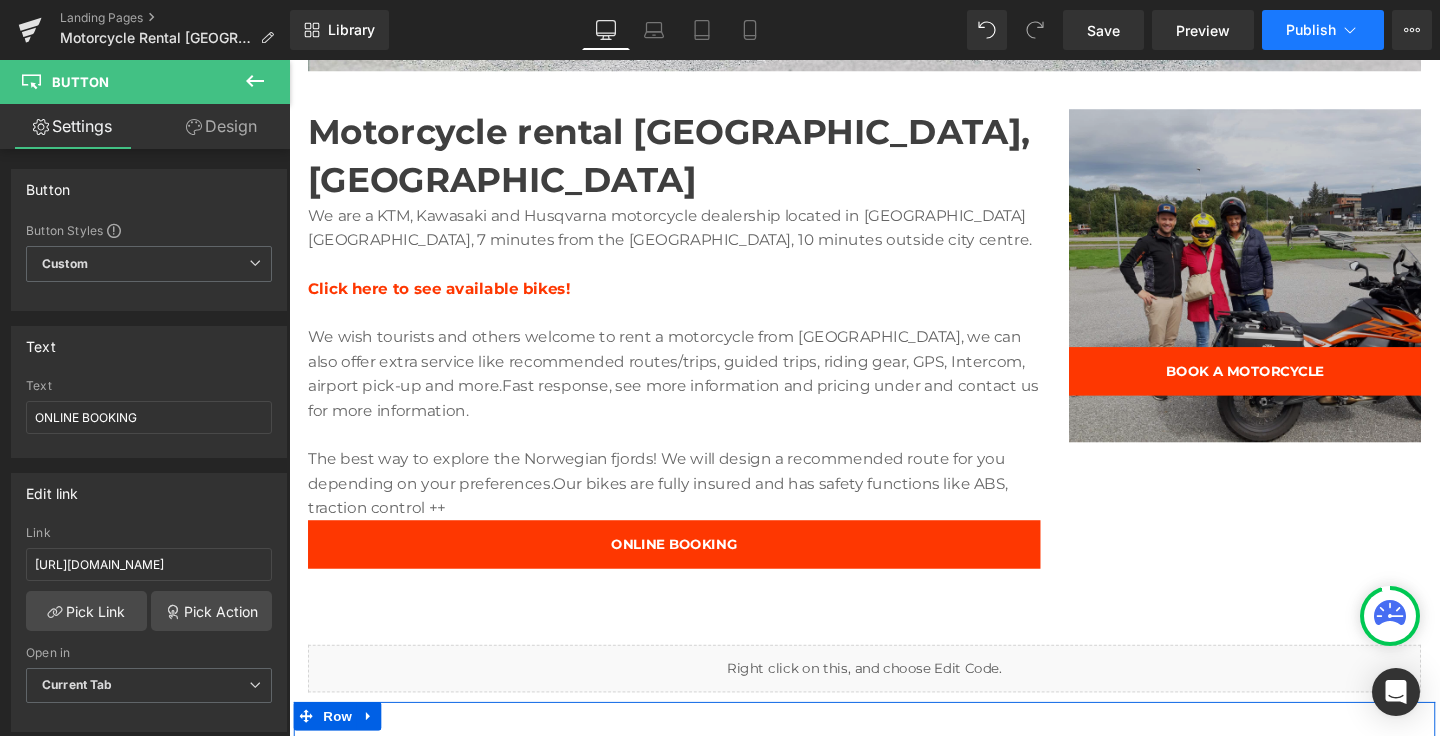 click 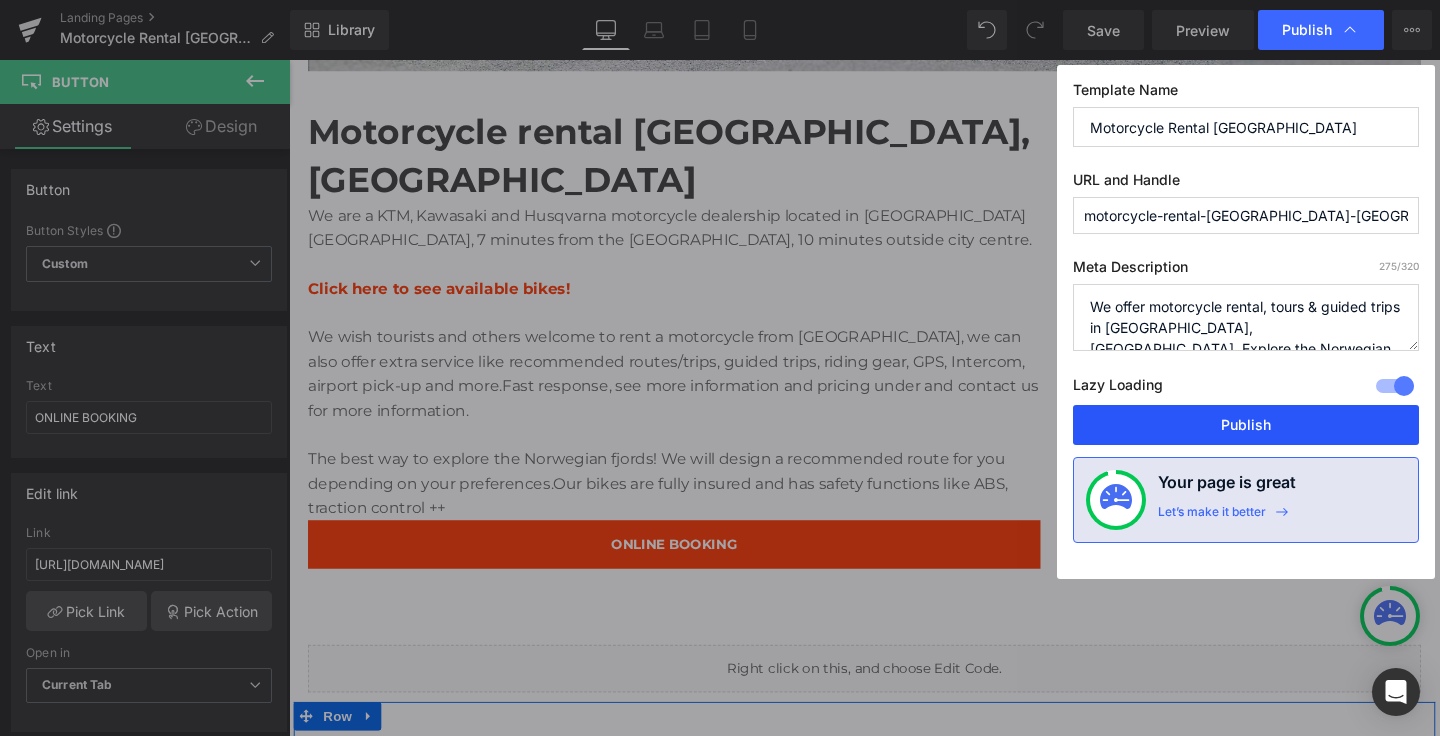 click on "Publish" at bounding box center (1246, 425) 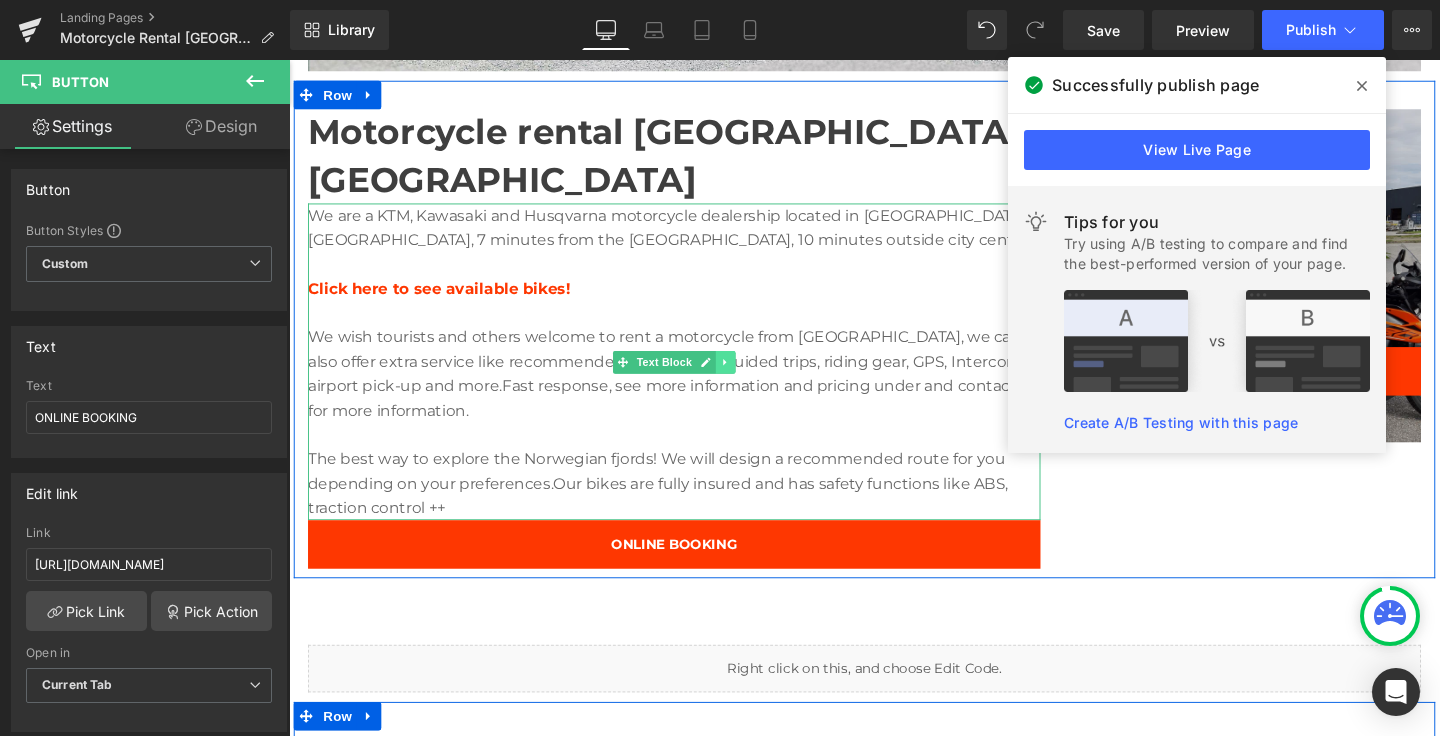 click at bounding box center [748, 378] 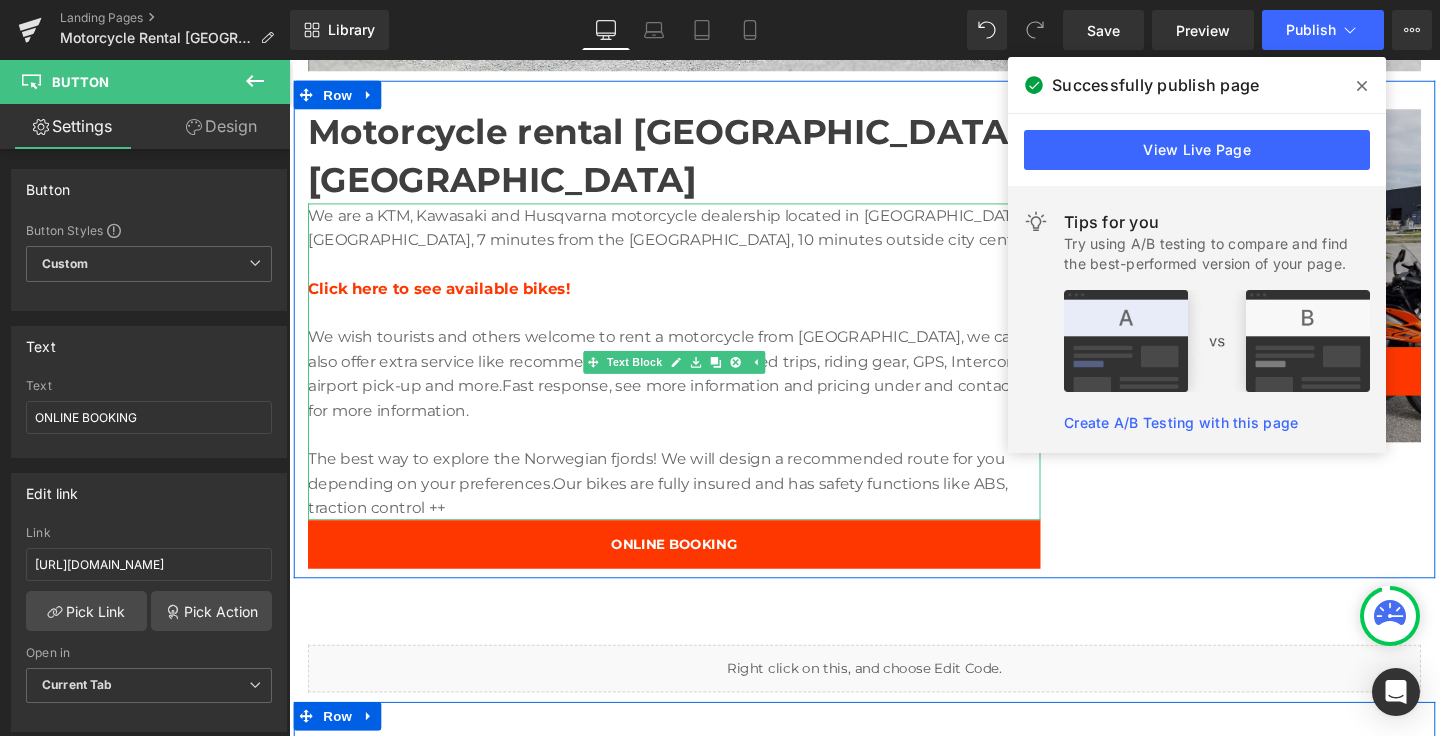 click on "We wish tourists and others welcome to rent a motorcycle from [GEOGRAPHIC_DATA], we can also offer extra service like recommended routes/trips, guided trips, riding gear, GPS, Intercom, airport pick-up and more.  Fast response, see more information and pricing under and contact us for more information." at bounding box center (694, 390) 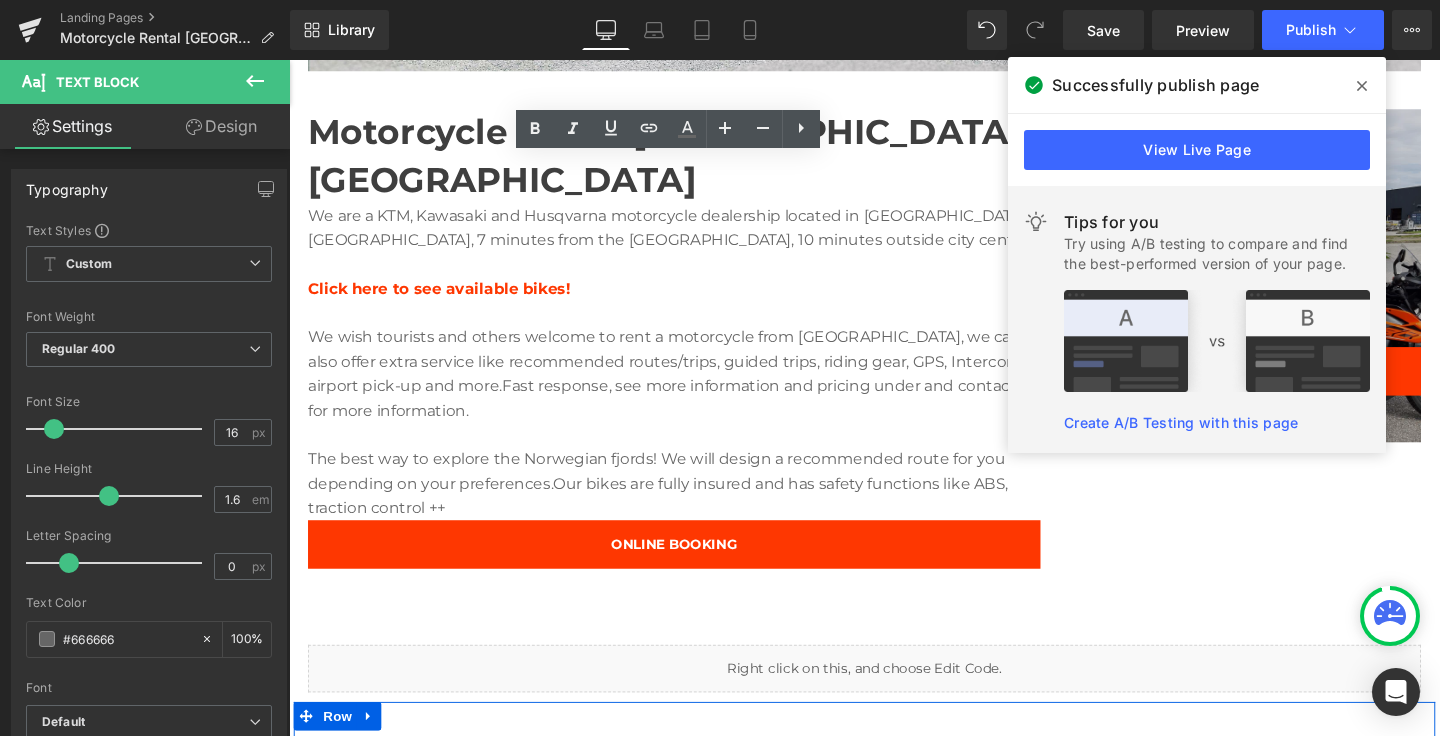 click 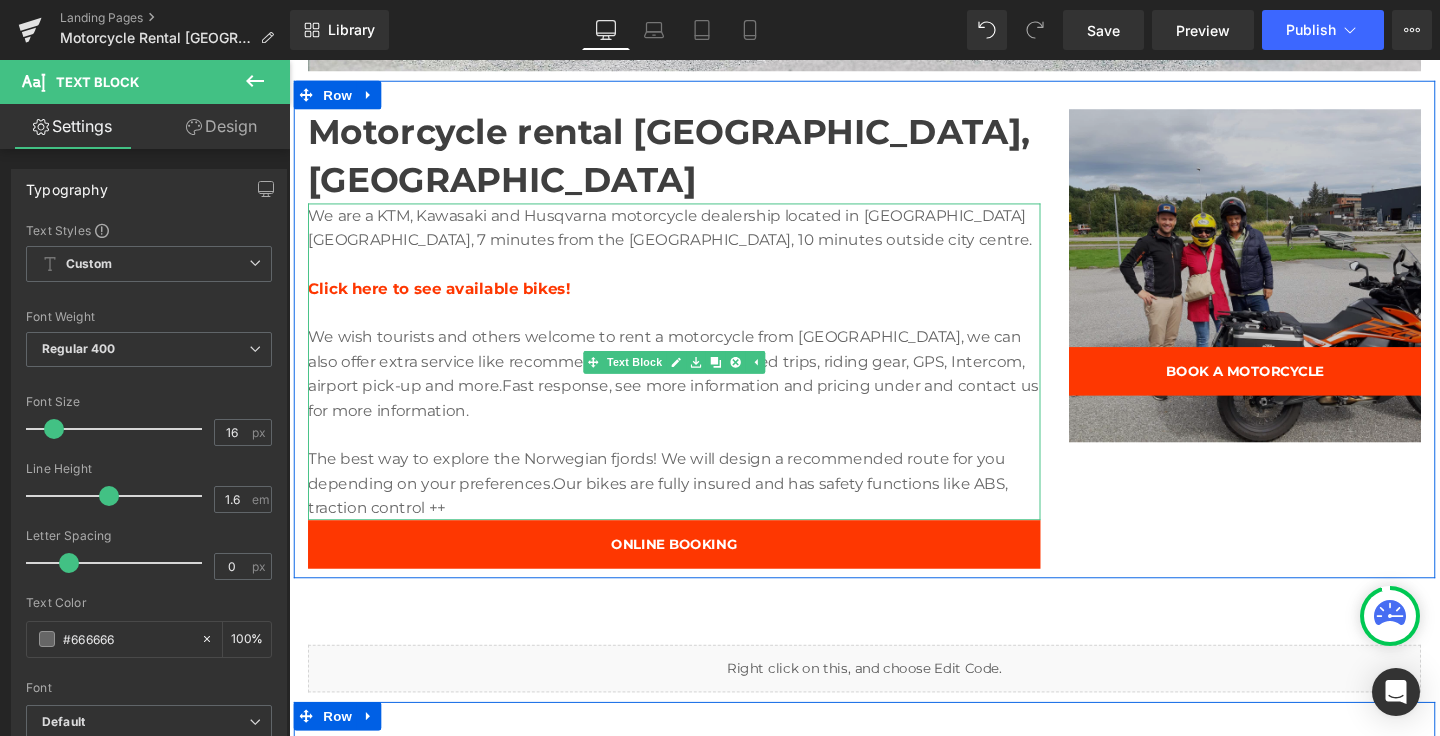 click on "We are a KTM, Kawasaki and Husqvarna motorcycle dealership located in [GEOGRAPHIC_DATA] [GEOGRAPHIC_DATA], 7 minutes from the [GEOGRAPHIC_DATA], 10 minutes outside city centre." at bounding box center [694, 236] 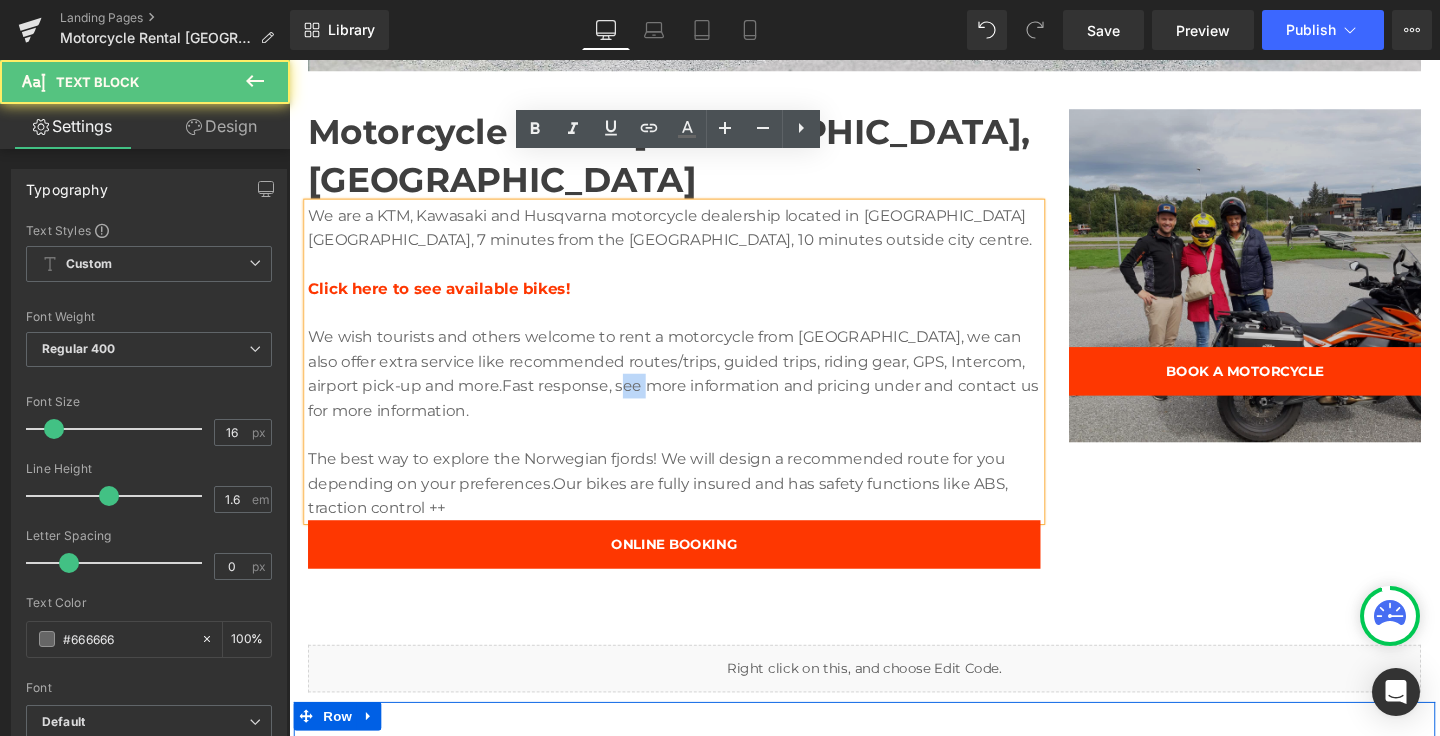 drag, startPoint x: 524, startPoint y: 365, endPoint x: 547, endPoint y: 342, distance: 32.526913 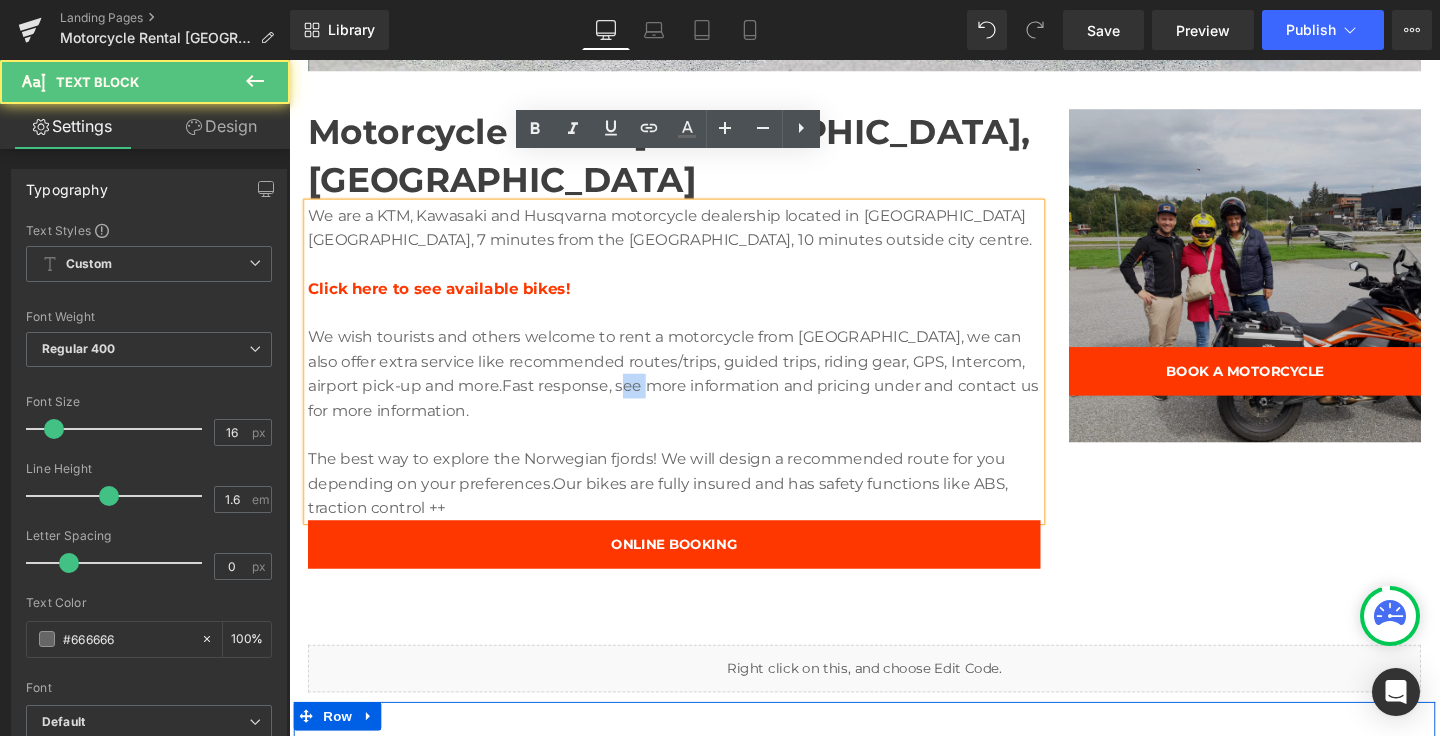 click on "We wish tourists and others welcome to rent a motorcycle from [GEOGRAPHIC_DATA], we can also offer extra service like recommended routes/trips, guided trips, riding gear, GPS, Intercom, airport pick-up and more.  Fast response, see more information and pricing under and contact us for more information." at bounding box center [694, 390] 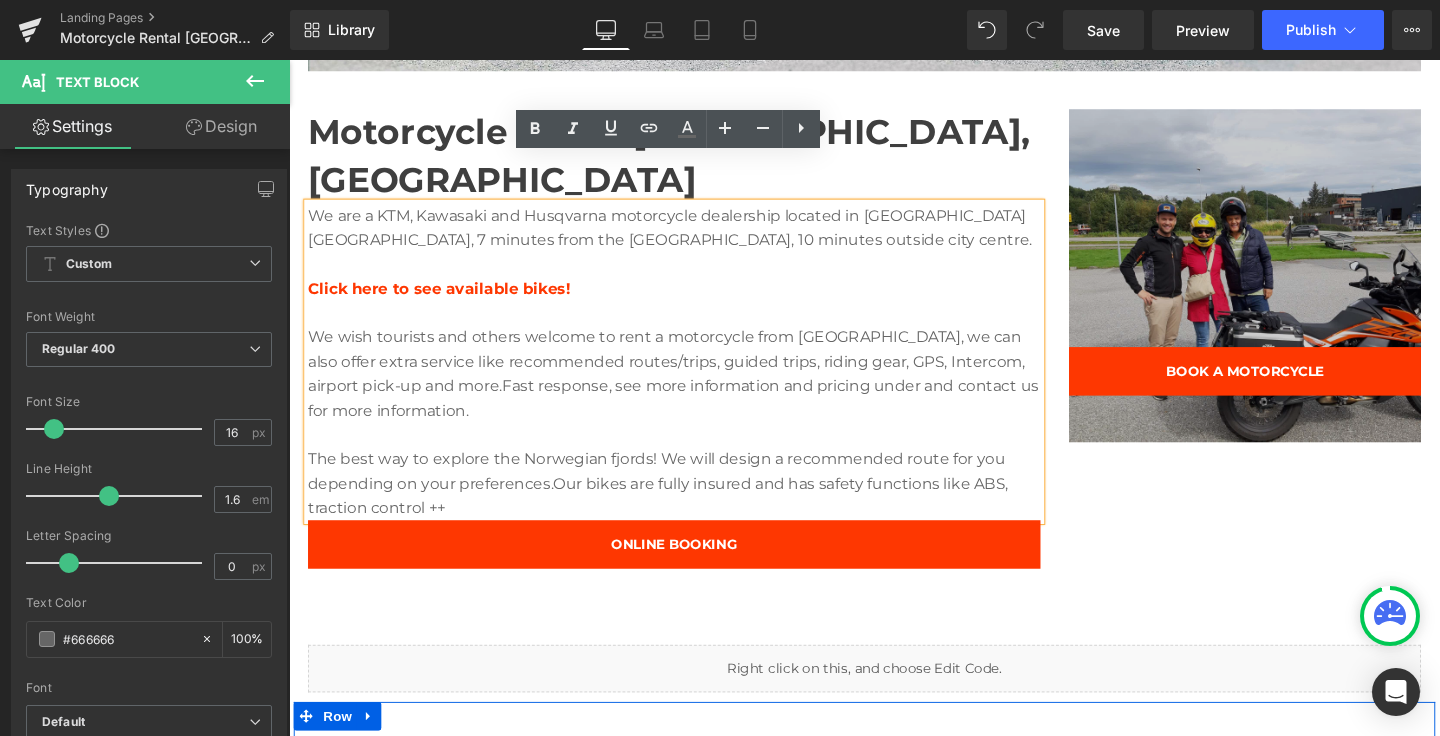 click on "We wish tourists and others welcome to rent a motorcycle from [GEOGRAPHIC_DATA], we can also offer extra service like recommended routes/trips, guided trips, riding gear, GPS, Intercom, airport pick-up and more.  Fast response, see more information and pricing under and contact us for more information." at bounding box center (694, 390) 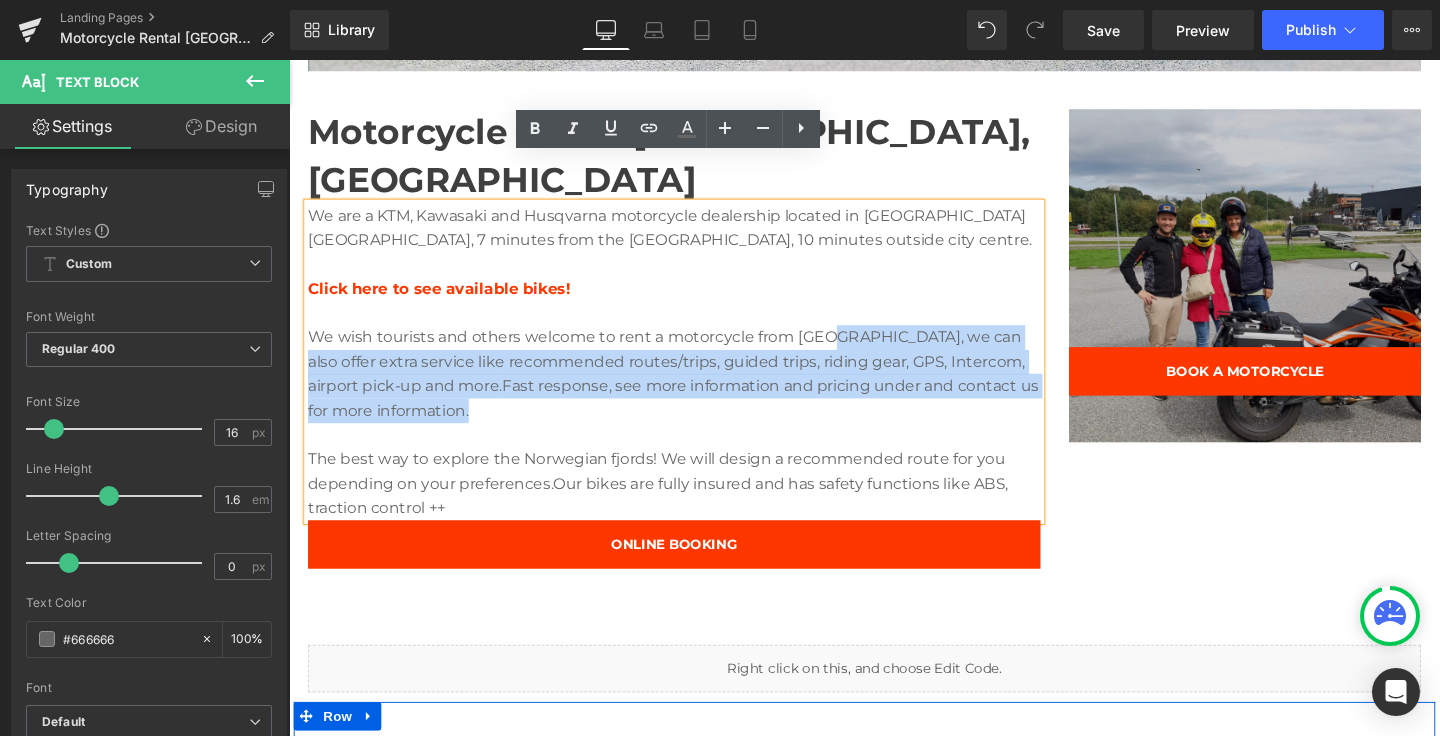 drag, startPoint x: 775, startPoint y: 380, endPoint x: 849, endPoint y: 297, distance: 111.19802 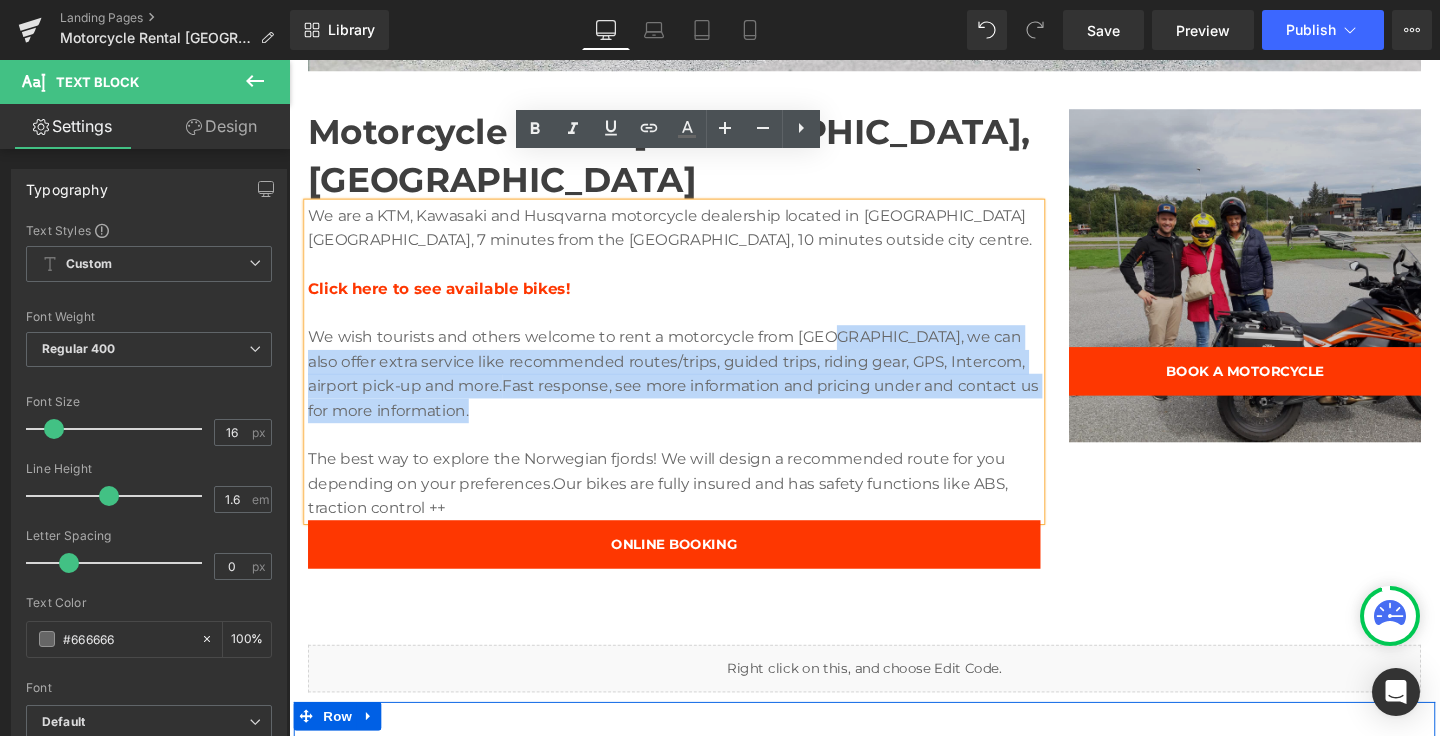 click on "We wish tourists and others welcome to rent a motorcycle from [GEOGRAPHIC_DATA], we can also offer extra service like recommended routes/trips, guided trips, riding gear, GPS, Intercom, airport pick-up and more.  Fast response, see more information and pricing under and contact us for more information." at bounding box center (694, 390) 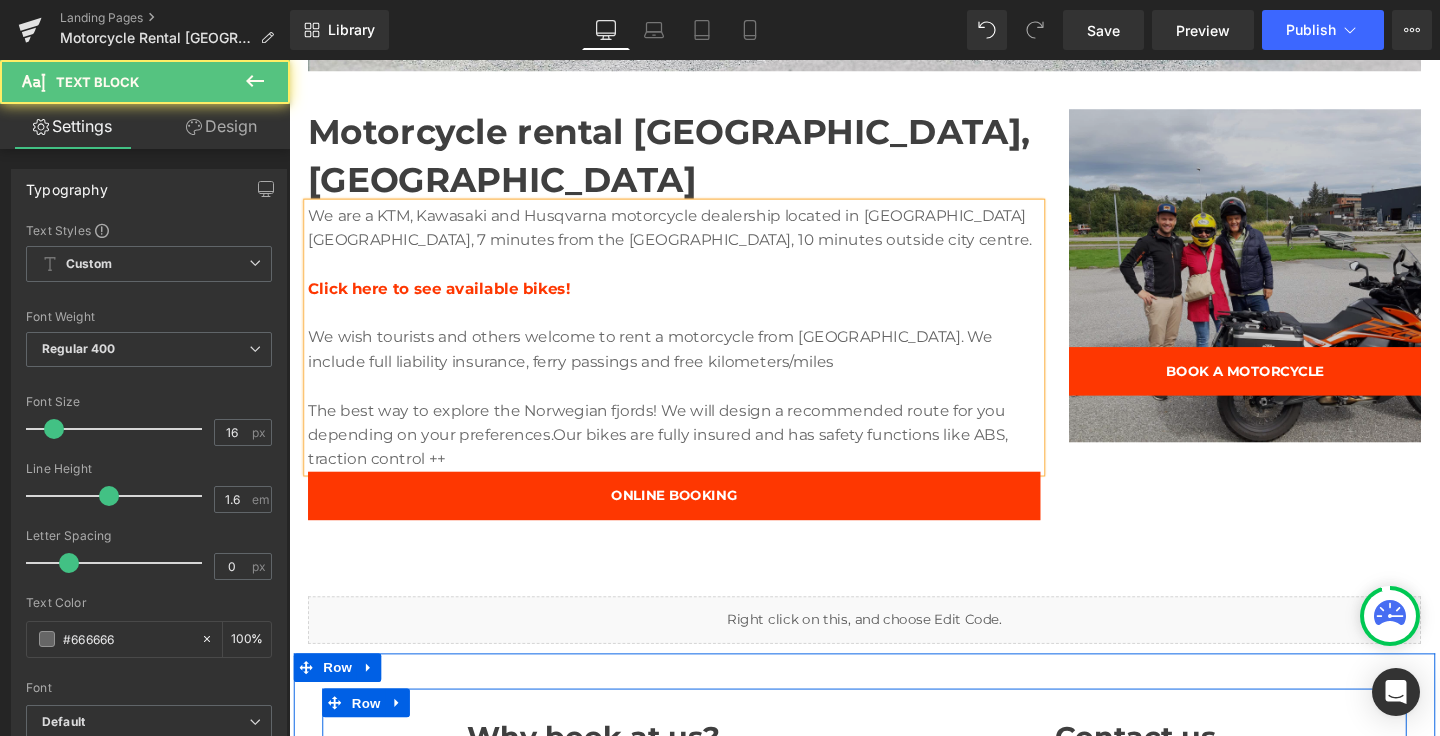 click on "We wish tourists and others welcome to rent a motorcycle from [GEOGRAPHIC_DATA]. We include full liability insurance, ferry passings and free kilometers/miles" at bounding box center [694, 364] 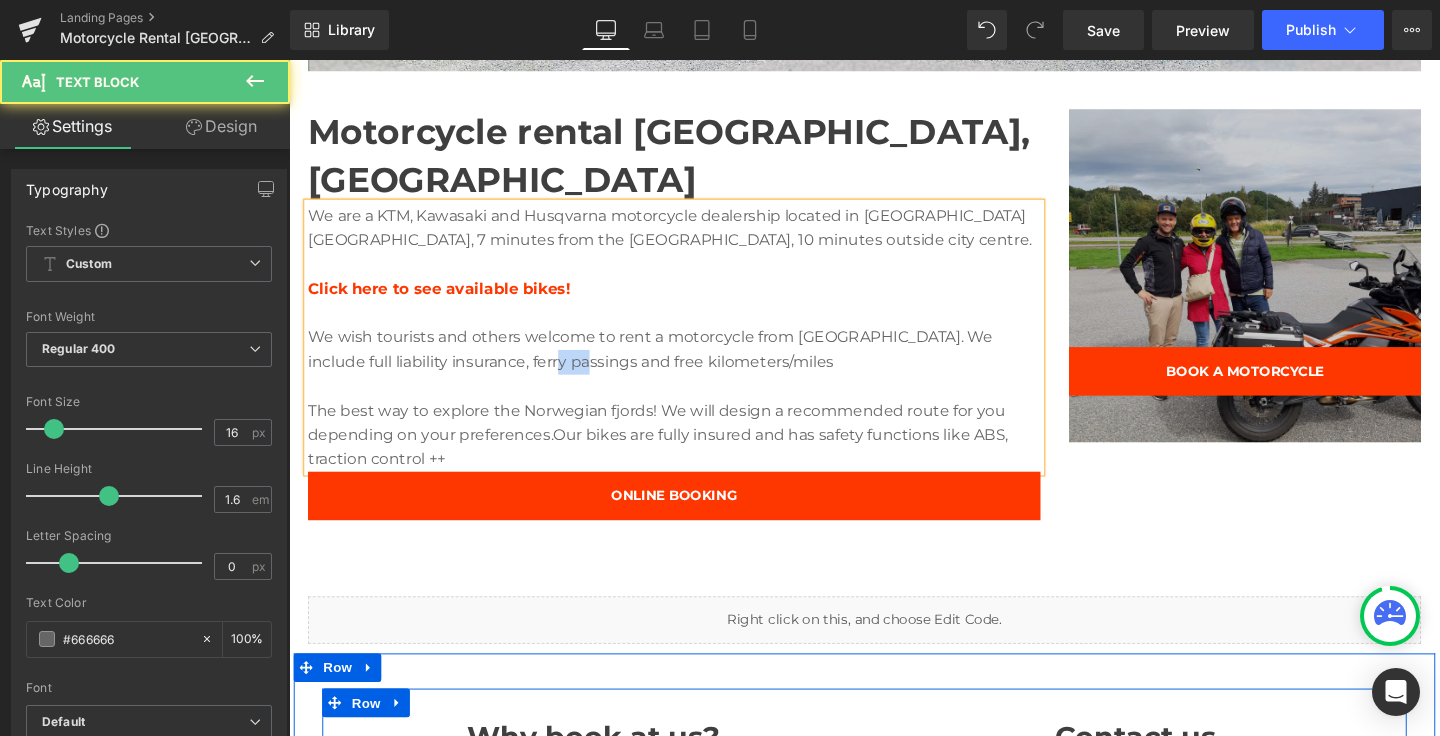 click on "We wish tourists and others welcome to rent a motorcycle from [GEOGRAPHIC_DATA]. We include full liability insurance, ferry passings and free kilometers/miles" at bounding box center [694, 364] 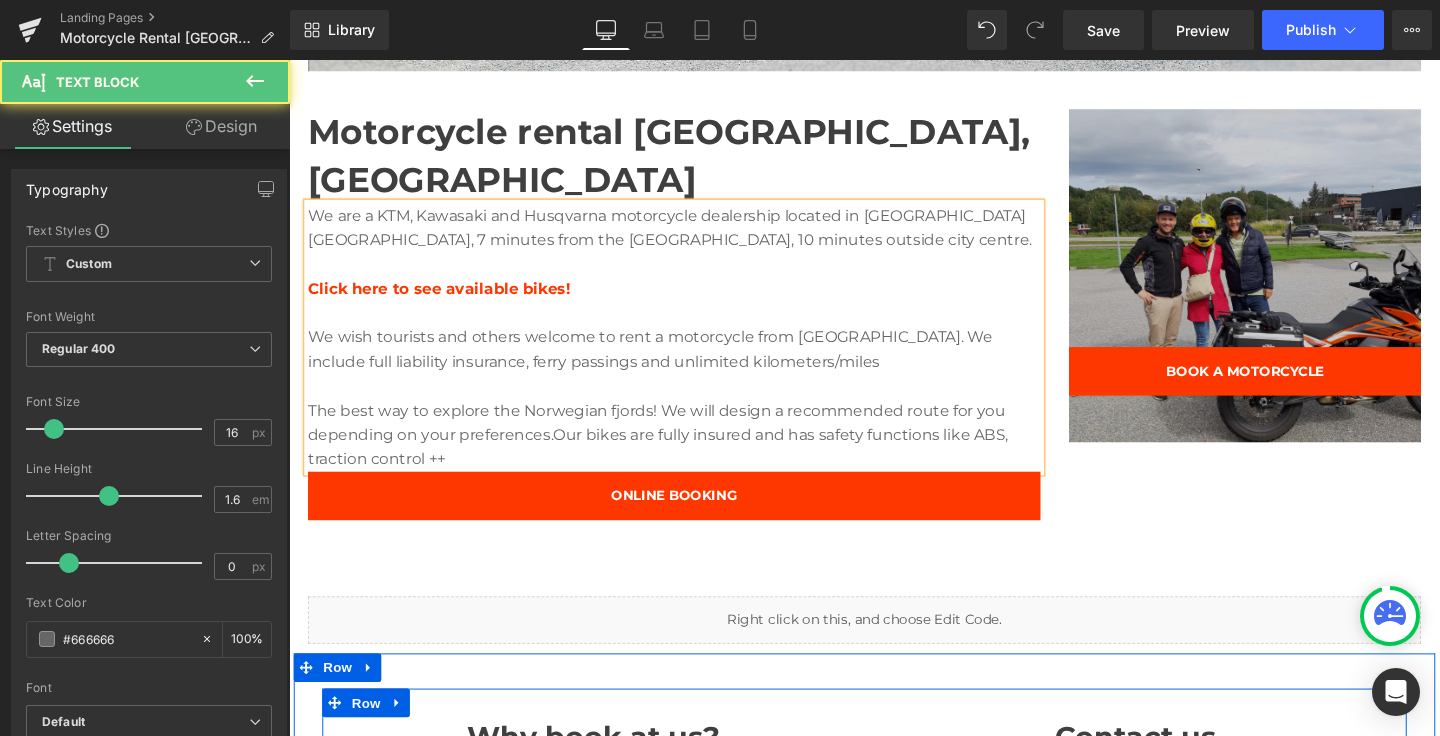 click on "We wish tourists and others welcome to rent a motorcycle from [GEOGRAPHIC_DATA]. We include full liability insurance, ferry passings and unlimited kilometers/miles" at bounding box center (694, 364) 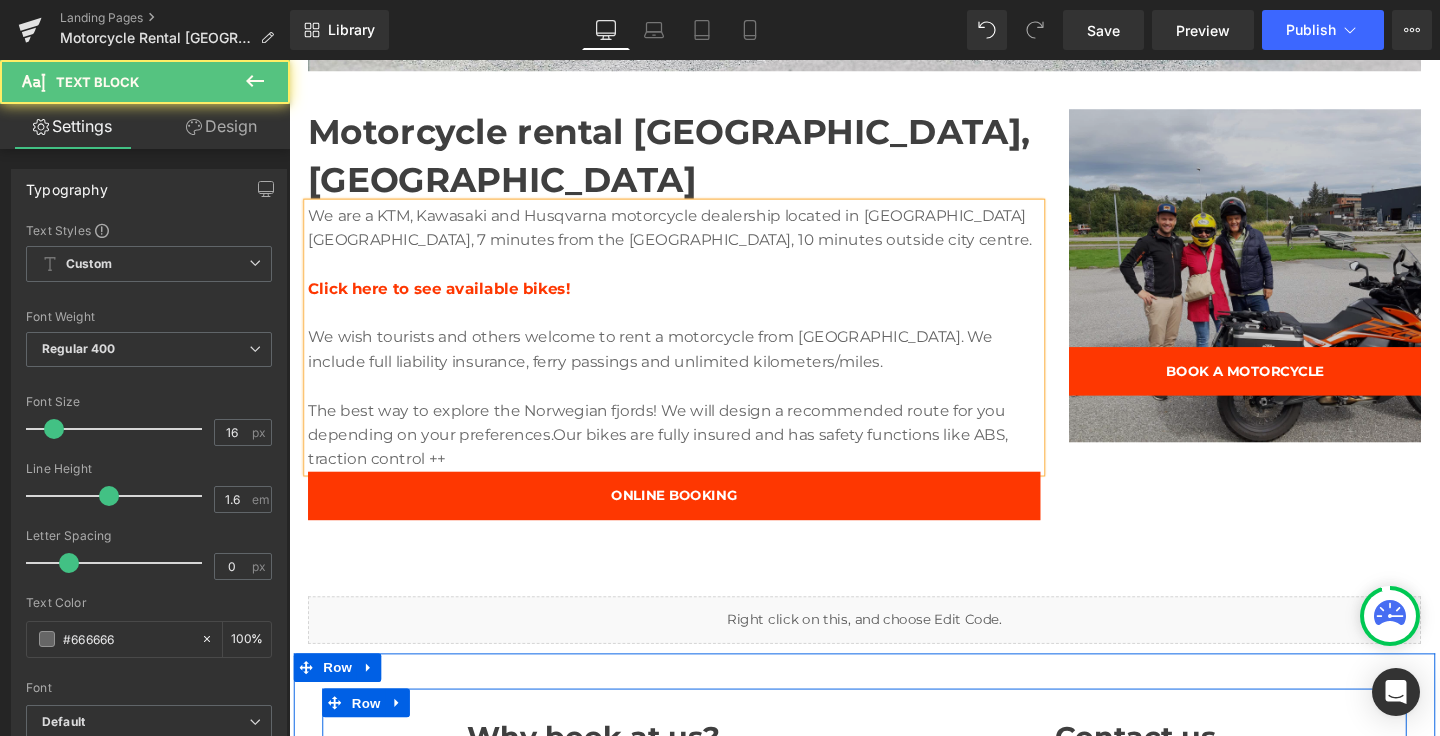 click on "We wish tourists and others welcome to rent a motorcycle from [GEOGRAPHIC_DATA]. We include full liability insurance, ferry passings and unlimited kilometers/miles." at bounding box center (694, 364) 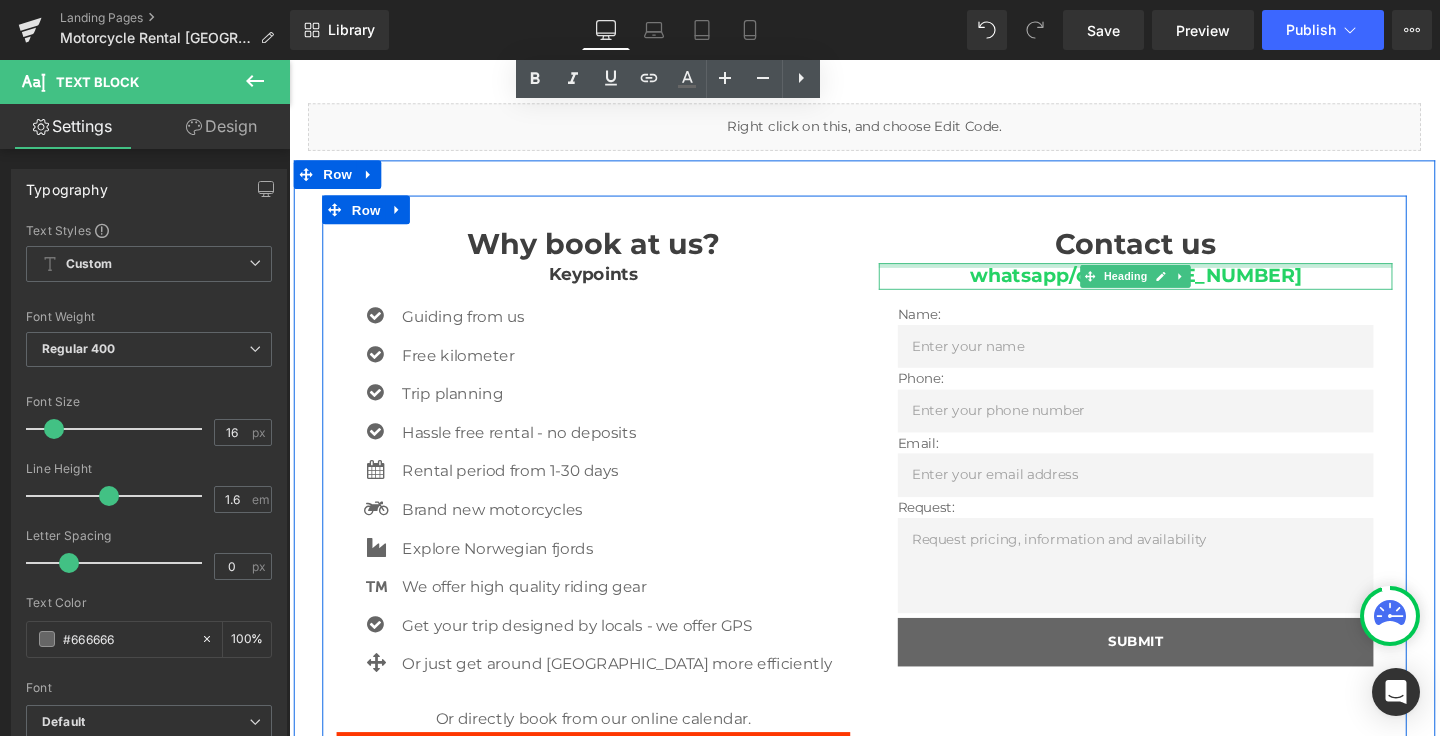 scroll, scrollTop: 1302, scrollLeft: 0, axis: vertical 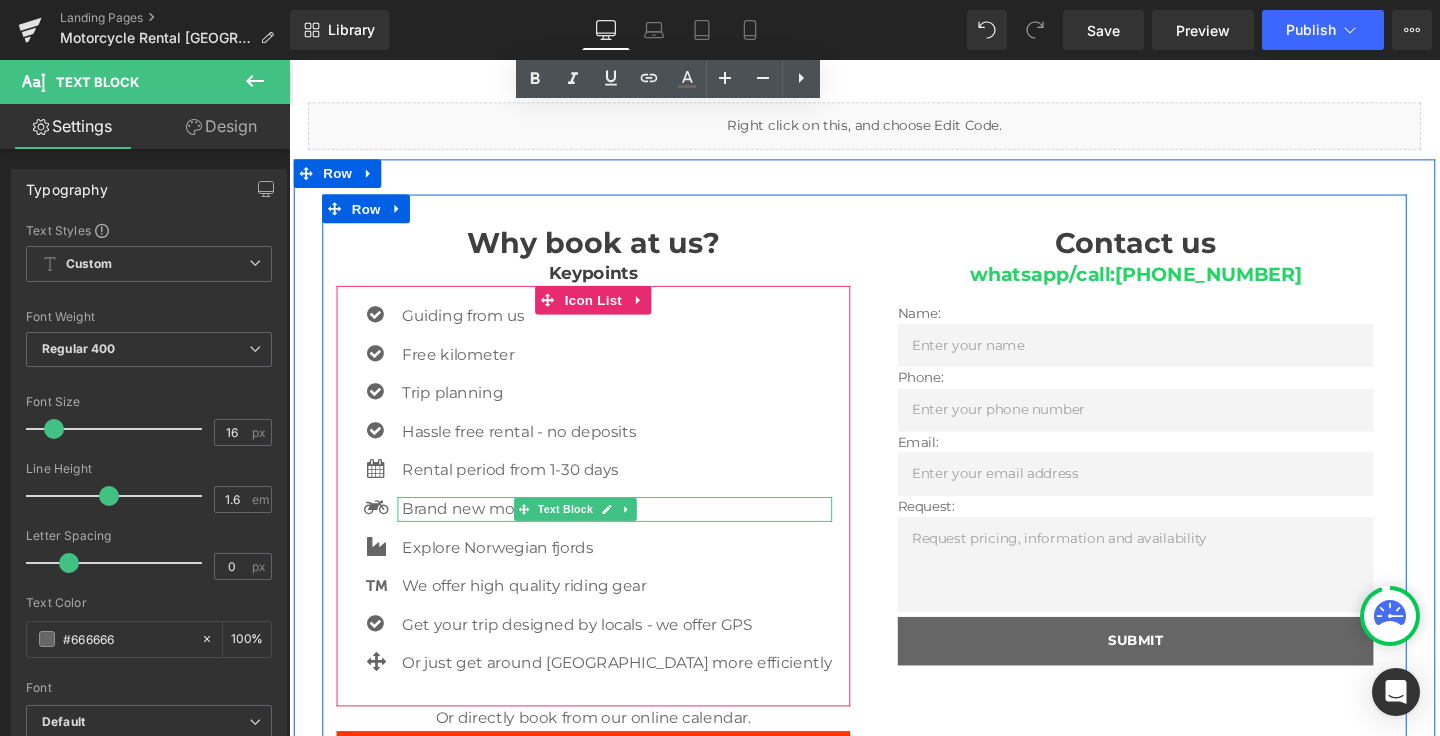 click on "Brand new motorcycles" at bounding box center (634, 533) 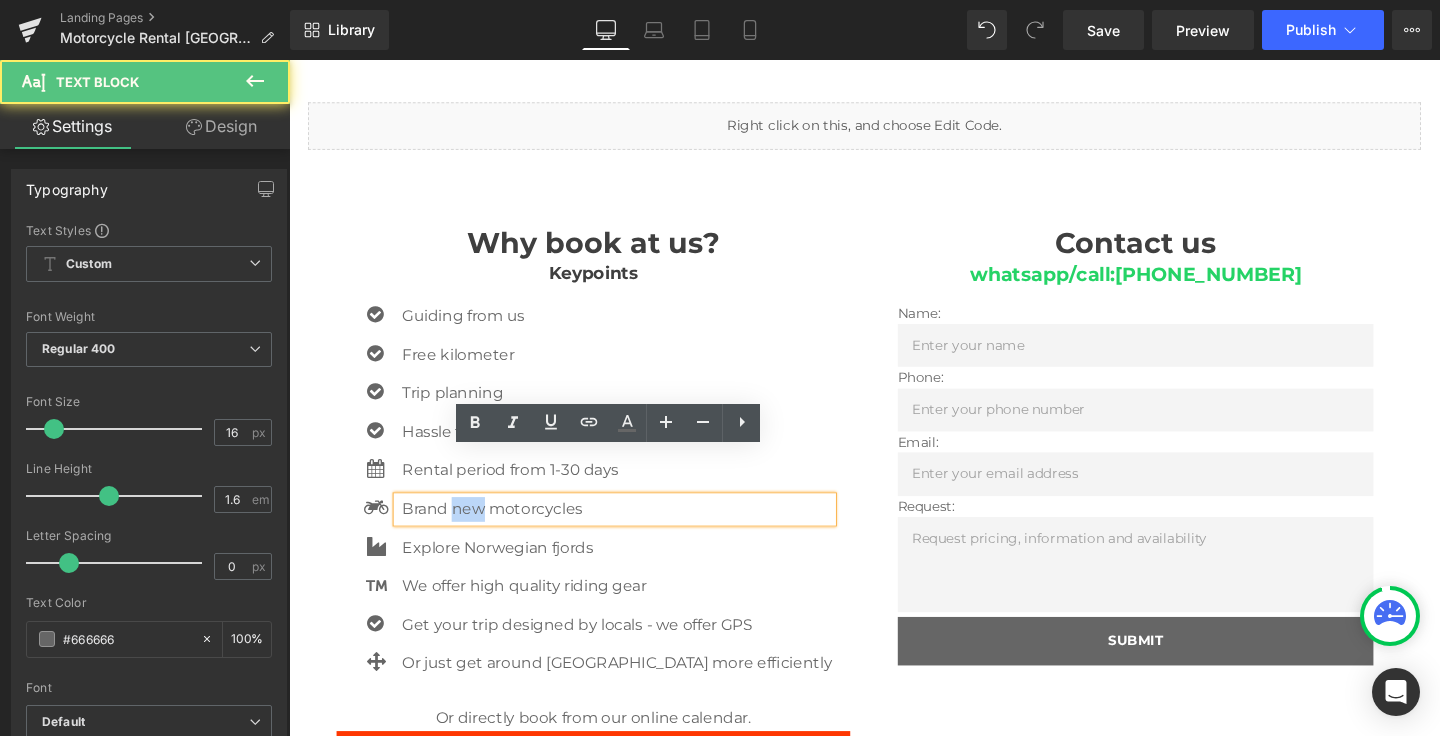 click on "Brand new motorcycles" at bounding box center (634, 533) 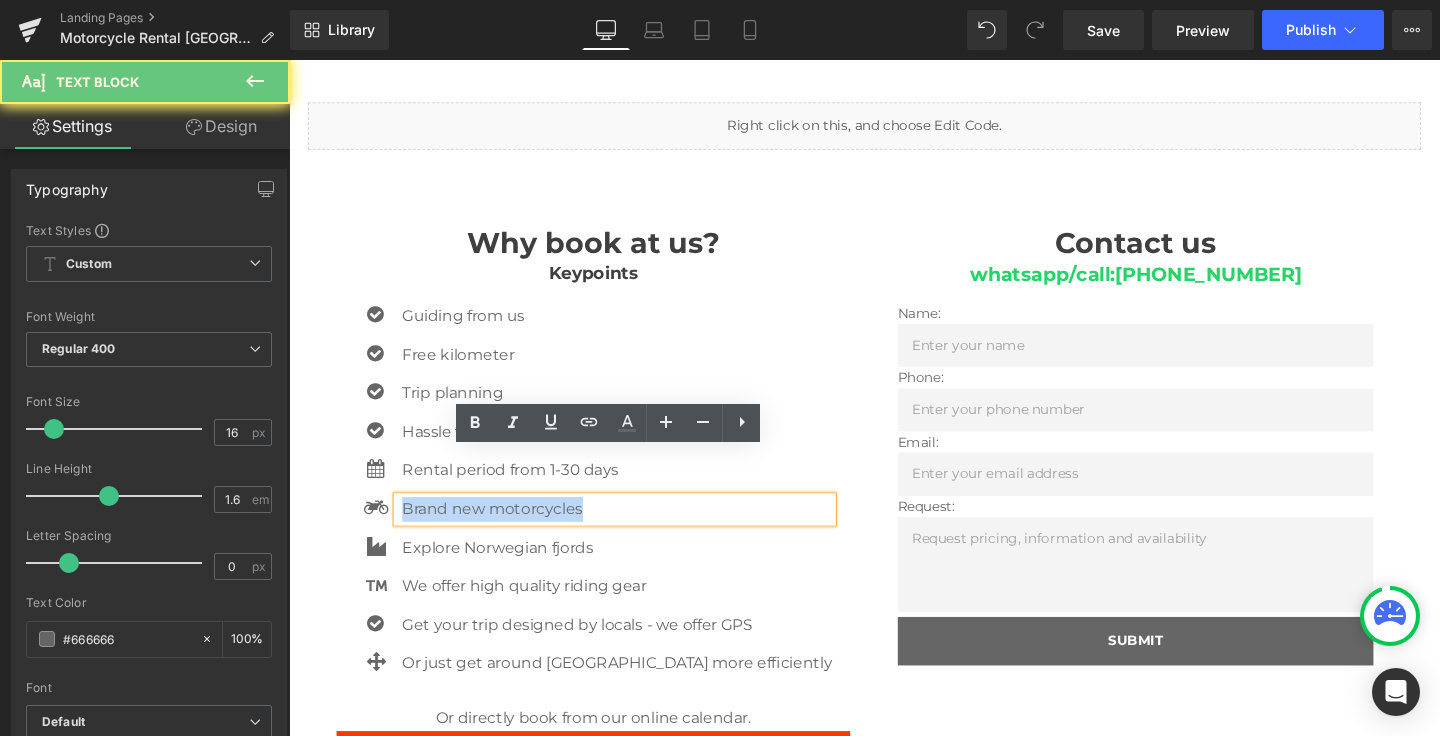 click on "Brand new motorcycles" at bounding box center (634, 533) 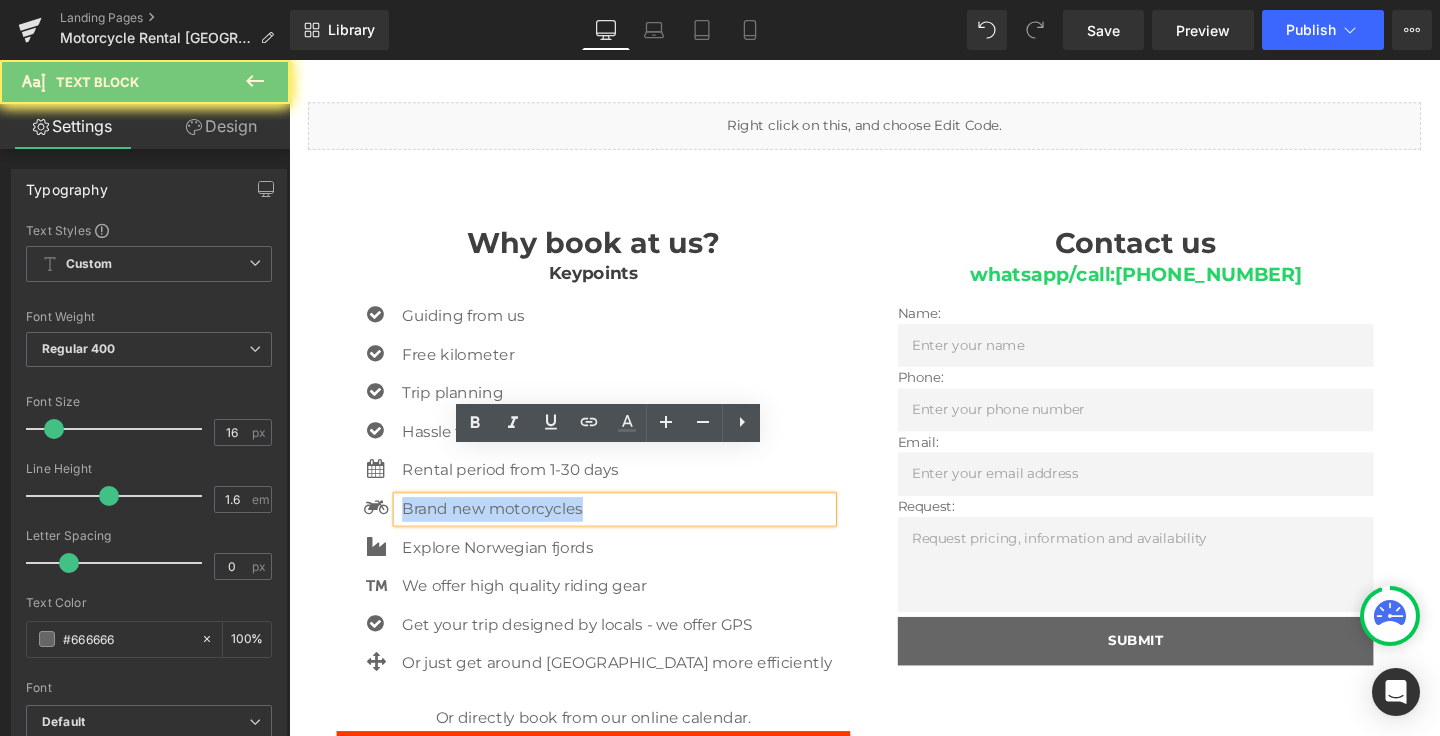 type 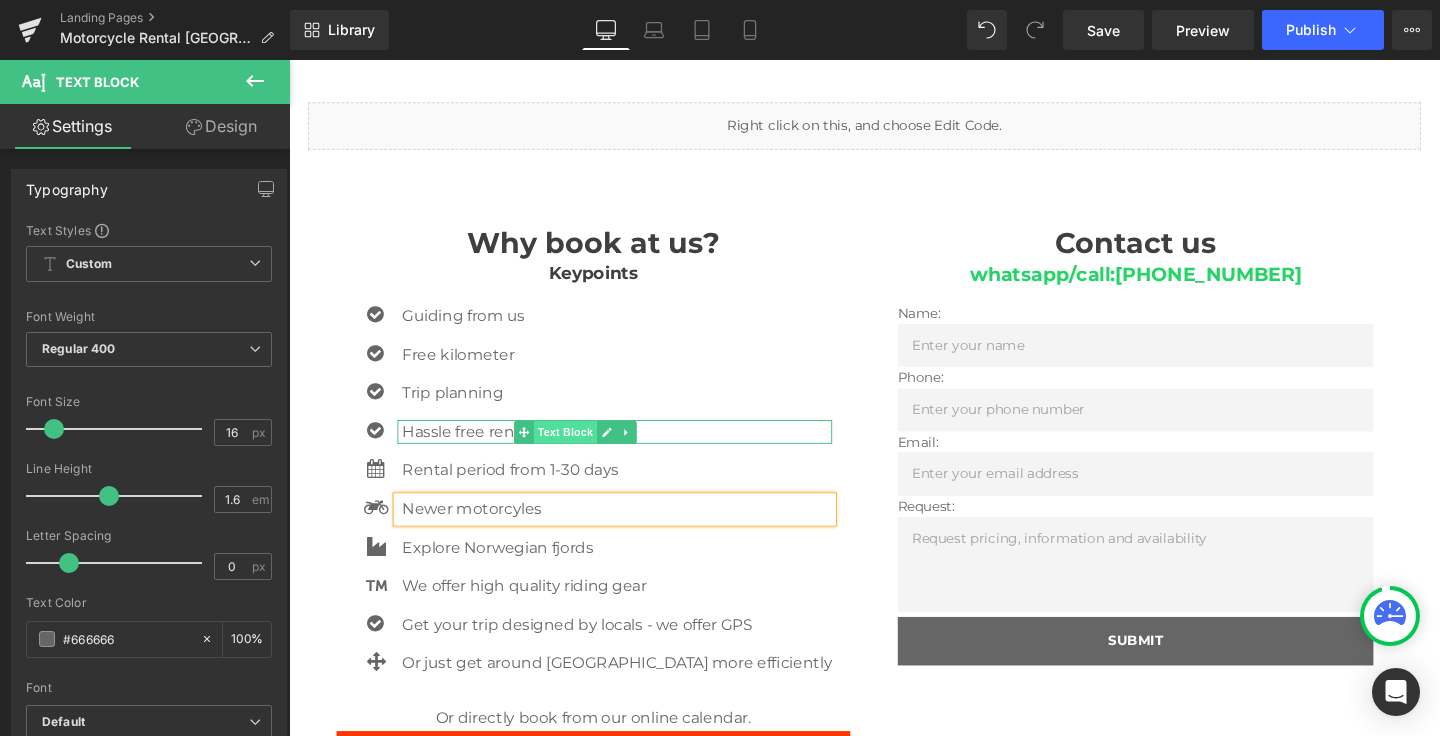 click on "Text Block" at bounding box center [580, 452] 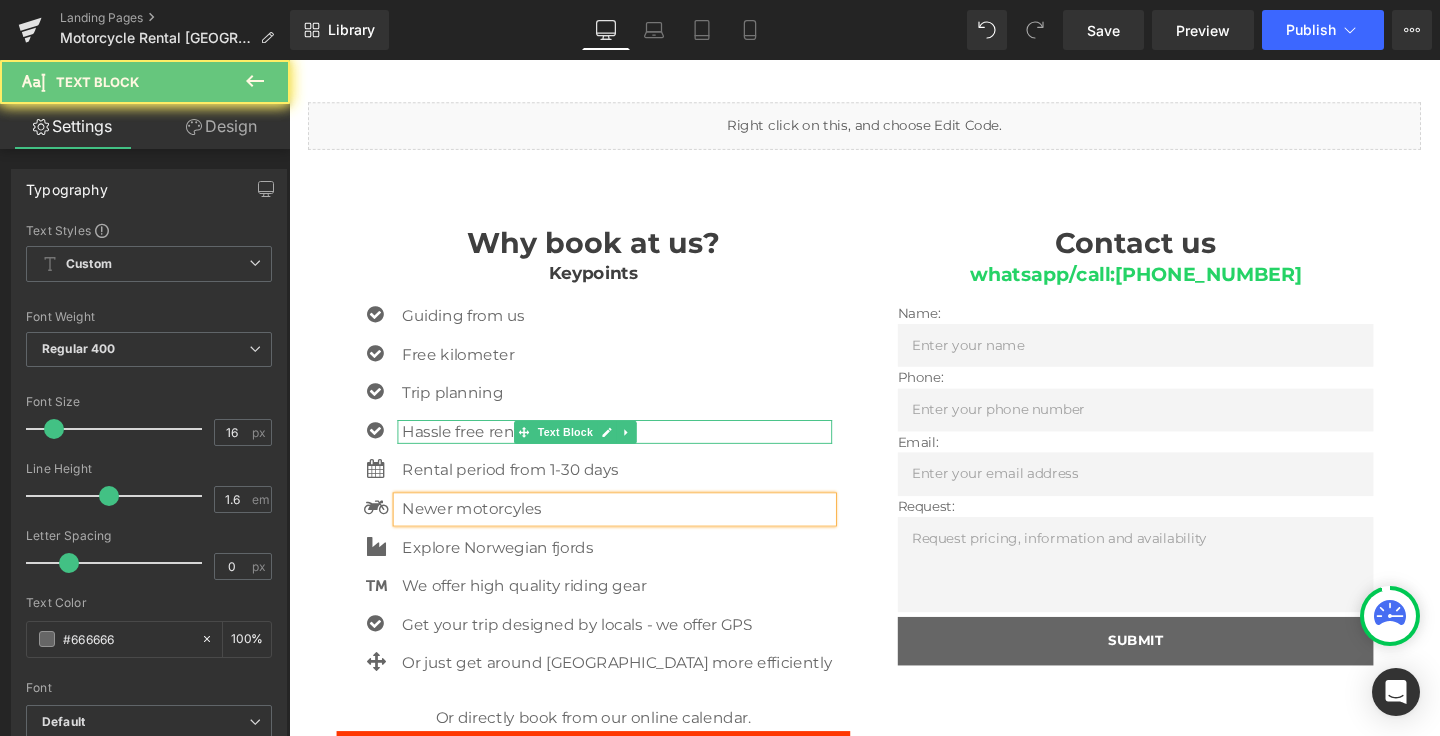click on "Hassle free rental - no deposits" at bounding box center (634, 452) 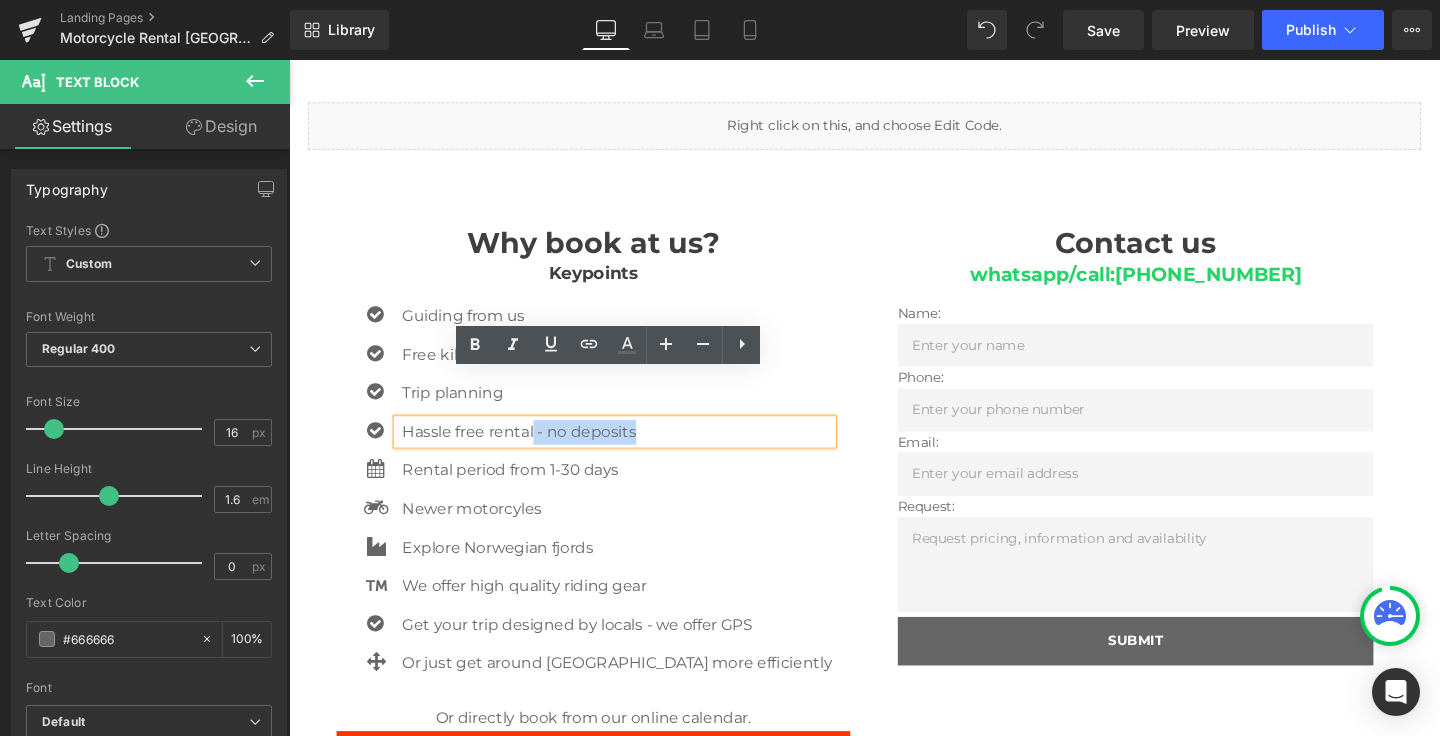 drag, startPoint x: 732, startPoint y: 399, endPoint x: 586, endPoint y: 403, distance: 146.05478 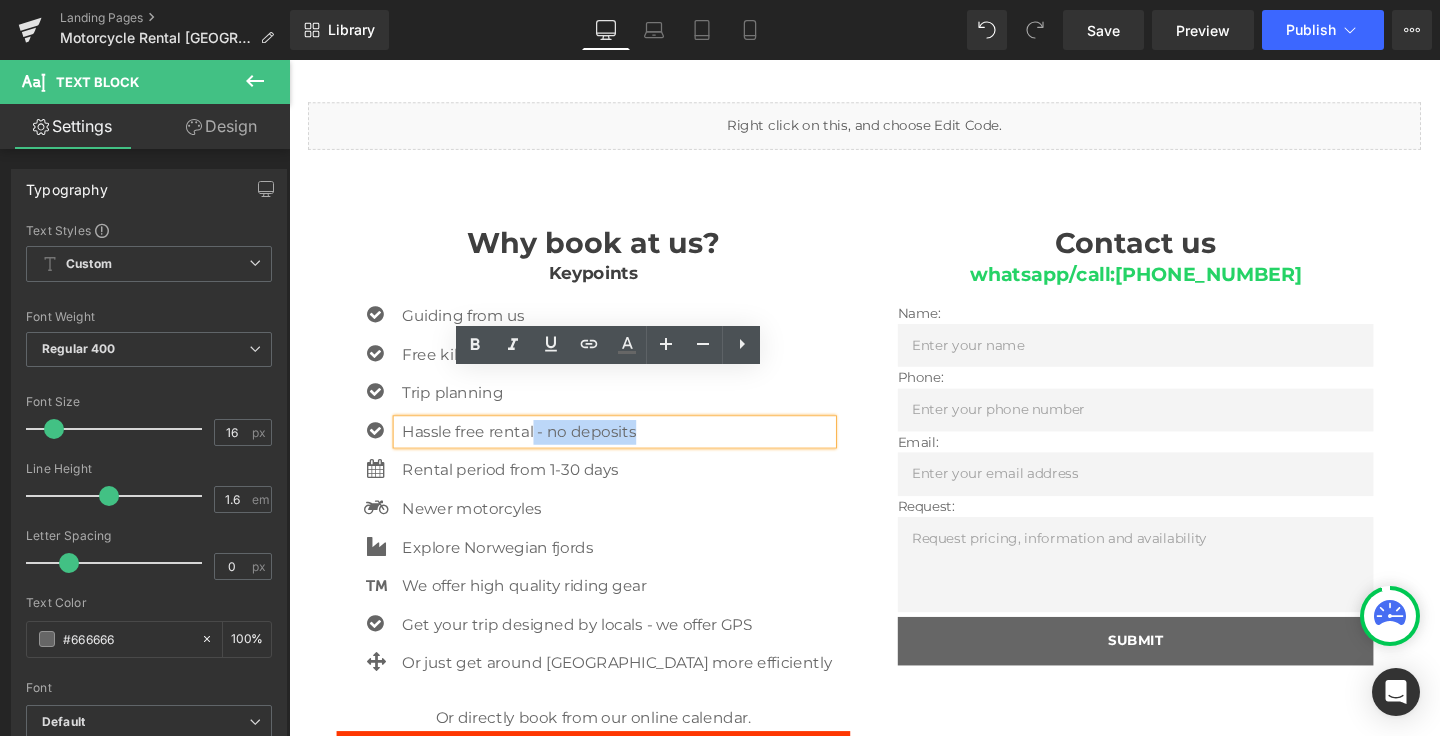 click on "Hassle free rental - no deposits" at bounding box center (634, 452) 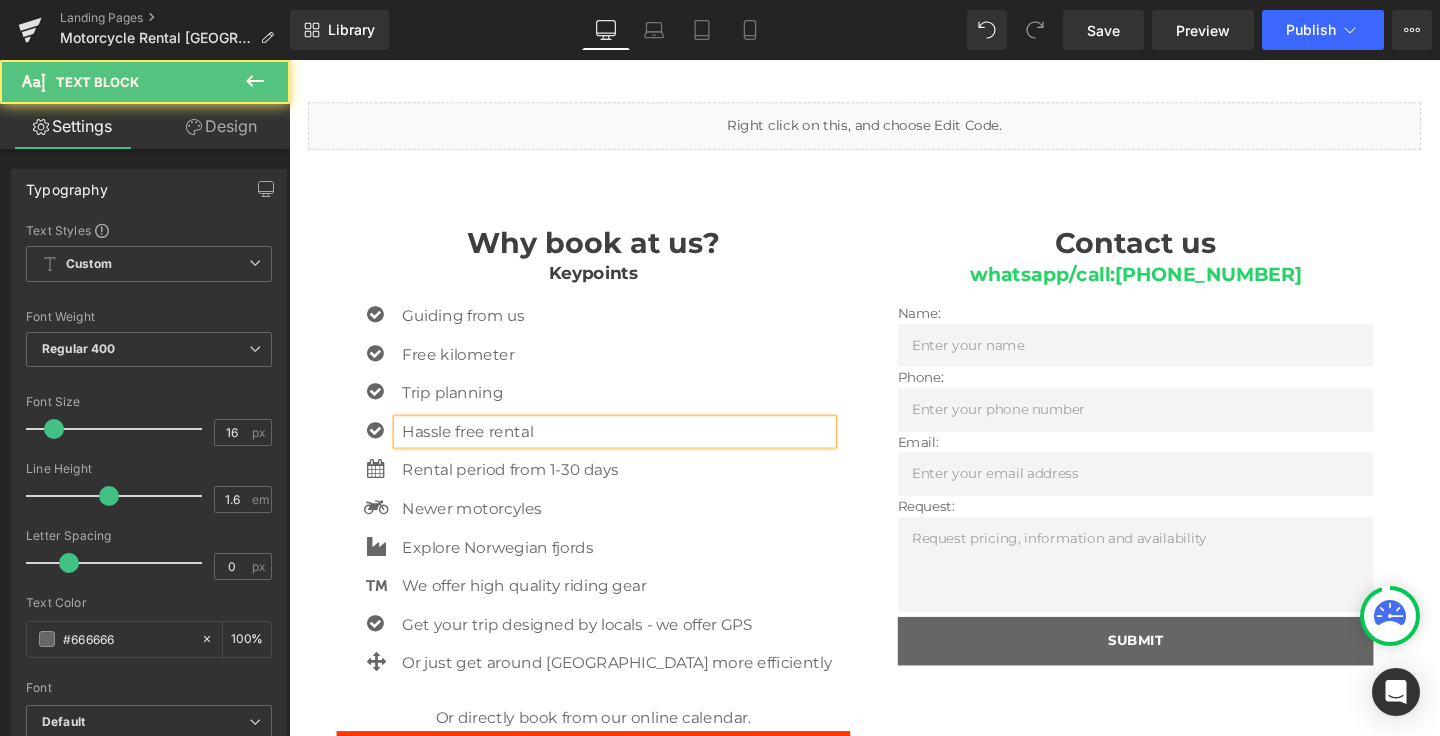 click on "Hassle free rental" at bounding box center (634, 452) 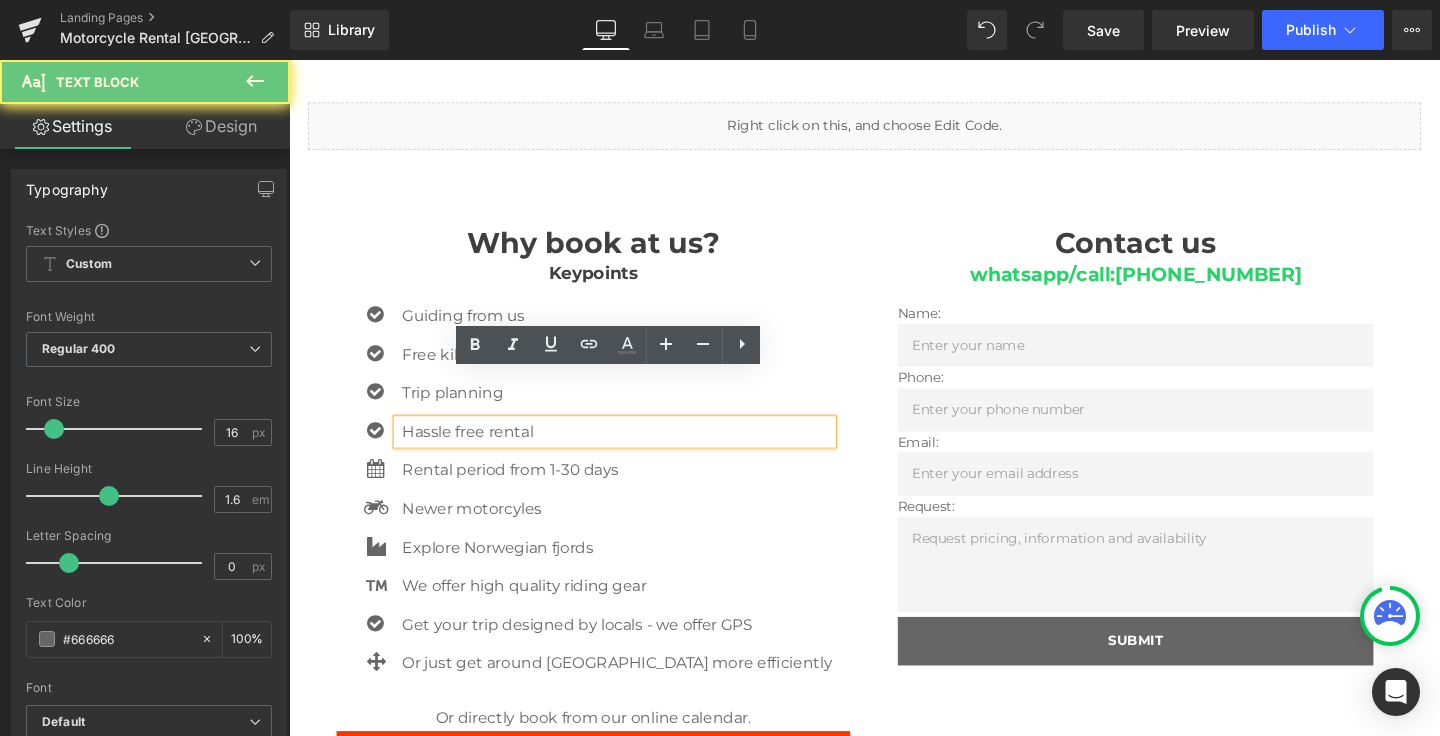 click on "Hassle free rental" at bounding box center (634, 452) 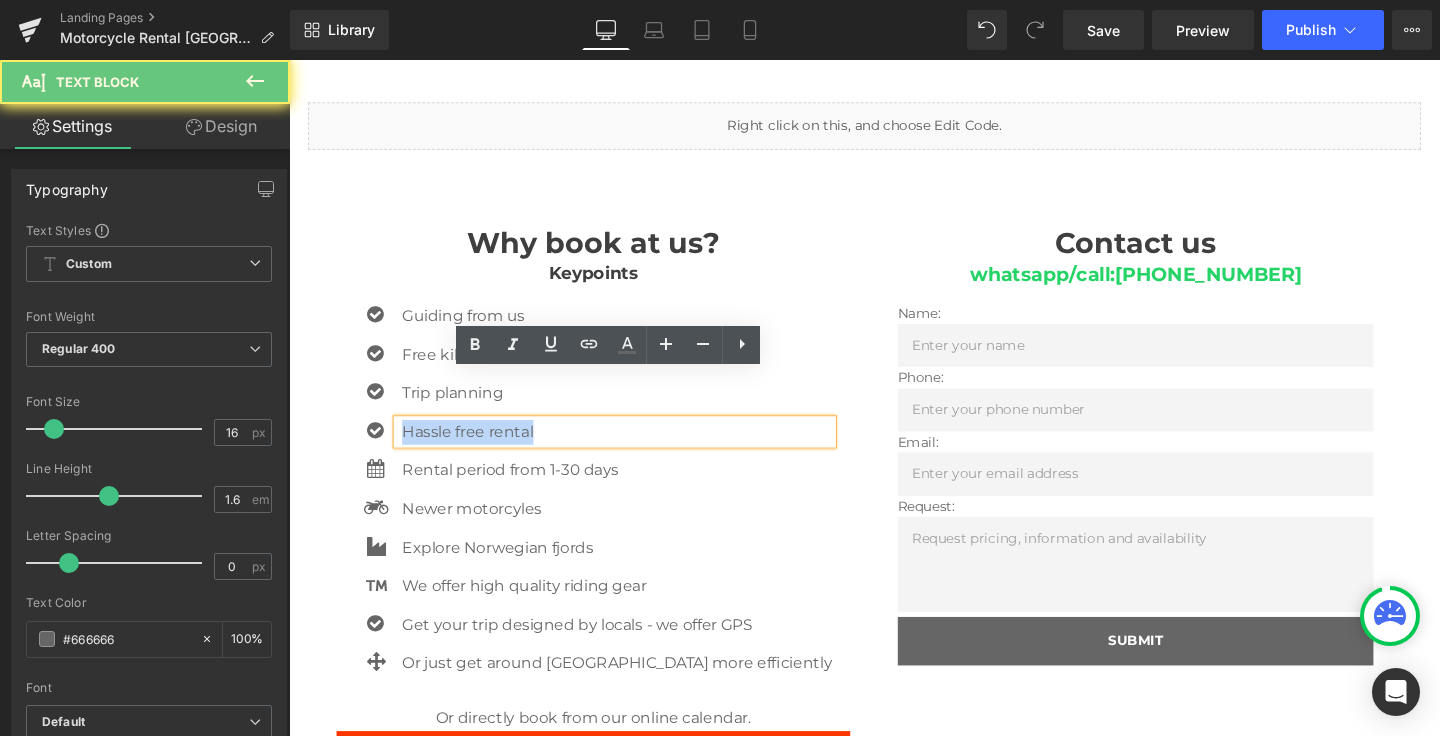 click on "Hassle free rental" at bounding box center (634, 452) 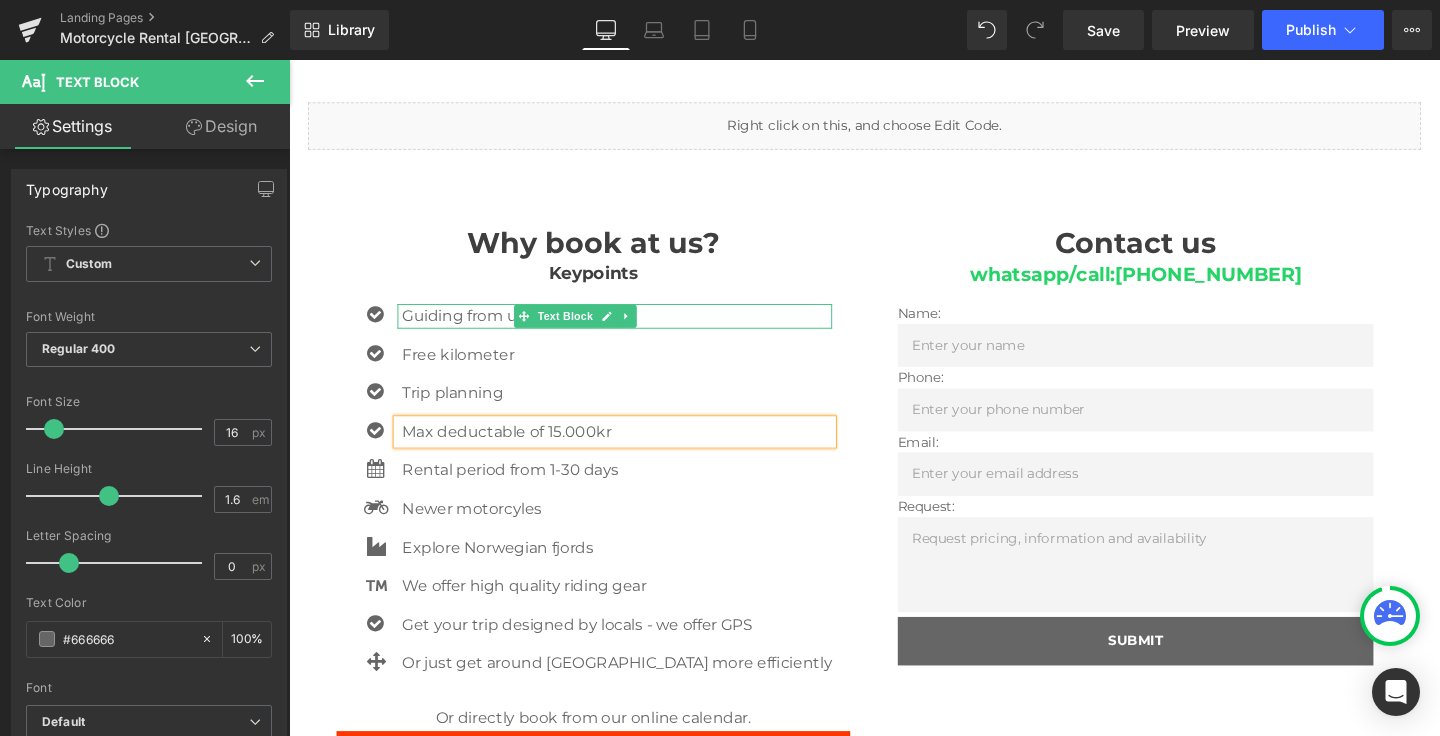 click on "Guiding from us" at bounding box center [634, 330] 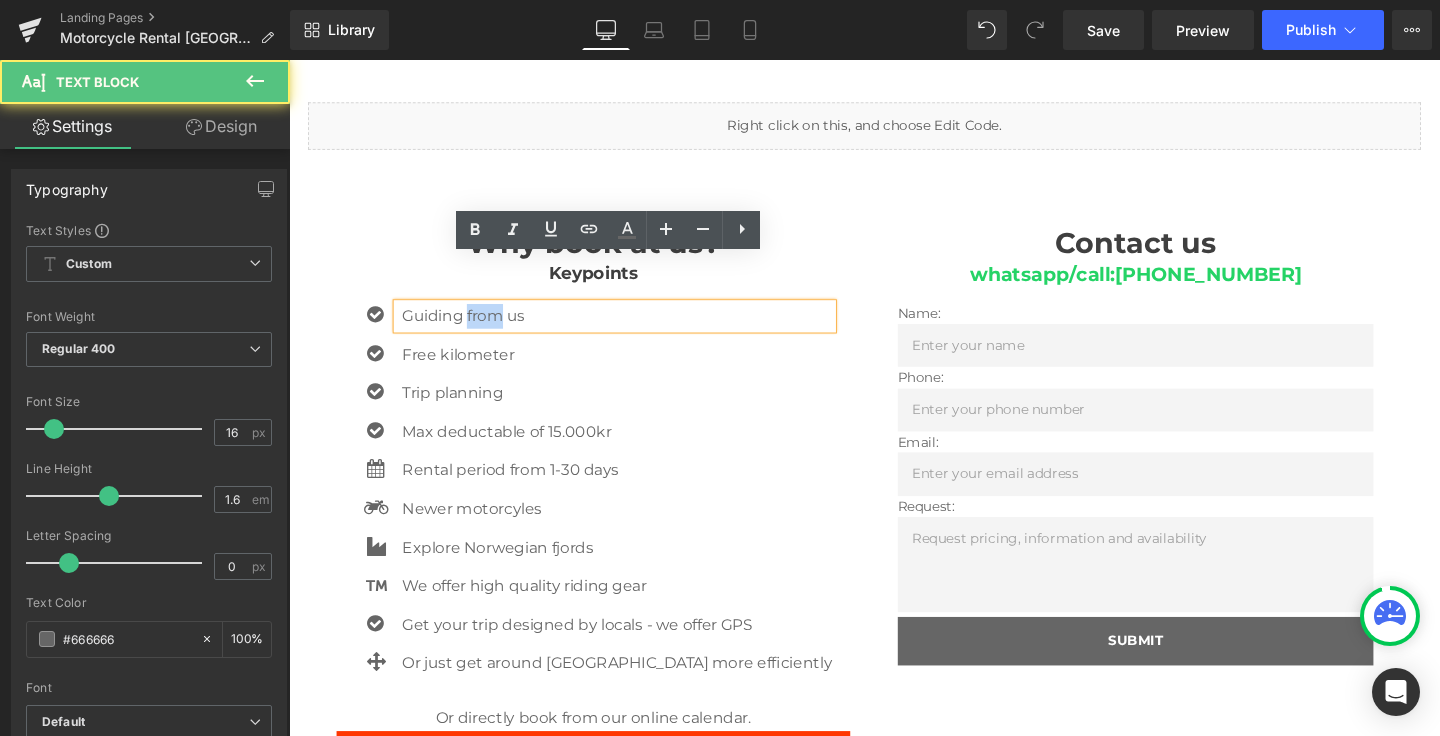 click on "Guiding from us" at bounding box center [634, 330] 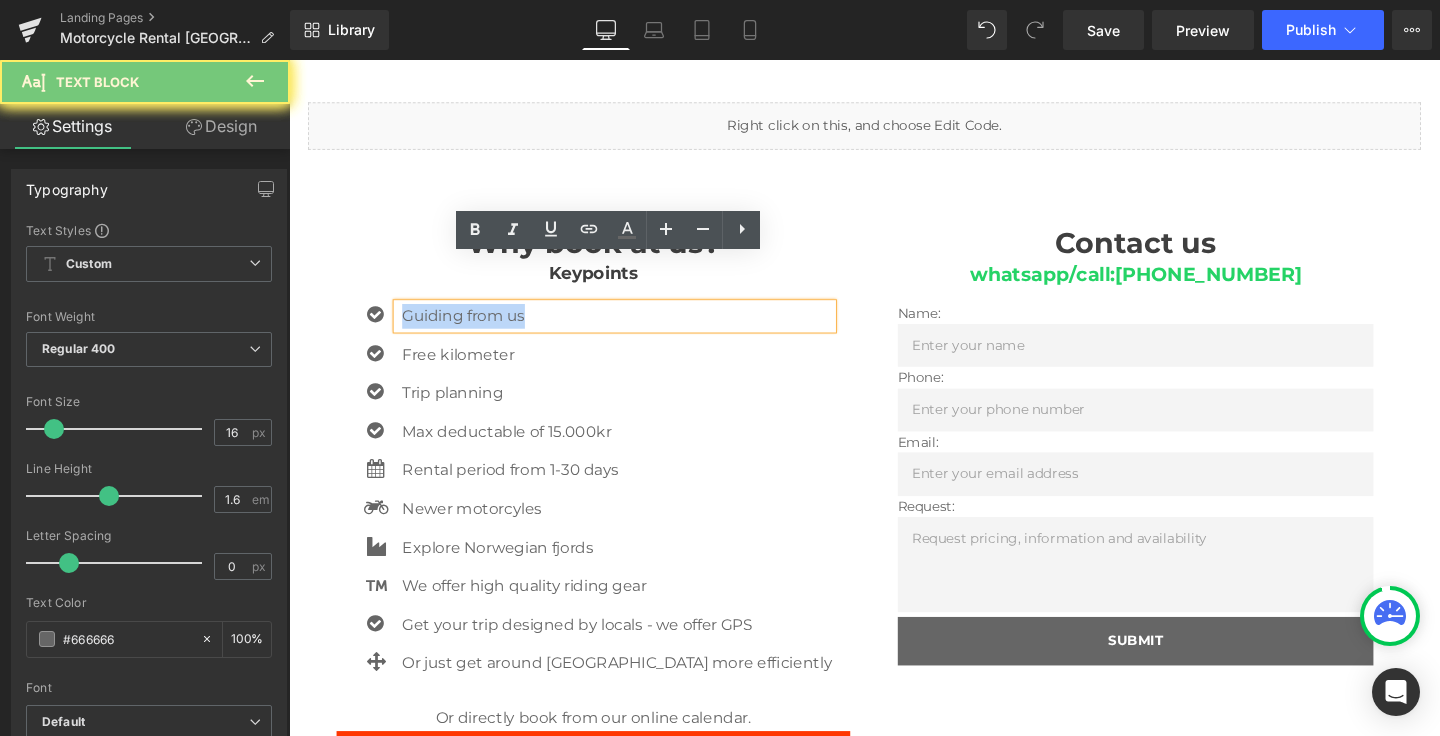 click on "Guiding from us" at bounding box center [634, 330] 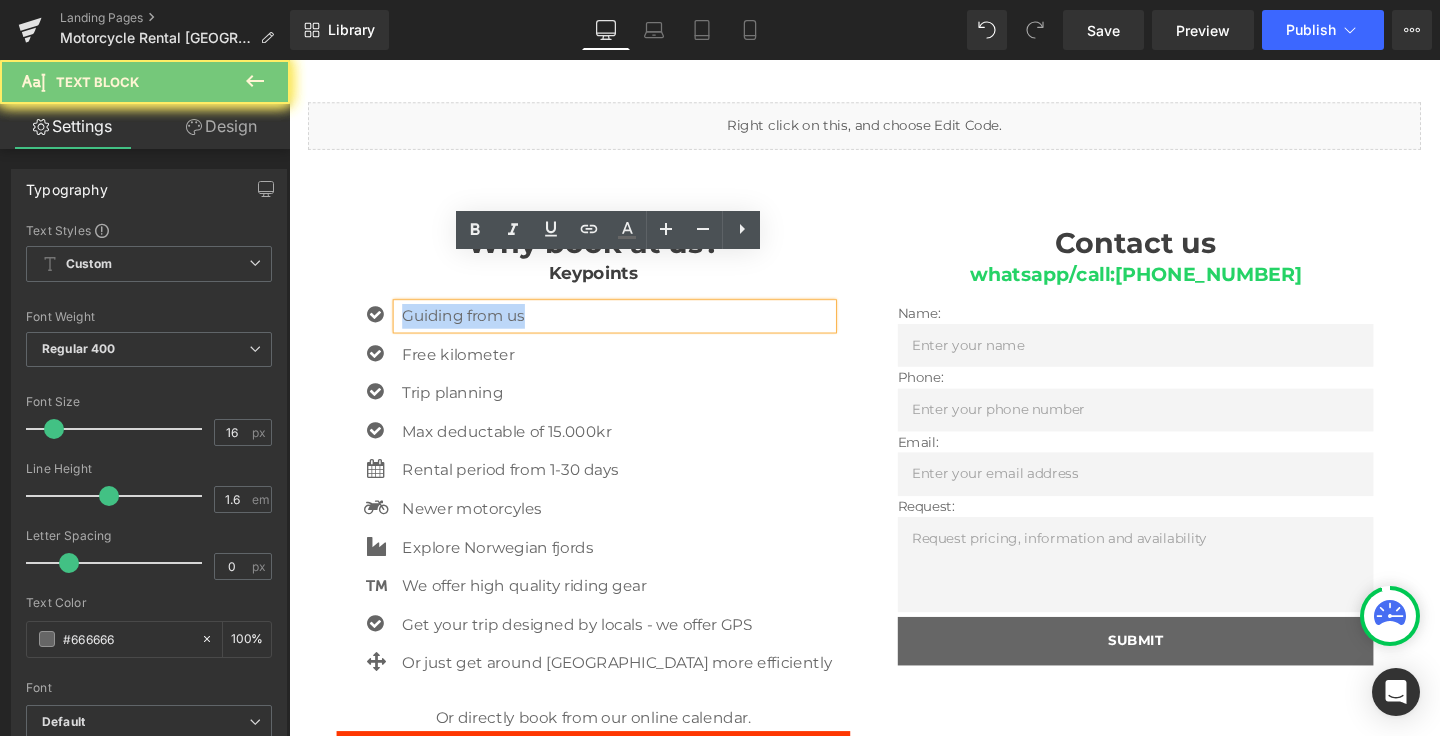 type 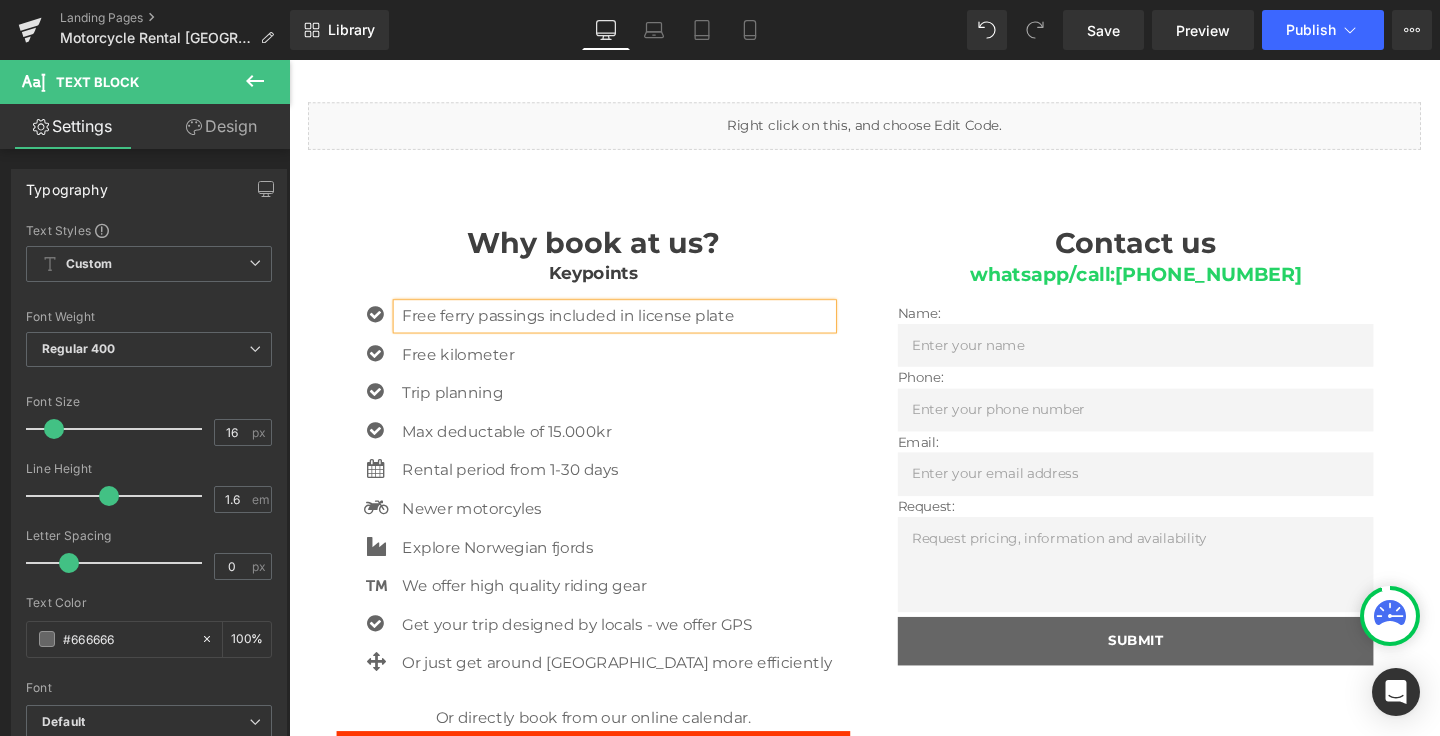 click on "Keypoints" at bounding box center (609, 285) 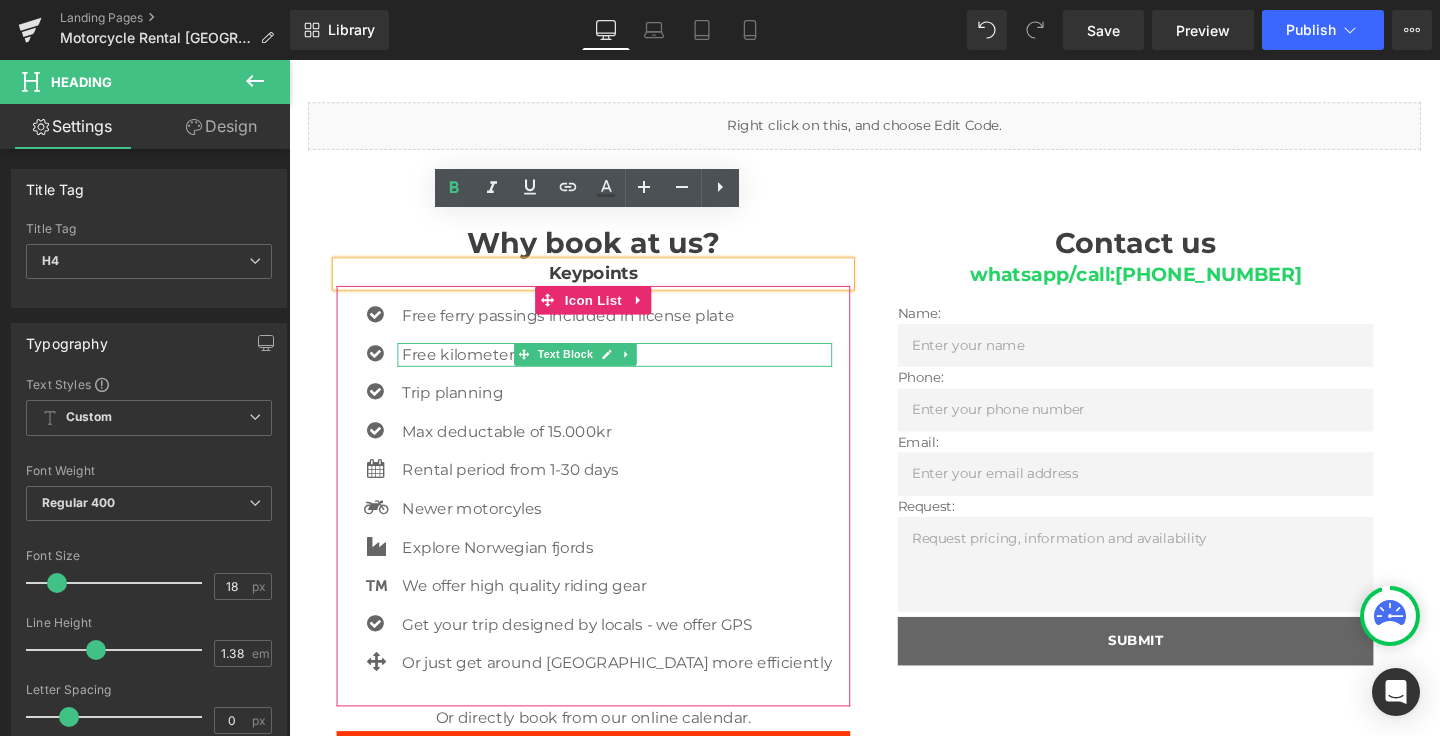 click on "Free kilometer" at bounding box center [634, 371] 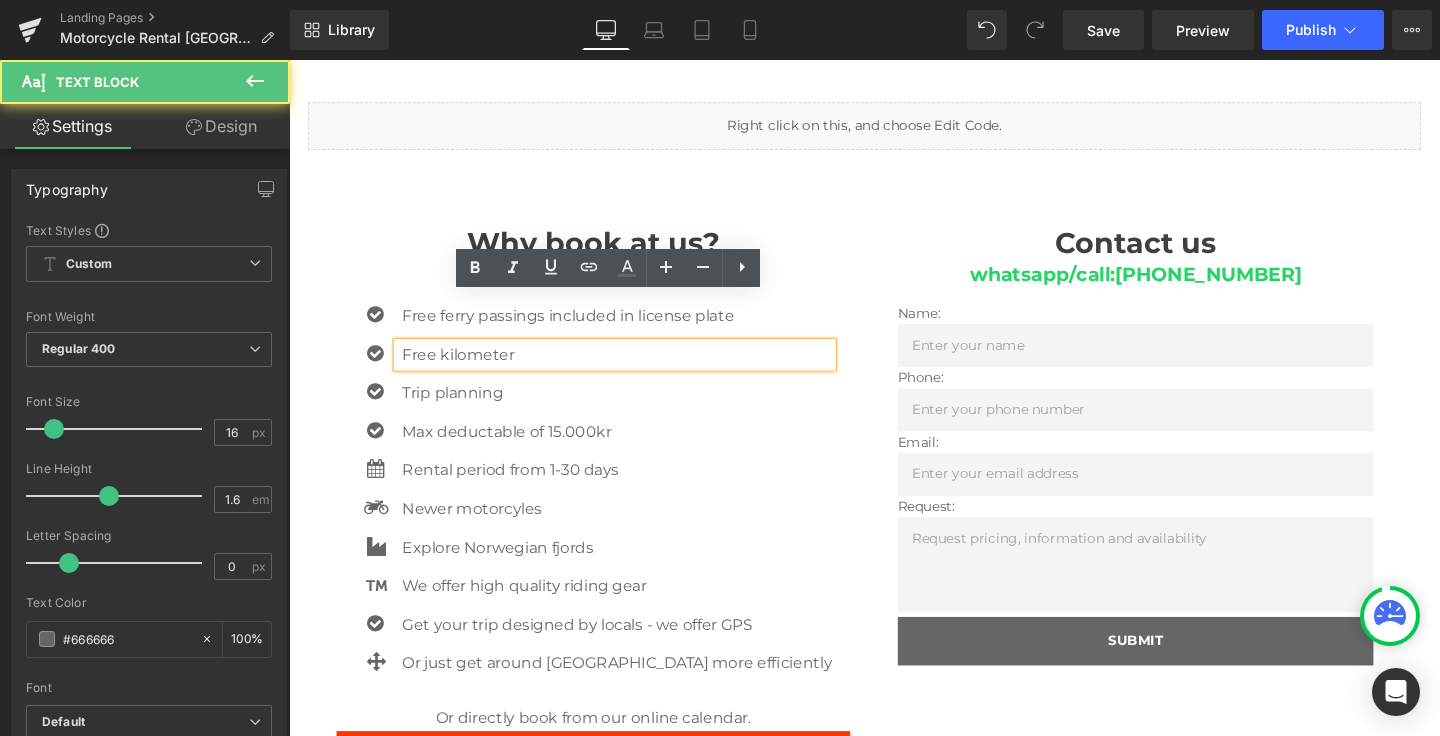 click on "Free kilometer" at bounding box center (634, 371) 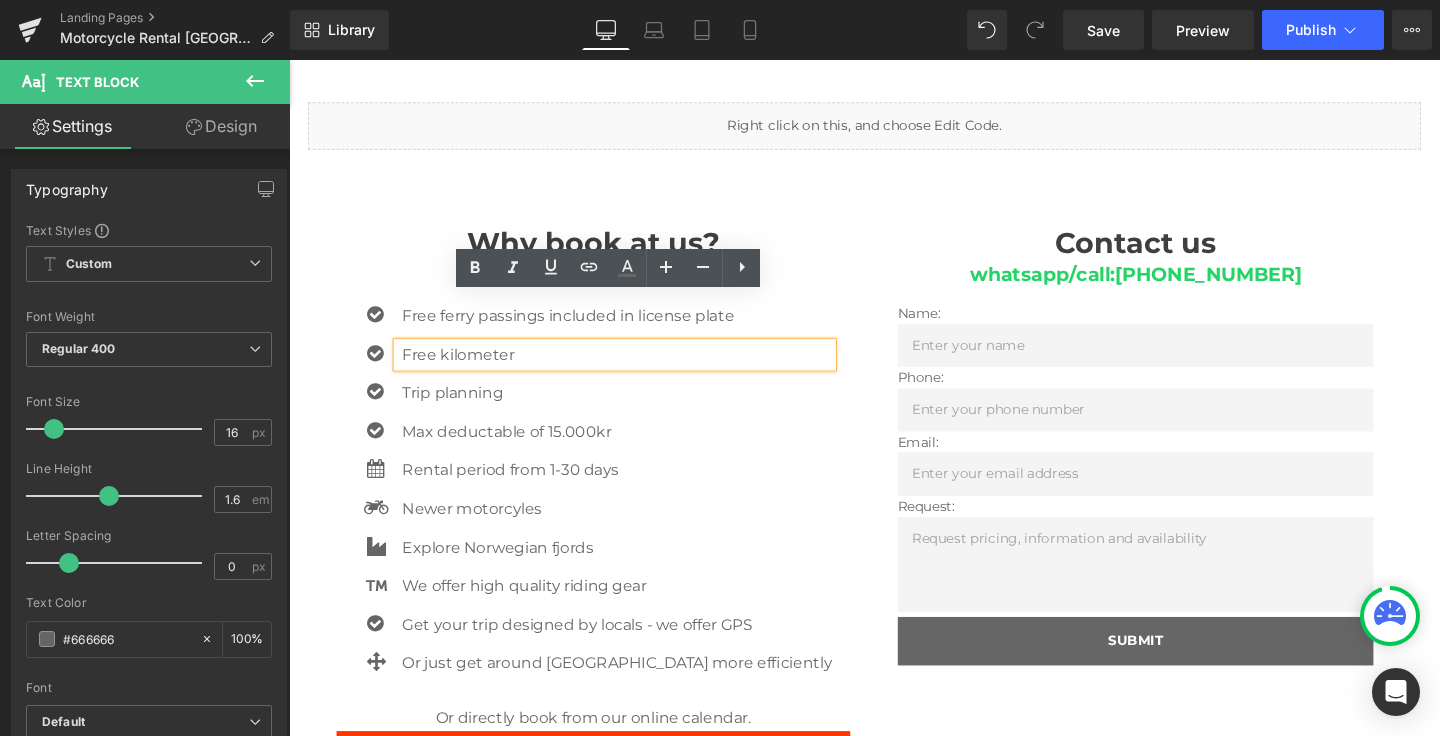 type 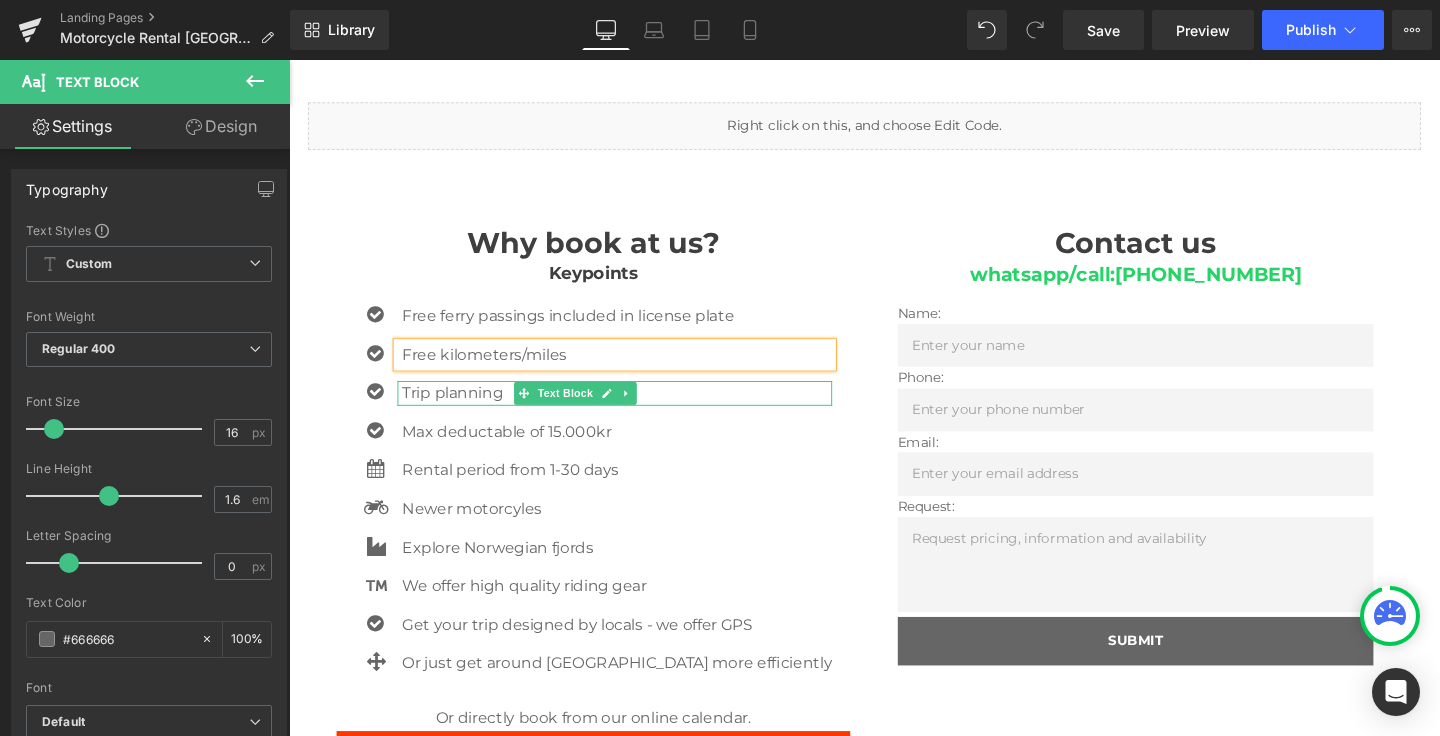 click on "Trip planning" at bounding box center (634, 411) 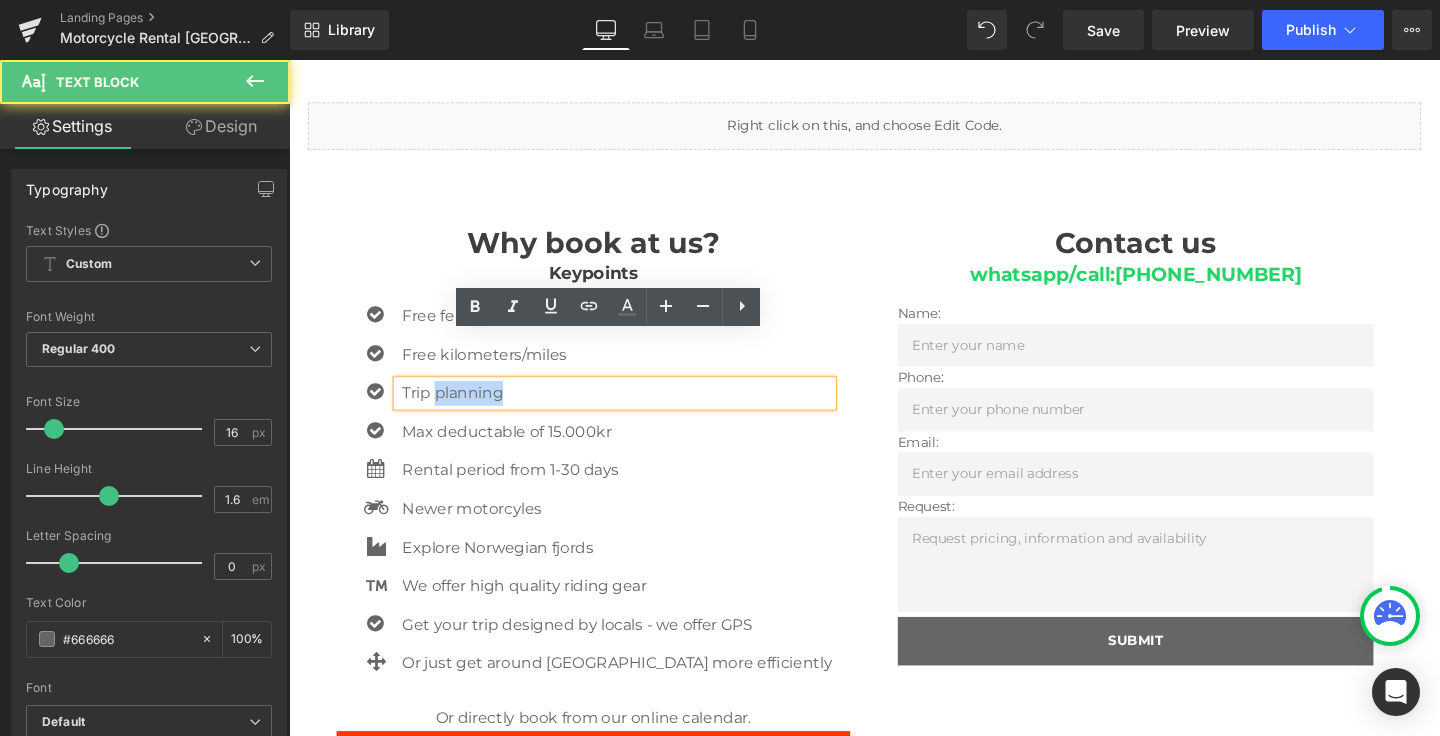 click on "Trip planning" at bounding box center (634, 411) 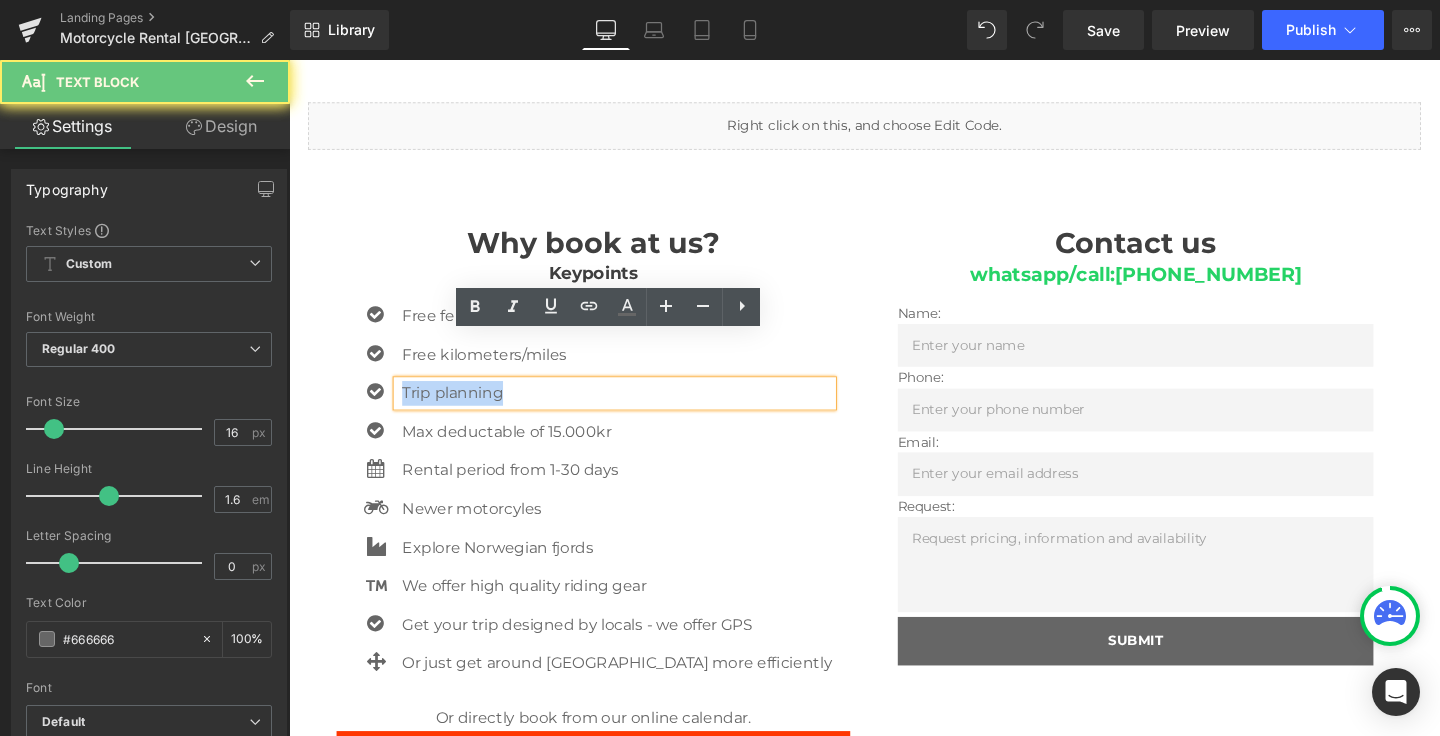 click on "Trip planning" at bounding box center [634, 411] 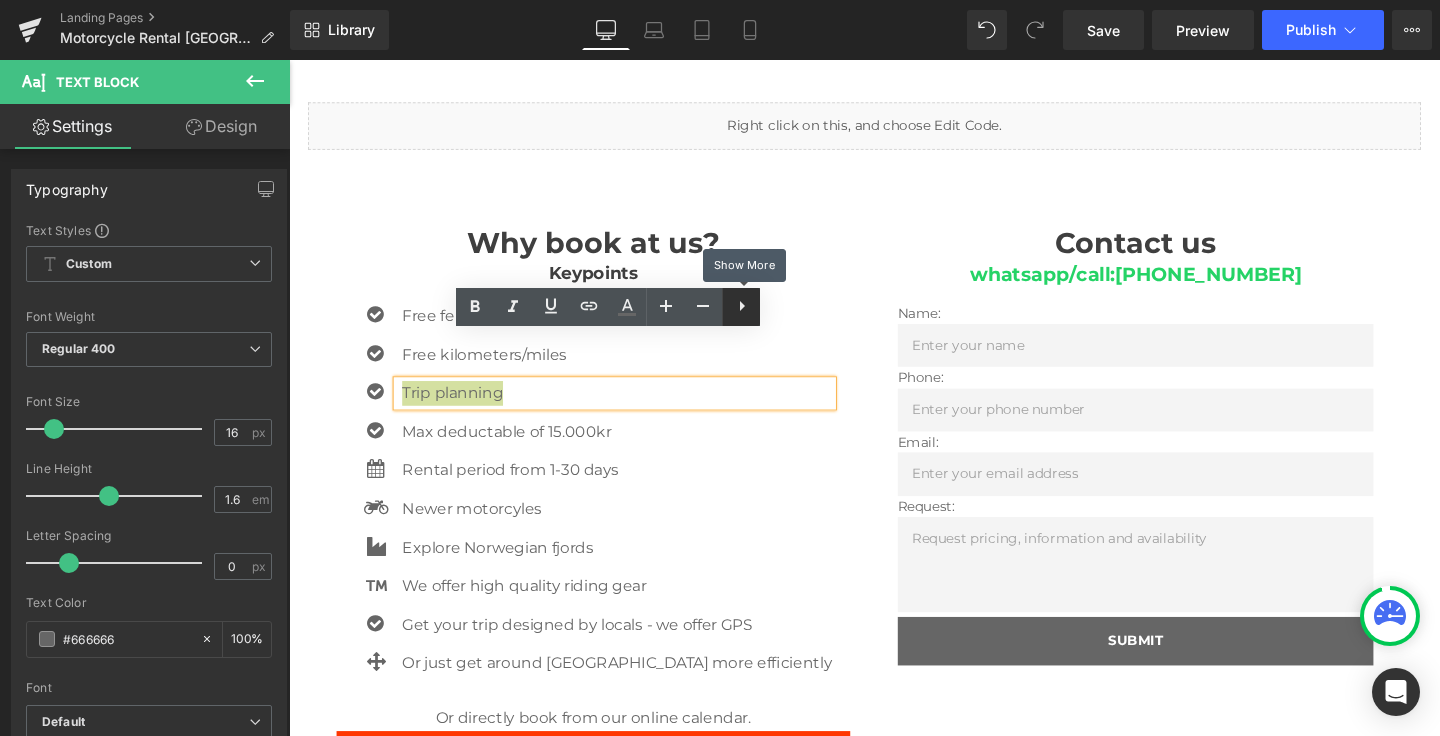 click 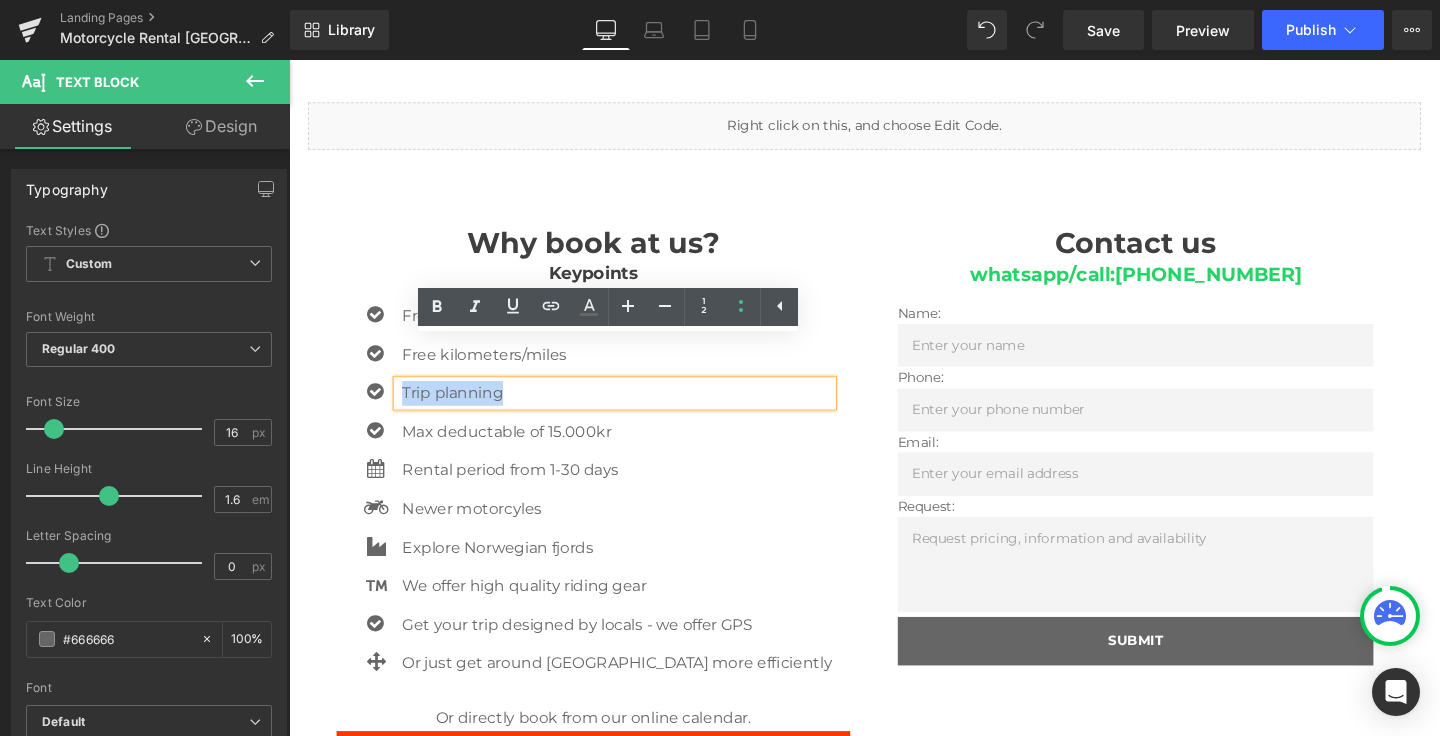 click on "Icon
Free ferry passings included in license plate
Text Block
Icon
Free kilometers/miles Text Block
Icon
Trip planning Text Block
Icon" at bounding box center [609, 520] 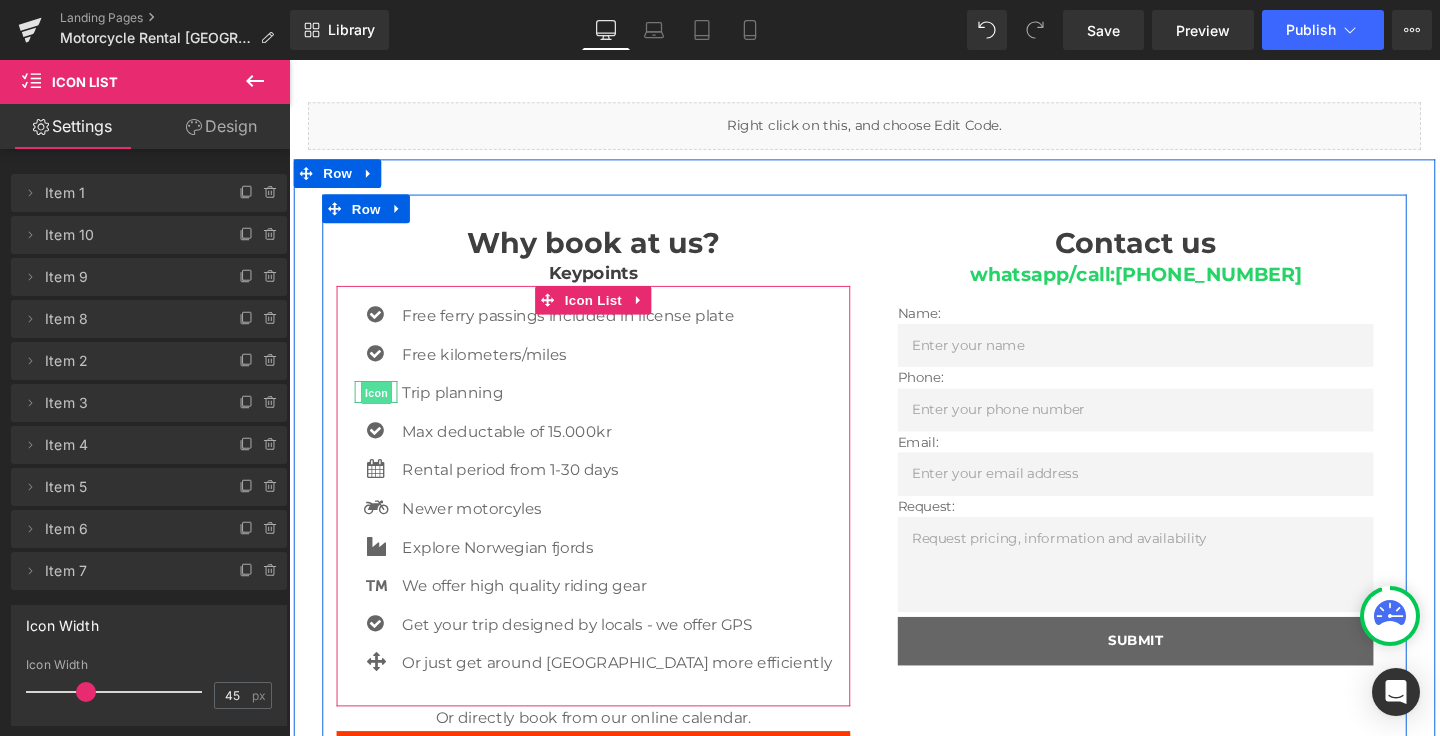 click on "Icon" at bounding box center (381, 411) 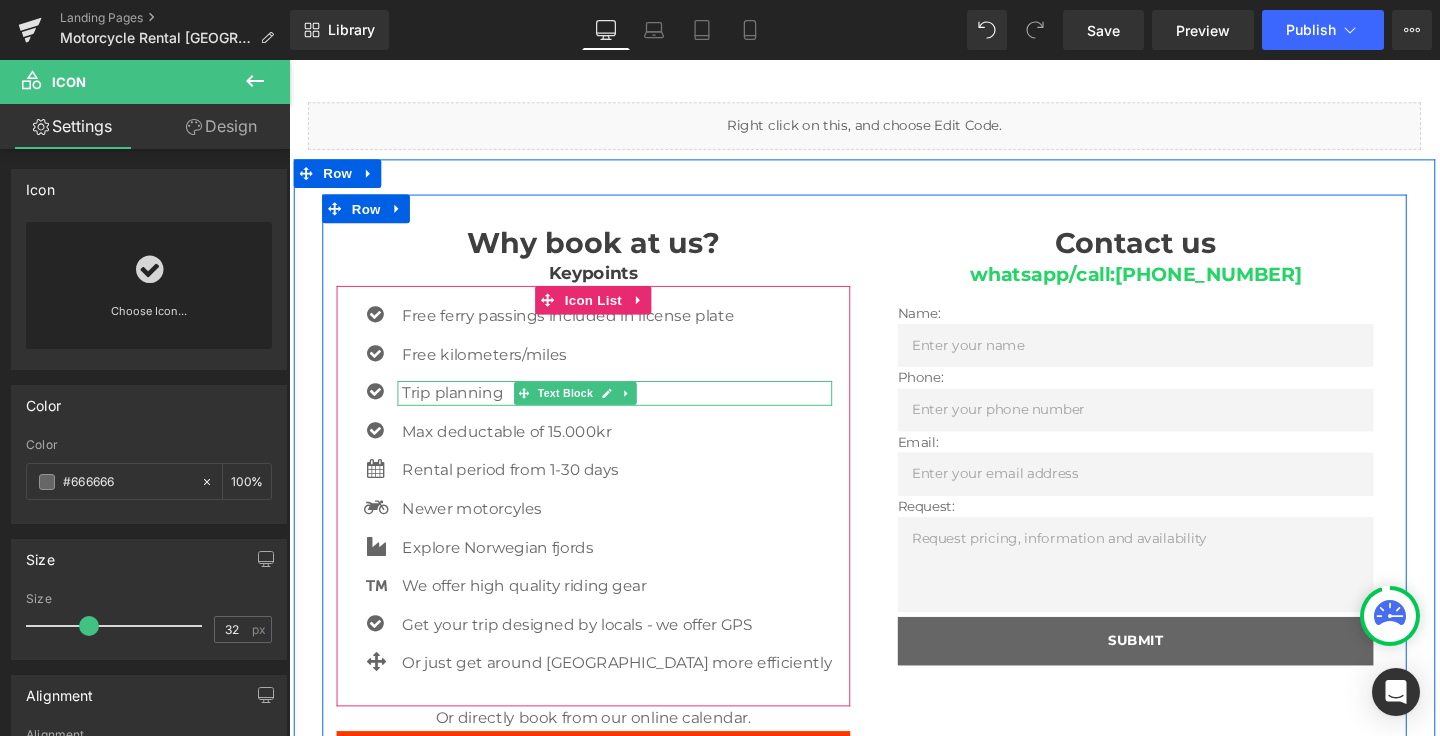 click on "Trip planning" at bounding box center [634, 411] 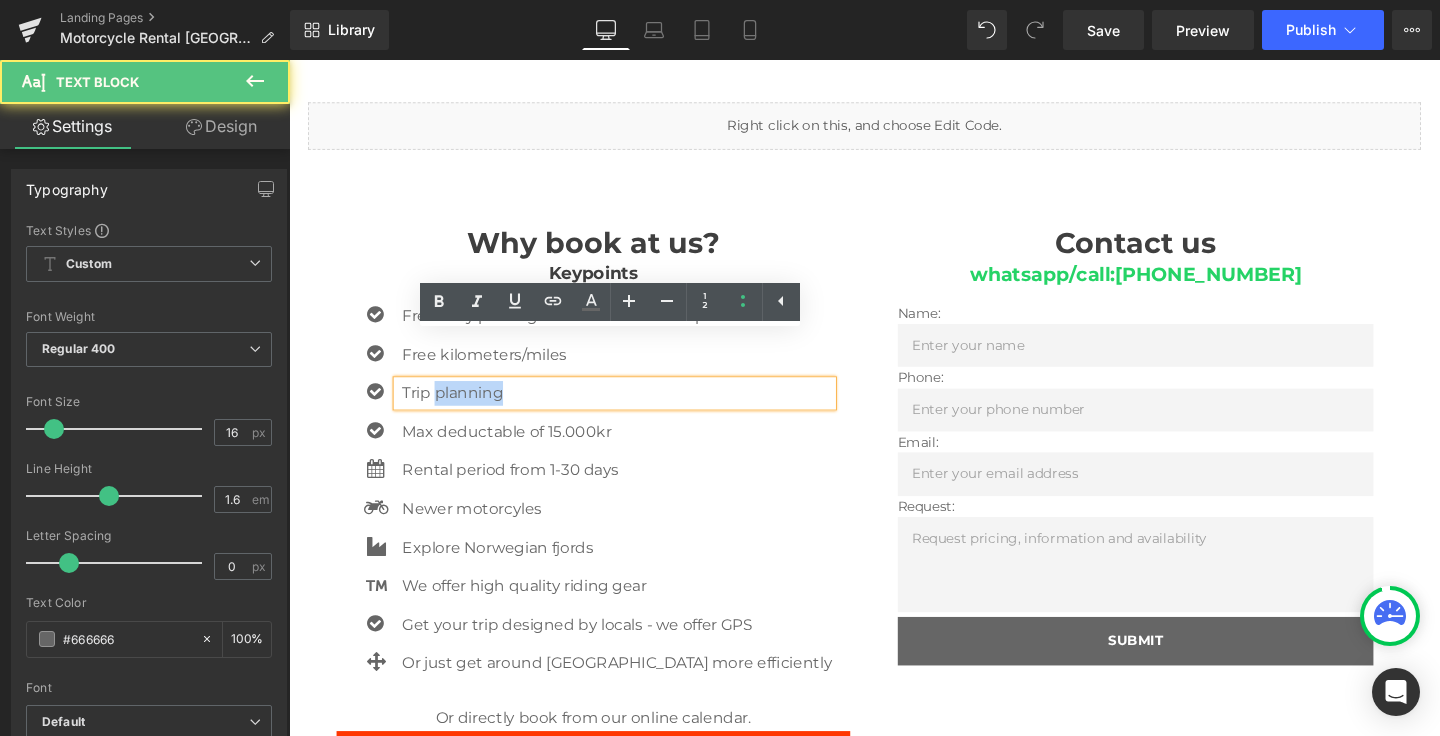 click on "Trip planning" at bounding box center (634, 411) 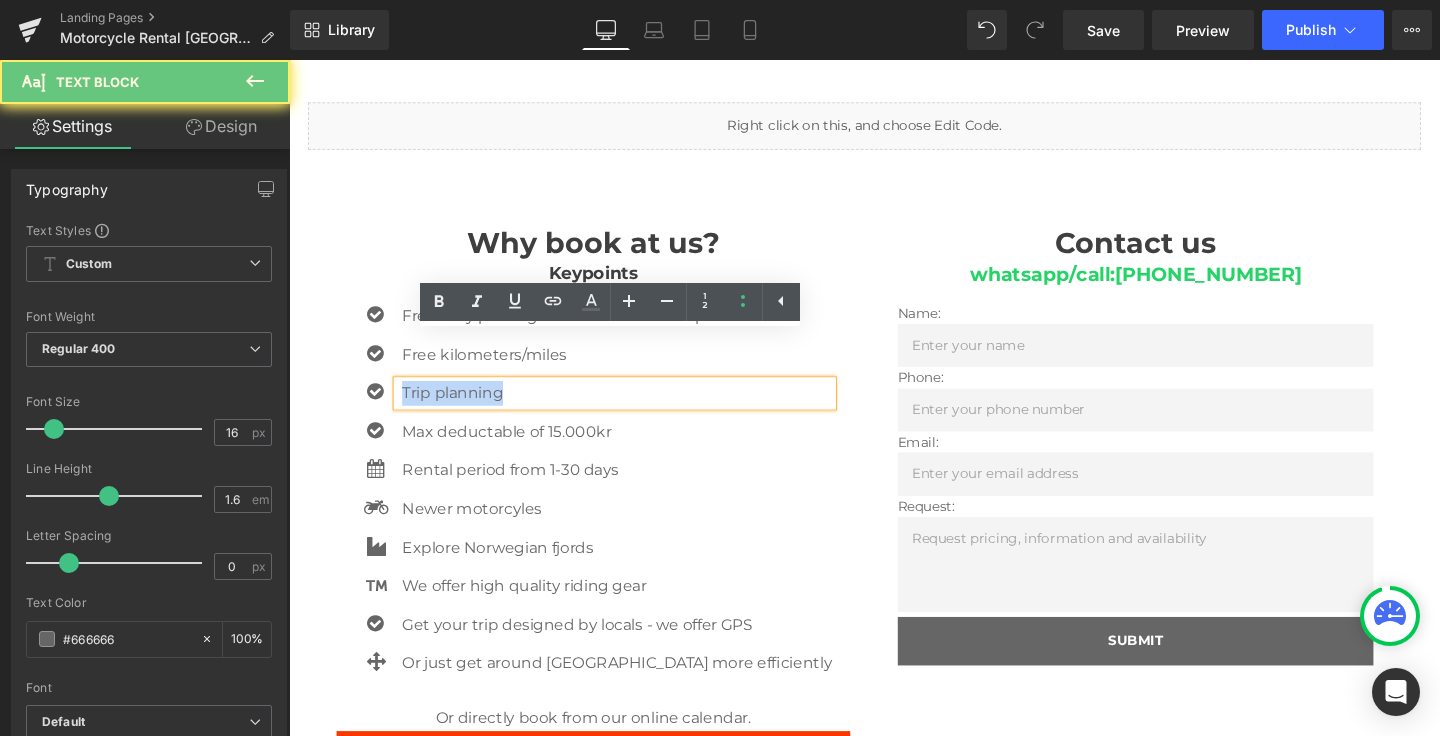 click on "Trip planning" at bounding box center [634, 411] 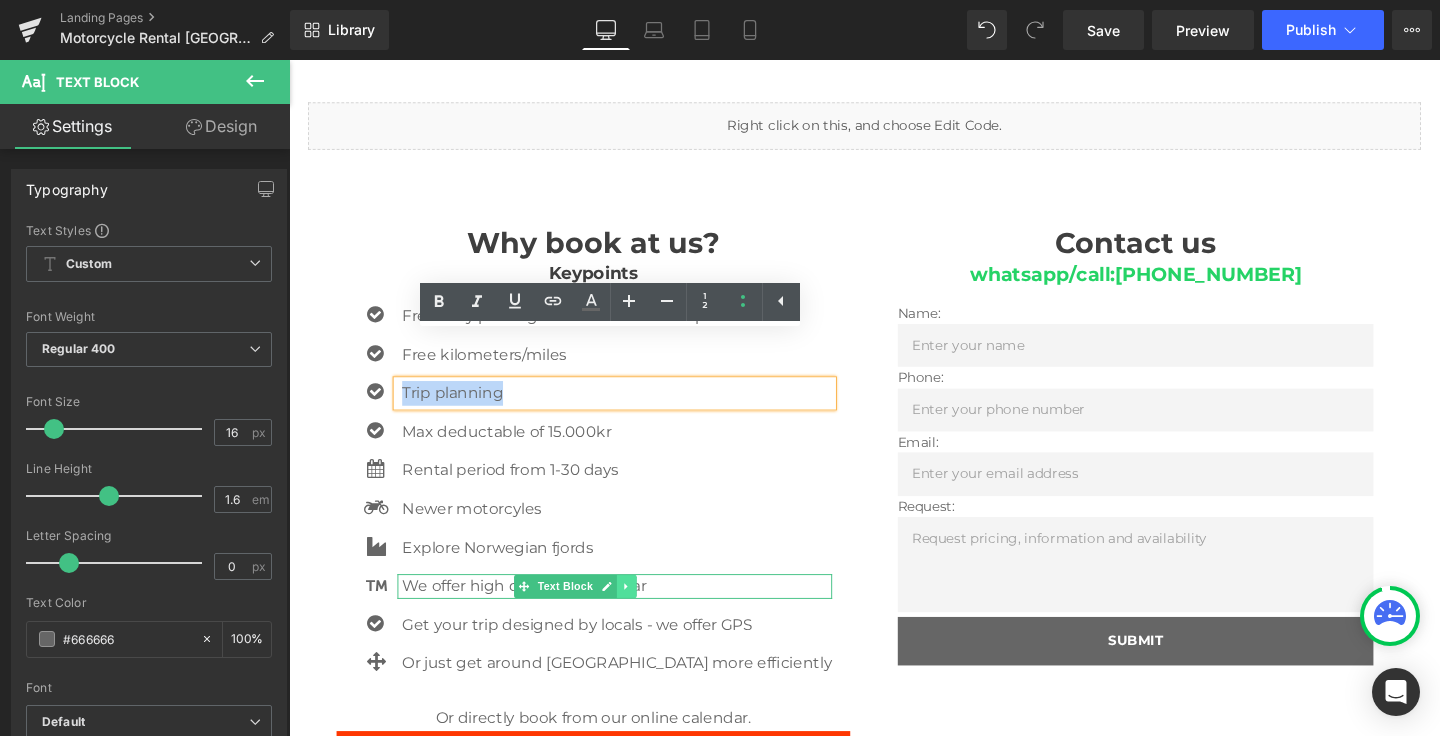 click 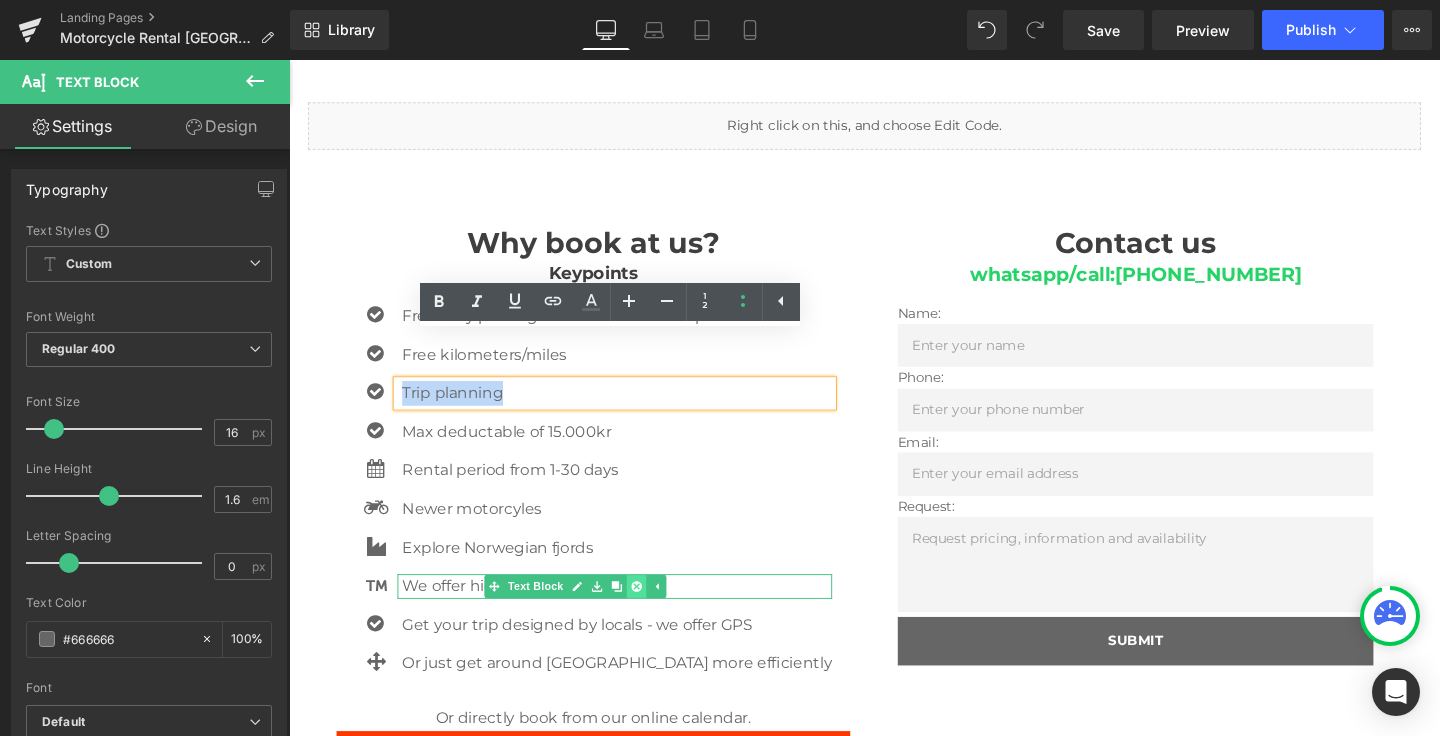 click at bounding box center (654, 614) 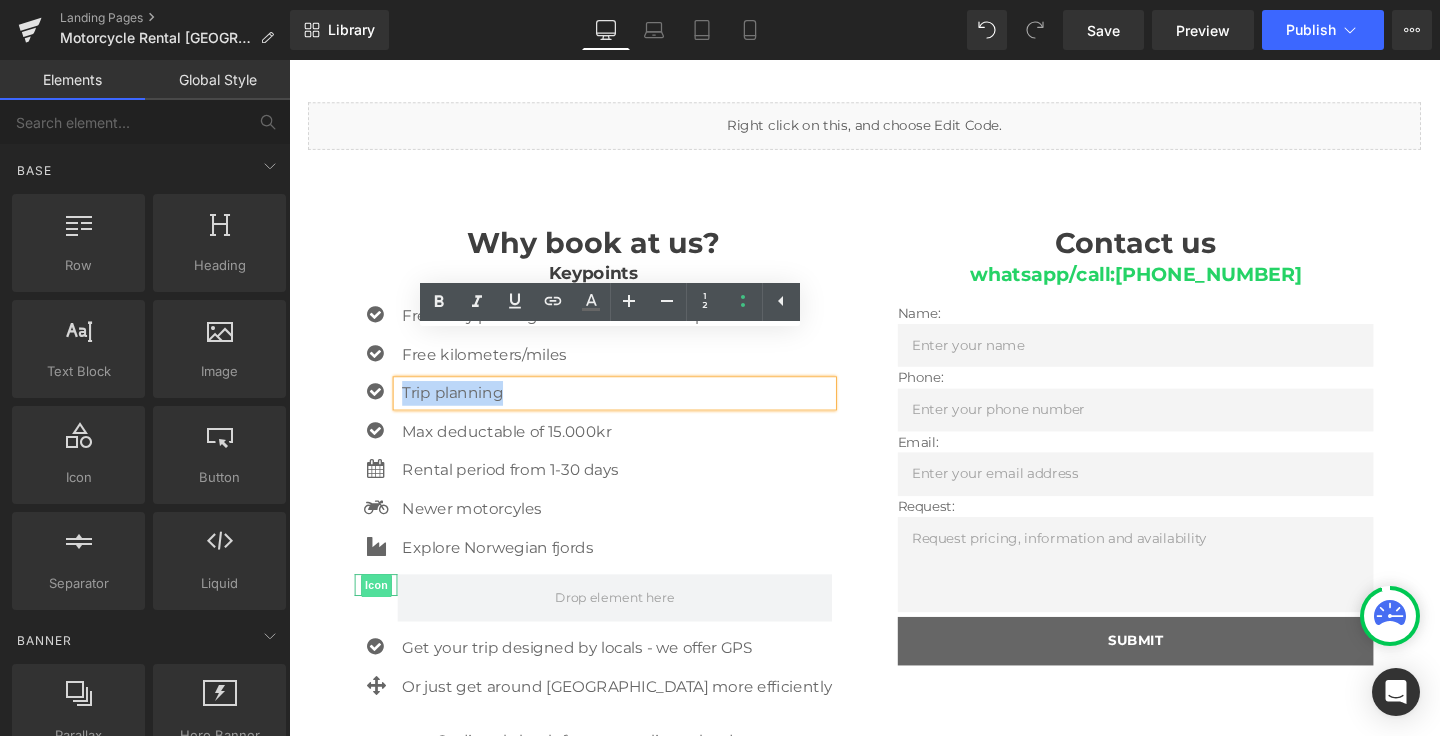 click on "Icon" at bounding box center [381, 613] 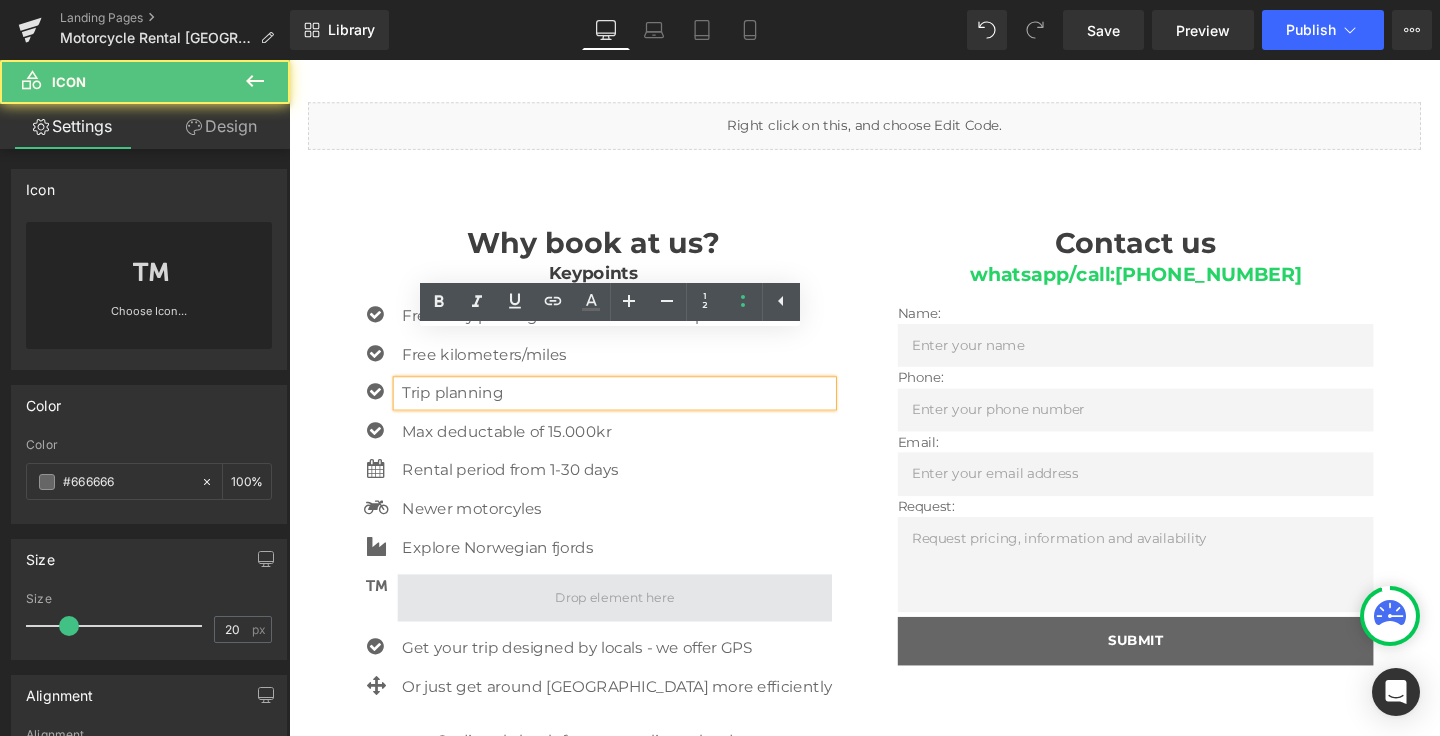 click at bounding box center [631, 626] 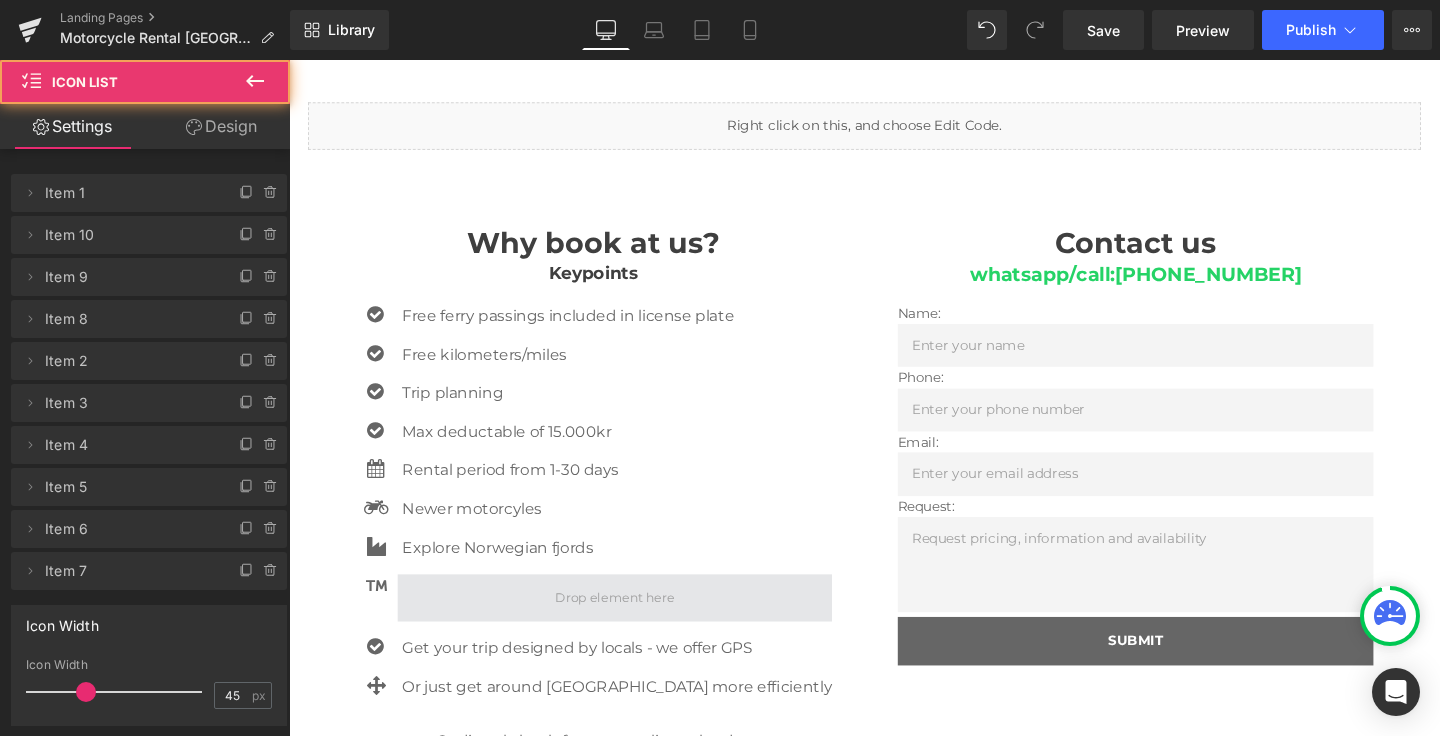 click at bounding box center [631, 626] 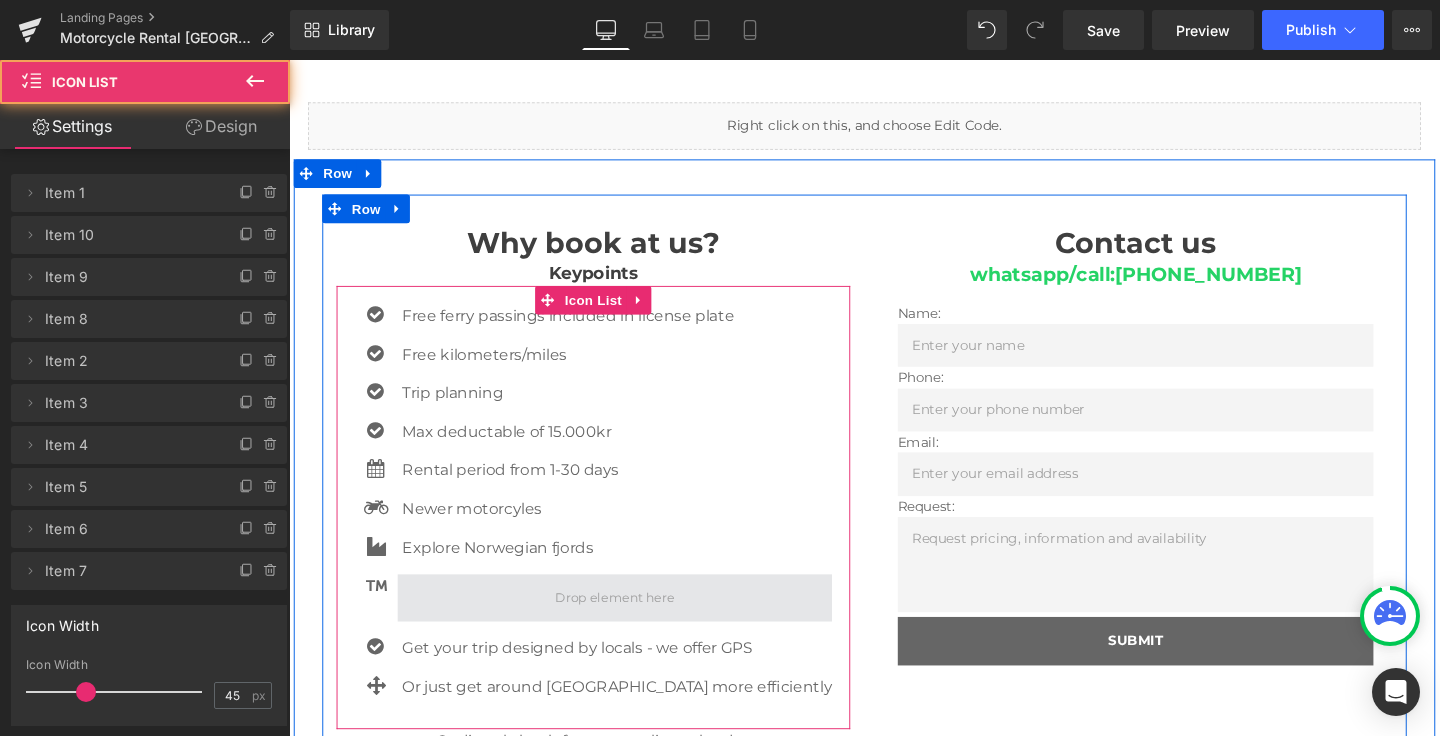 click at bounding box center (631, 626) 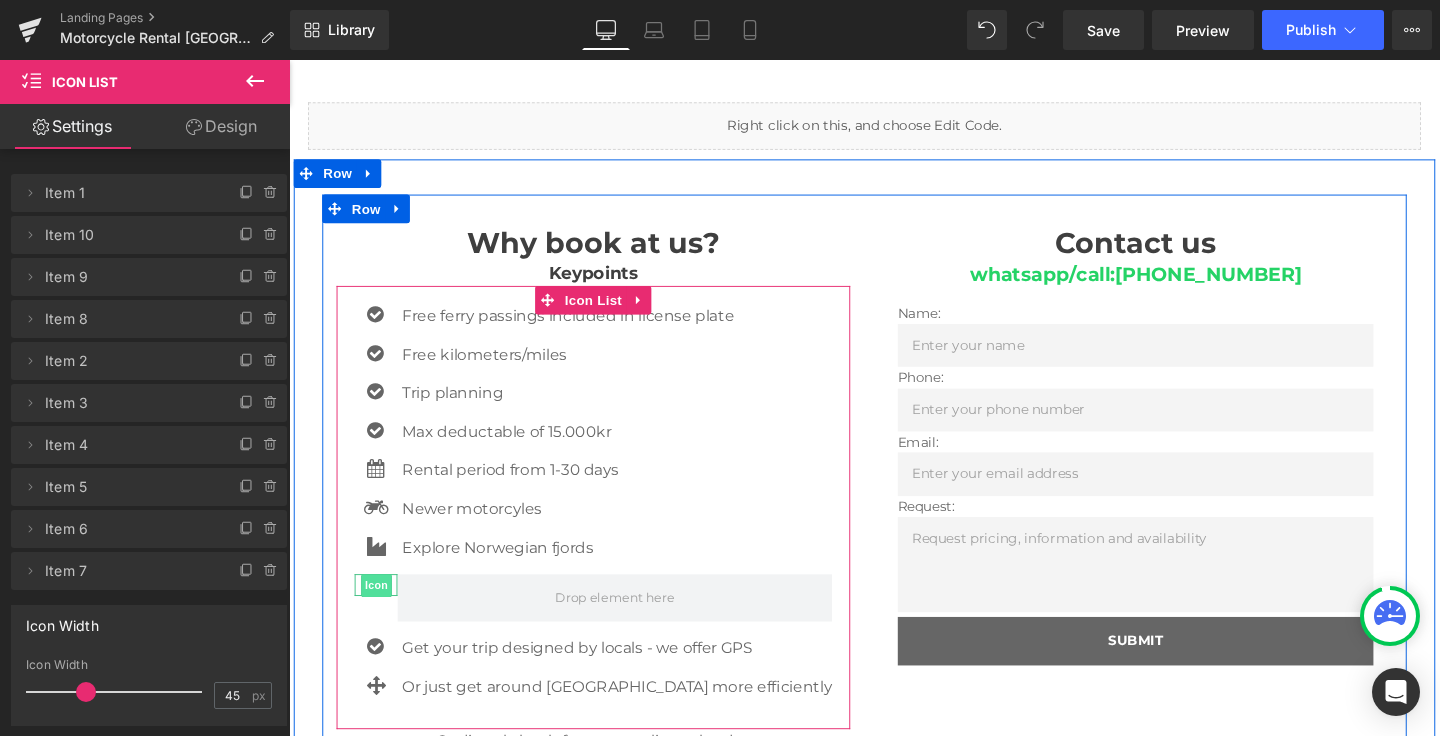 click on "Icon" at bounding box center [381, 613] 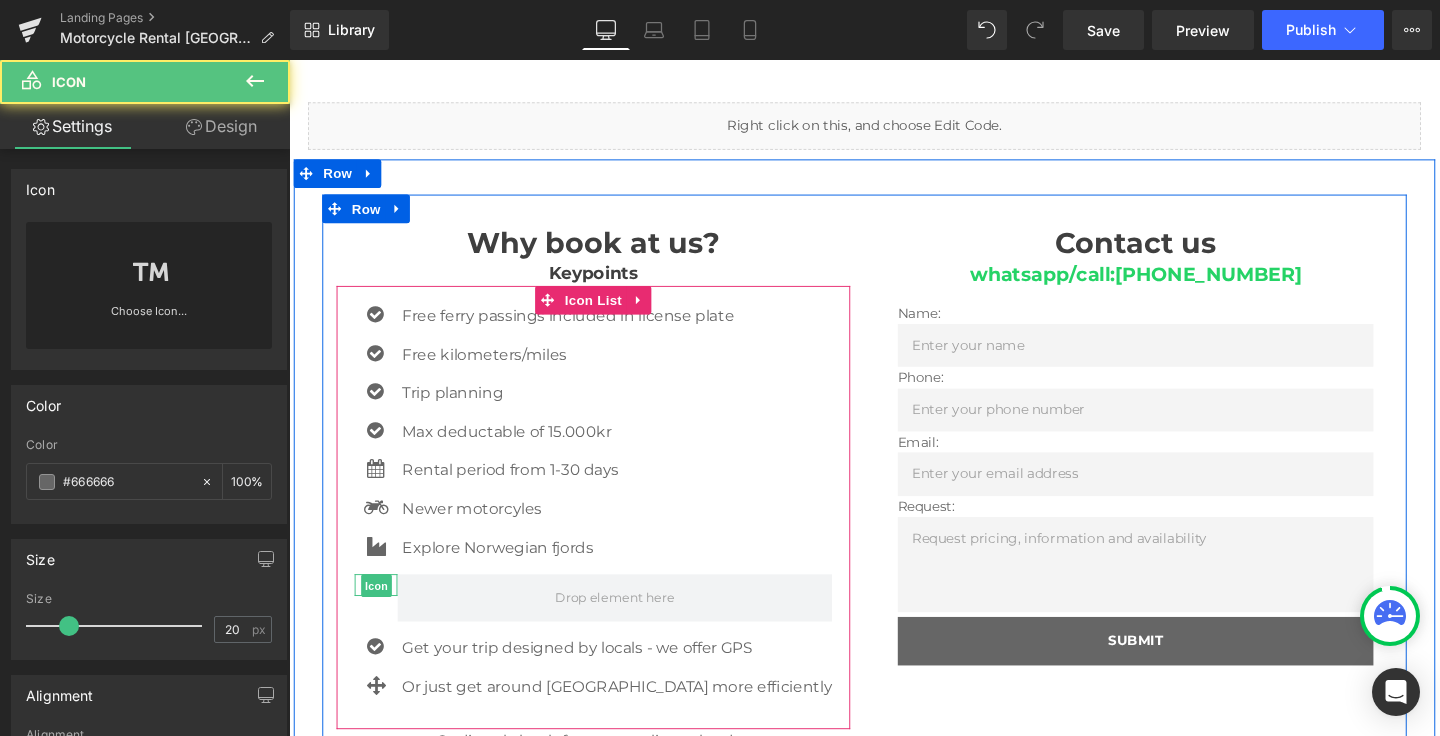 click on "Icon" at bounding box center (381, 614) 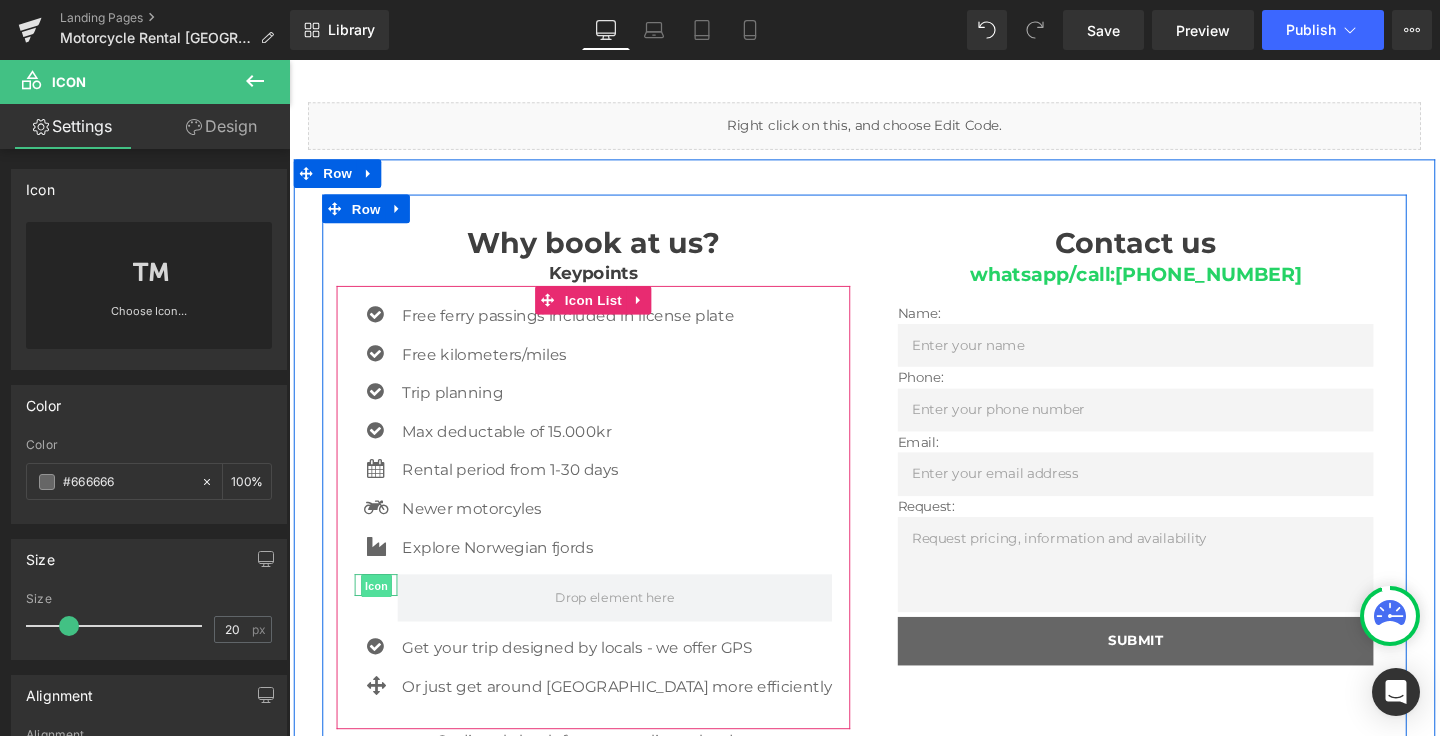 click on "Icon" at bounding box center [381, 614] 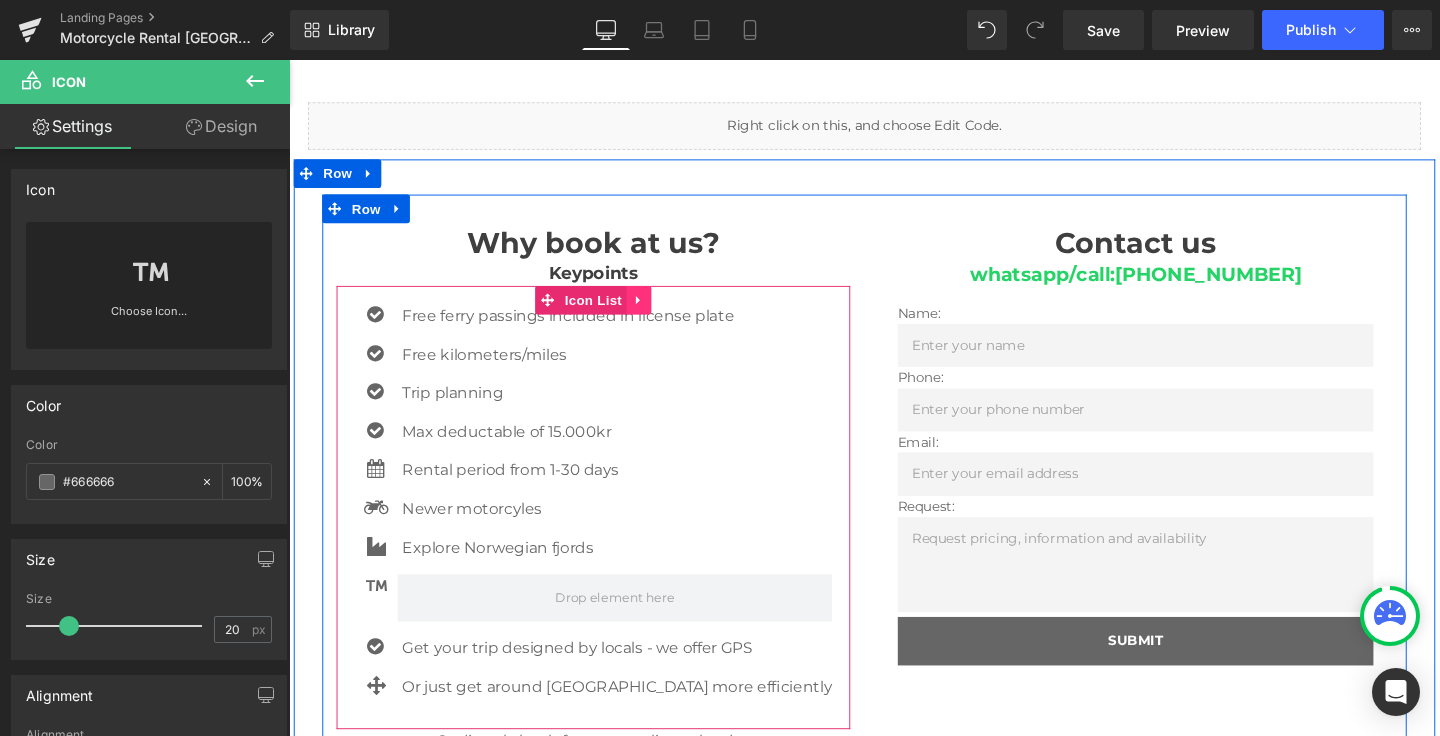 click 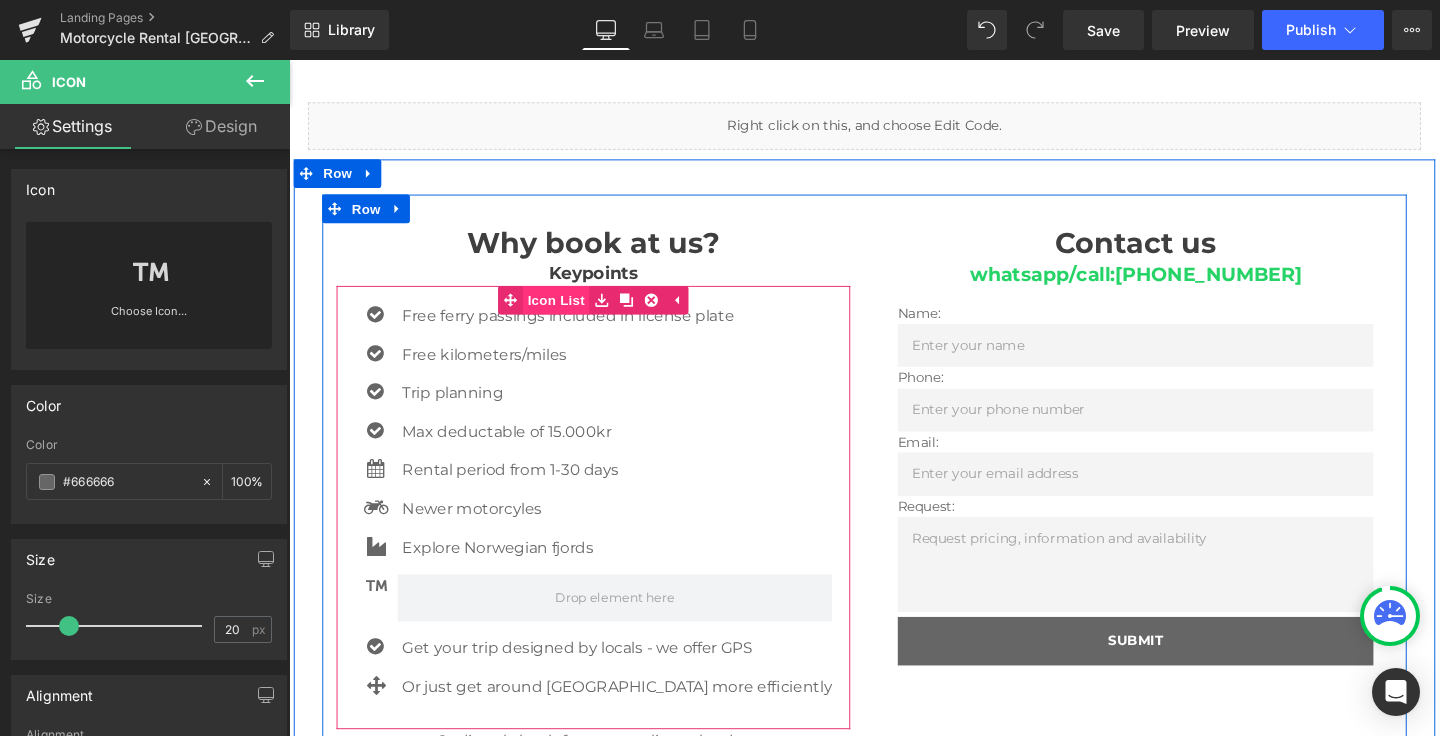 click on "Icon List" at bounding box center [570, 313] 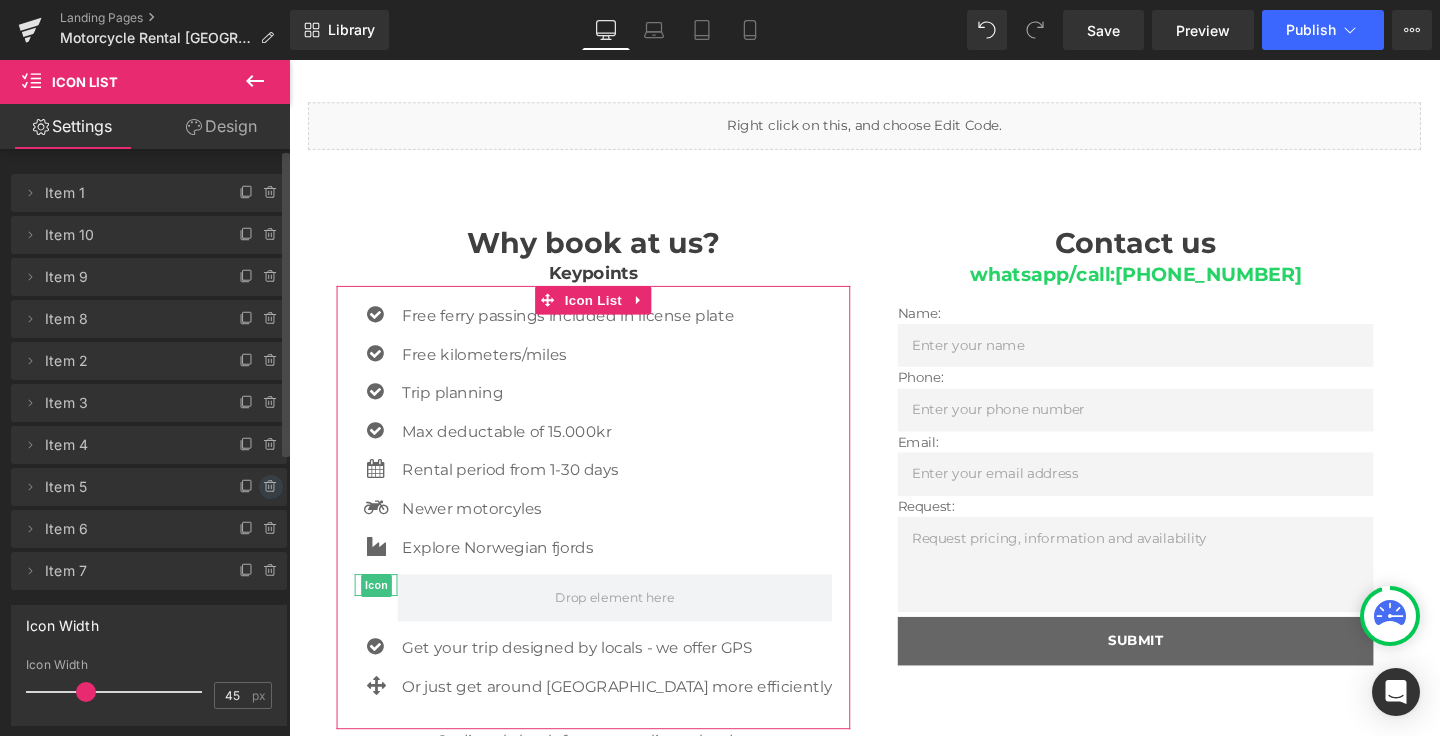 click 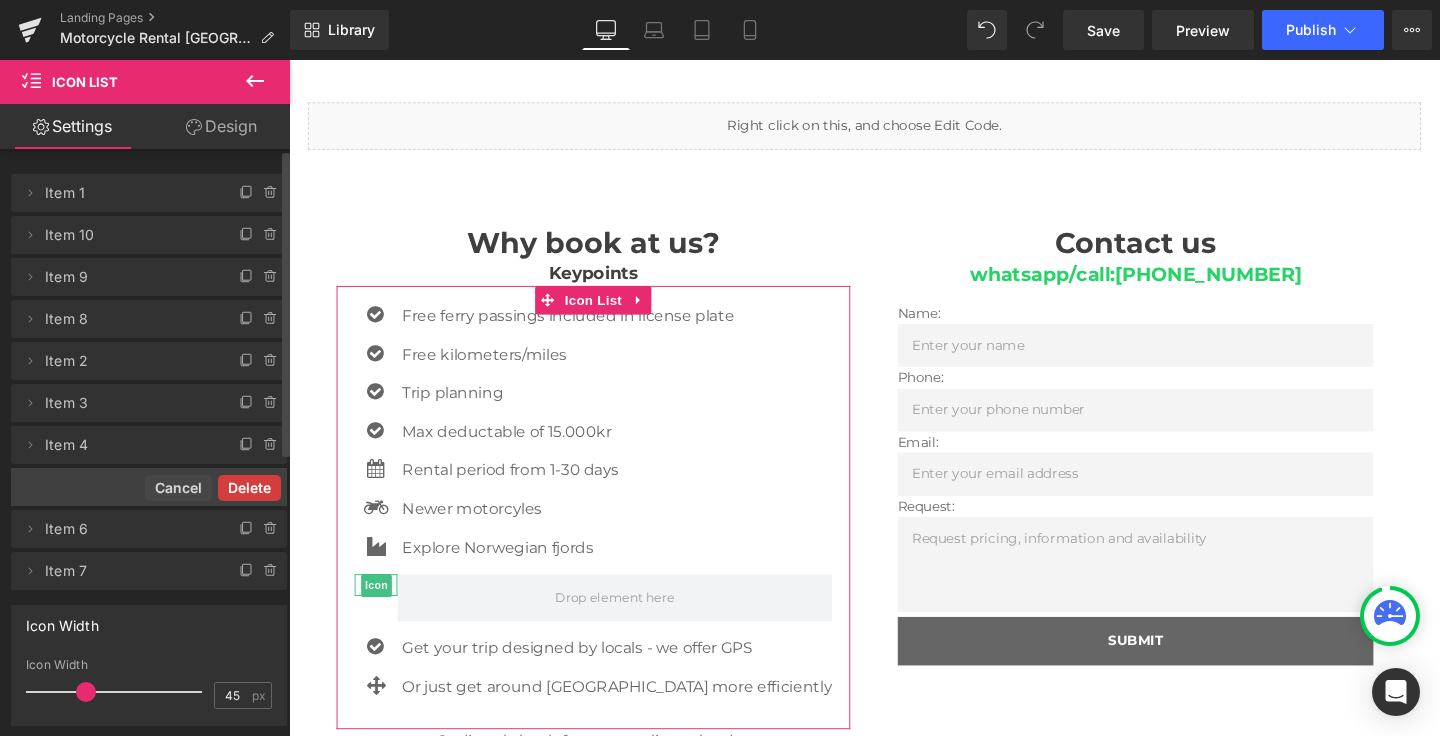 click on "Delete" at bounding box center [249, 488] 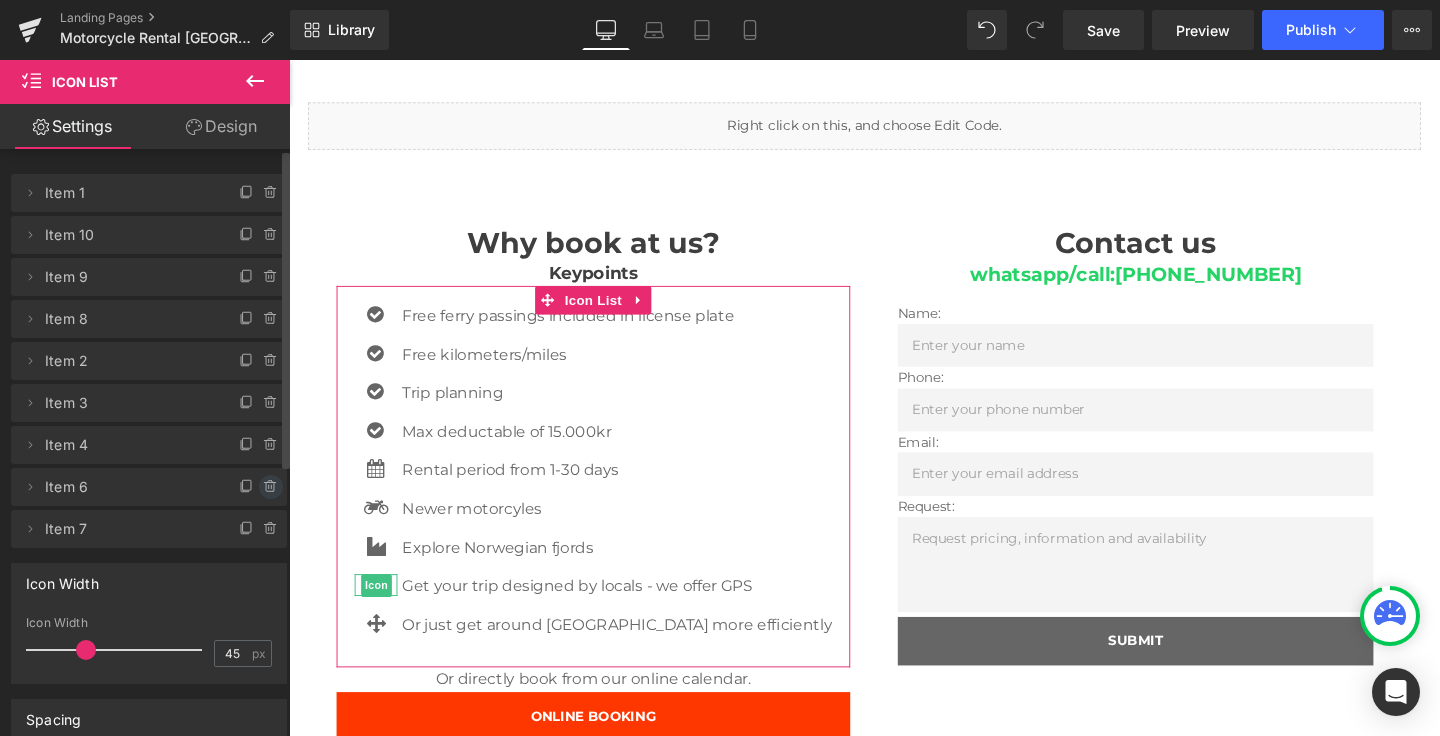 click 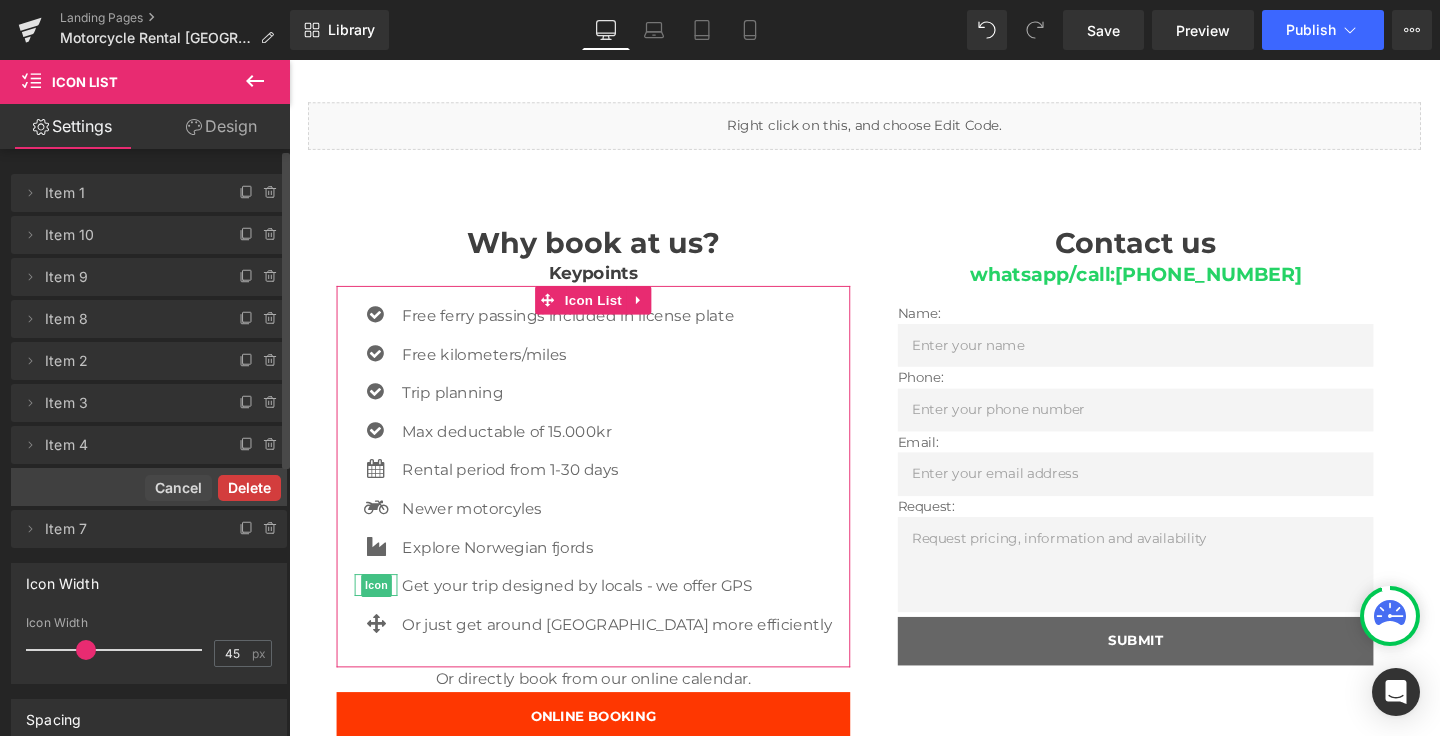 click on "Delete" at bounding box center [249, 488] 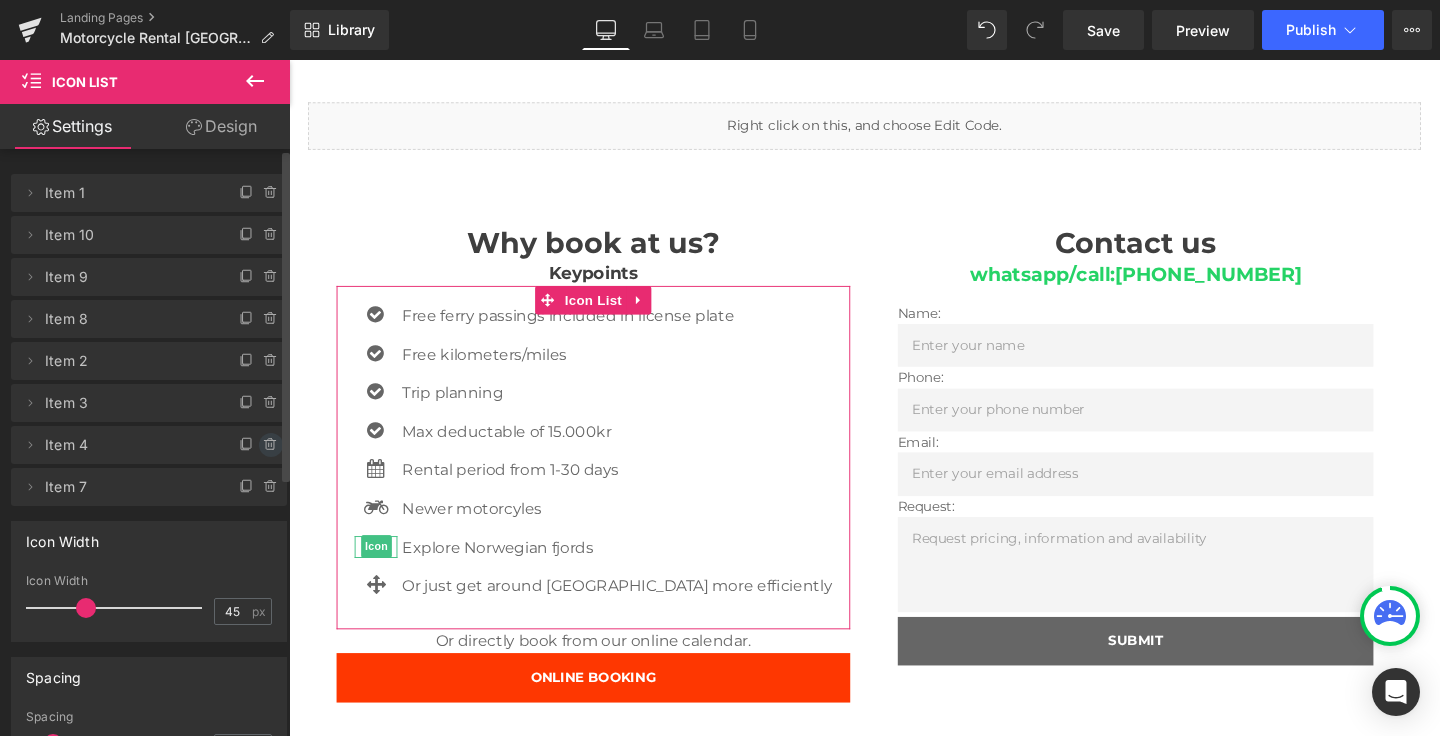 click 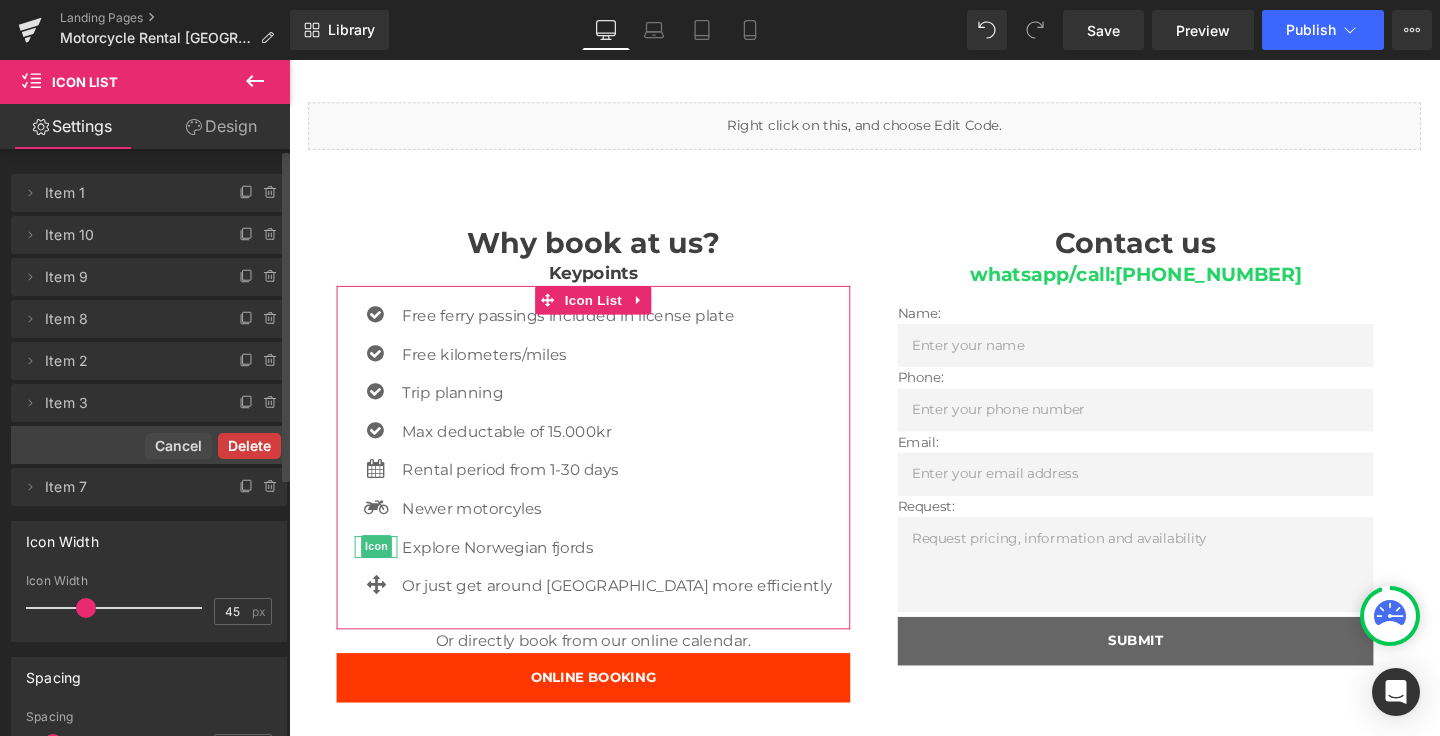 click on "Delete" at bounding box center [249, 446] 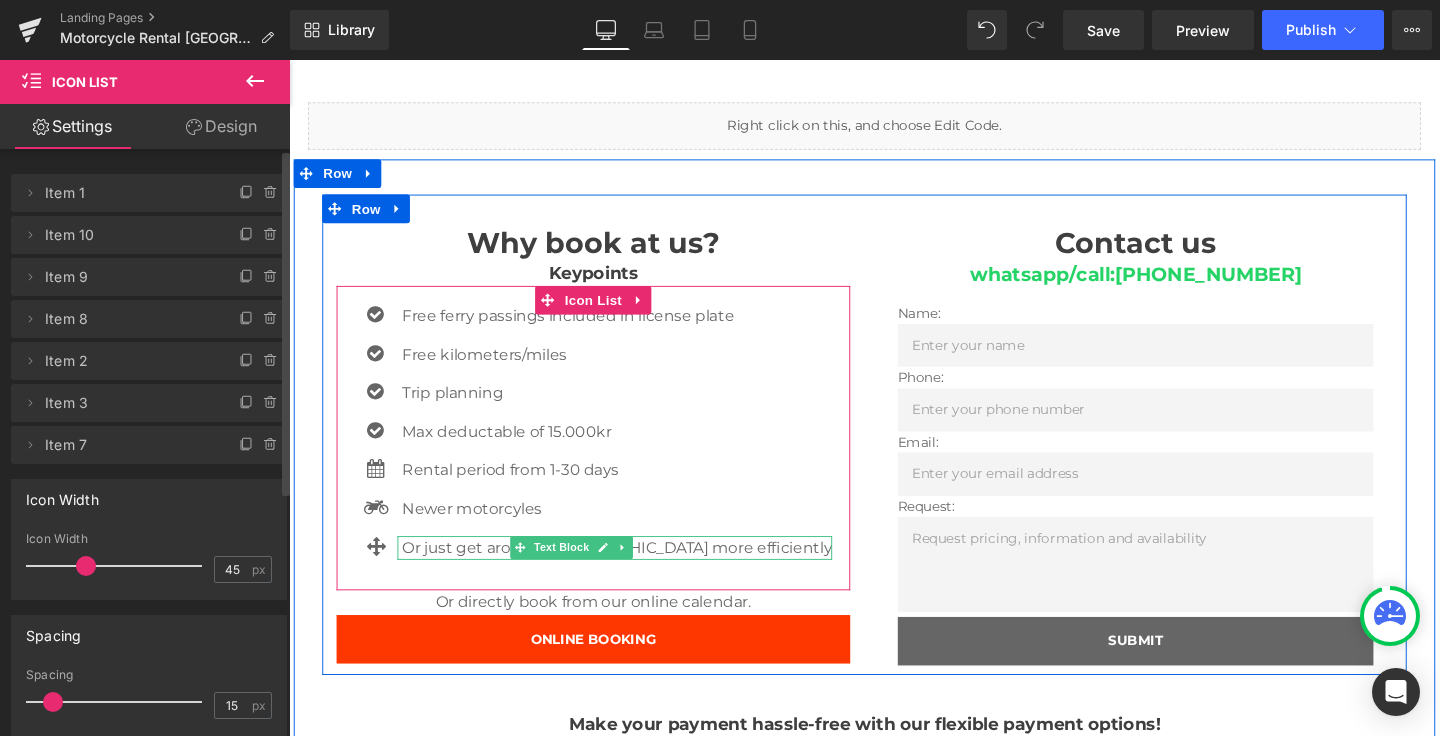 click on "Or just get around [GEOGRAPHIC_DATA] more efficiently" at bounding box center (634, 574) 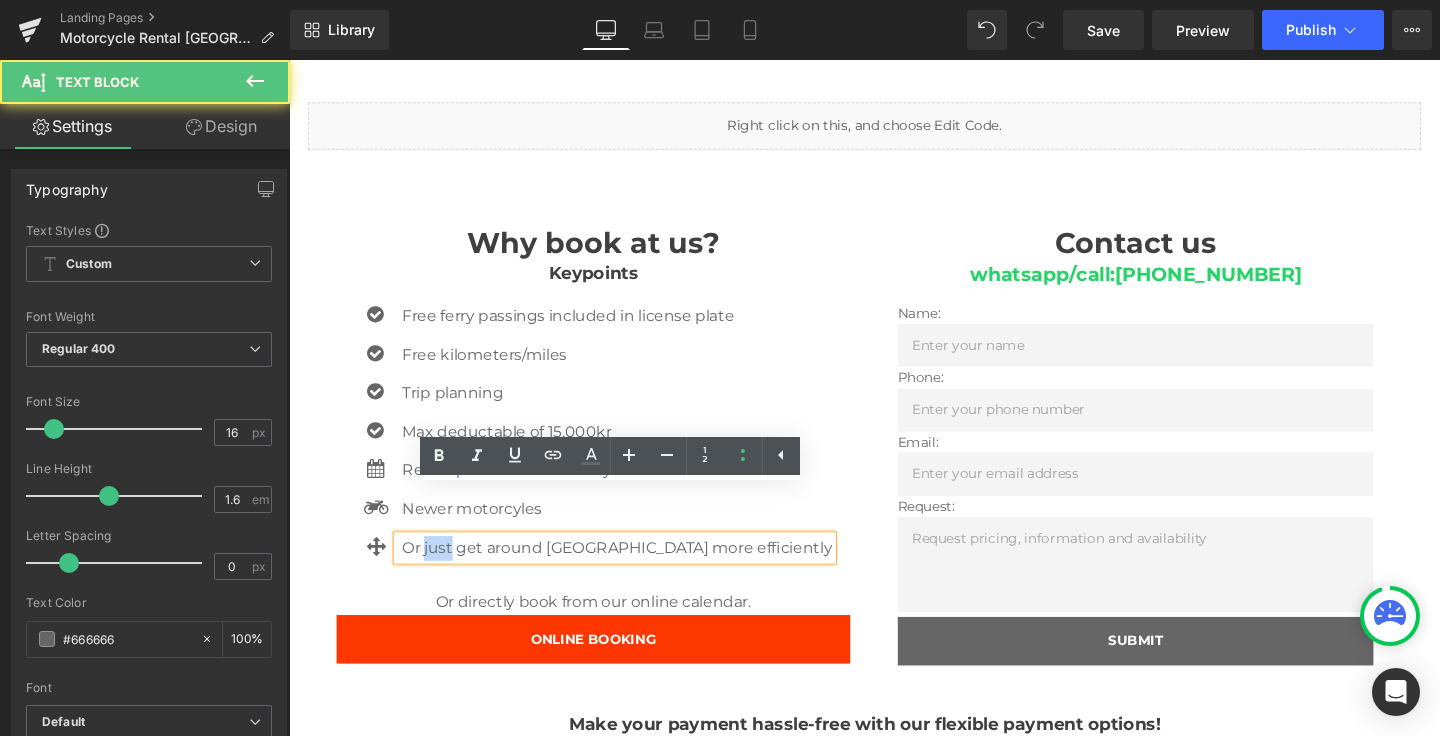 click on "Or just get around [GEOGRAPHIC_DATA] more efficiently" at bounding box center (634, 574) 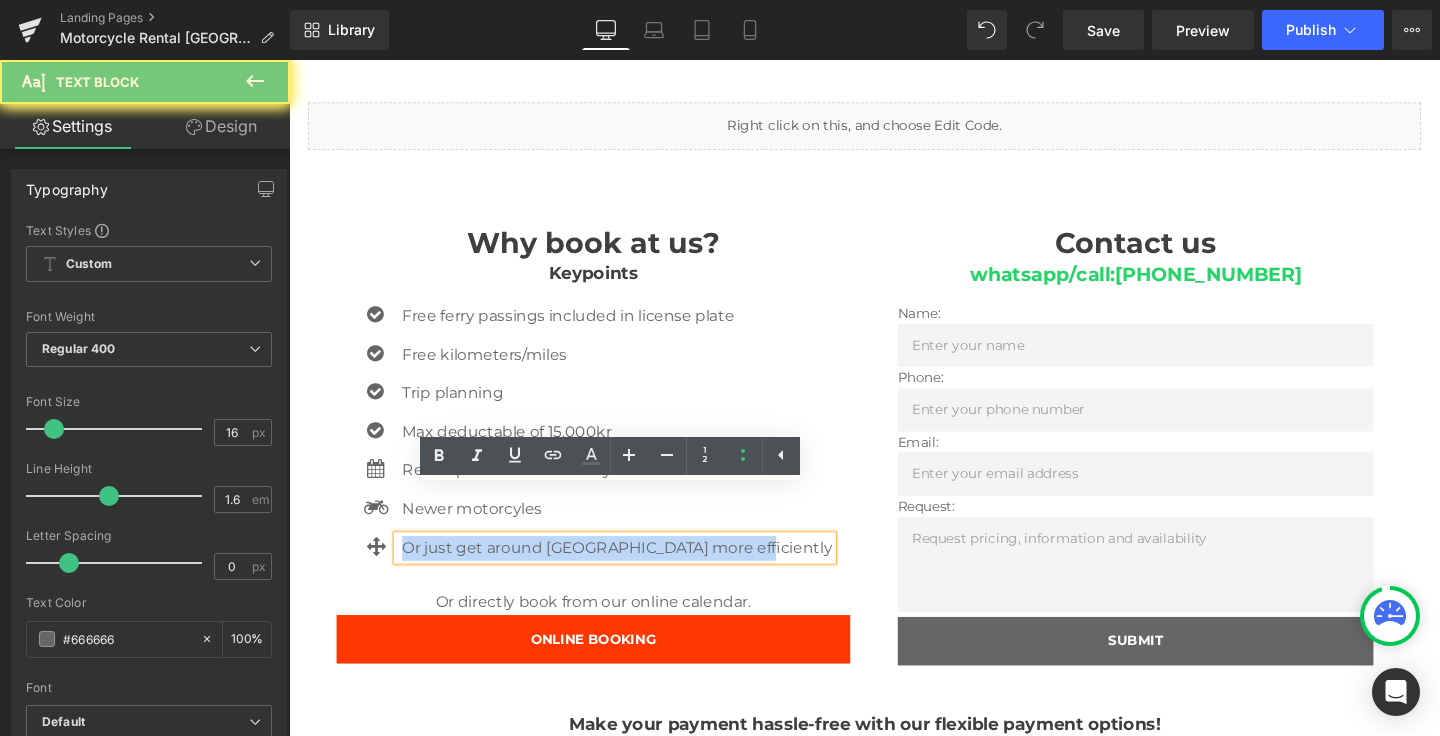 click on "Or just get around [GEOGRAPHIC_DATA] more efficiently" at bounding box center (634, 574) 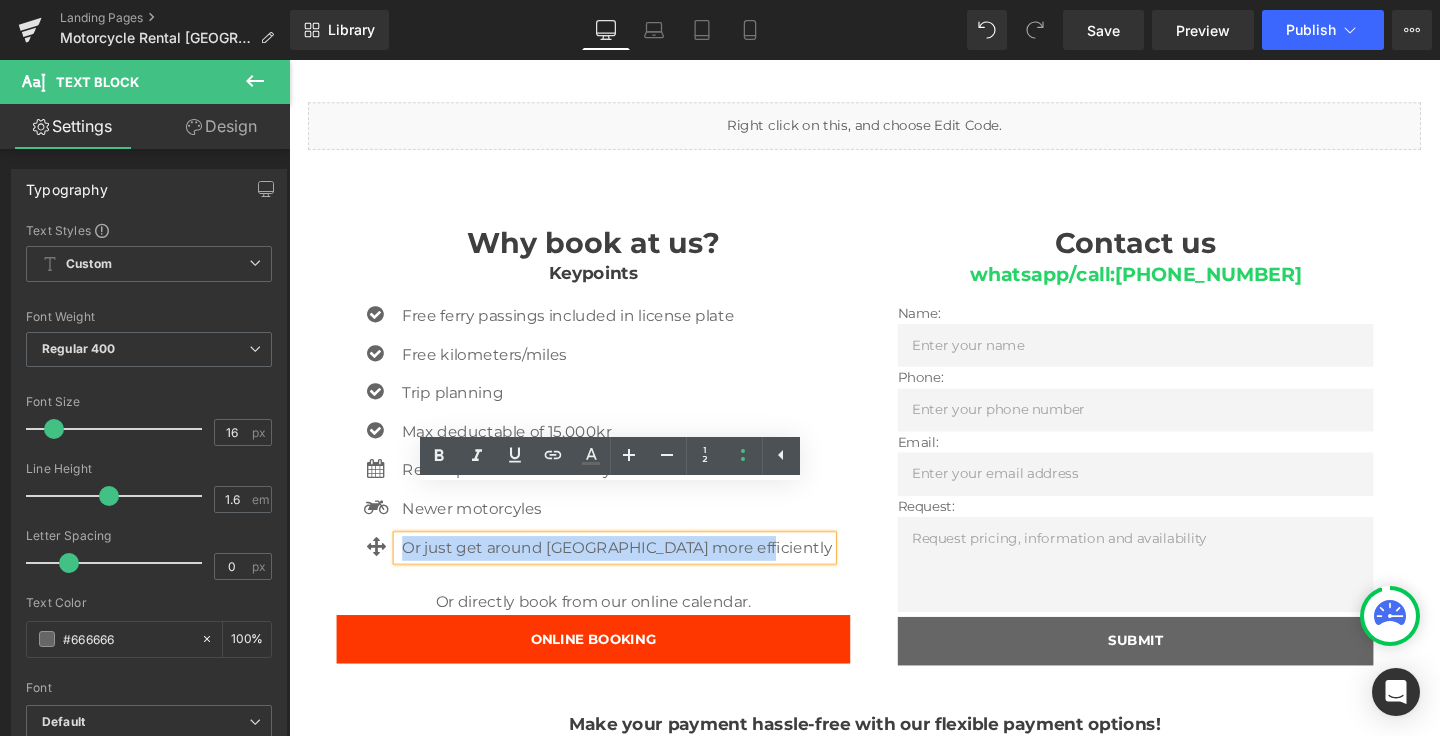 type 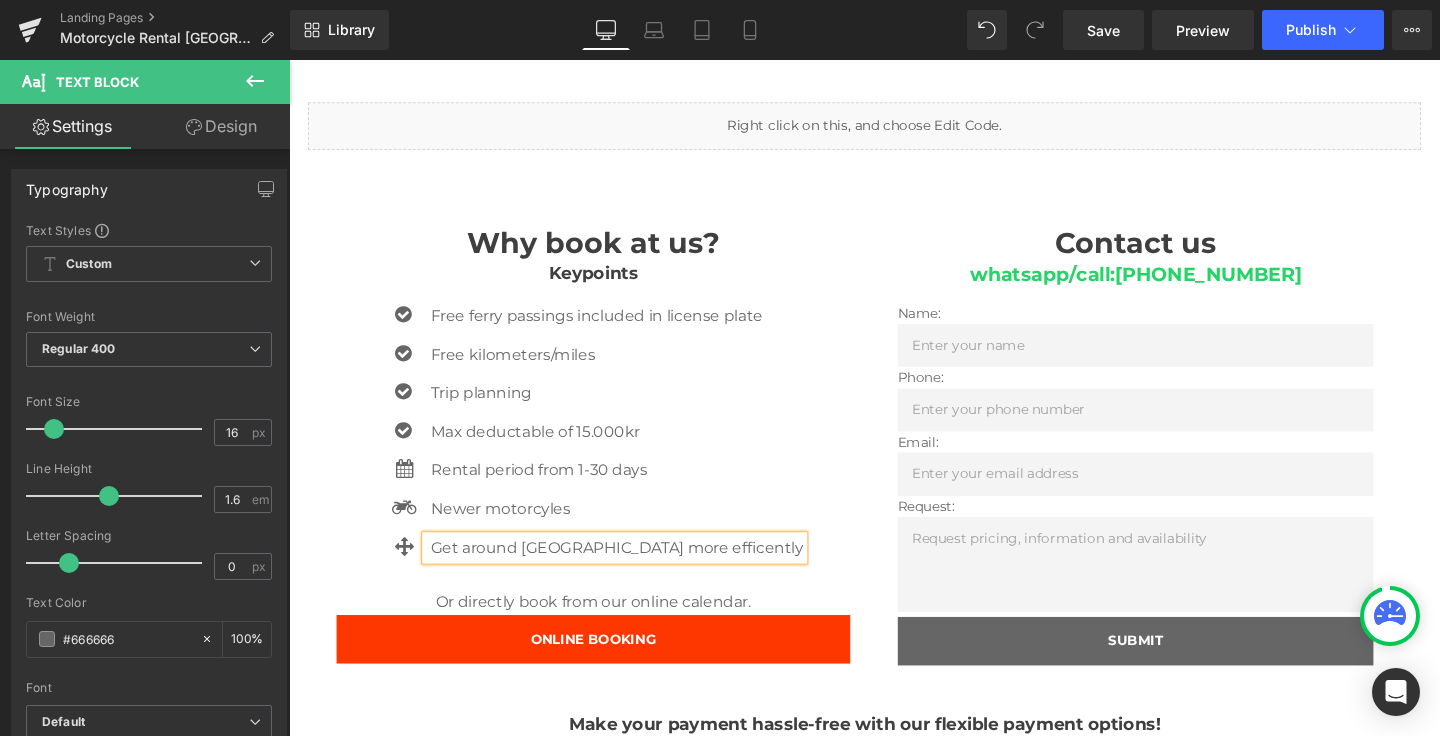 click on "Icon
Free ferry passings included in license plate
Text Block
Icon
Free kilometers/miles Text Block
Icon
Trip planning Text Block" at bounding box center (609, 459) 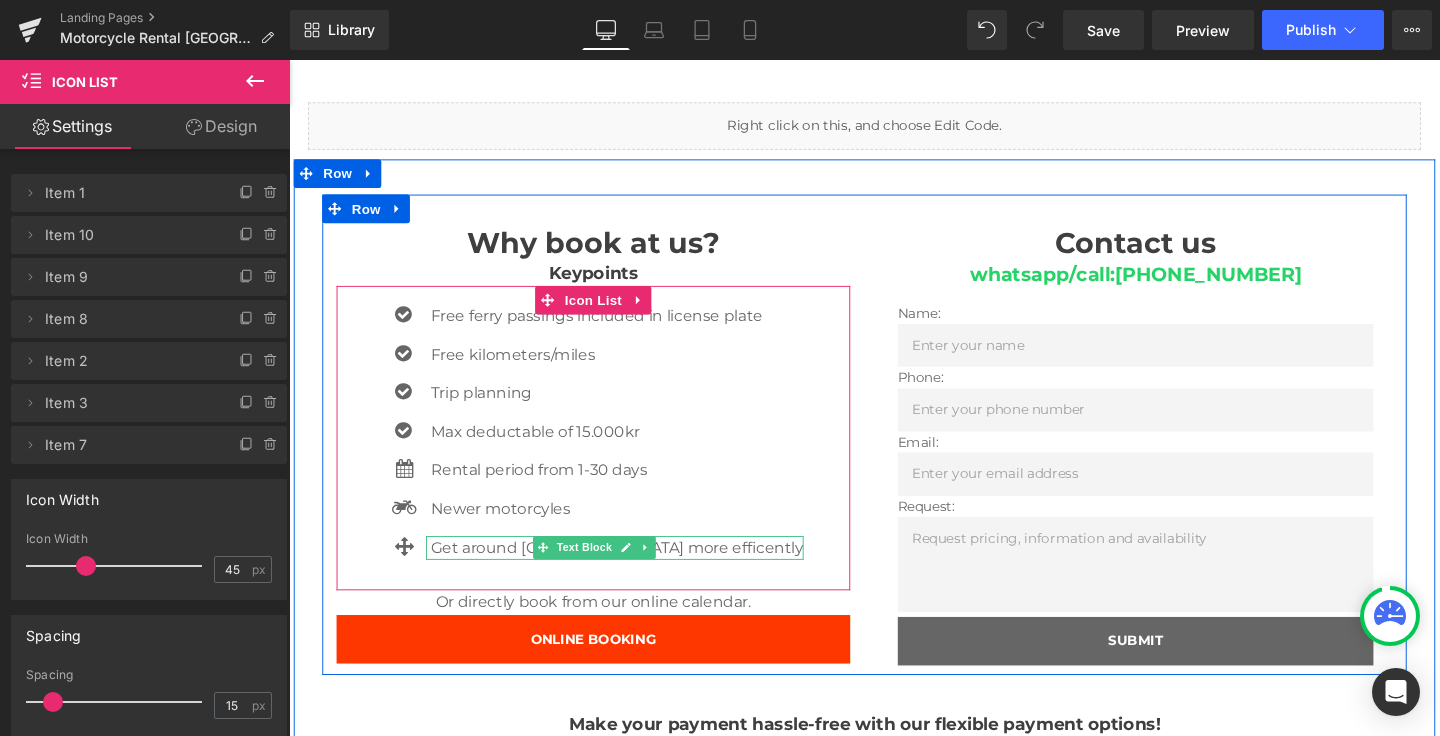 click on "Get around [GEOGRAPHIC_DATA] more efficently" at bounding box center [634, 574] 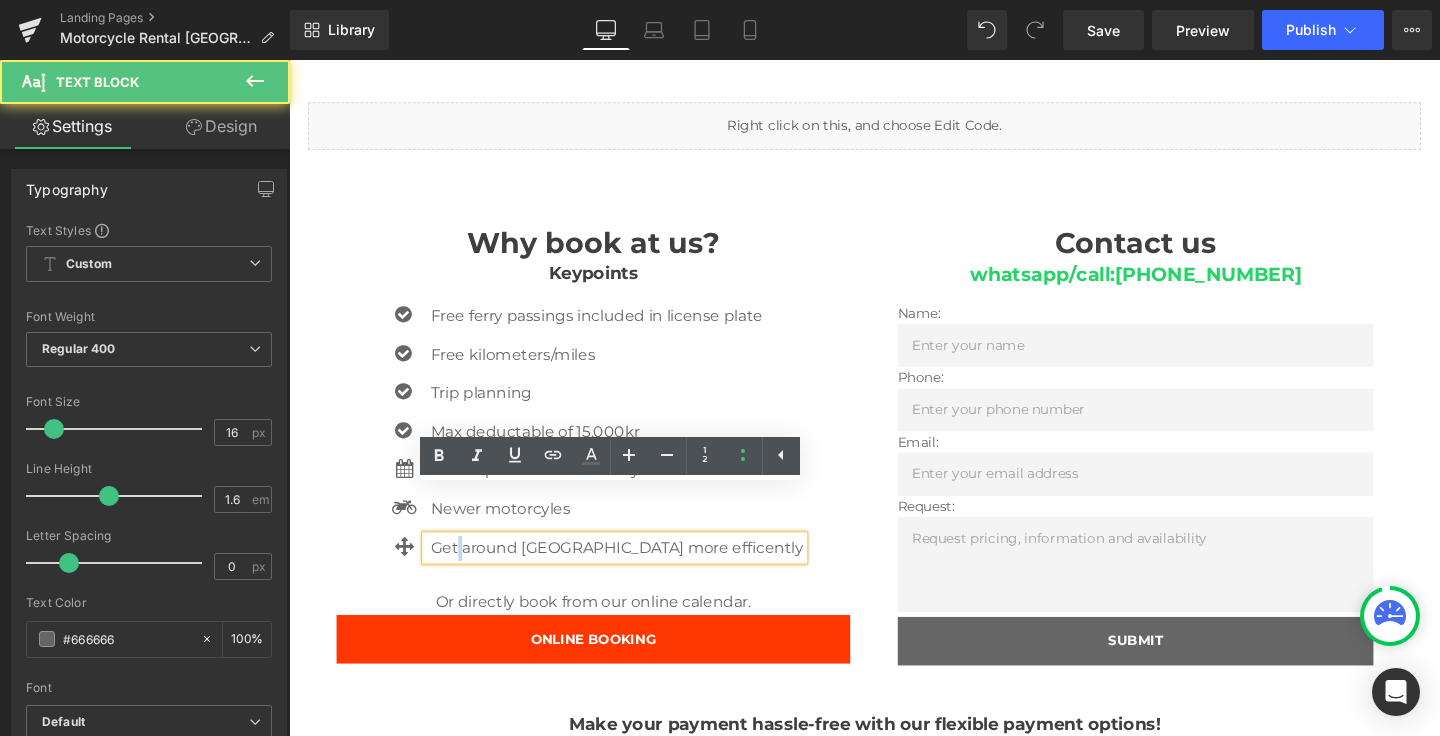 click on "Get around [GEOGRAPHIC_DATA] more efficently" at bounding box center [634, 574] 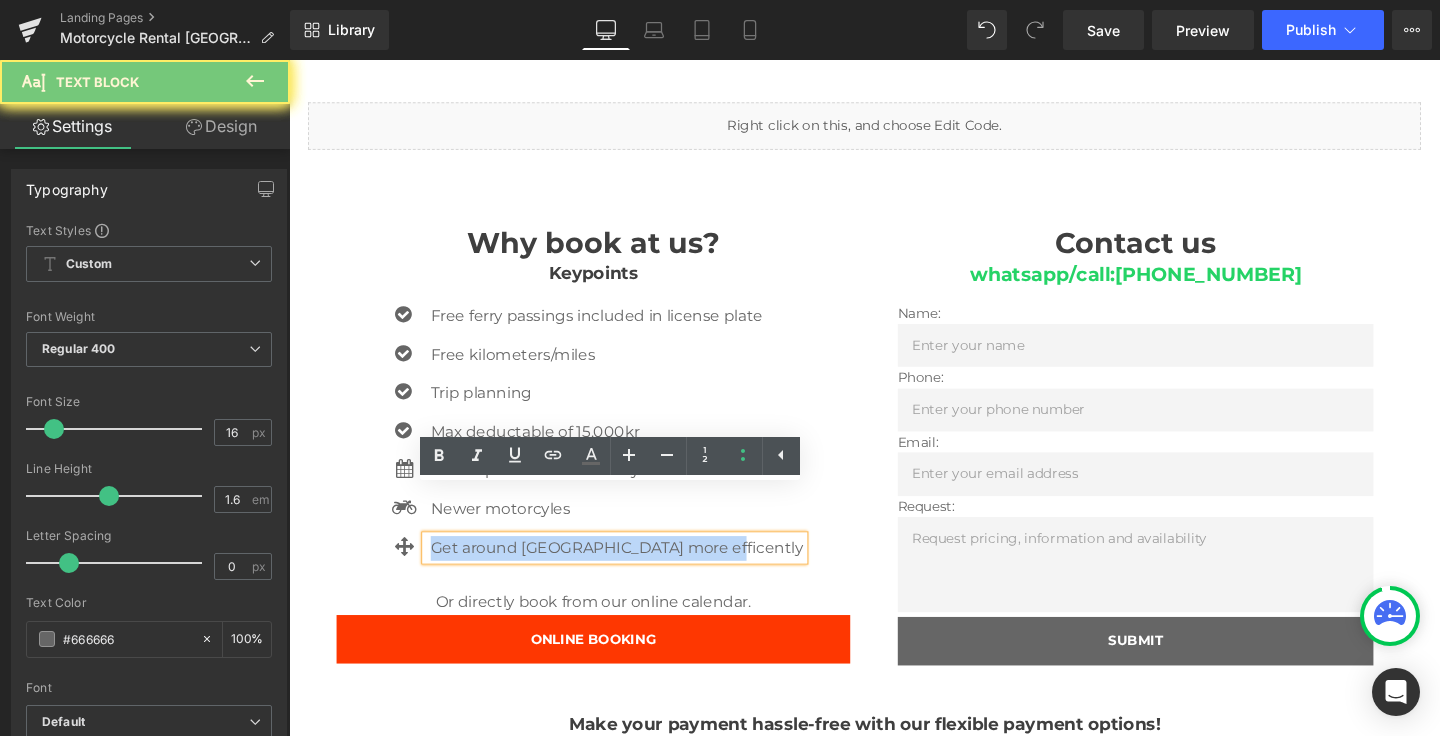 click on "Get around [GEOGRAPHIC_DATA] more efficently" at bounding box center [634, 574] 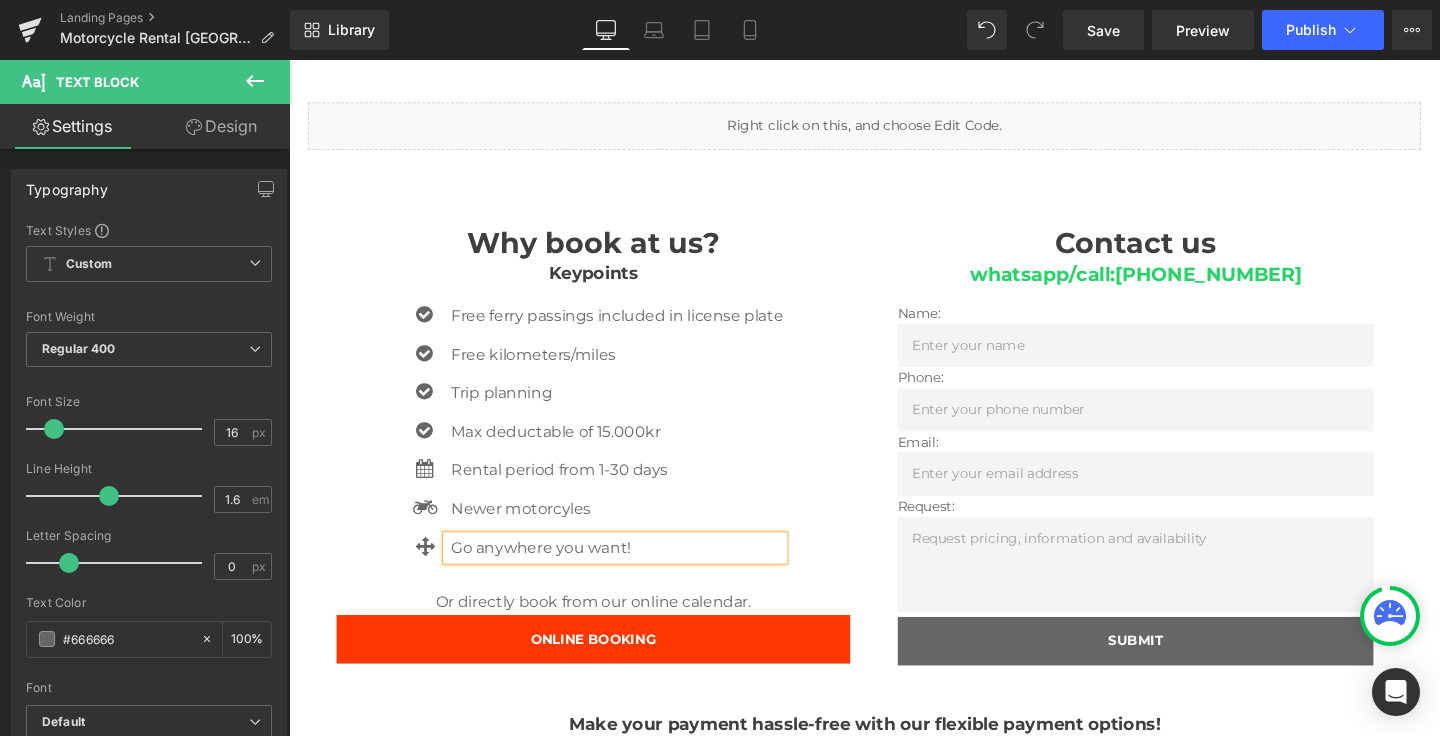 click on "Why book at us? Heading         Keypoints Heading
Icon
Free ferry passings included in license plate
Text Block
Icon
Free kilometers/miles Text Block
Icon
Trip planning Text Block         Icon" at bounding box center [609, 463] 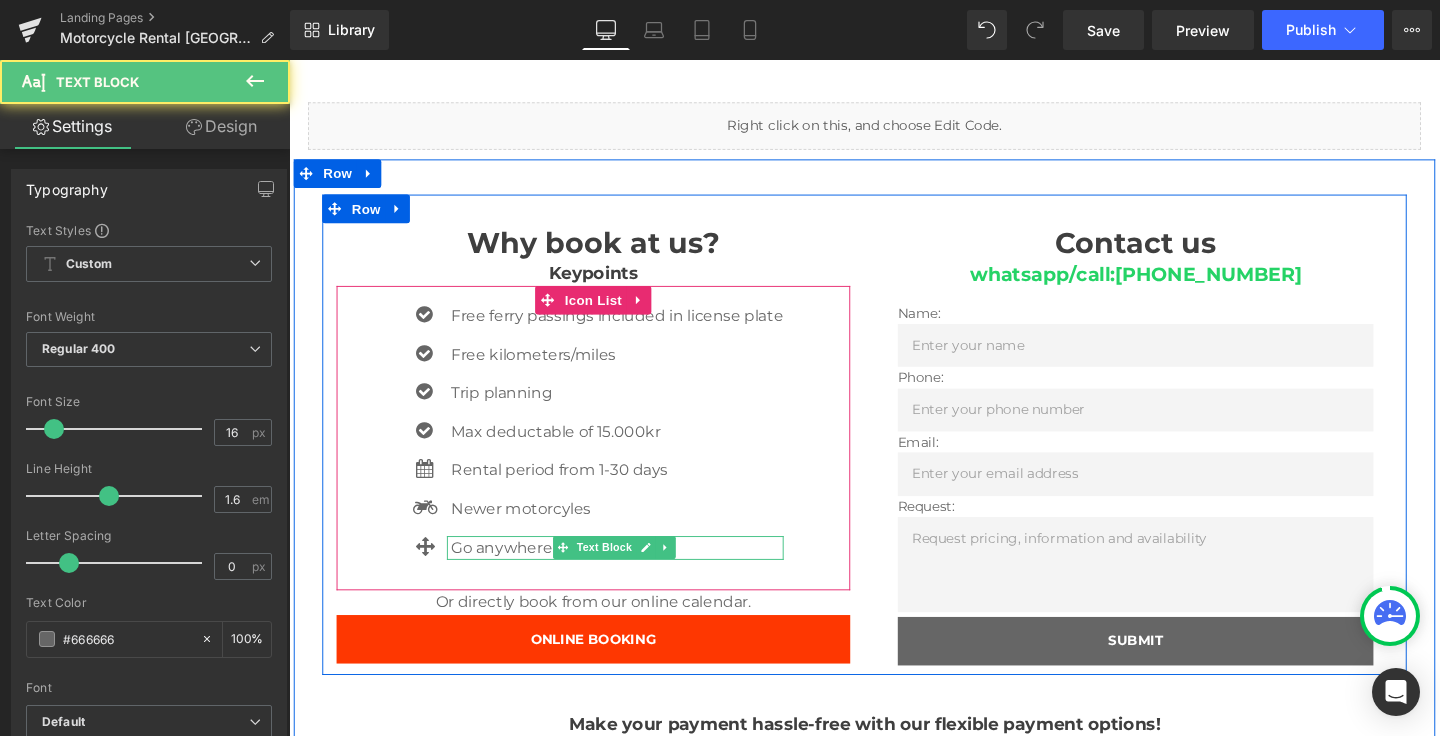 click on "Go anywhere you want!" at bounding box center (634, 574) 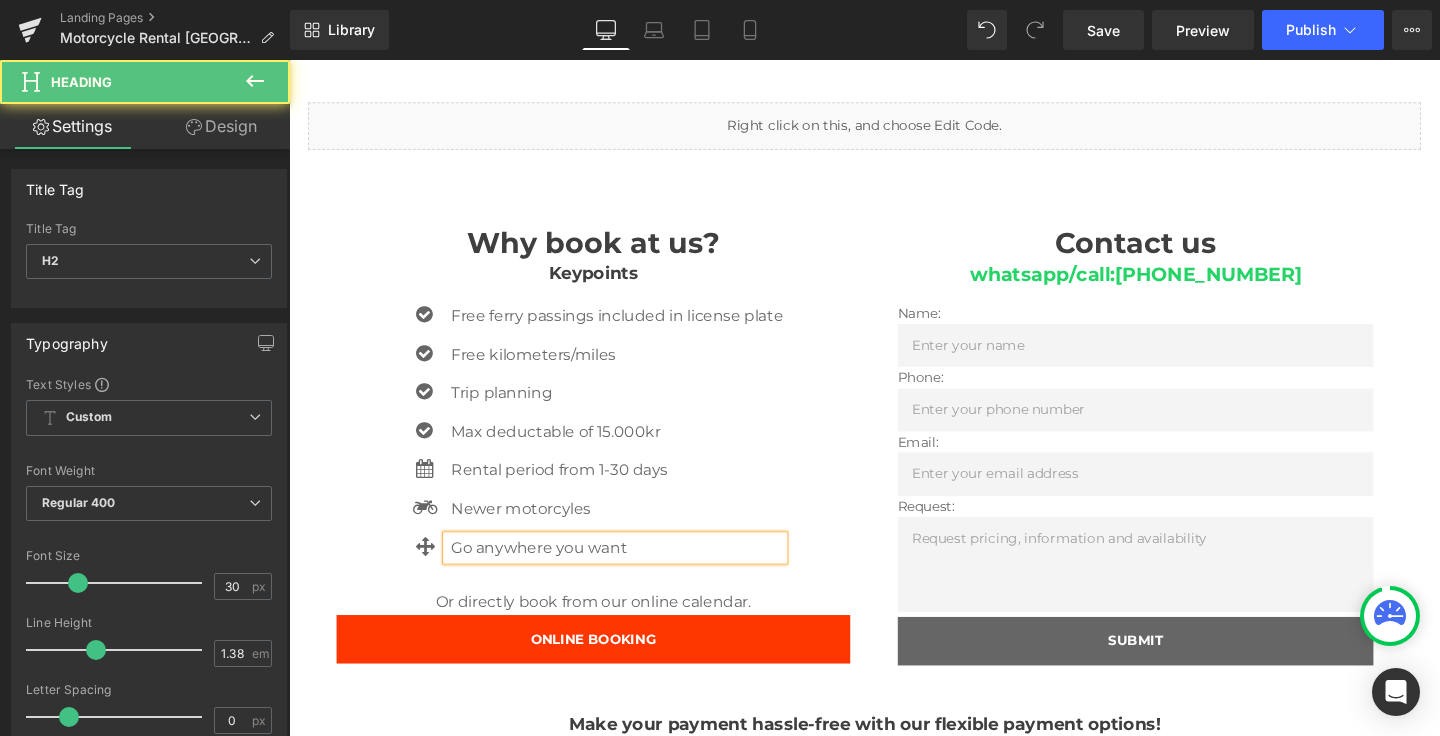 click at bounding box center (289, 60) 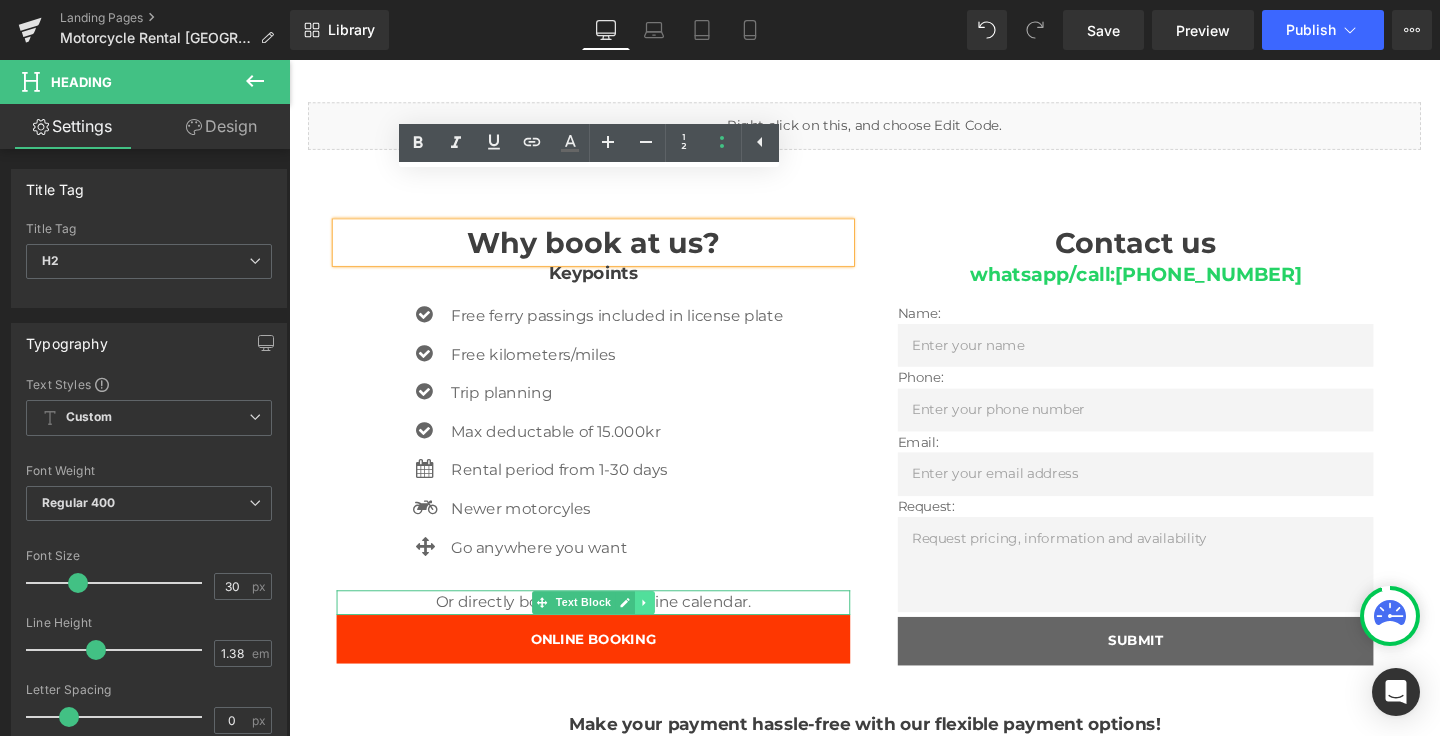 click 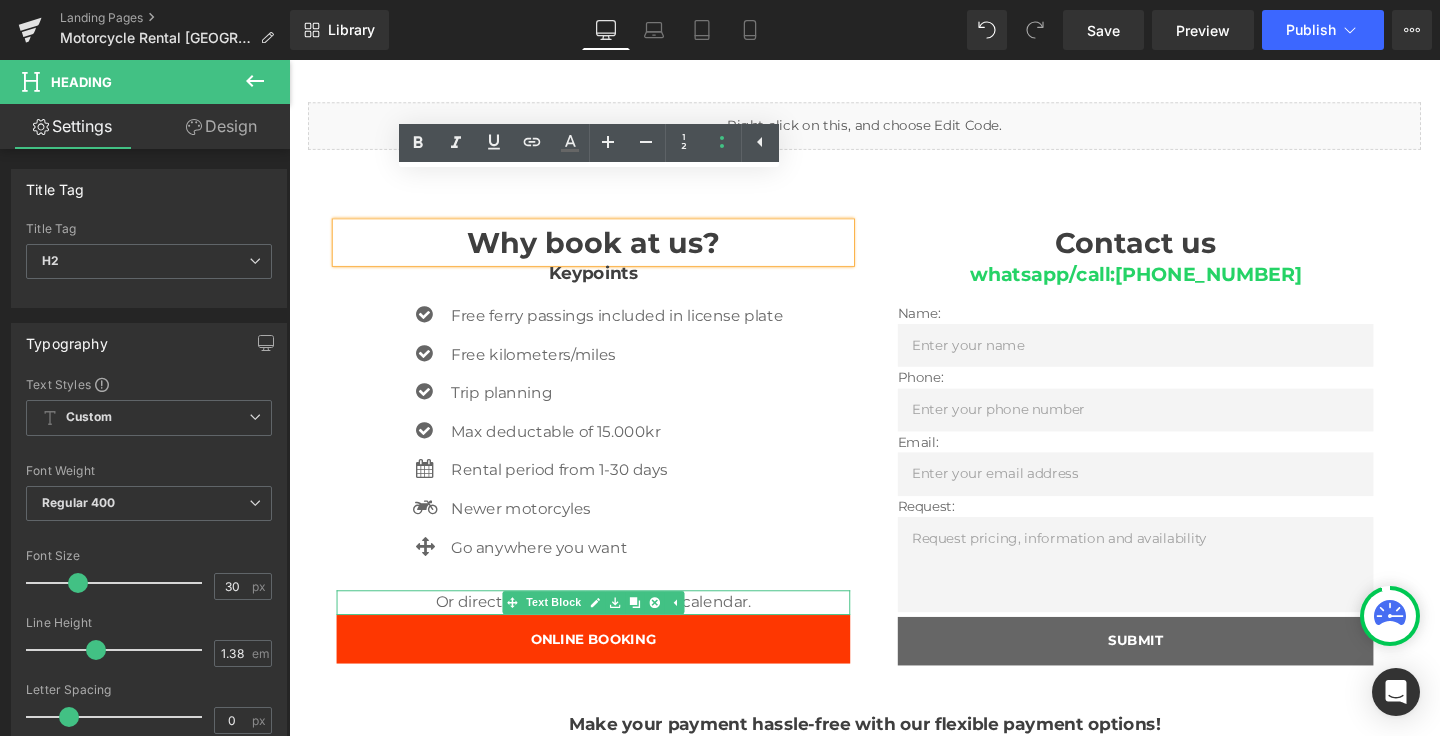 click on "Or directly book from our online calendar." at bounding box center [609, 631] 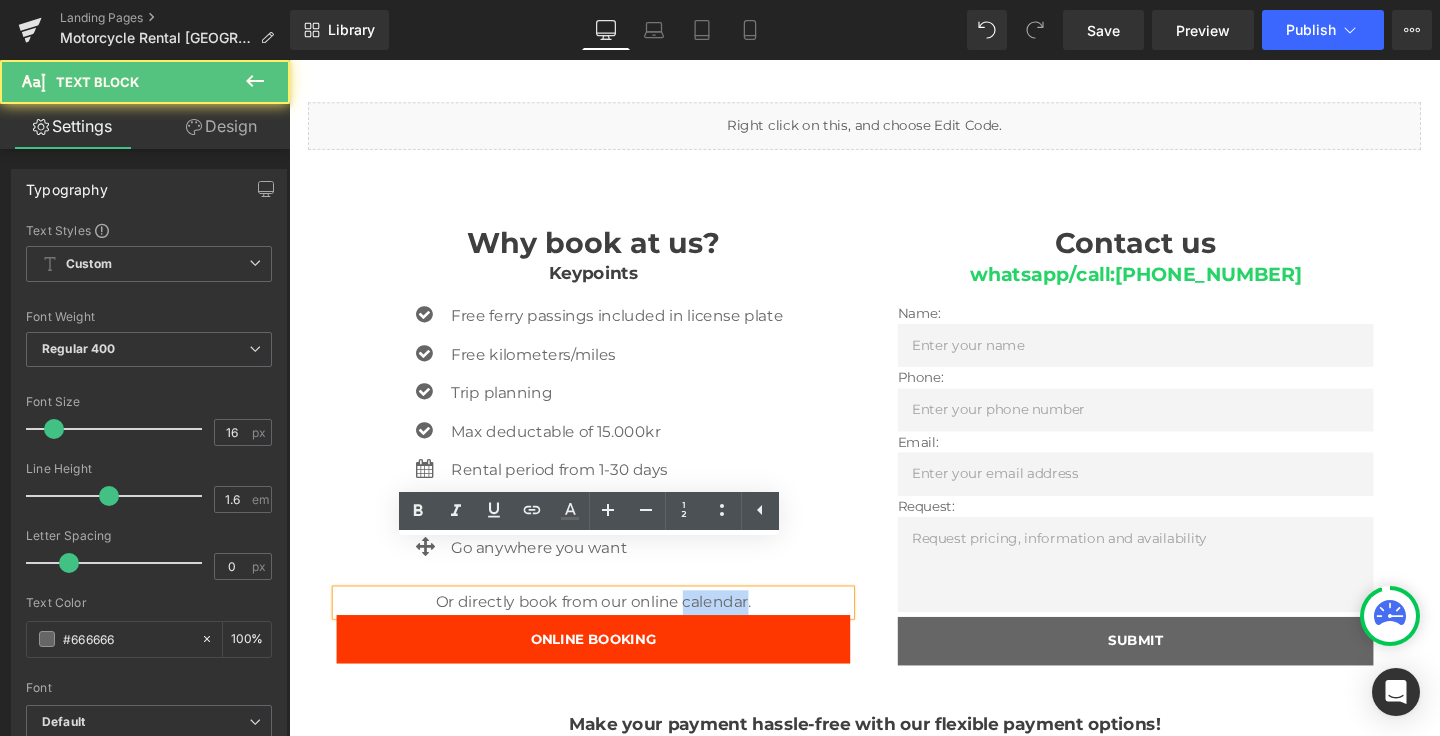 click on "Or directly book from our online calendar." at bounding box center [609, 631] 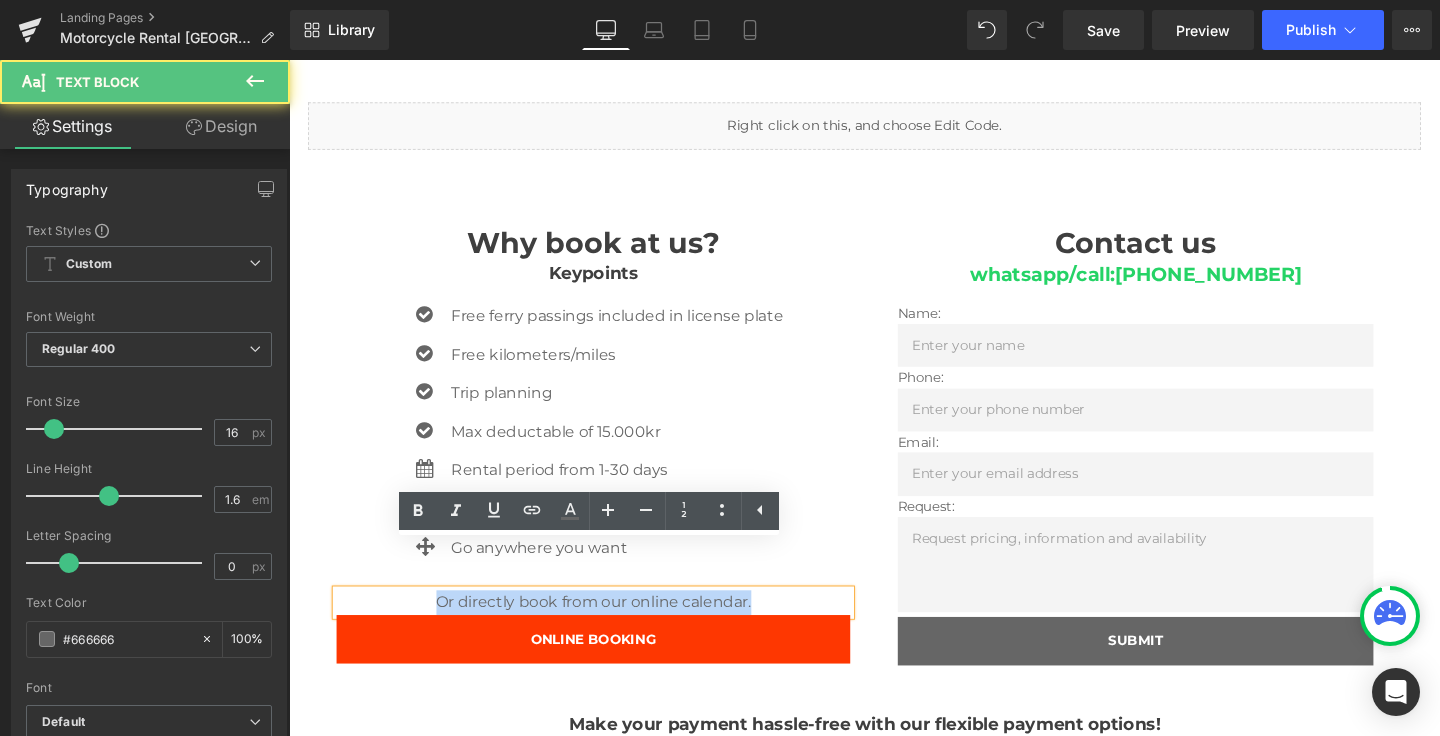 click on "Or directly book from our online calendar." at bounding box center (609, 631) 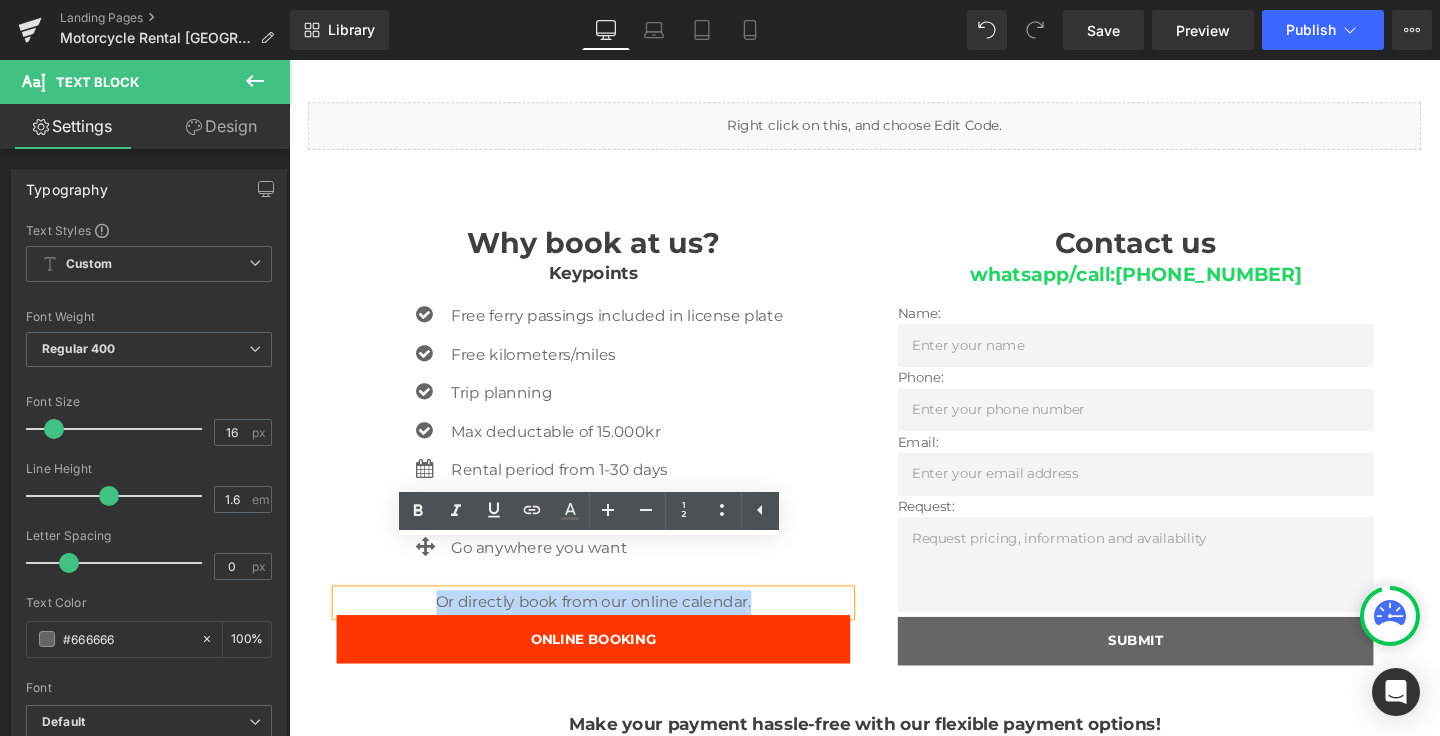 type 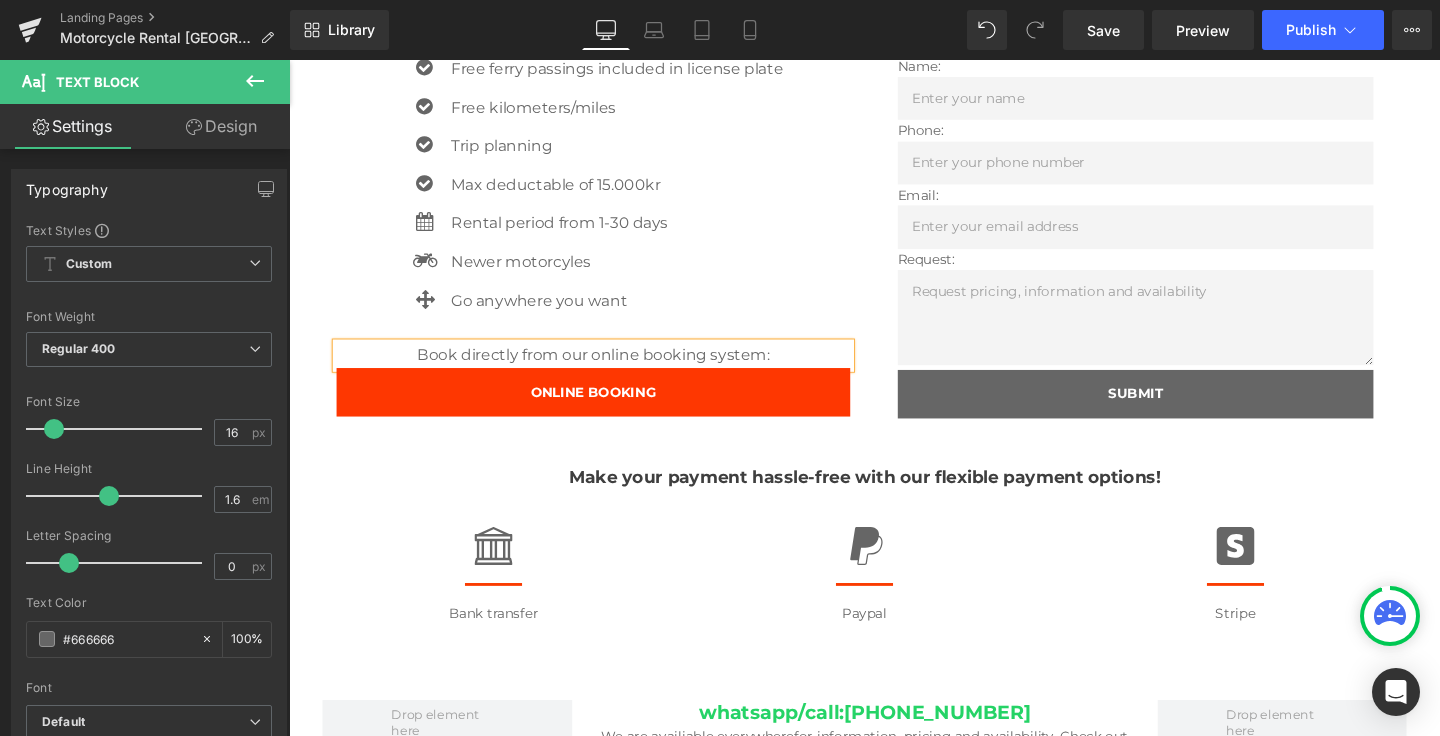 scroll, scrollTop: 1584, scrollLeft: 0, axis: vertical 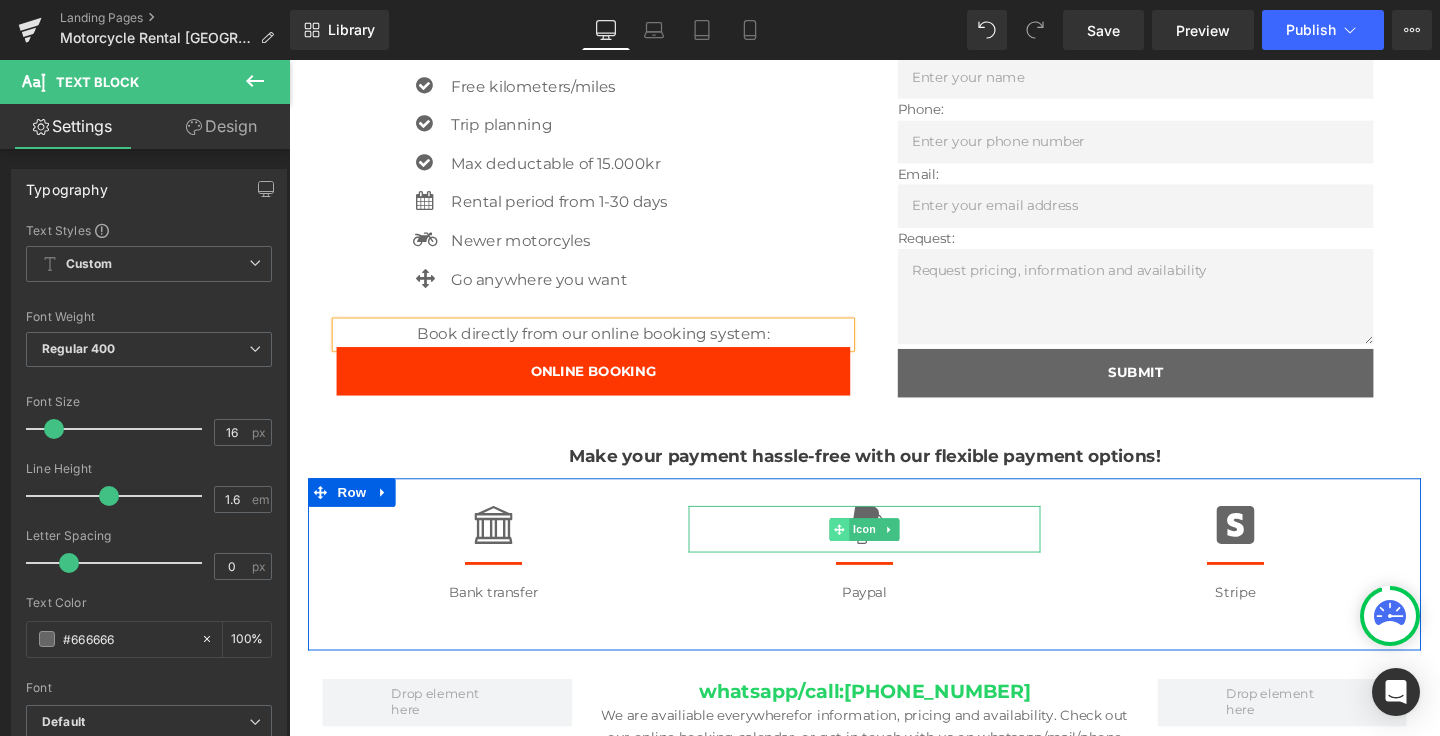 click 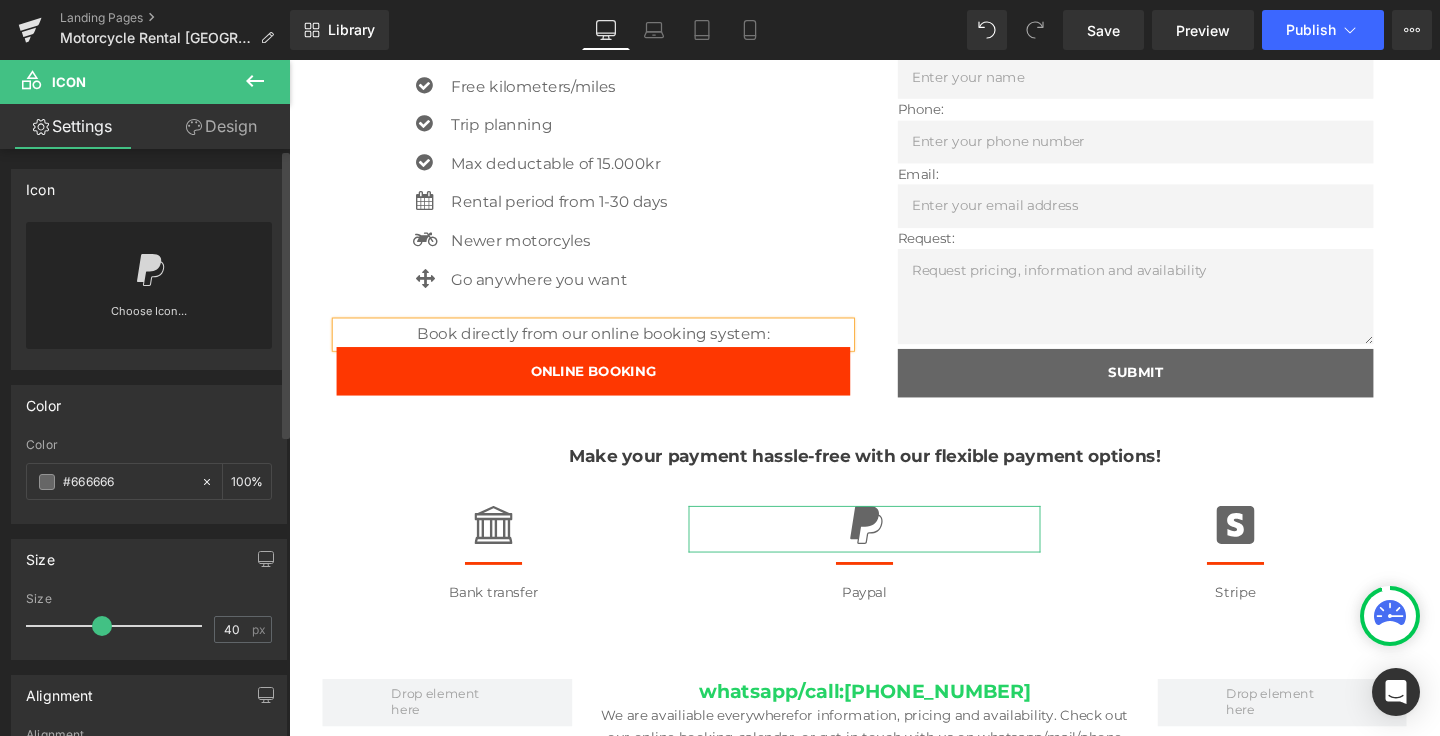 click on "Choose Icon..." at bounding box center [149, 325] 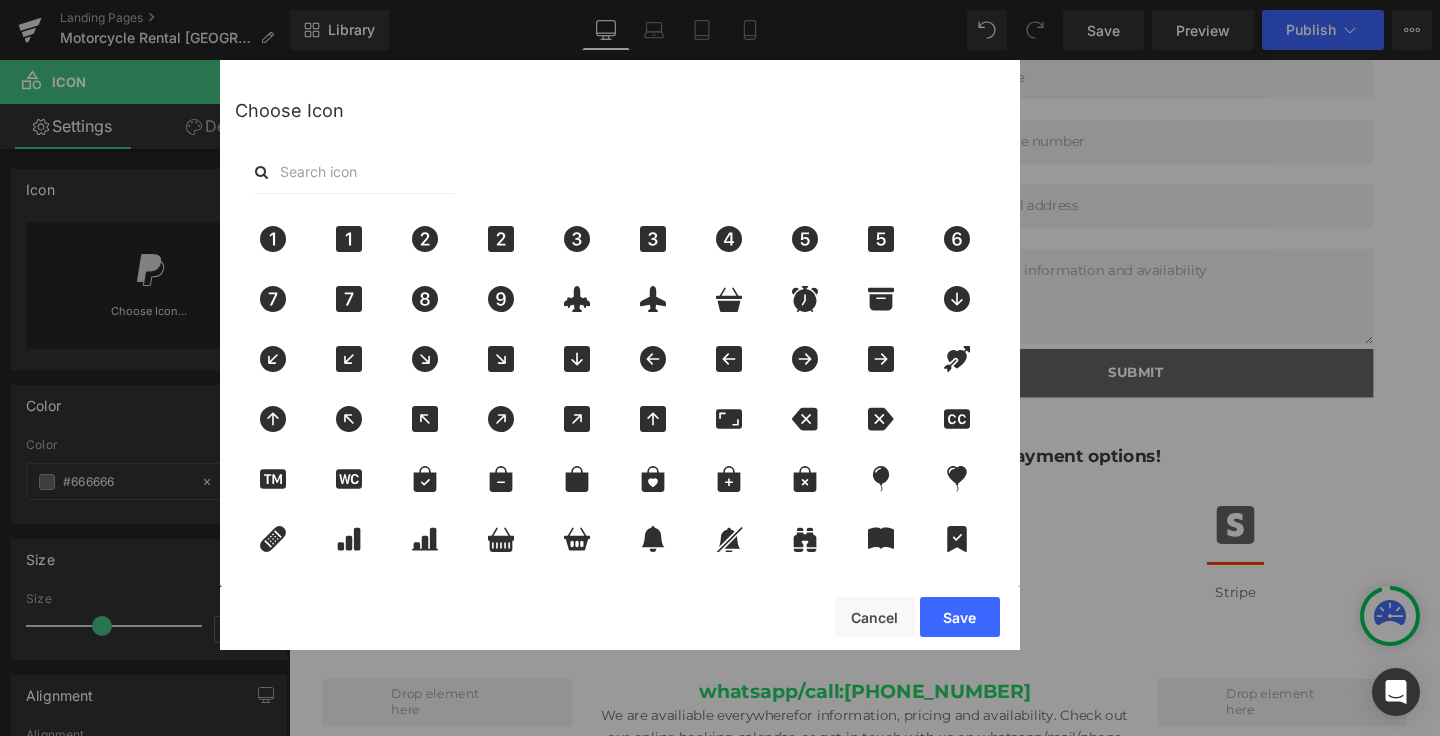 click at bounding box center [355, 172] 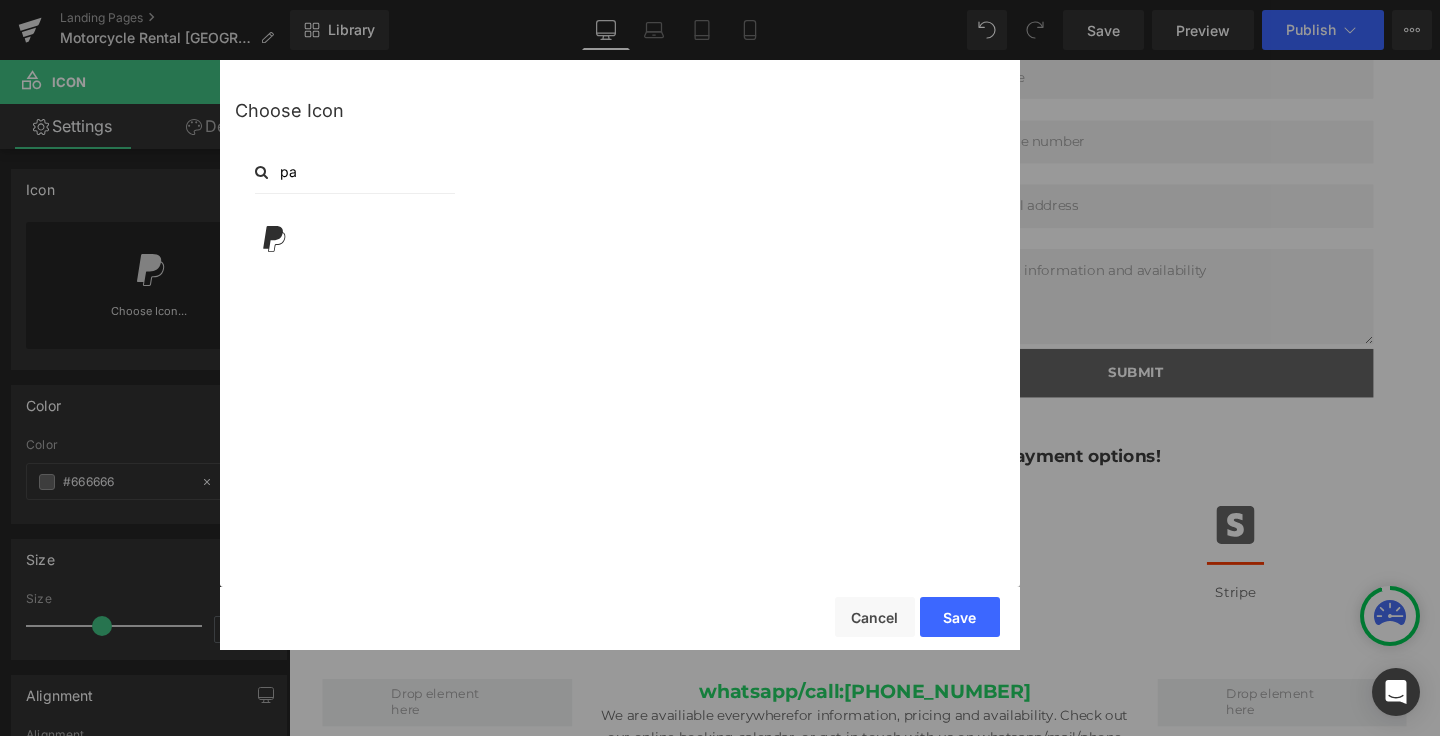 type on "p" 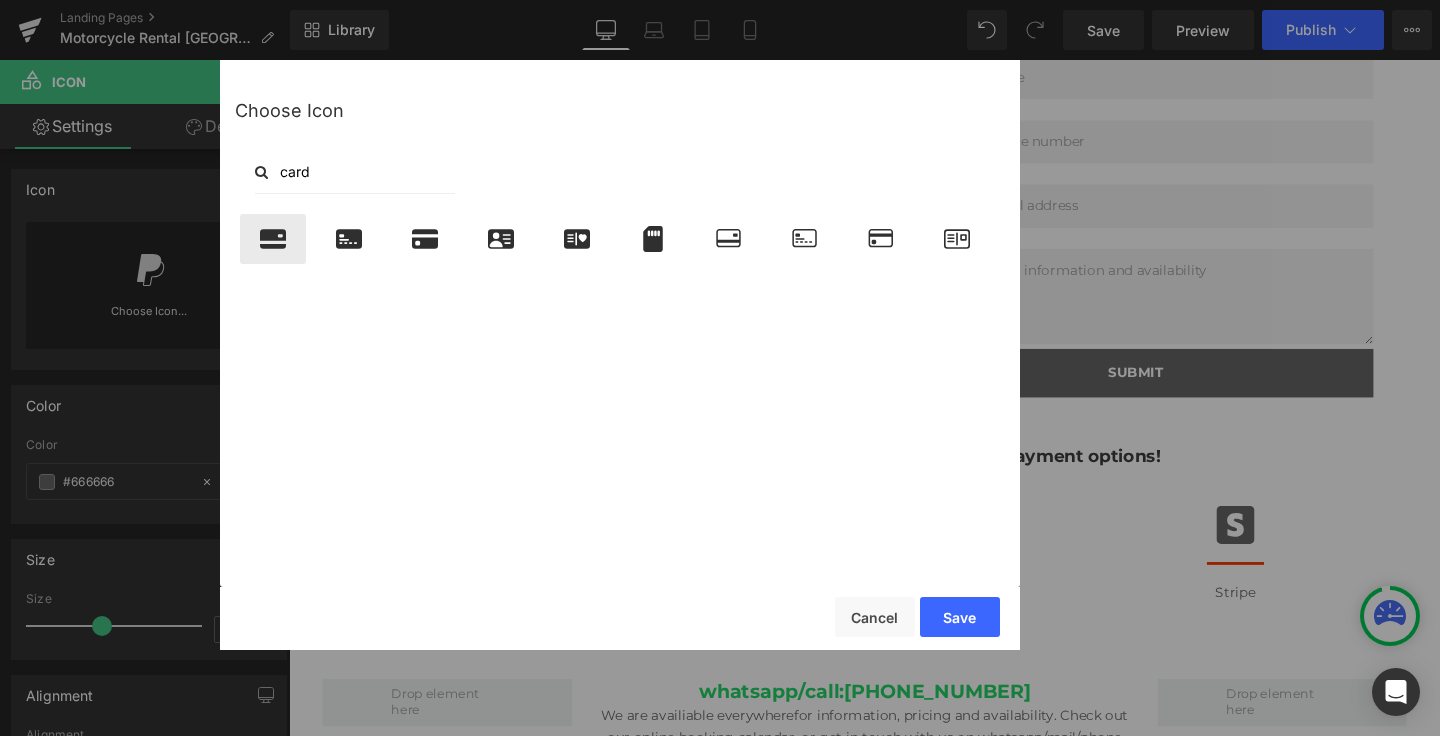 type on "card" 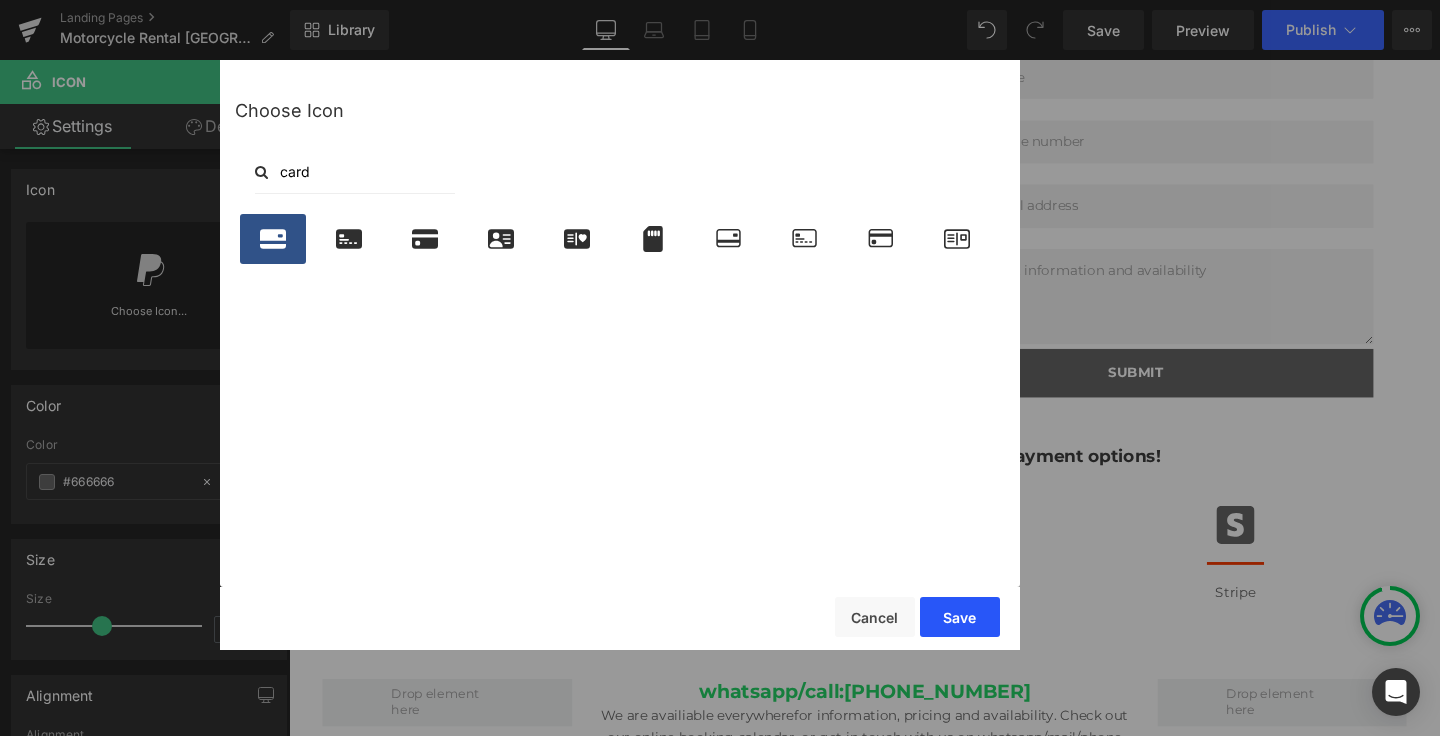 click on "Save" at bounding box center [960, 617] 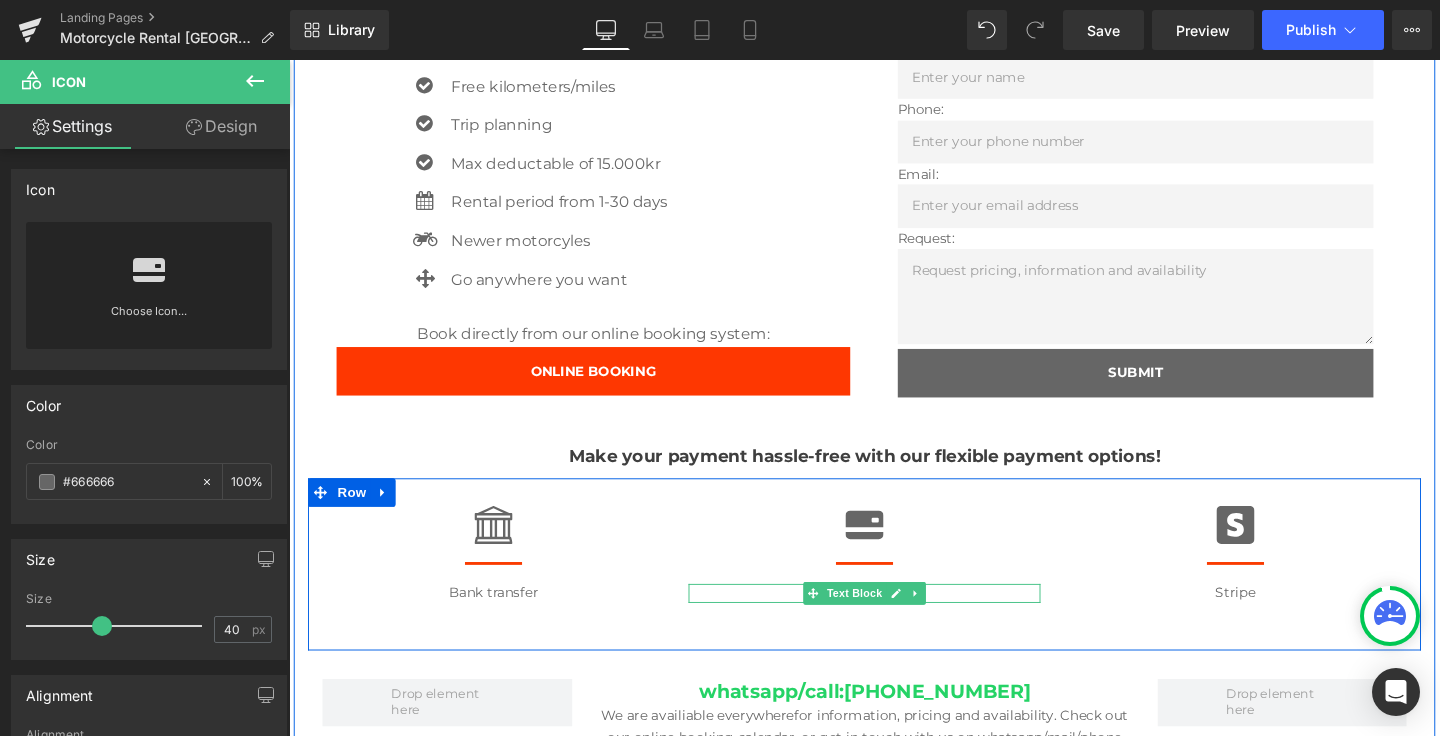 click on "Paypal" at bounding box center [894, 620] 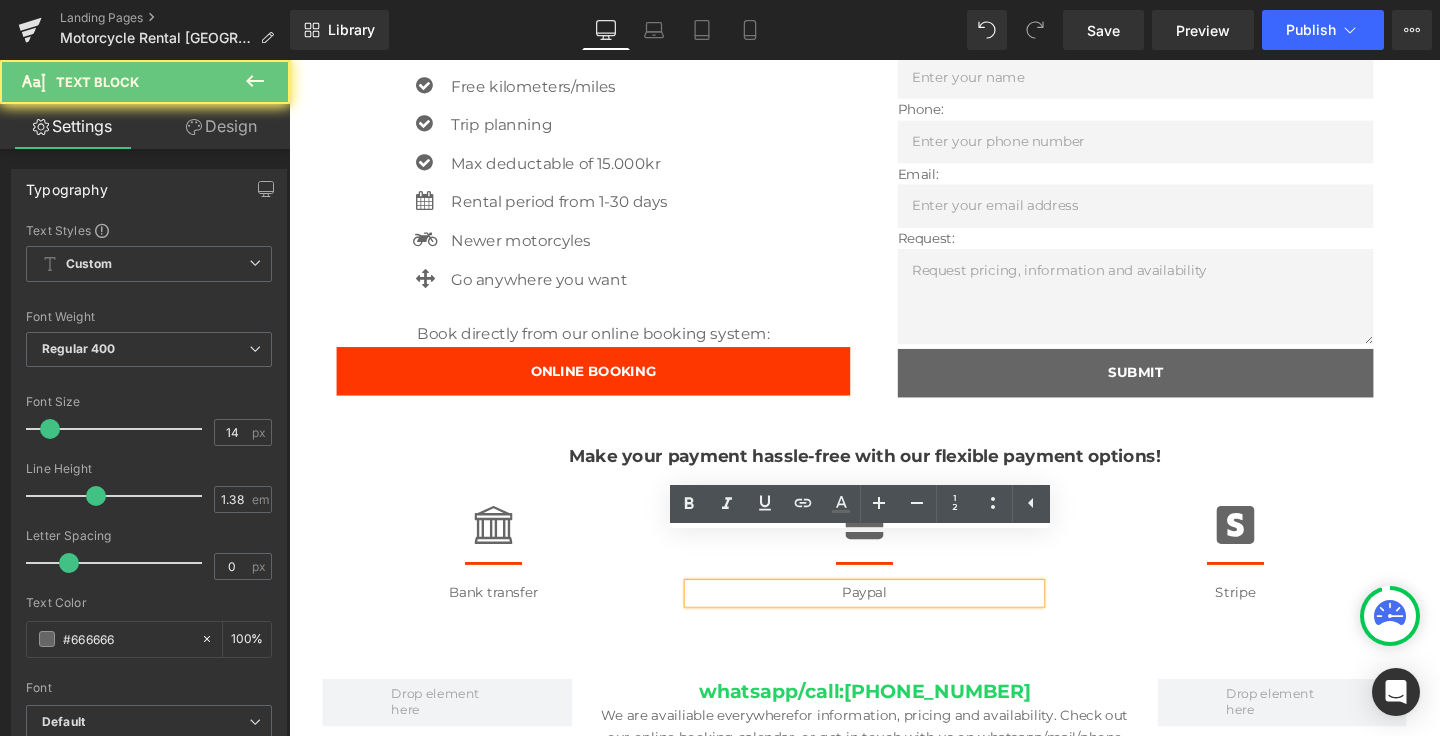 click on "Paypal" at bounding box center (894, 620) 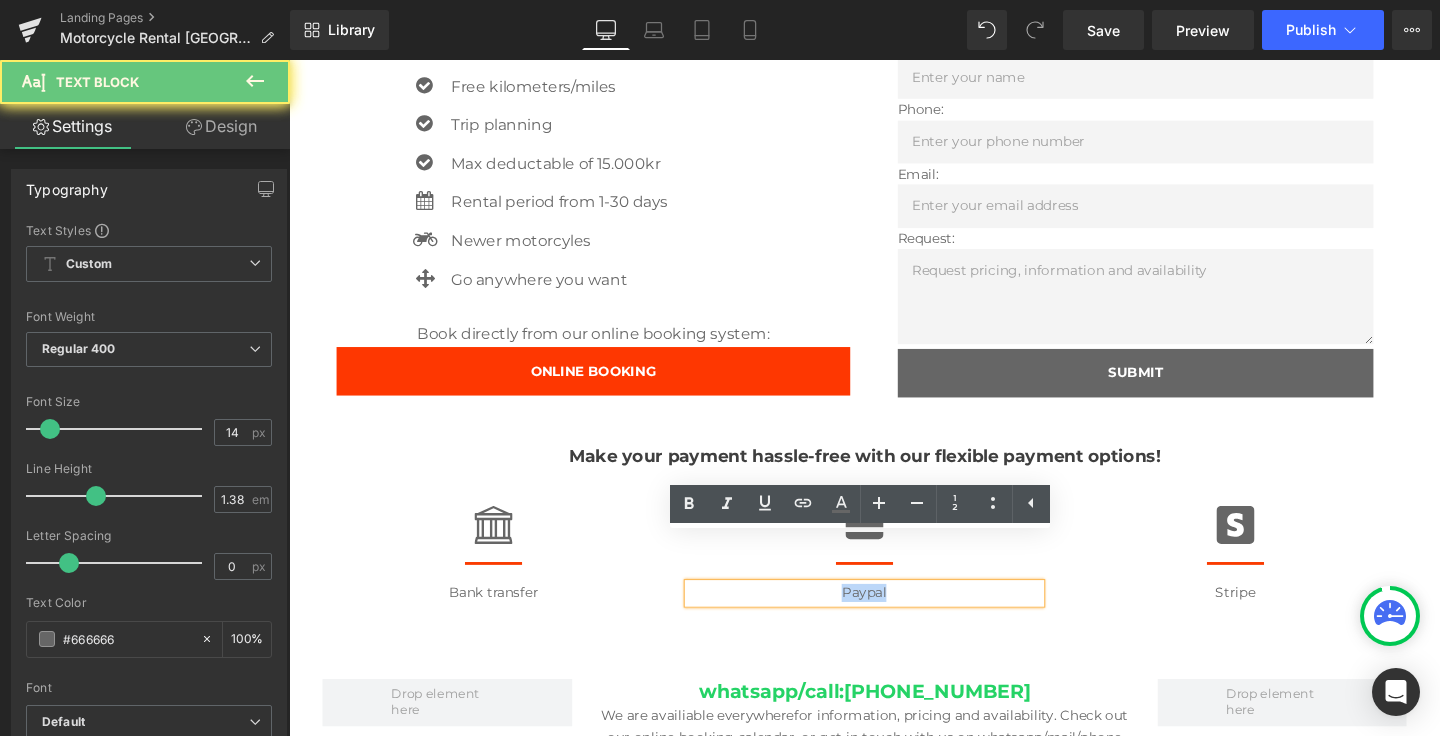 click on "Paypal" at bounding box center (894, 620) 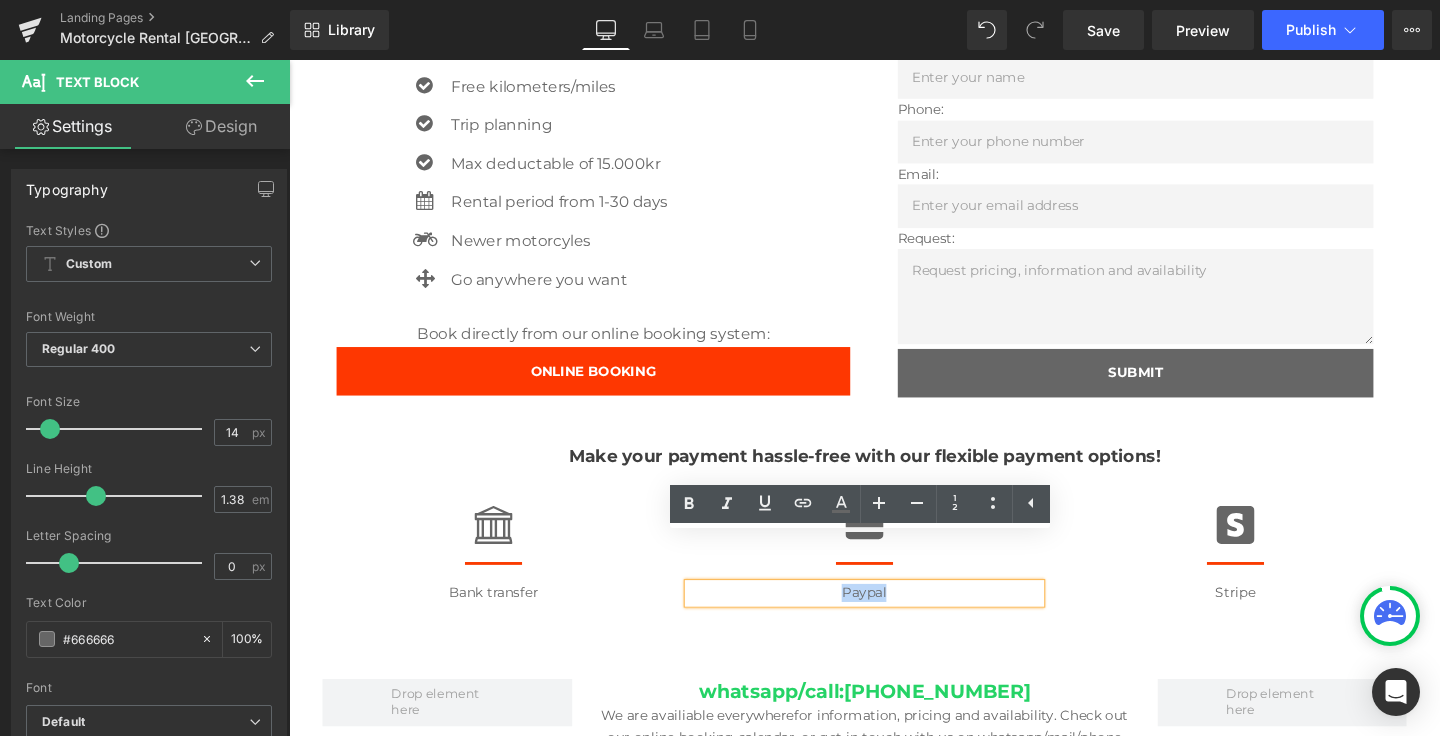 type 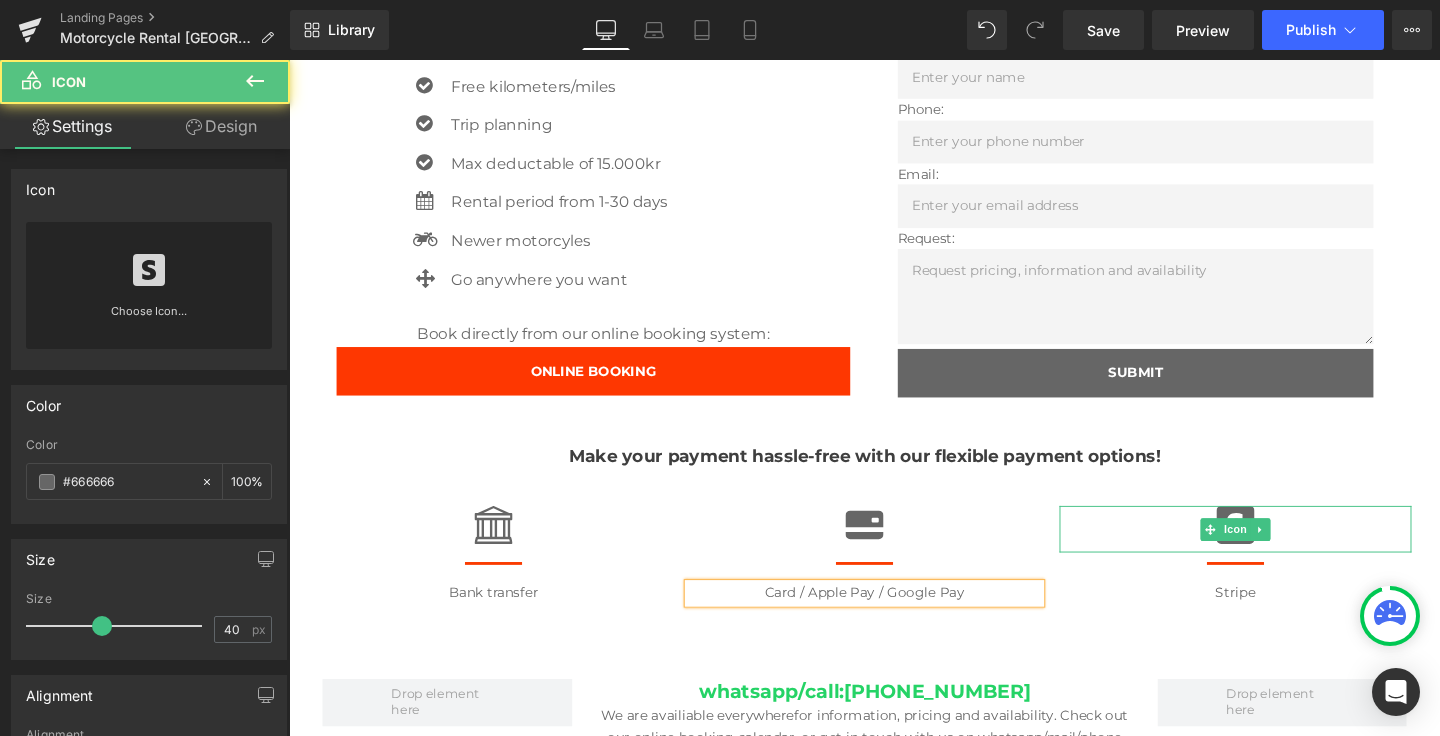 click at bounding box center (1284, 553) 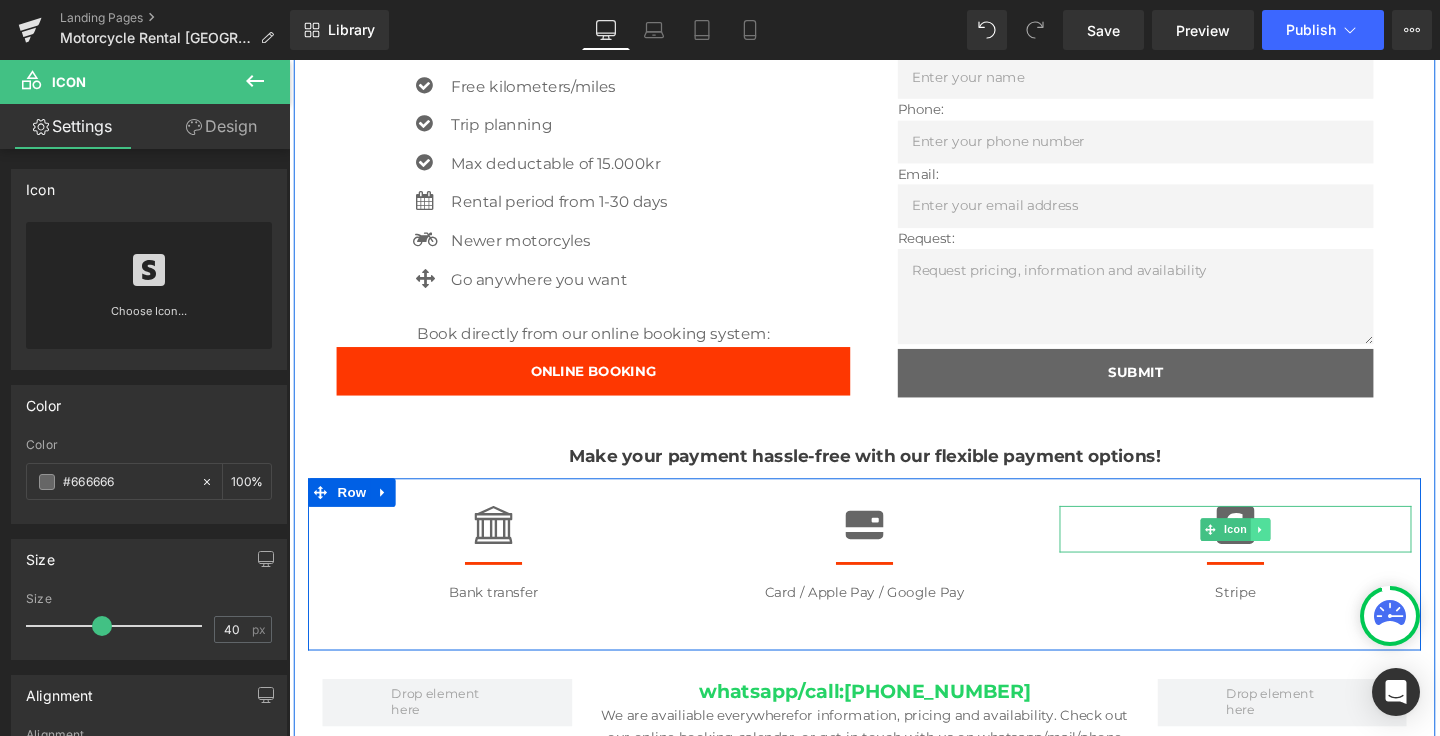 click at bounding box center (1310, 554) 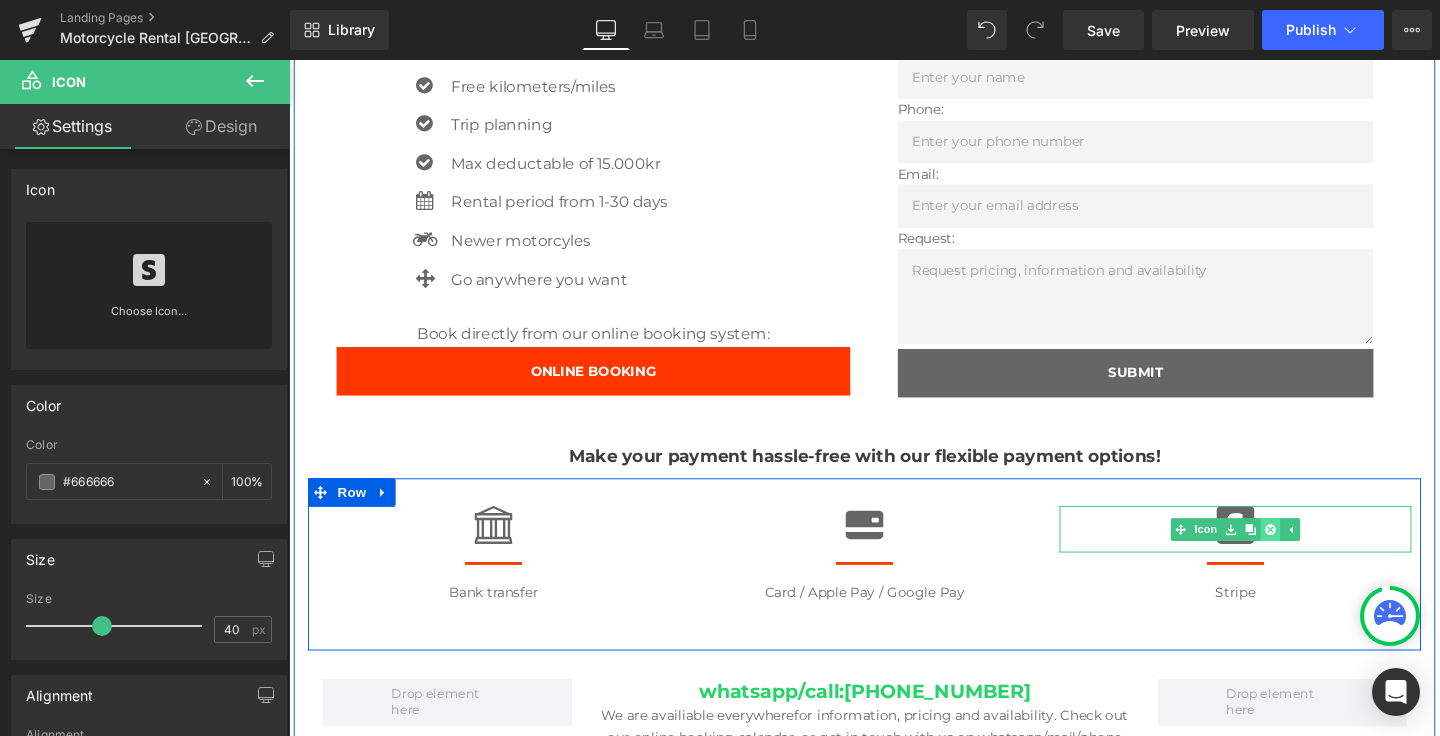 click 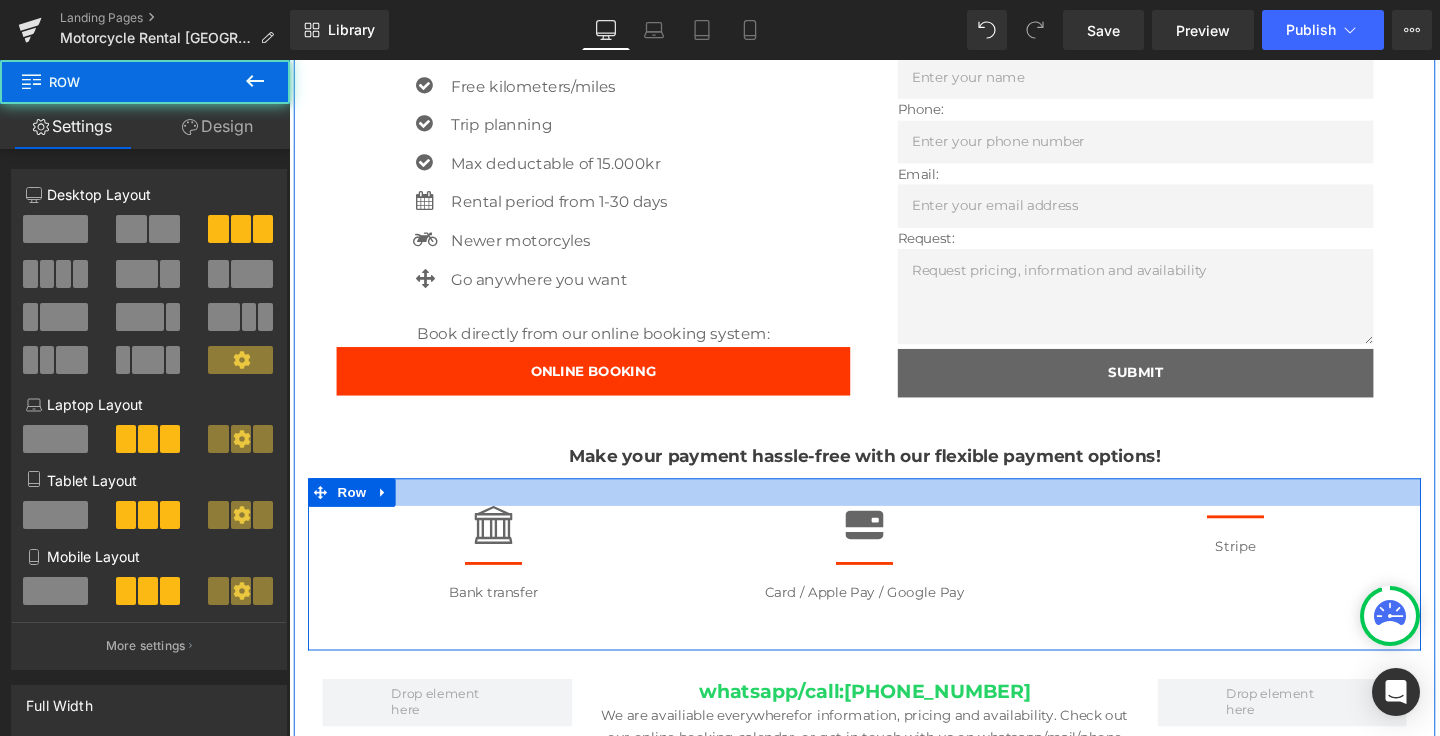 click at bounding box center [894, 514] 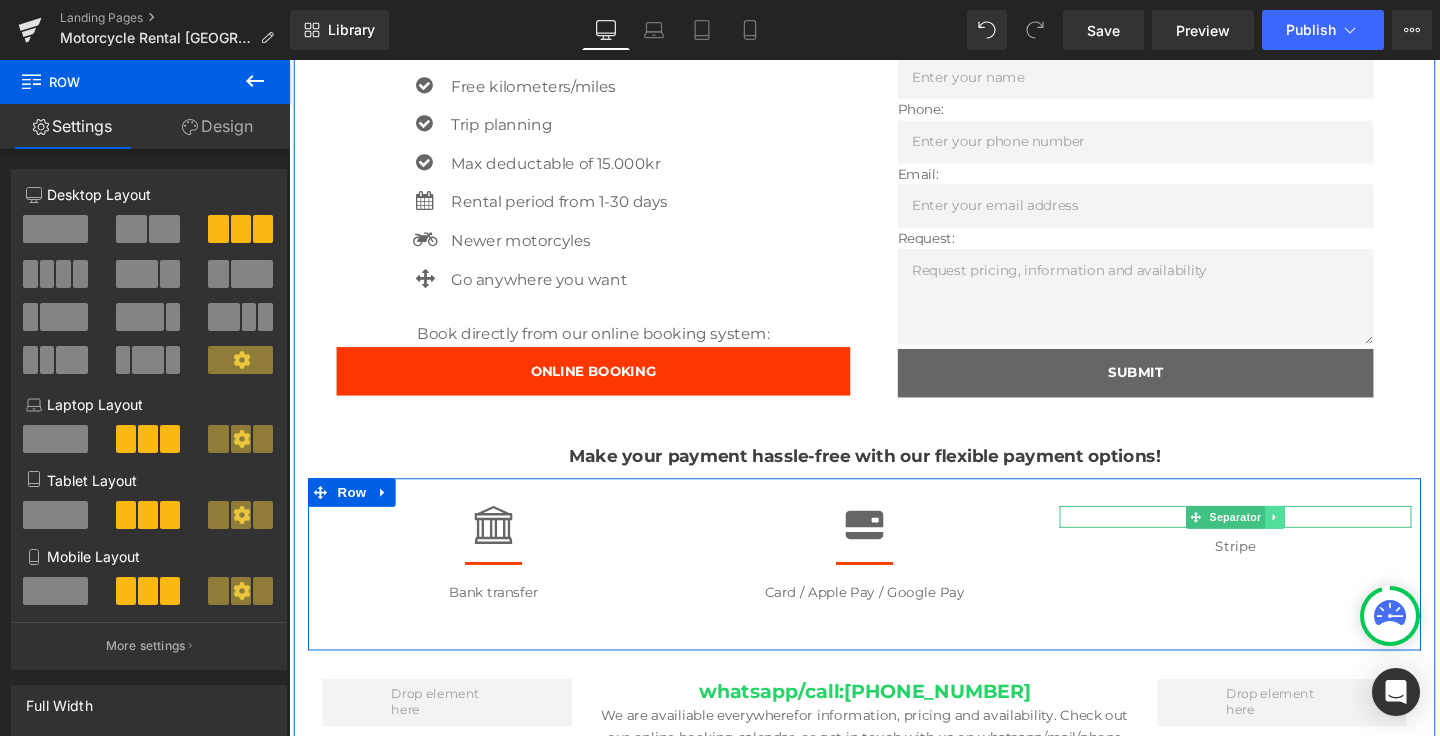 click 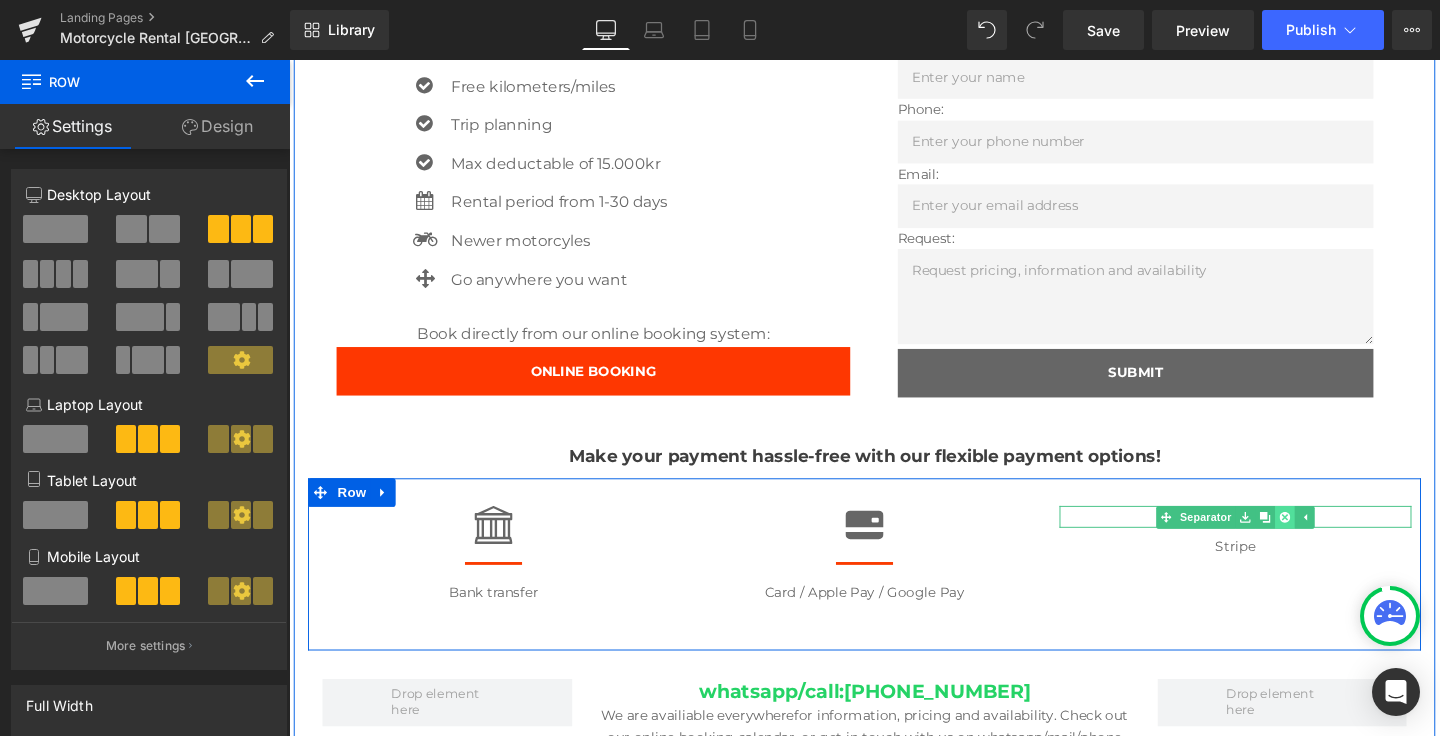 click 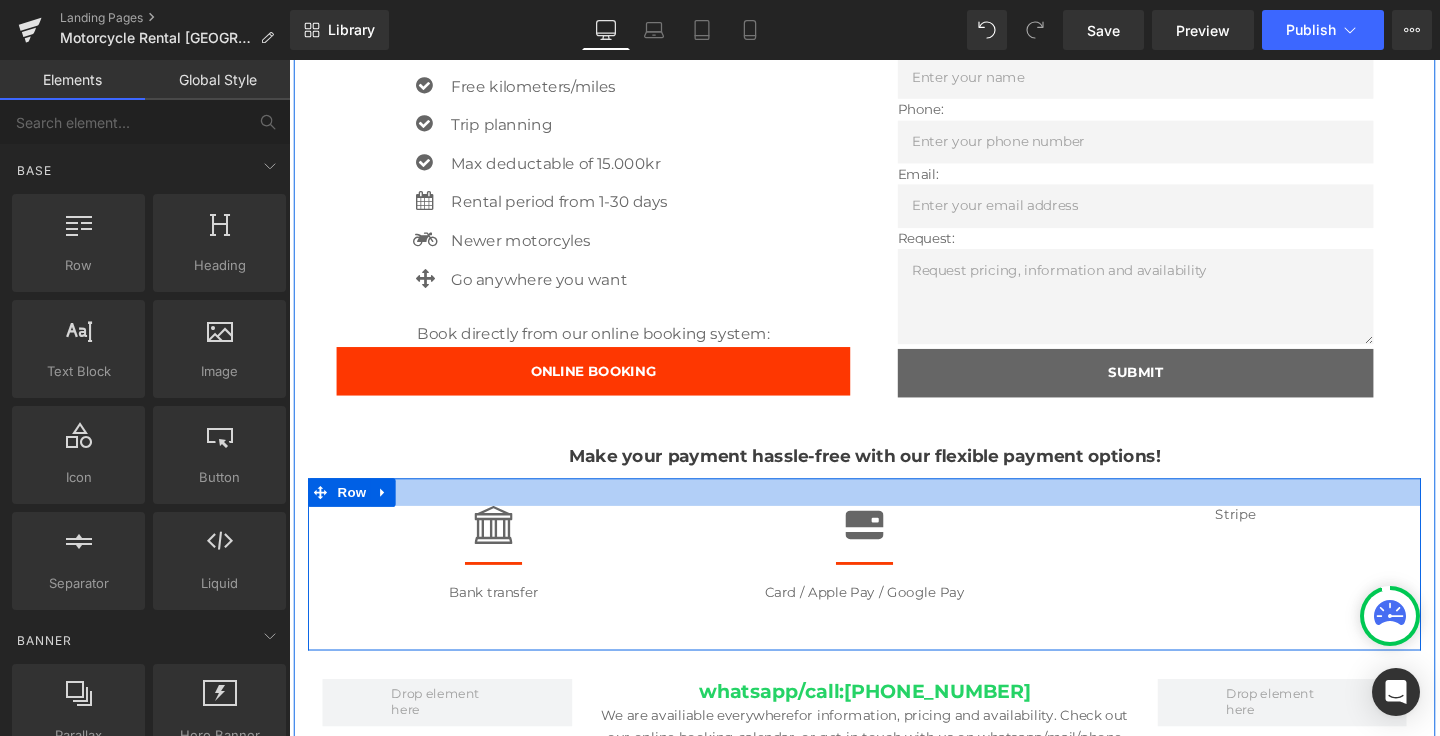 click on "Stripe Text Block" at bounding box center (1284, 538) 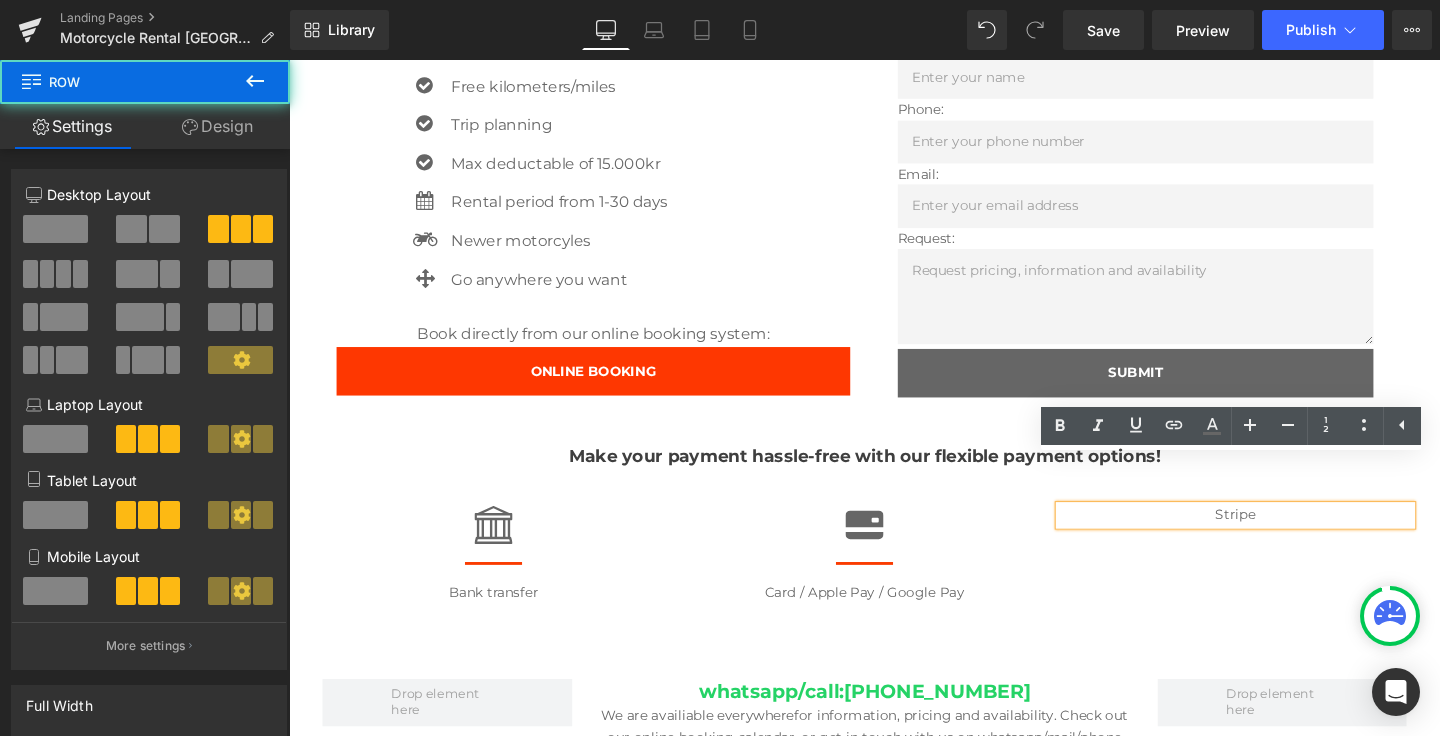click on "Icon         Separator         Bank transfer Text Block
Icon         Separator         Card / Apple Pay / Google Pay Text Block         Stripe Text Block         Row" at bounding box center (894, 590) 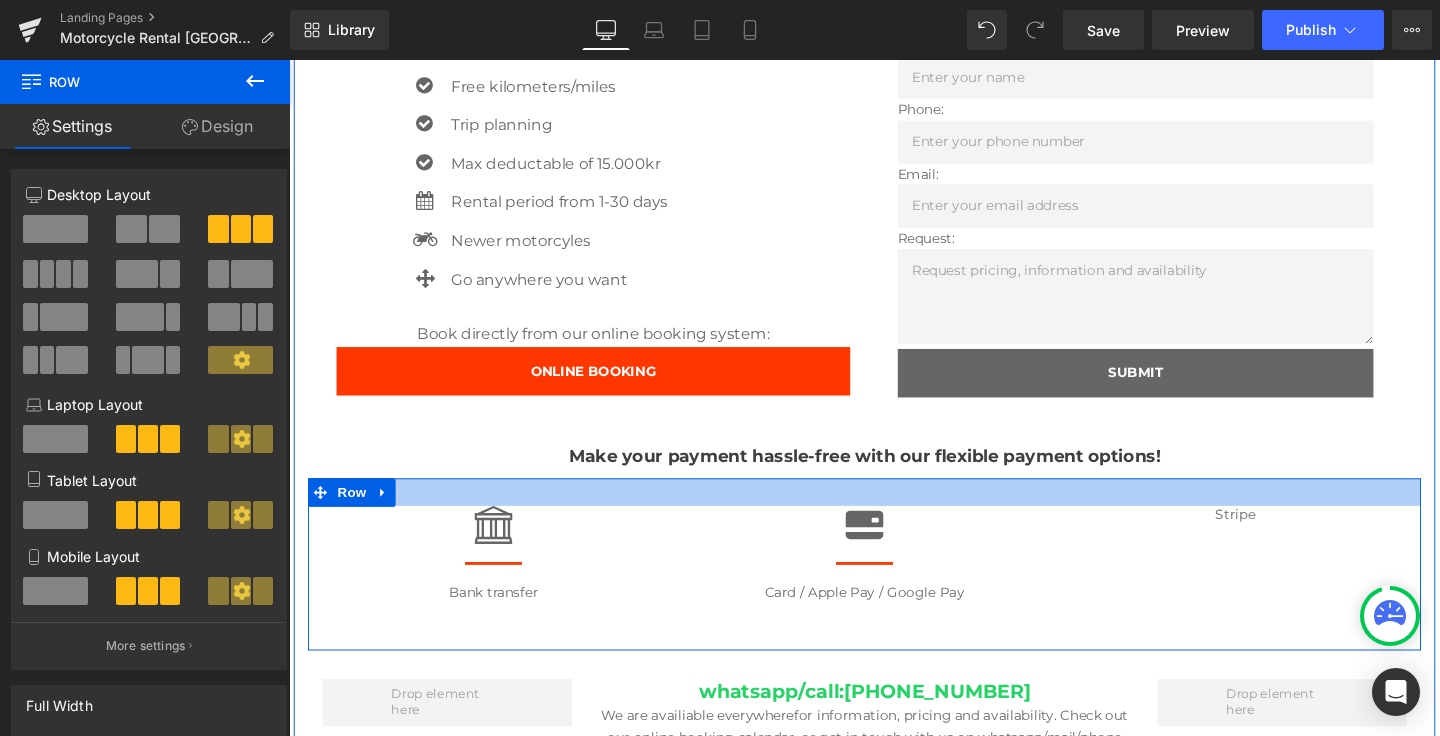 click at bounding box center (894, 514) 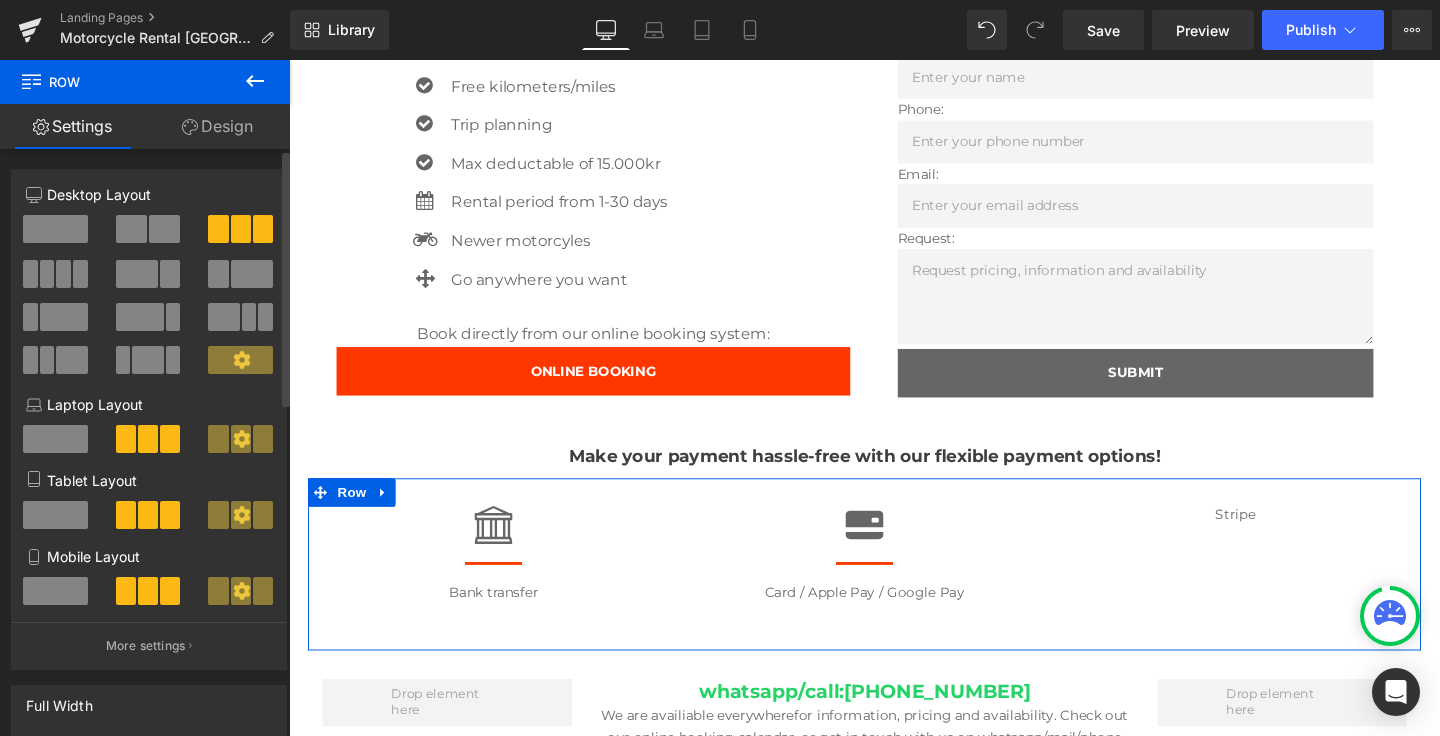 click at bounding box center [164, 229] 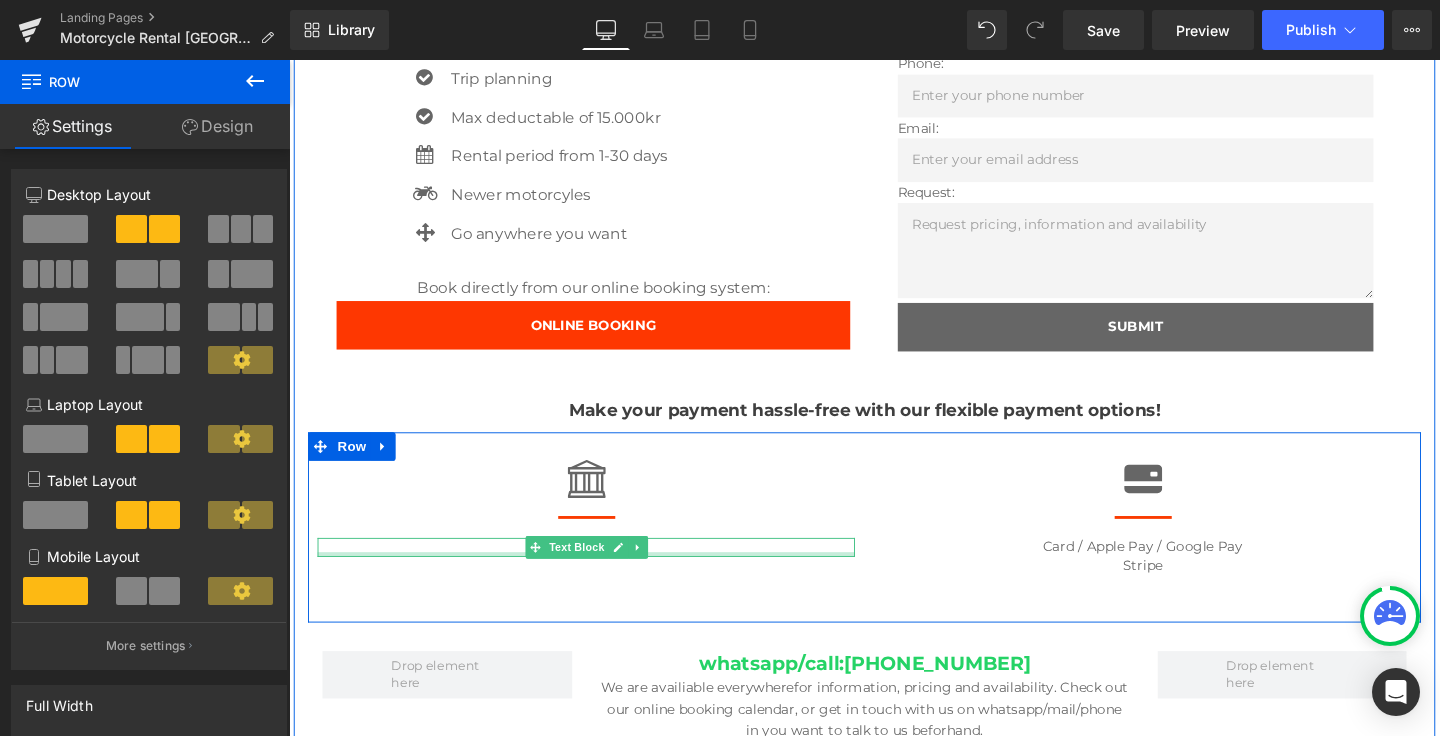 scroll, scrollTop: 1660, scrollLeft: 0, axis: vertical 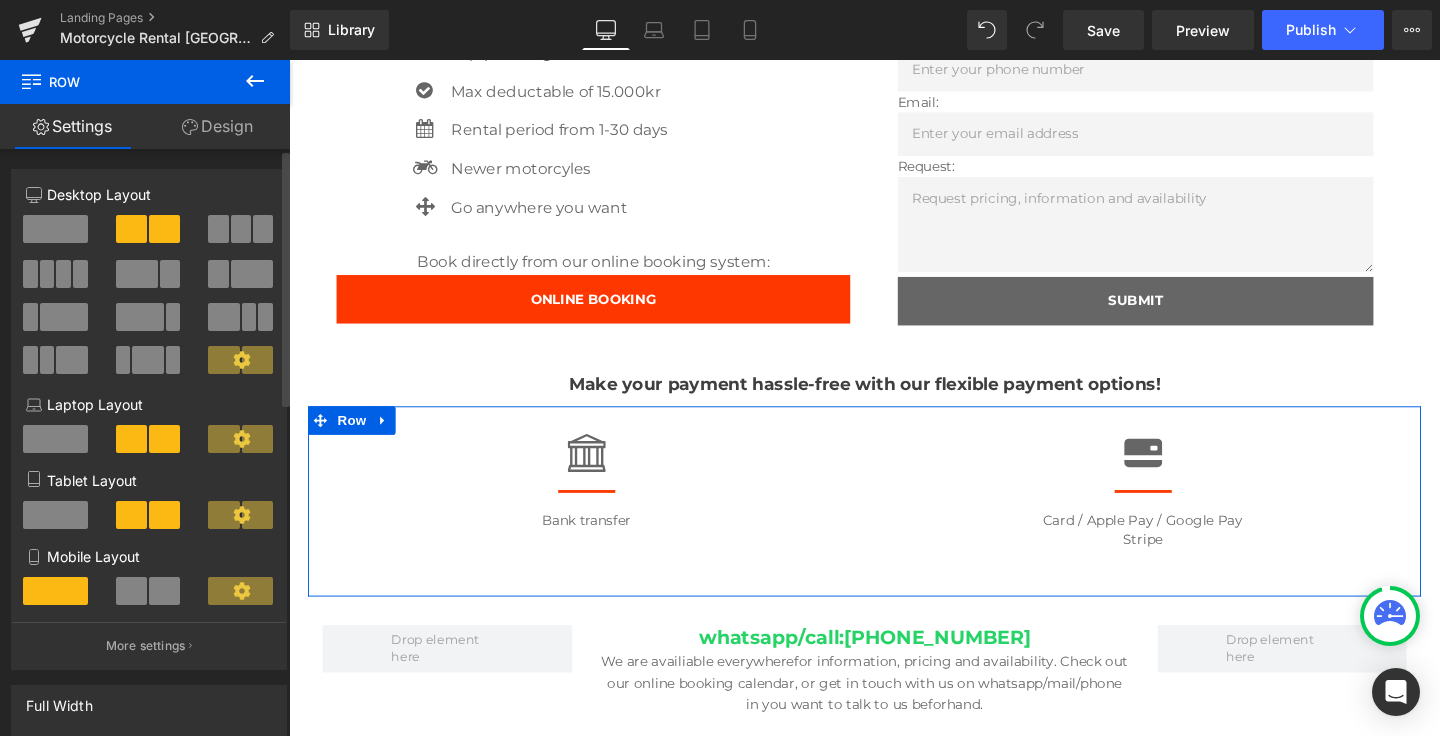 click at bounding box center [241, 229] 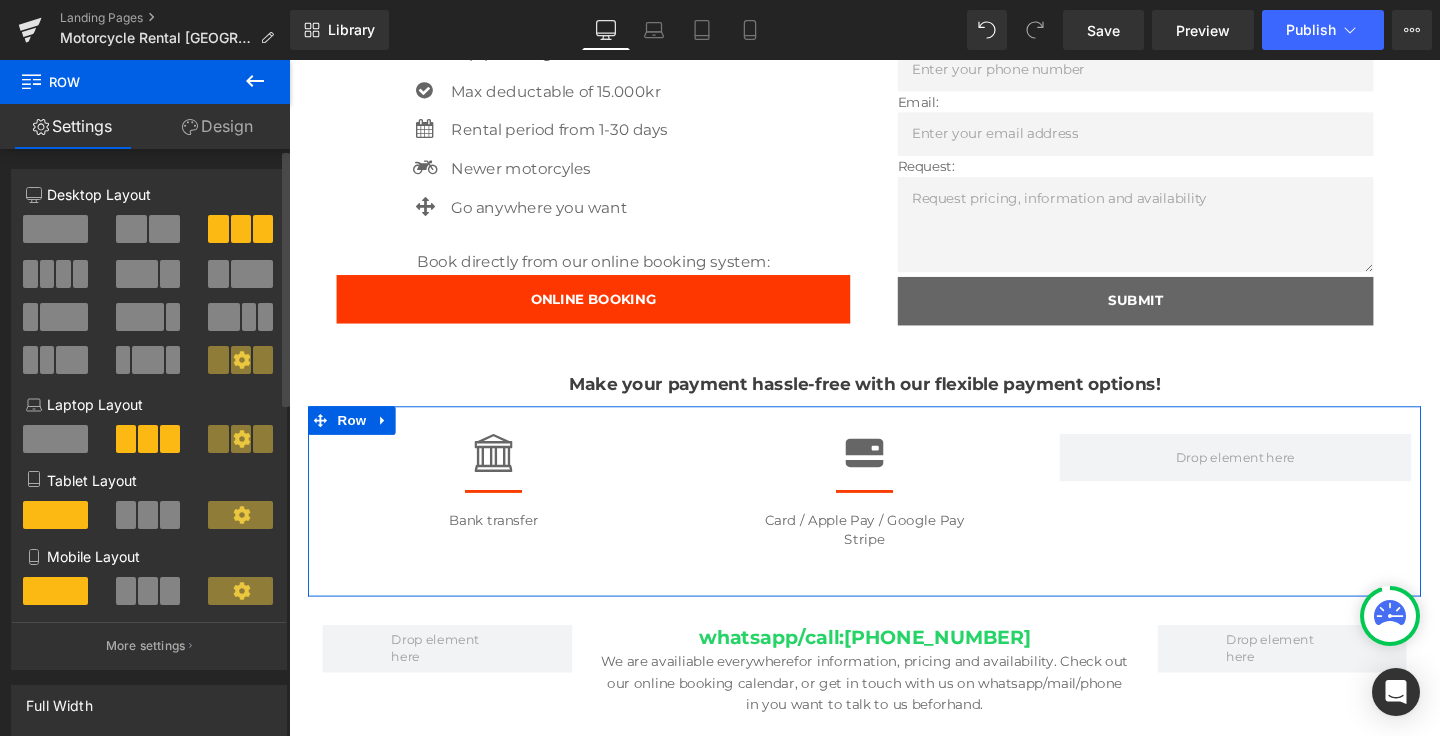 click at bounding box center (131, 229) 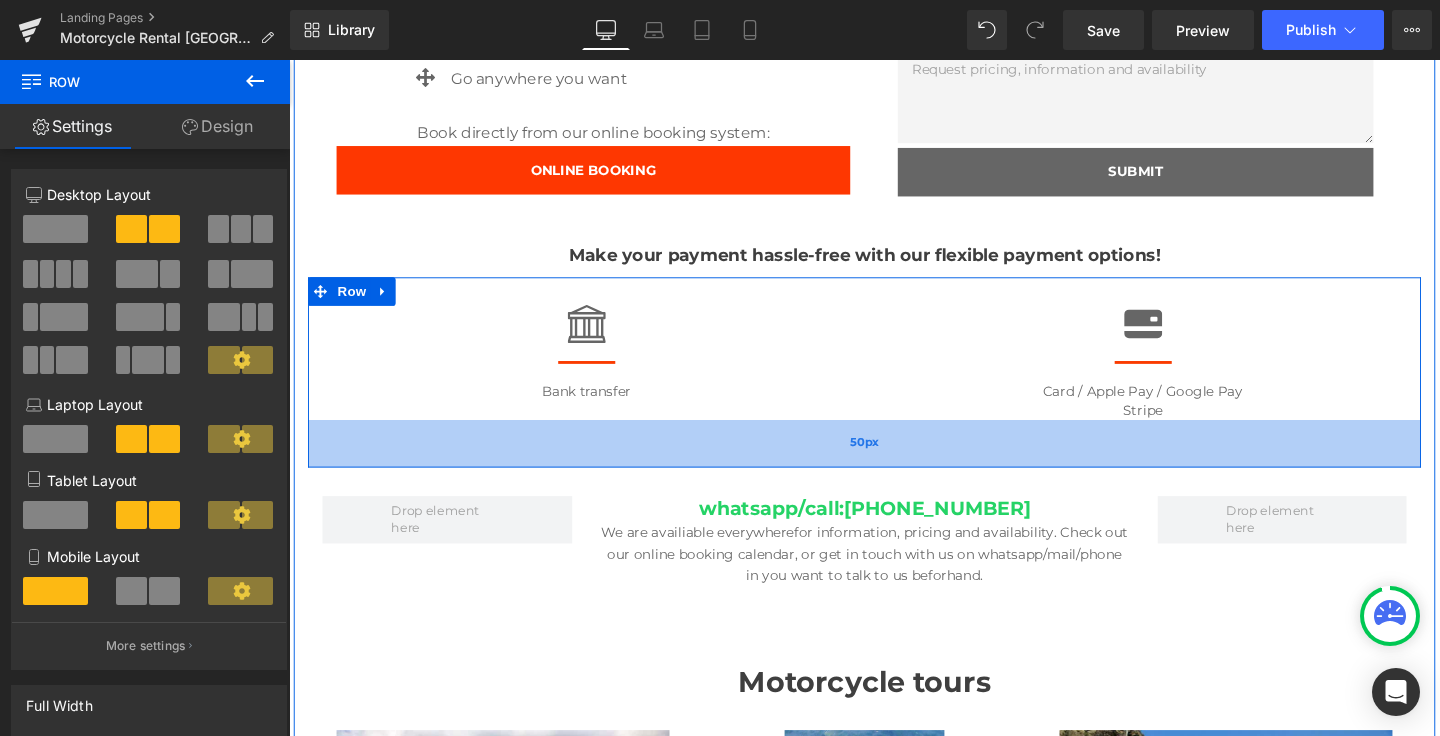 scroll, scrollTop: 1798, scrollLeft: 0, axis: vertical 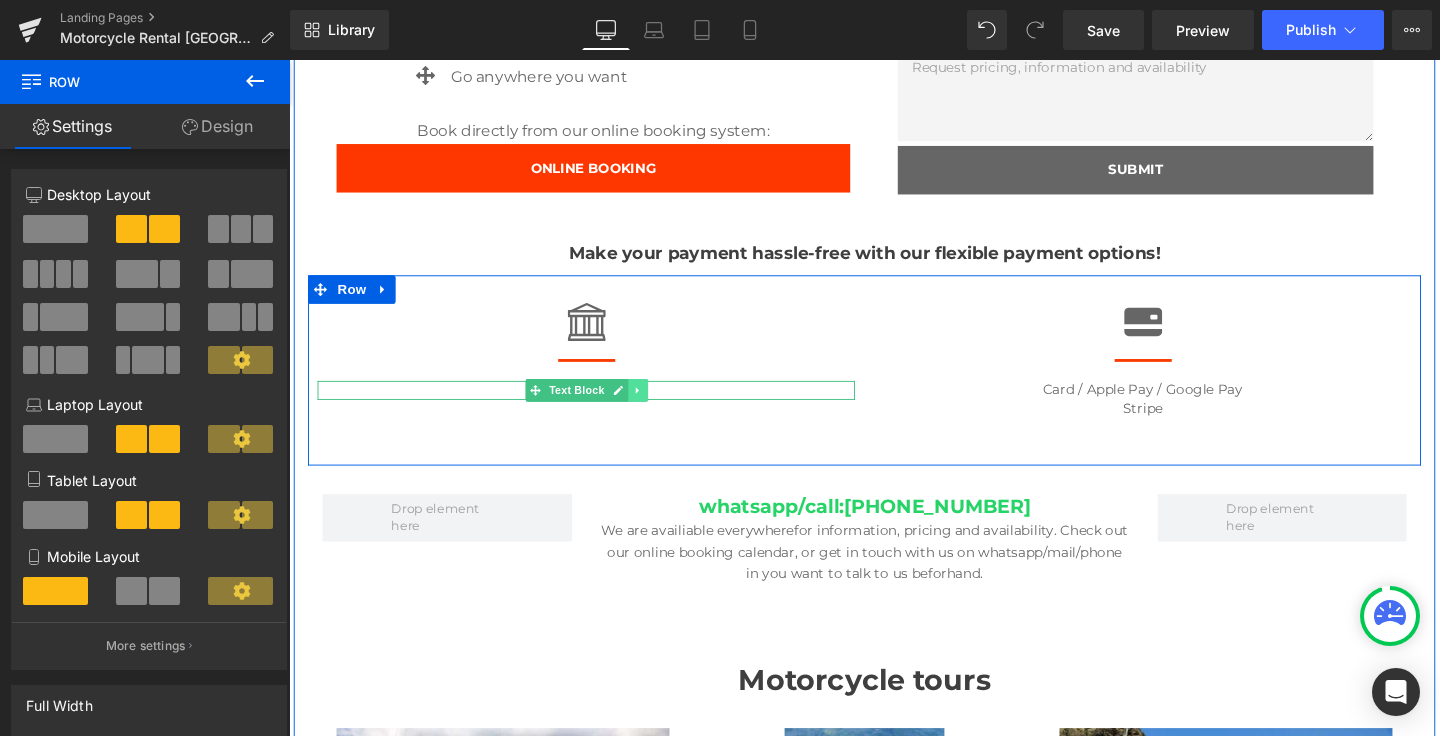 click 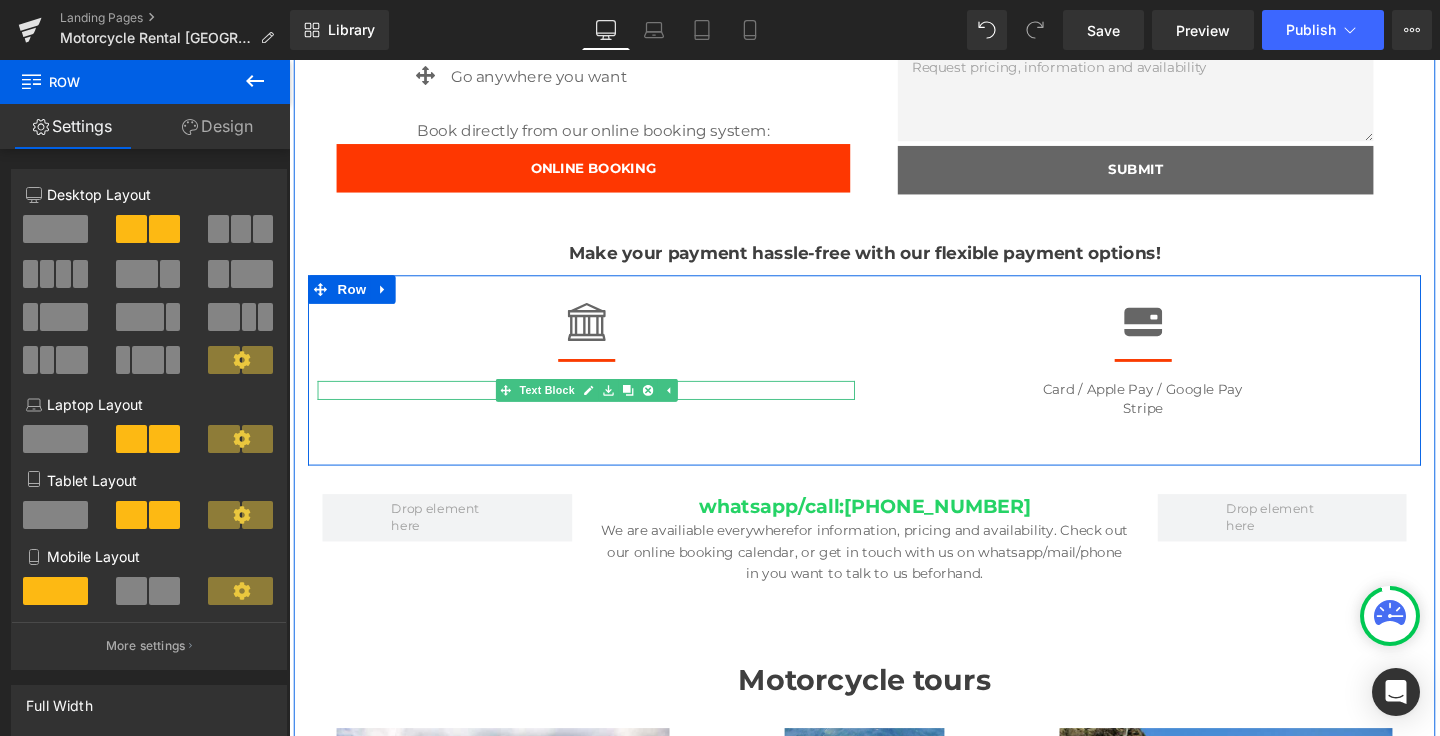 click on "Bank transfer" at bounding box center (601, 406) 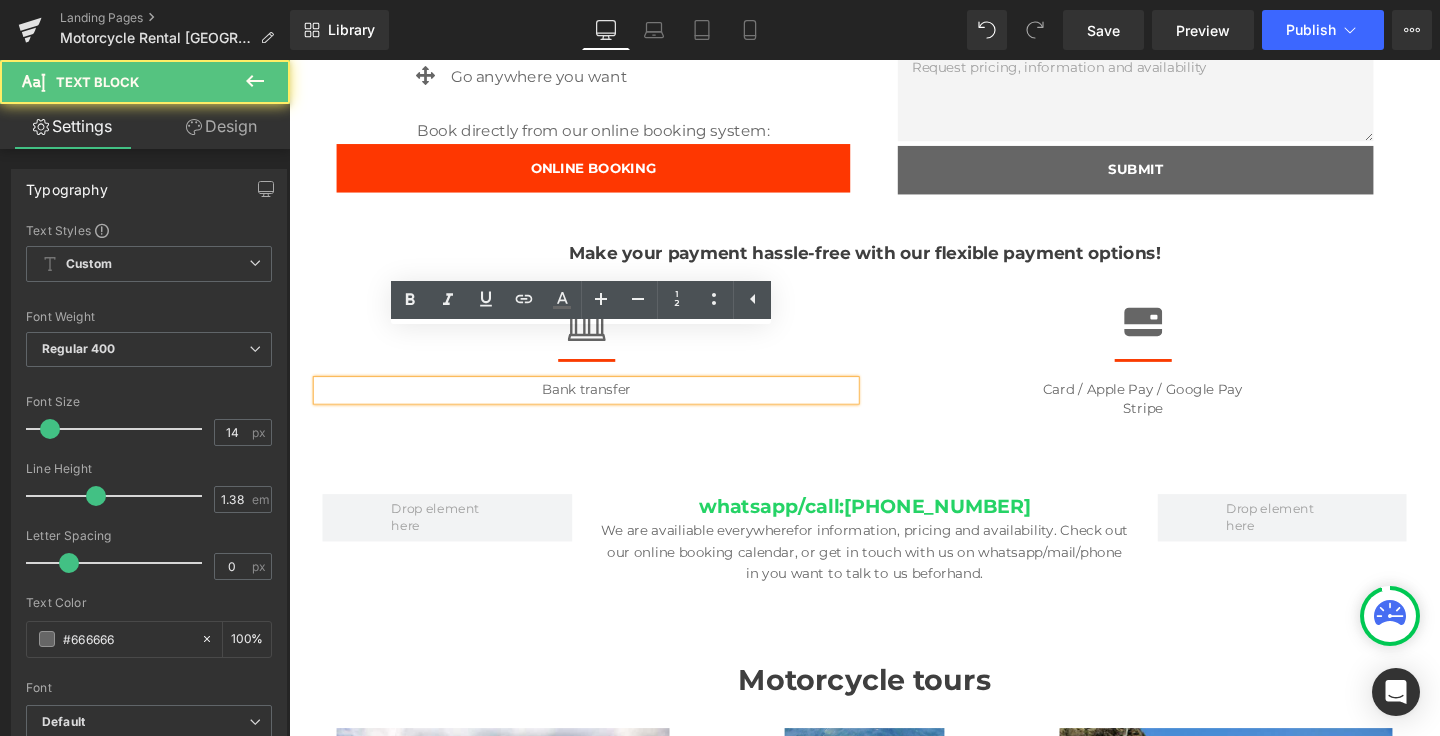 click on "Bank transfer" at bounding box center (601, 406) 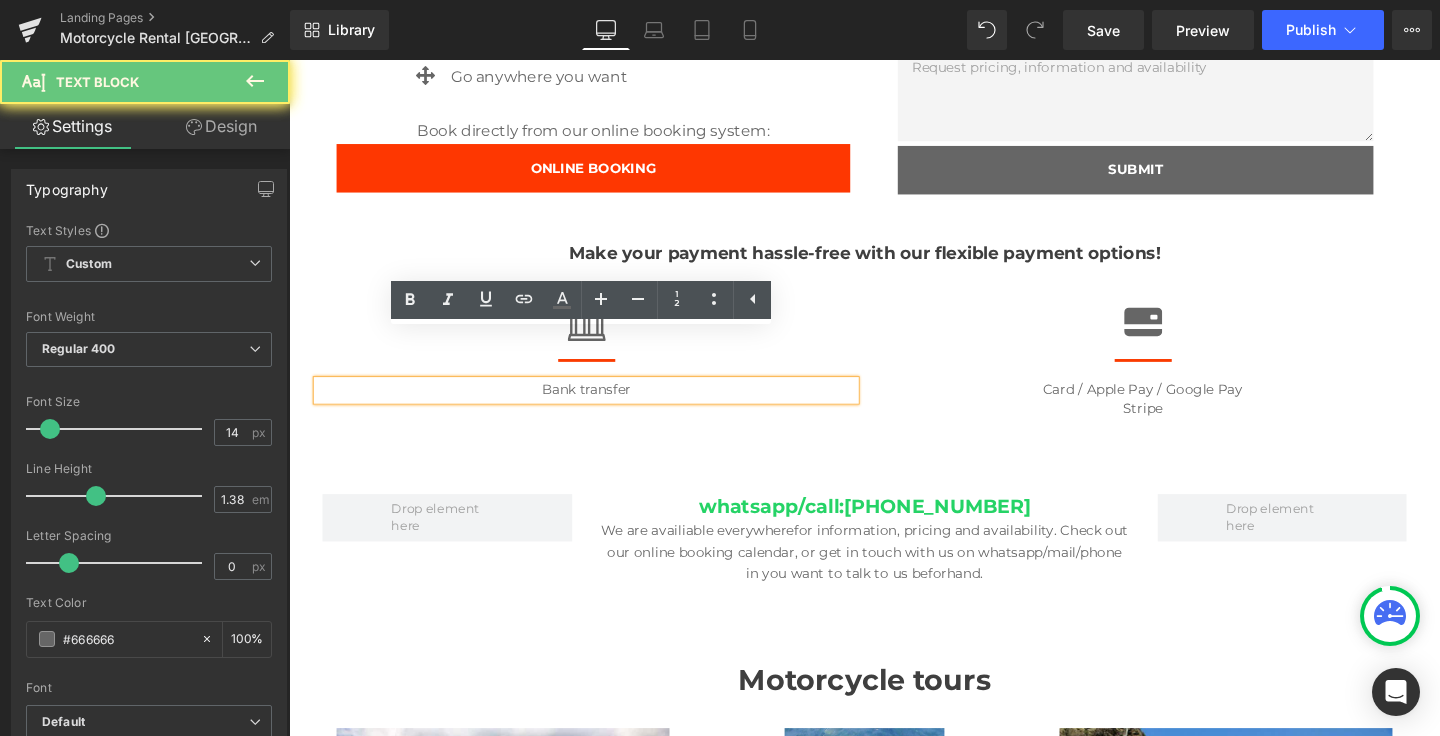 type 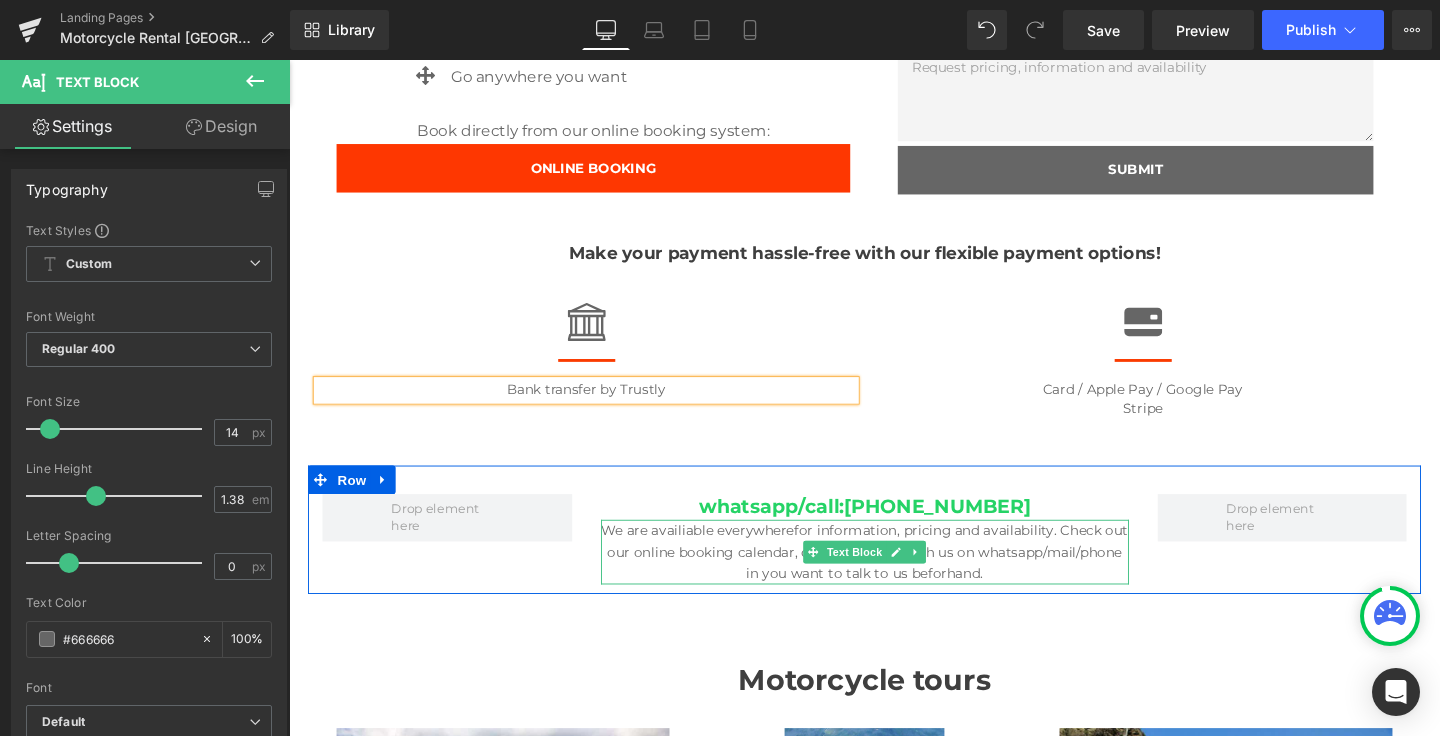 click on "We are availiable everywhere  for information, pricing and availability. Check out our online booking calendar, or get in touch with us on whatsapp/mail/phone in you want to talk to us beforhand." at bounding box center (894, 576) 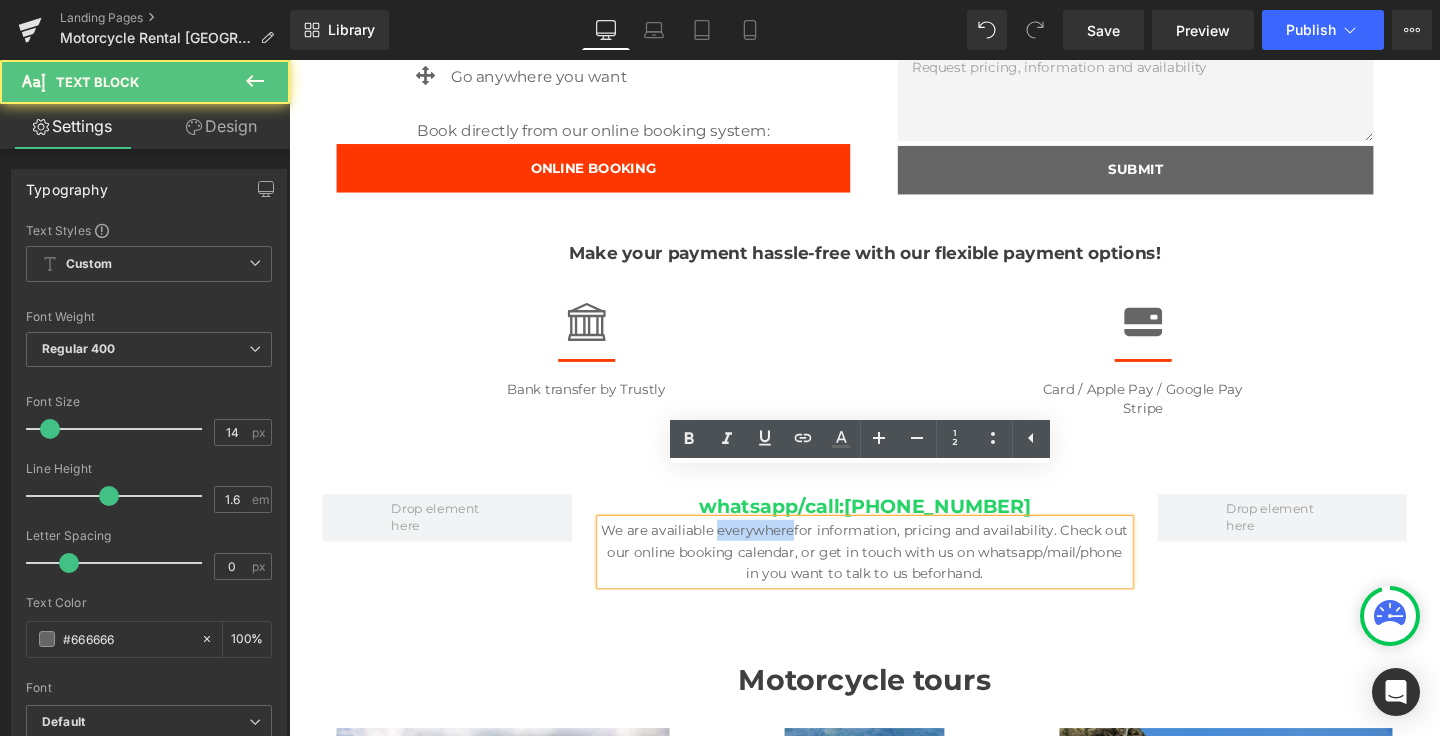 click on "We are availiable everywhere  for information, pricing and availability. Check out our online booking calendar, or get in touch with us on whatsapp/mail/phone in you want to talk to us beforhand." at bounding box center [894, 576] 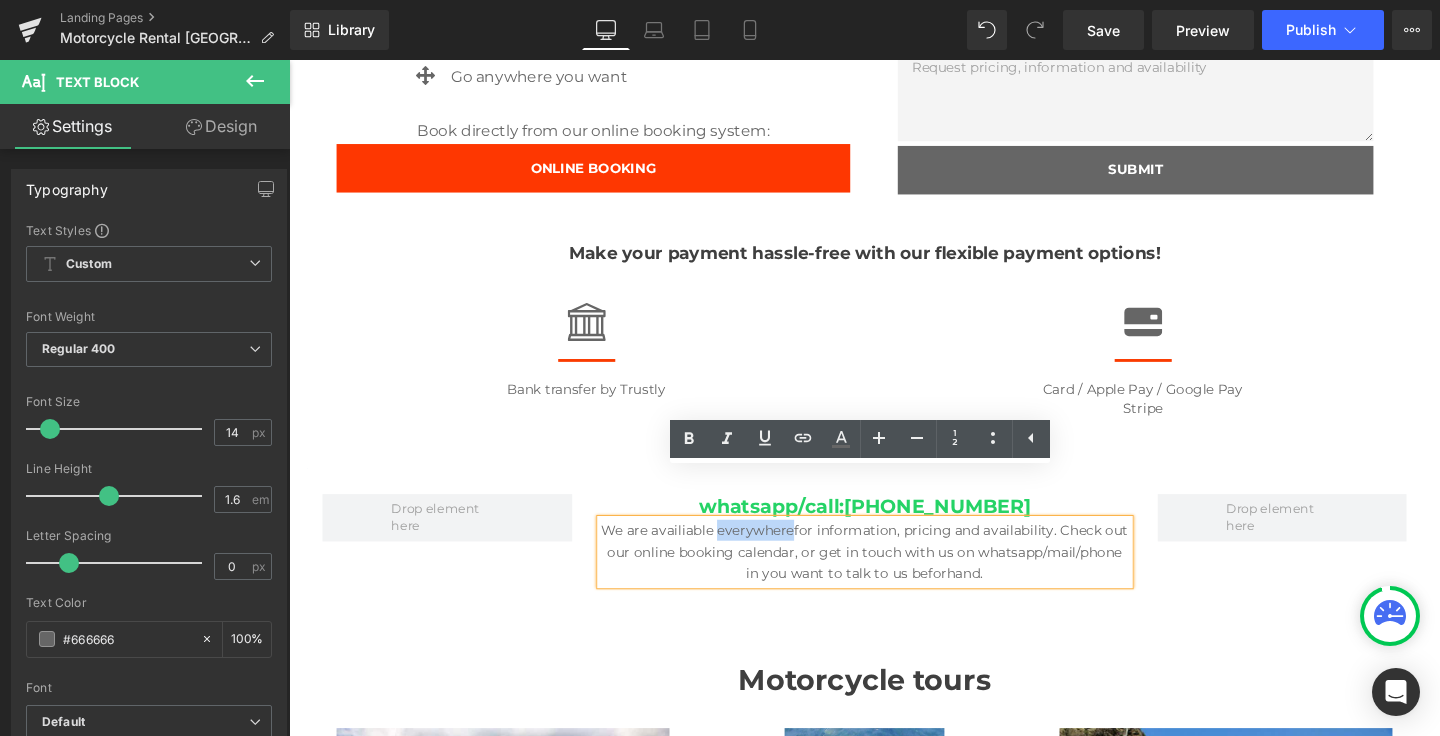 type 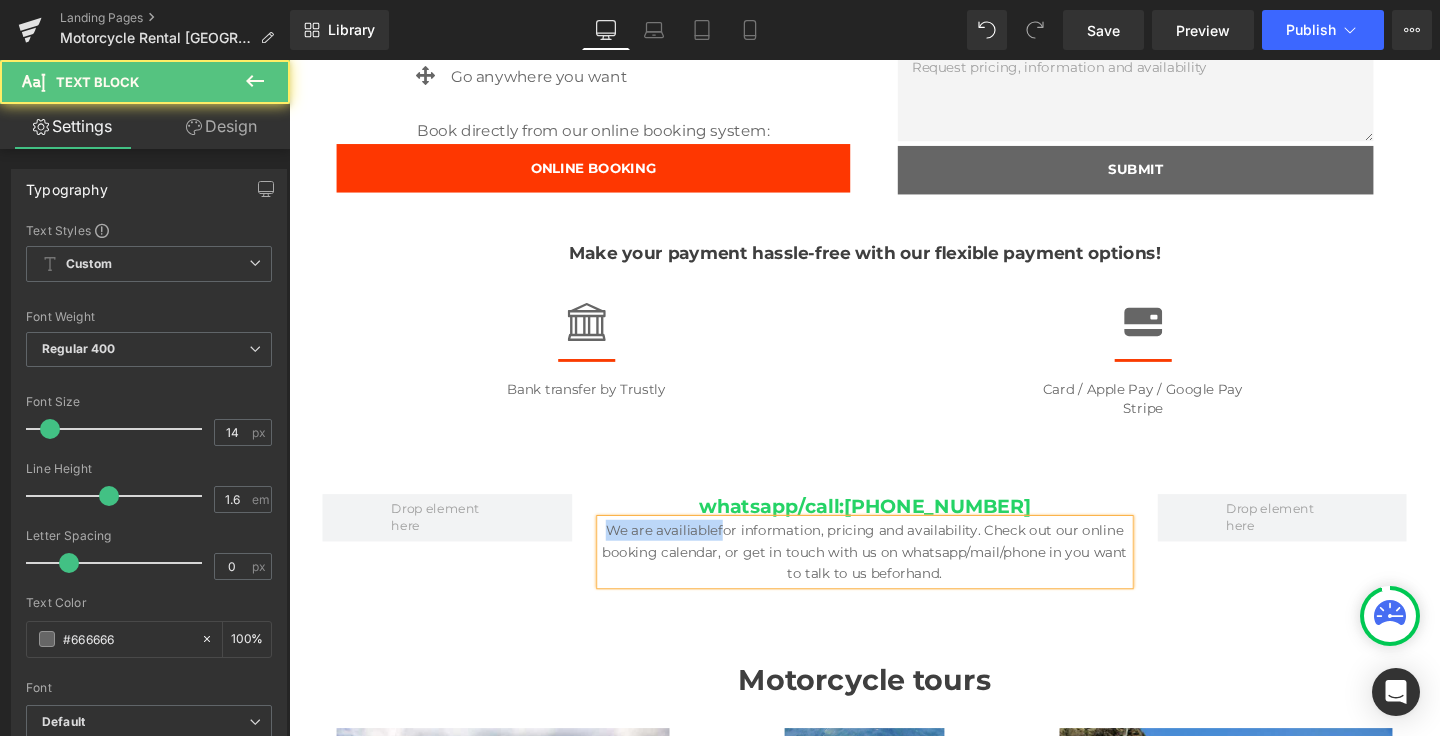 drag, startPoint x: 748, startPoint y: 511, endPoint x: 619, endPoint y: 508, distance: 129.03488 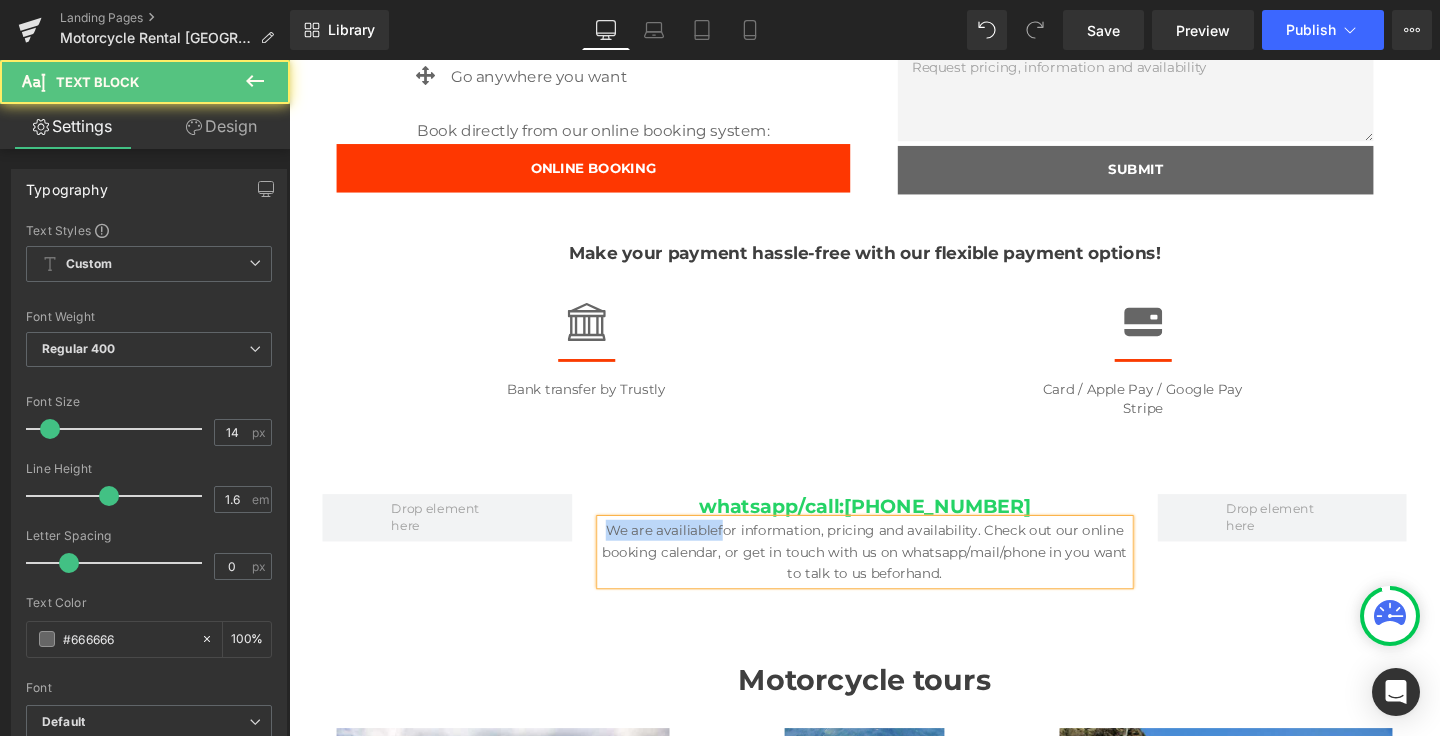 click on "We are availiable  for information, pricing and availability. Check out our online booking calendar, or get in touch with us on whatsapp/mail/phone in you want to talk to us beforhand." at bounding box center (894, 576) 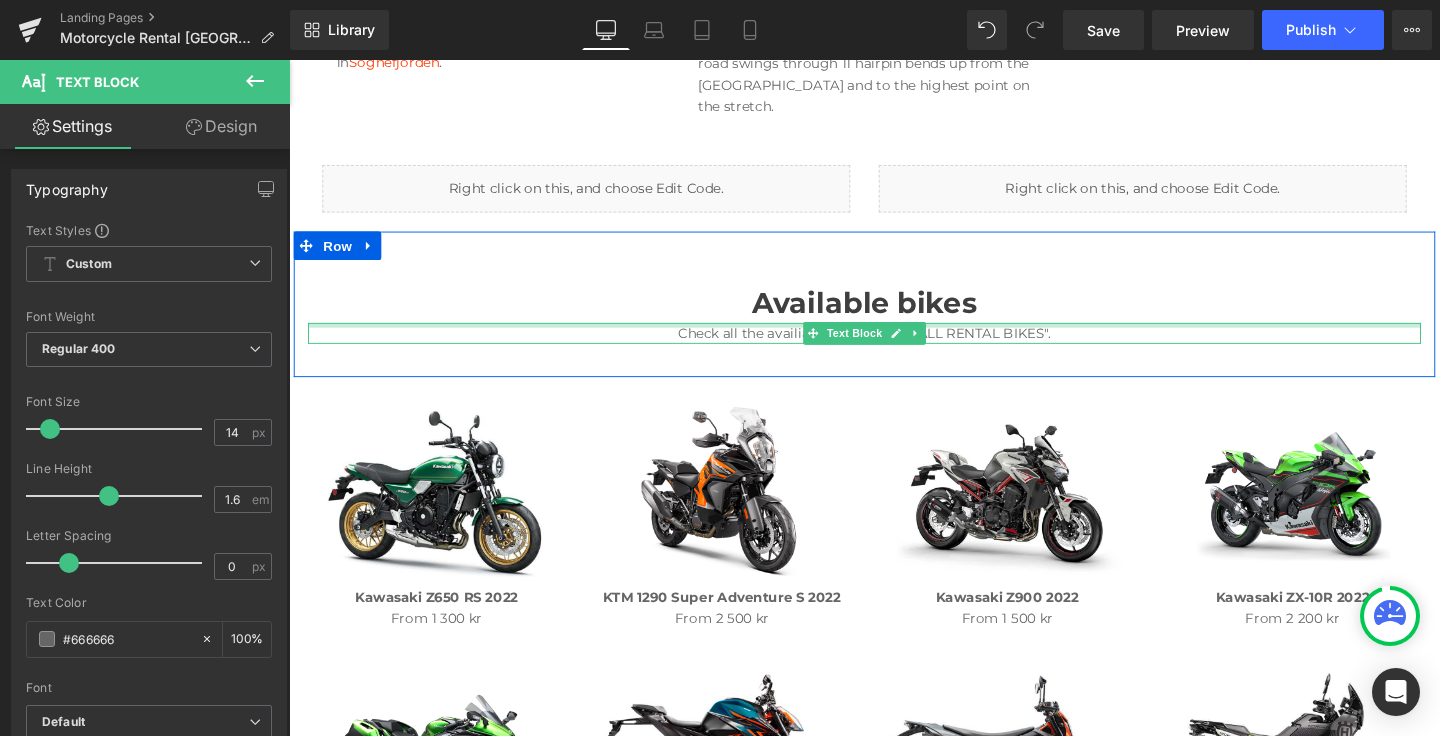 scroll, scrollTop: 2856, scrollLeft: 0, axis: vertical 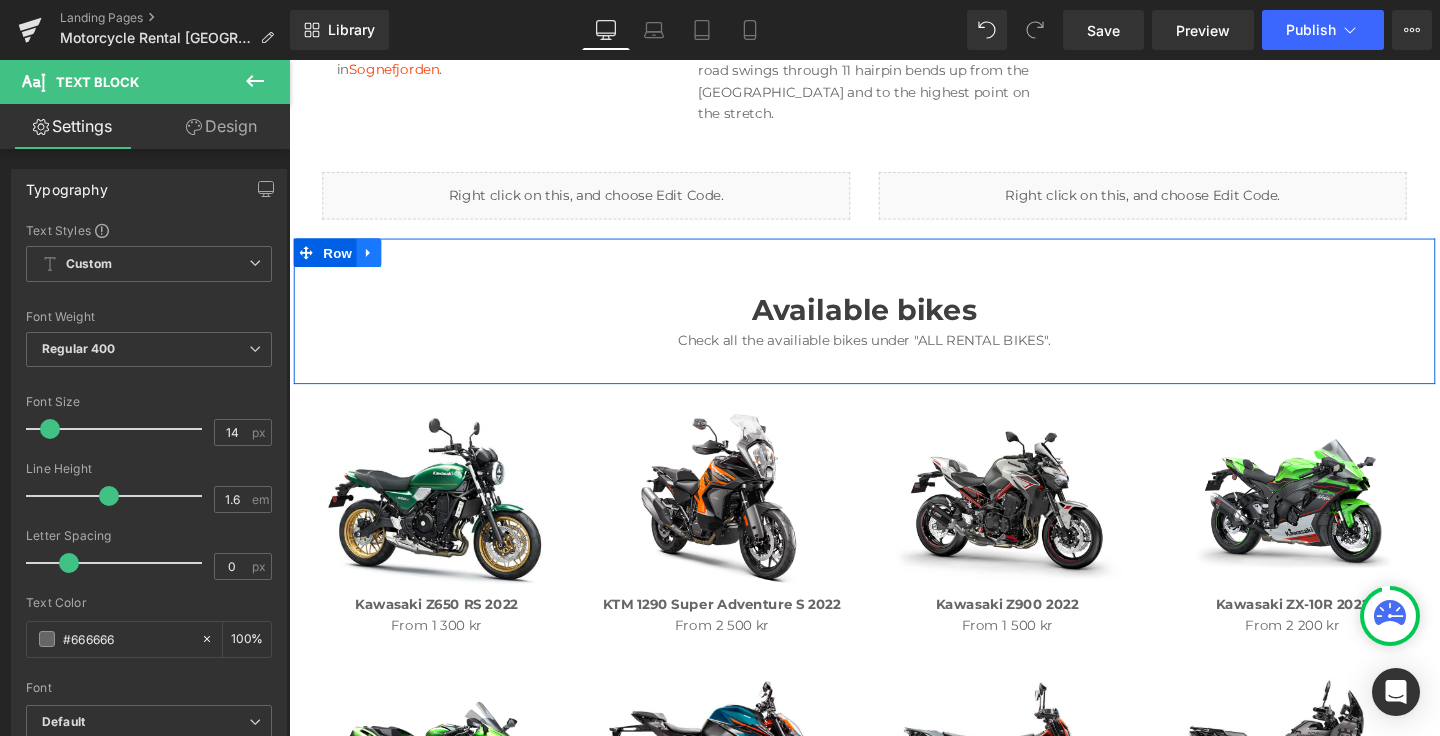 click 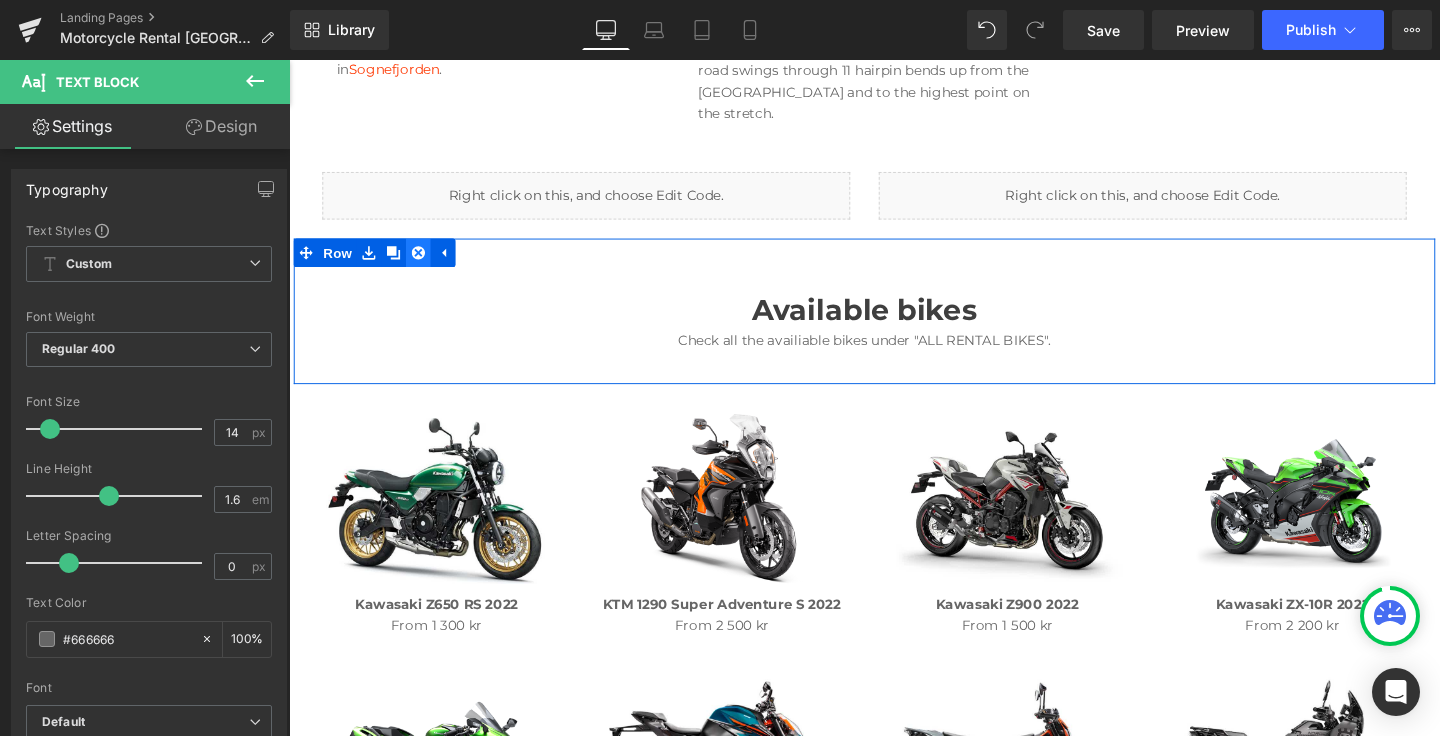 click at bounding box center [425, 263] 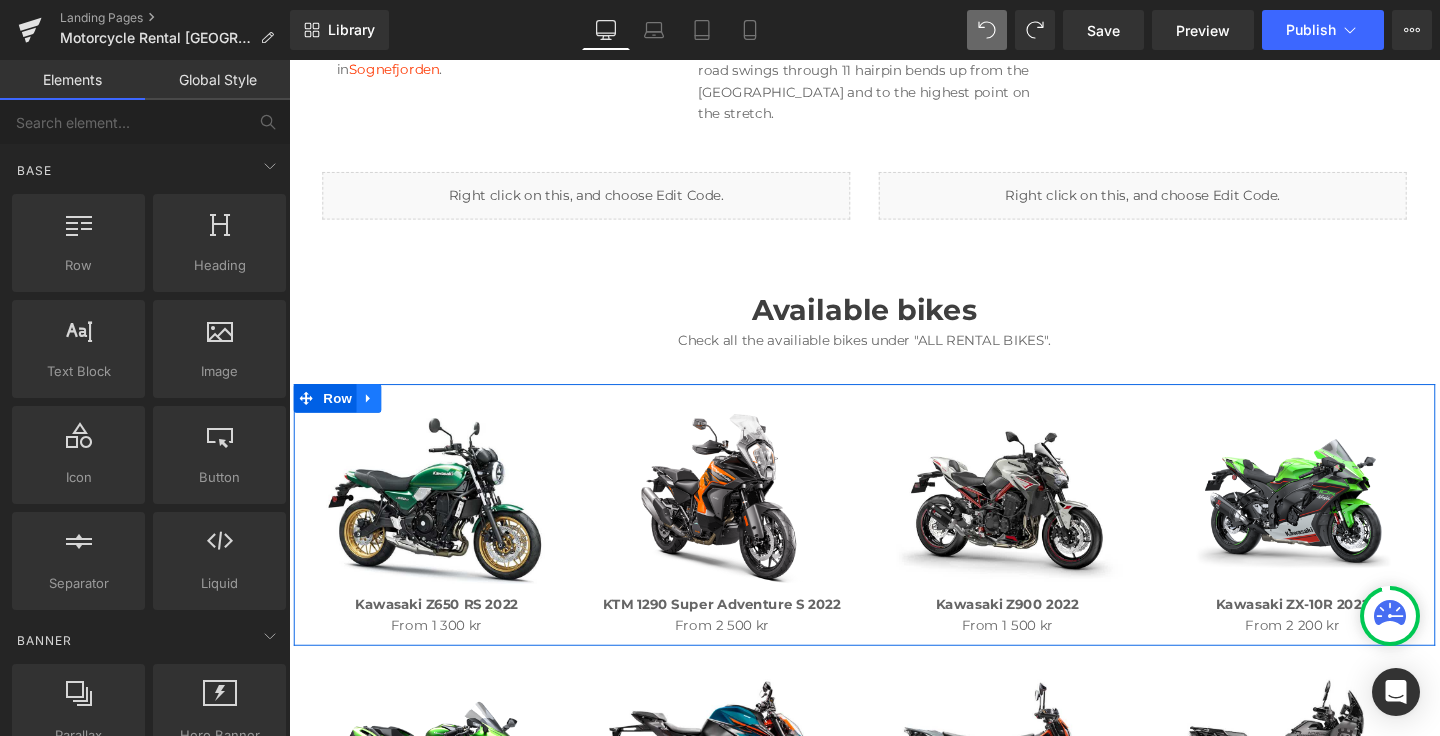 click 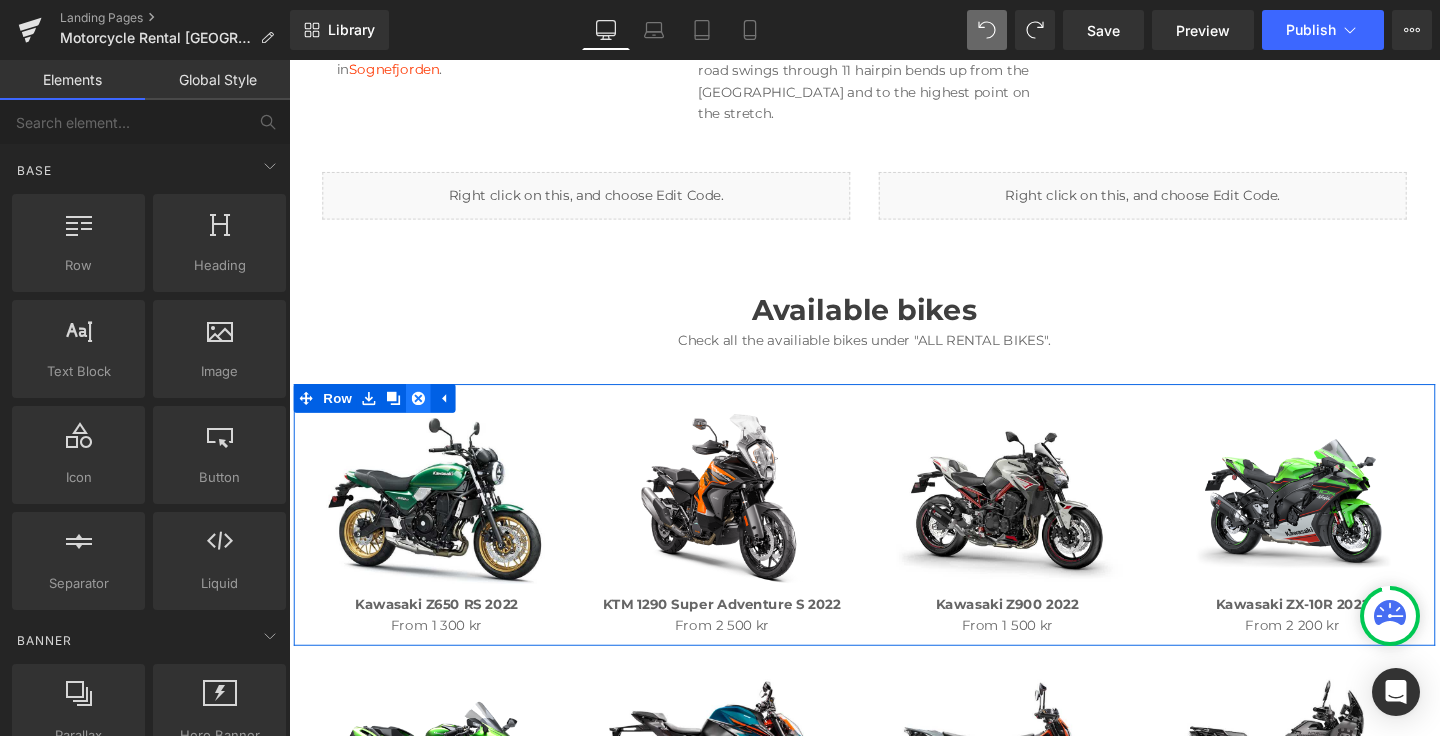click 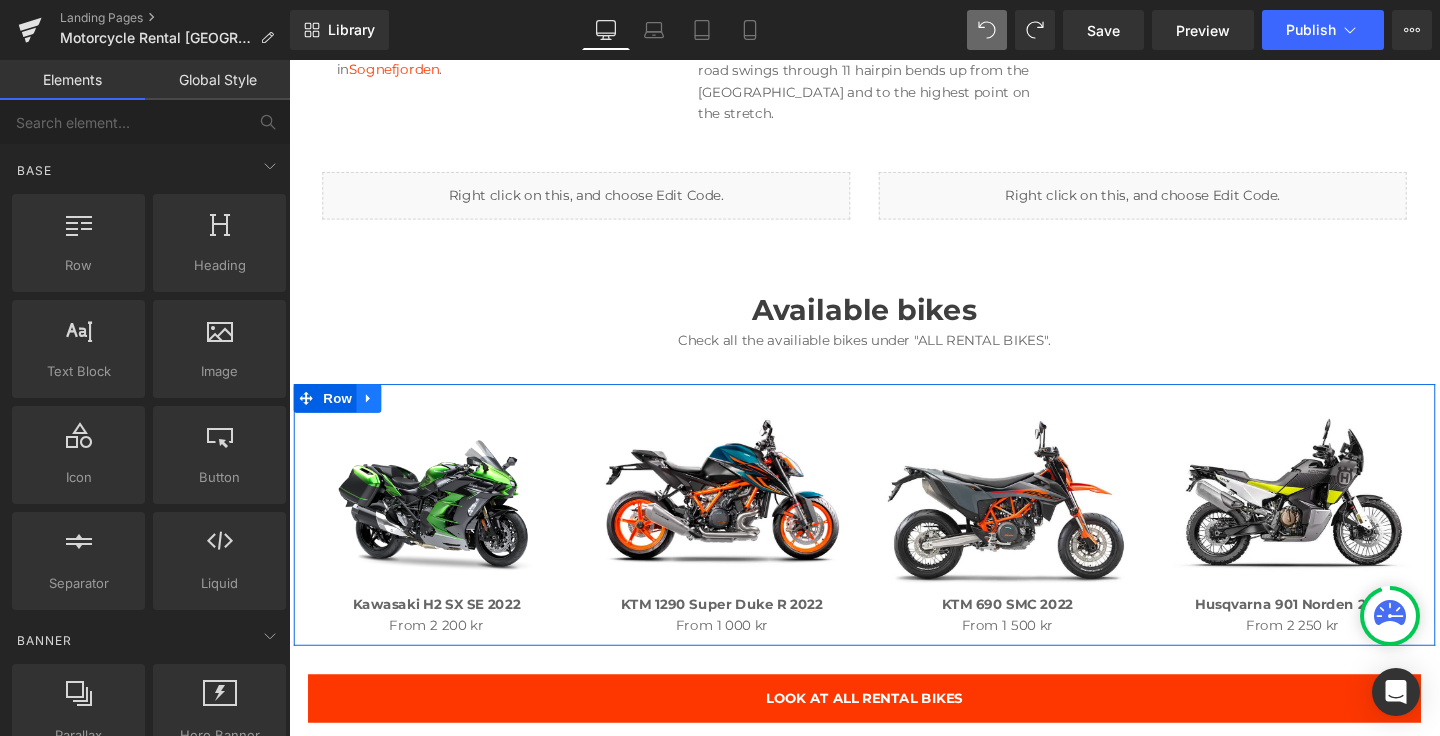 click 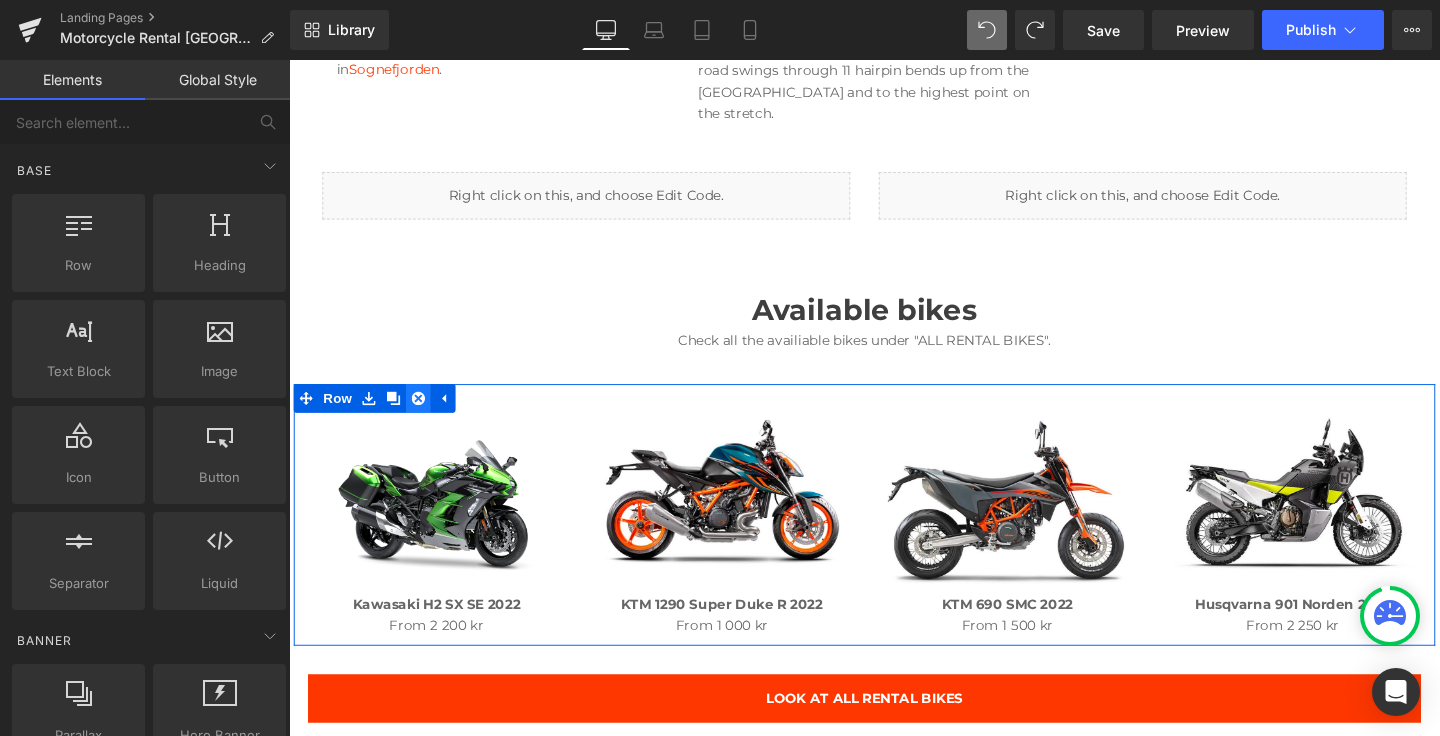 click 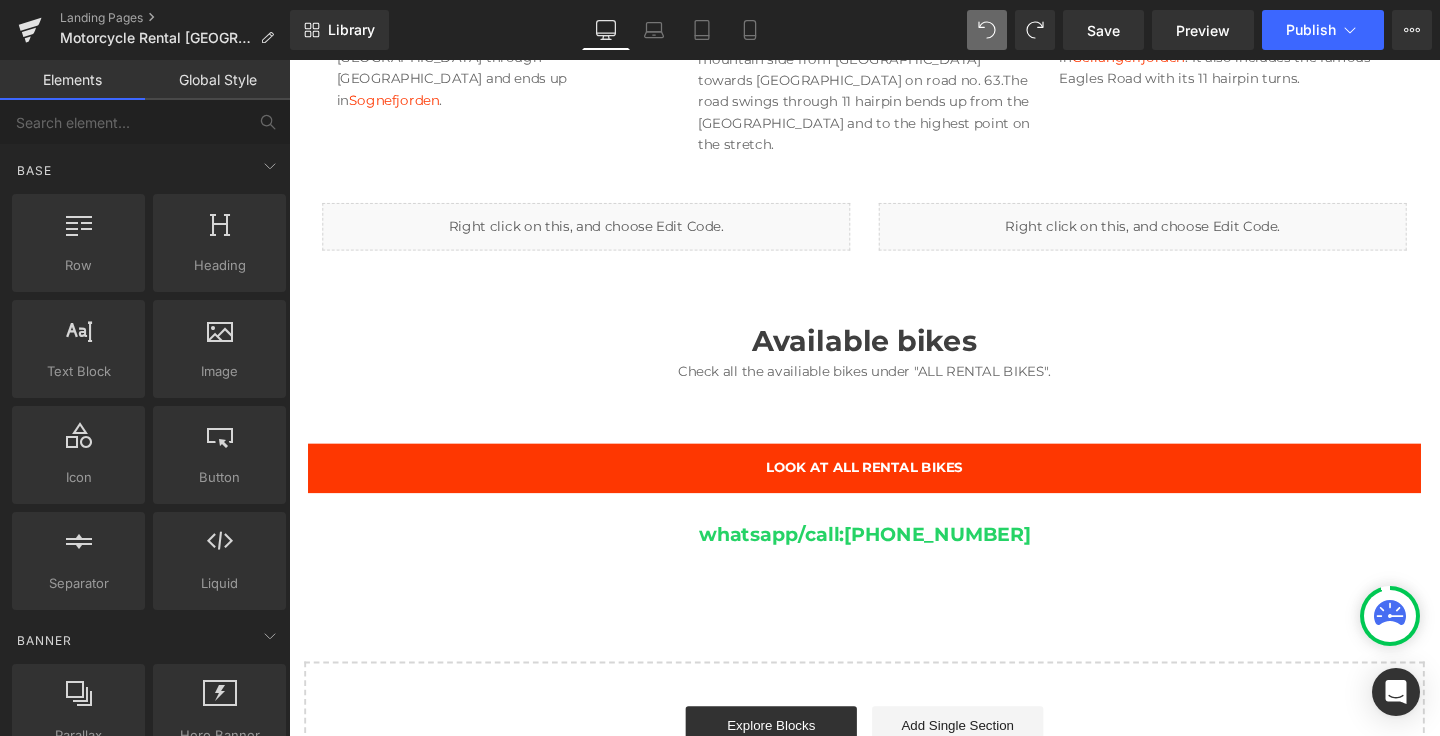 scroll, scrollTop: 2823, scrollLeft: 0, axis: vertical 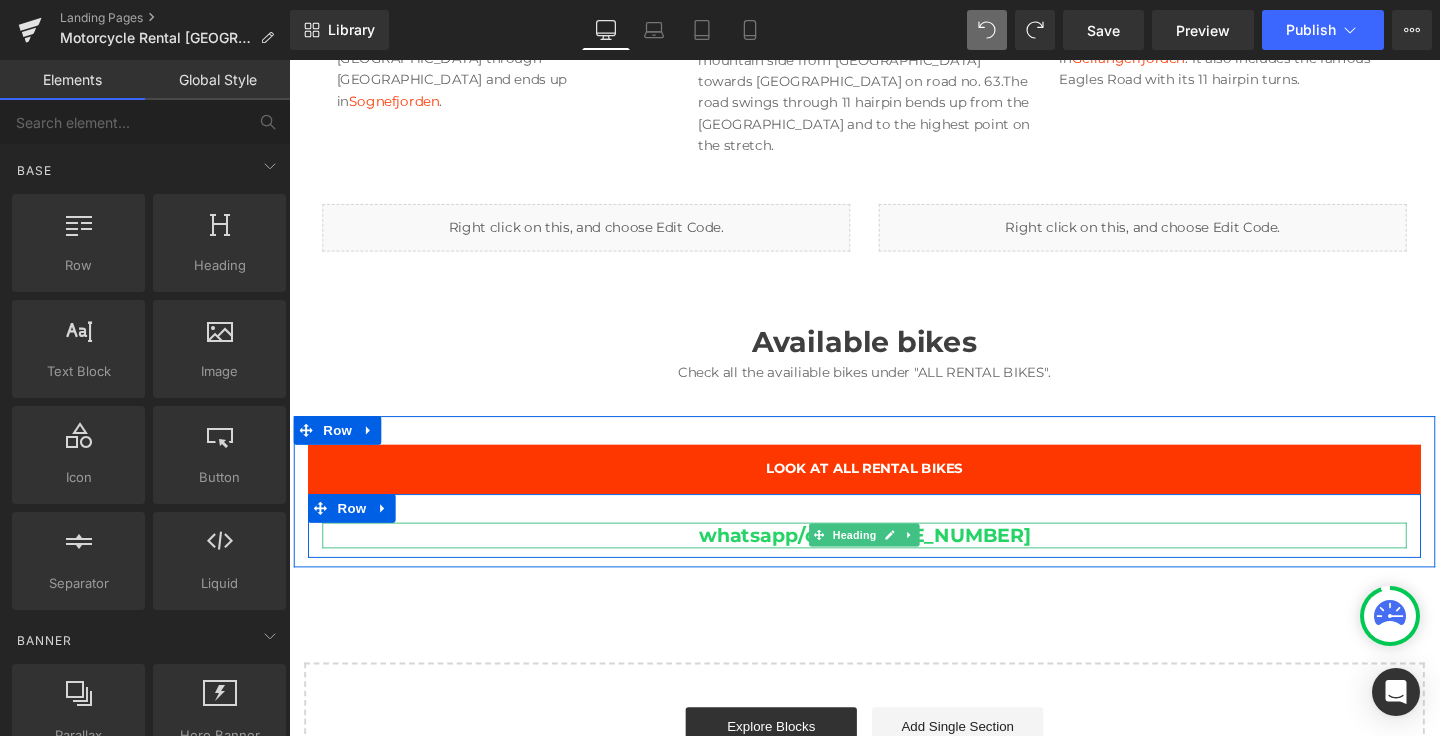 click on "whatsapp/call:  [PHONE_NUMBER]" at bounding box center (894, 560) 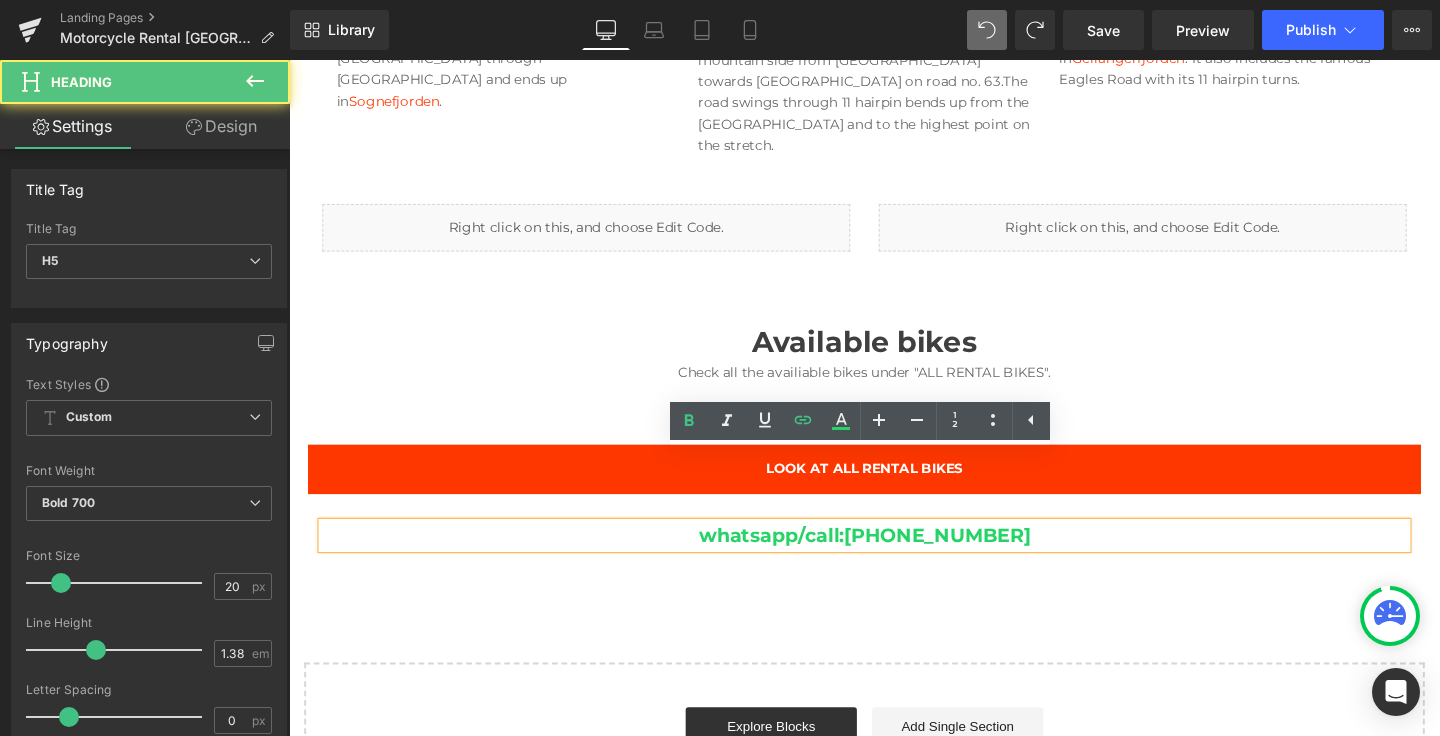 click on "whatsapp/call:  [PHONE_NUMBER]" at bounding box center (894, 560) 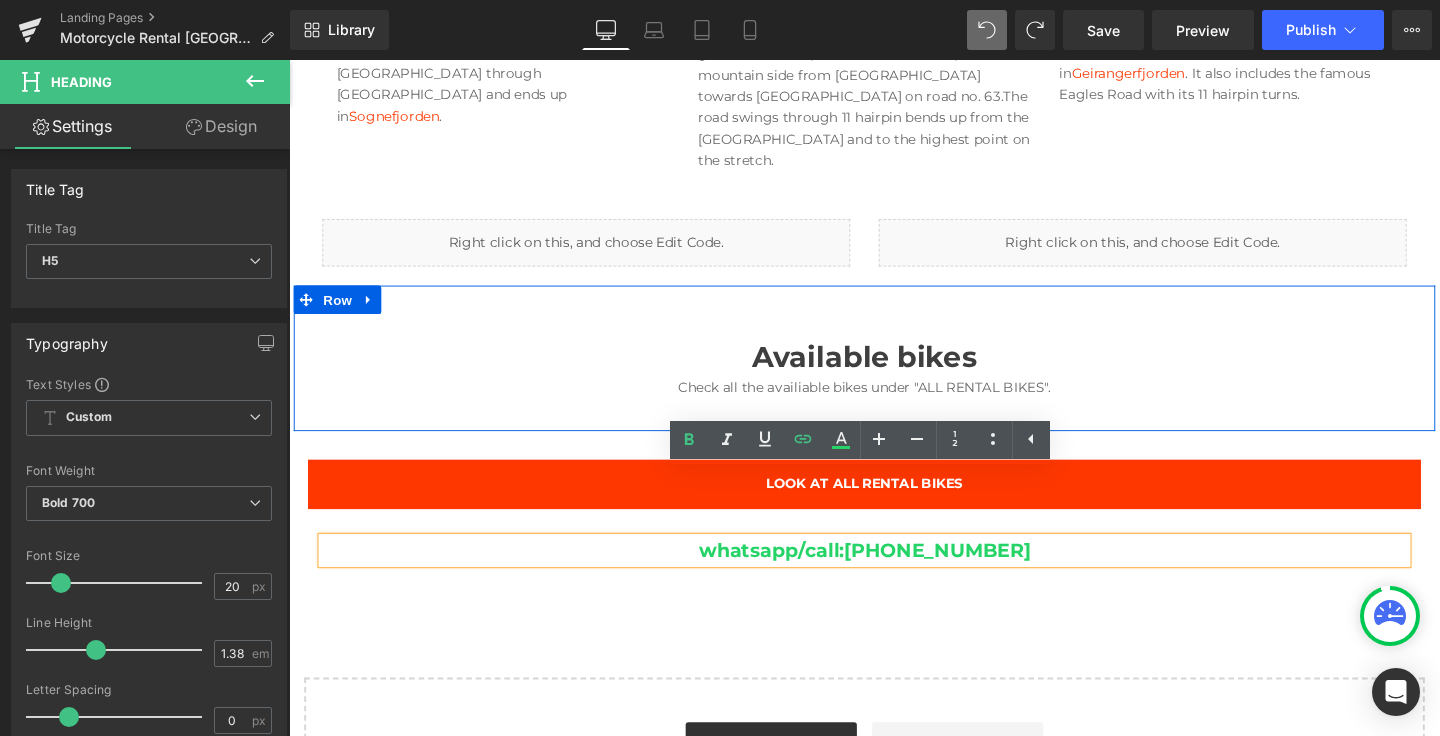 scroll, scrollTop: 2801, scrollLeft: 0, axis: vertical 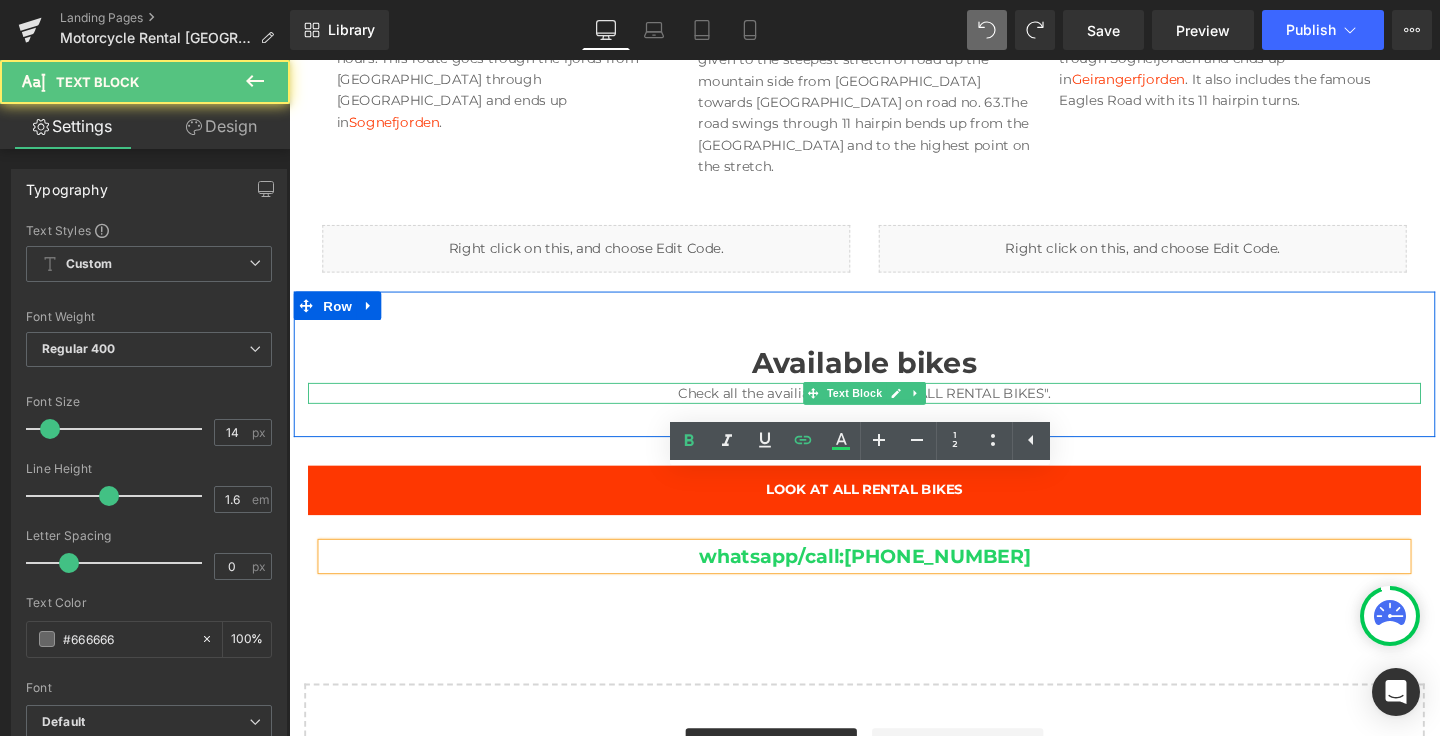 click on "Check all the availiable bikes under "ALL RENTAL BIKES"." at bounding box center [894, 410] 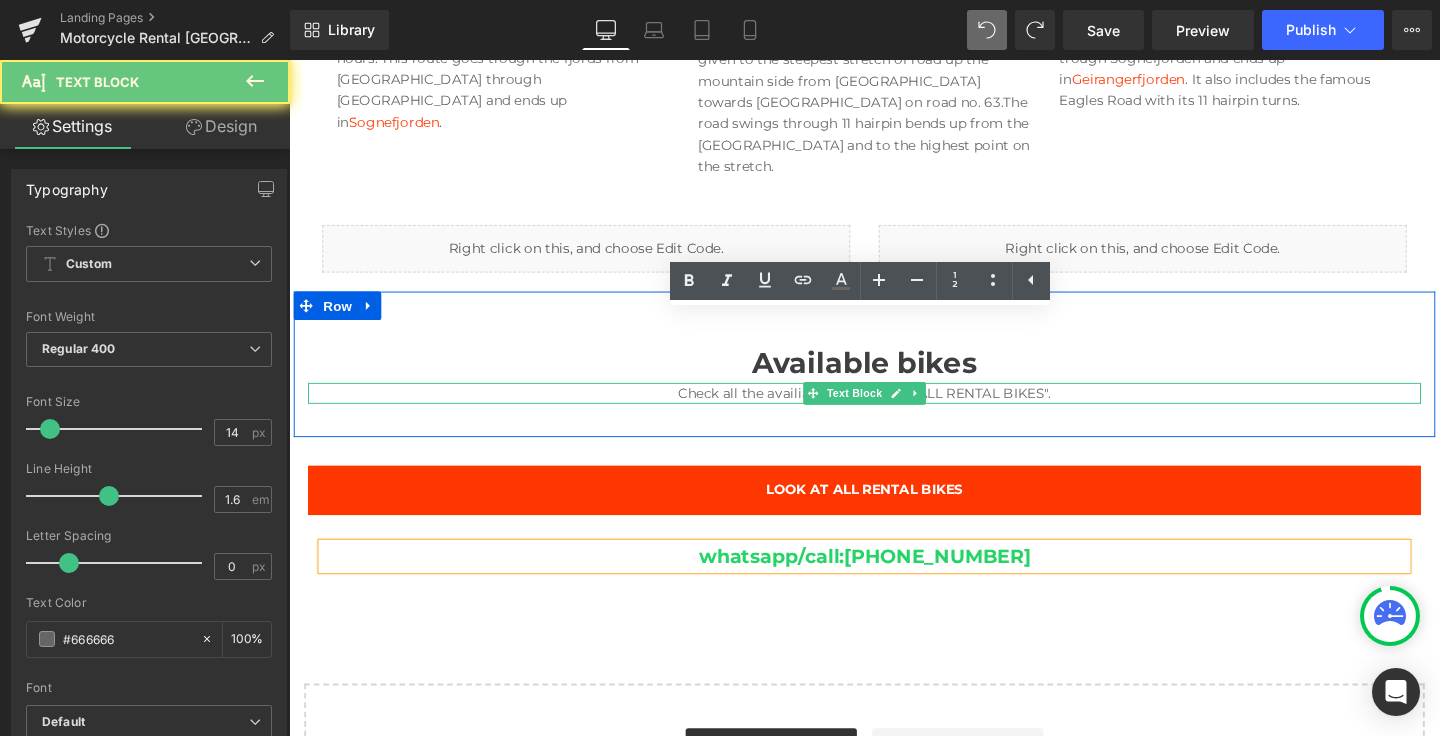 click on "Check all the availiable bikes under "ALL RENTAL BIKES"." at bounding box center [894, 410] 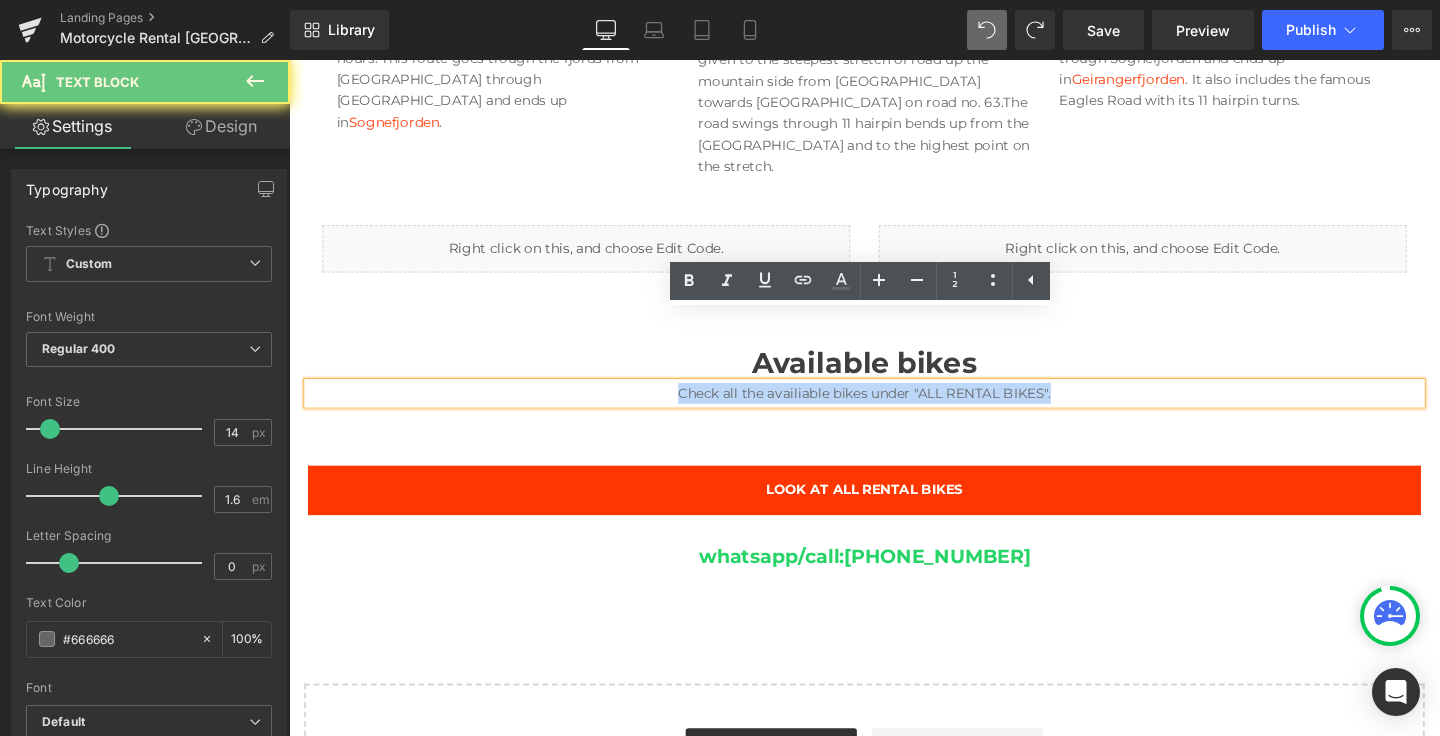 click on "Check all the availiable bikes under "ALL RENTAL BIKES"." at bounding box center (894, 410) 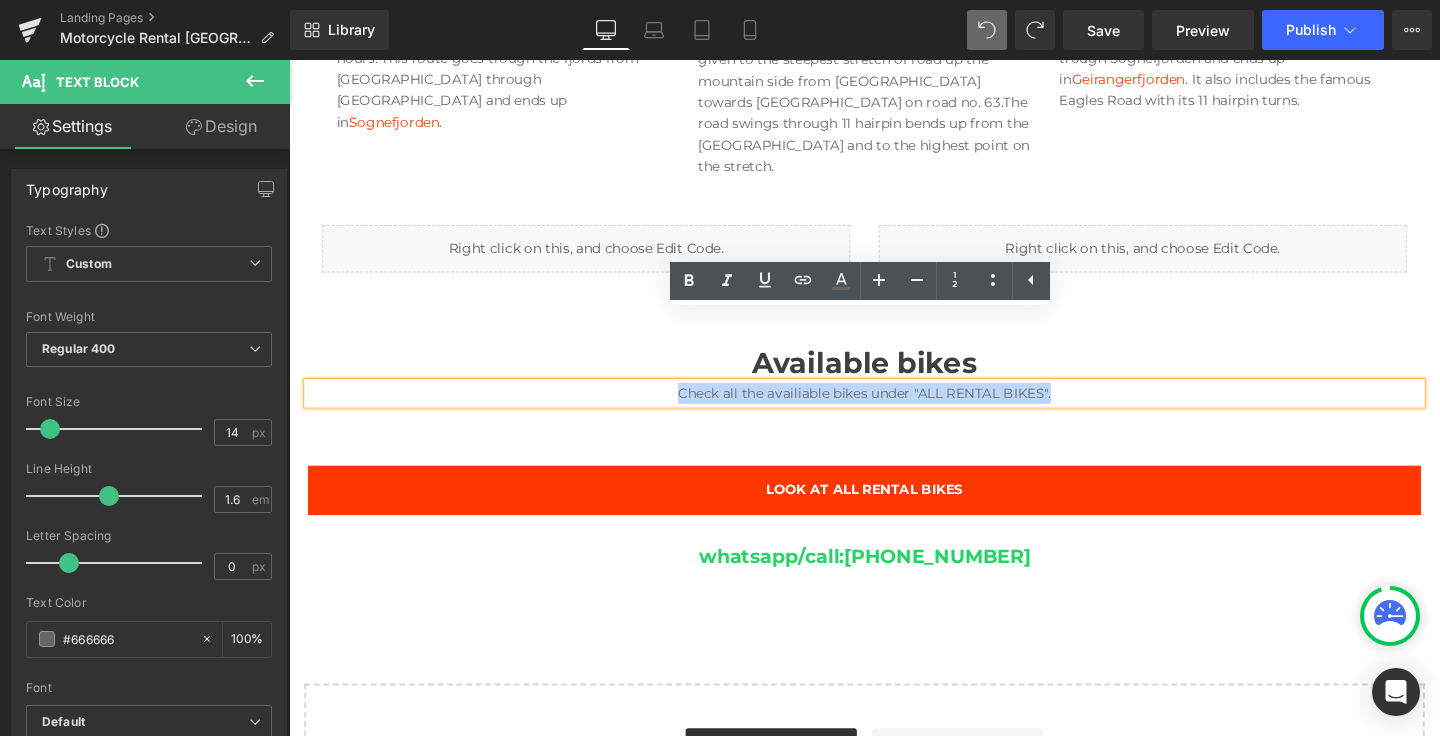 click at bounding box center (289, 60) 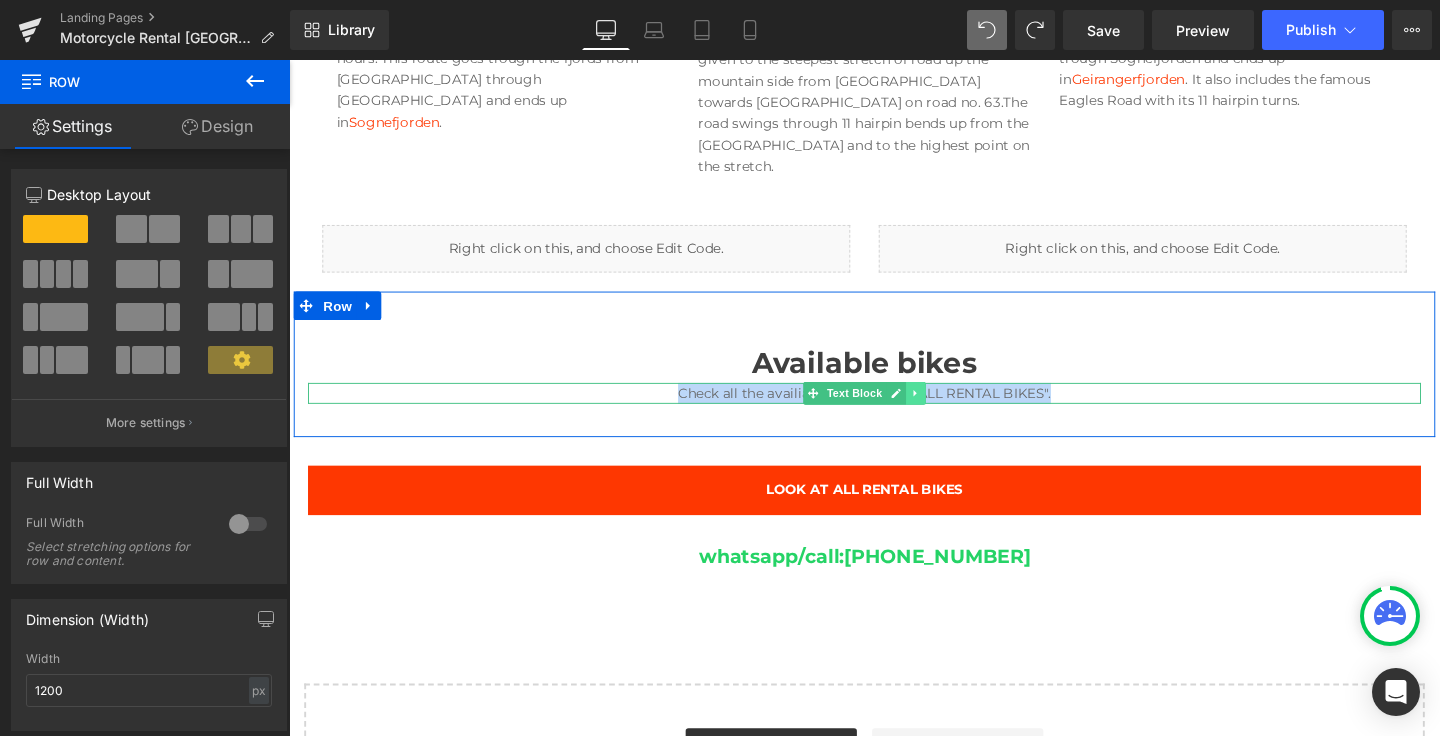 click 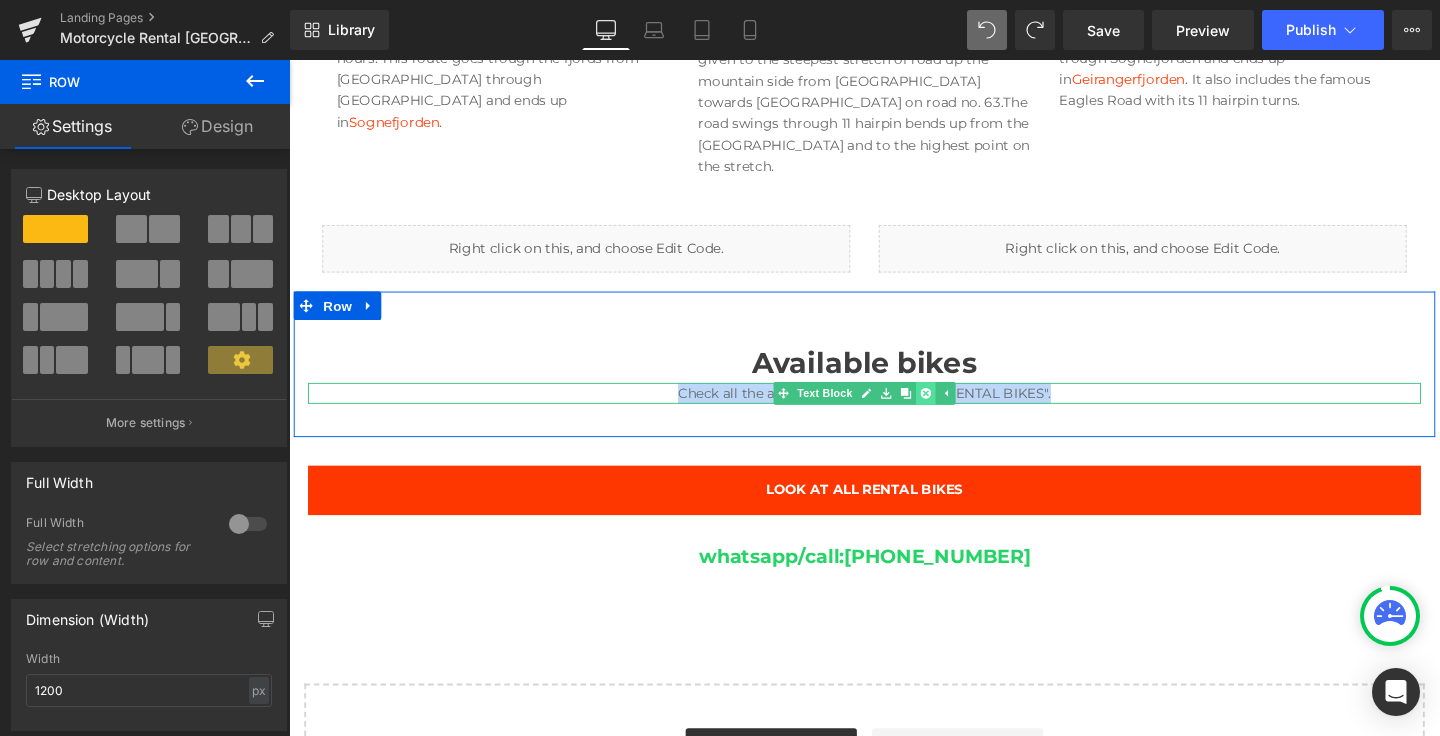 click at bounding box center [958, 410] 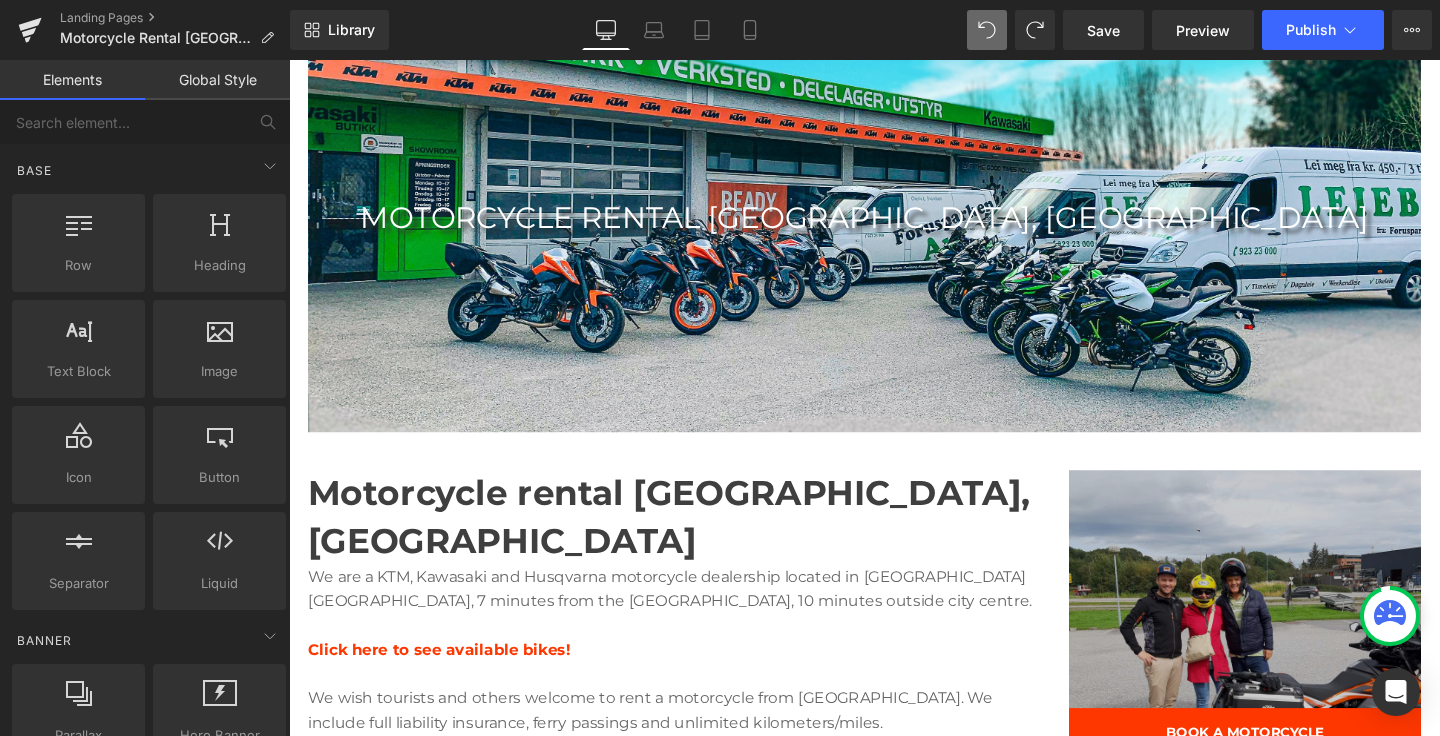 scroll, scrollTop: 269, scrollLeft: 0, axis: vertical 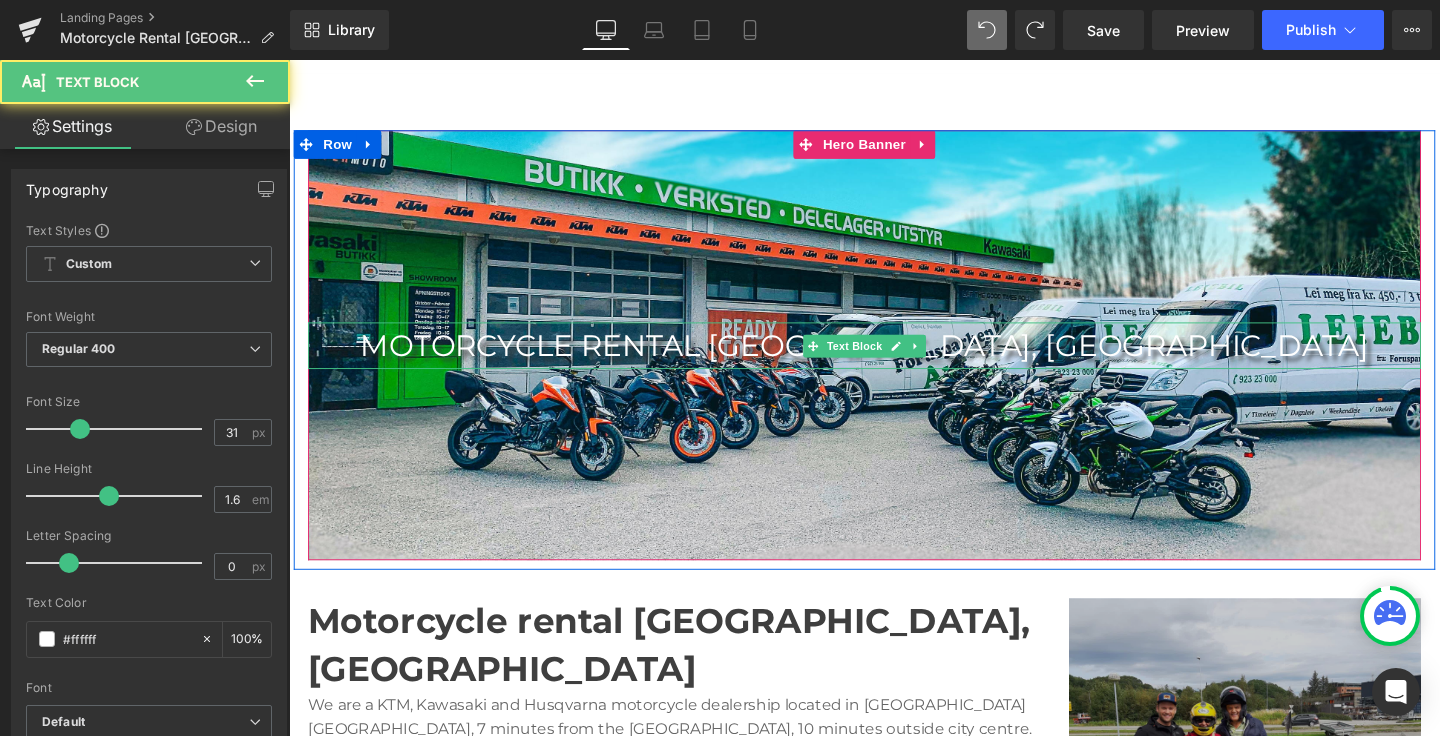 click on "MOTORCYCLE RENTAL [GEOGRAPHIC_DATA], [GEOGRAPHIC_DATA]" at bounding box center [894, 361] 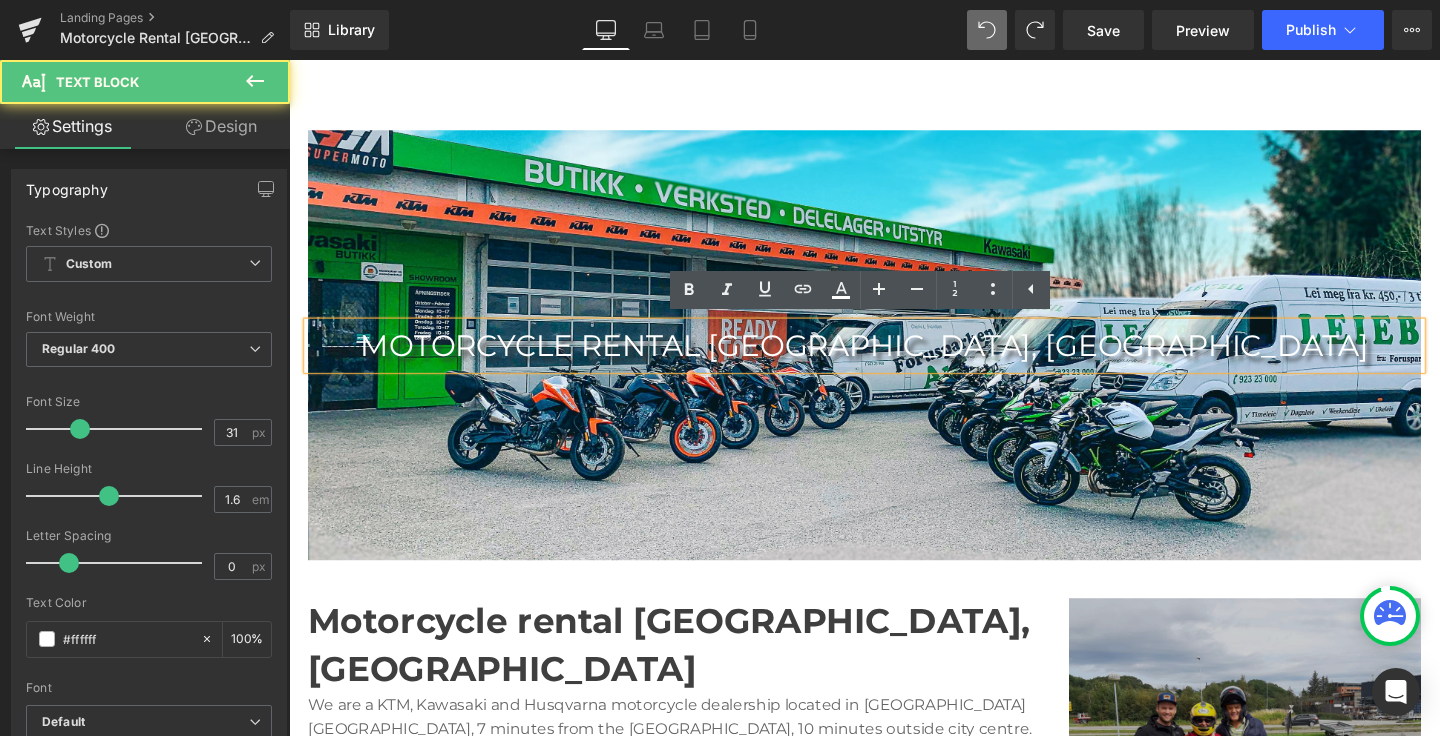 click on "MOTORCYCLE RENTAL [GEOGRAPHIC_DATA], [GEOGRAPHIC_DATA]" at bounding box center [894, 361] 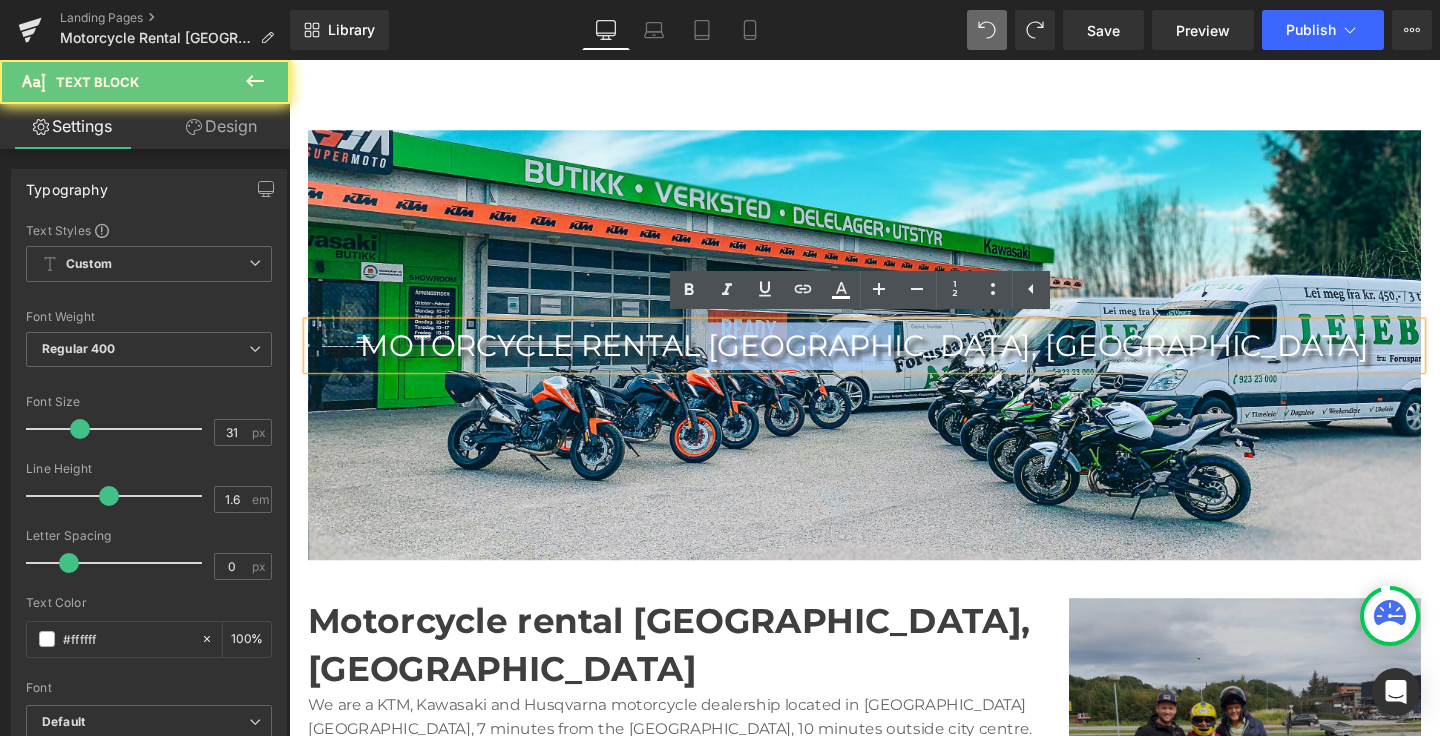click on "MOTORCYCLE RENTAL [GEOGRAPHIC_DATA], [GEOGRAPHIC_DATA]" at bounding box center [894, 361] 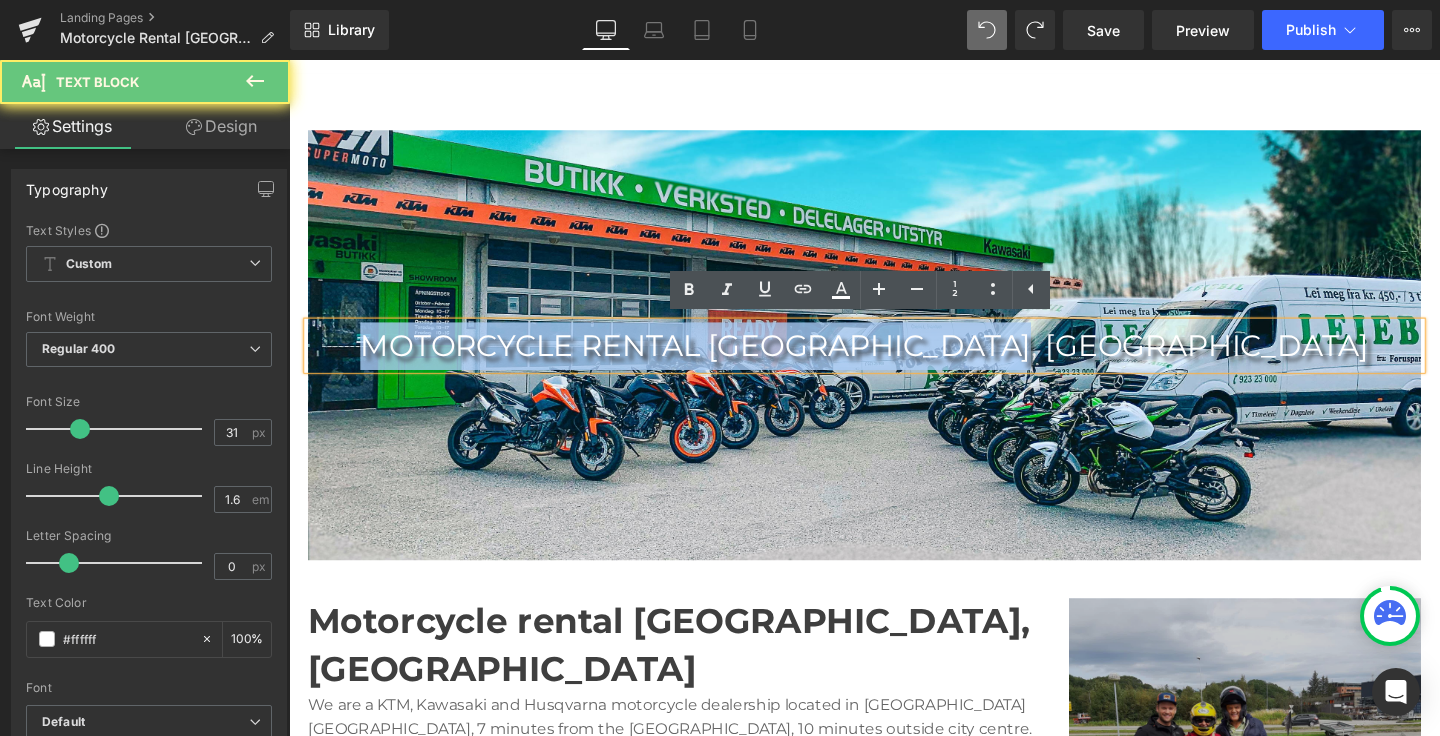 click on "MOTORCYCLE RENTAL [GEOGRAPHIC_DATA], [GEOGRAPHIC_DATA]" at bounding box center (894, 361) 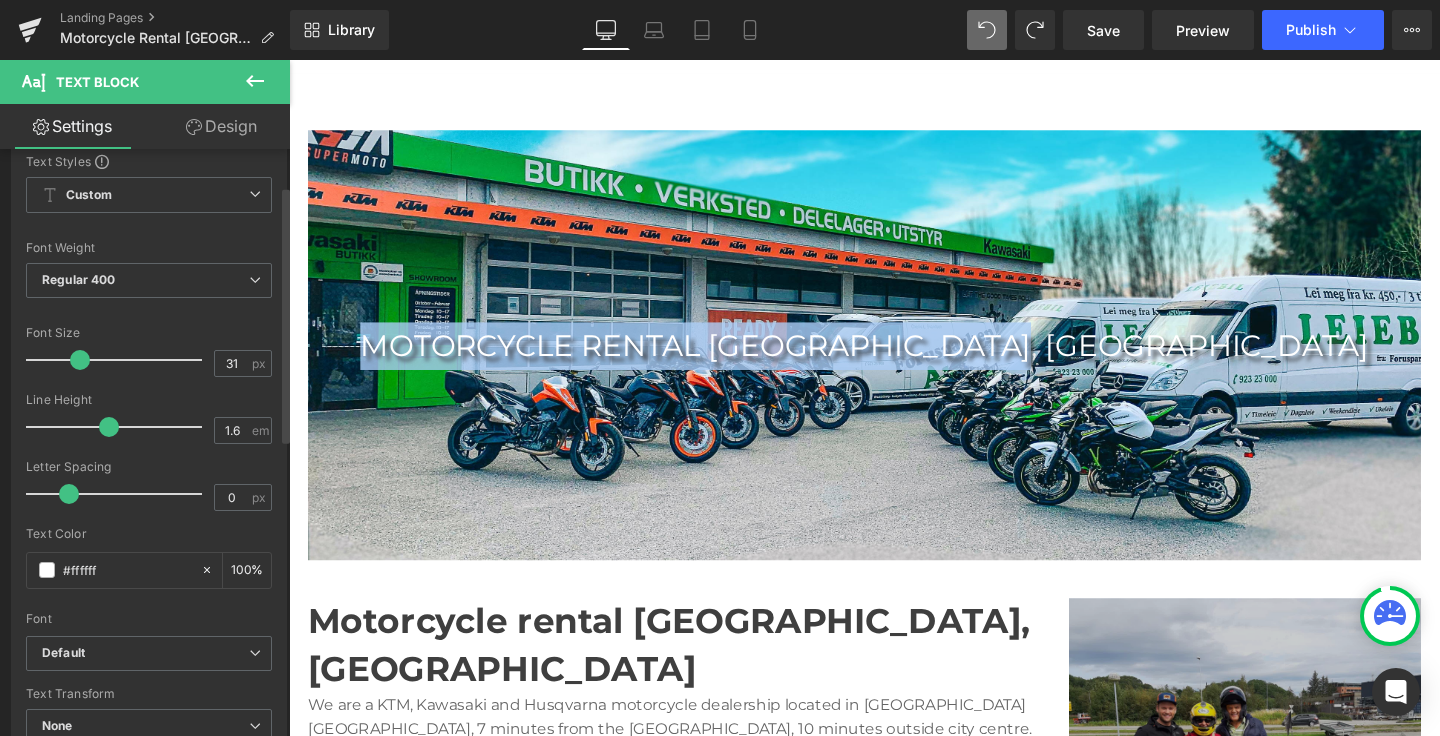 scroll, scrollTop: 84, scrollLeft: 0, axis: vertical 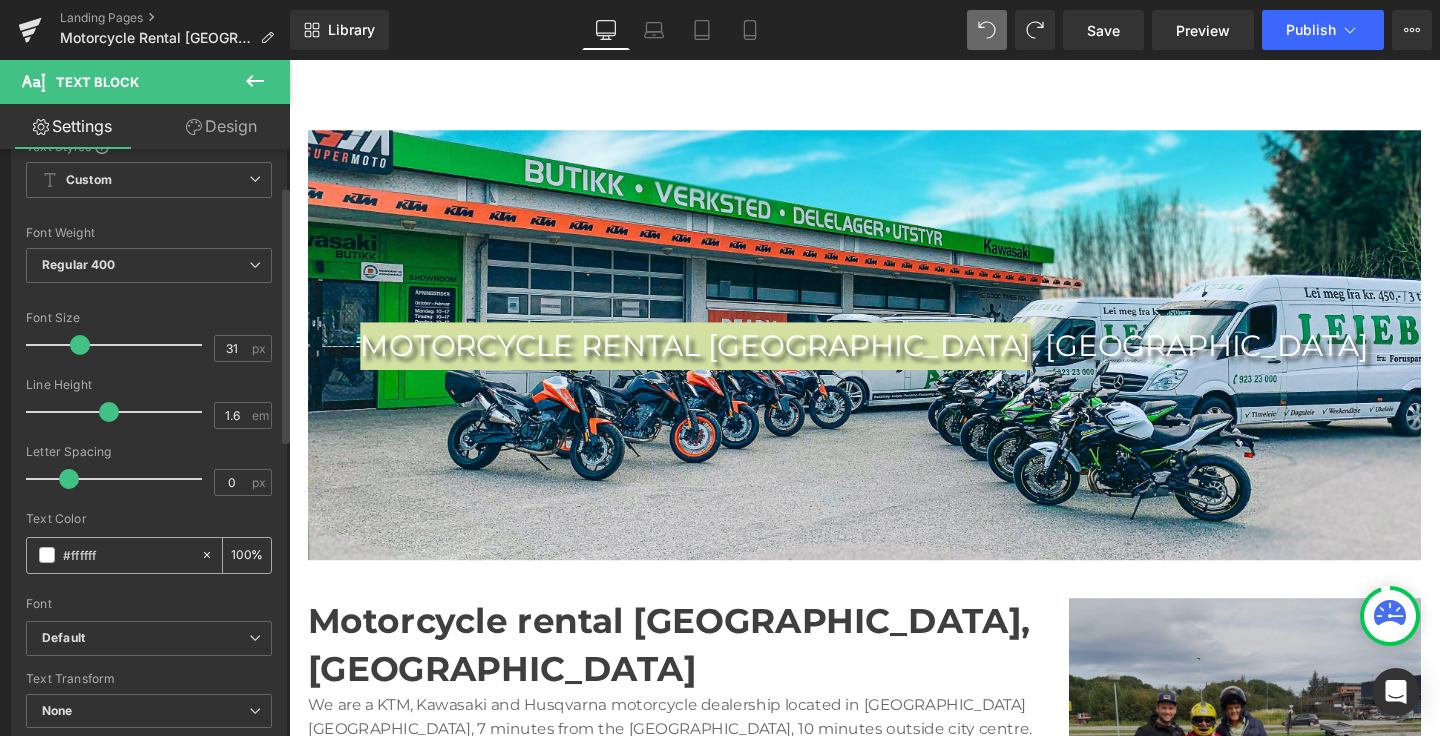 click on "#ffffff" at bounding box center (127, 555) 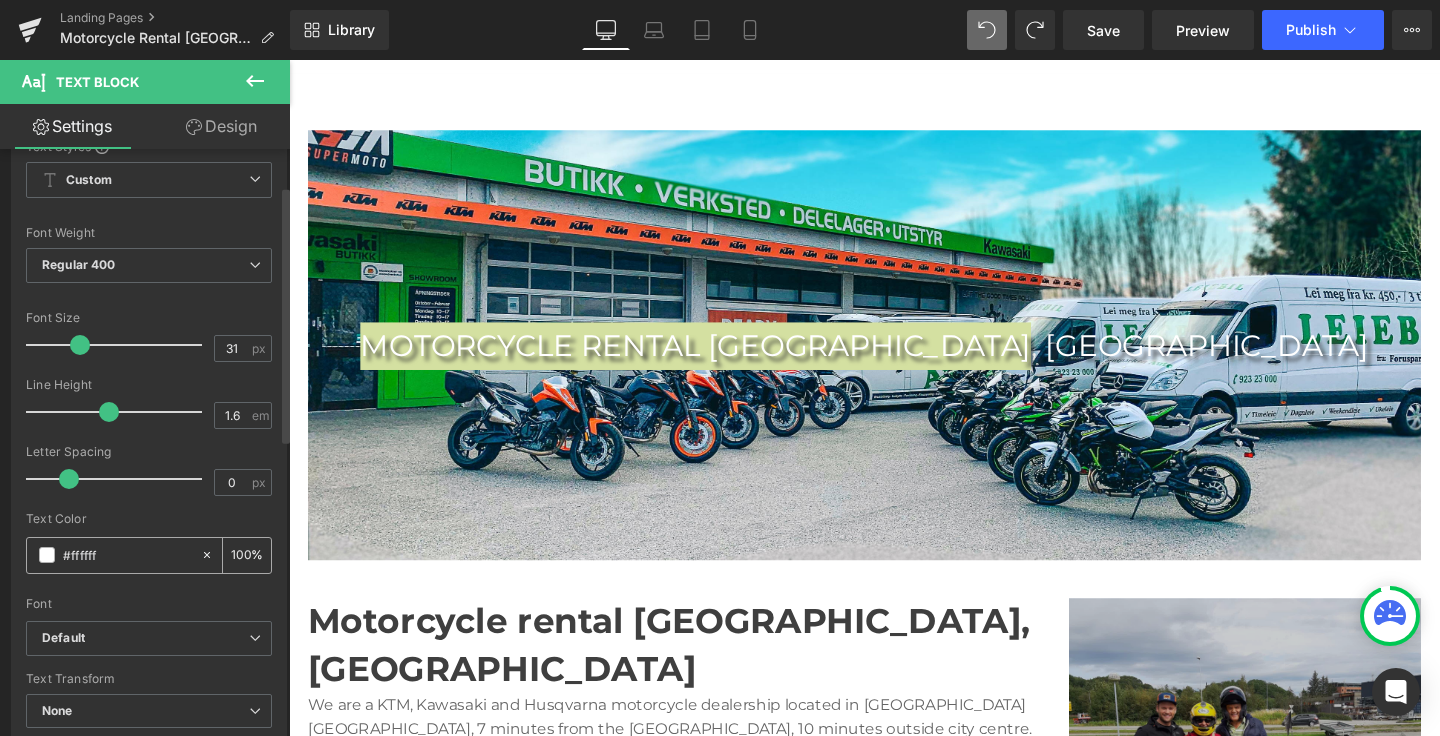 click on "#ffffff" at bounding box center [127, 555] 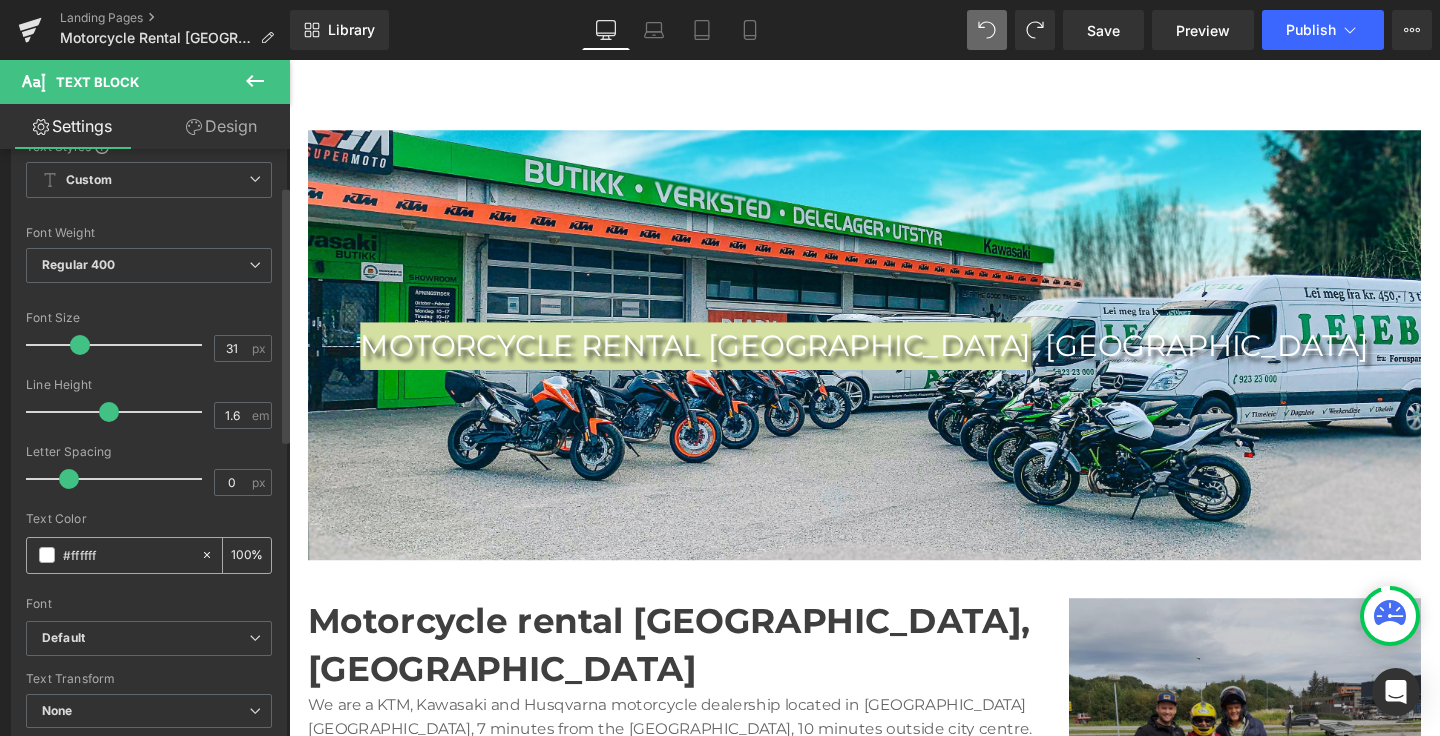 click on "#ffffff" at bounding box center (127, 555) 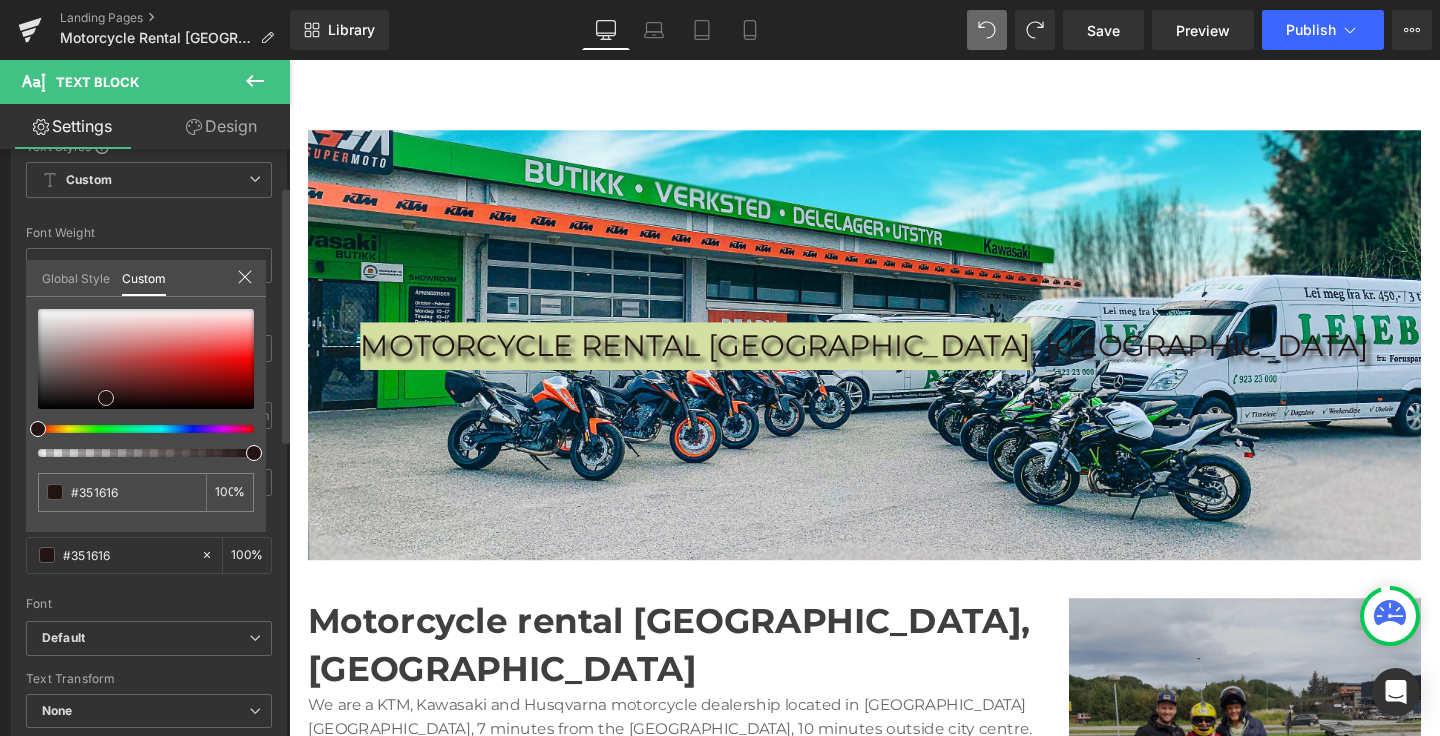 drag, startPoint x: 128, startPoint y: 392, endPoint x: 60, endPoint y: 399, distance: 68.359344 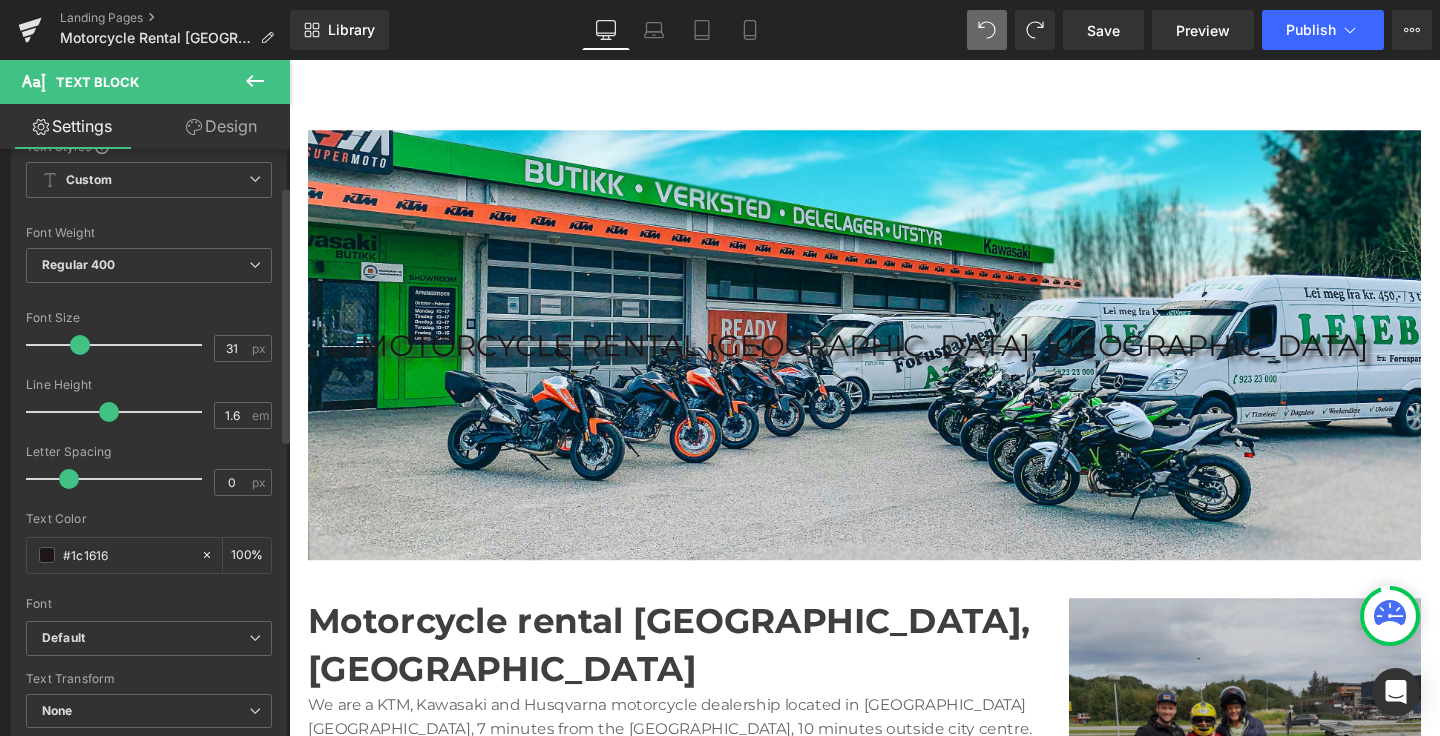 click on "Skip to content
6 000+  @allsupermoto Vi leverer over hele landet! TLF:   [PHONE_NUMBER]   6 000+  @allsupermoto TLF:  [PHONE_NUMBER]
Search
Hjem
Nettbutikk
Verksted
Info
Account
Kontakt
Om oss
[GEOGRAPHIC_DATA]
[GEOGRAPHIC_DATA]
Search" at bounding box center [894, 1605] 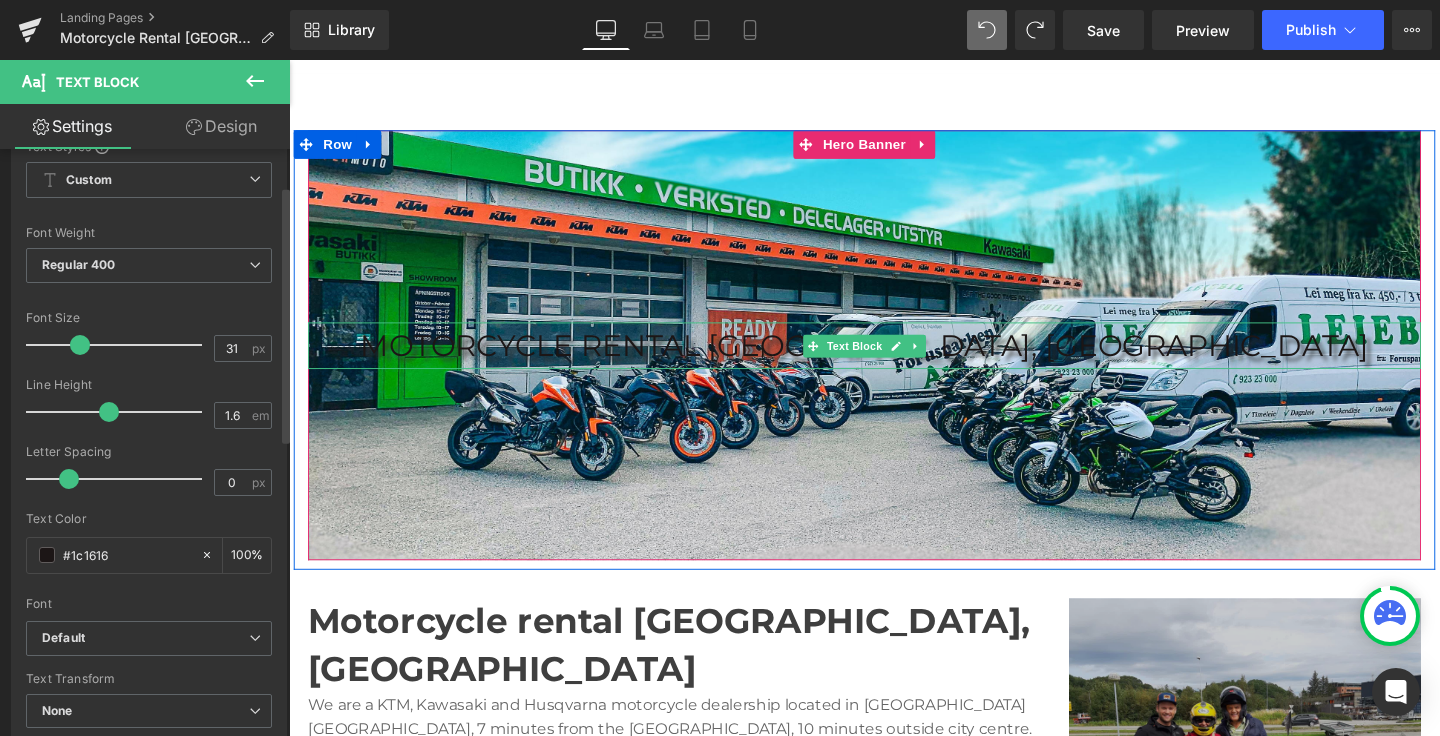 click on "MOTORCYCLE RENTAL [GEOGRAPHIC_DATA], [GEOGRAPHIC_DATA]" at bounding box center [894, 361] 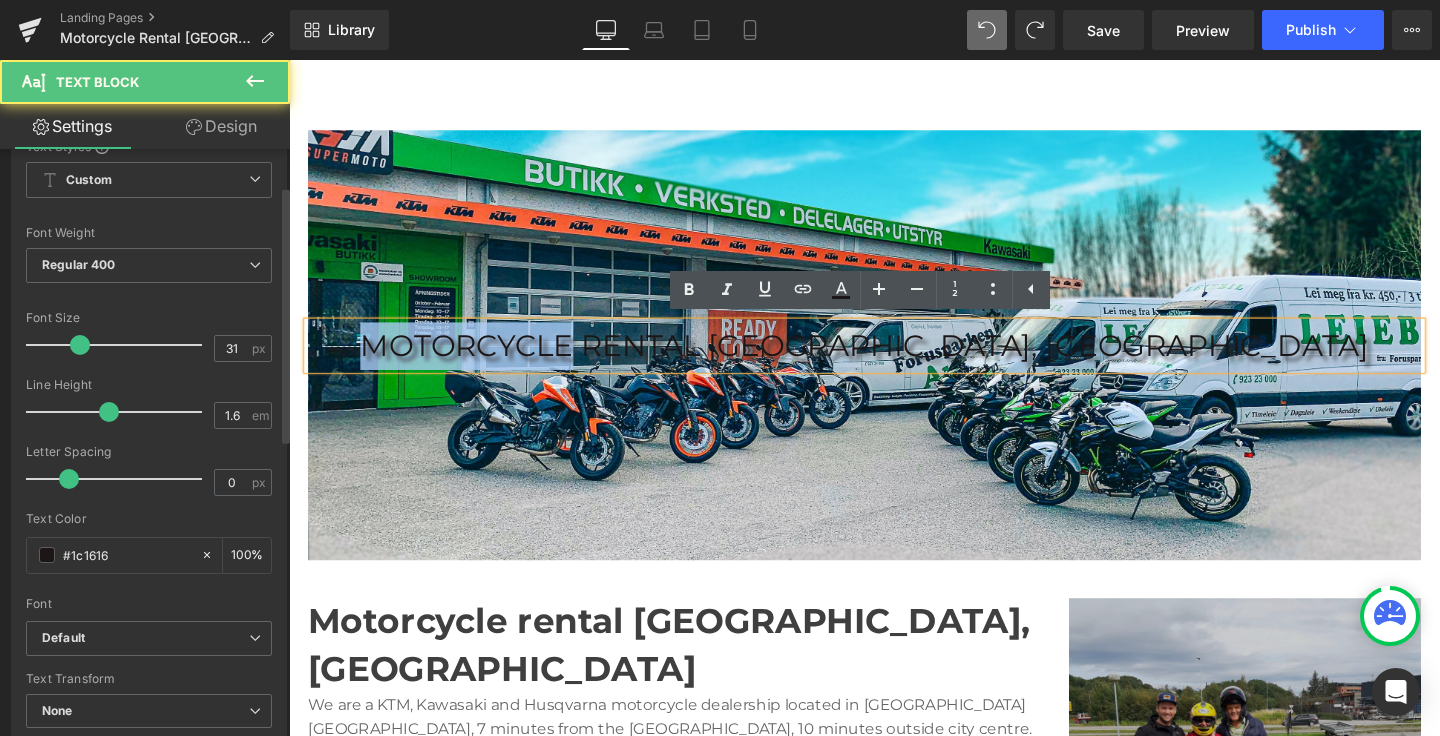 click on "MOTORCYCLE RENTAL [GEOGRAPHIC_DATA], [GEOGRAPHIC_DATA]" at bounding box center (894, 361) 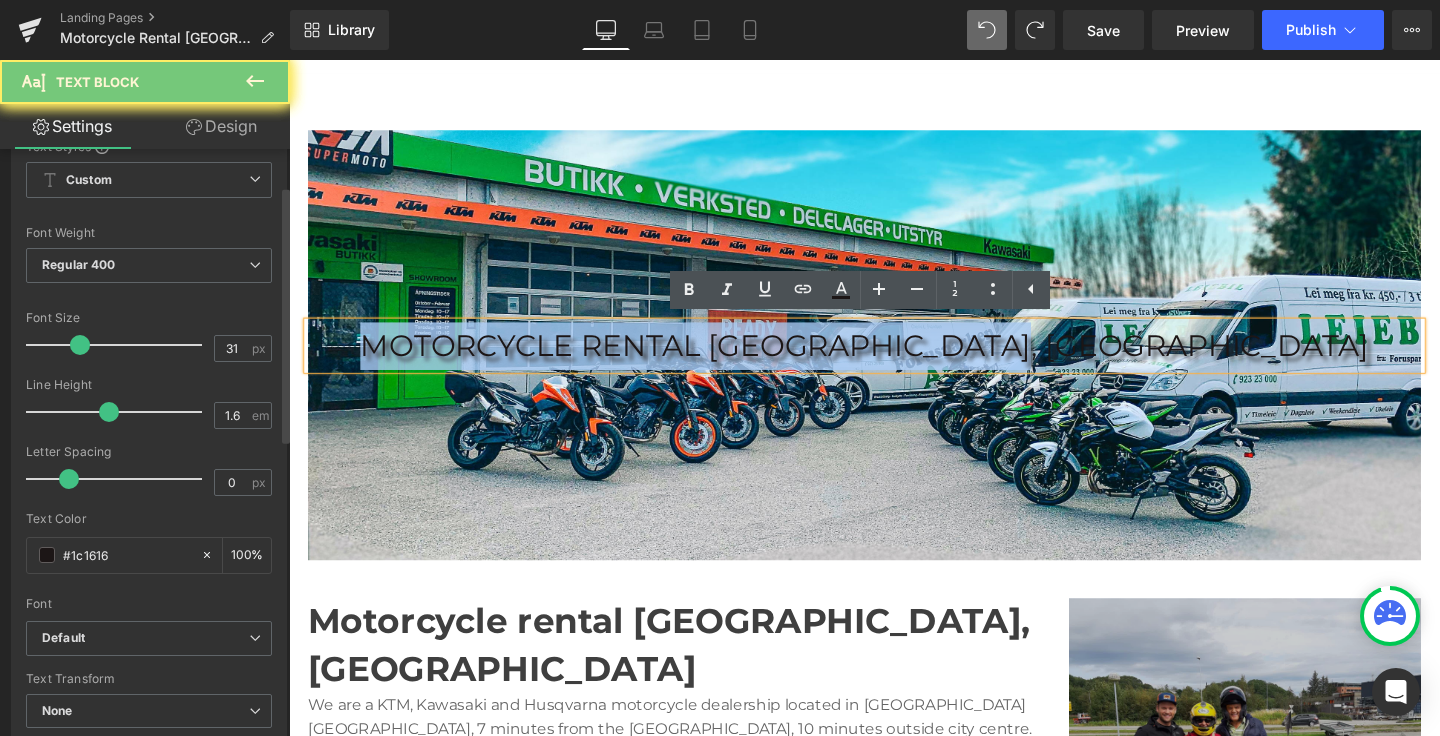 click on "MOTORCYCLE RENTAL [GEOGRAPHIC_DATA], [GEOGRAPHIC_DATA]" at bounding box center (894, 361) 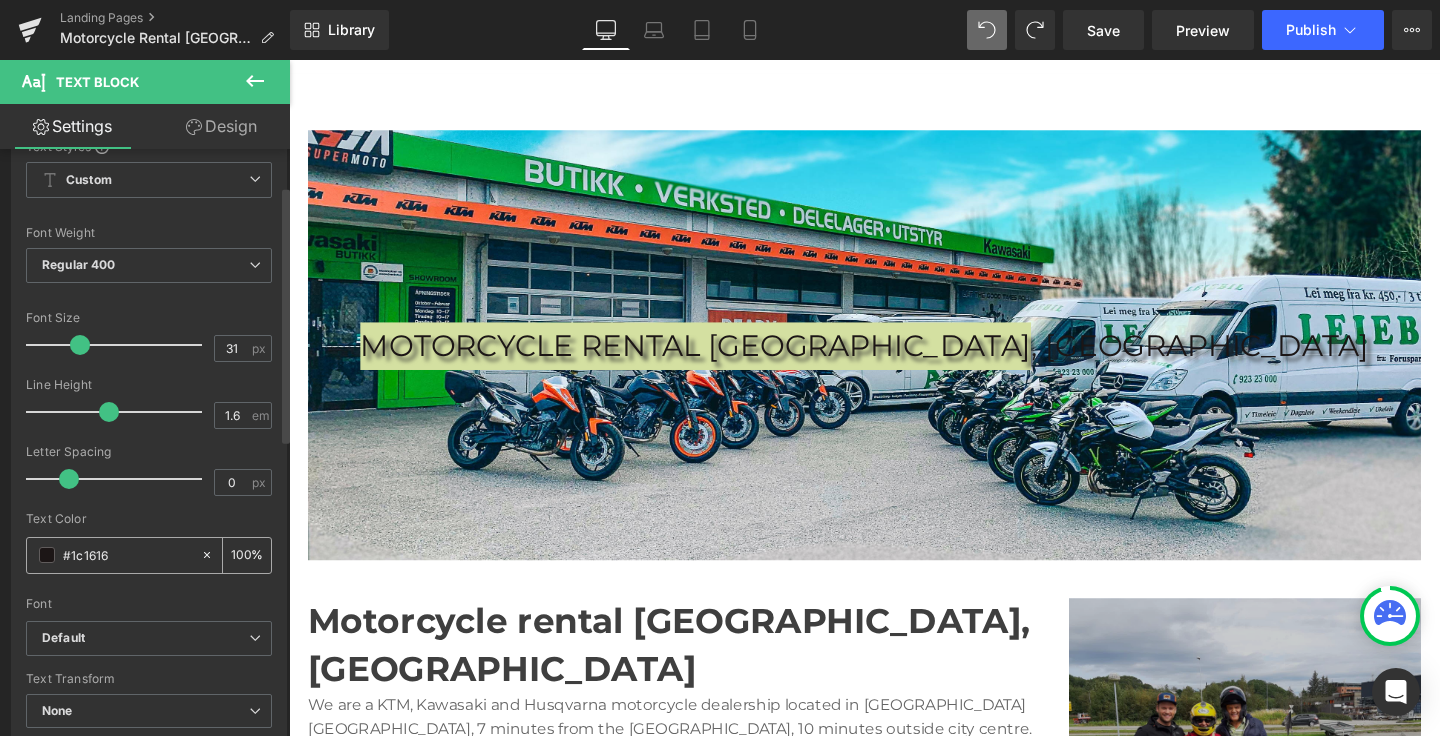 click at bounding box center [47, 555] 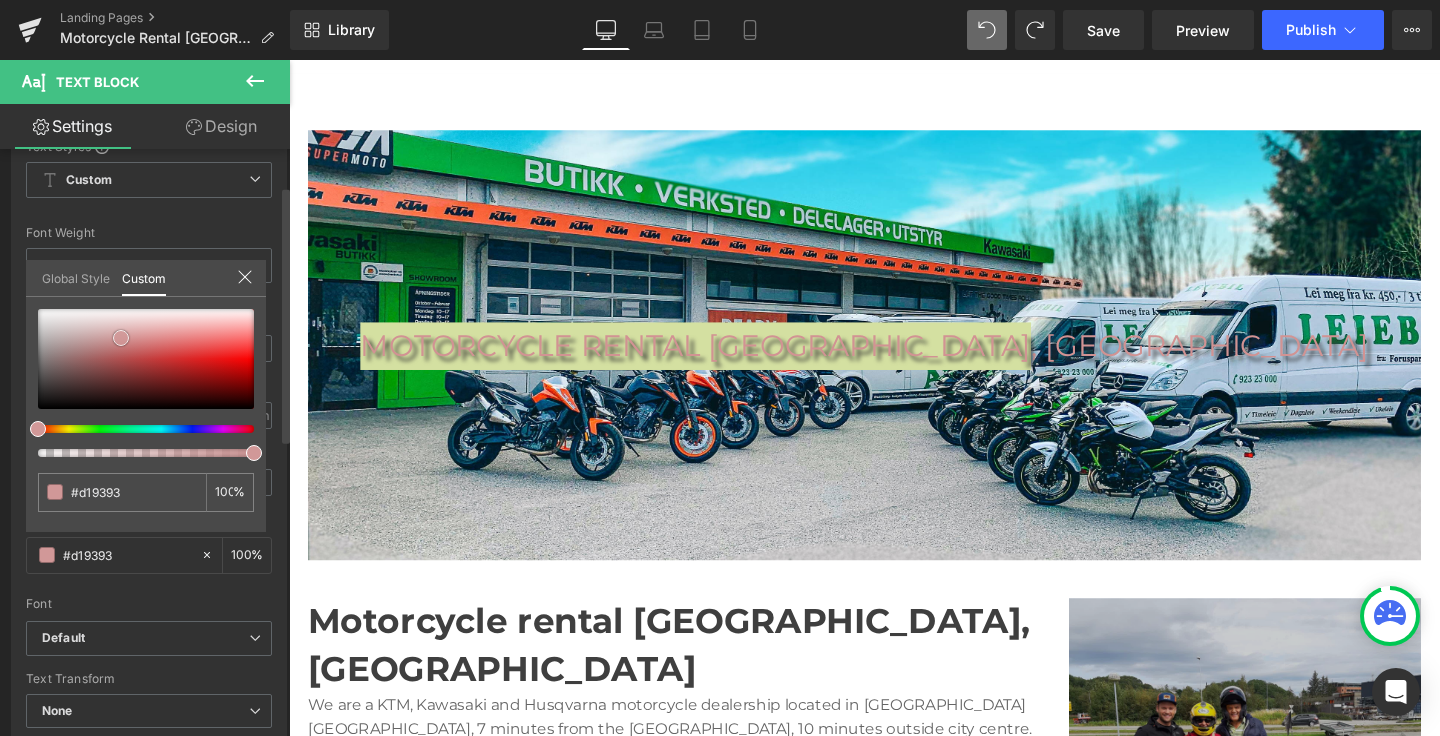 drag, startPoint x: 81, startPoint y: 394, endPoint x: 121, endPoint y: 338, distance: 68.8186 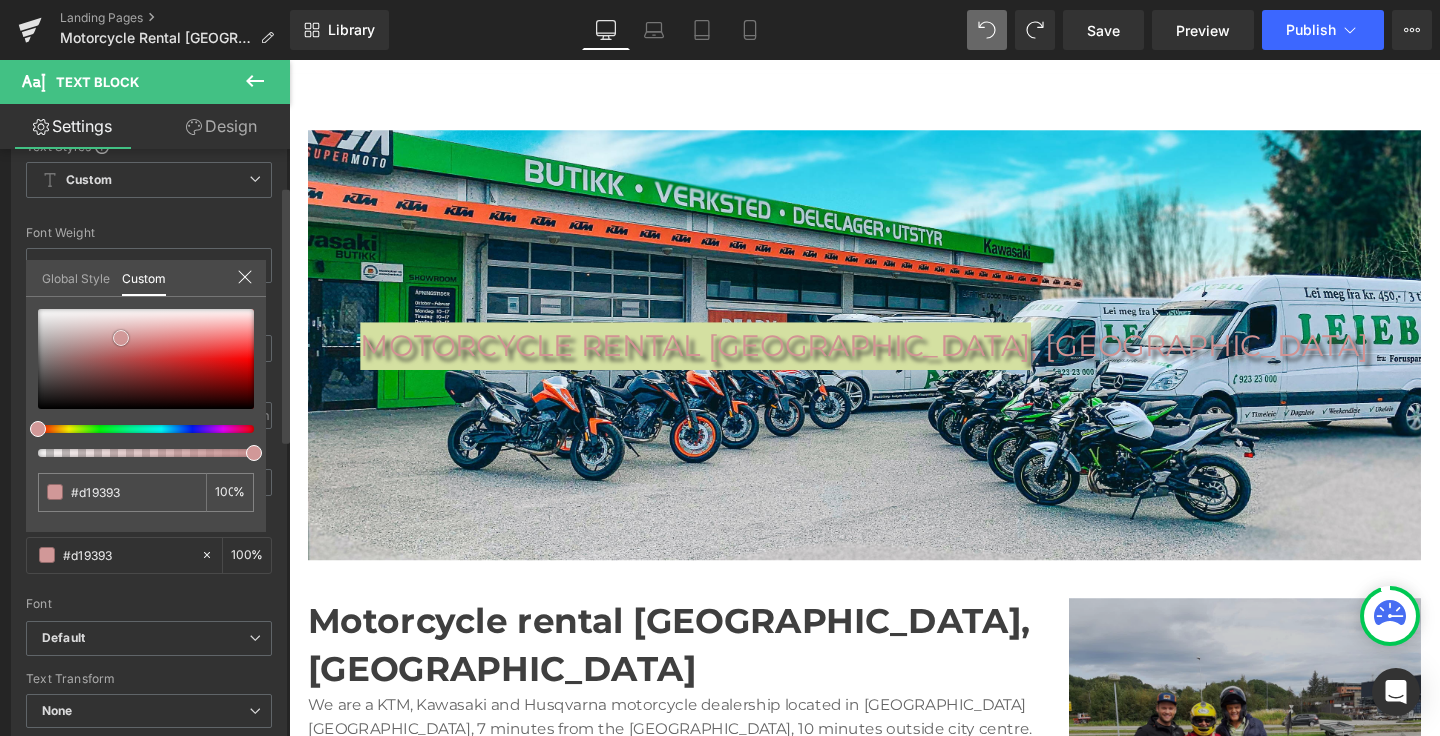 click at bounding box center [146, 359] 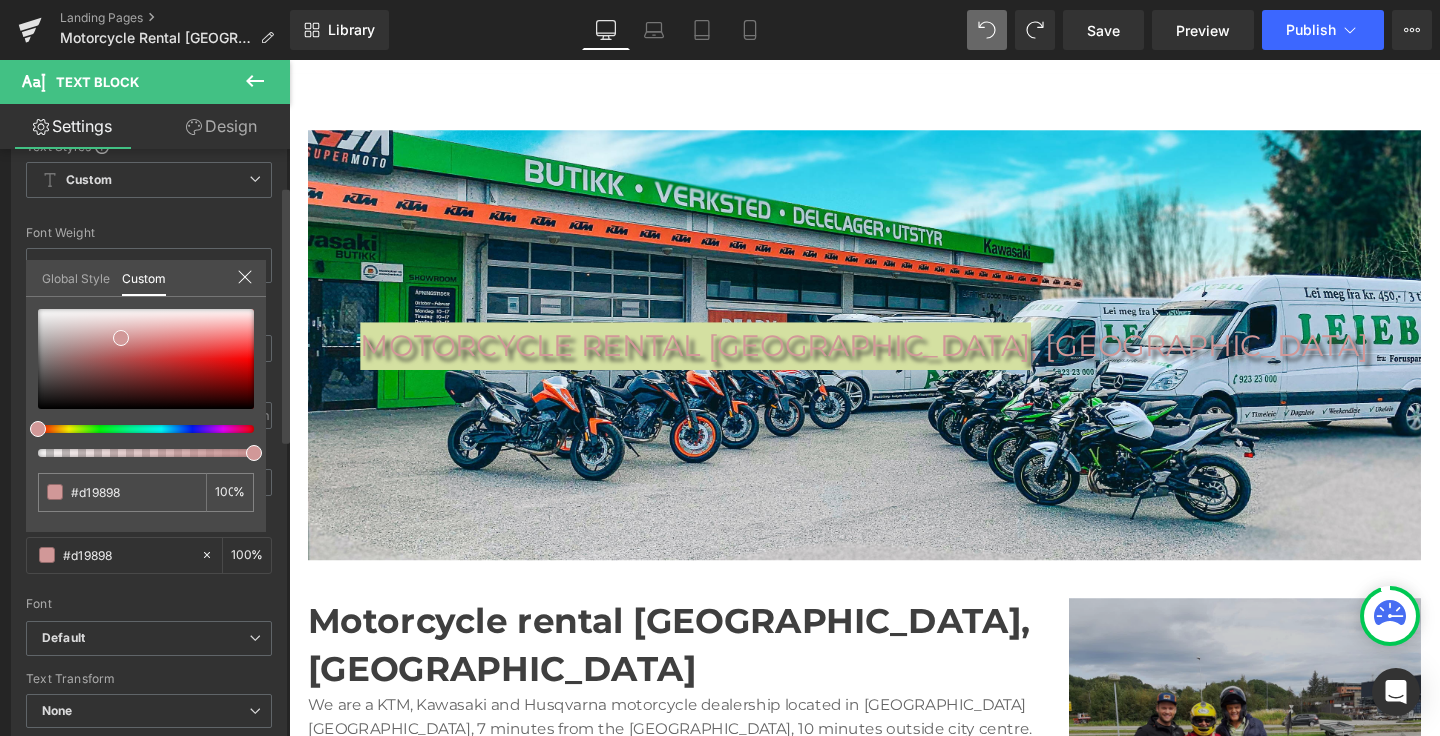 click on "Global Style" at bounding box center (76, 277) 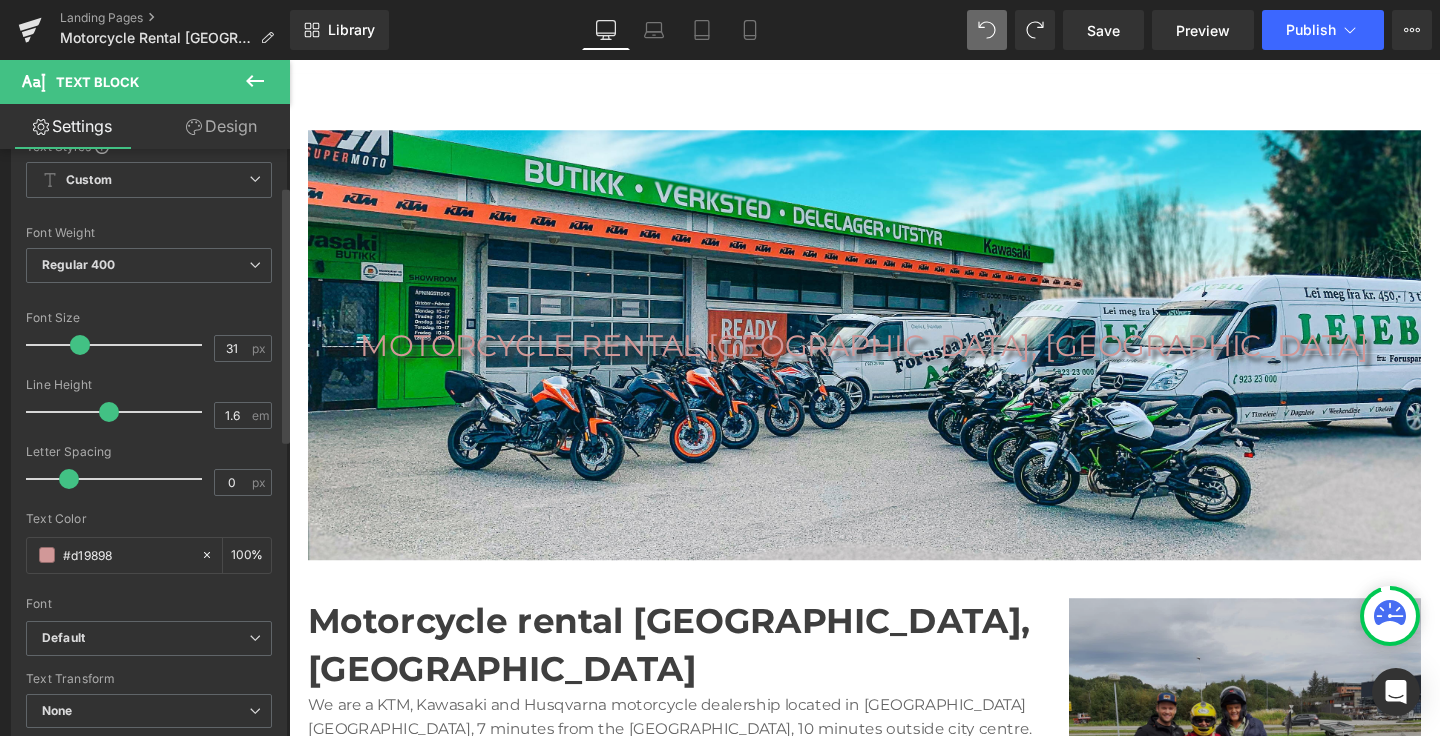 click on "Skip to content
6 000+  @allsupermoto Vi leverer over hele landet! TLF:   [PHONE_NUMBER]   6 000+  @allsupermoto TLF:  [PHONE_NUMBER]
Search
Hjem
Nettbutikk
Verksted
Info
Account
Kontakt
Om oss
[GEOGRAPHIC_DATA]
[GEOGRAPHIC_DATA]
Search" at bounding box center [894, 1605] 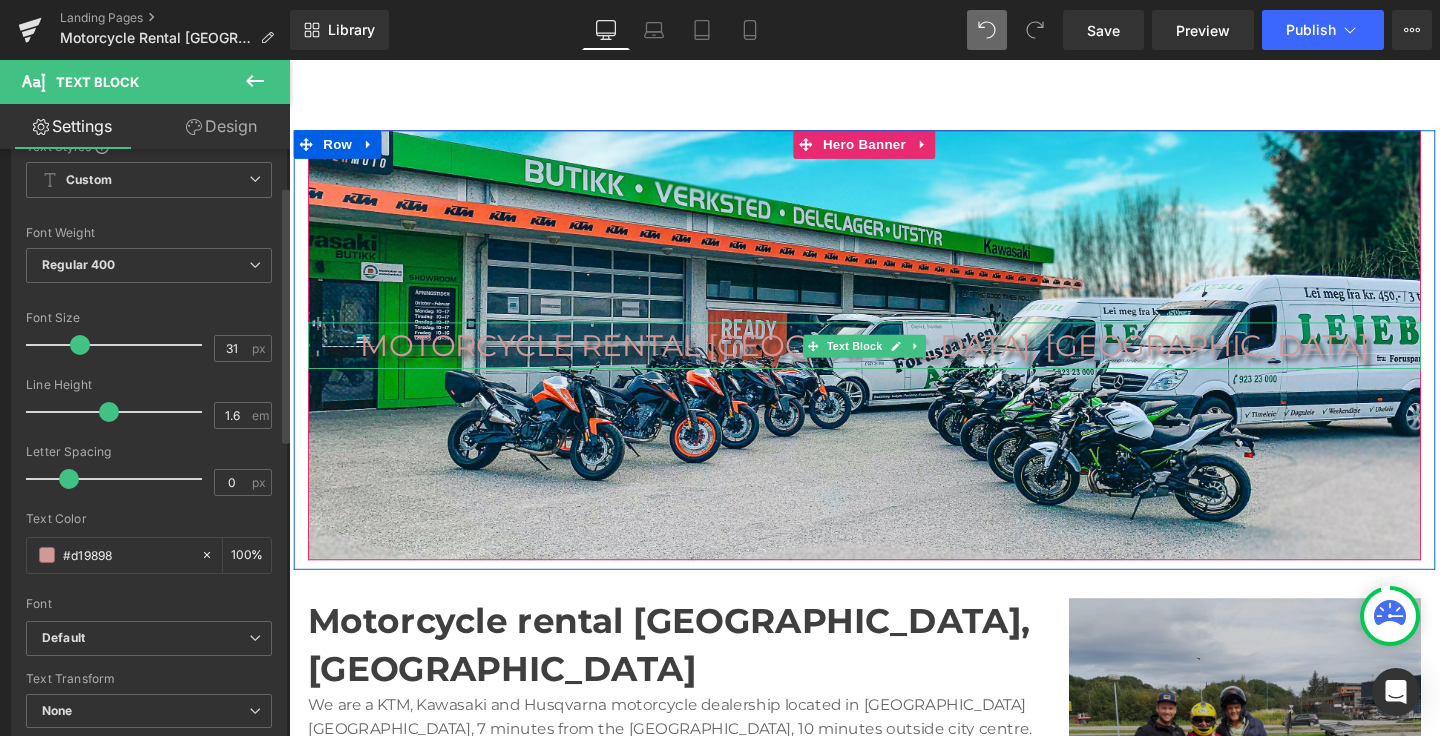 click on "MOTORCYCLE RENTAL [GEOGRAPHIC_DATA], [GEOGRAPHIC_DATA]" at bounding box center (894, 361) 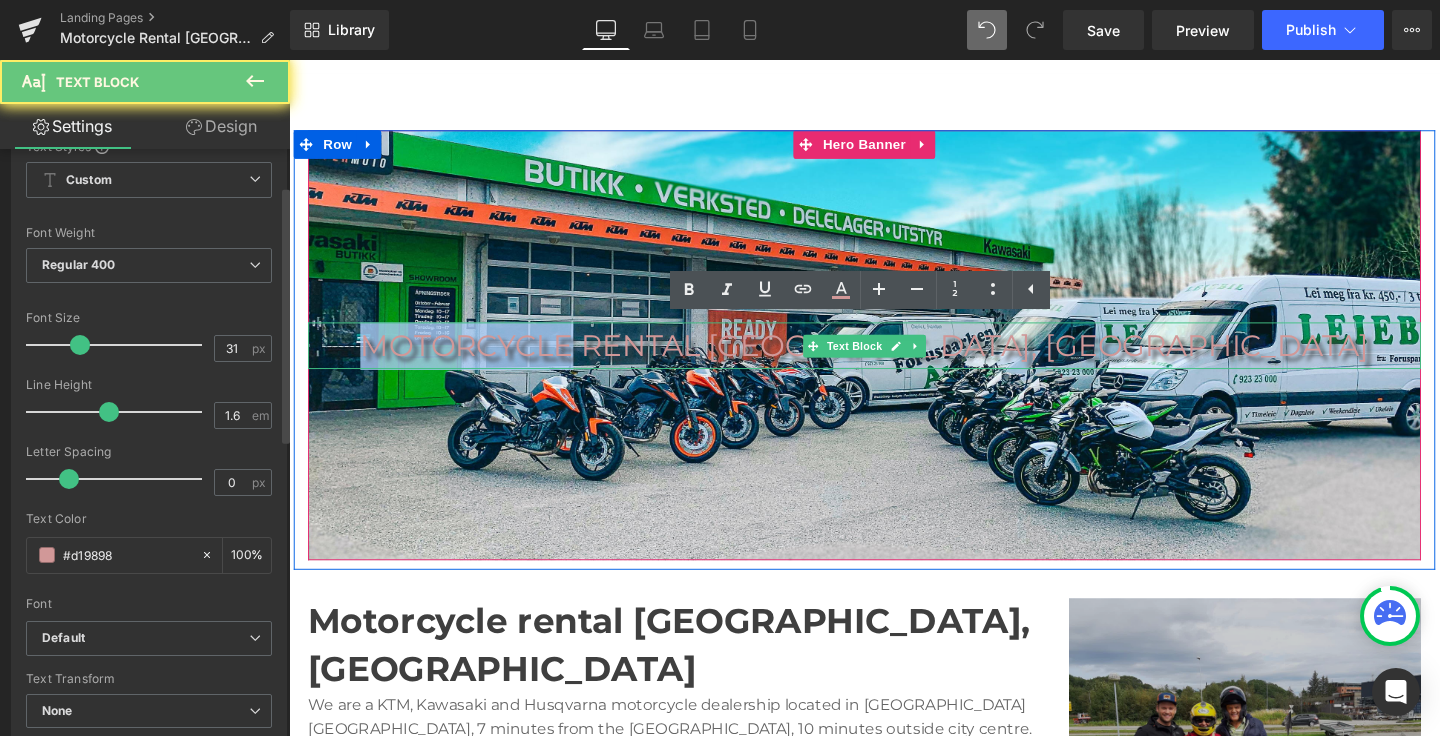 click on "MOTORCYCLE RENTAL [GEOGRAPHIC_DATA], [GEOGRAPHIC_DATA]" at bounding box center (894, 361) 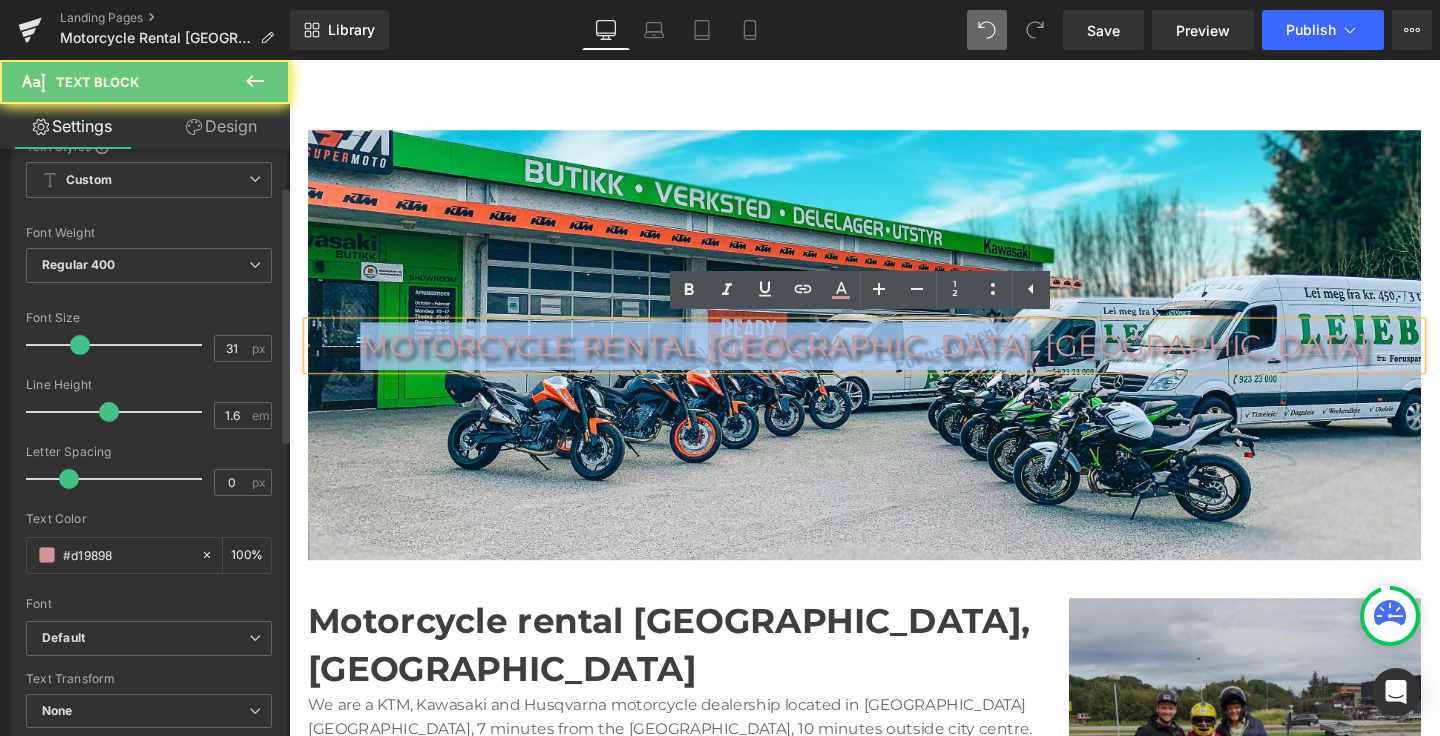 click on "MOTORCYCLE RENTAL [GEOGRAPHIC_DATA], [GEOGRAPHIC_DATA]" at bounding box center (894, 361) 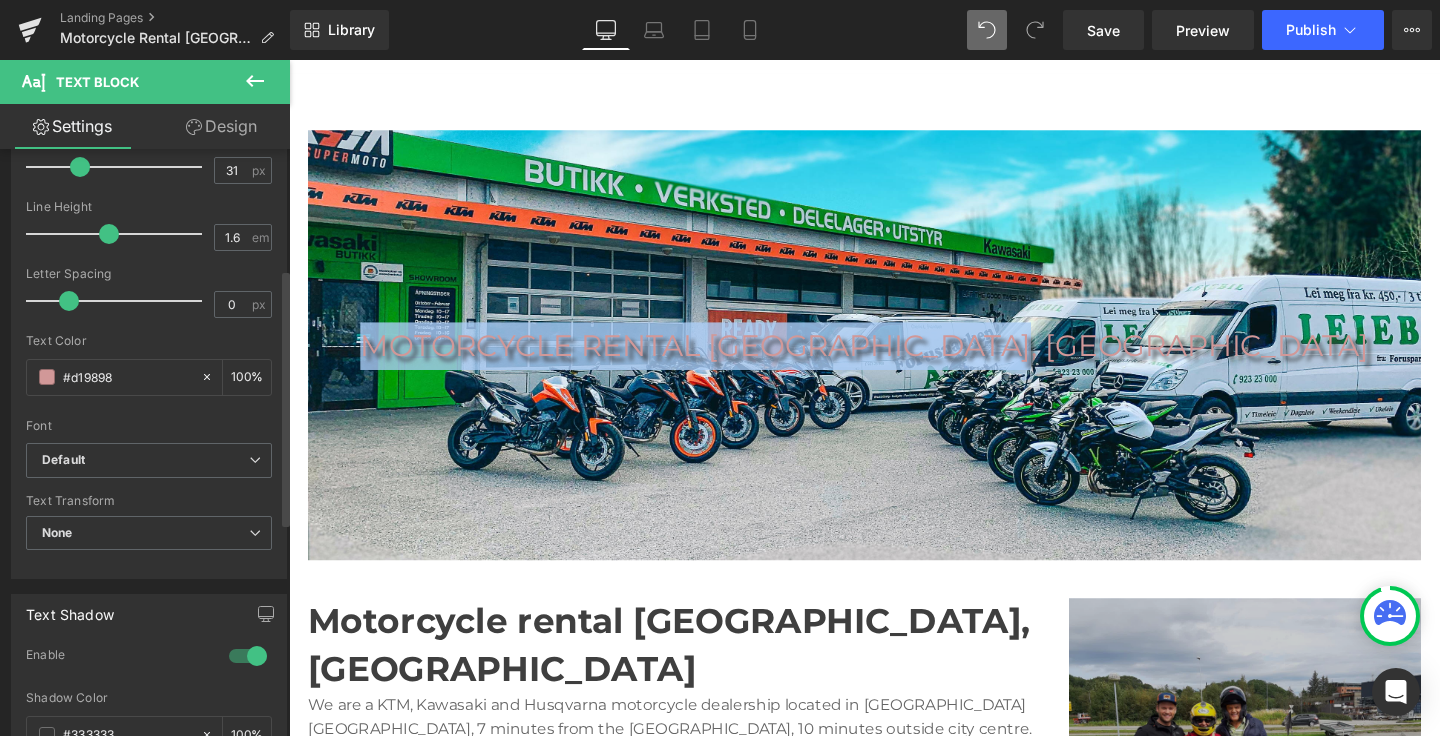 scroll, scrollTop: 275, scrollLeft: 0, axis: vertical 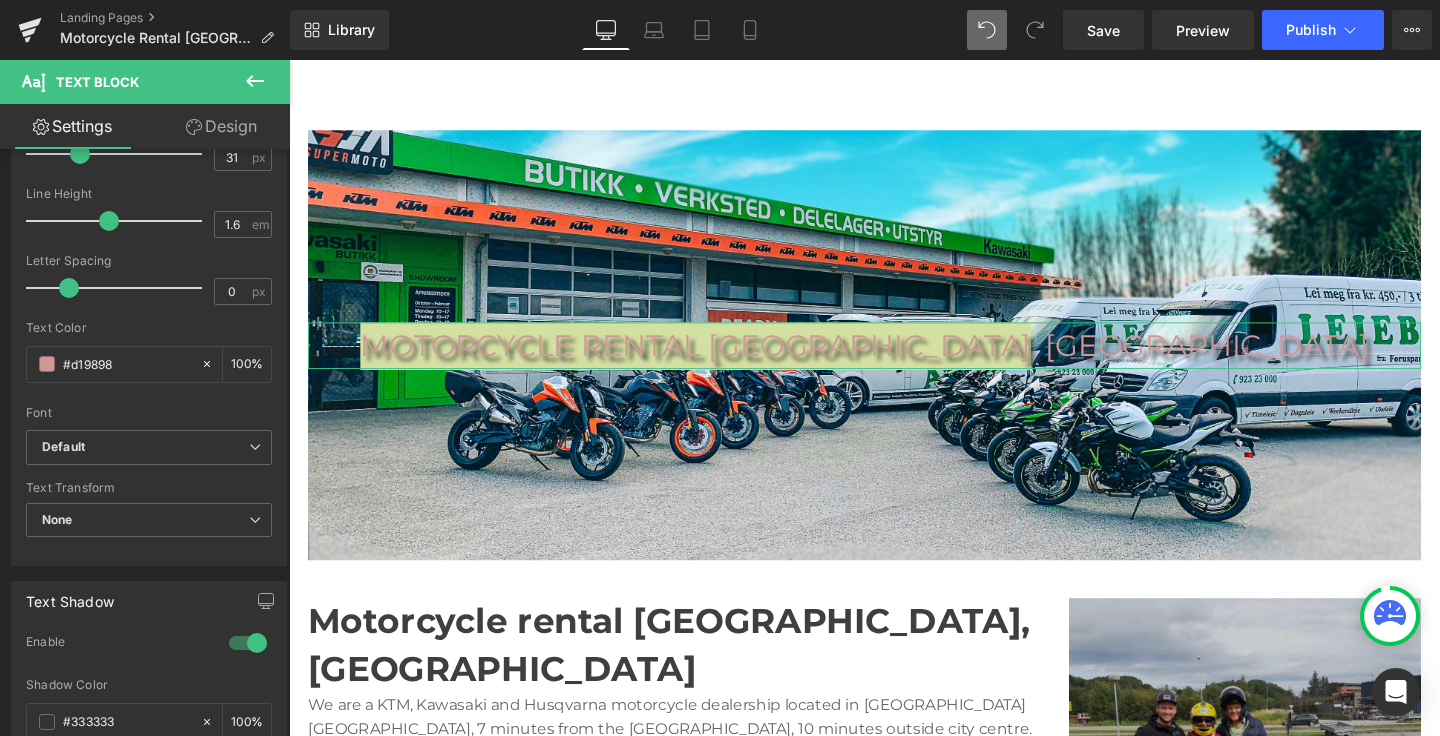 click at bounding box center (47, 722) 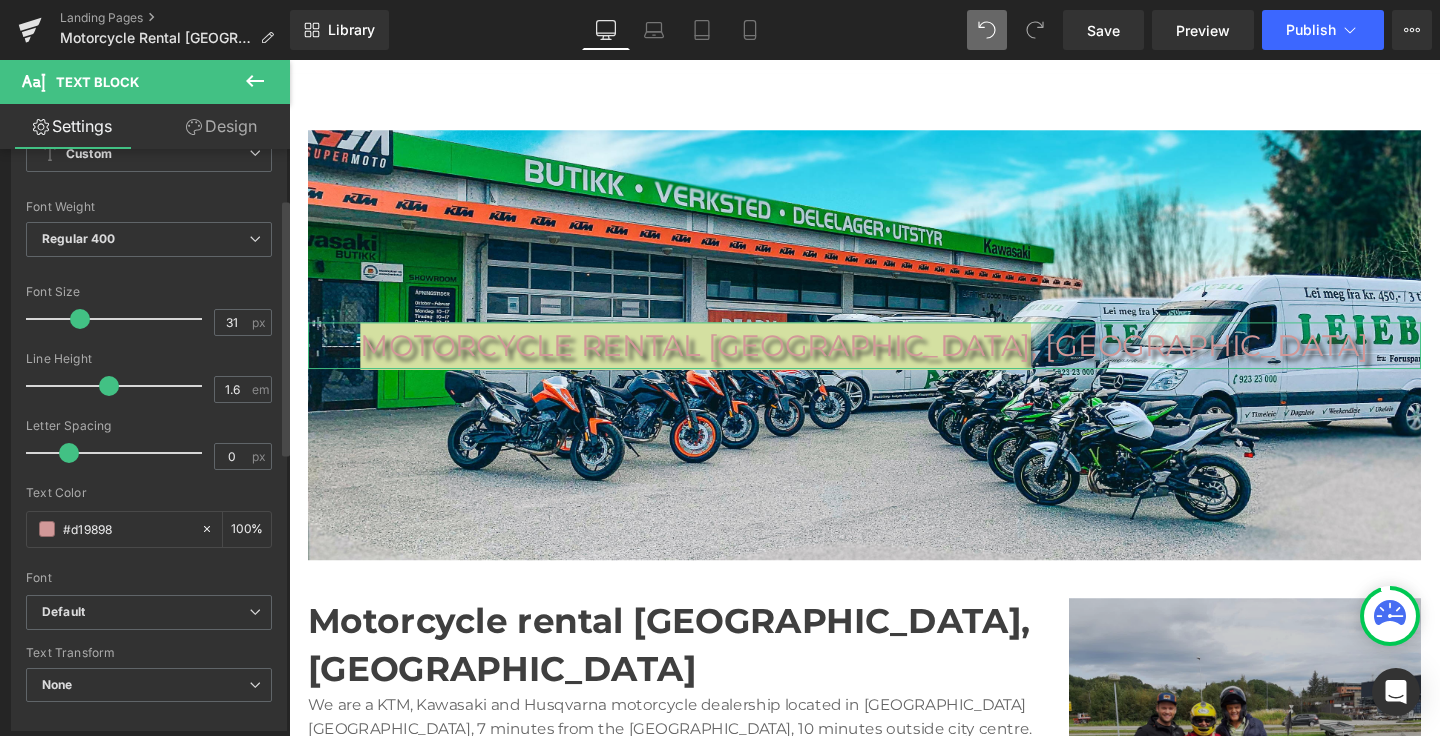 scroll, scrollTop: 114, scrollLeft: 0, axis: vertical 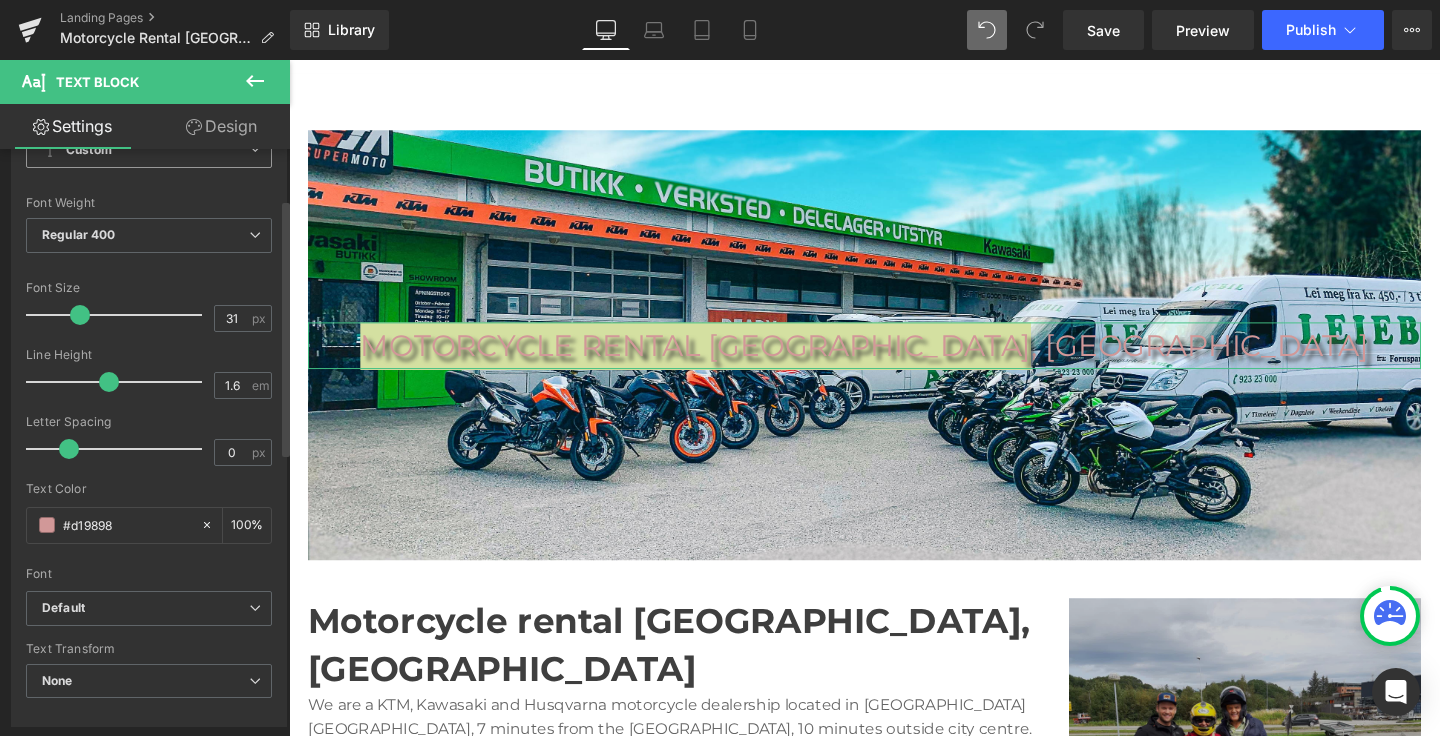 click on "Custom
Setup Global Style" at bounding box center (149, 150) 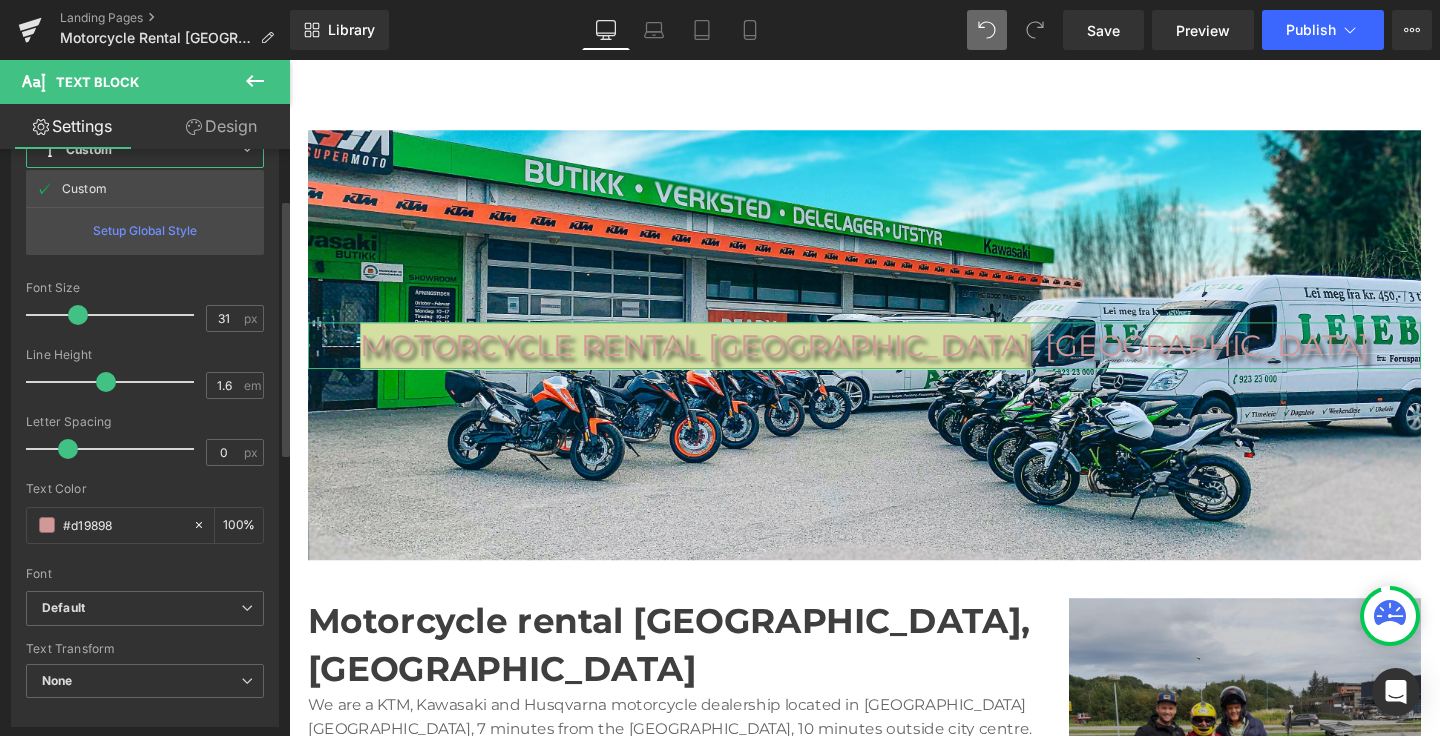 click on "Custom
Setup Global Style" at bounding box center (145, 150) 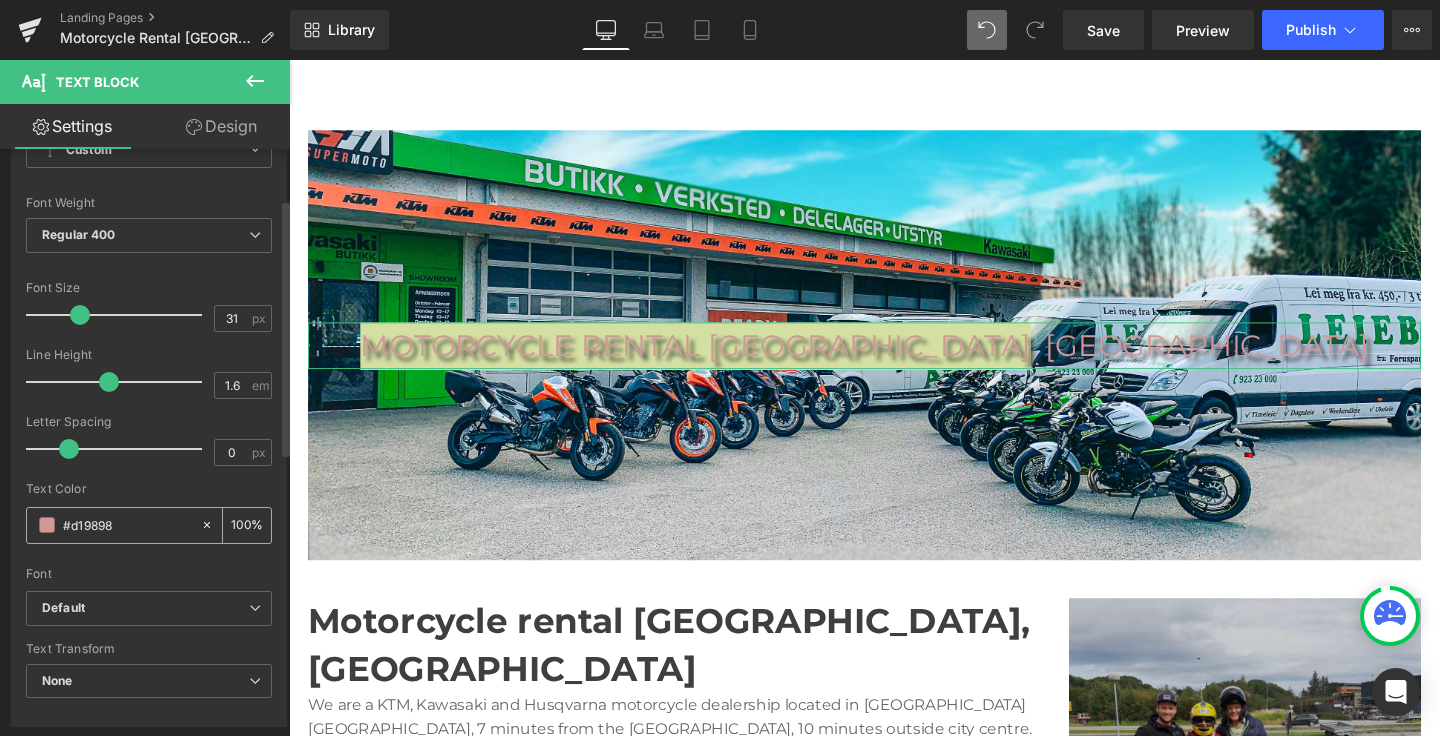 click at bounding box center [47, 525] 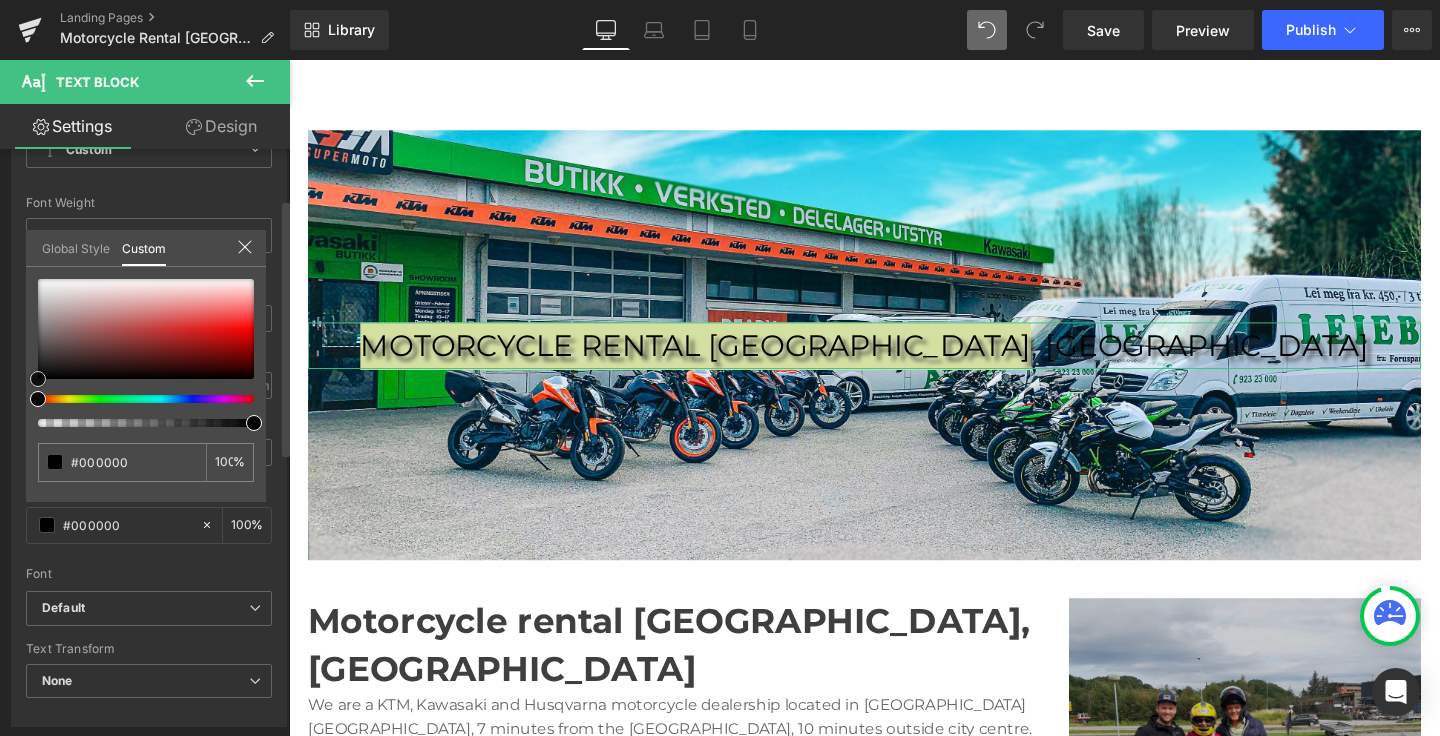 drag, startPoint x: 116, startPoint y: 302, endPoint x: 18, endPoint y: 398, distance: 137.186 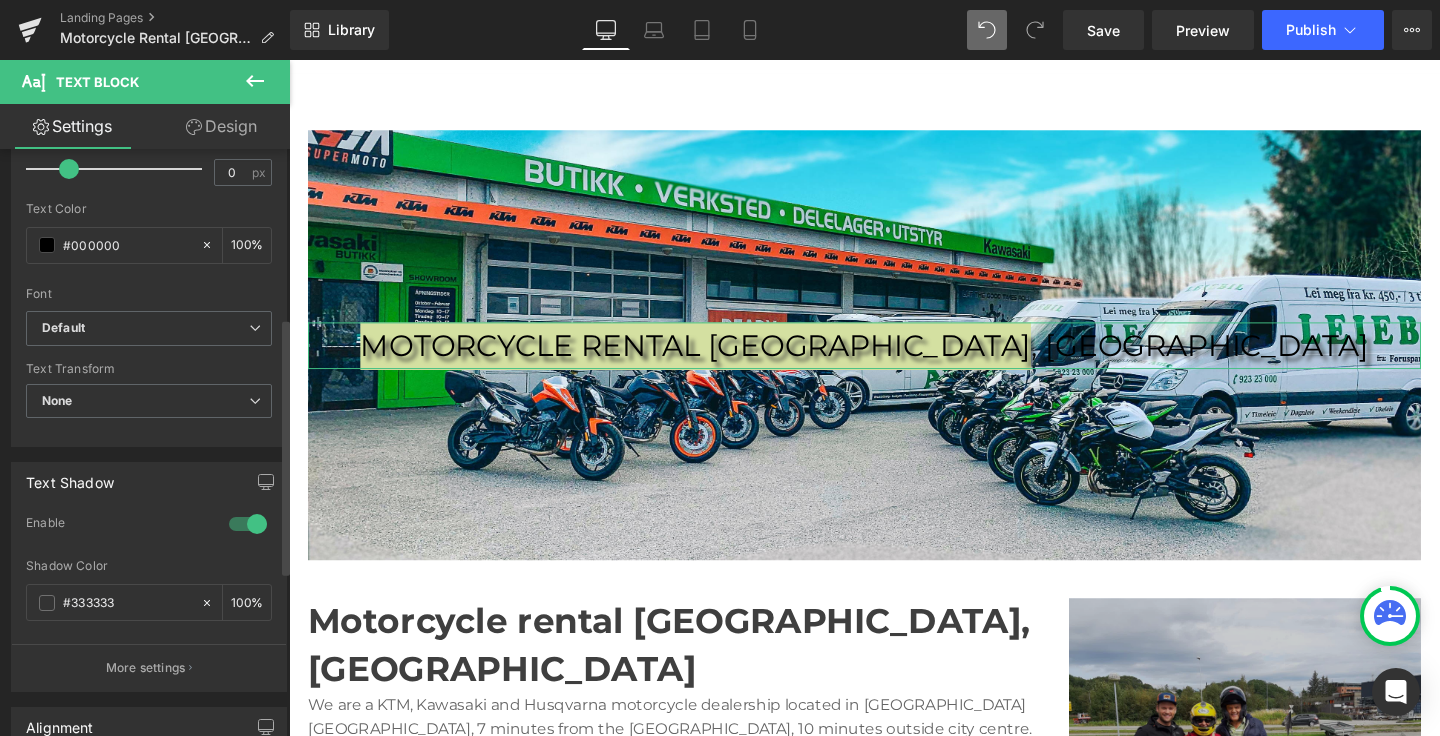 scroll, scrollTop: 432, scrollLeft: 0, axis: vertical 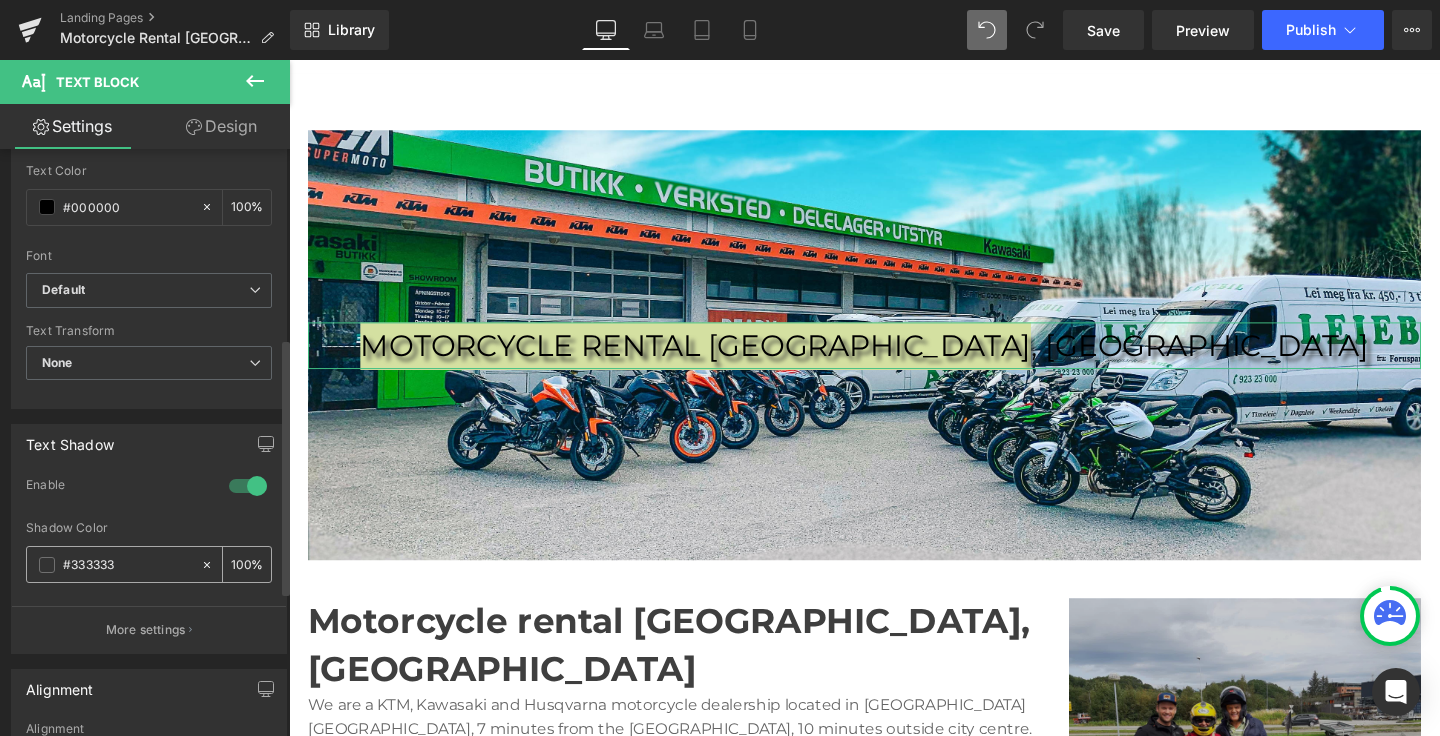 click on "#333333" at bounding box center [113, 564] 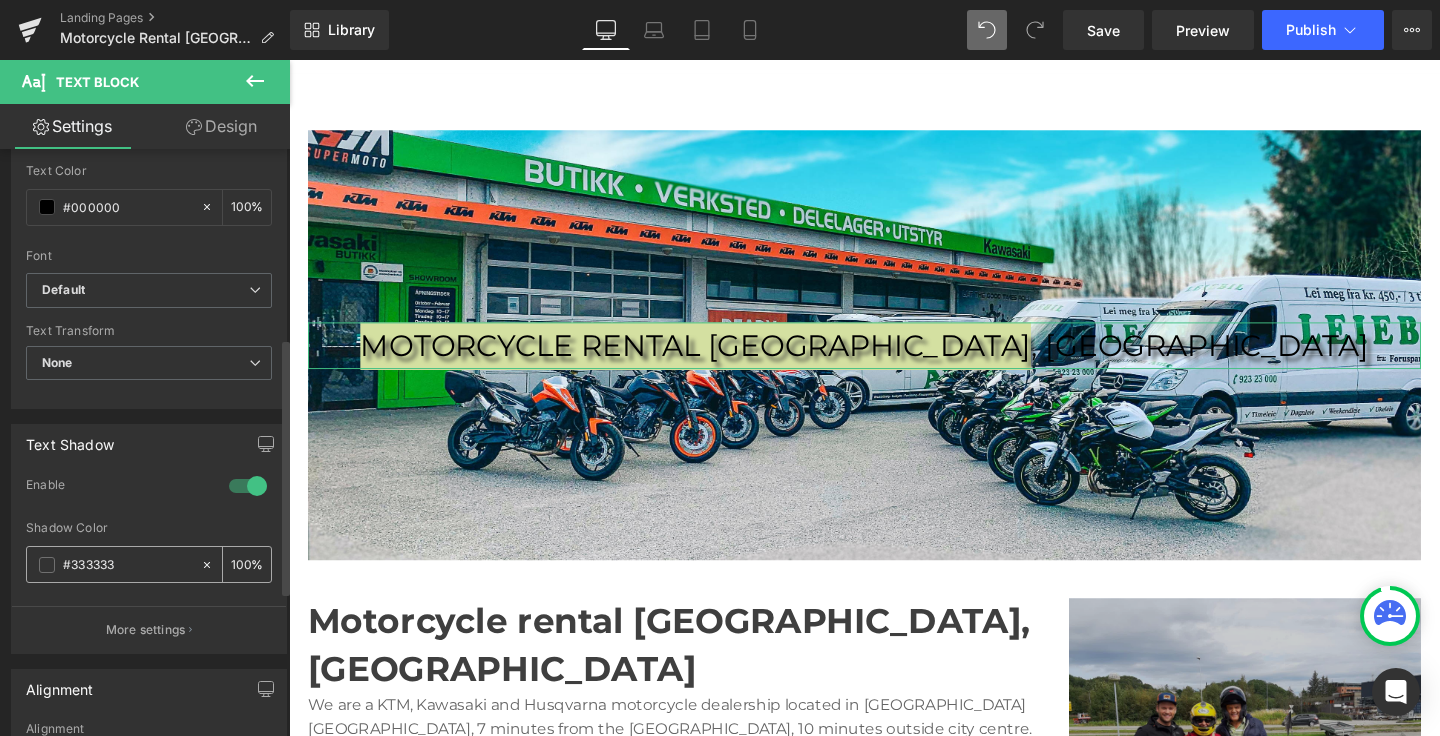 click at bounding box center (47, 565) 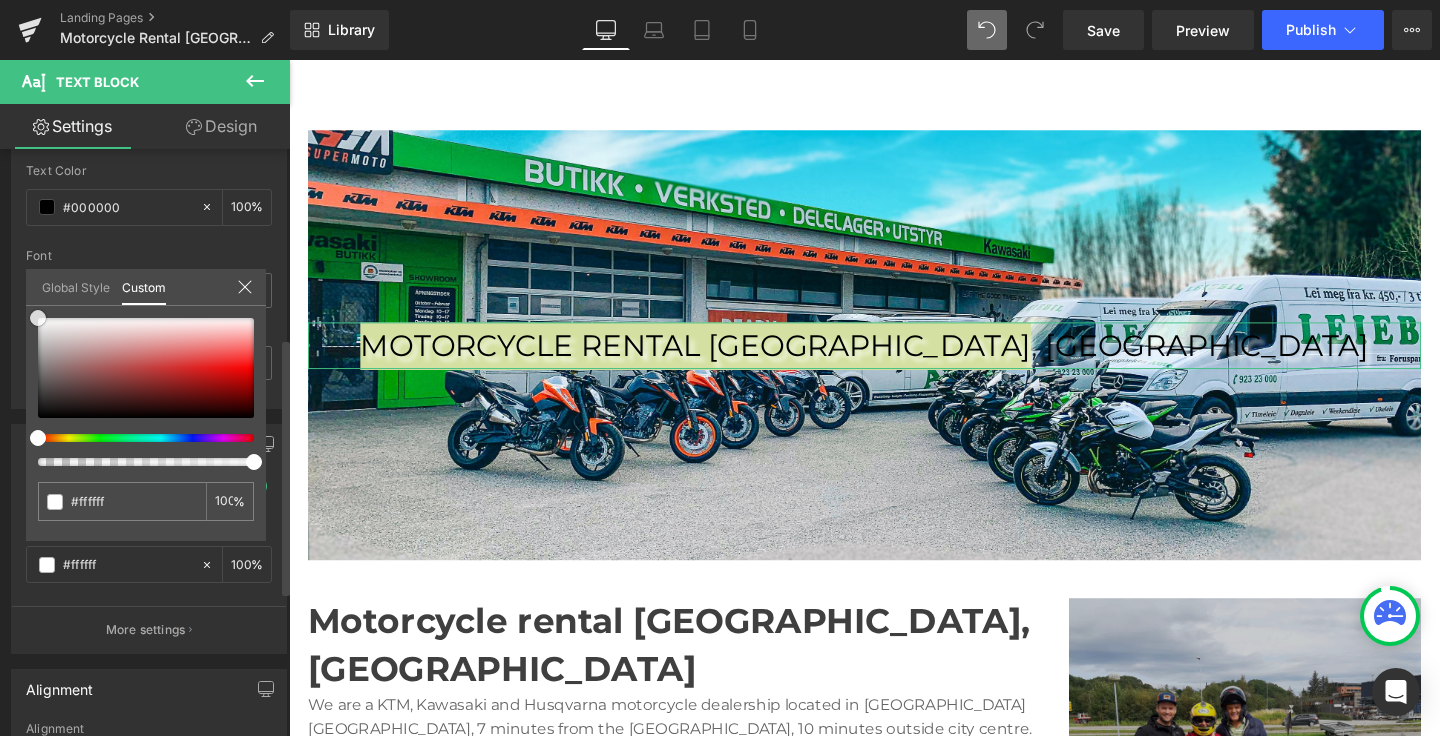 drag, startPoint x: 58, startPoint y: 399, endPoint x: 5, endPoint y: 280, distance: 130.26895 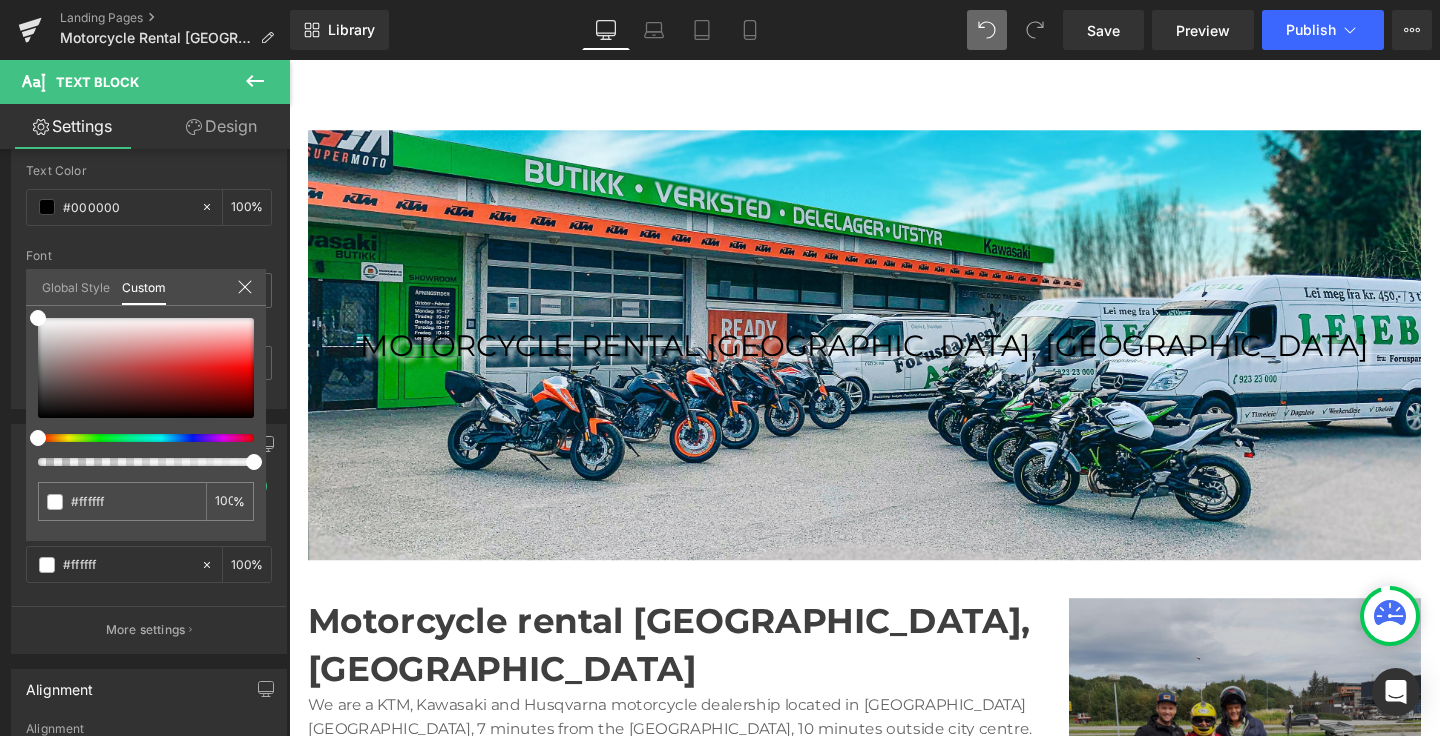 click on "Skip to content
6 000+  @allsupermoto Vi leverer over hele landet! TLF:   [PHONE_NUMBER]   6 000+  @allsupermoto TLF:  [PHONE_NUMBER]
Search
Hjem
Nettbutikk
Verksted
Info
Account
Kontakt
Om oss
[GEOGRAPHIC_DATA]
[GEOGRAPHIC_DATA]
Search" at bounding box center [894, 1605] 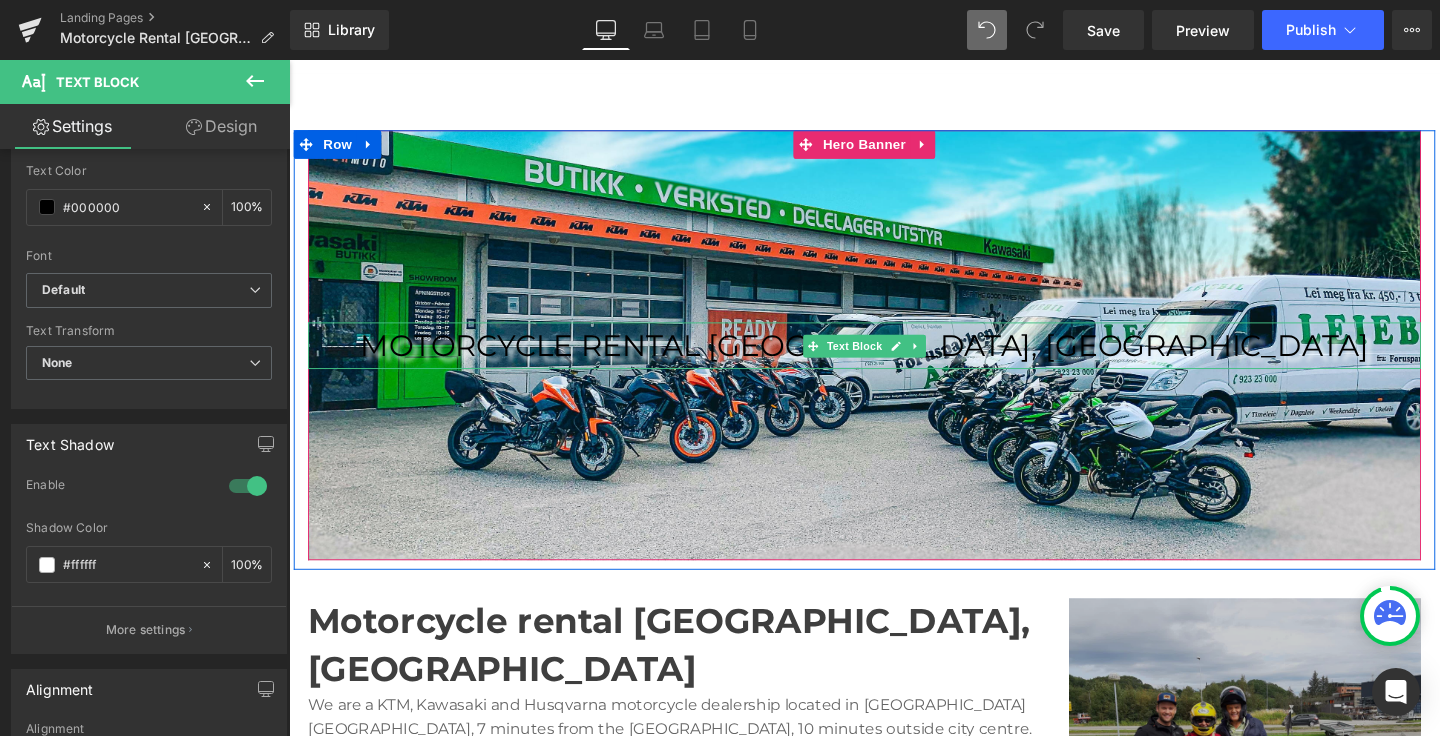 click on "MOTORCYCLE RENTAL [GEOGRAPHIC_DATA], [GEOGRAPHIC_DATA]" at bounding box center [894, 361] 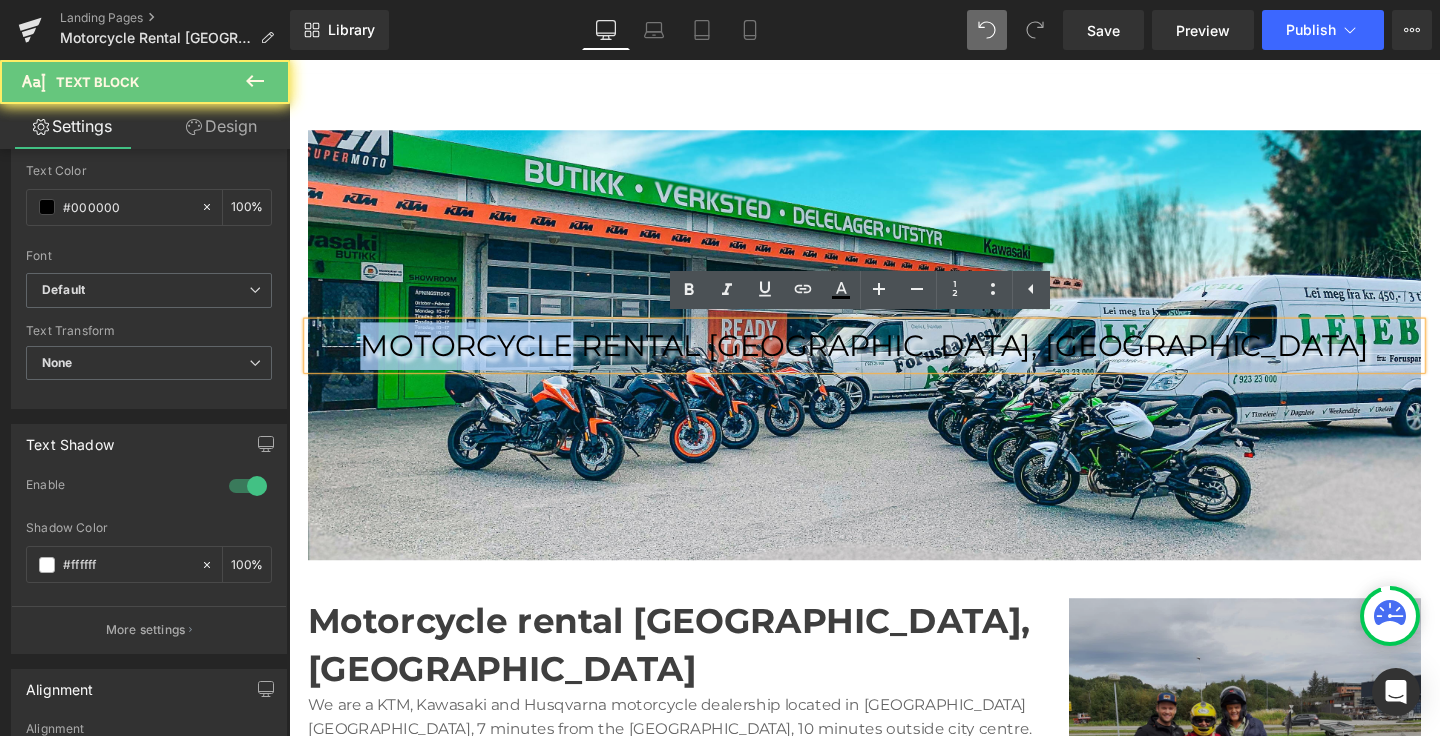 click on "MOTORCYCLE RENTAL [GEOGRAPHIC_DATA], [GEOGRAPHIC_DATA]" at bounding box center [894, 361] 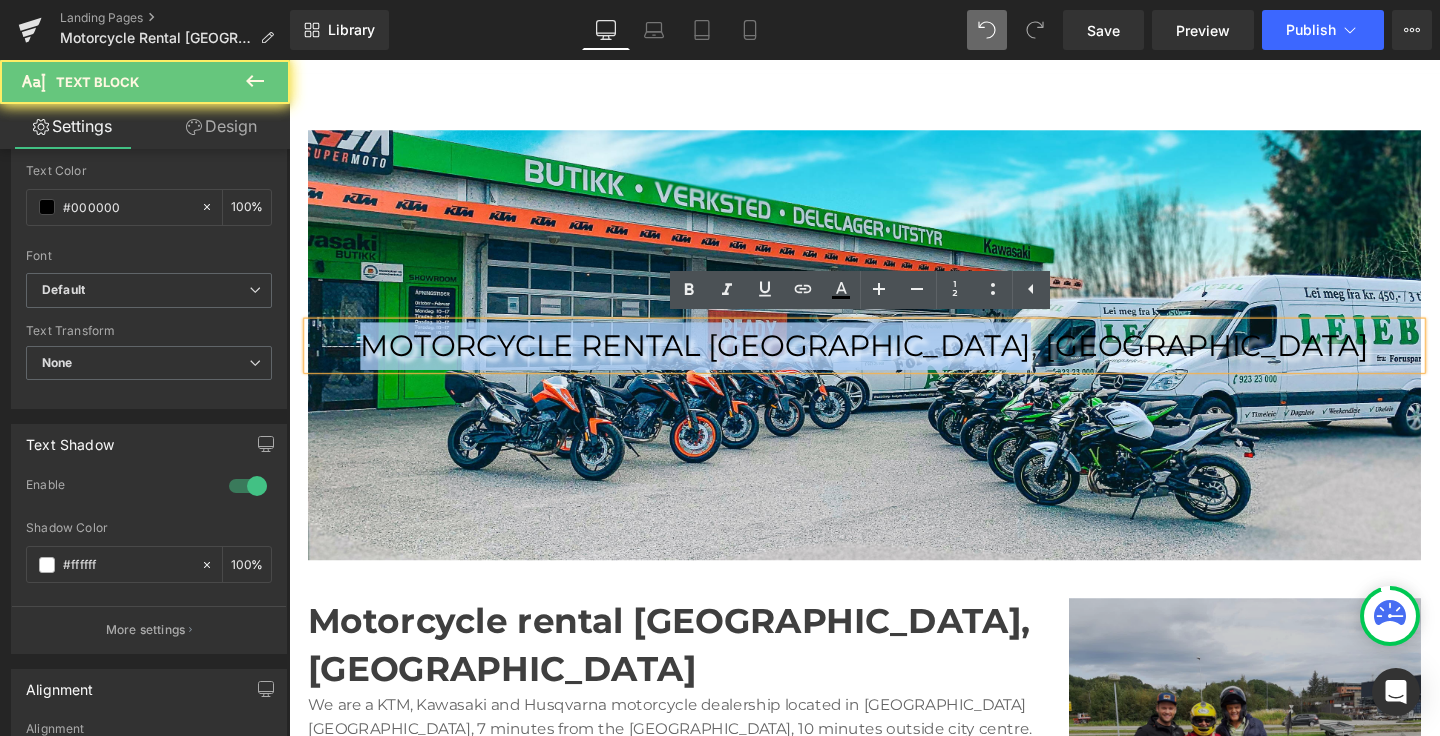 click on "MOTORCYCLE RENTAL [GEOGRAPHIC_DATA], [GEOGRAPHIC_DATA]" at bounding box center (894, 361) 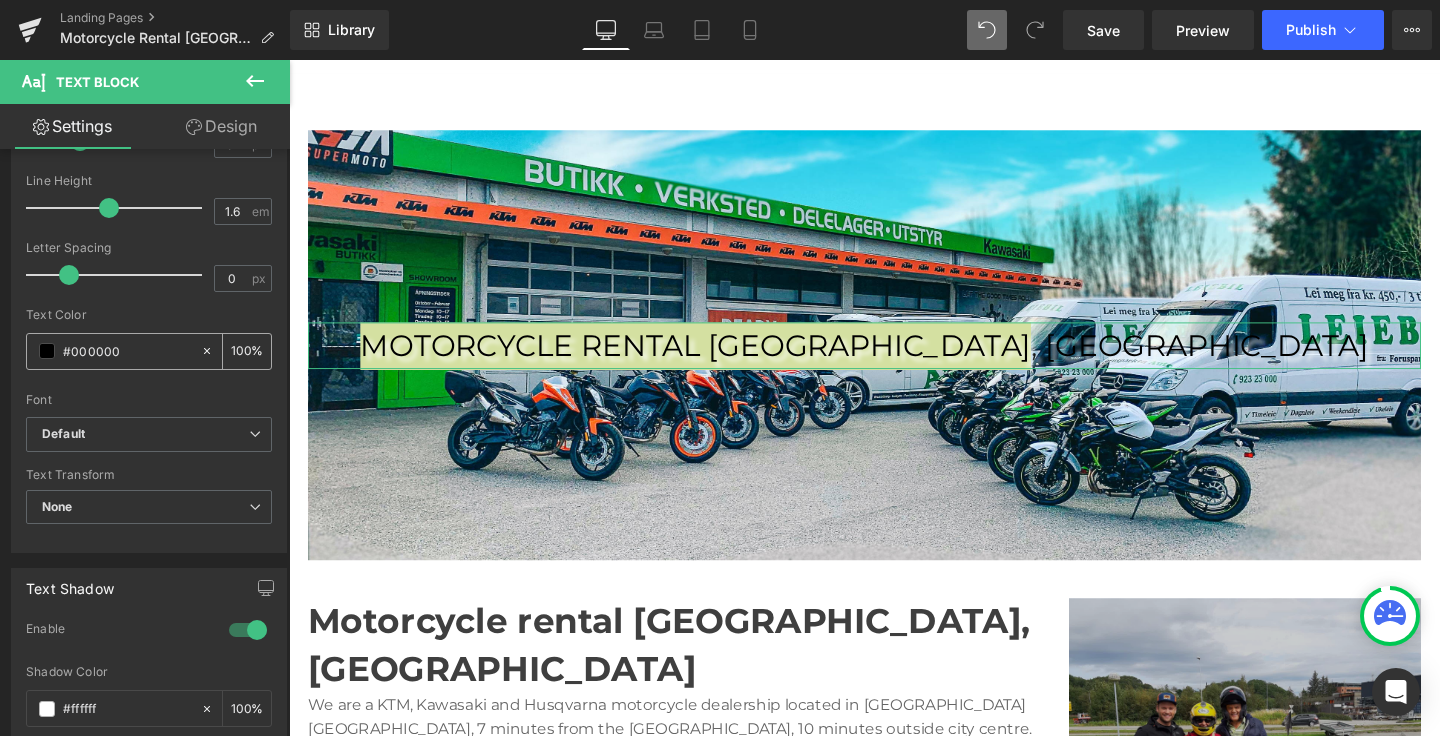 scroll, scrollTop: 309, scrollLeft: 0, axis: vertical 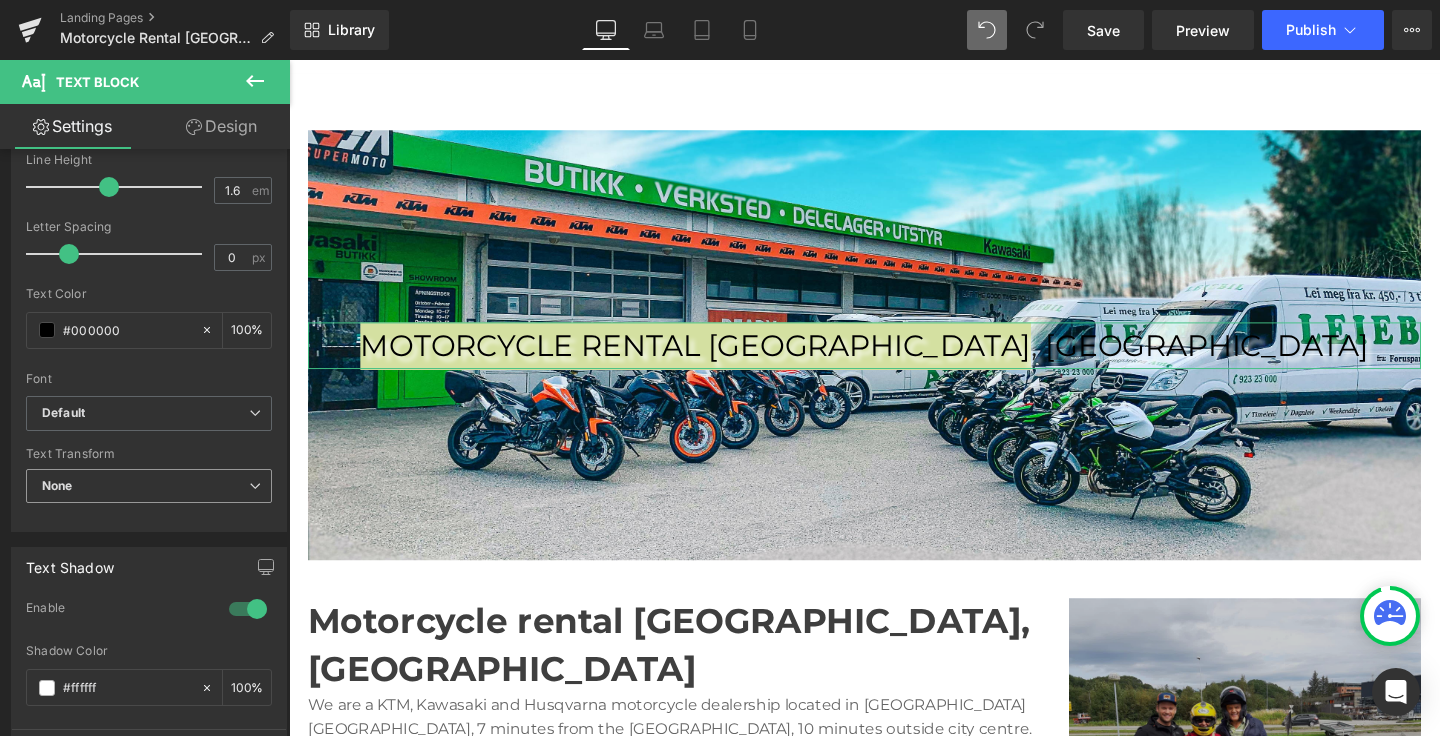 click on "None" at bounding box center [149, 486] 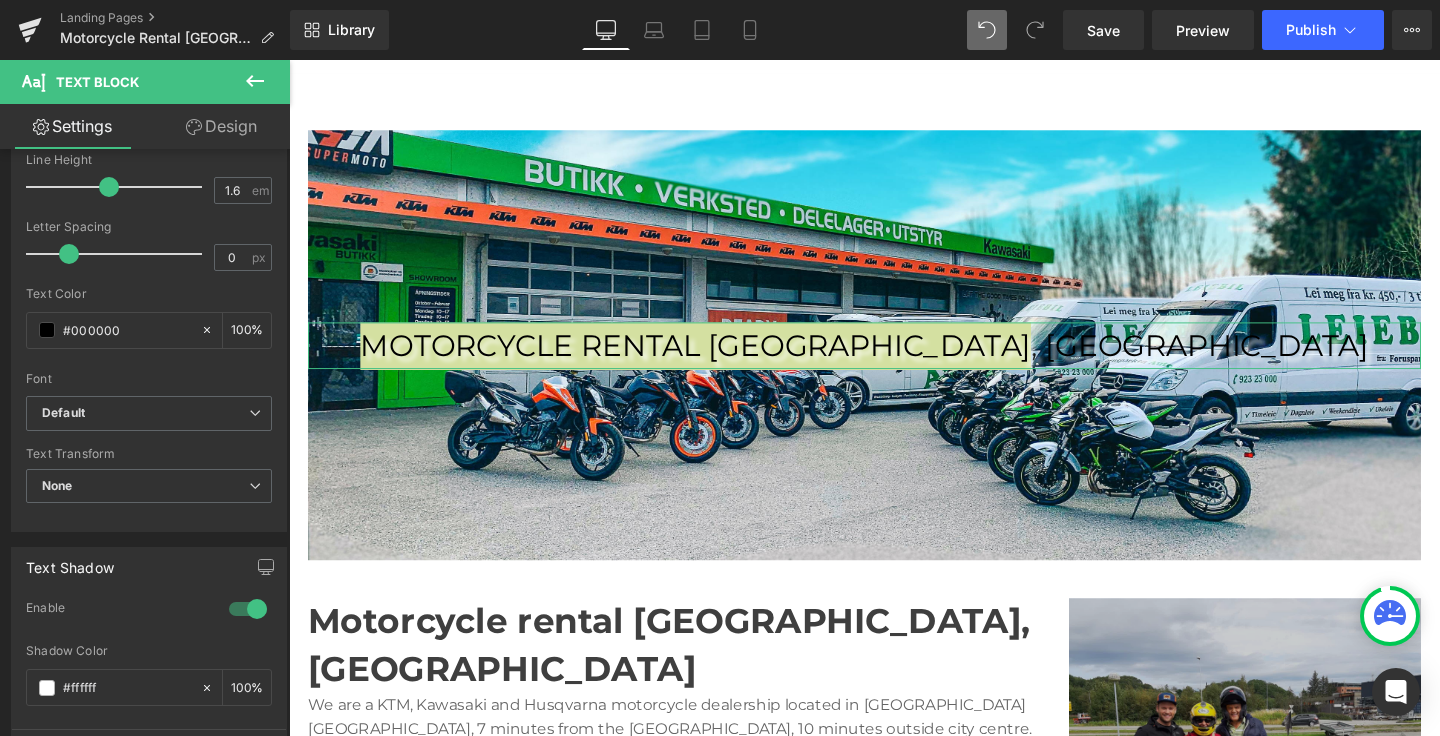 click on "Text Transform" at bounding box center [149, 454] 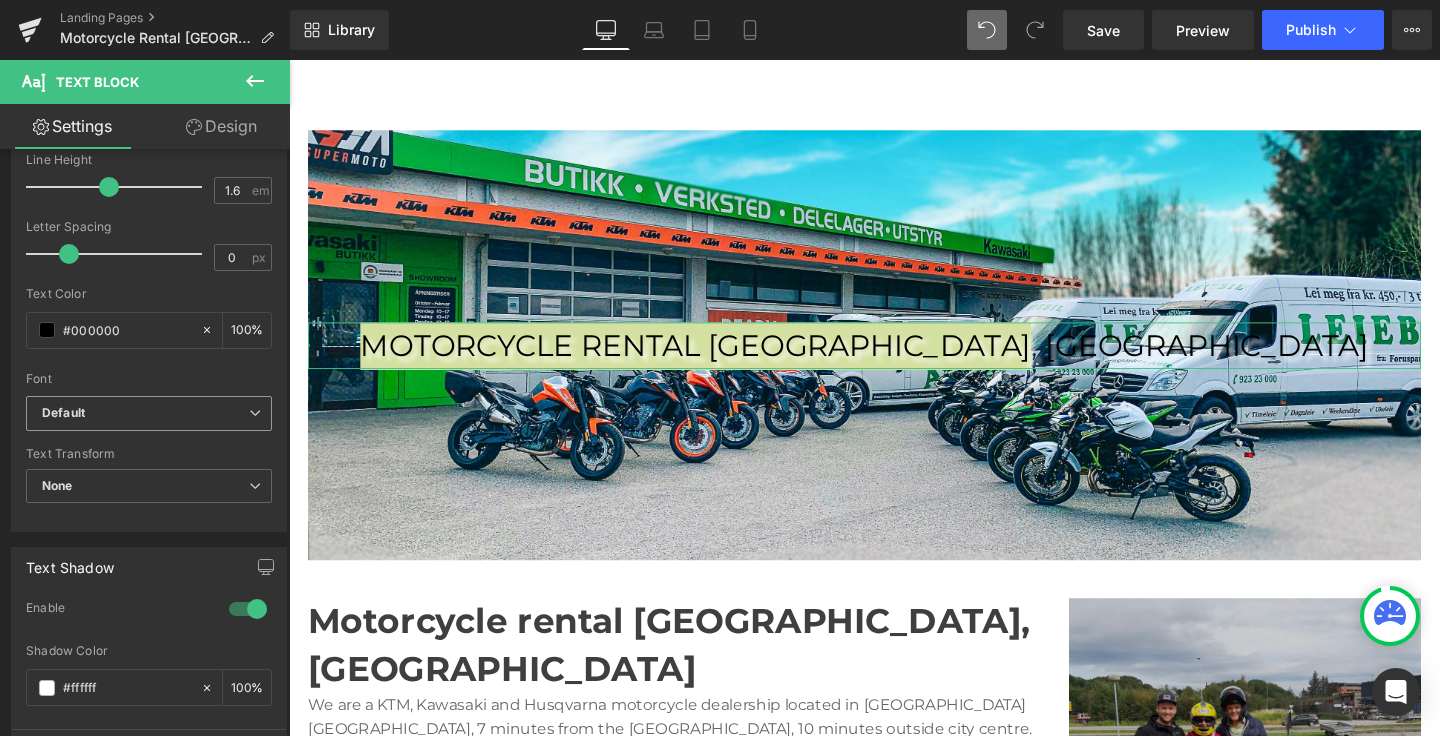 click on "Default" at bounding box center (149, 413) 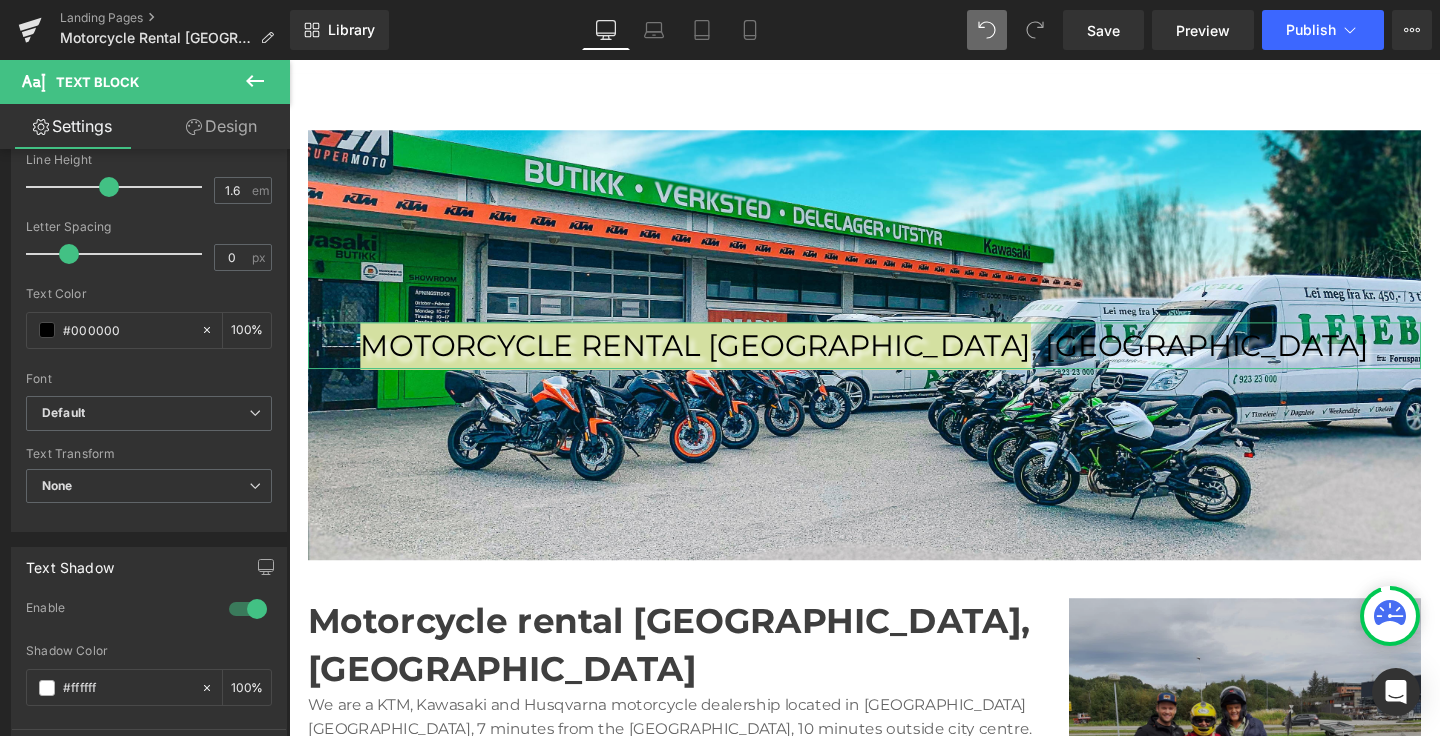 click on "Font" at bounding box center [149, 379] 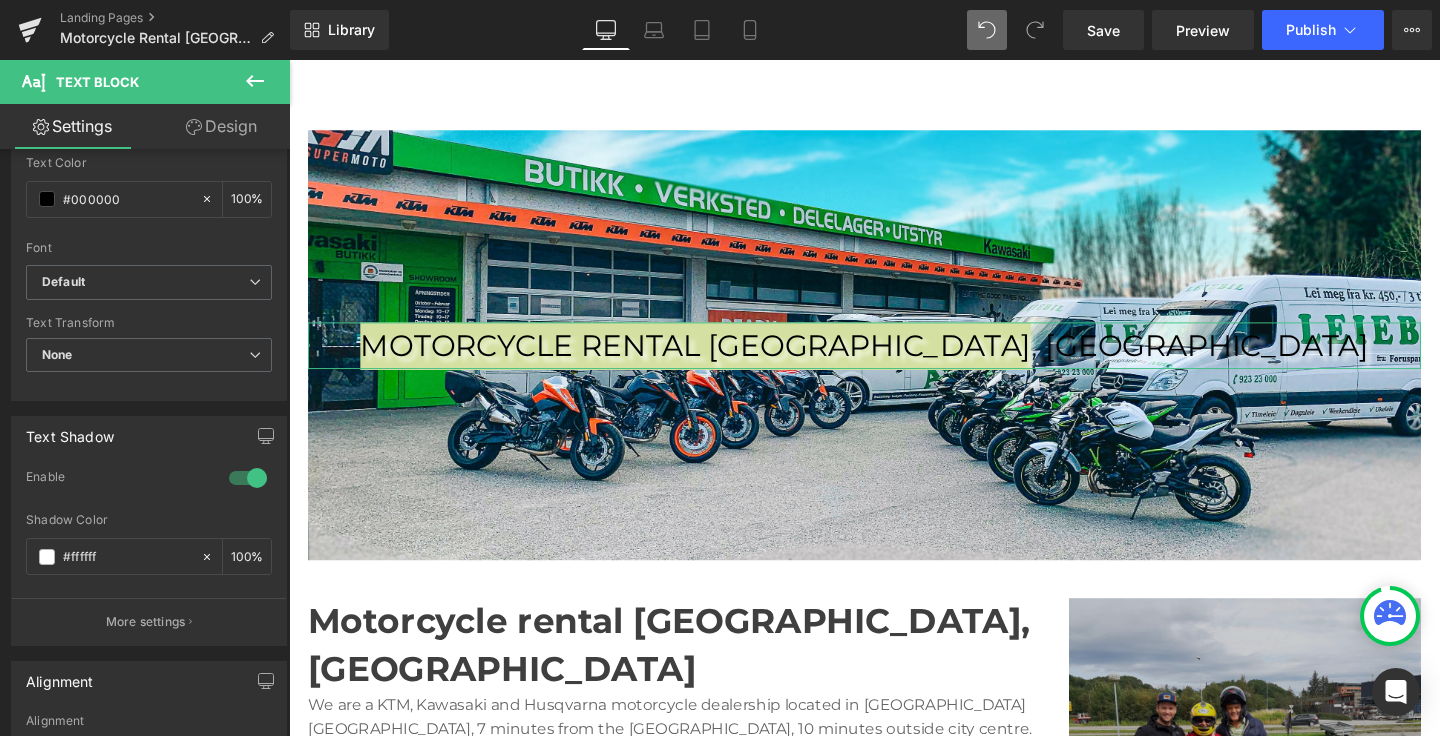 scroll, scrollTop: 459, scrollLeft: 0, axis: vertical 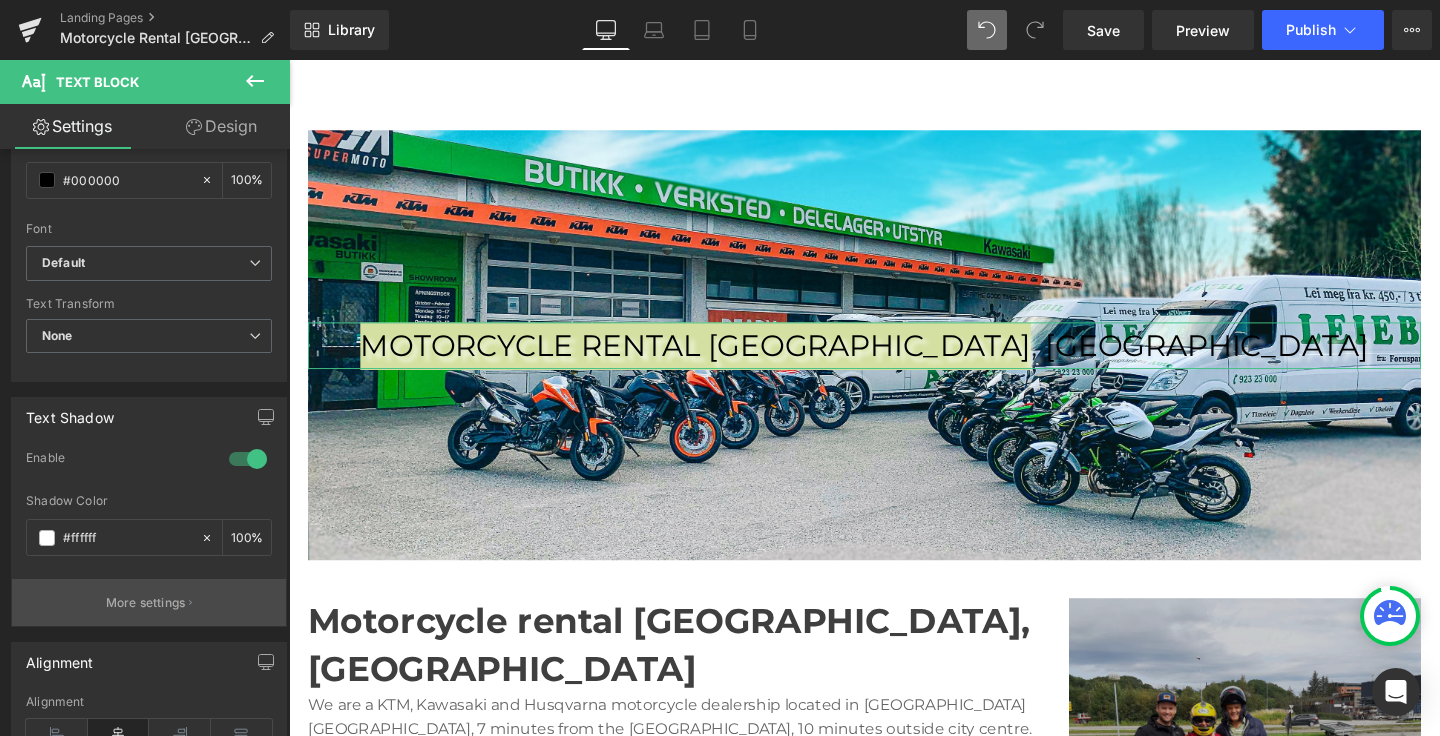 click on "More settings" at bounding box center (149, 602) 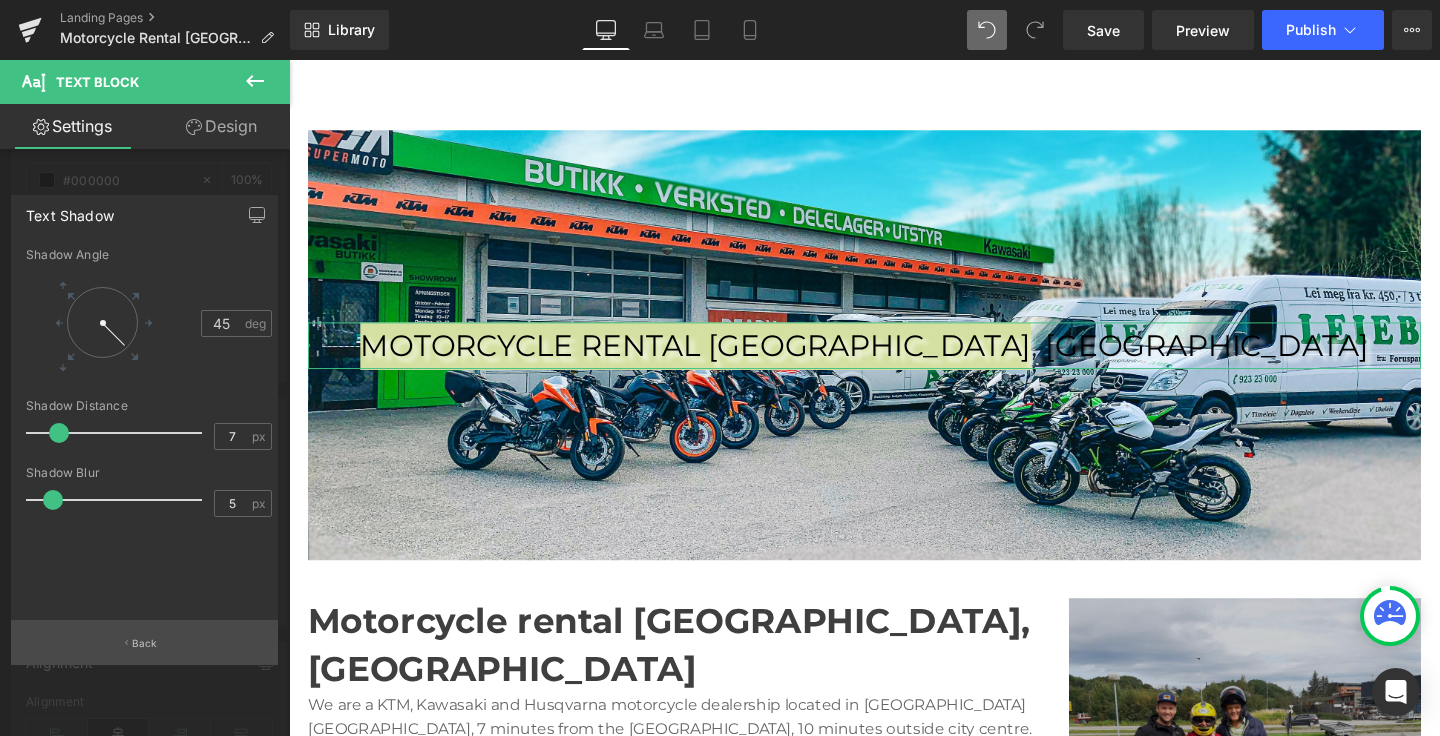 click on "Back" at bounding box center (144, 642) 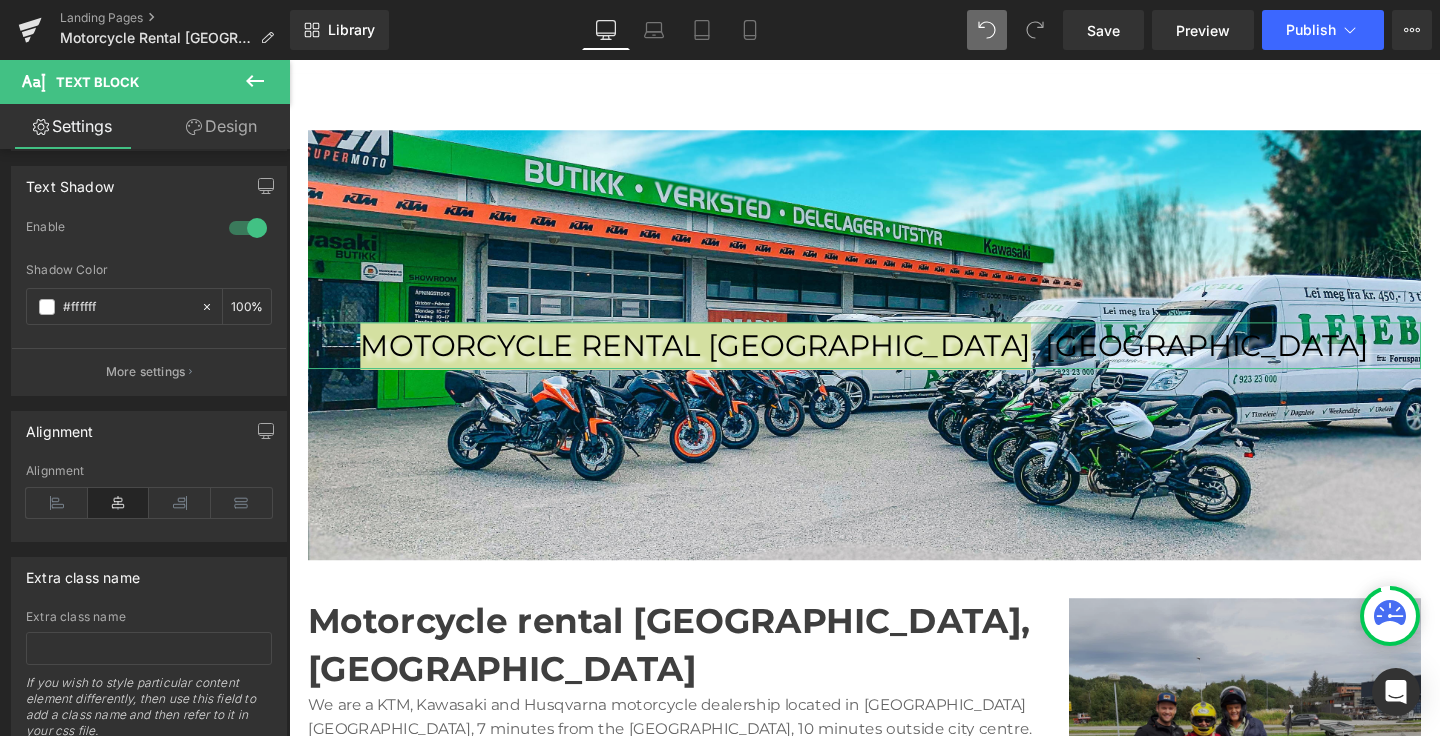 scroll, scrollTop: 764, scrollLeft: 0, axis: vertical 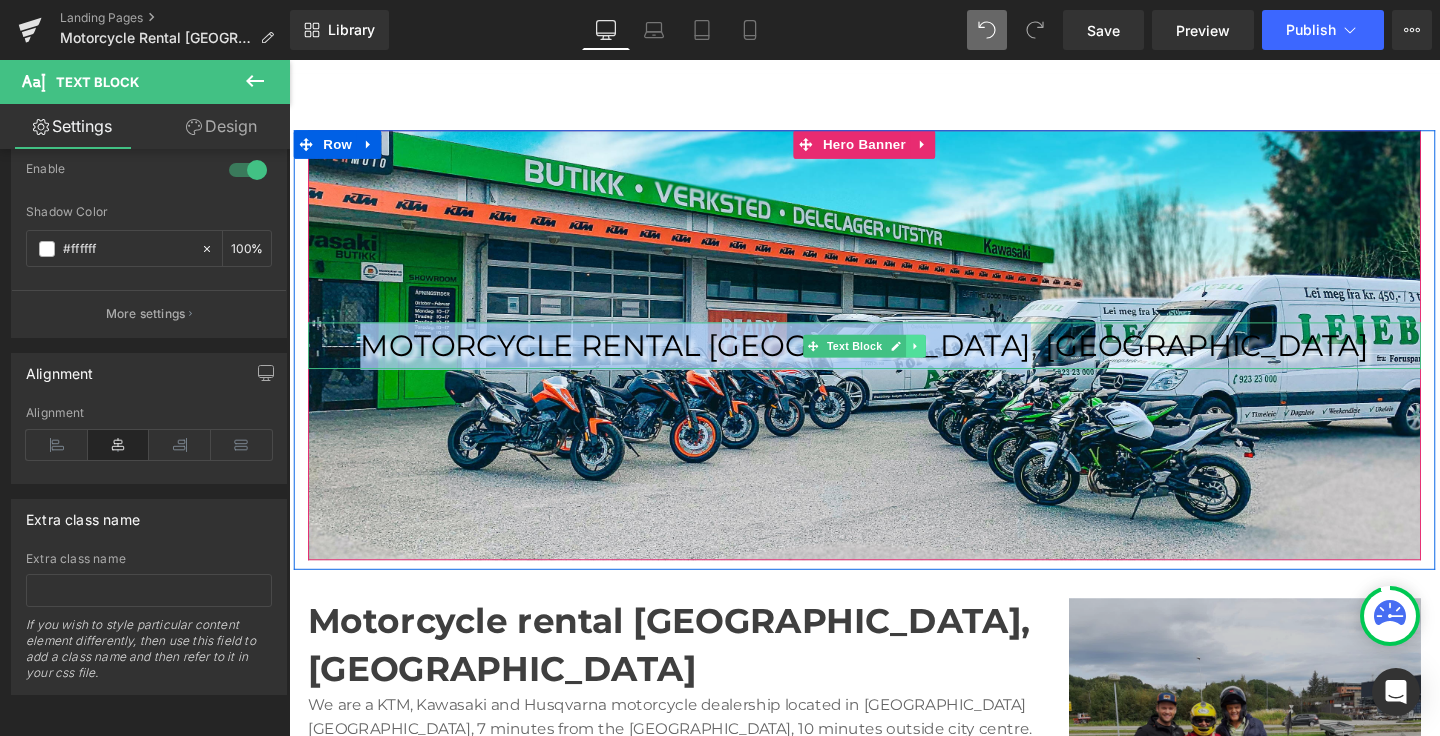 click 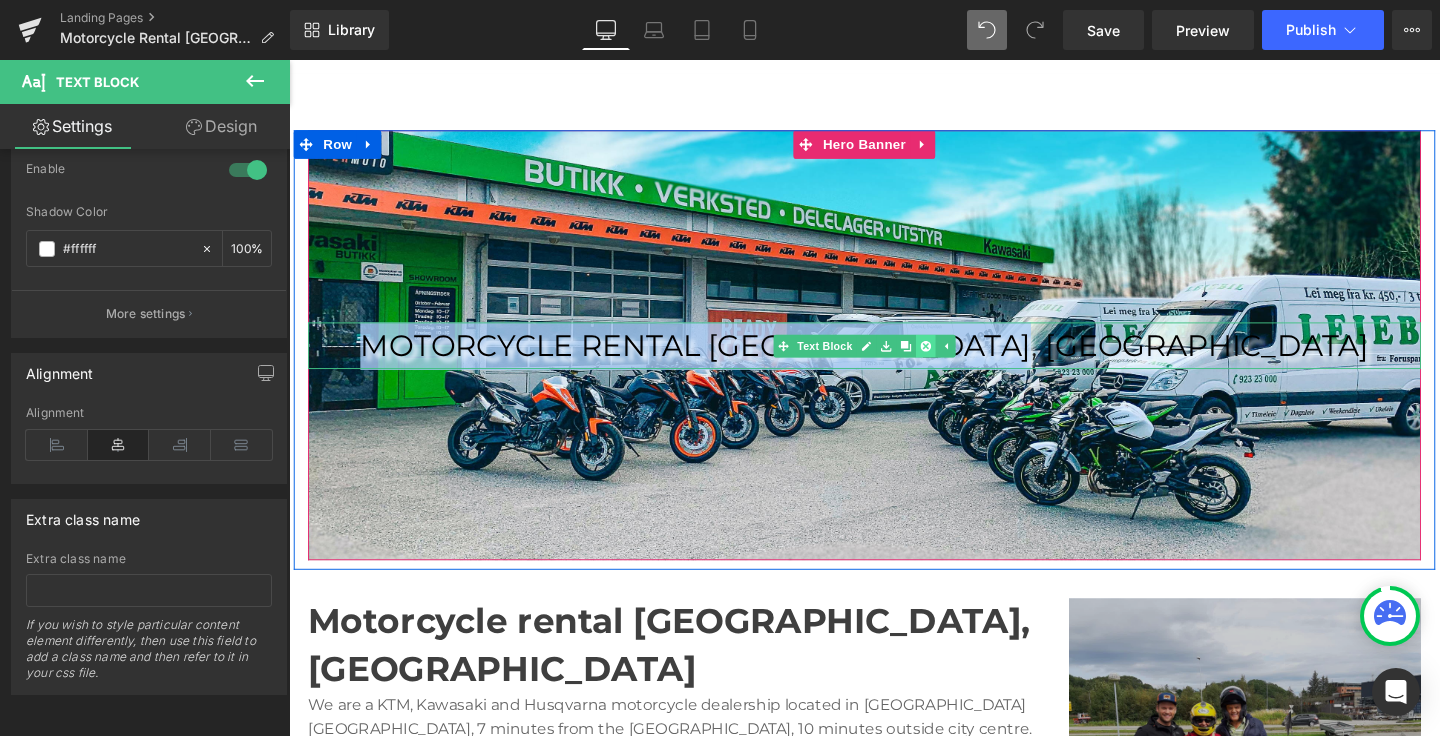 click 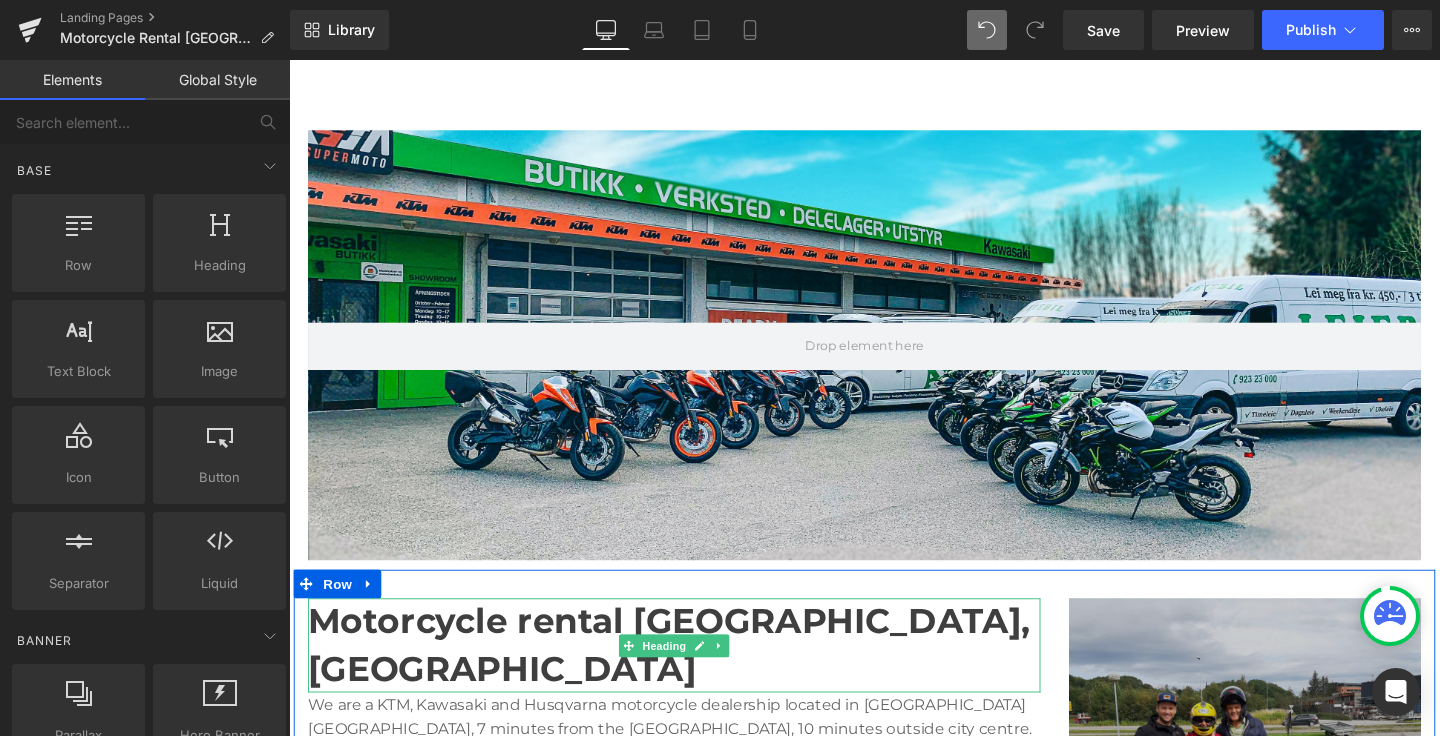 click on "Motorcycle rental [GEOGRAPHIC_DATA], [GEOGRAPHIC_DATA]" at bounding box center (688, 675) 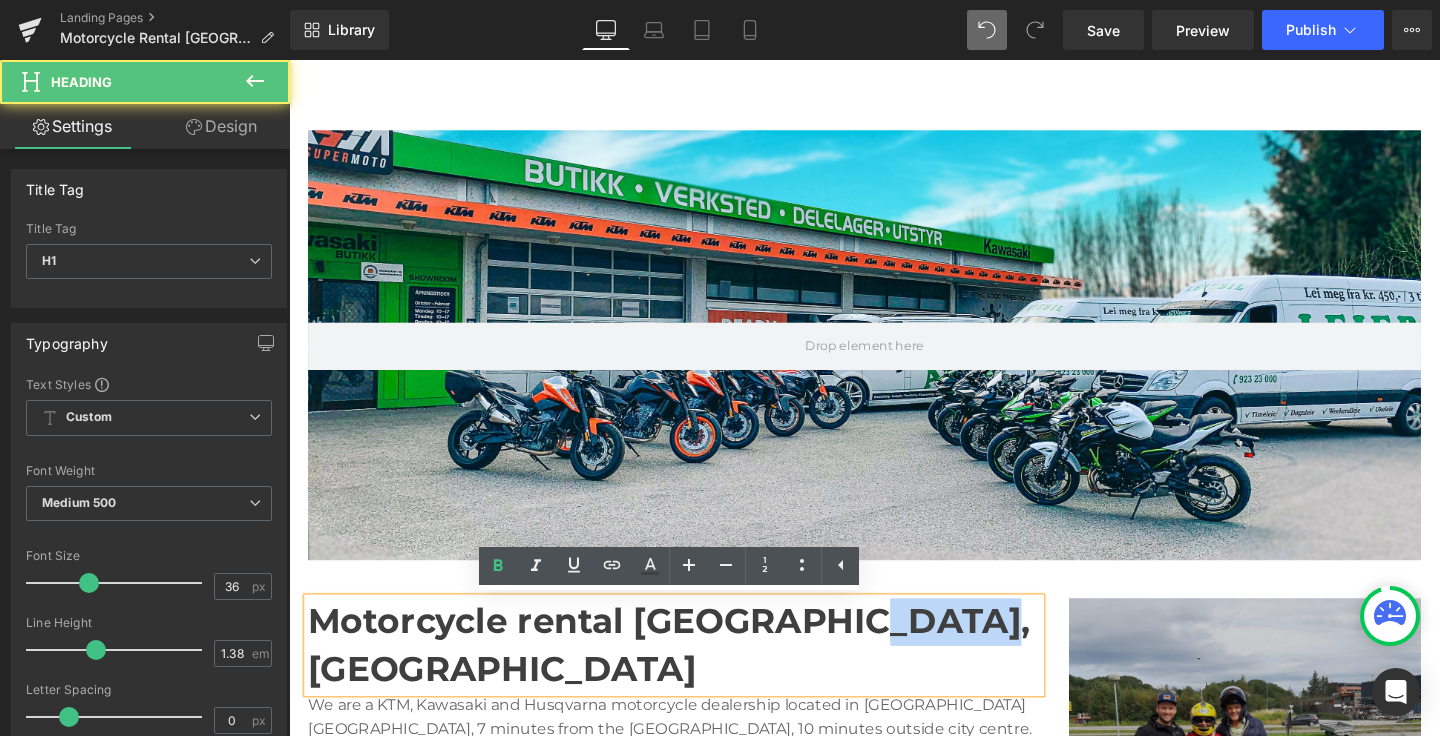 click on "Motorcycle rental [GEOGRAPHIC_DATA], [GEOGRAPHIC_DATA]" at bounding box center (688, 675) 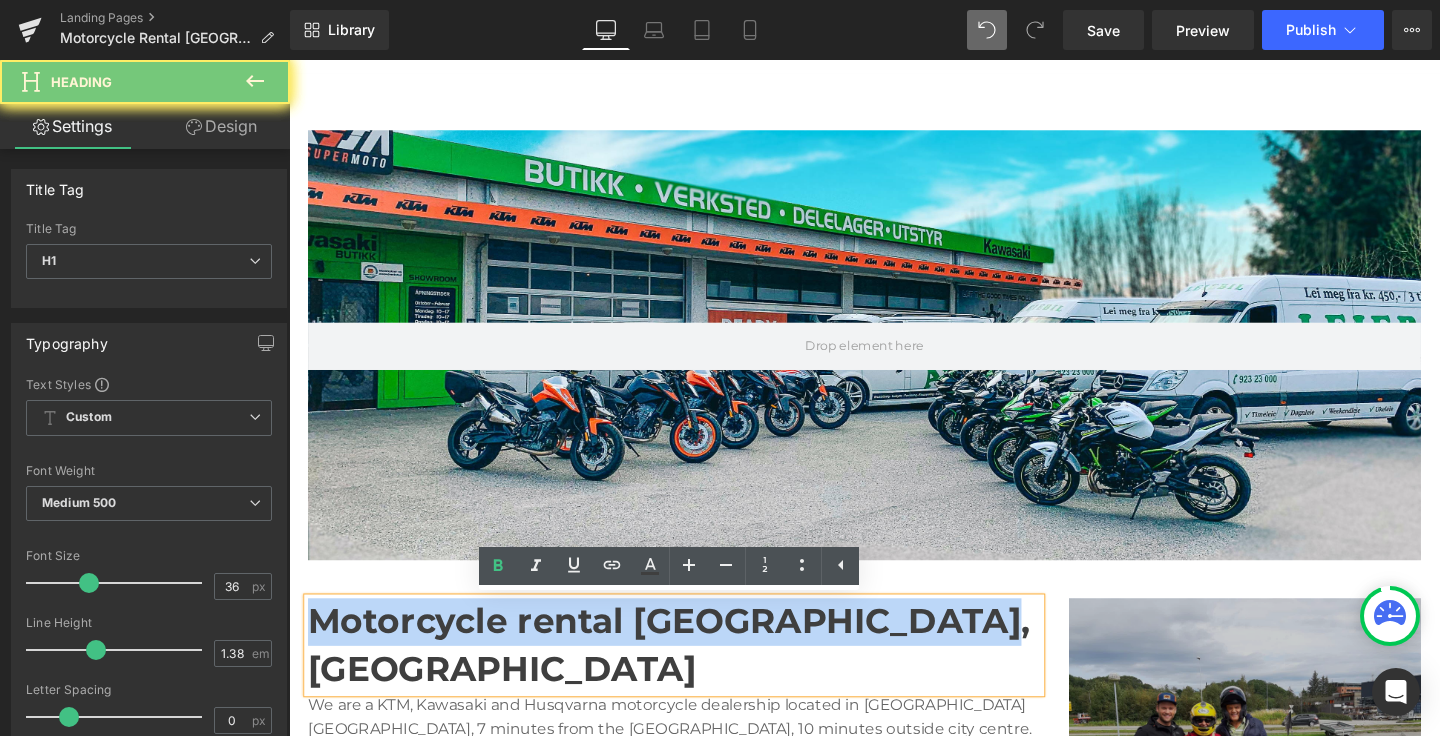 click on "Motorcycle rental [GEOGRAPHIC_DATA], [GEOGRAPHIC_DATA]" at bounding box center [688, 675] 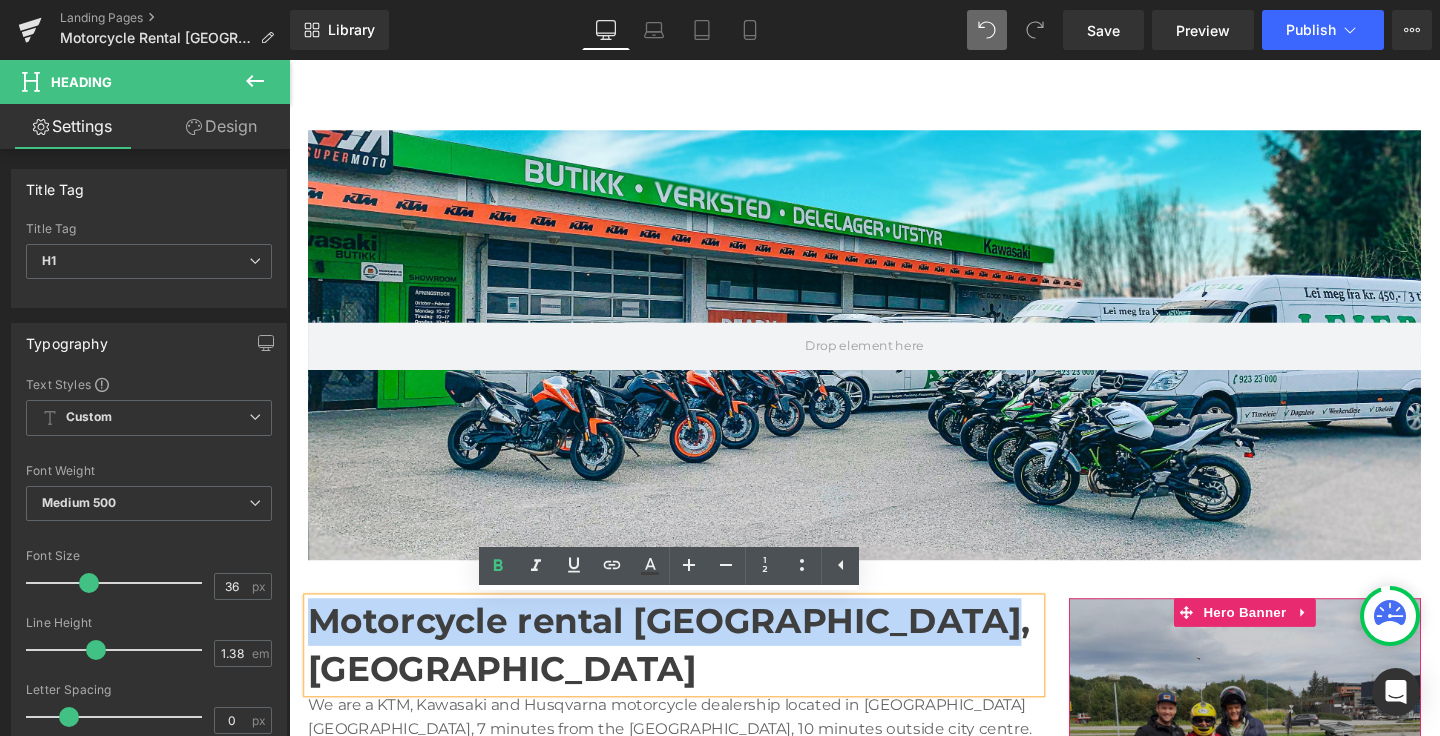 click at bounding box center [1294, 801] 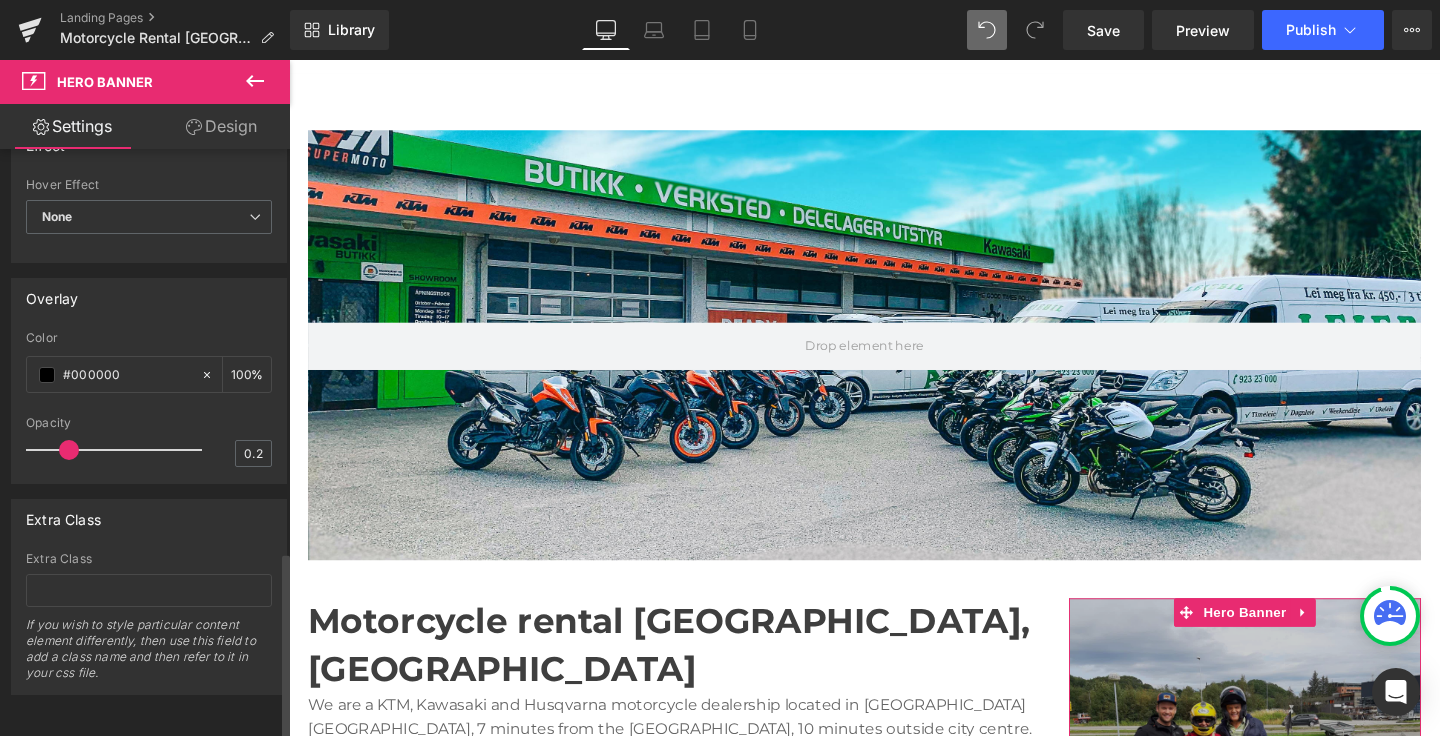 scroll, scrollTop: 1260, scrollLeft: 0, axis: vertical 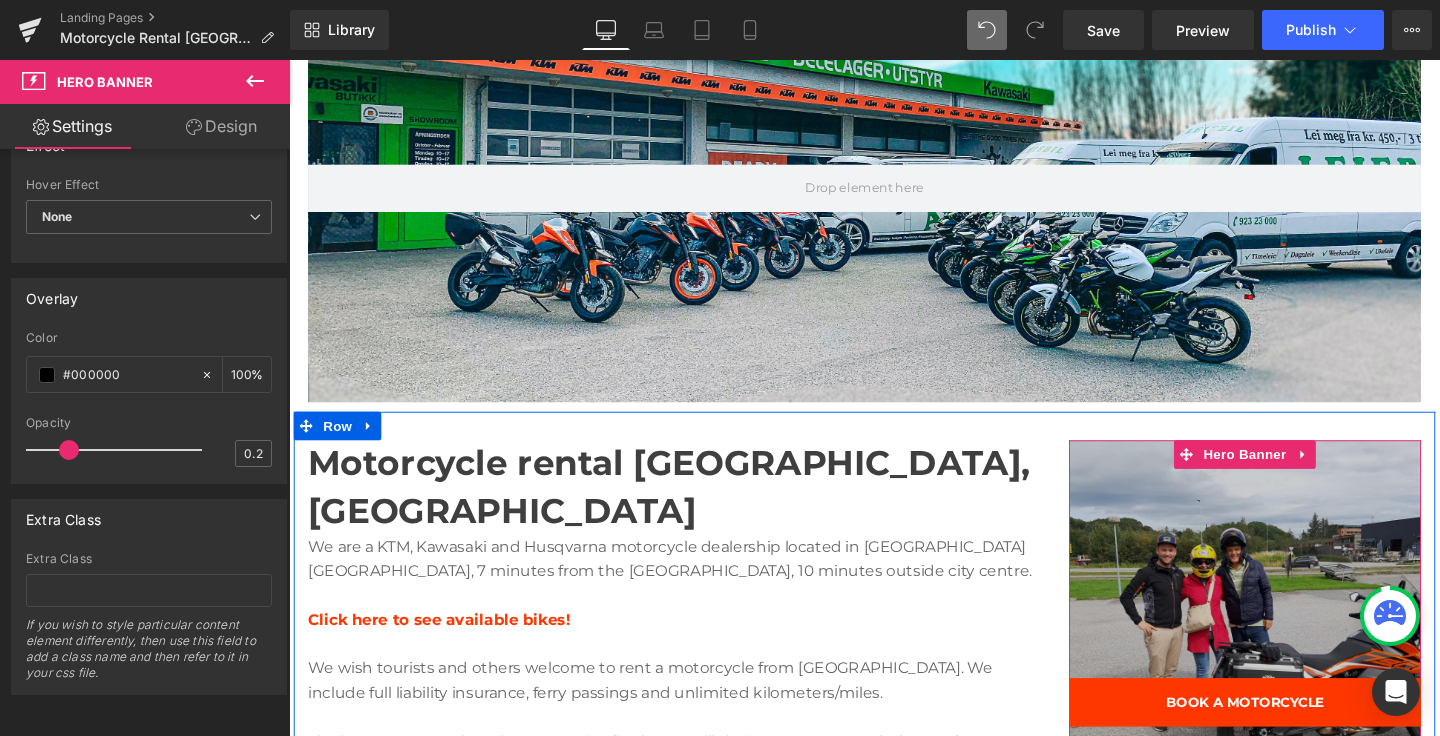click at bounding box center [1294, 635] 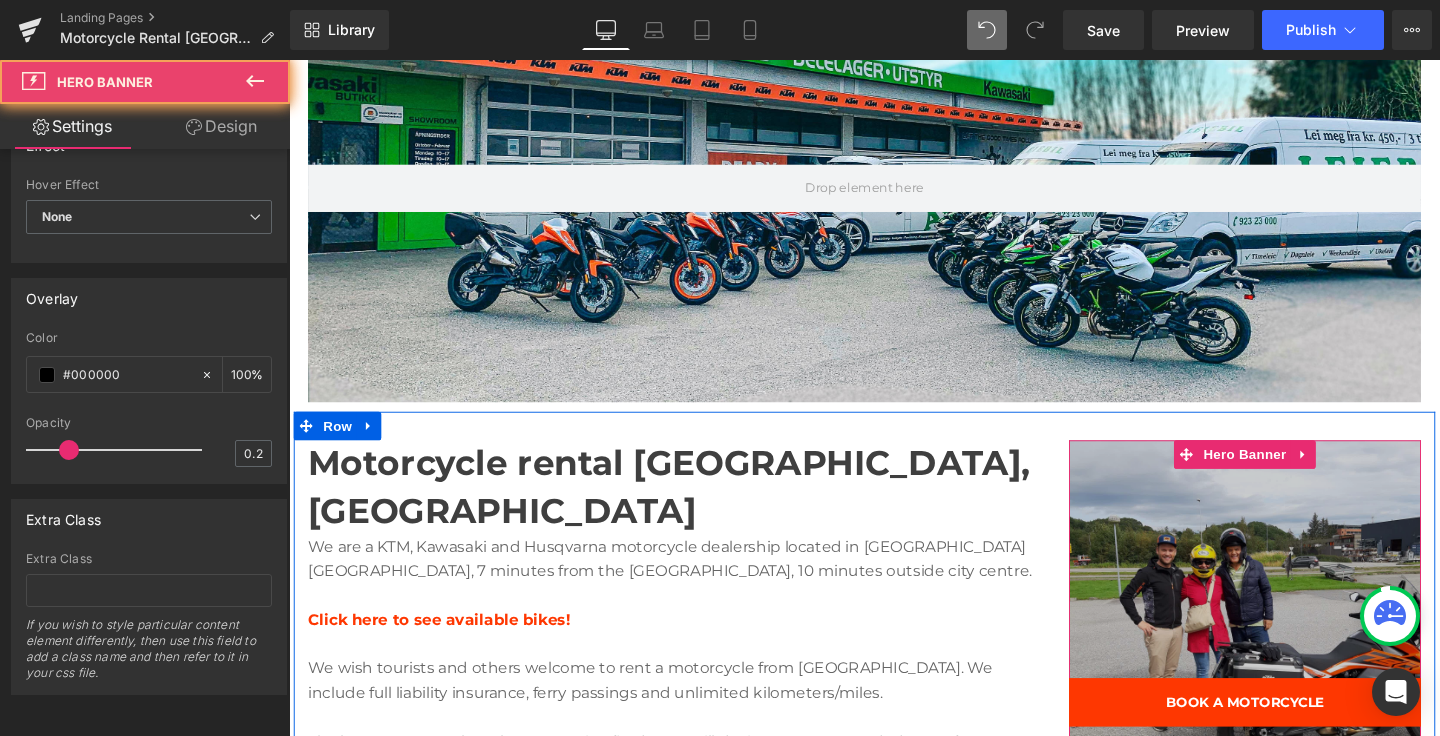 click at bounding box center [1294, 635] 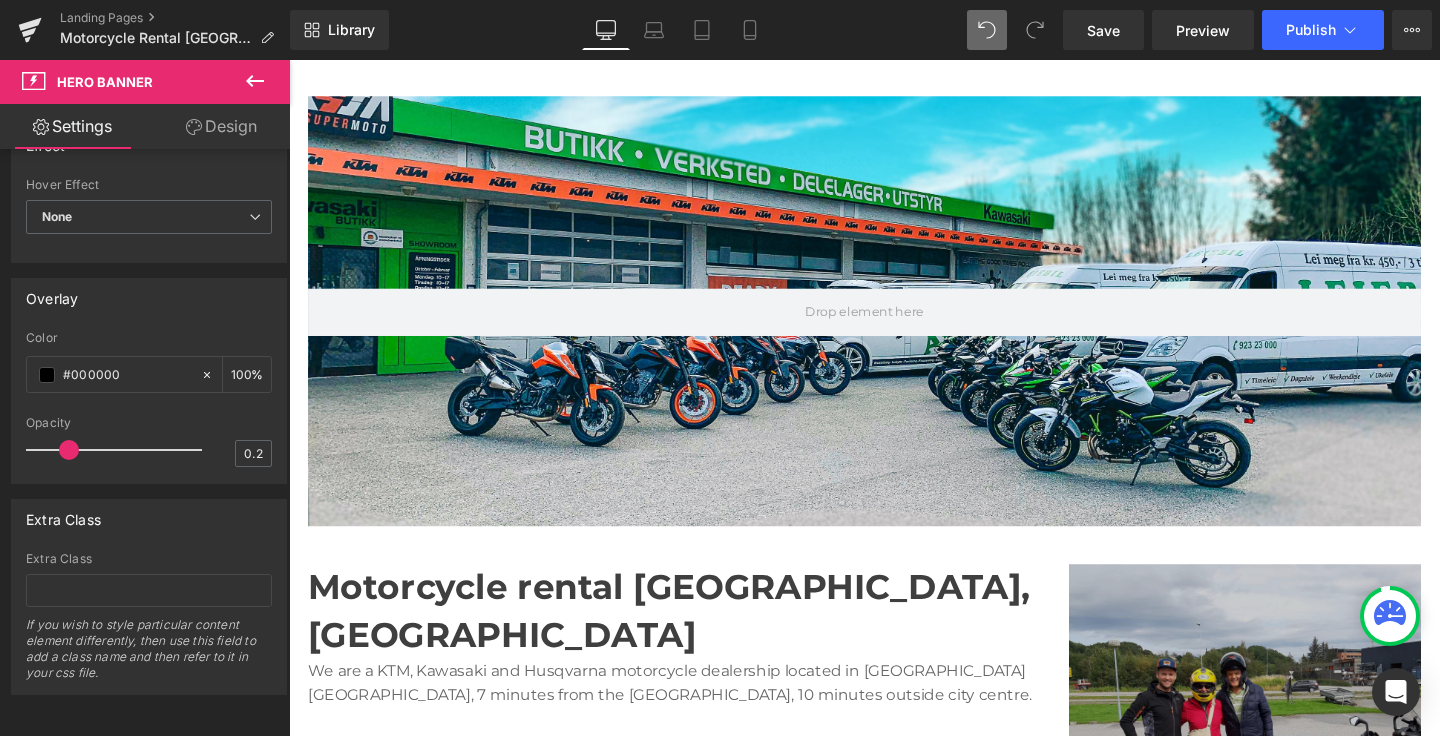 scroll, scrollTop: 0, scrollLeft: 0, axis: both 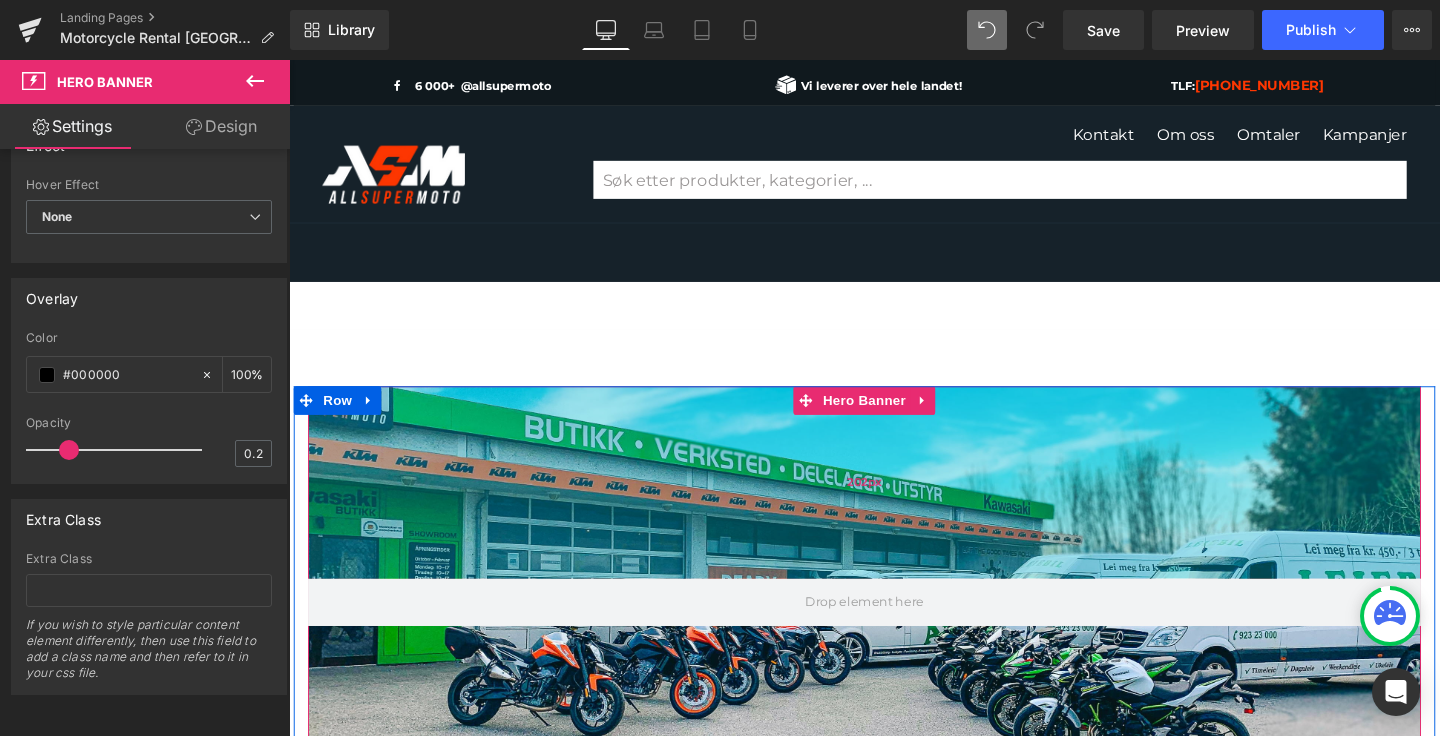 click on "202px" at bounding box center [894, 504] 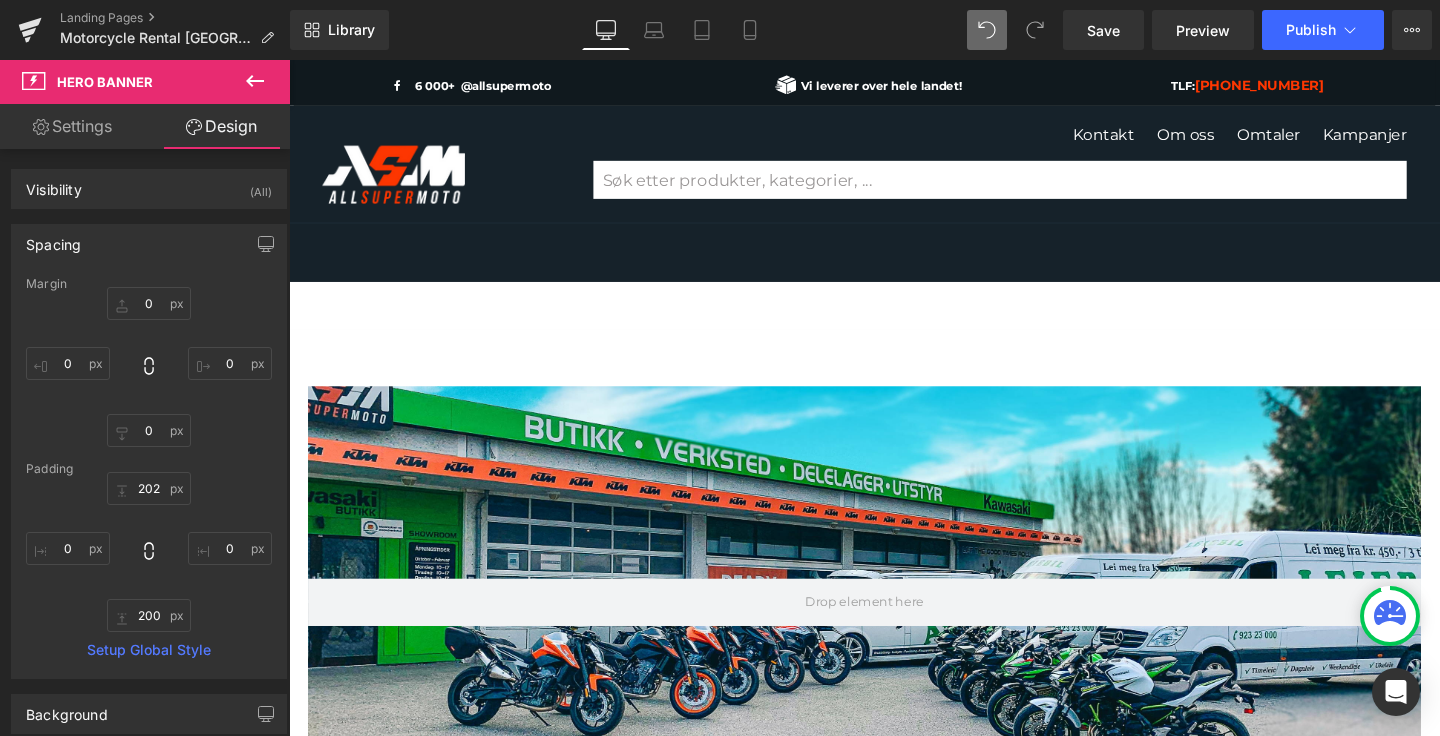 click 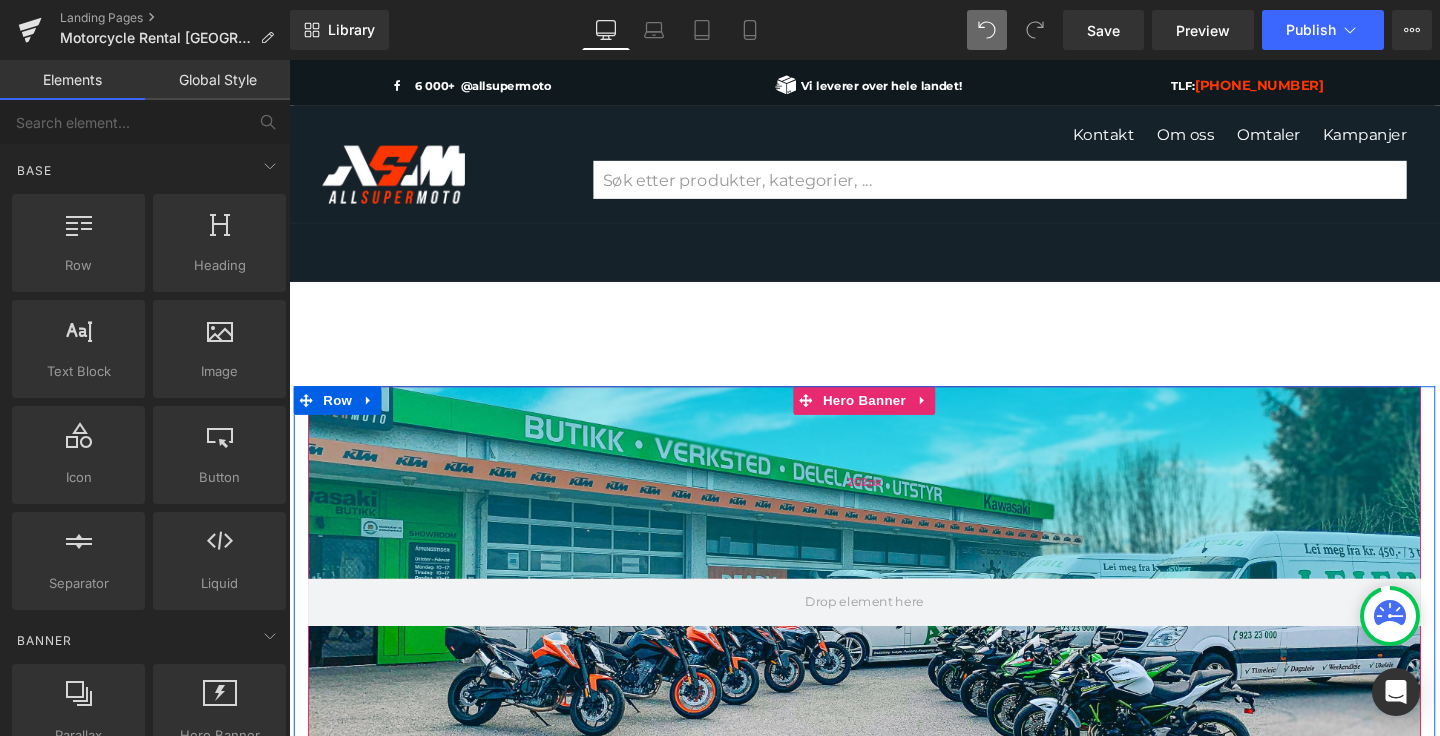 click on "202px" at bounding box center (894, 504) 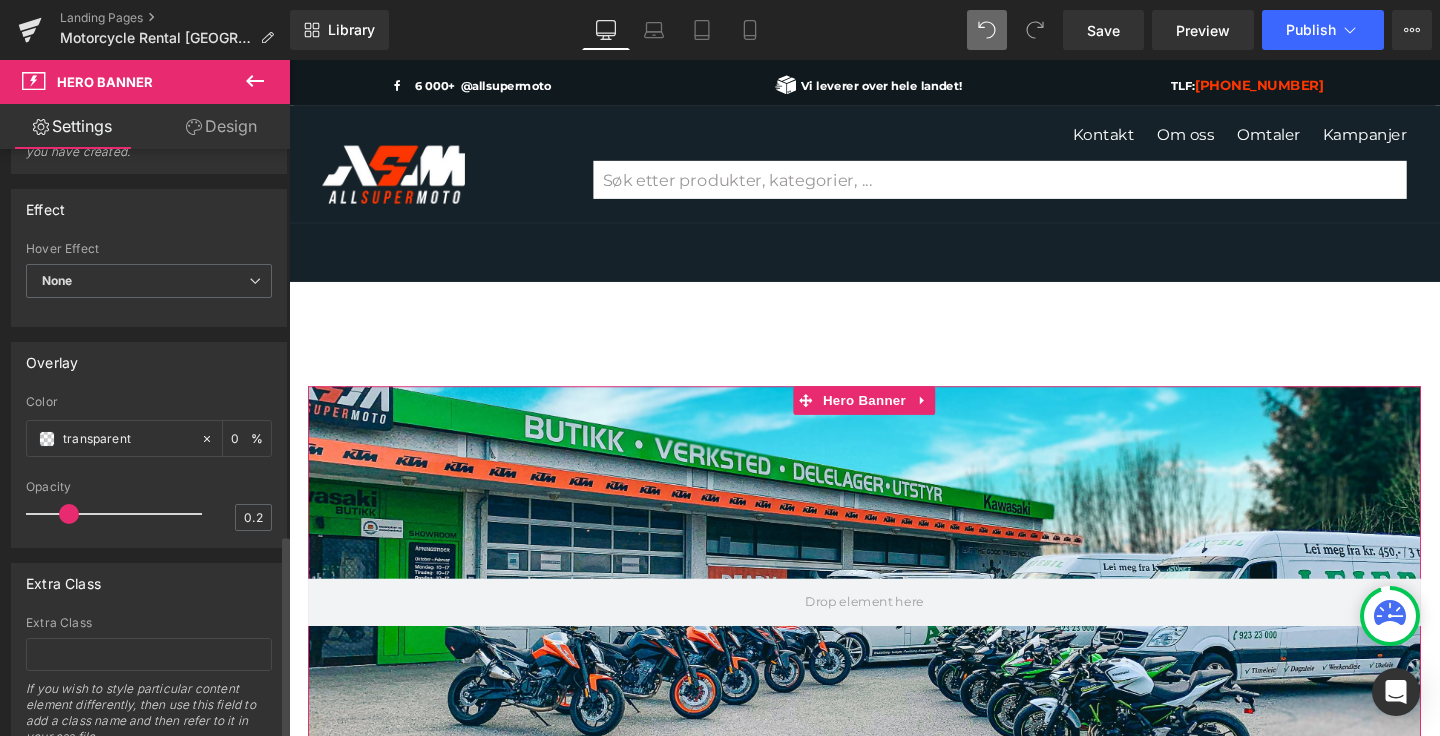 scroll, scrollTop: 1104, scrollLeft: 0, axis: vertical 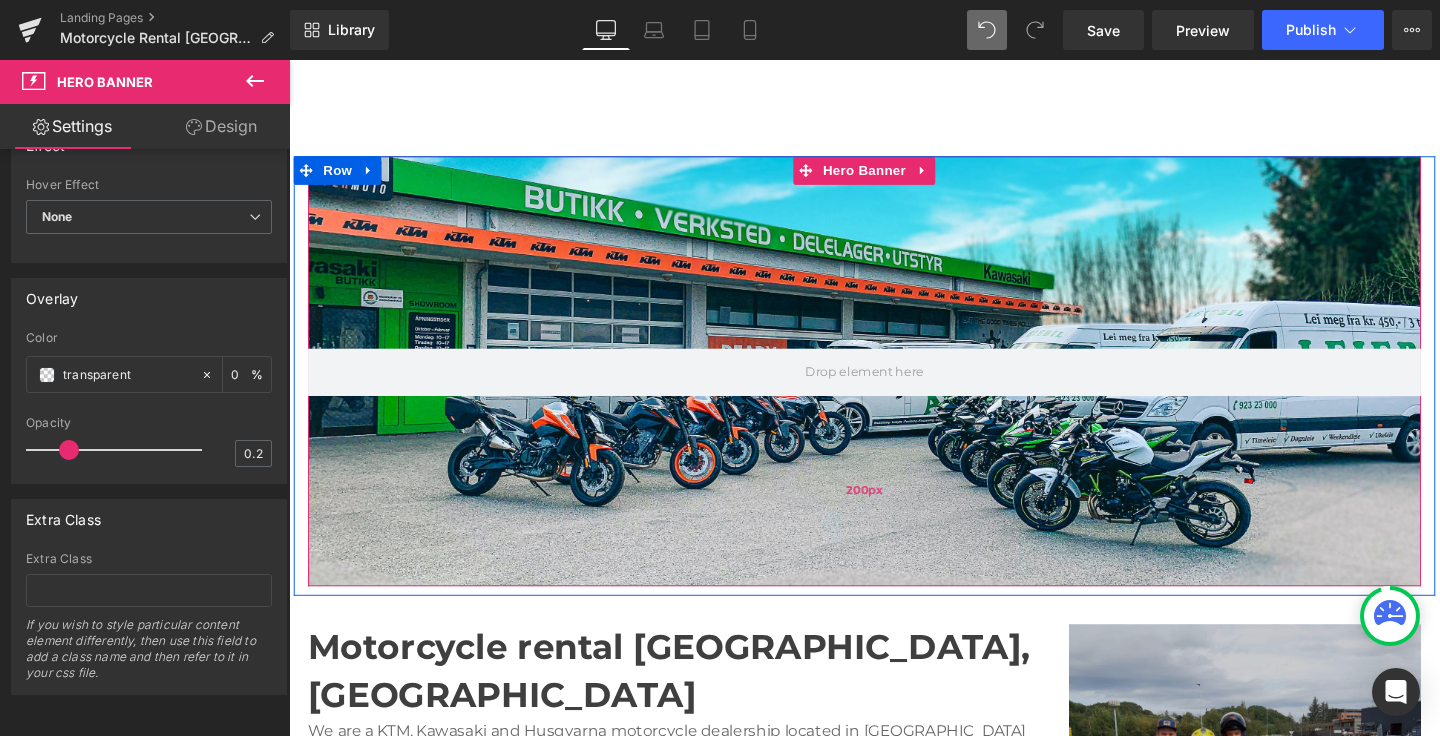 click on "200px" at bounding box center [894, 513] 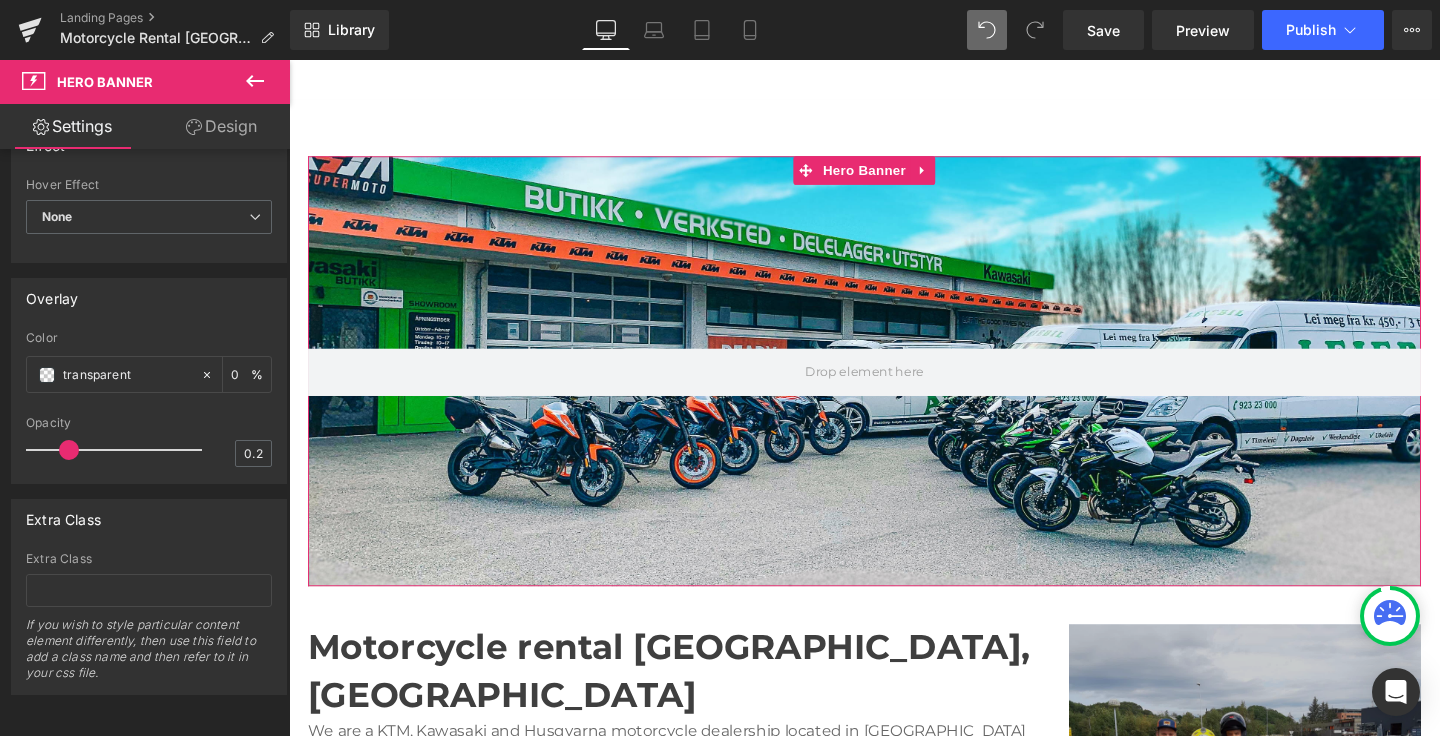 click on "Design" at bounding box center (221, 126) 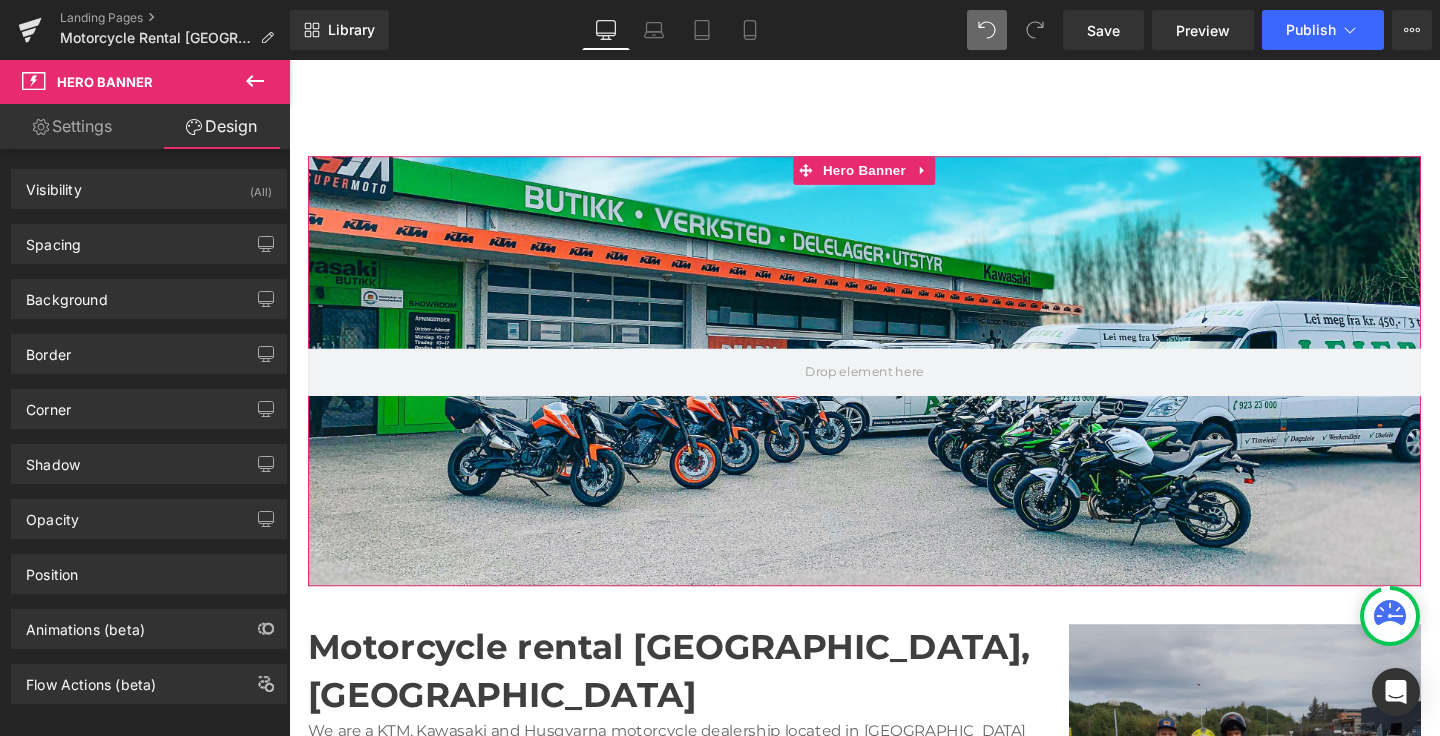 click on "Settings" at bounding box center [72, 126] 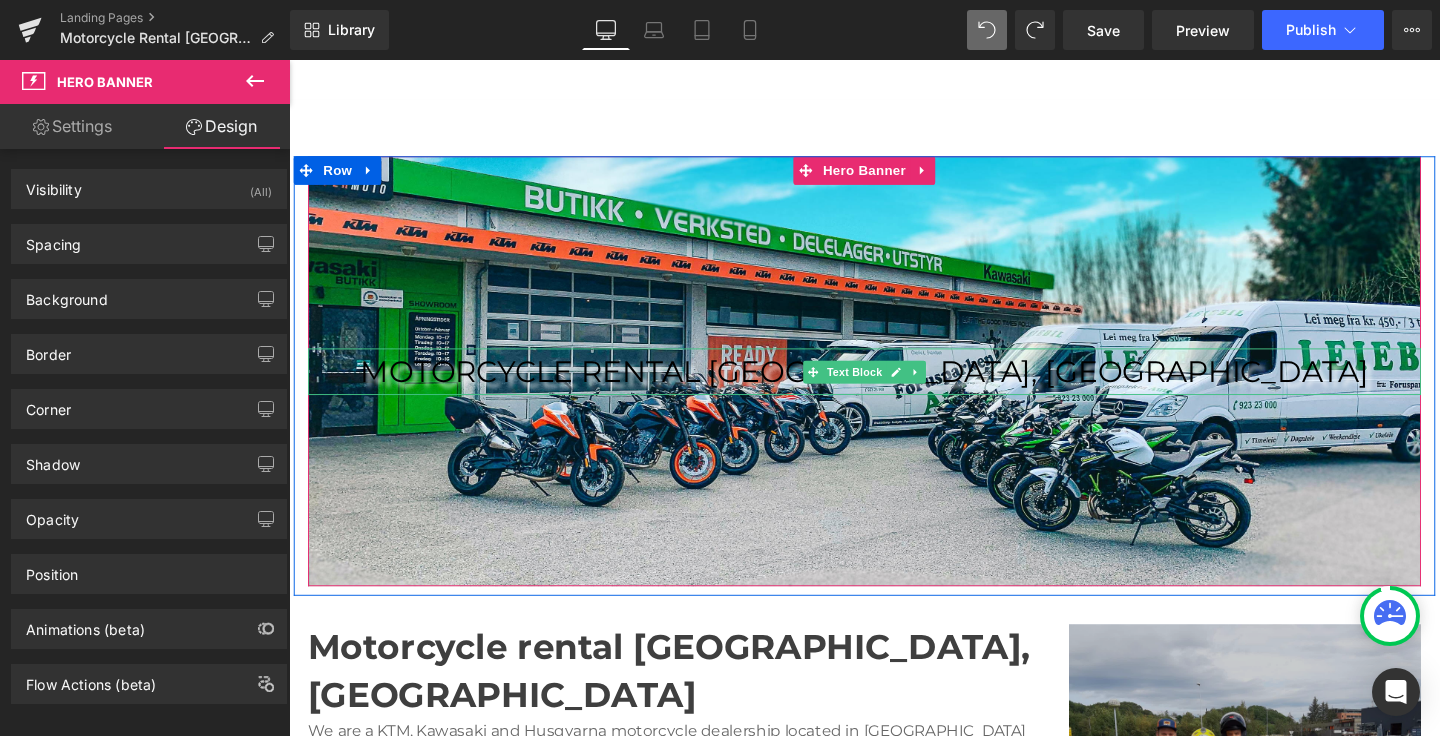 click on "MOTORCYCLE RENTAL [GEOGRAPHIC_DATA], [GEOGRAPHIC_DATA]" at bounding box center (894, 388) 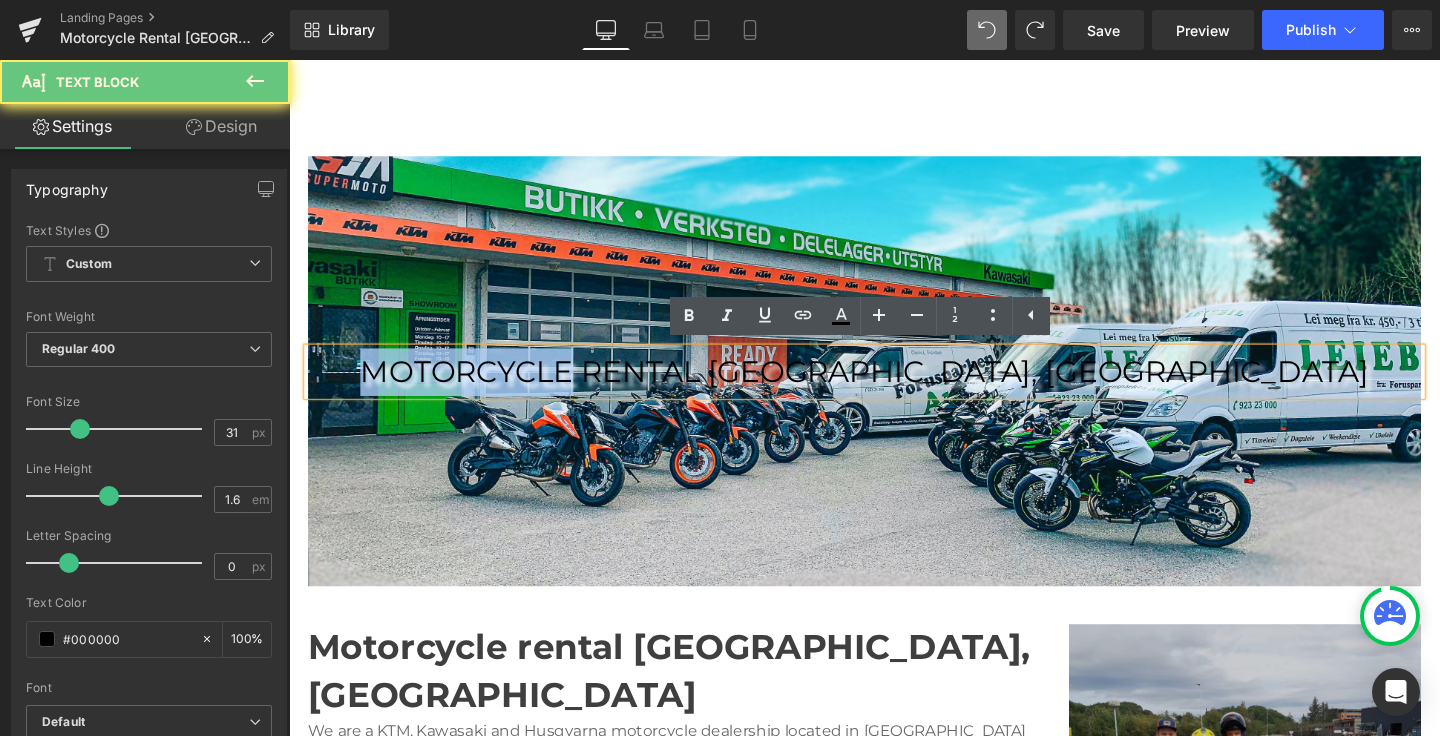 click on "MOTORCYCLE RENTAL [GEOGRAPHIC_DATA], [GEOGRAPHIC_DATA]" at bounding box center [894, 388] 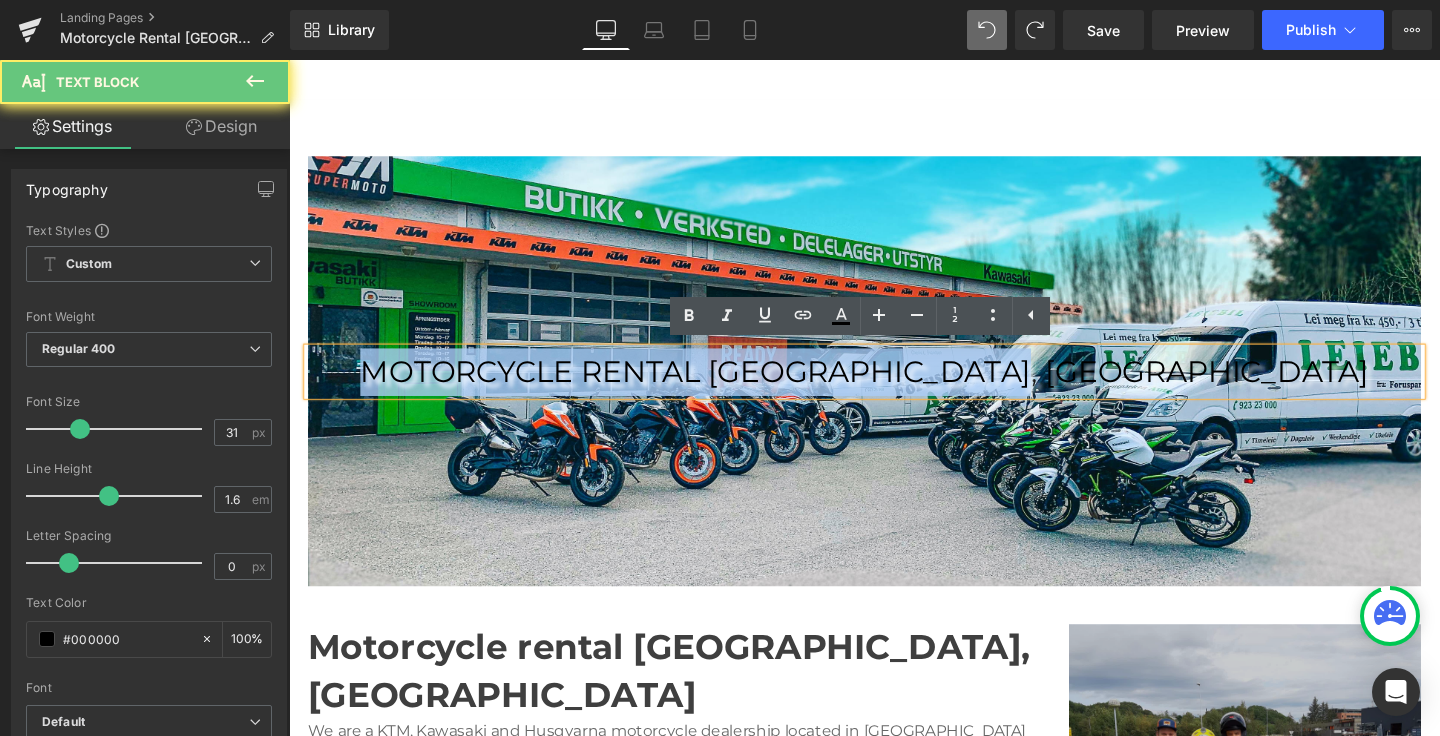 click on "MOTORCYCLE RENTAL [GEOGRAPHIC_DATA], [GEOGRAPHIC_DATA]" at bounding box center (894, 388) 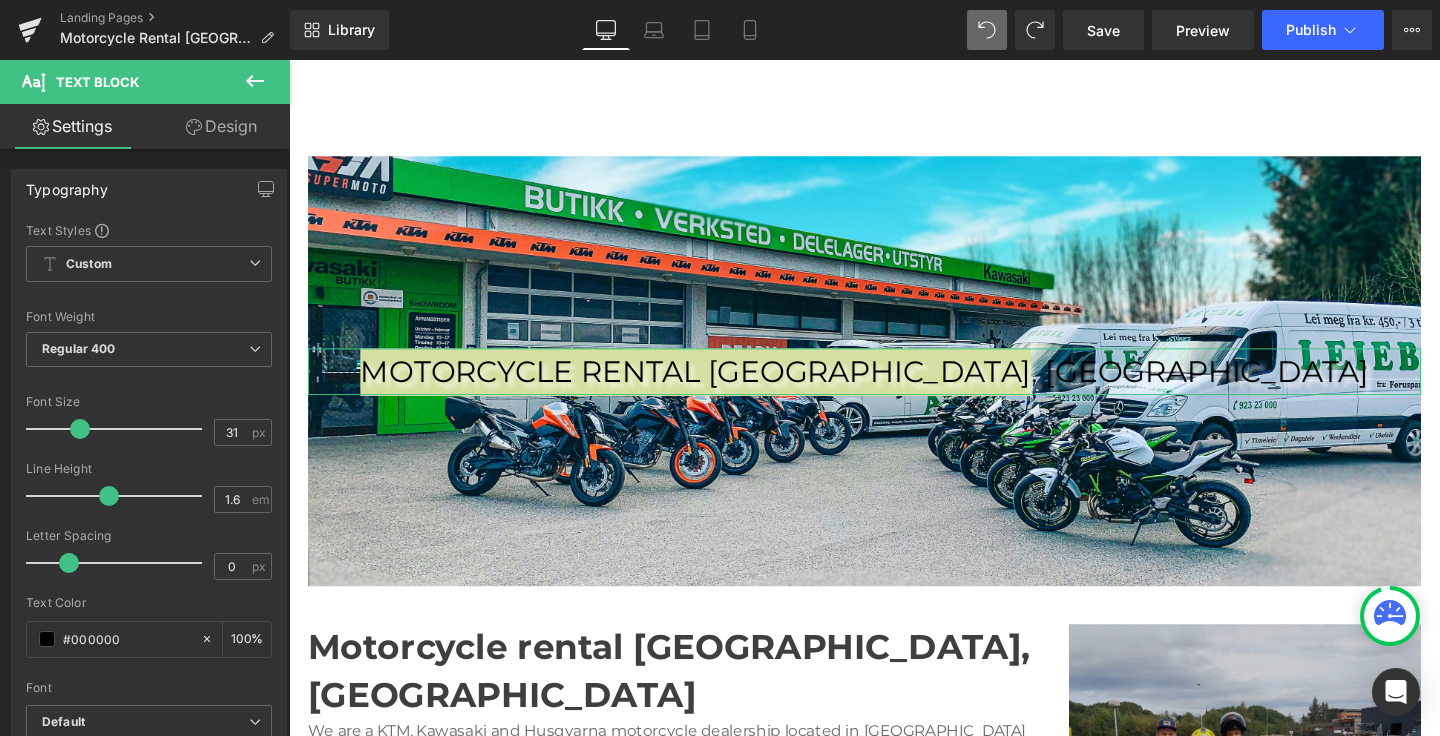 click on "Design" at bounding box center (221, 126) 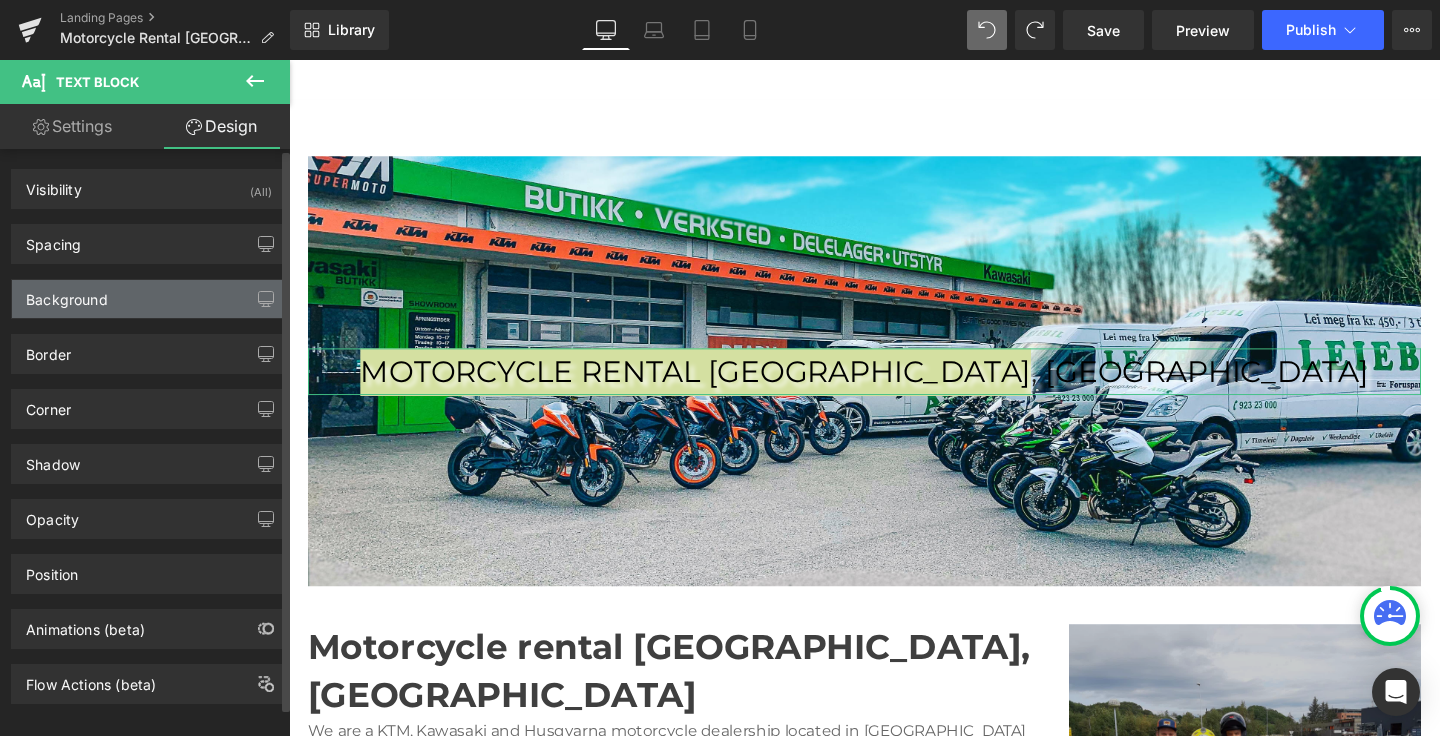 click on "Background" at bounding box center (149, 299) 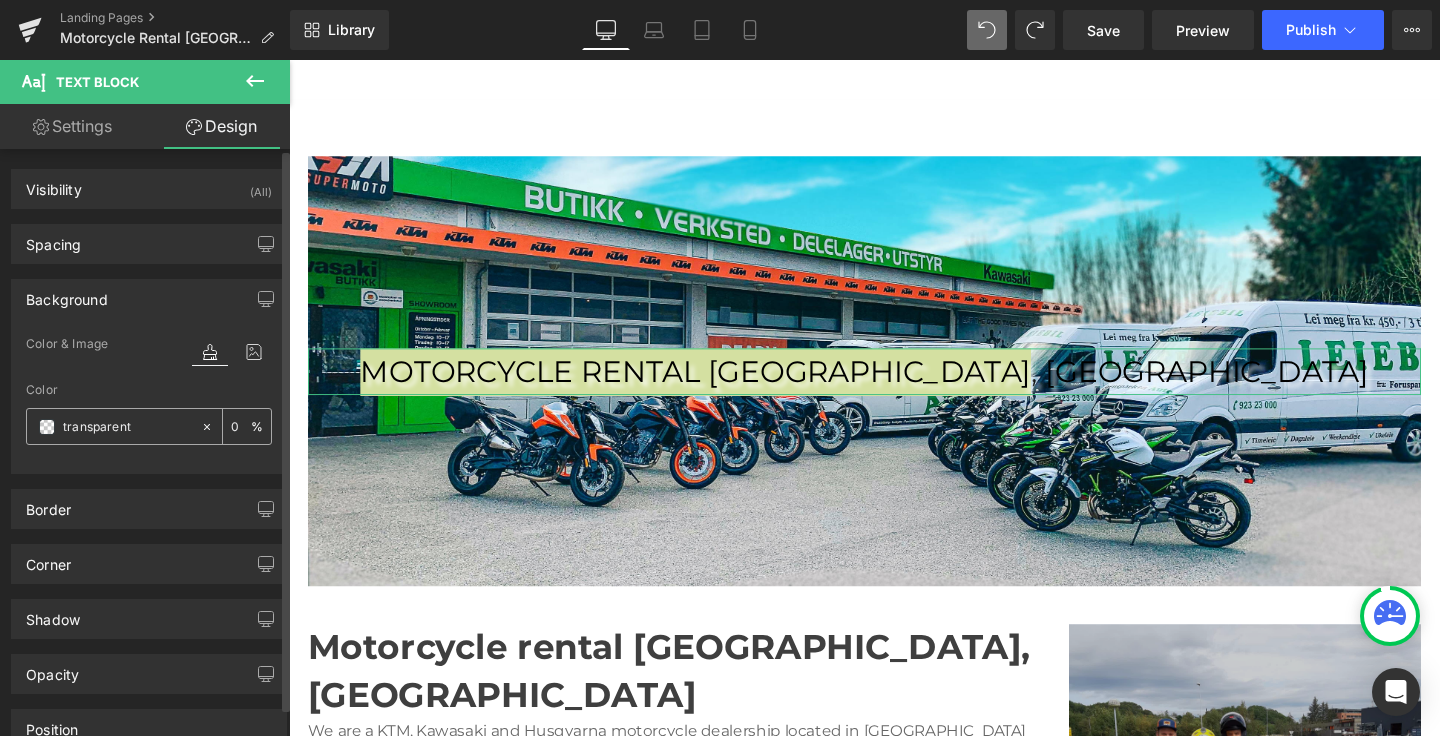 click at bounding box center [47, 427] 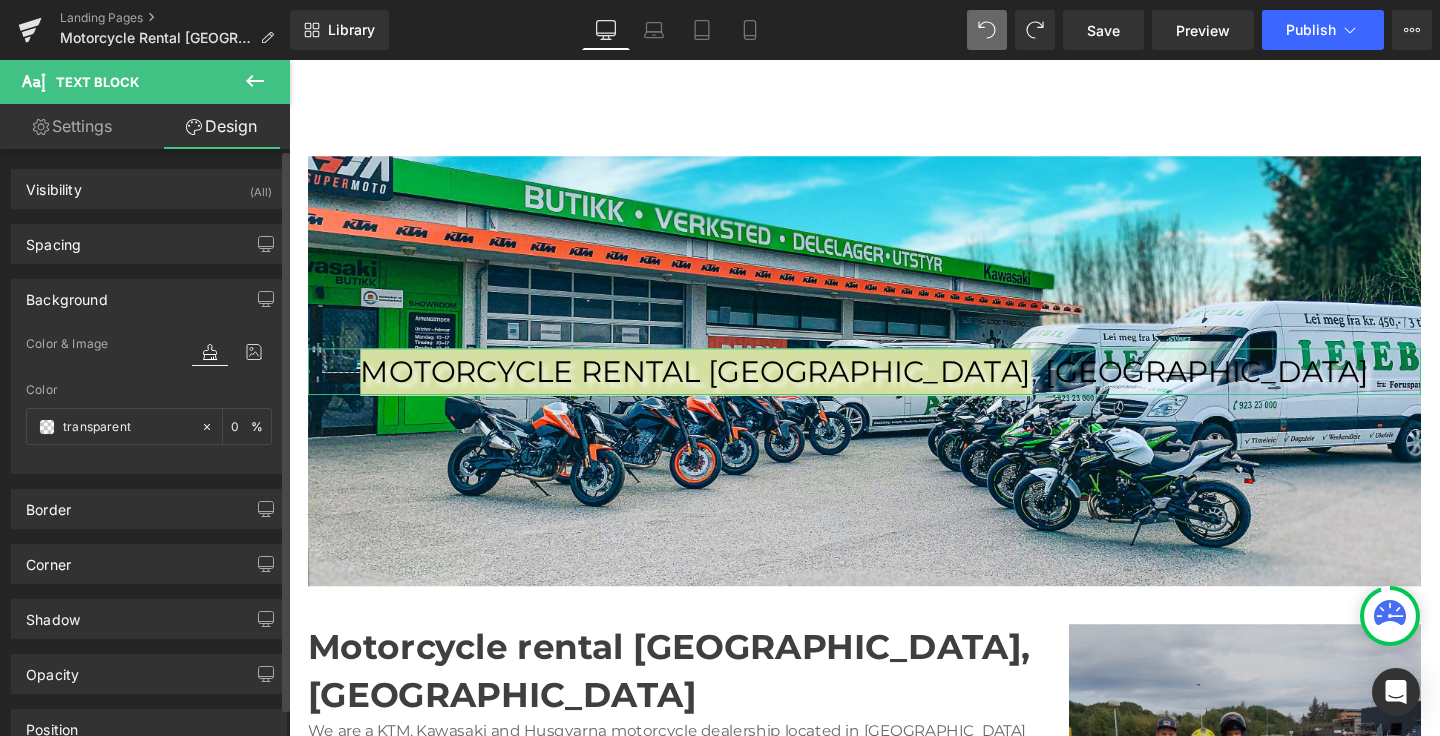 click on "Corner
Corner Style Custom
Custom
Setup Global Style
Custom
Setup Global Style
Radius (px)" at bounding box center [149, 556] 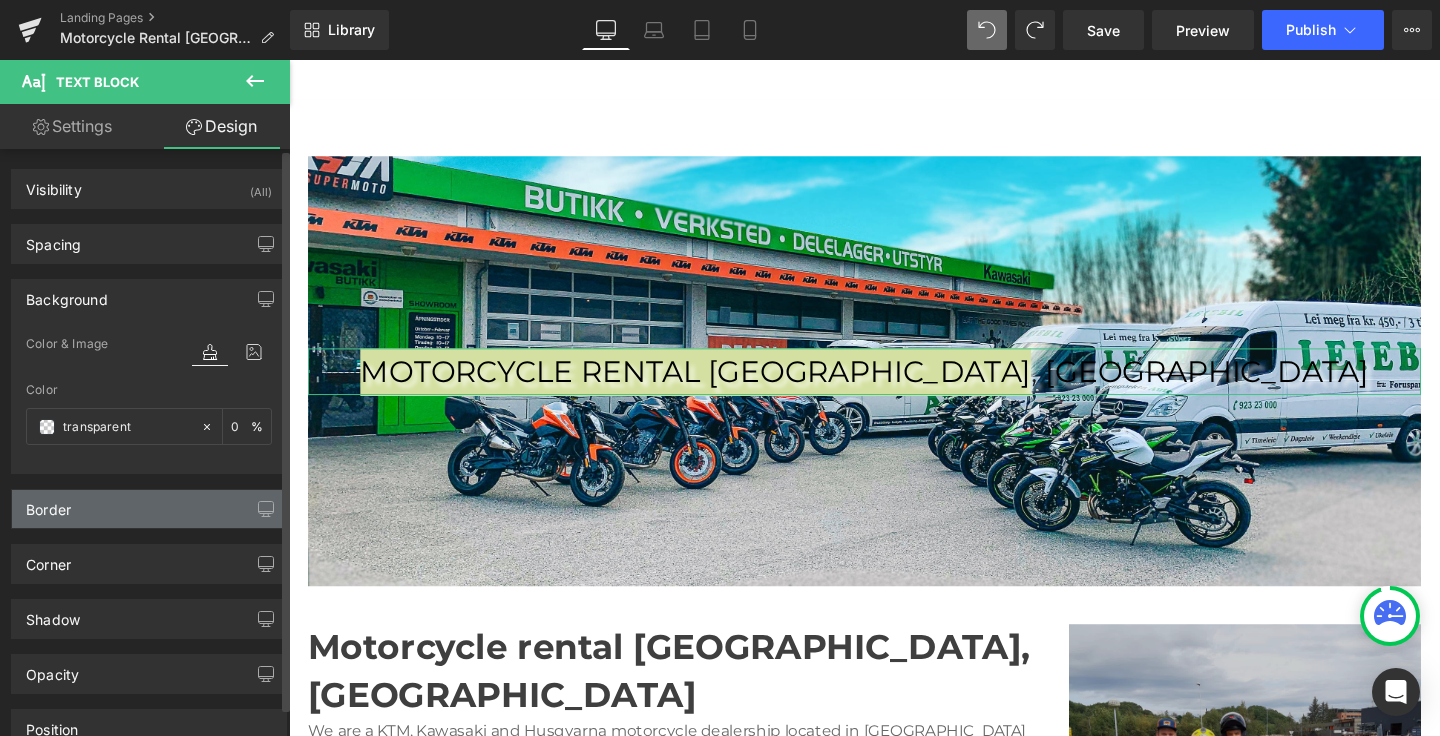 click on "Border" at bounding box center [149, 509] 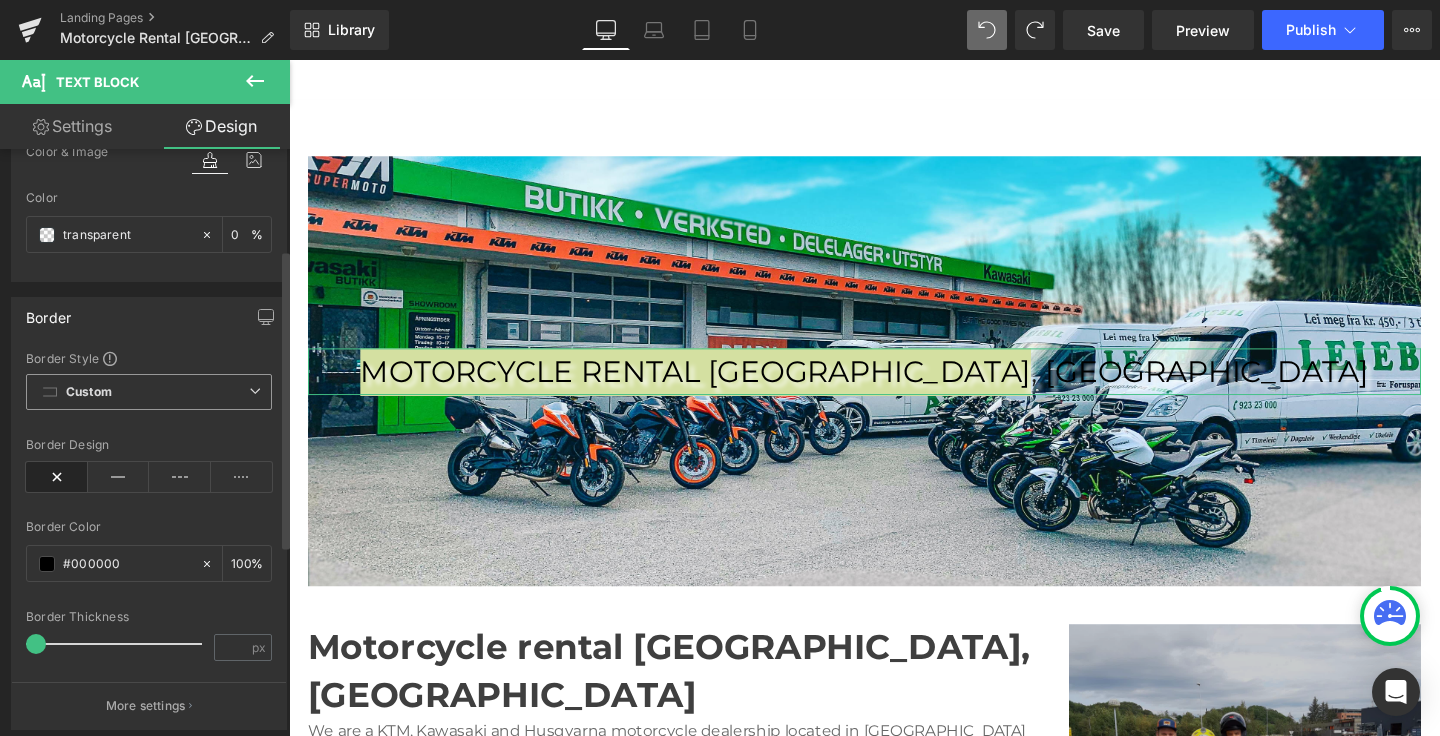 scroll, scrollTop: 208, scrollLeft: 0, axis: vertical 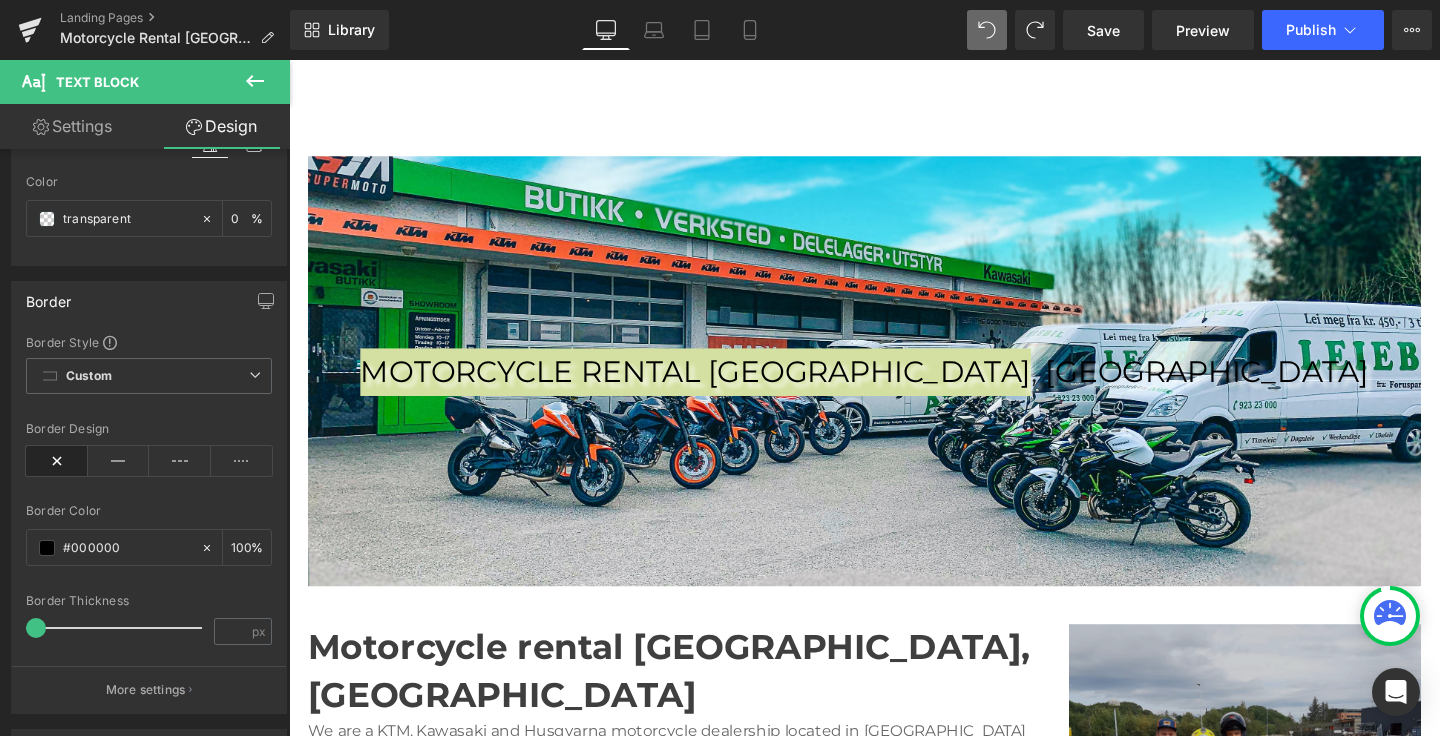click 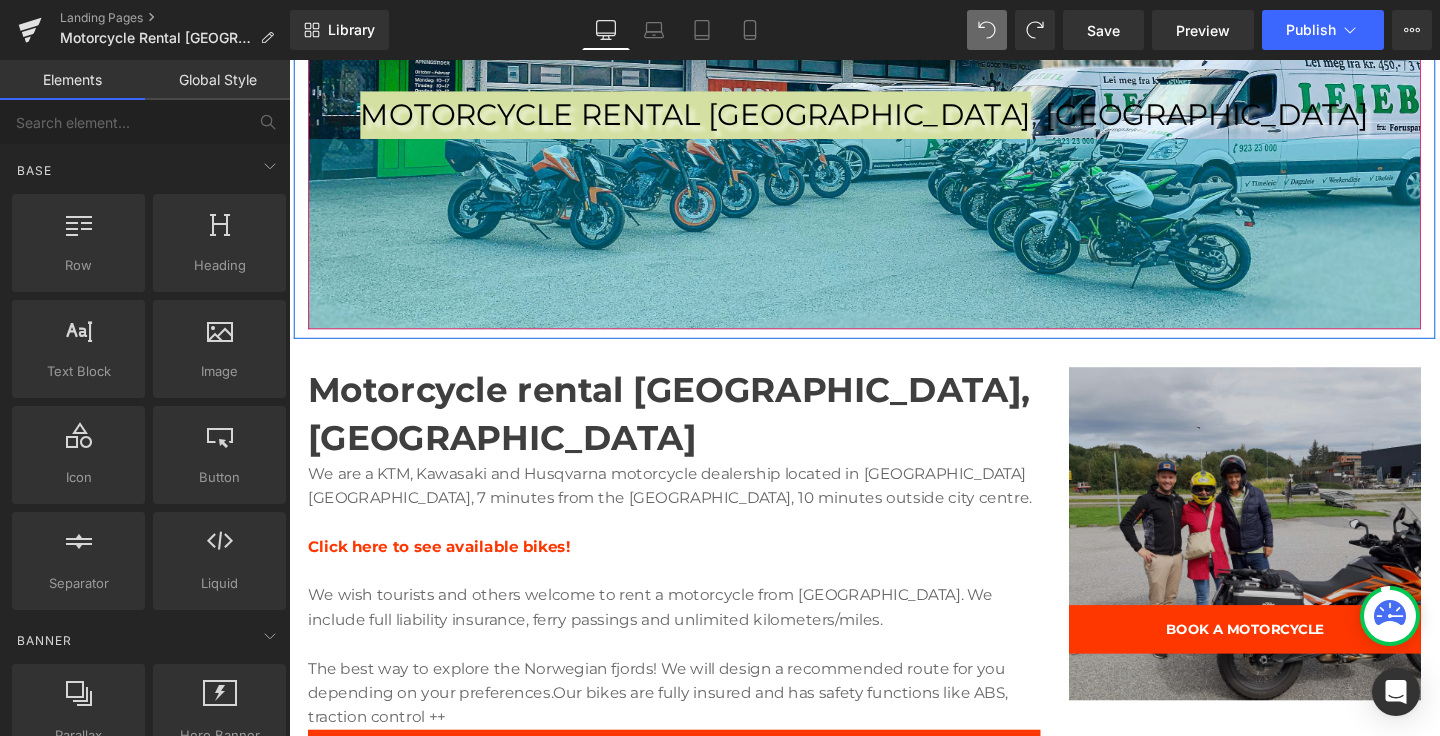 scroll, scrollTop: 547, scrollLeft: 0, axis: vertical 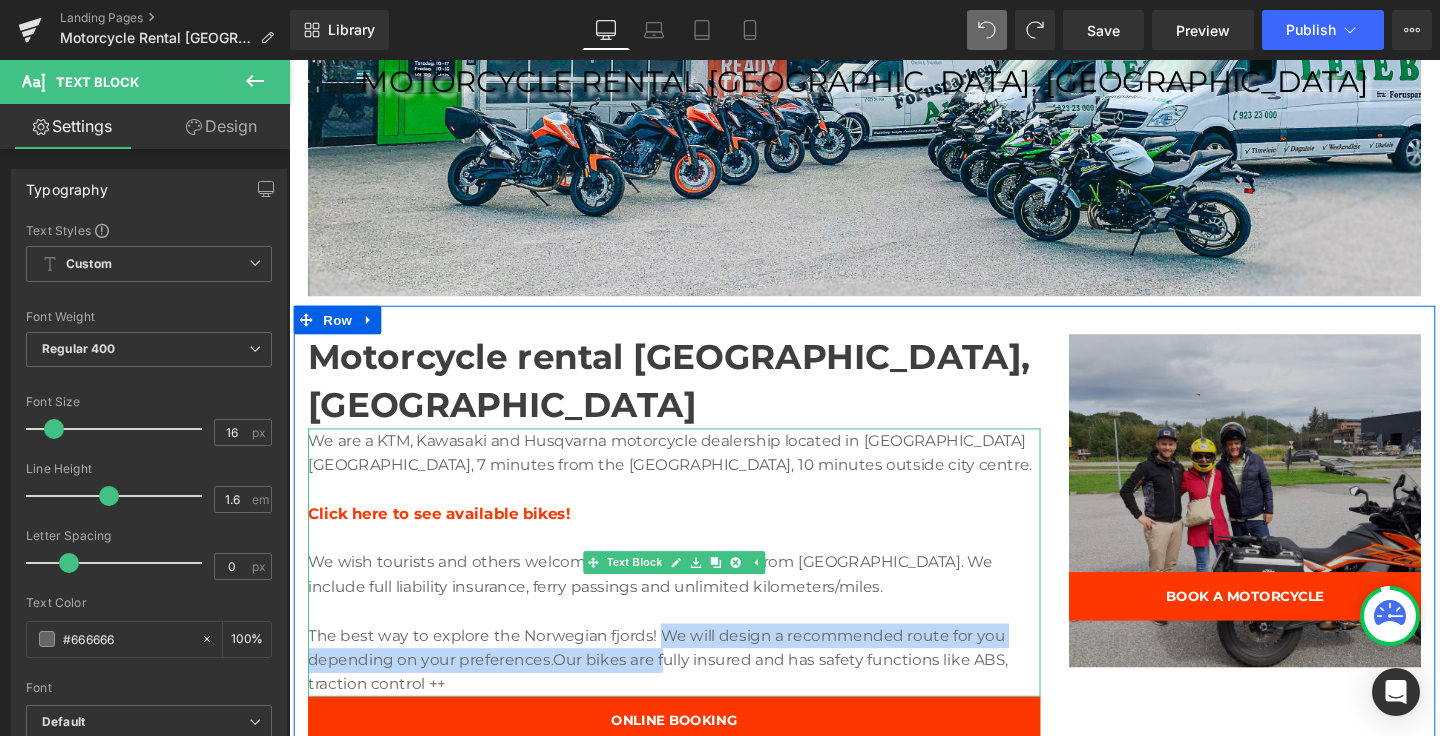 drag, startPoint x: 684, startPoint y: 616, endPoint x: 688, endPoint y: 651, distance: 35.22783 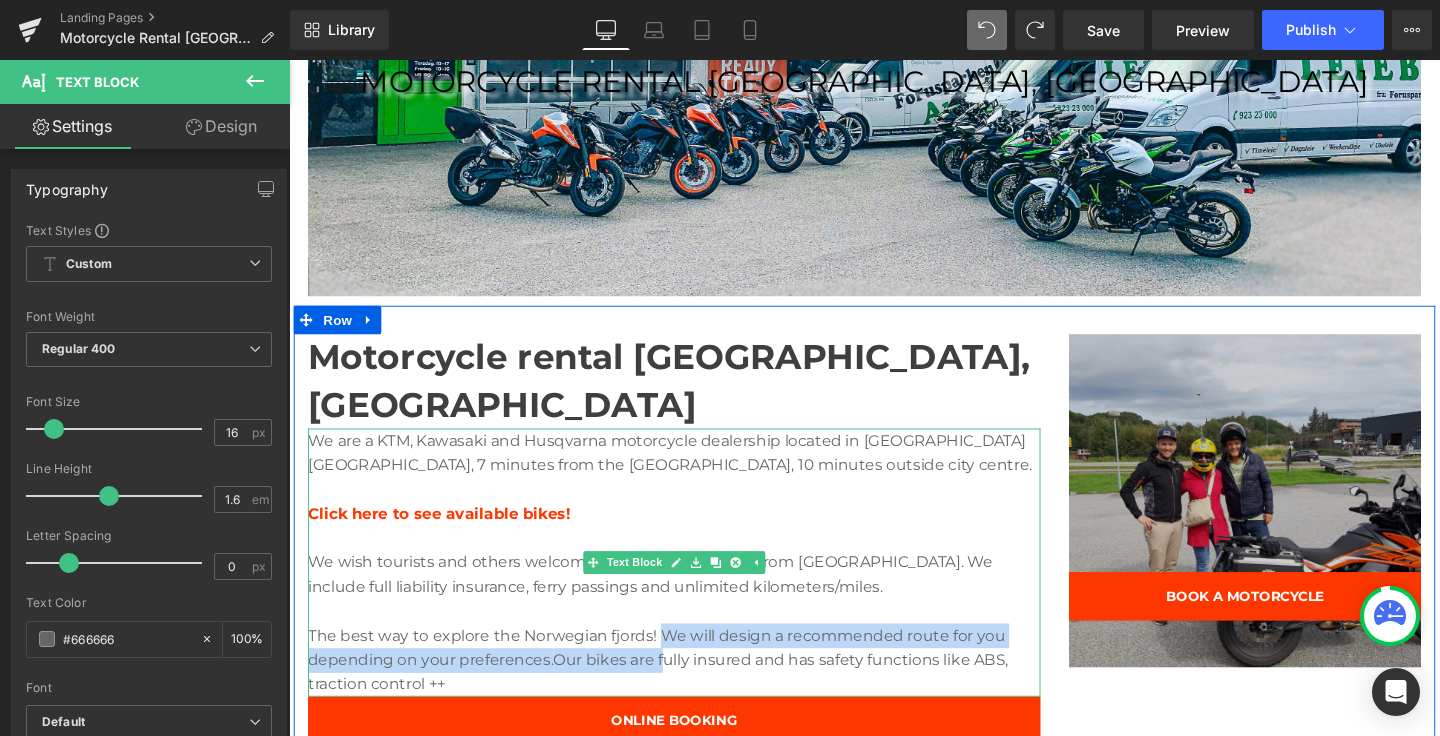click on "The best way to explore the Norwegian fjords! We will design a recommended route for you depending on your preferences.  Our bikes are fully insured and has safety functions like ABS, traction control ++" at bounding box center (694, 690) 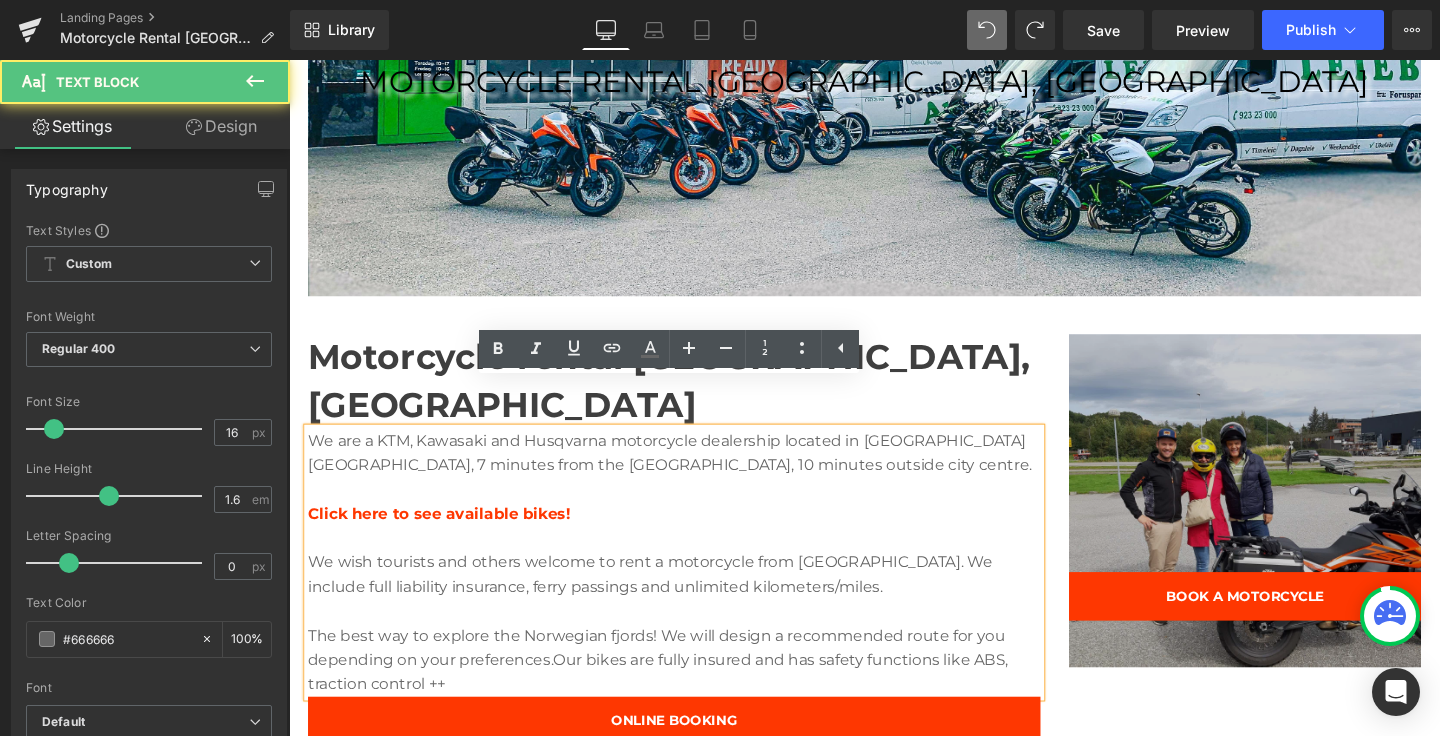 click on "The best way to explore the Norwegian fjords! We will design a recommended route for you depending on your preferences.  Our bikes are fully insured and has safety functions like ABS, traction control ++" at bounding box center (694, 690) 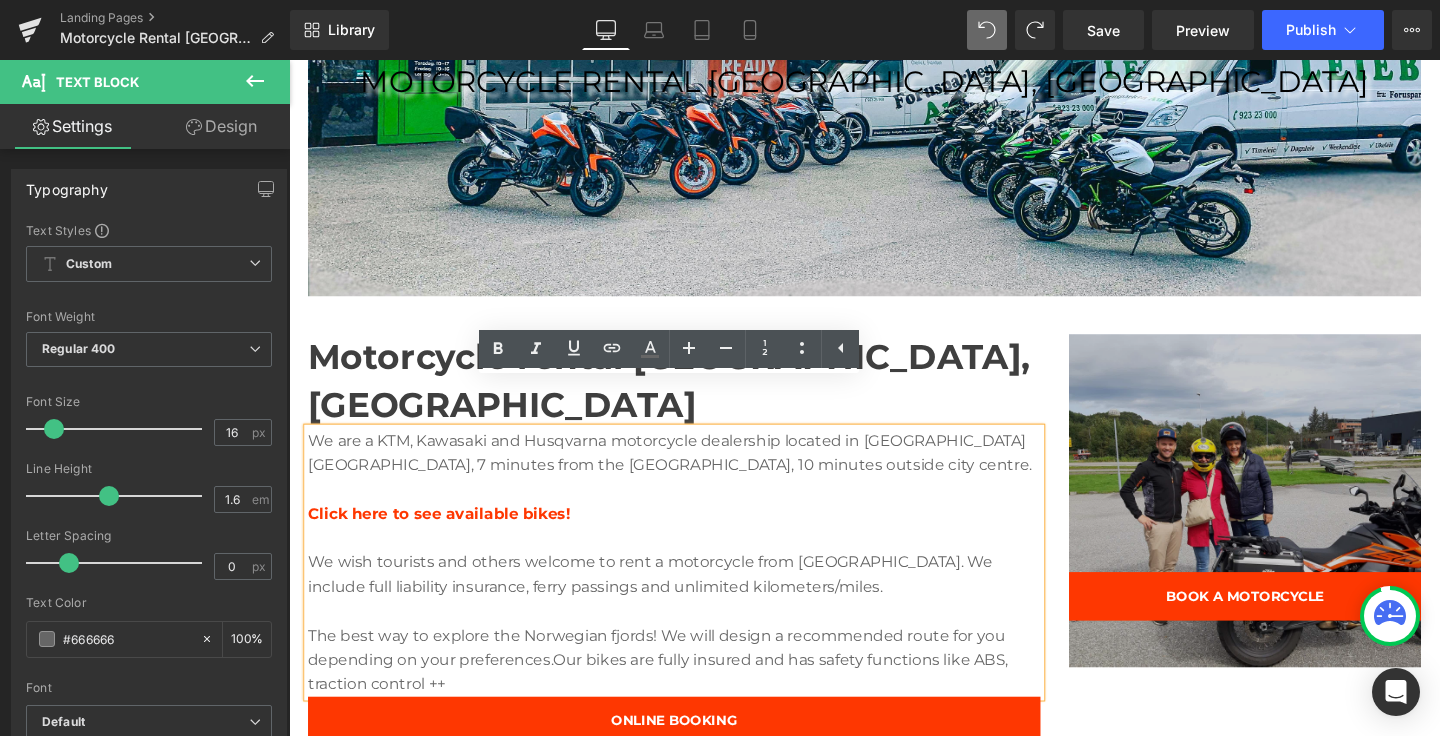 drag, startPoint x: 660, startPoint y: 662, endPoint x: 503, endPoint y: 611, distance: 165.07574 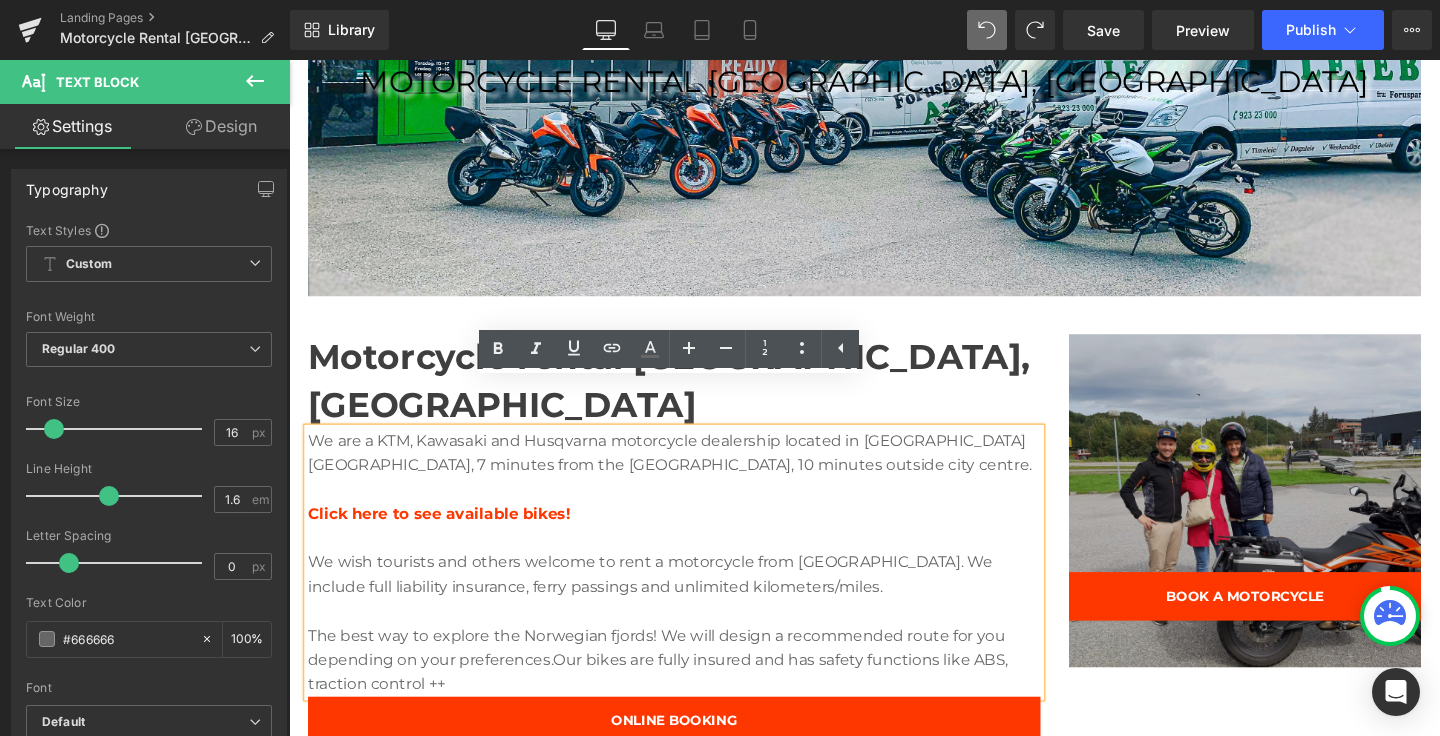 click on "The best way to explore the Norwegian fjords! We will design a recommended route for you depending on your preferences.  Our bikes are fully insured and has safety functions like ABS, traction control ++" at bounding box center (694, 690) 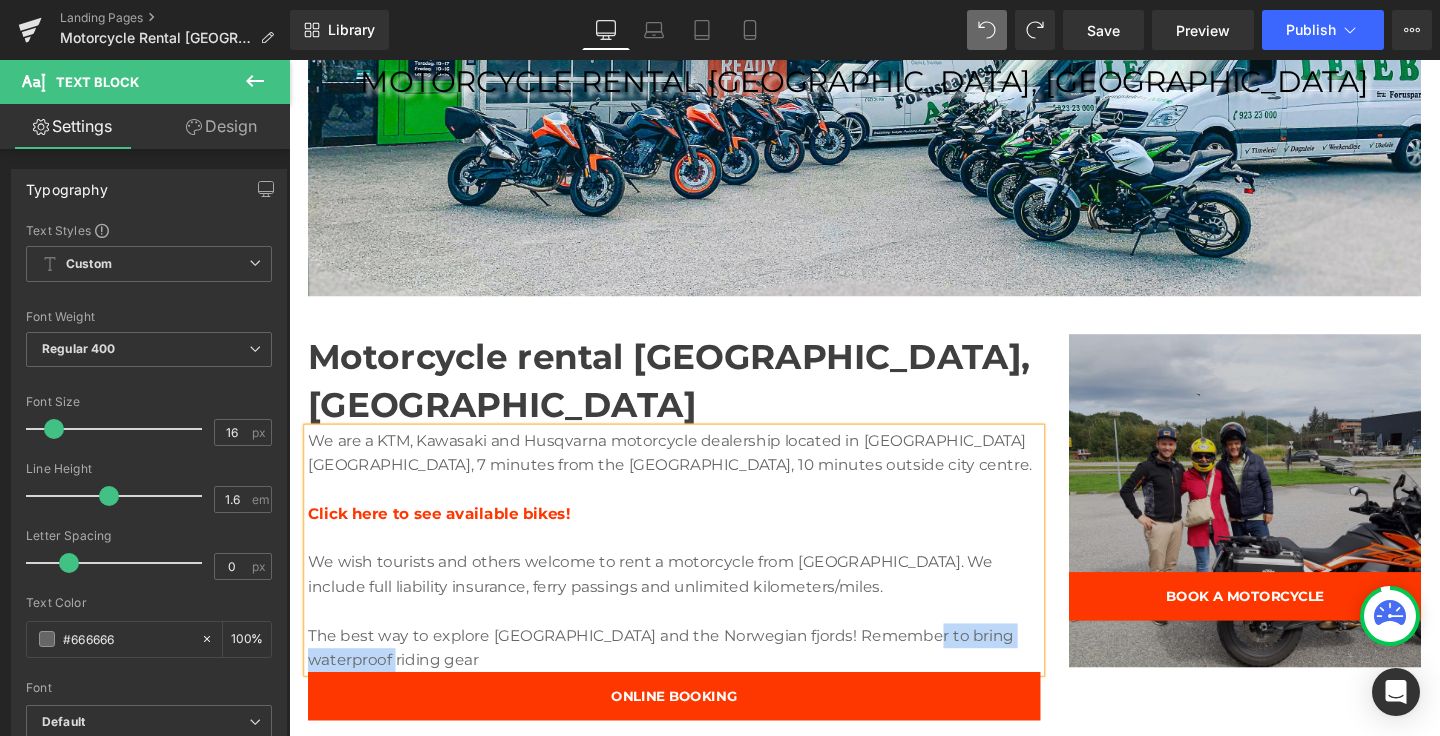 drag, startPoint x: 519, startPoint y: 634, endPoint x: 947, endPoint y: 624, distance: 428.11682 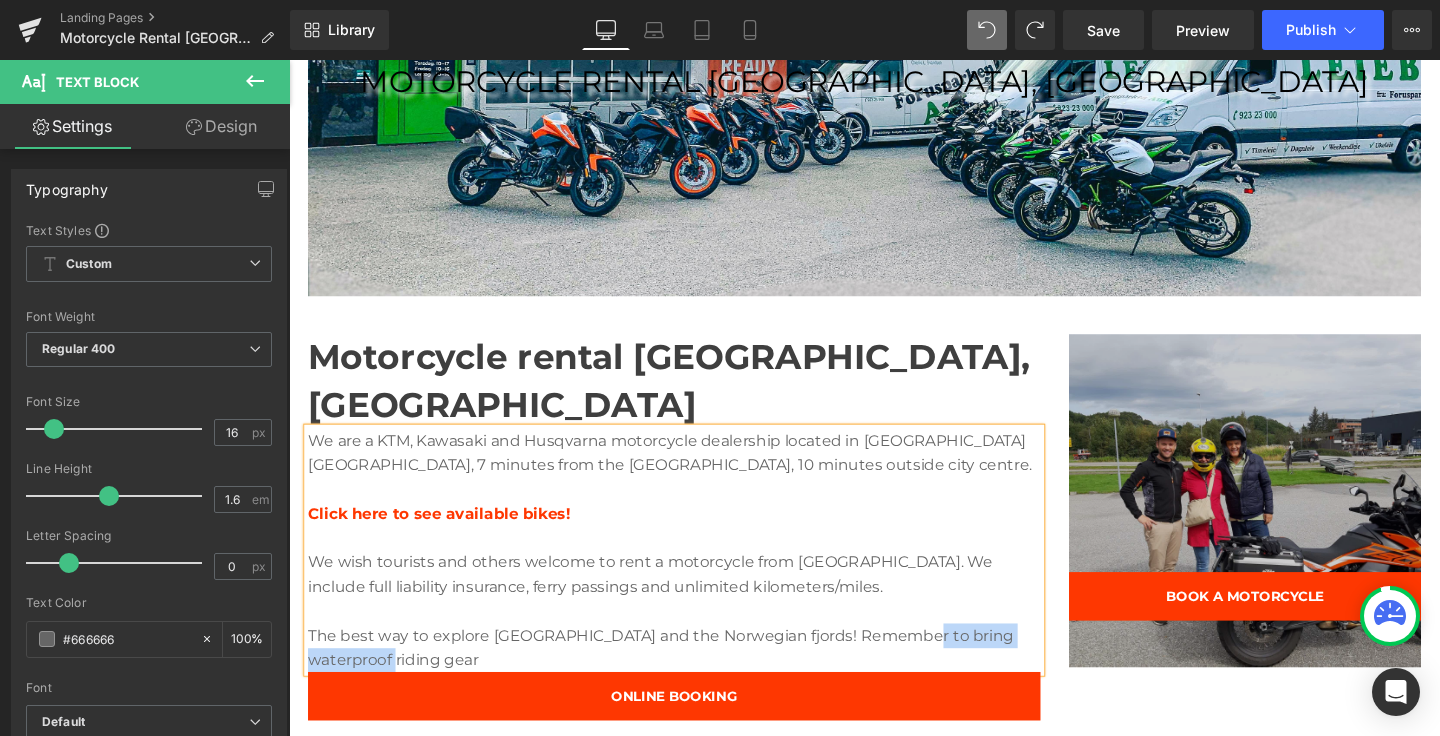 click on "The best way to explore [GEOGRAPHIC_DATA] and the Norwegian fjords! Remember to bring waterproof riding gear" at bounding box center (694, 677) 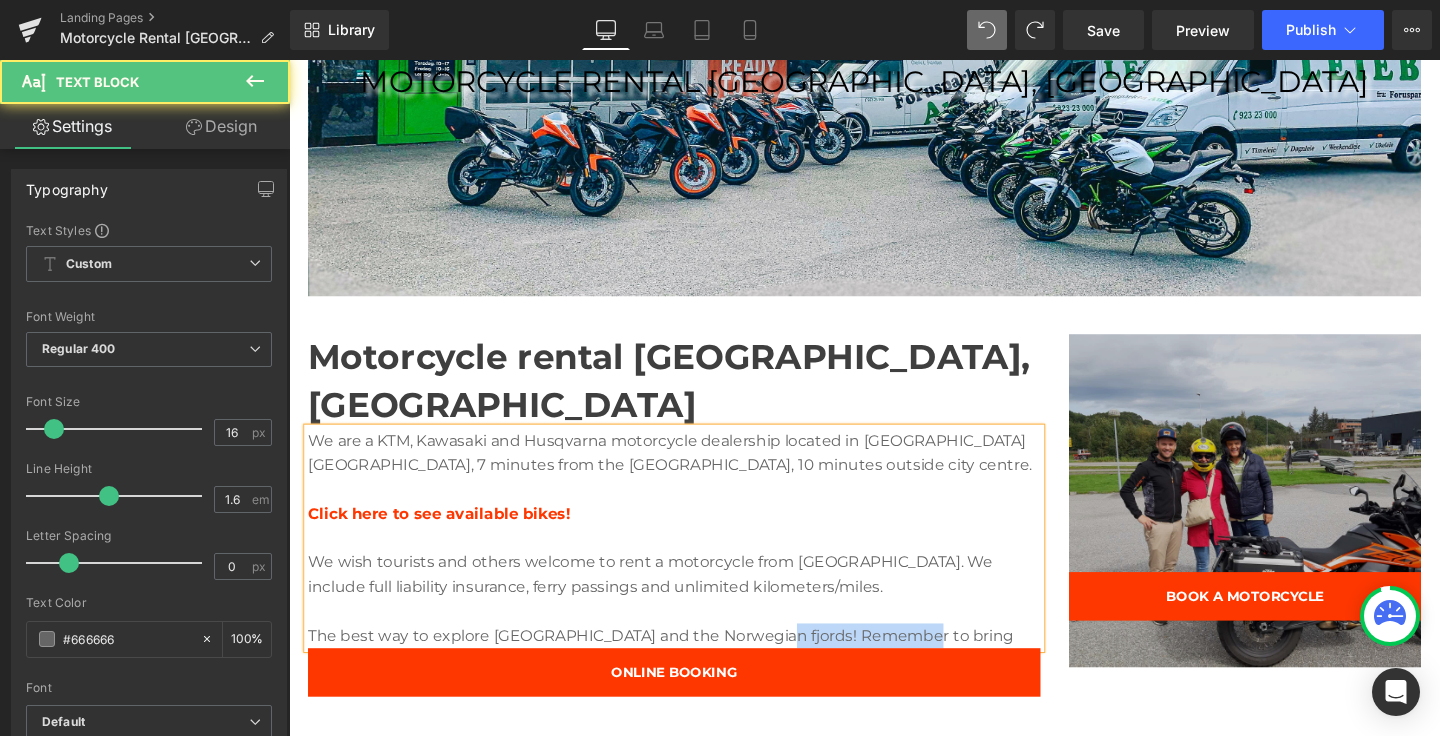 drag, startPoint x: 986, startPoint y: 608, endPoint x: 785, endPoint y: 608, distance: 201 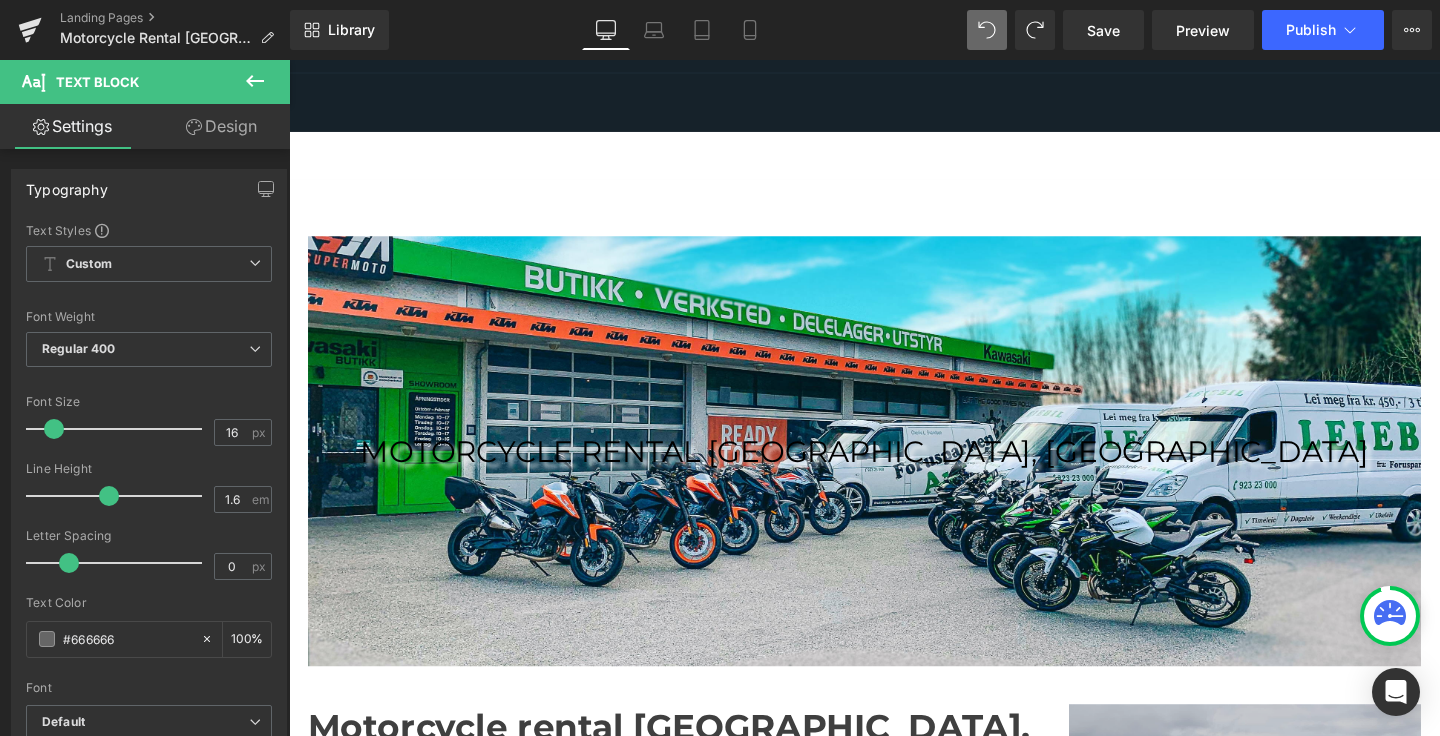 scroll, scrollTop: 34, scrollLeft: 0, axis: vertical 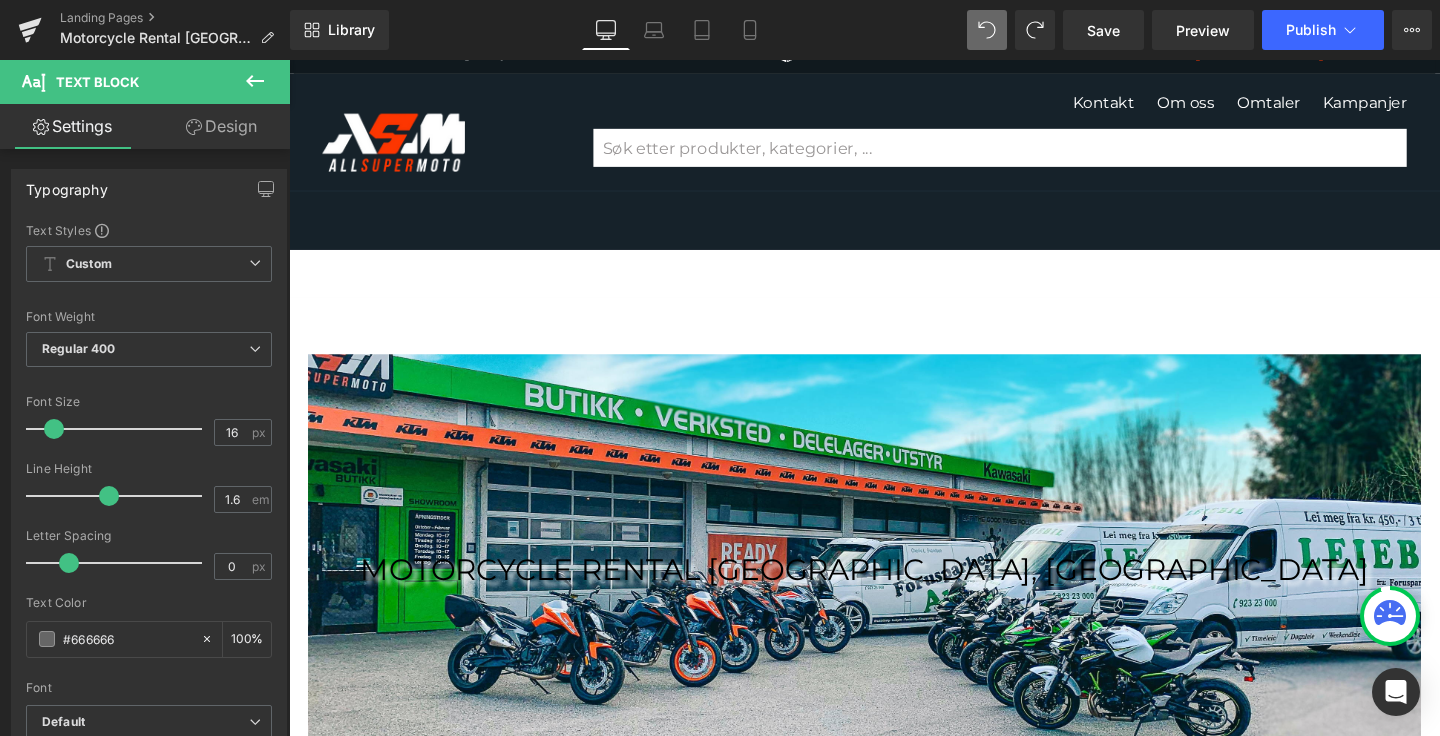 click 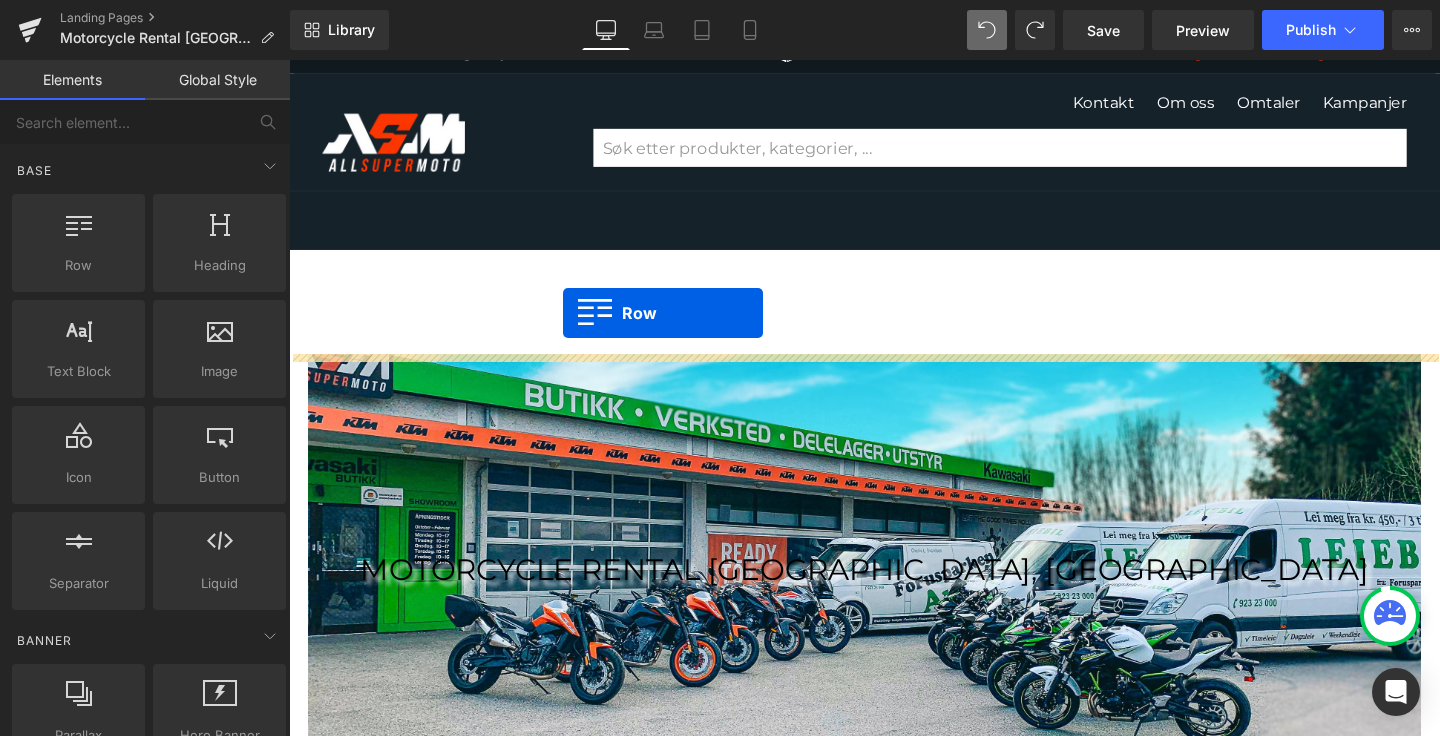 drag, startPoint x: 399, startPoint y: 313, endPoint x: 577, endPoint y: 326, distance: 178.47409 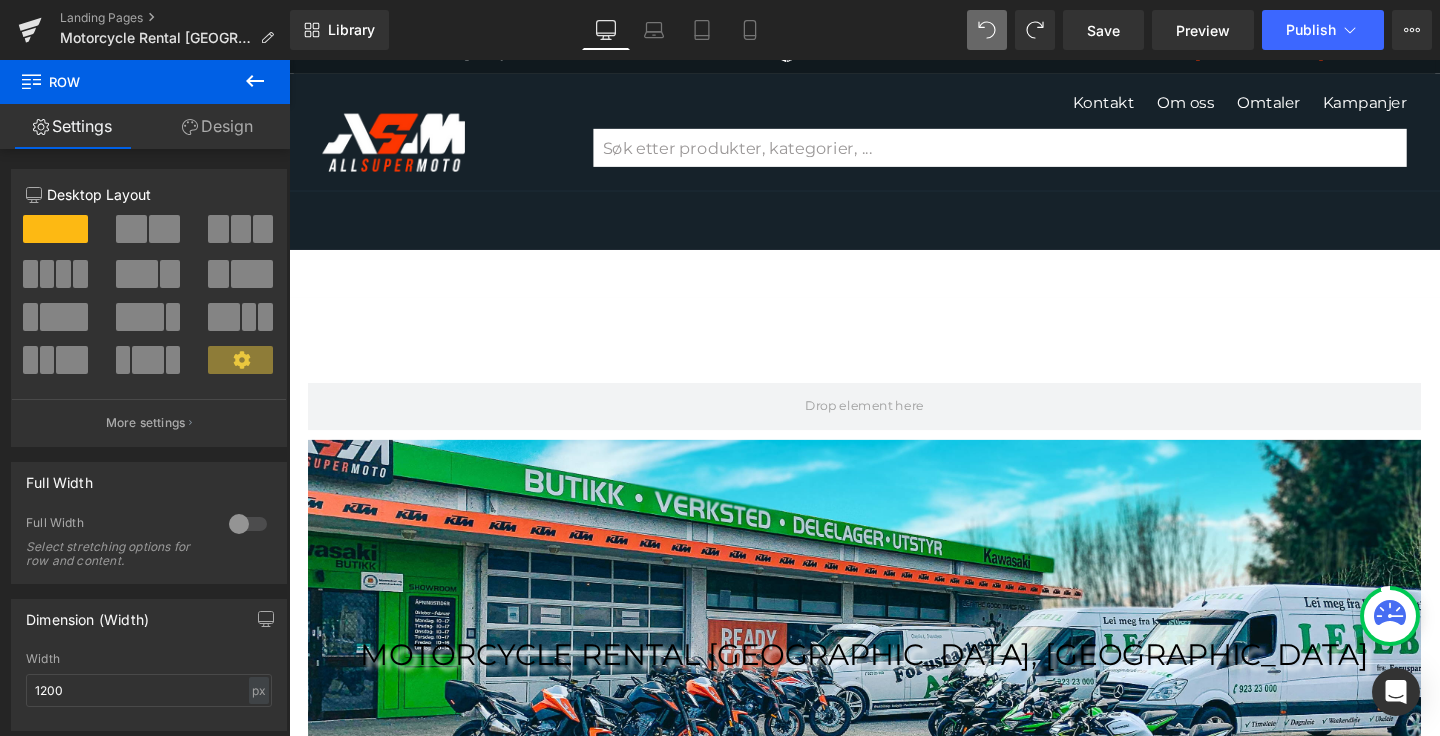 click 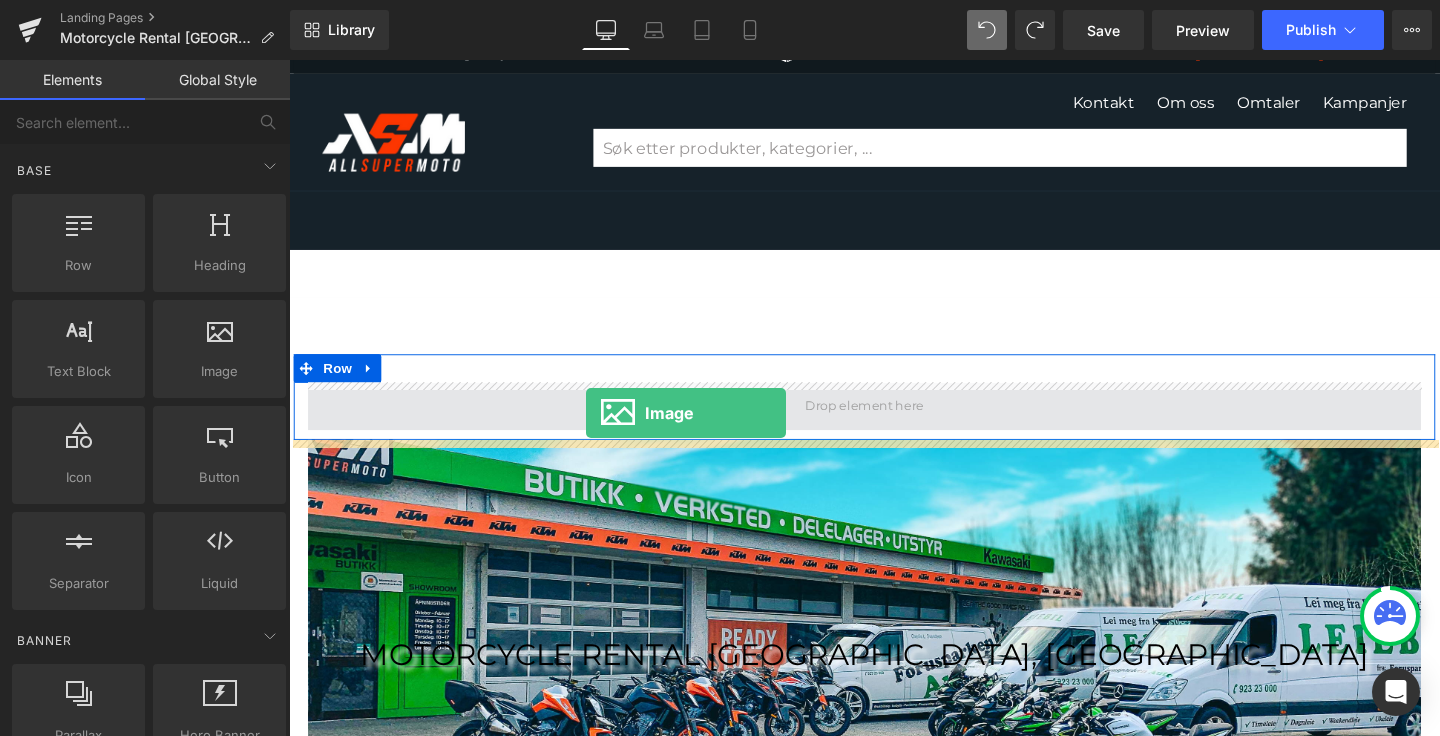 drag, startPoint x: 514, startPoint y: 430, endPoint x: 601, endPoint y: 430, distance: 87 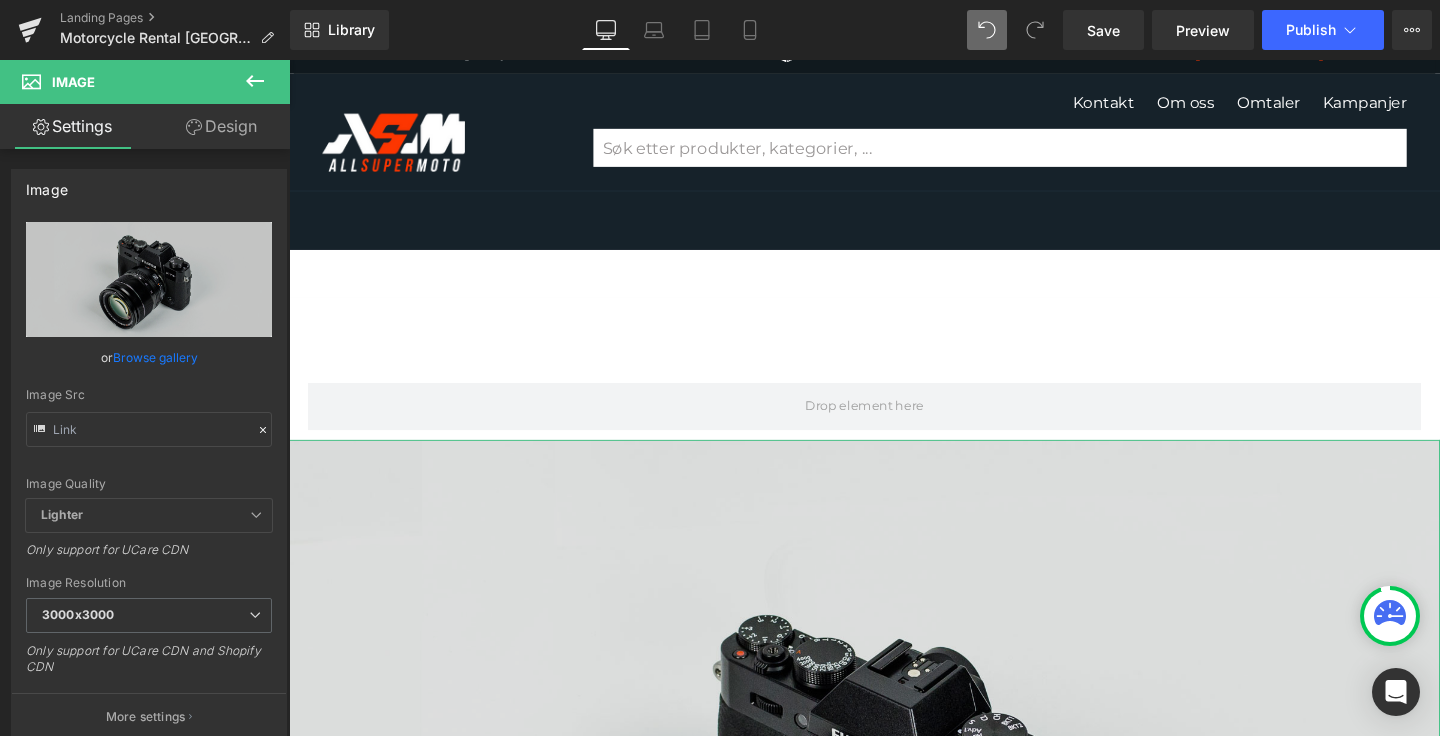 click at bounding box center (894, 860) 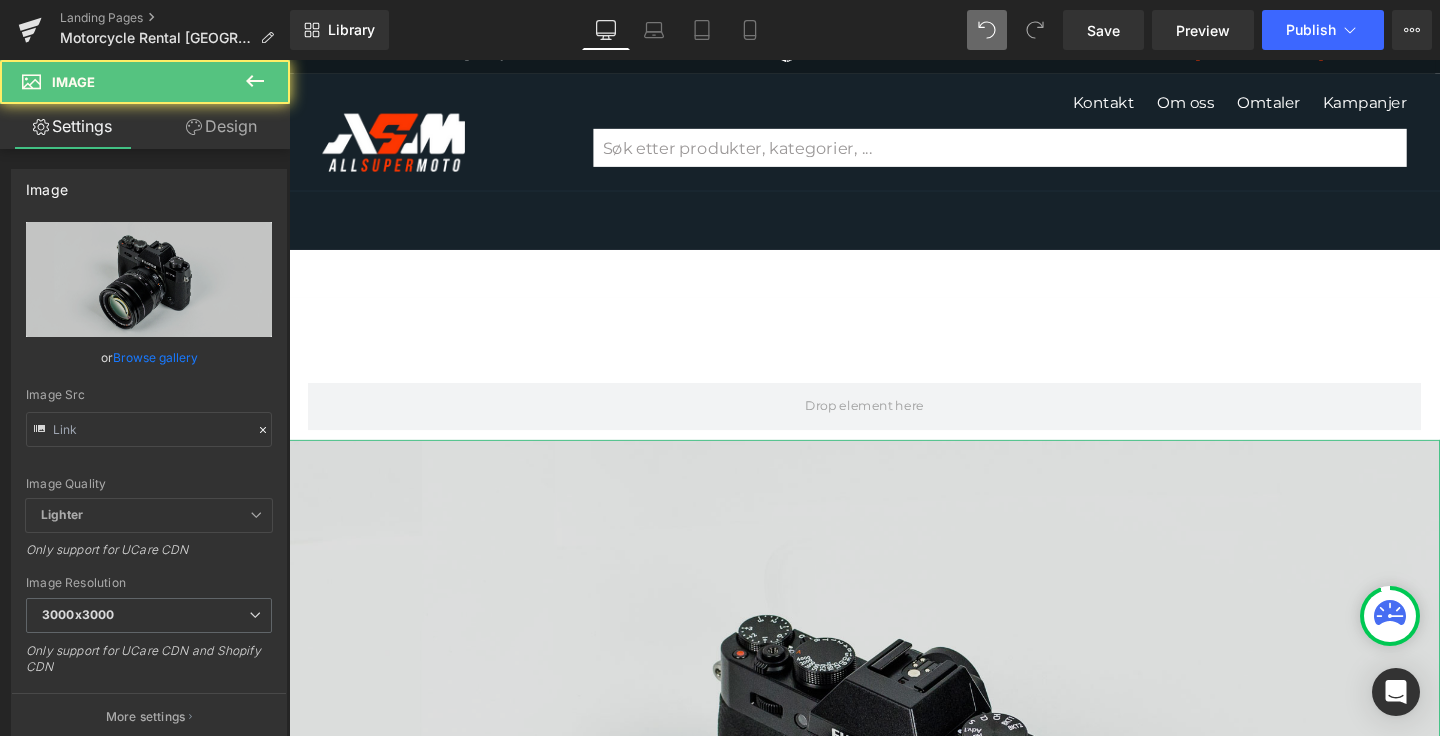 click at bounding box center (894, 860) 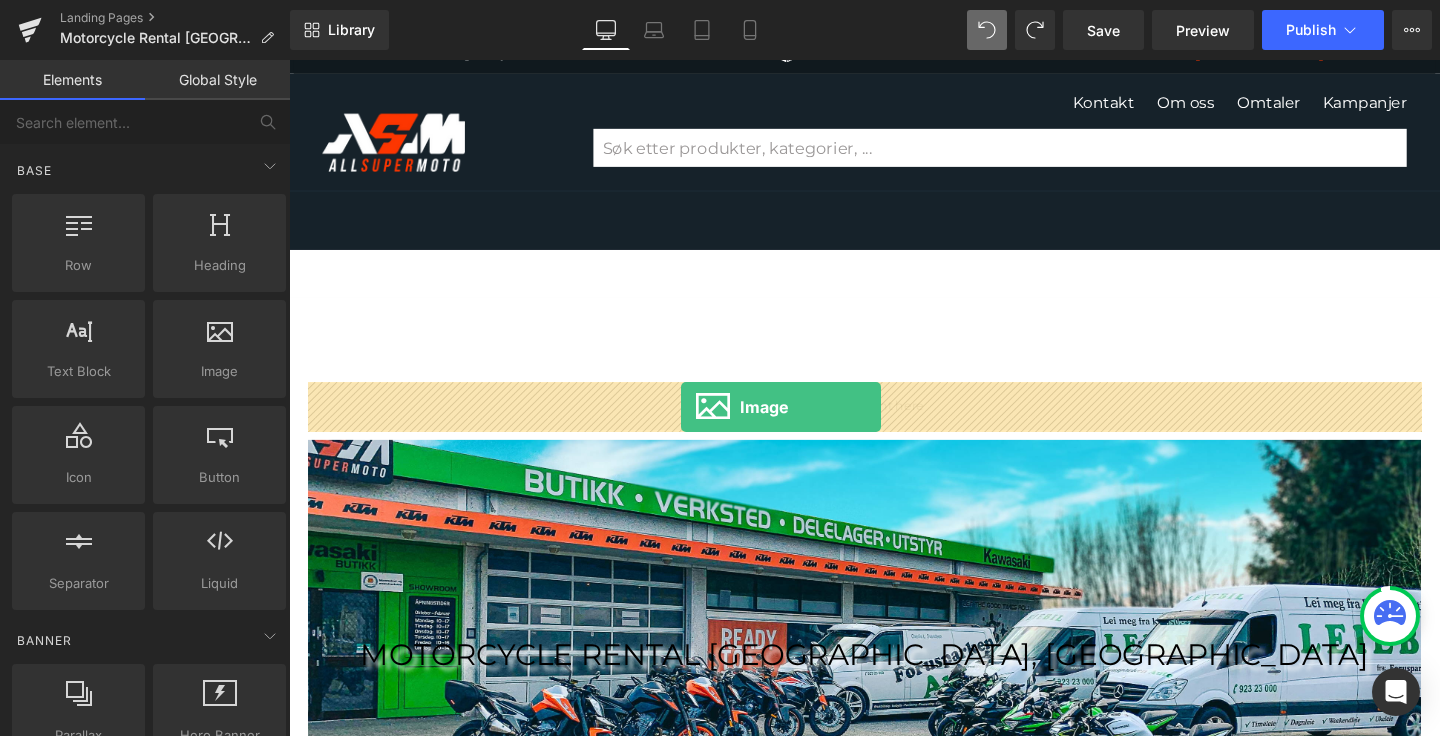 drag, startPoint x: 472, startPoint y: 416, endPoint x: 701, endPoint y: 425, distance: 229.17679 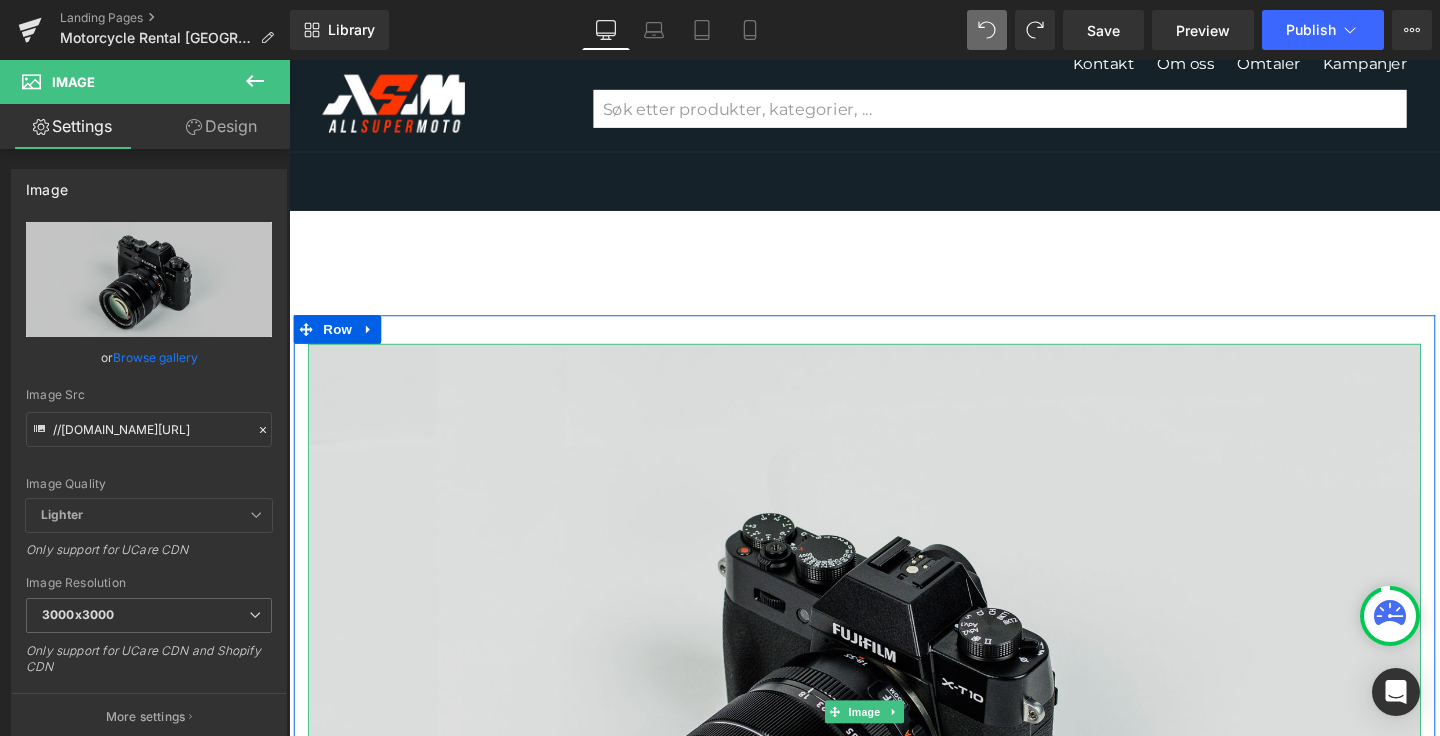 click at bounding box center [894, 745] 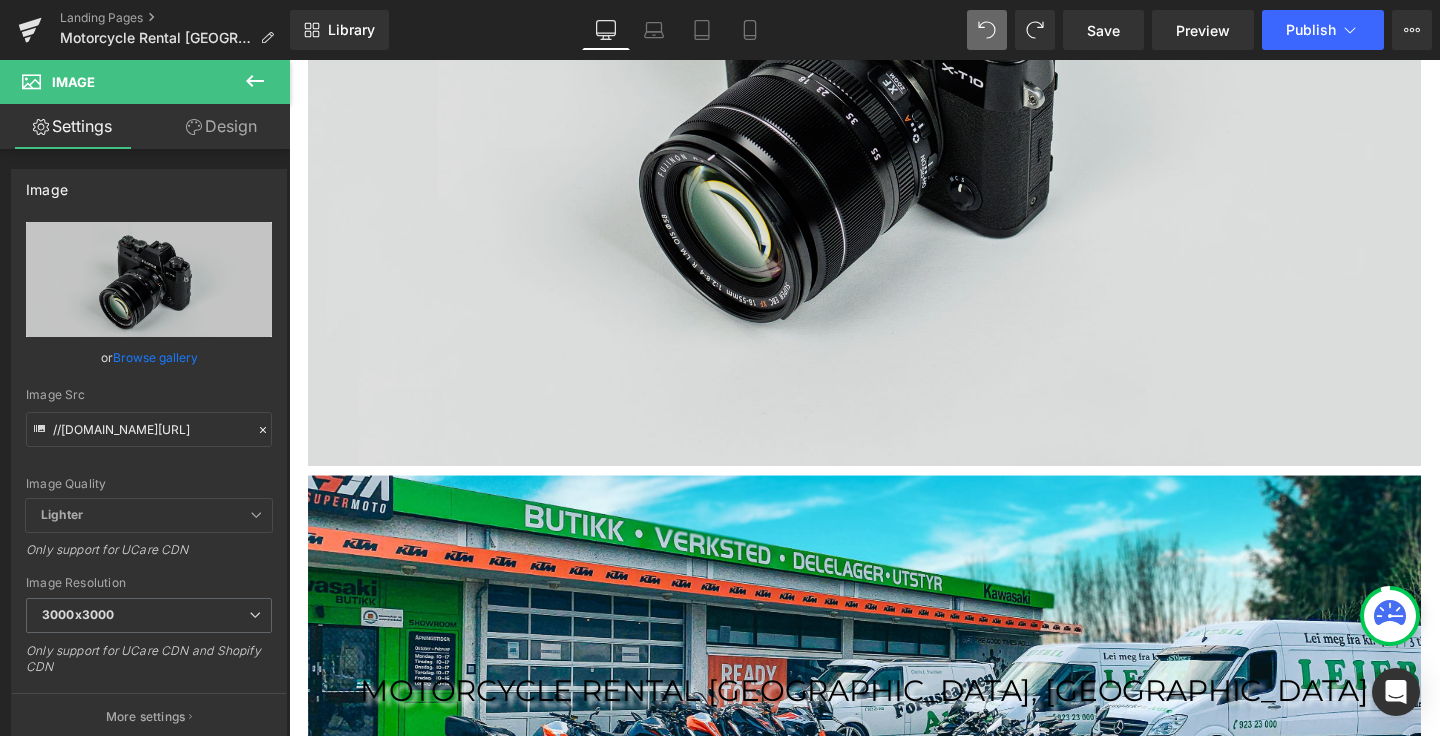 scroll, scrollTop: 682, scrollLeft: 0, axis: vertical 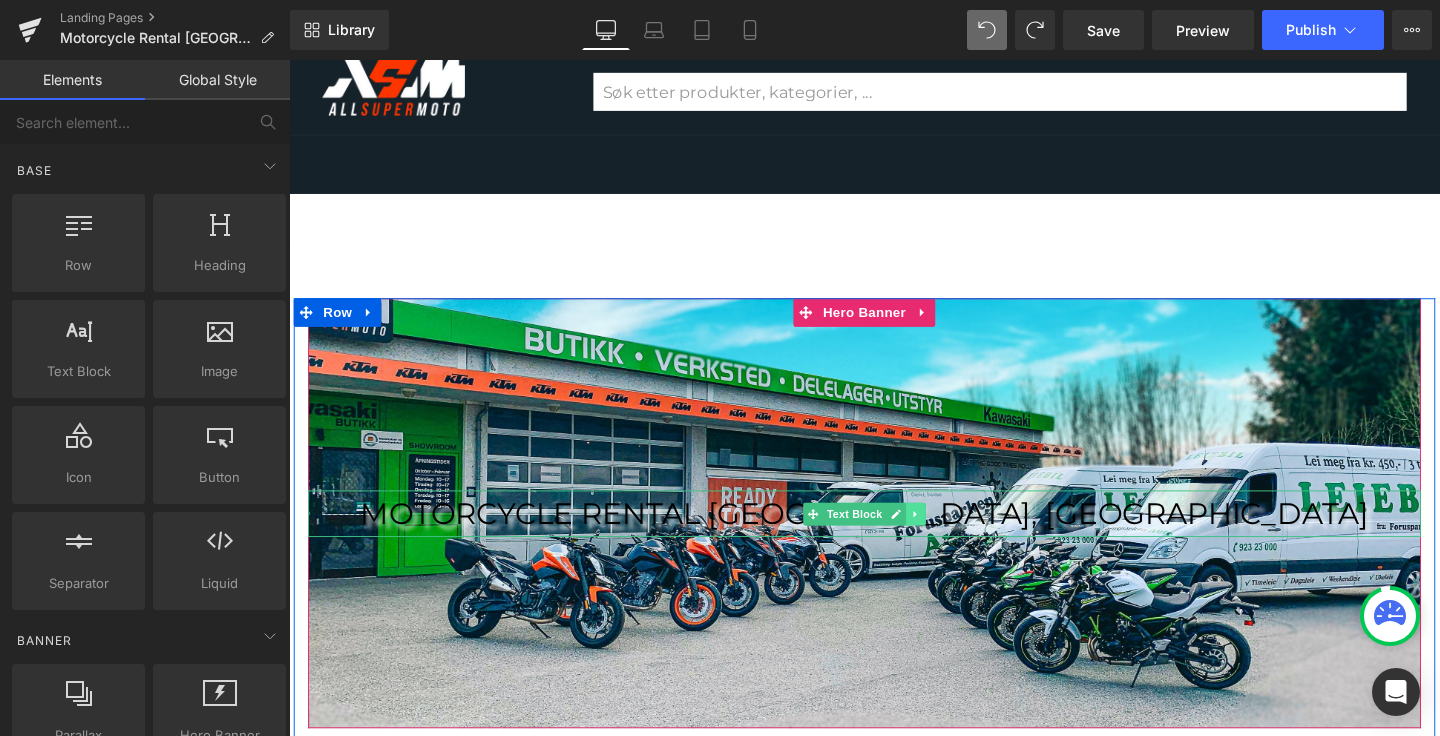 click 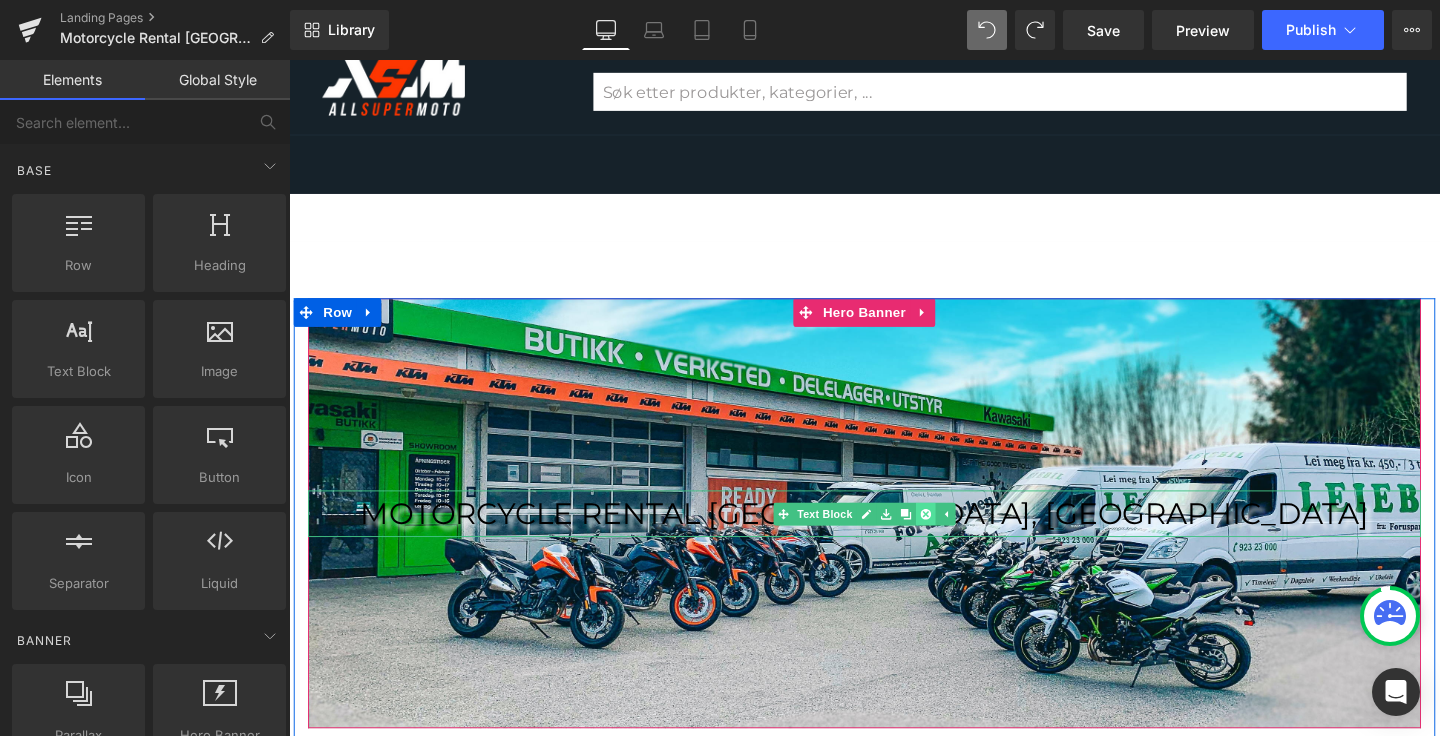 click 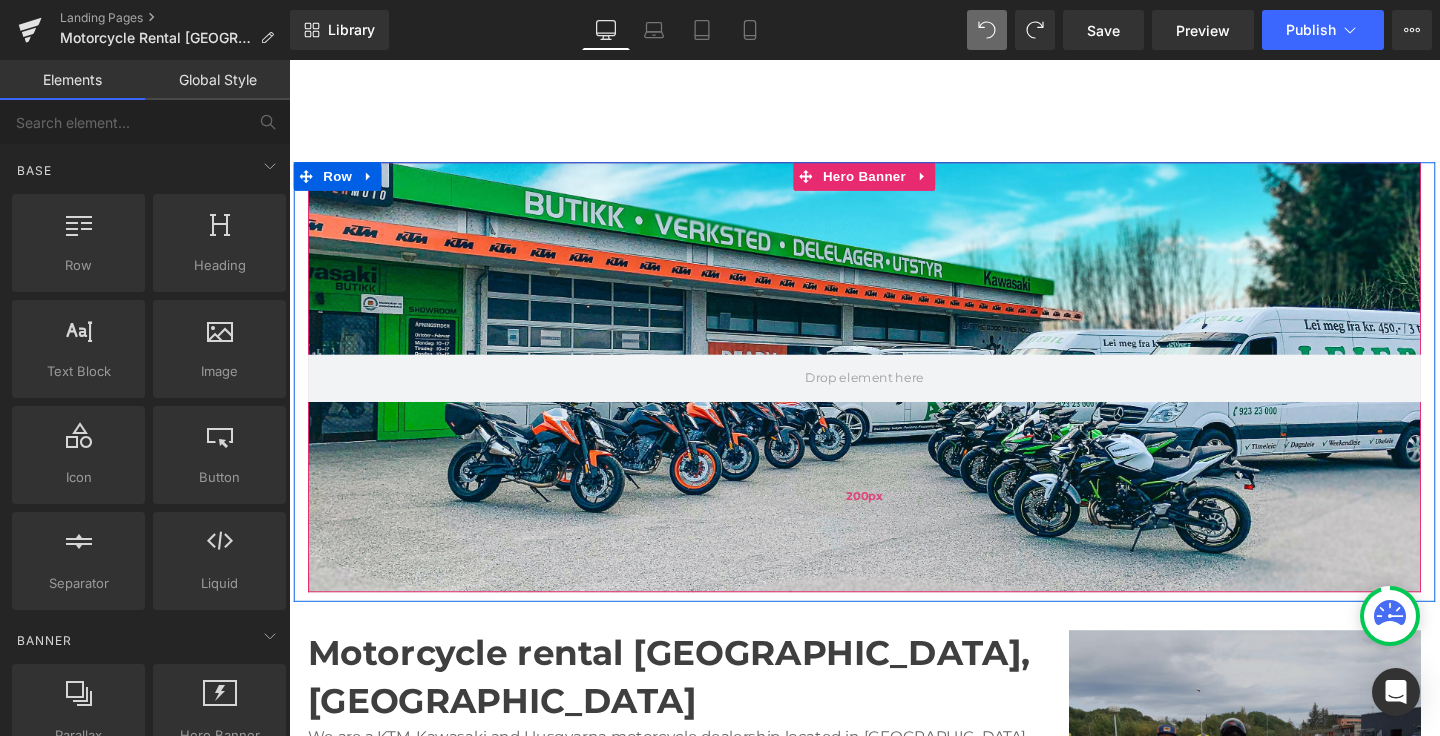 scroll, scrollTop: 240, scrollLeft: 0, axis: vertical 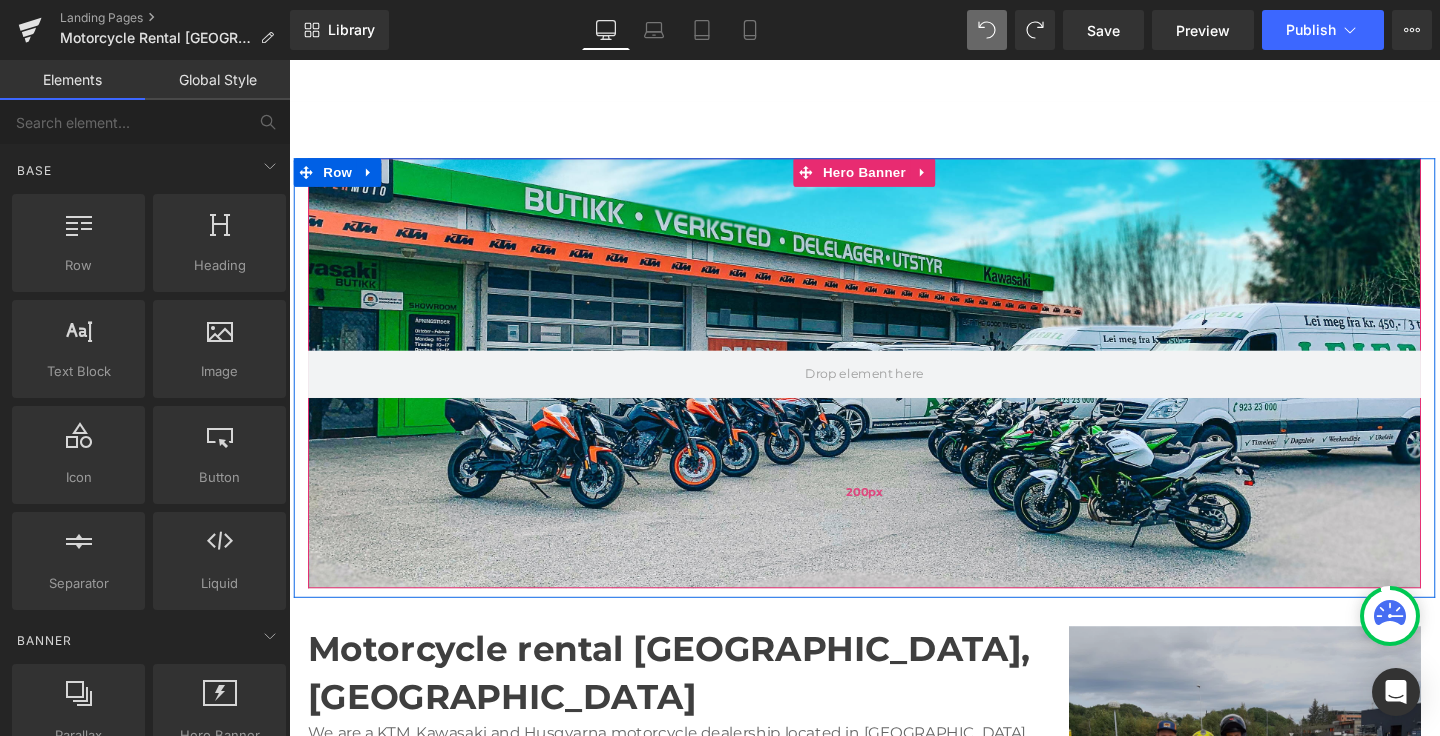 click on "200px" at bounding box center [894, 515] 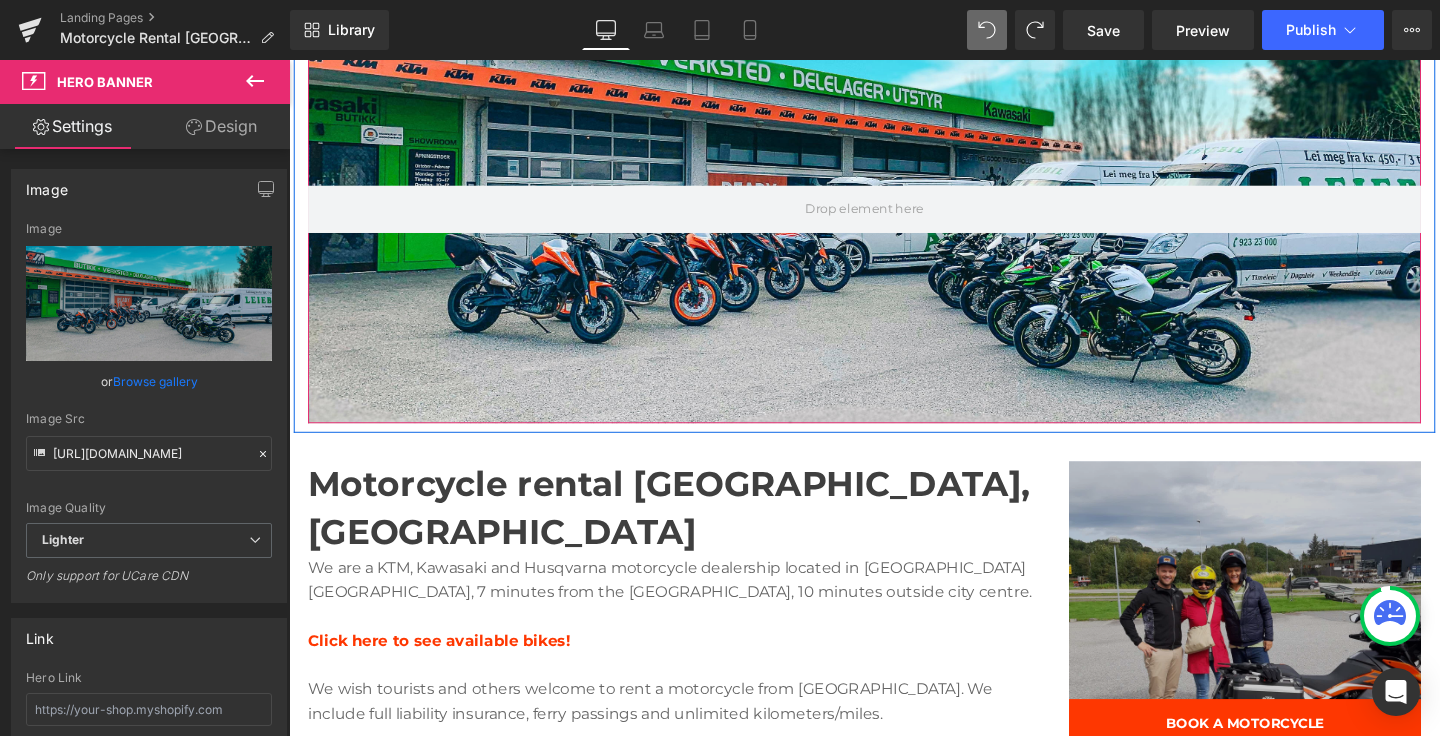 scroll, scrollTop: 417, scrollLeft: 0, axis: vertical 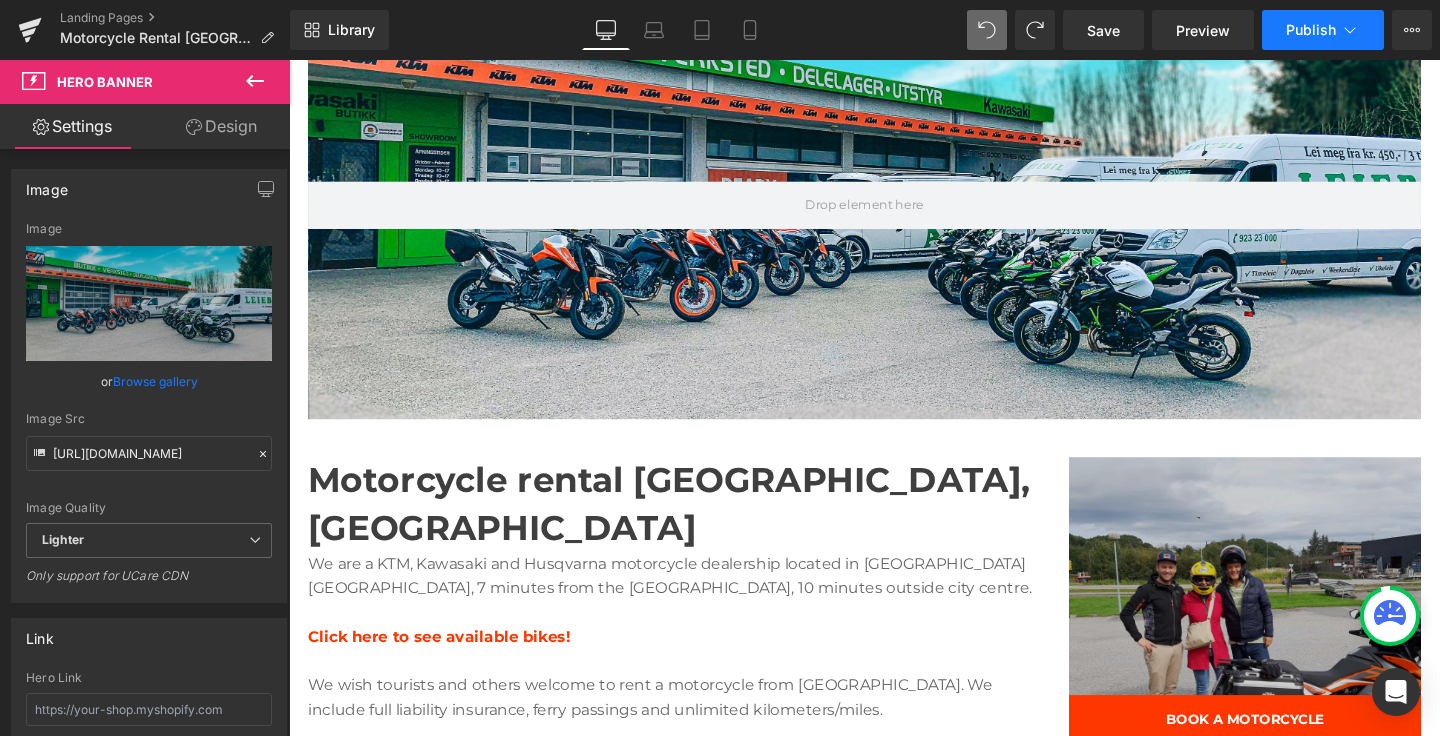click on "Publish" at bounding box center [1323, 30] 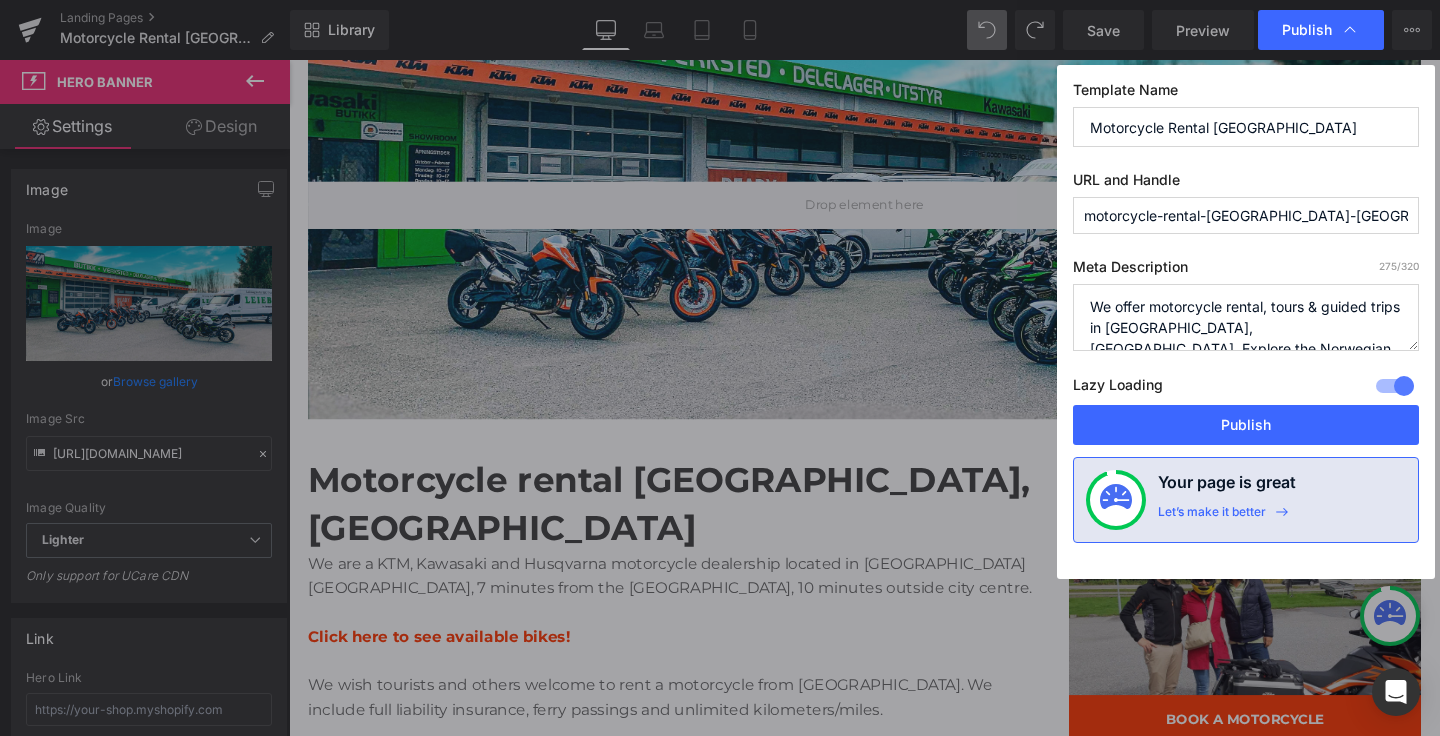 drag, startPoint x: 1265, startPoint y: 307, endPoint x: 1368, endPoint y: 313, distance: 103.17461 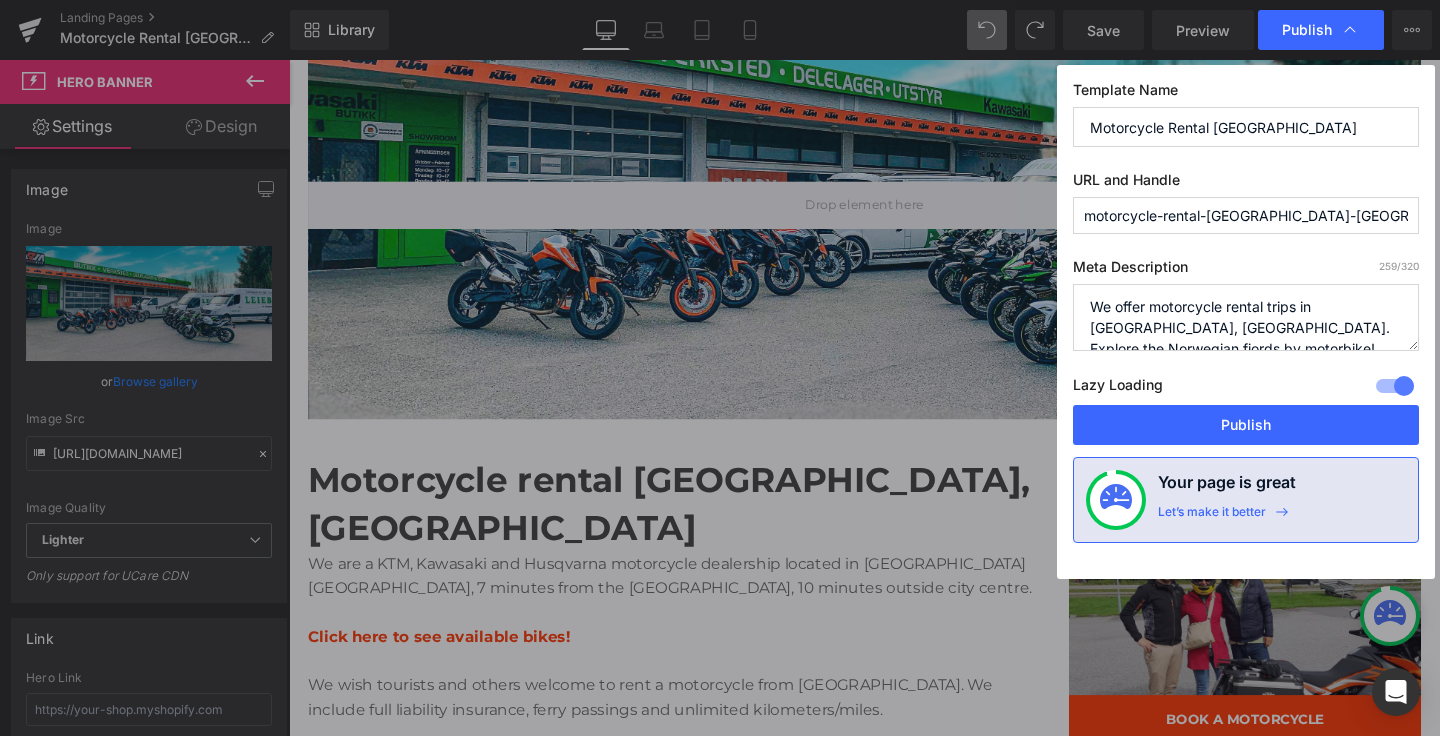 click on "We offer motorcycle rental, tours & guided trips in [GEOGRAPHIC_DATA], [GEOGRAPHIC_DATA]. Explore the Norwegian fjords by motorbike! [GEOGRAPHIC_DATA], [GEOGRAPHIC_DATA], [GEOGRAPHIC_DATA]. Day to day hire or round-trips, located in [GEOGRAPHIC_DATA], [GEOGRAPHIC_DATA]. KTM, Kawasaki & Husqvarna dealership, authorized workshop." at bounding box center (1246, 317) 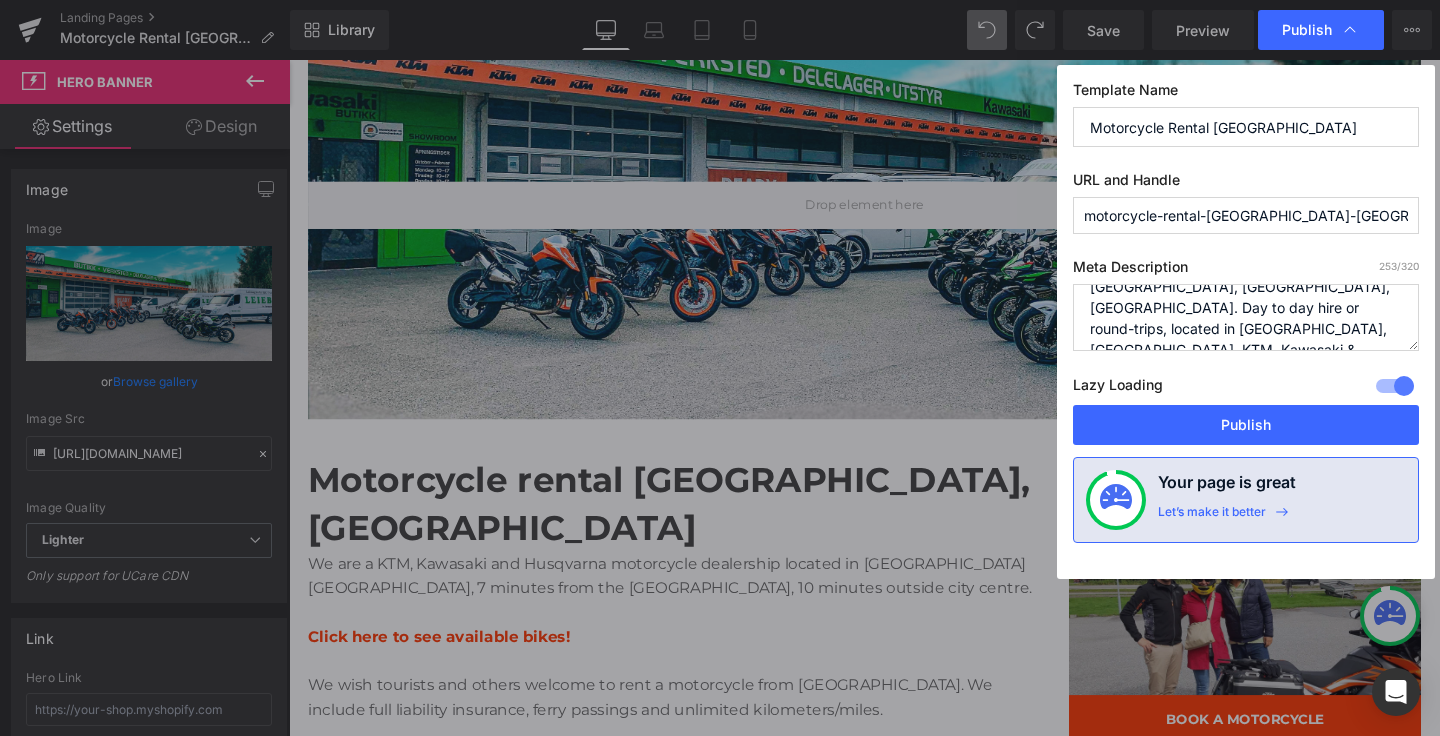 scroll, scrollTop: 84, scrollLeft: 0, axis: vertical 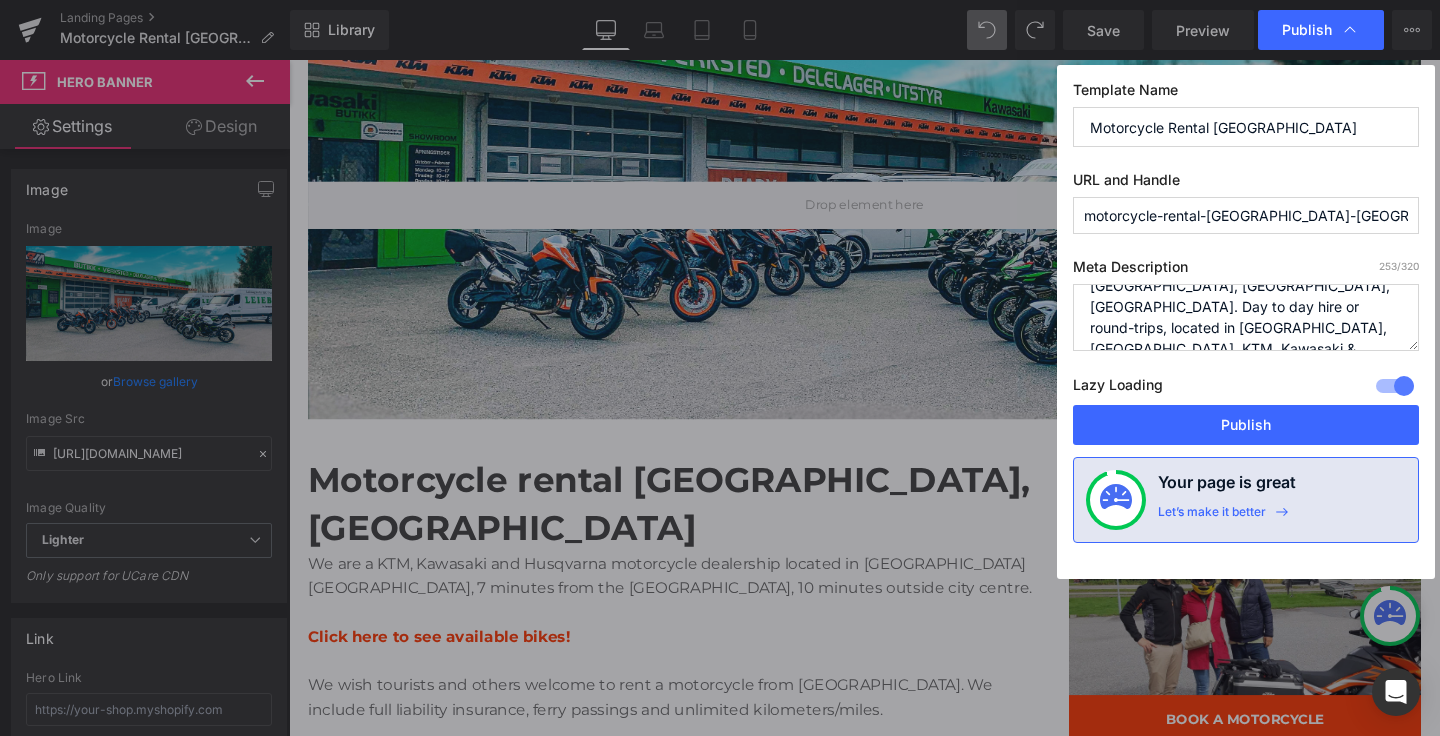 click on "We offer motorcycle rental, tours & guided trips in [GEOGRAPHIC_DATA], [GEOGRAPHIC_DATA]. Explore the Norwegian fjords by motorbike! [GEOGRAPHIC_DATA], [GEOGRAPHIC_DATA], [GEOGRAPHIC_DATA]. Day to day hire or round-trips, located in [GEOGRAPHIC_DATA], [GEOGRAPHIC_DATA]. KTM, Kawasaki & Husqvarna dealership, authorized workshop." at bounding box center (1246, 317) 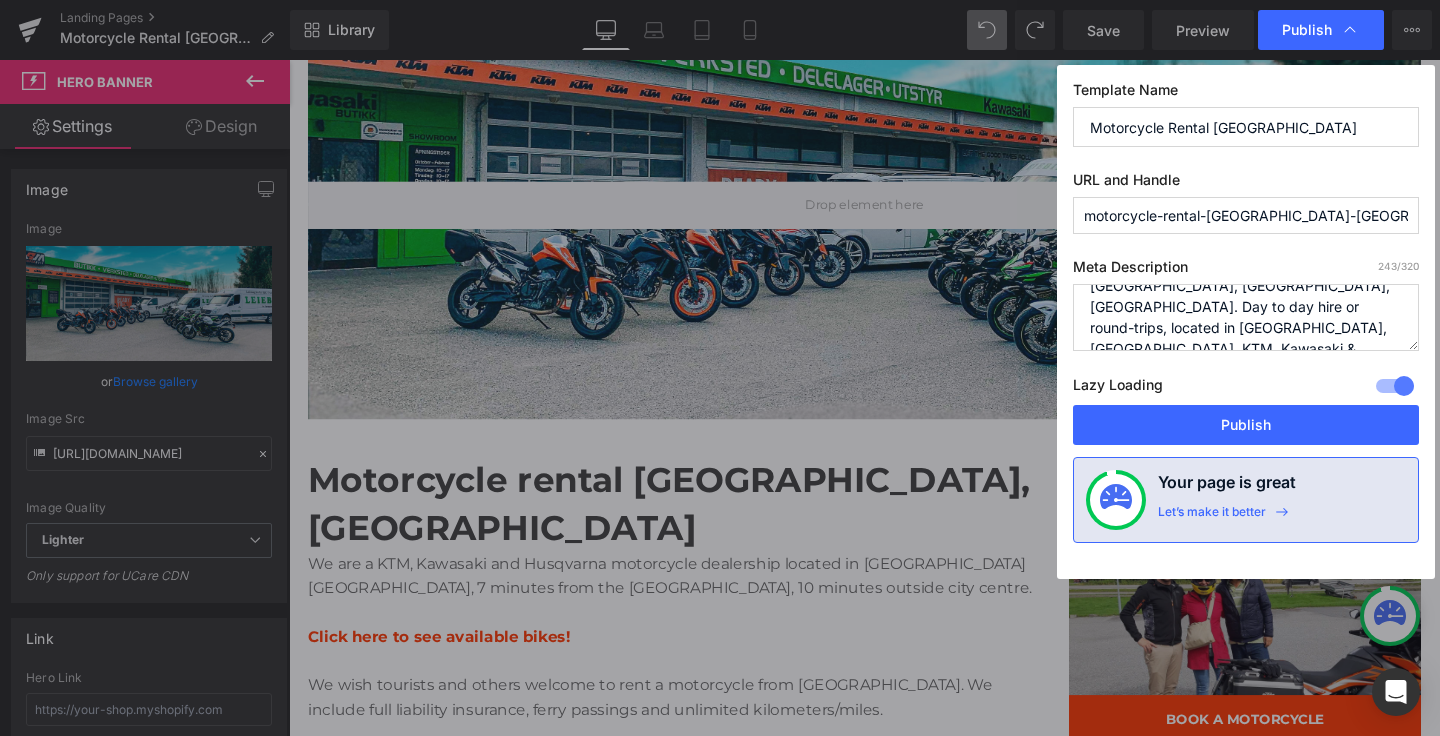 drag, startPoint x: 1369, startPoint y: 310, endPoint x: 1343, endPoint y: 310, distance: 26 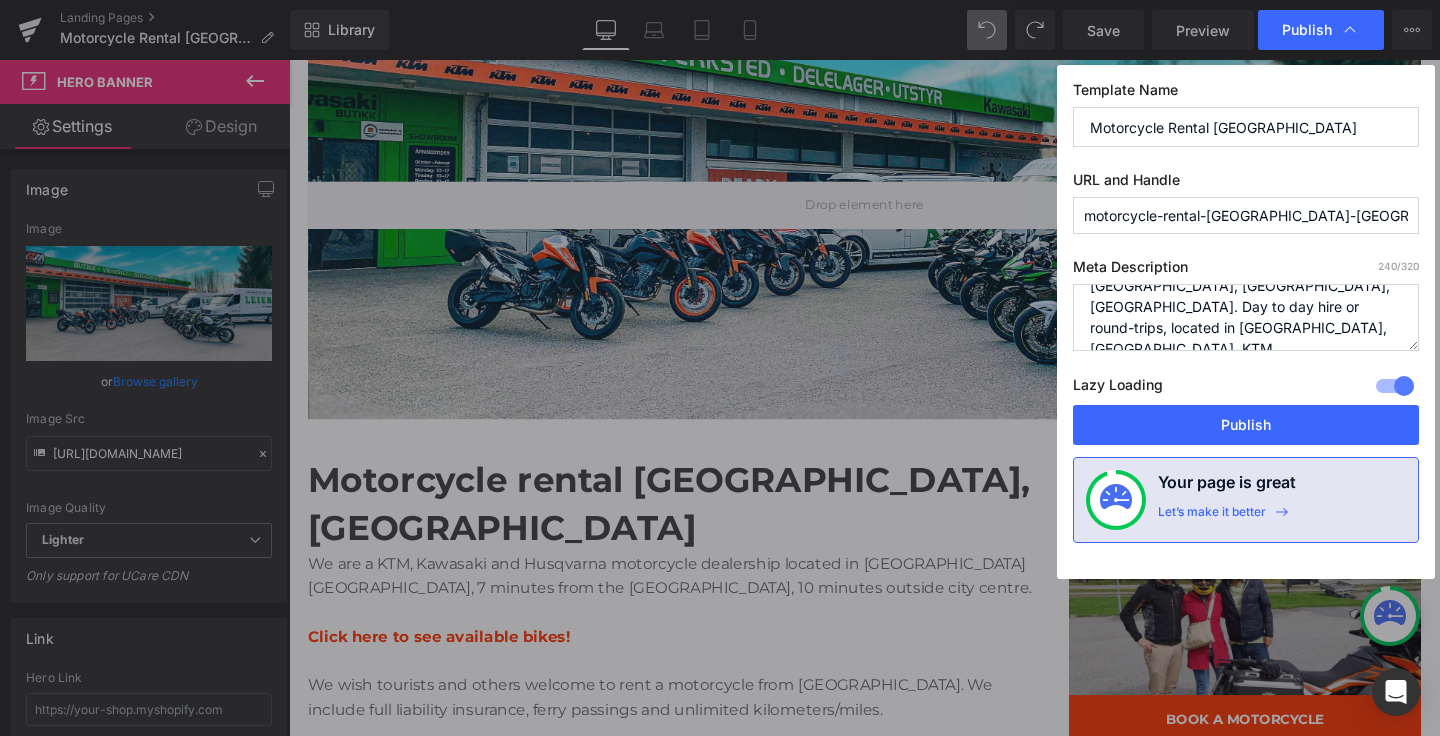 click on "We offer motorcycle rental, tours & guided trips in [GEOGRAPHIC_DATA], [GEOGRAPHIC_DATA]. Explore the Norwegian fjords by motorbike! [GEOGRAPHIC_DATA], [GEOGRAPHIC_DATA], [GEOGRAPHIC_DATA]. Day to day hire or round-trips, located in [GEOGRAPHIC_DATA], [GEOGRAPHIC_DATA]. KTM, Kawasaki & Husqvarna dealership, authorized workshop." at bounding box center (1246, 317) 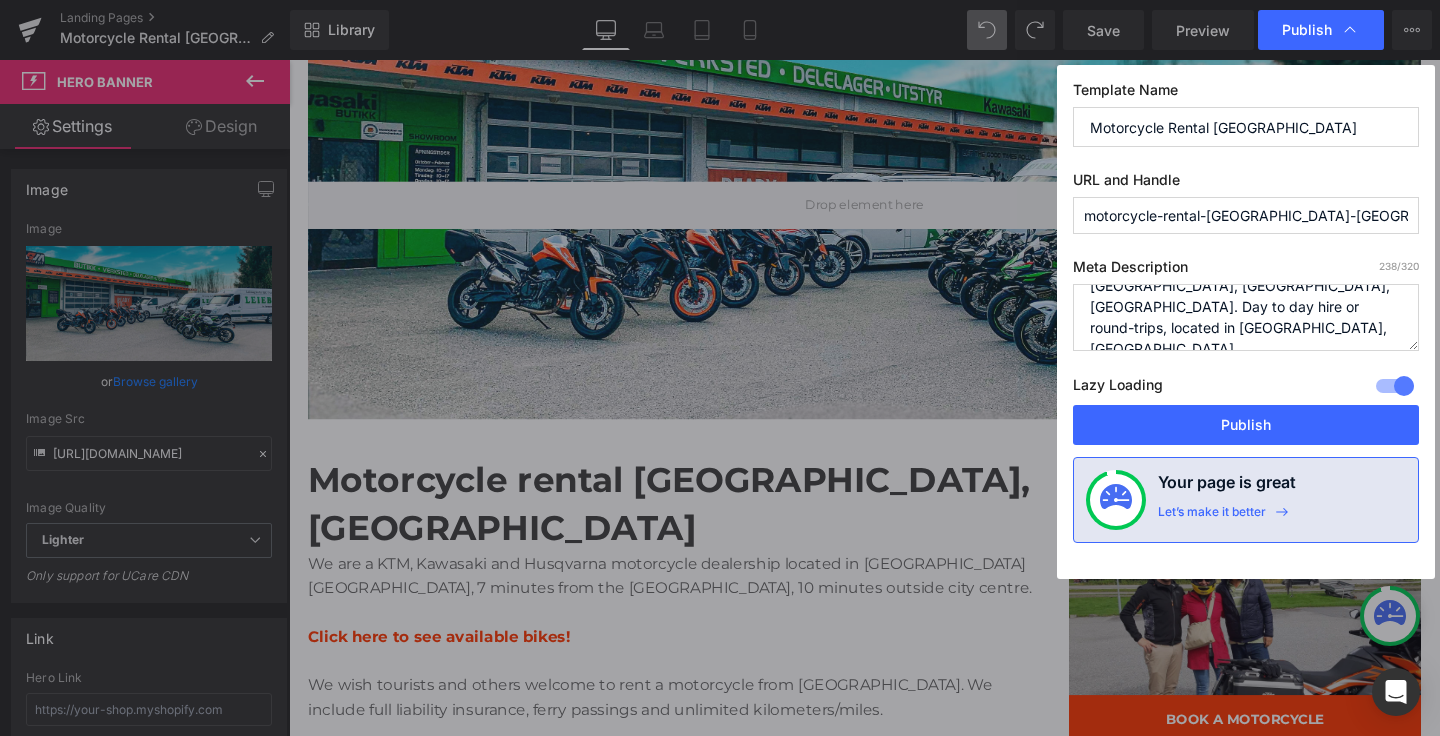 paste on "&" 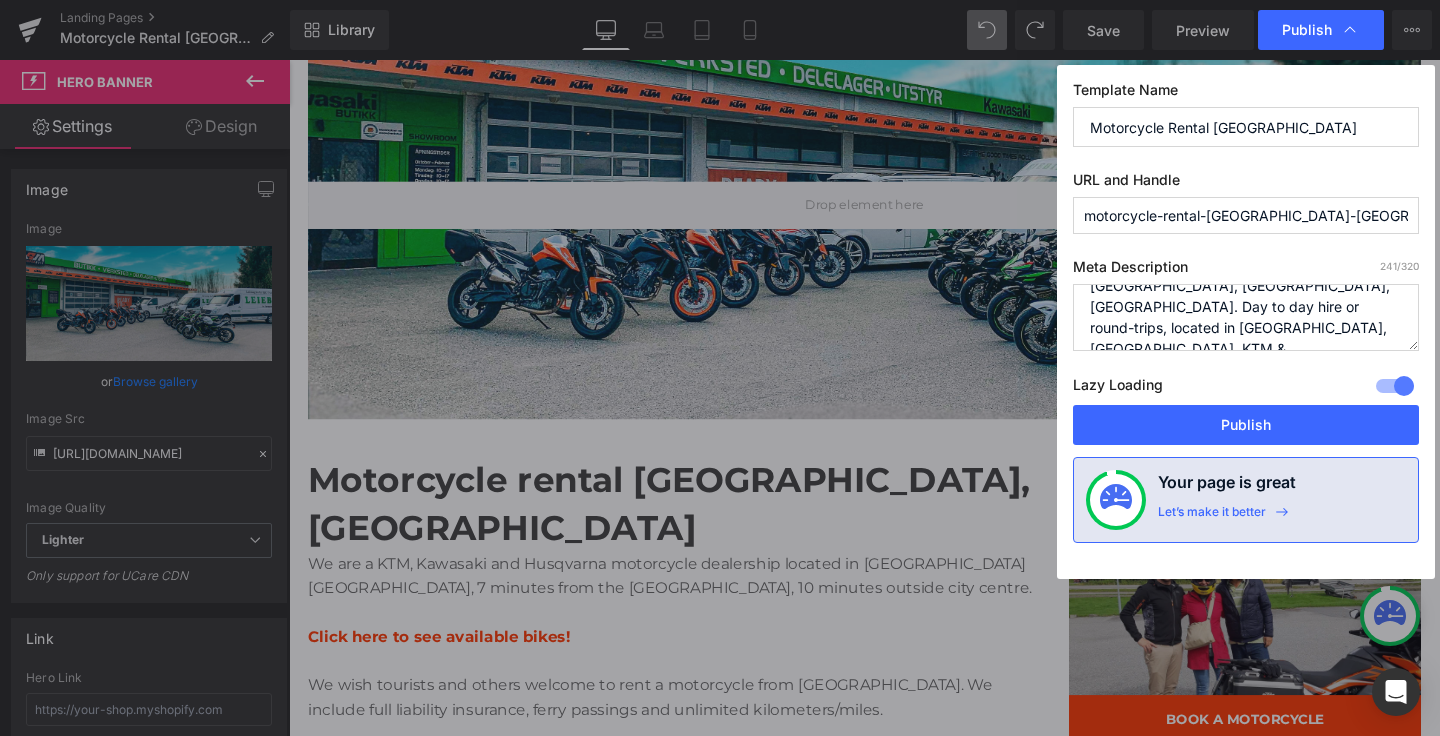 click on "We offer motorcycle rental, tours & guided trips in [GEOGRAPHIC_DATA], [GEOGRAPHIC_DATA]. Explore the Norwegian fjords by motorbike! [GEOGRAPHIC_DATA], [GEOGRAPHIC_DATA], [GEOGRAPHIC_DATA]. Day to day hire or round-trips, located in [GEOGRAPHIC_DATA], [GEOGRAPHIC_DATA]. KTM, Kawasaki & Husqvarna dealership, authorized workshop." at bounding box center (1246, 317) 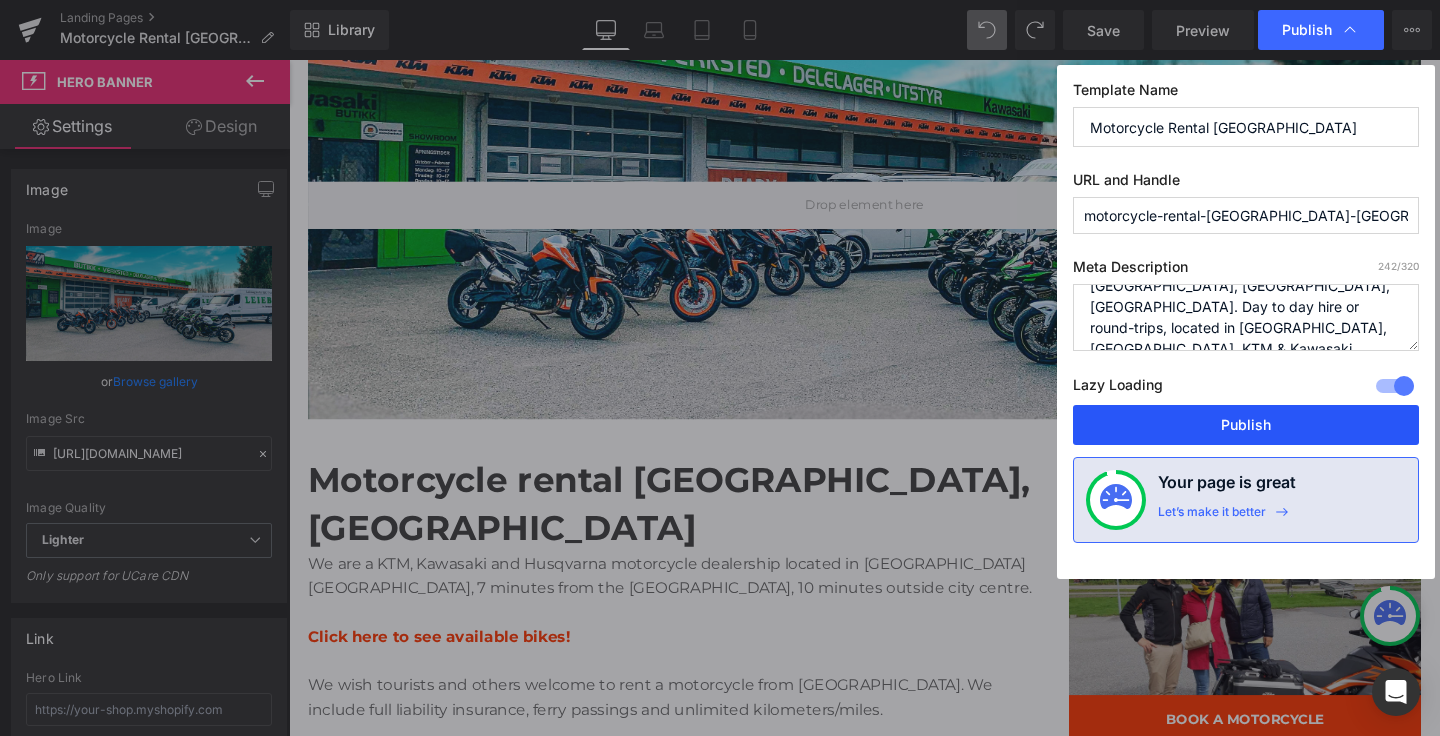 type on "We offer motorcycle rental in [GEOGRAPHIC_DATA], [GEOGRAPHIC_DATA]. Explore the Norwegian fjords by motorbike! [GEOGRAPHIC_DATA], [GEOGRAPHIC_DATA], [GEOGRAPHIC_DATA]. Day to day hire or round-trips, located in [GEOGRAPHIC_DATA], [GEOGRAPHIC_DATA]. KTM & Kawasaki dealership, authorized workshop." 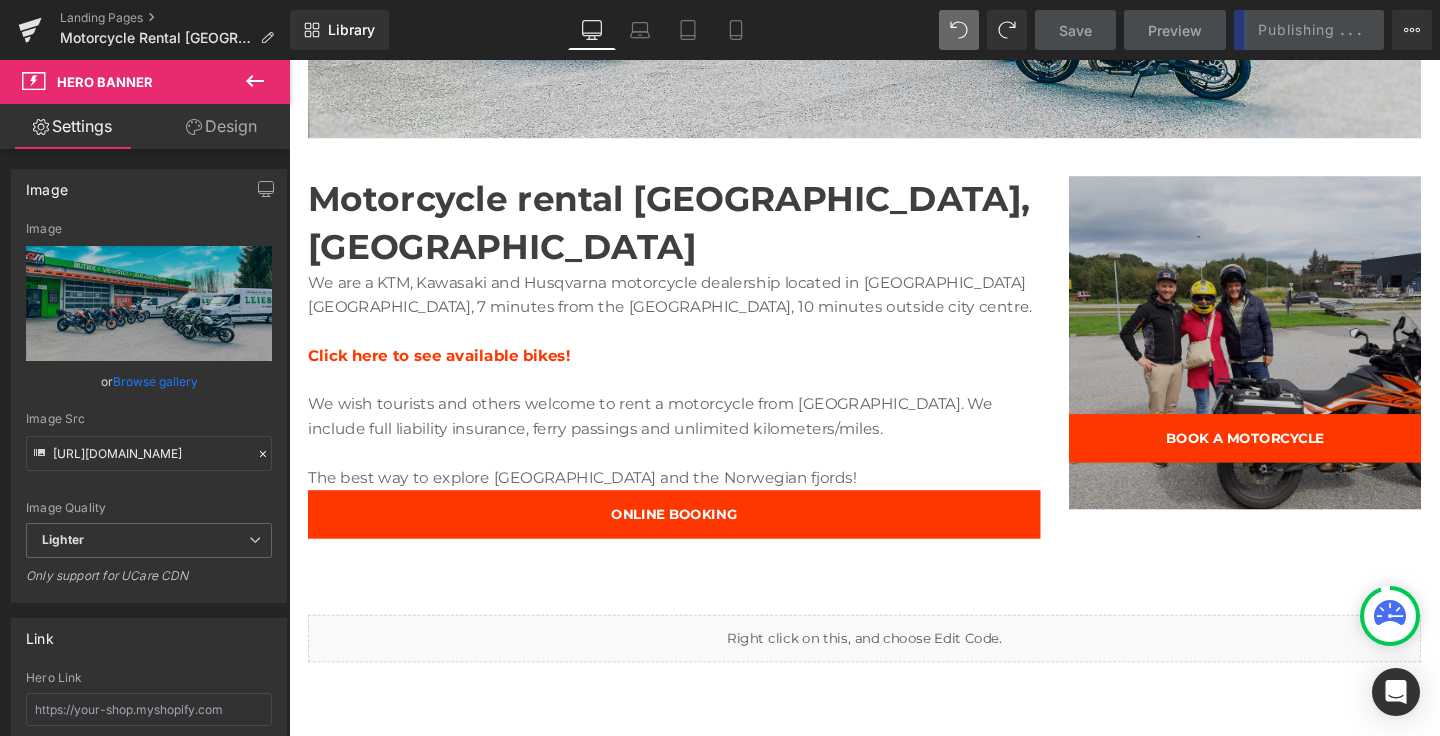 scroll, scrollTop: 714, scrollLeft: 0, axis: vertical 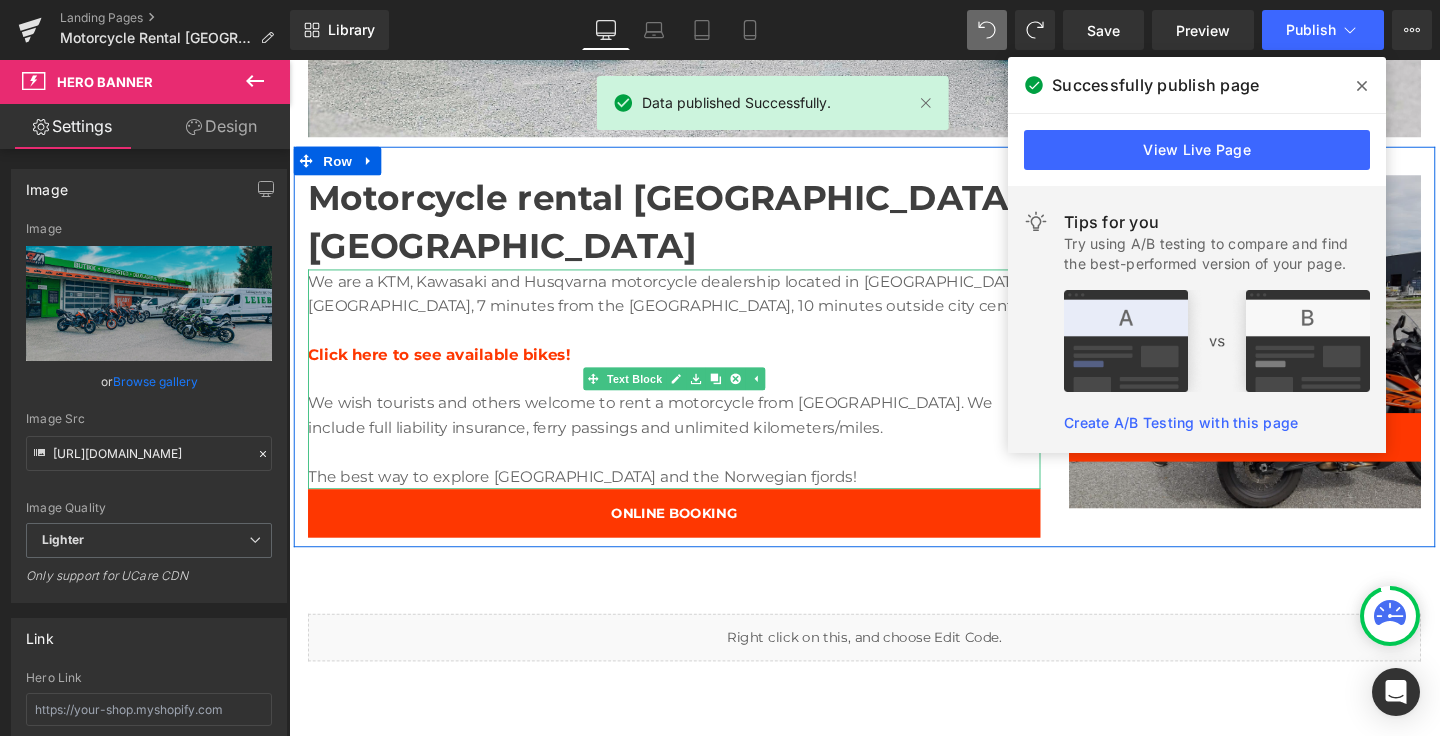 click on "We are a KTM, Kawasaki and Husqvarna motorcycle dealership located in [GEOGRAPHIC_DATA] [GEOGRAPHIC_DATA], 7 minutes from the [GEOGRAPHIC_DATA], 10 minutes outside city centre." at bounding box center (694, 305) 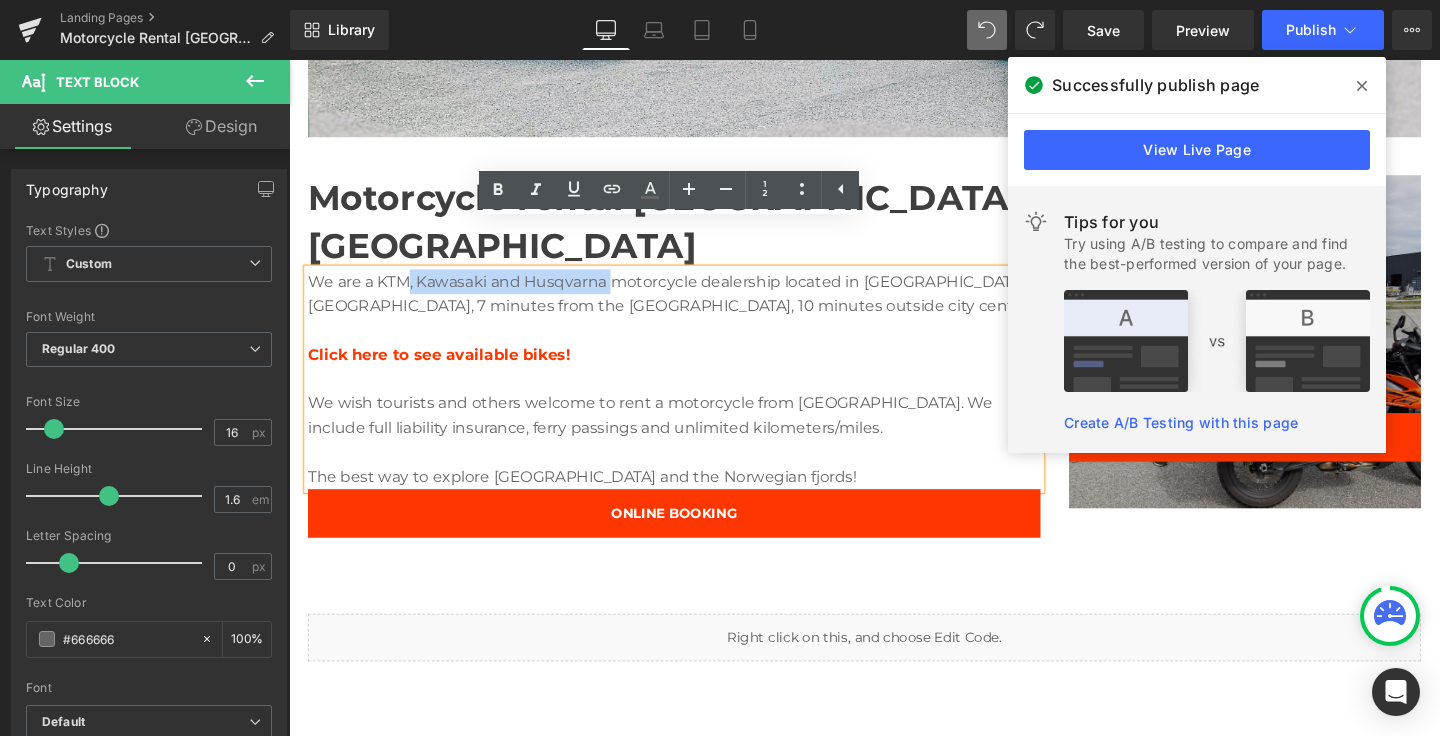 drag, startPoint x: 415, startPoint y: 244, endPoint x: 632, endPoint y: 248, distance: 217.03687 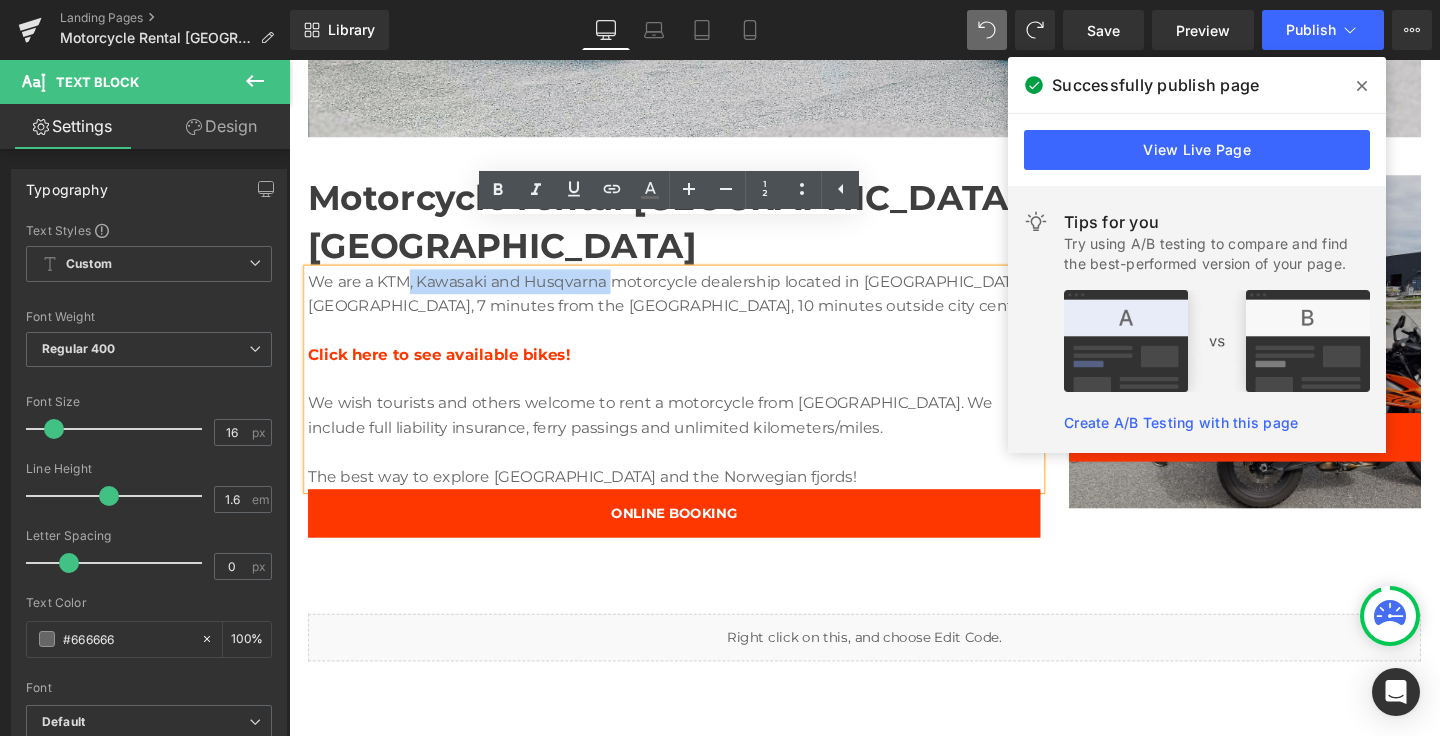click on "We are a KTM, Kawasaki and Husqvarna motorcycle dealership located in [GEOGRAPHIC_DATA] [GEOGRAPHIC_DATA], 7 minutes from the [GEOGRAPHIC_DATA], 10 minutes outside city centre." at bounding box center [694, 305] 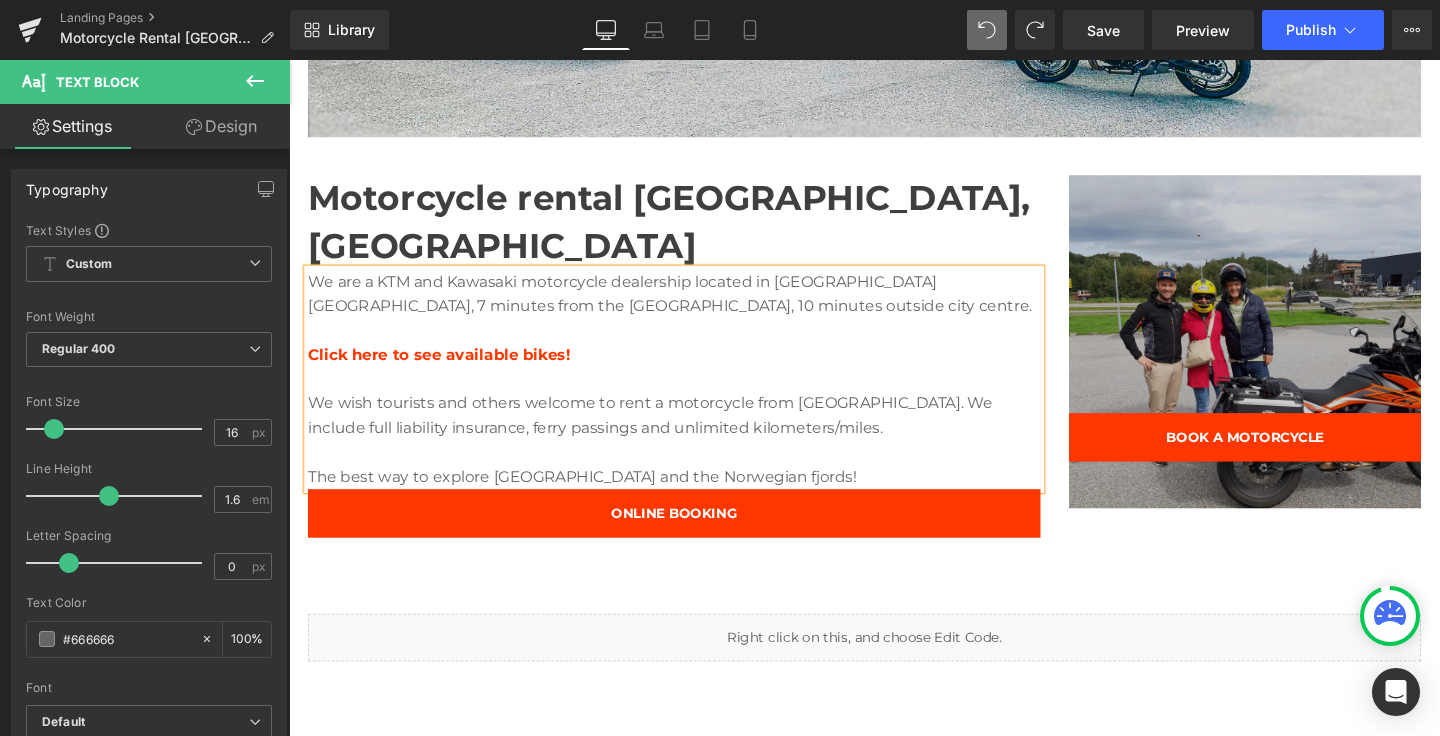 click on "We are a KTM and Kawasaki motorcycle dealership located in [GEOGRAPHIC_DATA] [GEOGRAPHIC_DATA], 7 minutes from the [GEOGRAPHIC_DATA], 10 minutes outside city centre." at bounding box center (694, 305) 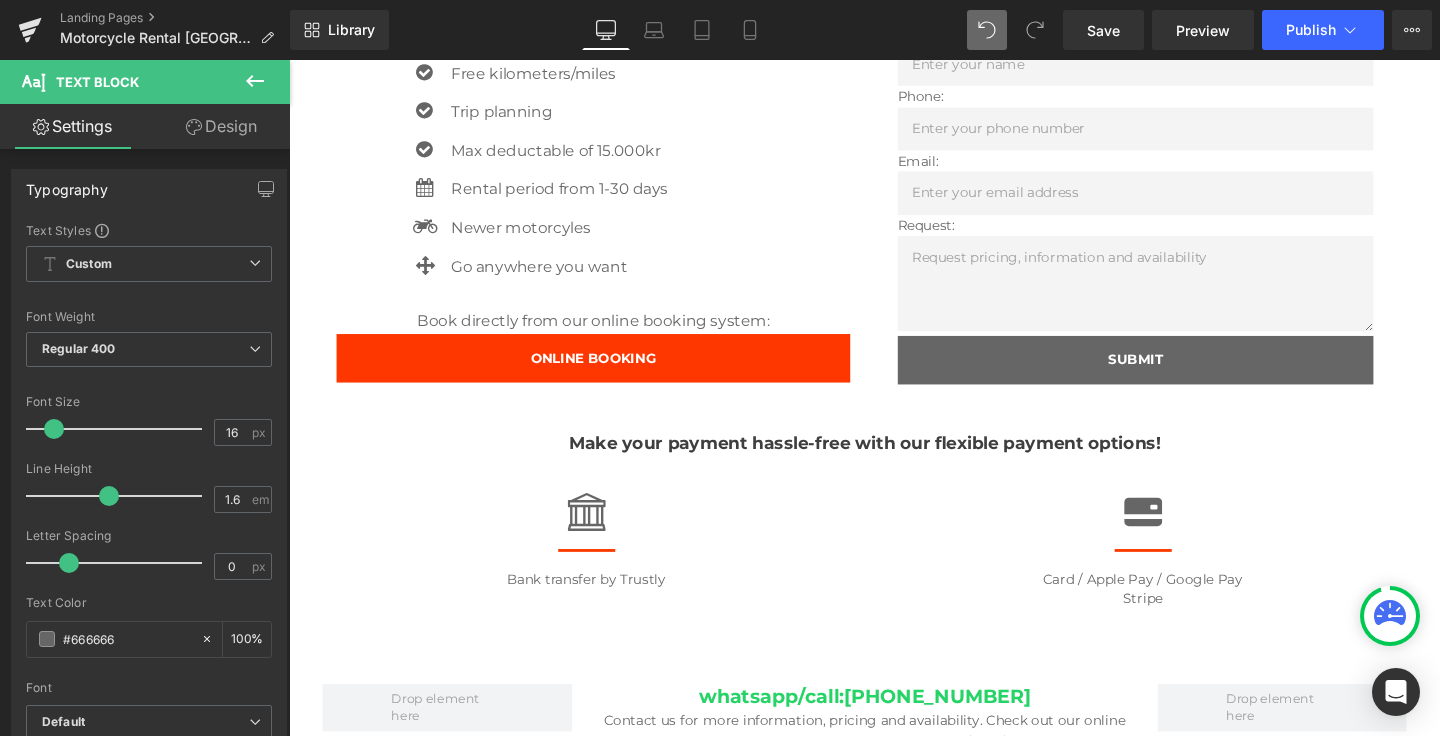 scroll, scrollTop: 1677, scrollLeft: 0, axis: vertical 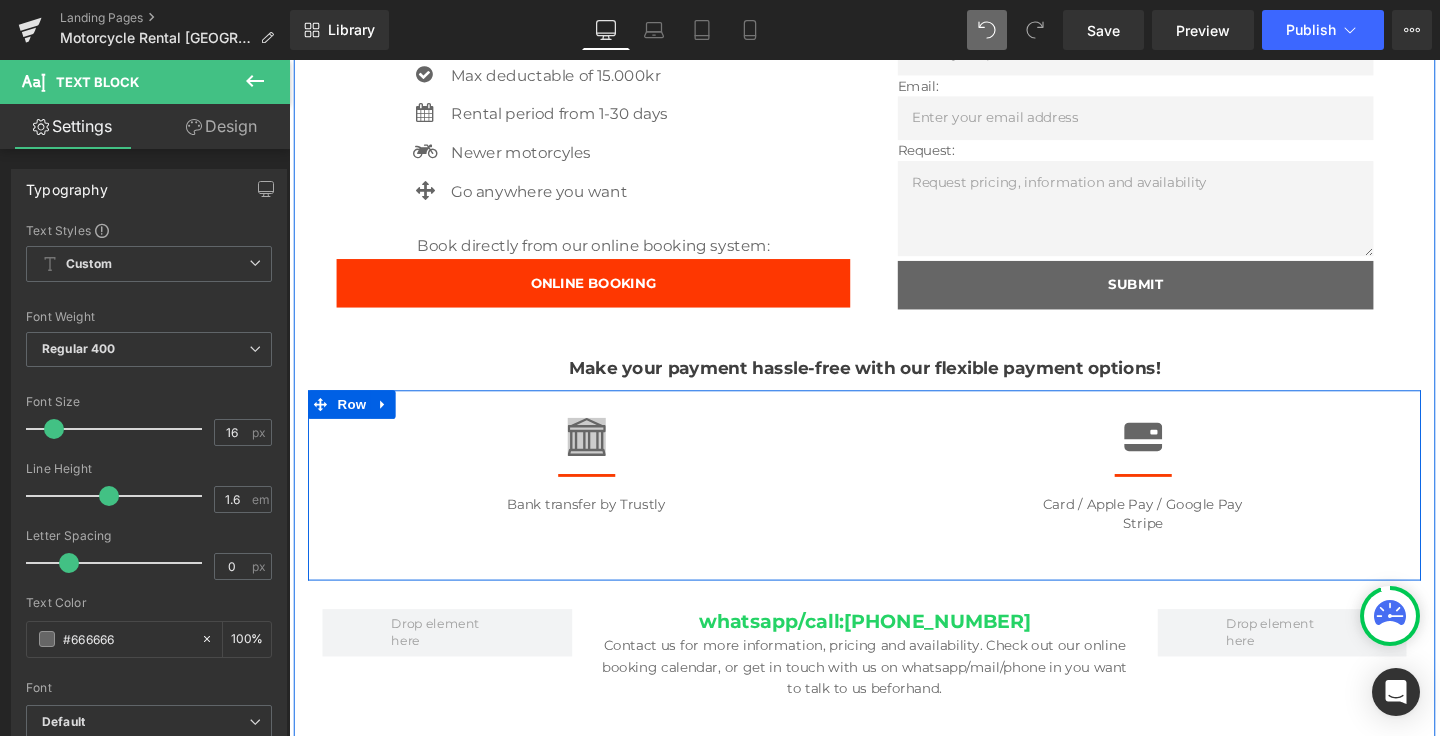 click on "Icon" at bounding box center [601, 460] 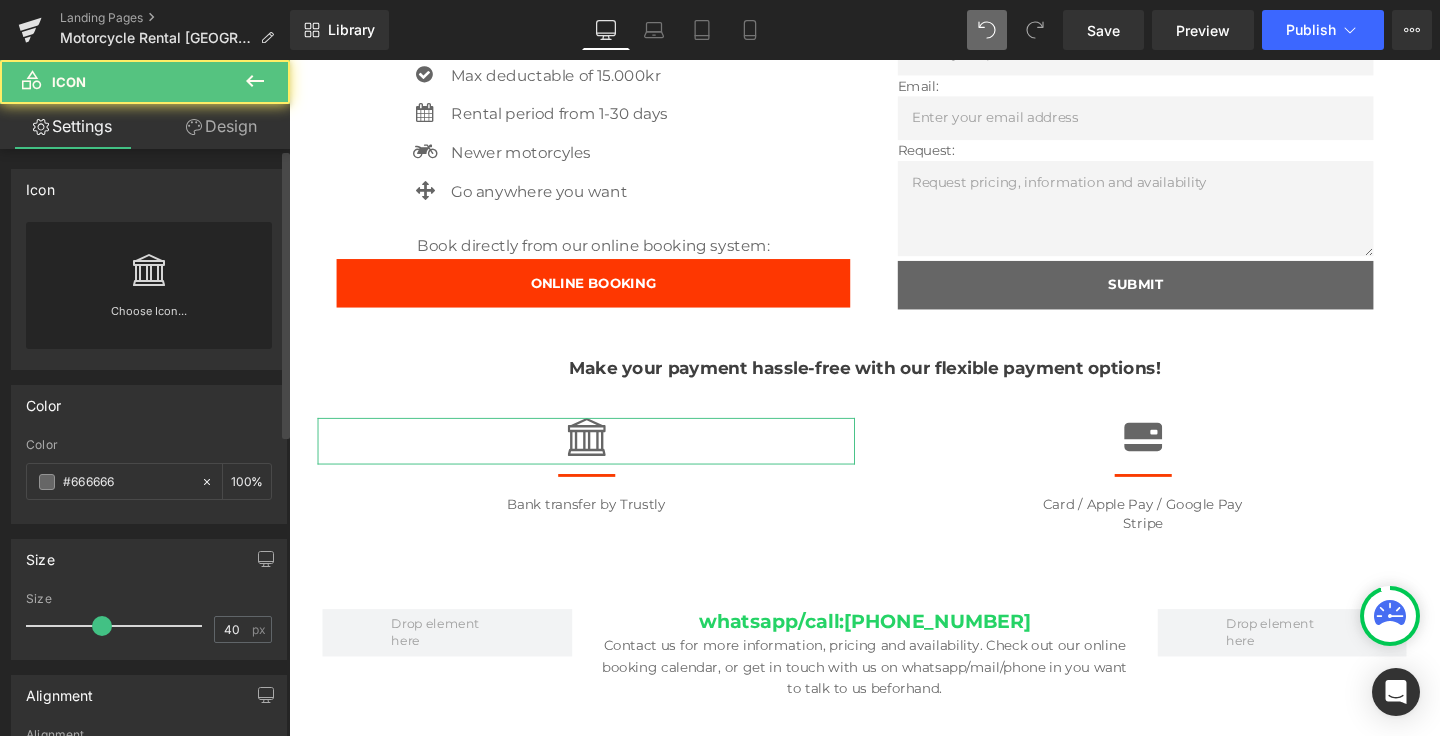 scroll, scrollTop: 611, scrollLeft: 0, axis: vertical 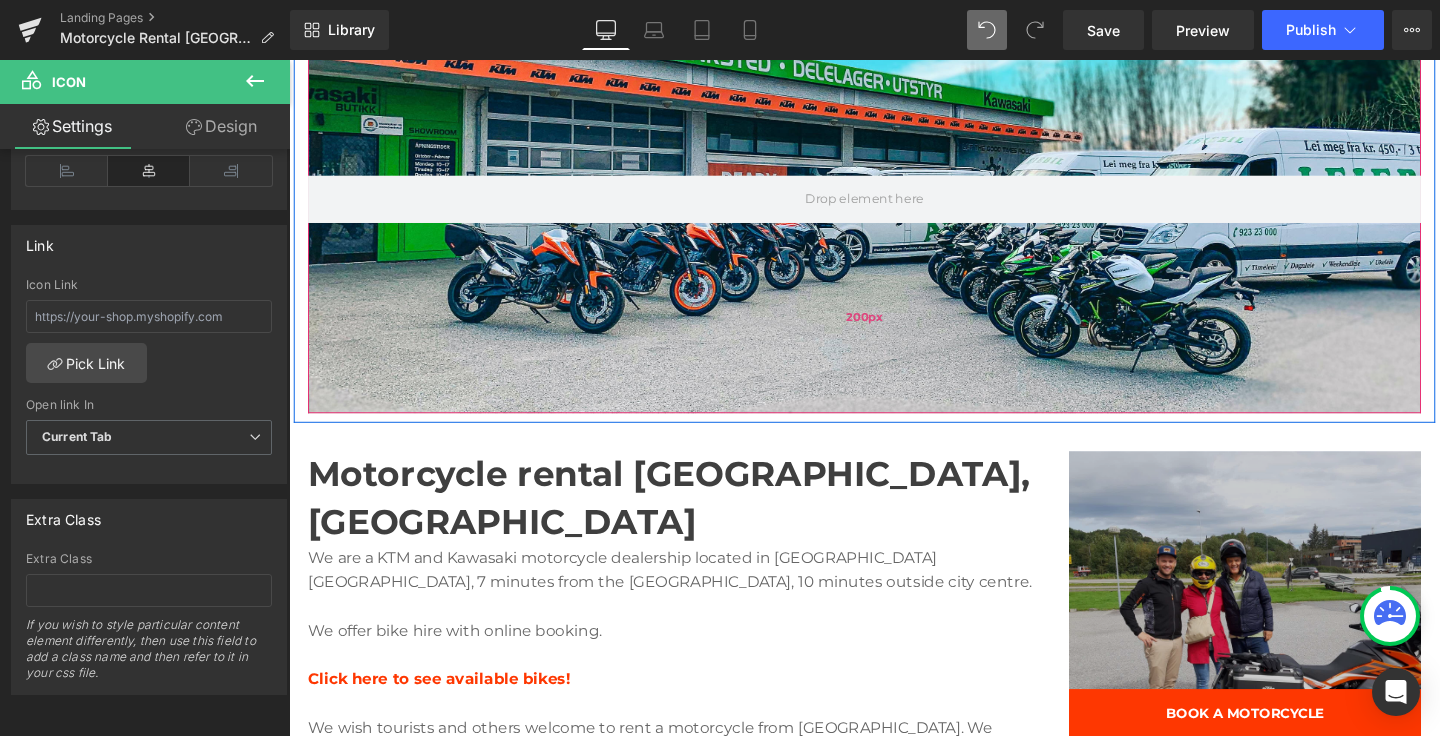 click on "200px" at bounding box center (894, 331) 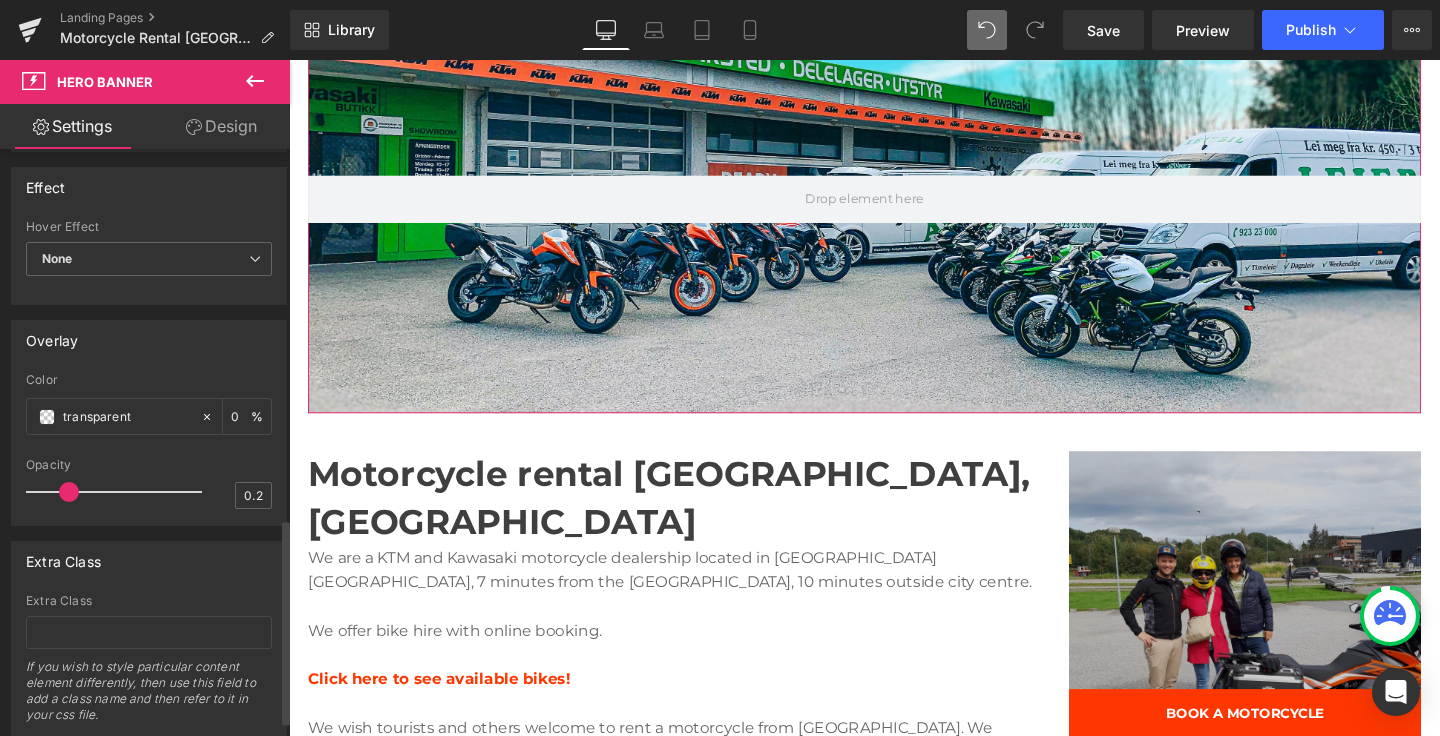 scroll, scrollTop: 1104, scrollLeft: 0, axis: vertical 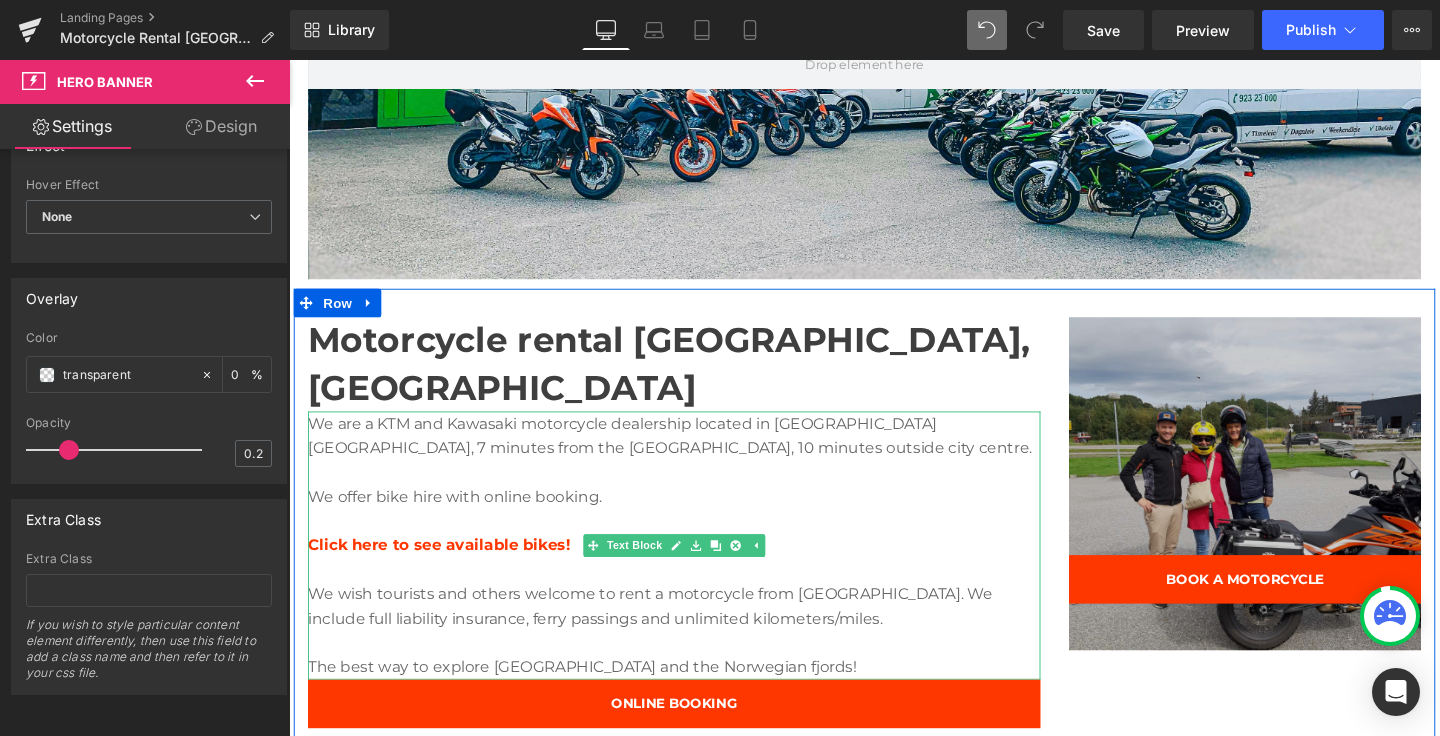 click on "We offer bike hire with online booking." at bounding box center [694, 519] 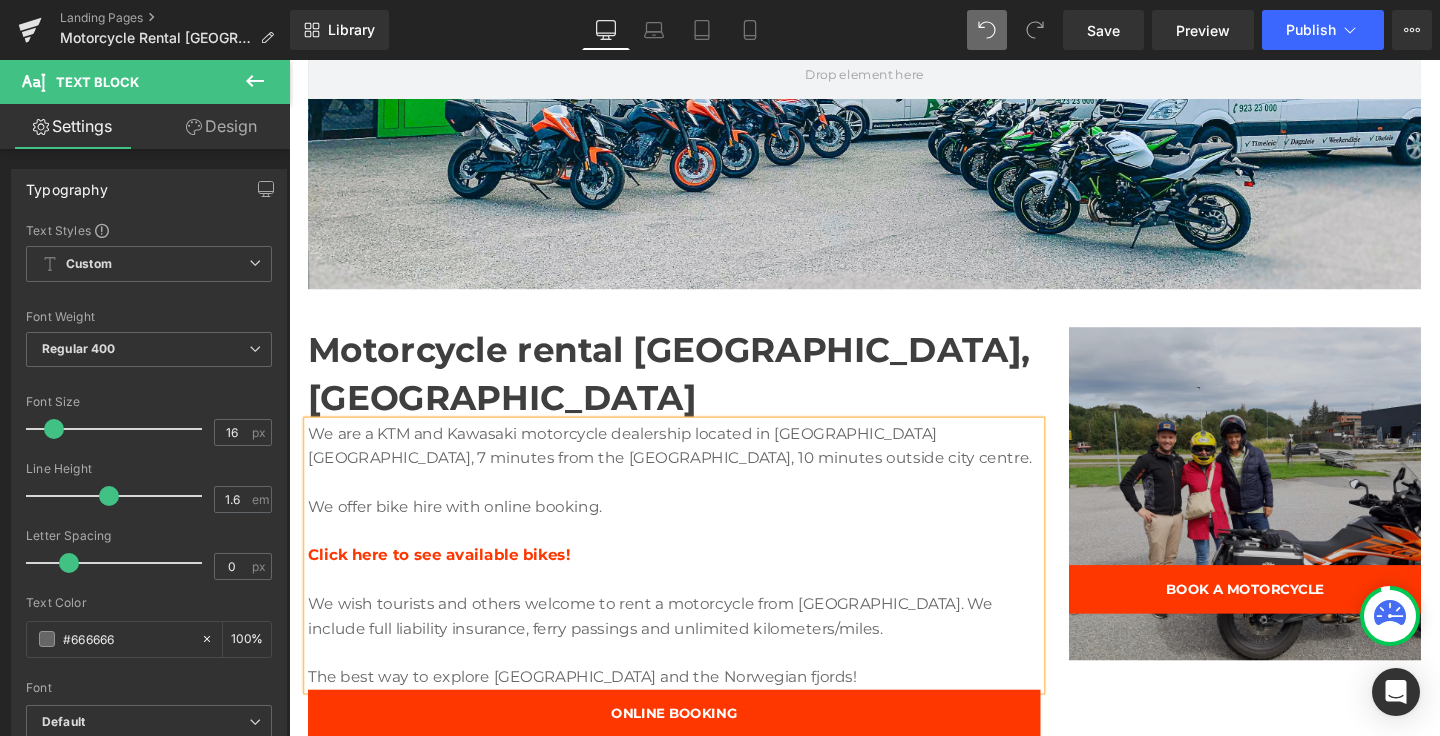 scroll, scrollTop: 551, scrollLeft: 0, axis: vertical 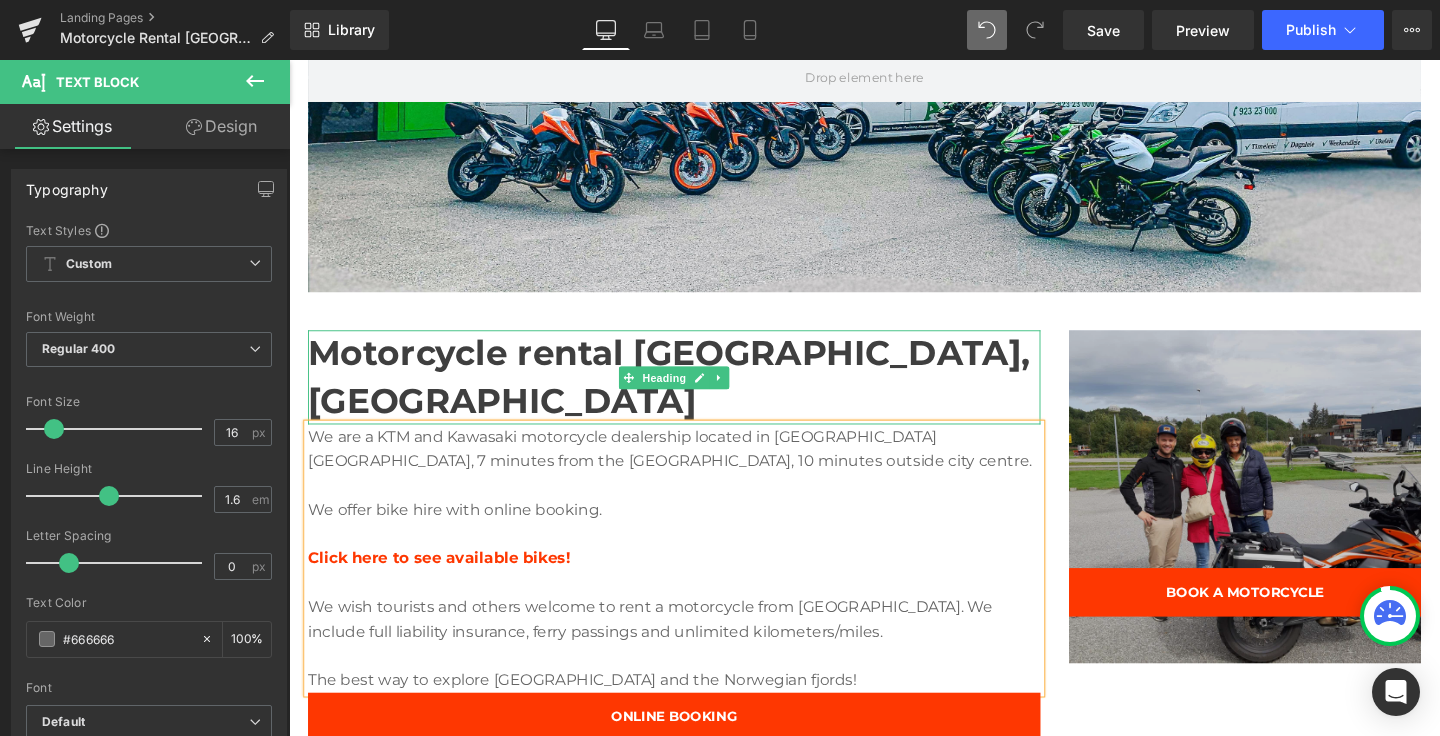 click on "Motorcycle rental [GEOGRAPHIC_DATA], [GEOGRAPHIC_DATA]" at bounding box center [688, 393] 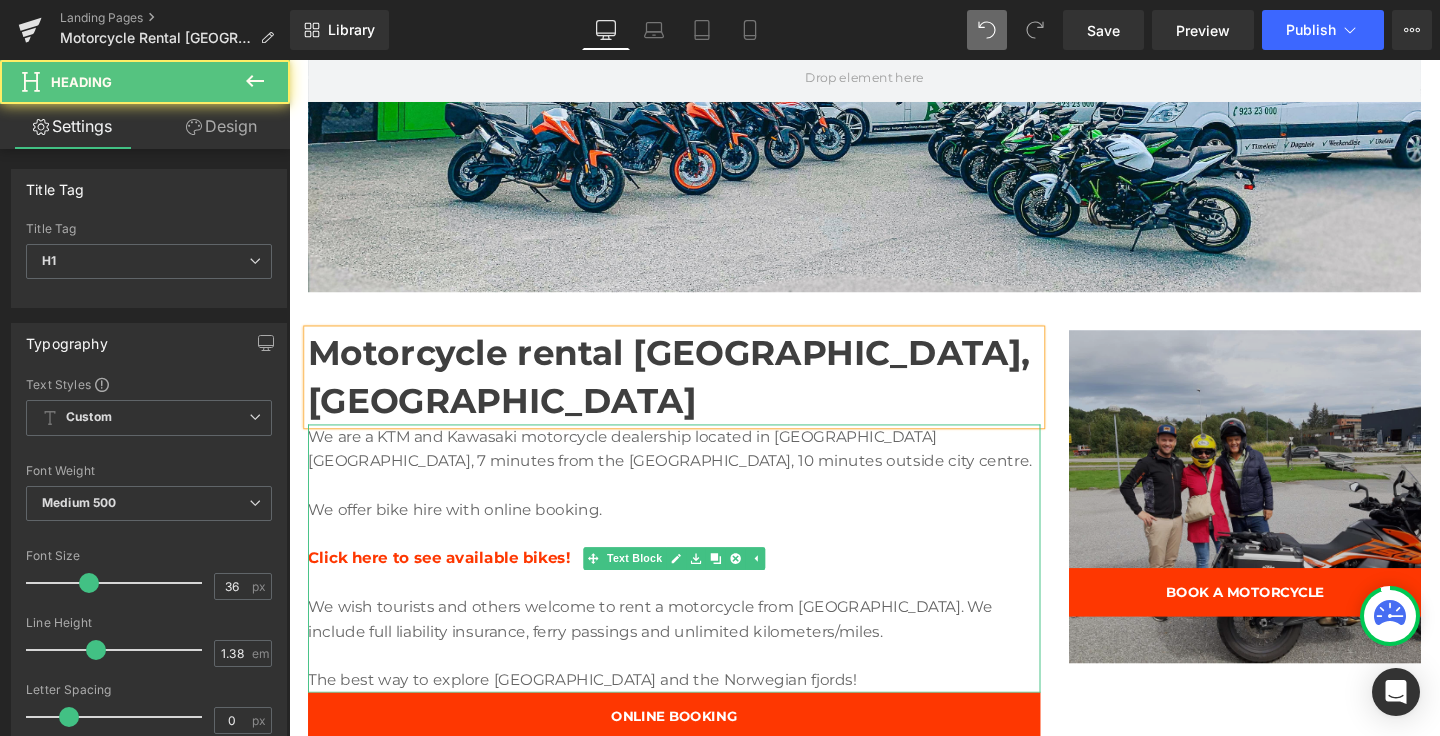 type 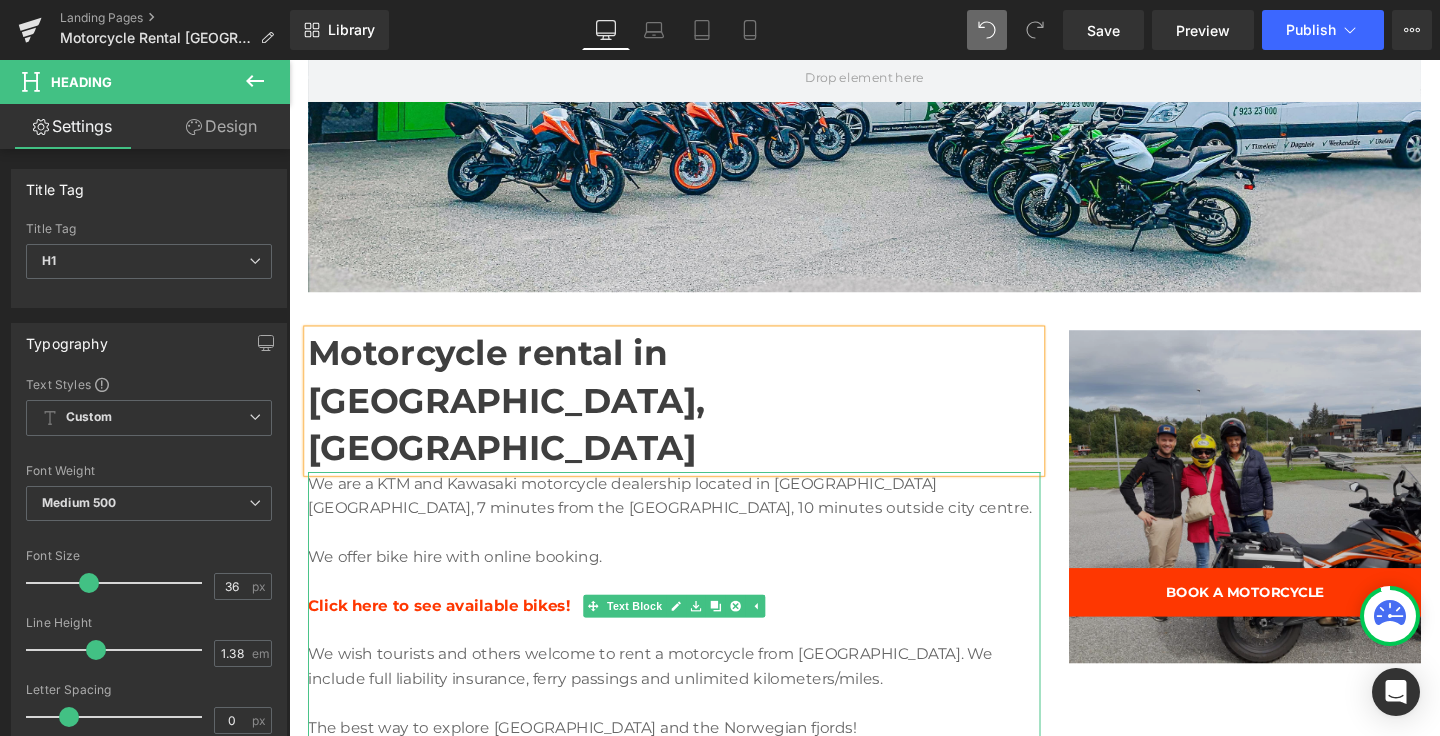 click on "We offer bike hire with online booking." at bounding box center [694, 583] 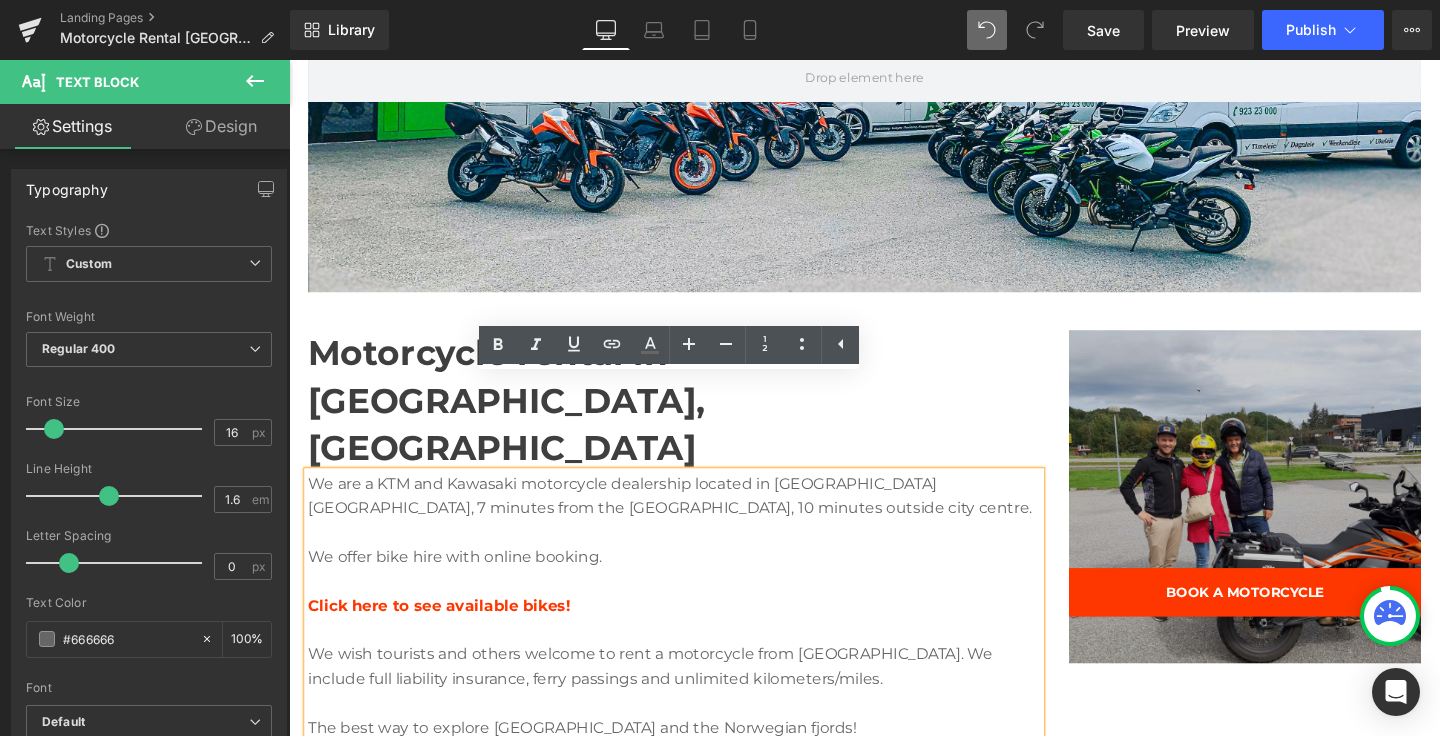 click on "Library Desktop Desktop Laptop Tablet Mobile Save Preview Publish Scheduled View Live Page View with current Template Save Template to Library Schedule Publish  Optimize  Publish Settings Shortcuts  Your page can’t be published   You've reached the maximum number of published pages on your plan  (0/0).  You need to upgrade your plan or unpublish all your pages to get 1 publish slot.   Unpublish pages   Upgrade plan" at bounding box center (865, 30) 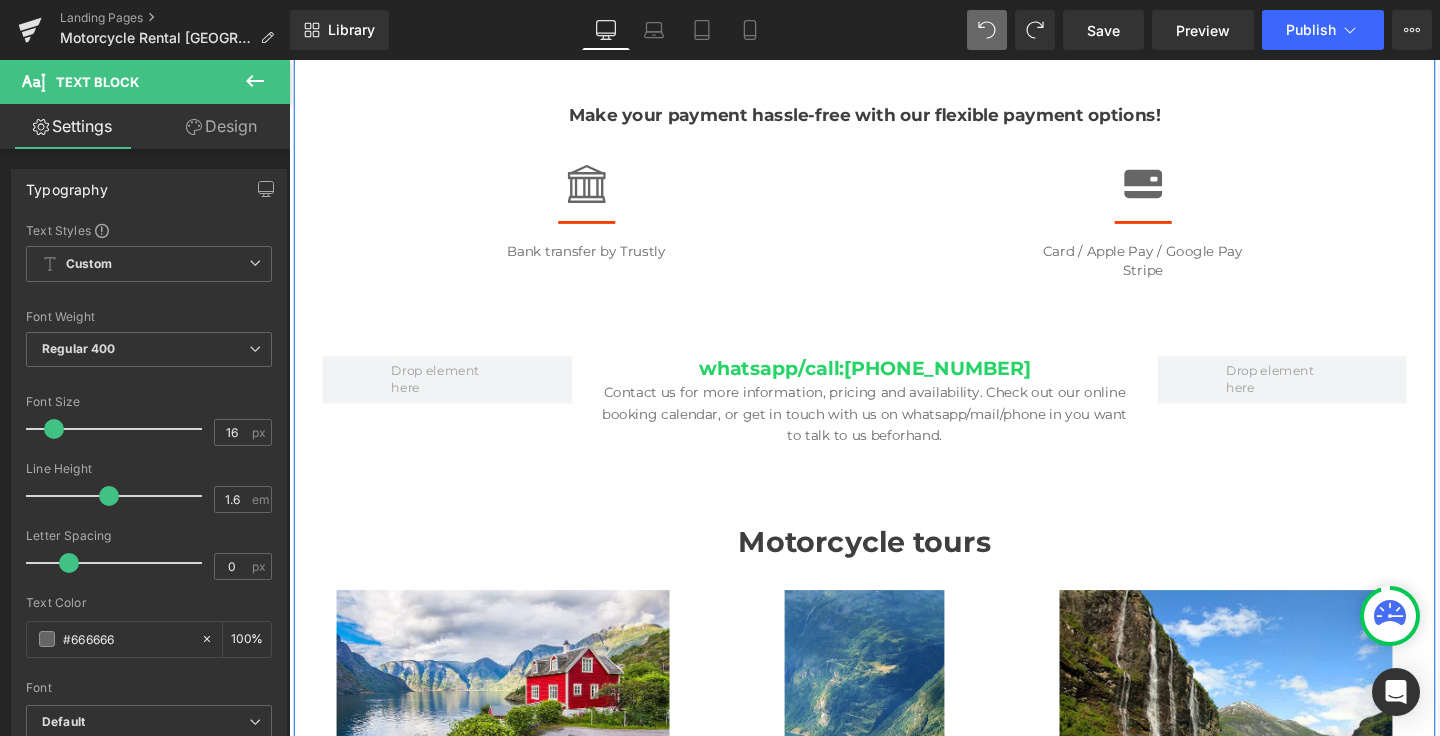 scroll, scrollTop: 1946, scrollLeft: 0, axis: vertical 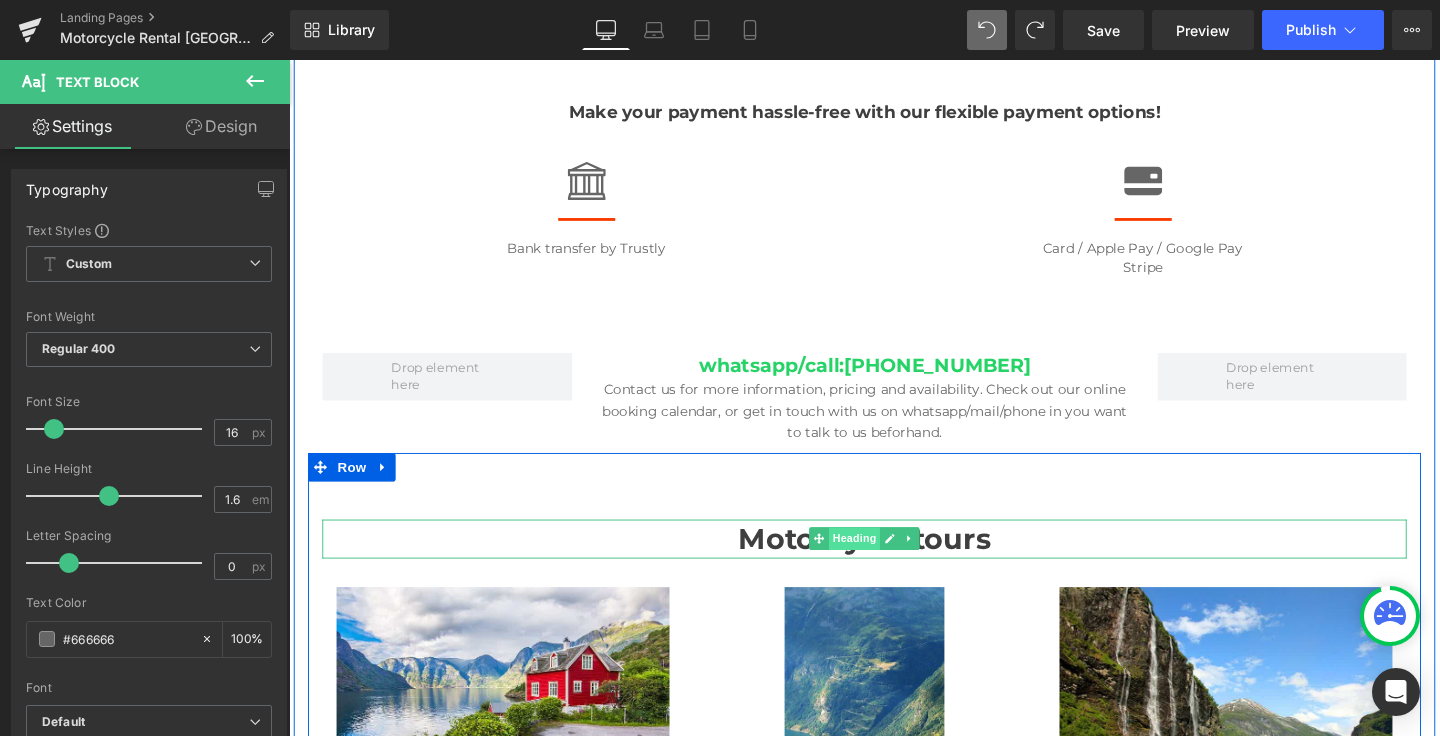 click on "Heading" at bounding box center (884, 563) 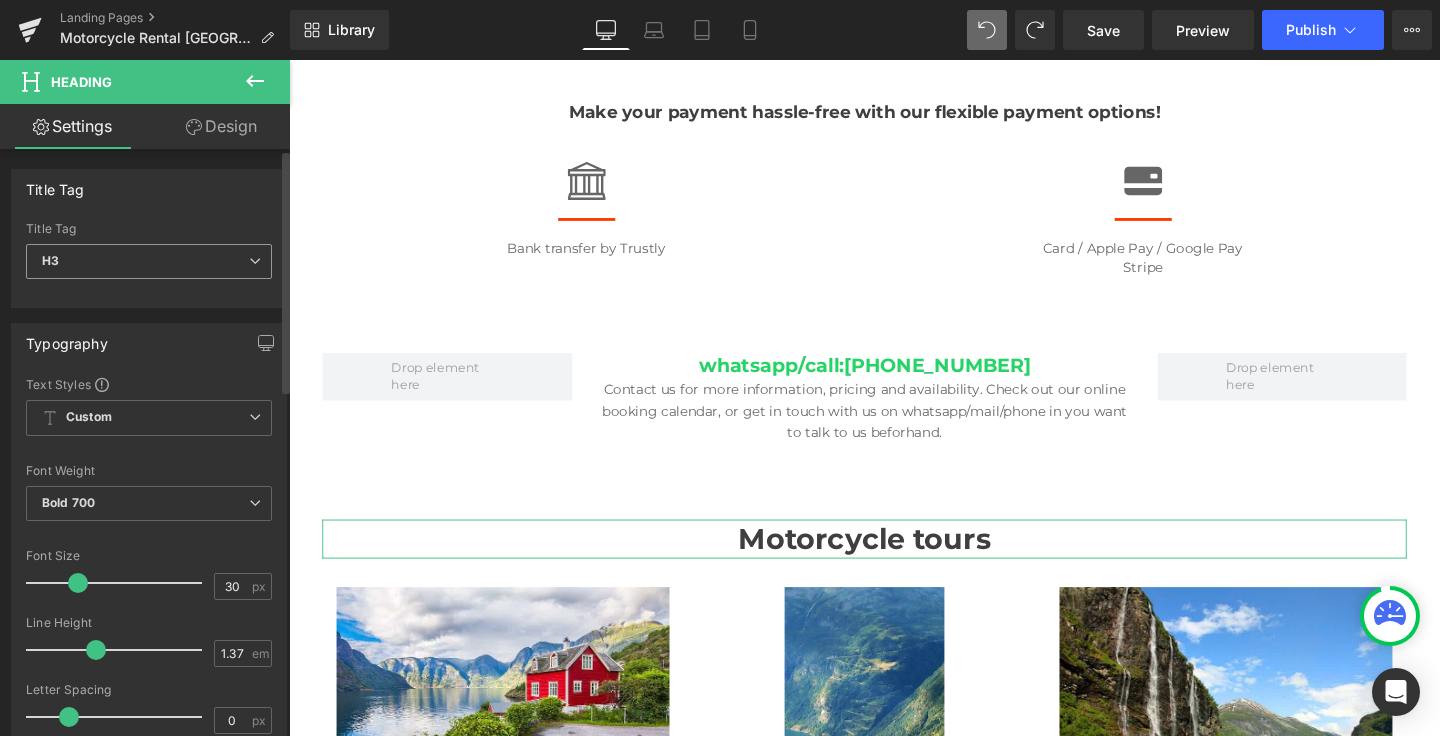 click on "H3" at bounding box center [149, 261] 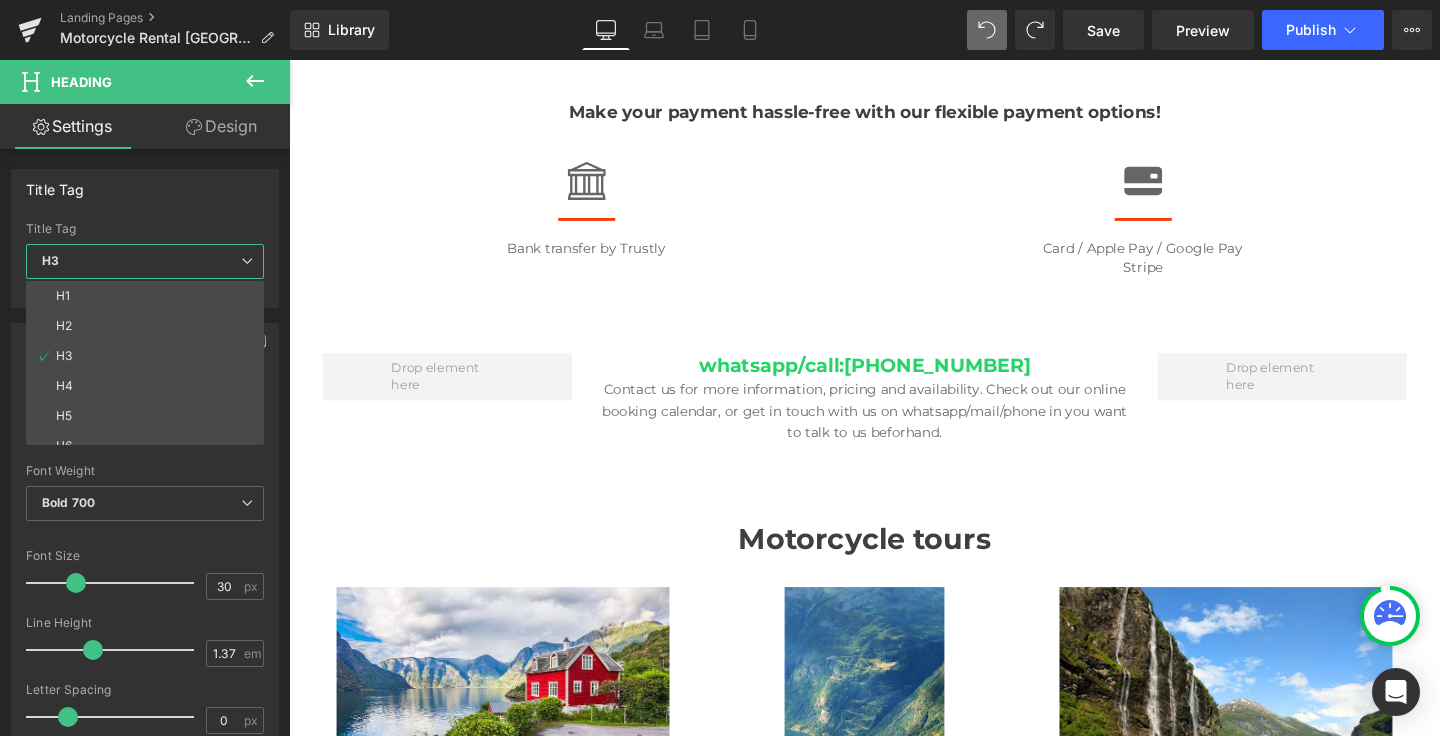 click on "Skip to content
6 000+  @allsupermoto Vi leverer over hele landet! TLF:   [PHONE_NUMBER]   6 000+  @allsupermoto TLF:  [PHONE_NUMBER]
Search
Hjem
Nettbutikk
Verksted
Info
Account
Kontakt
Om oss
[GEOGRAPHIC_DATA]
[GEOGRAPHIC_DATA]
Search" at bounding box center (894, -72) 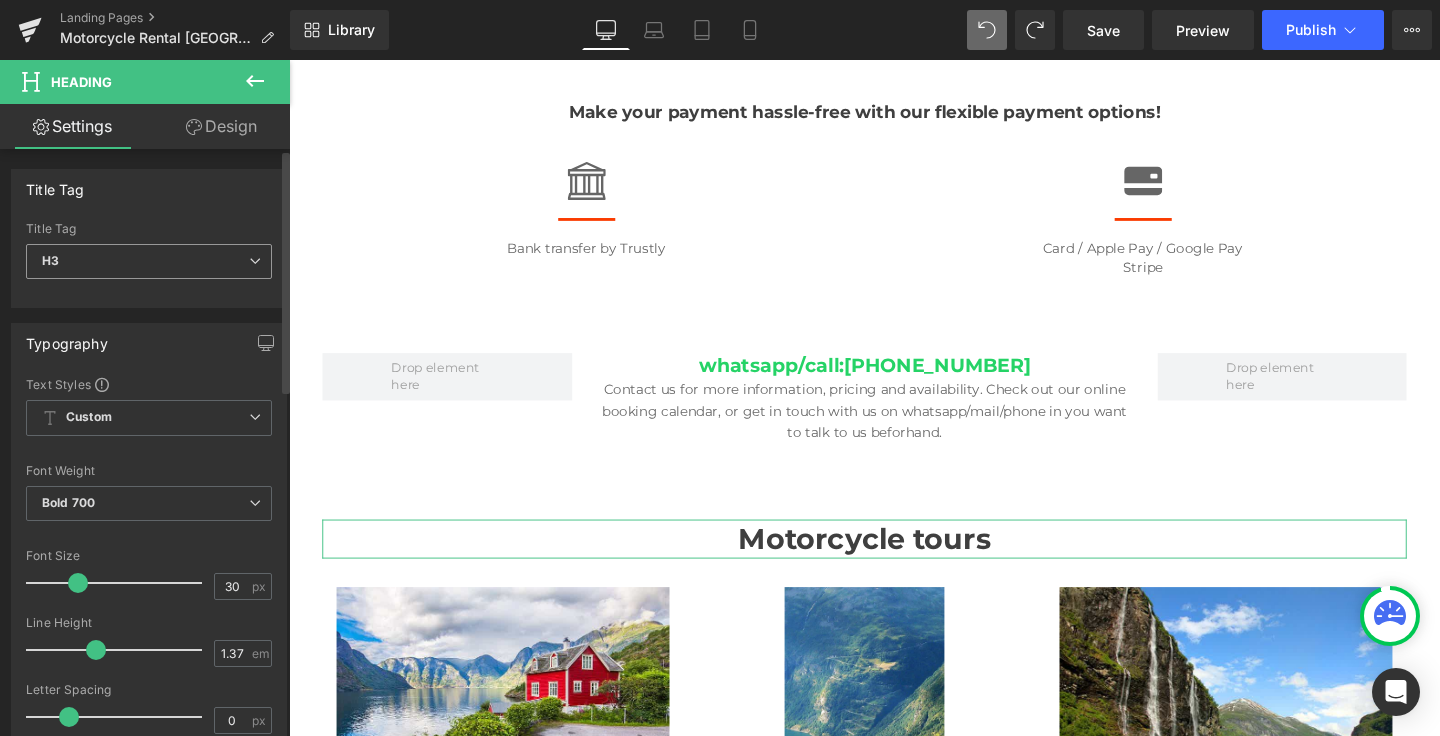 click on "H3" at bounding box center [149, 261] 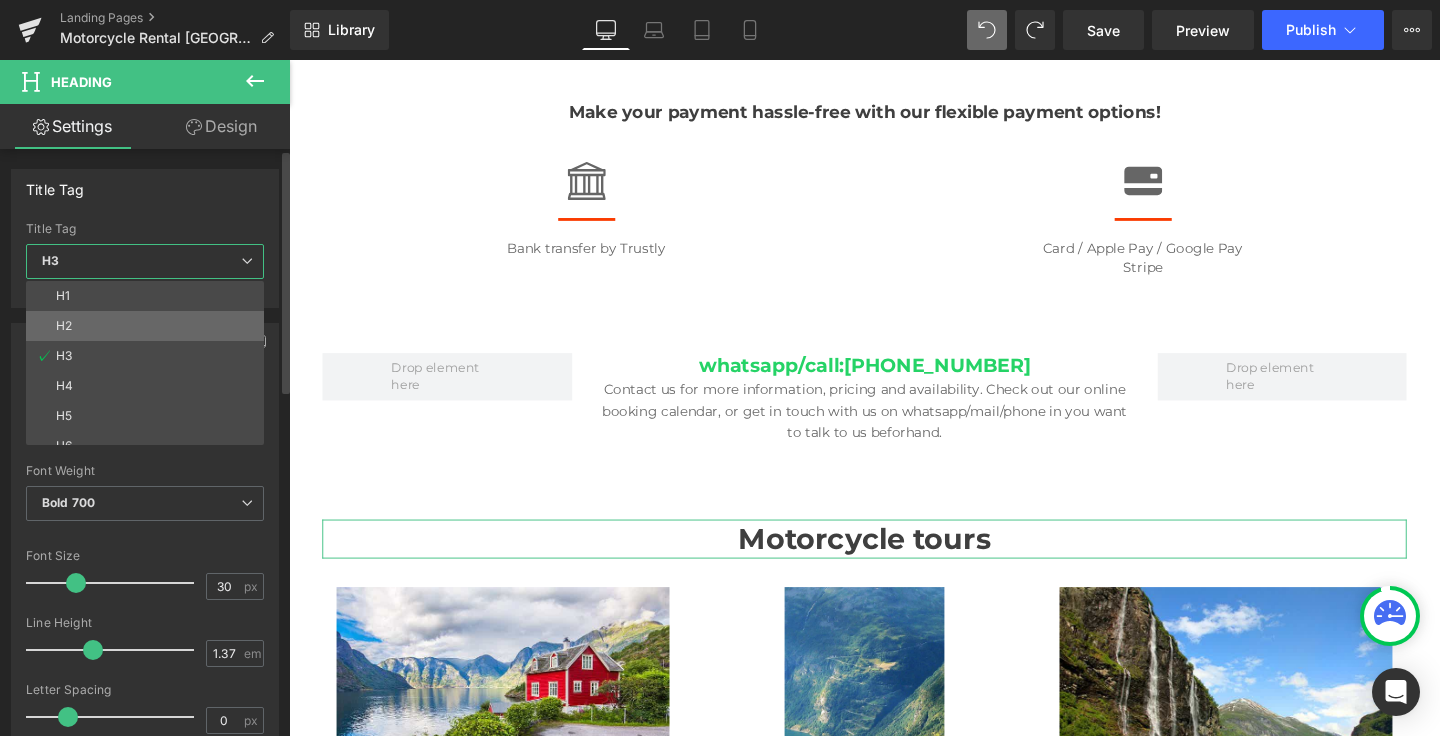 click on "H2" at bounding box center (149, 326) 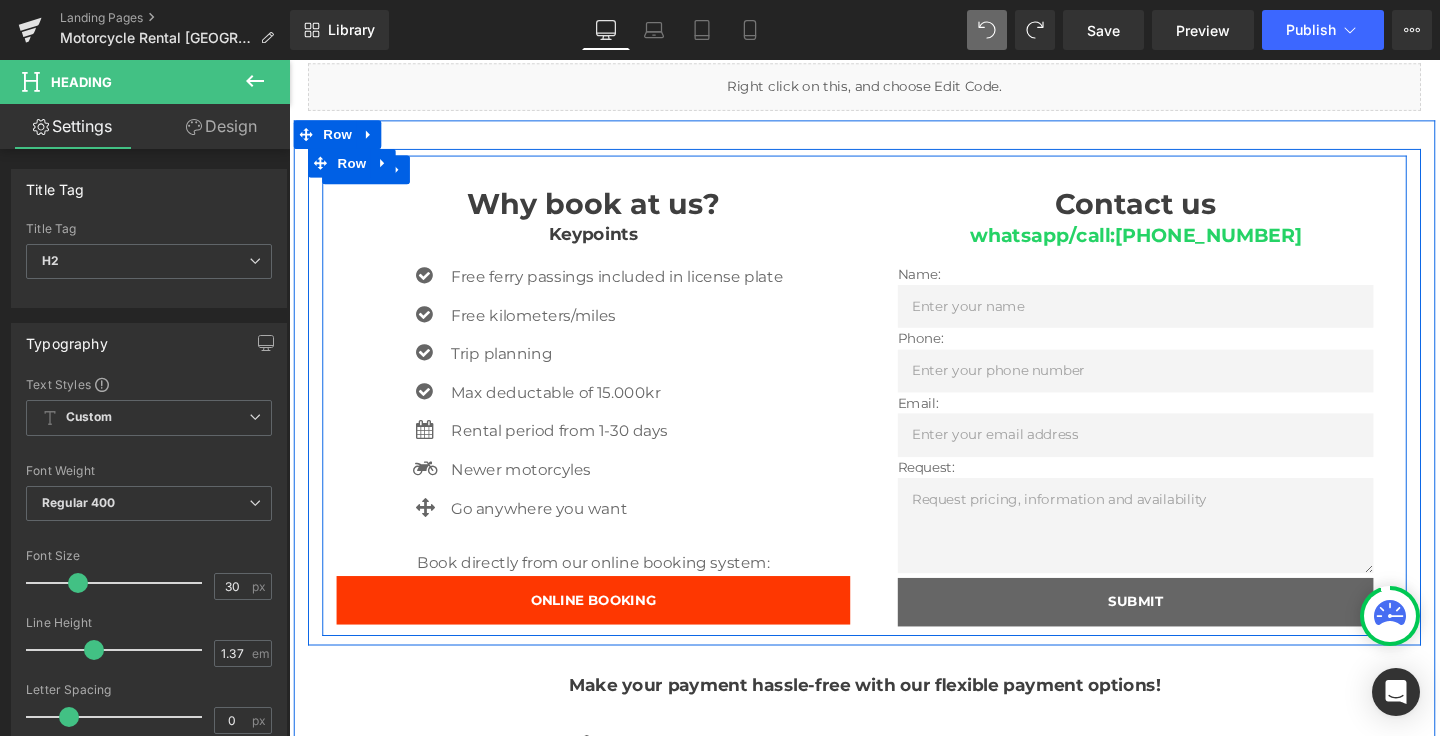 scroll, scrollTop: 1184, scrollLeft: 0, axis: vertical 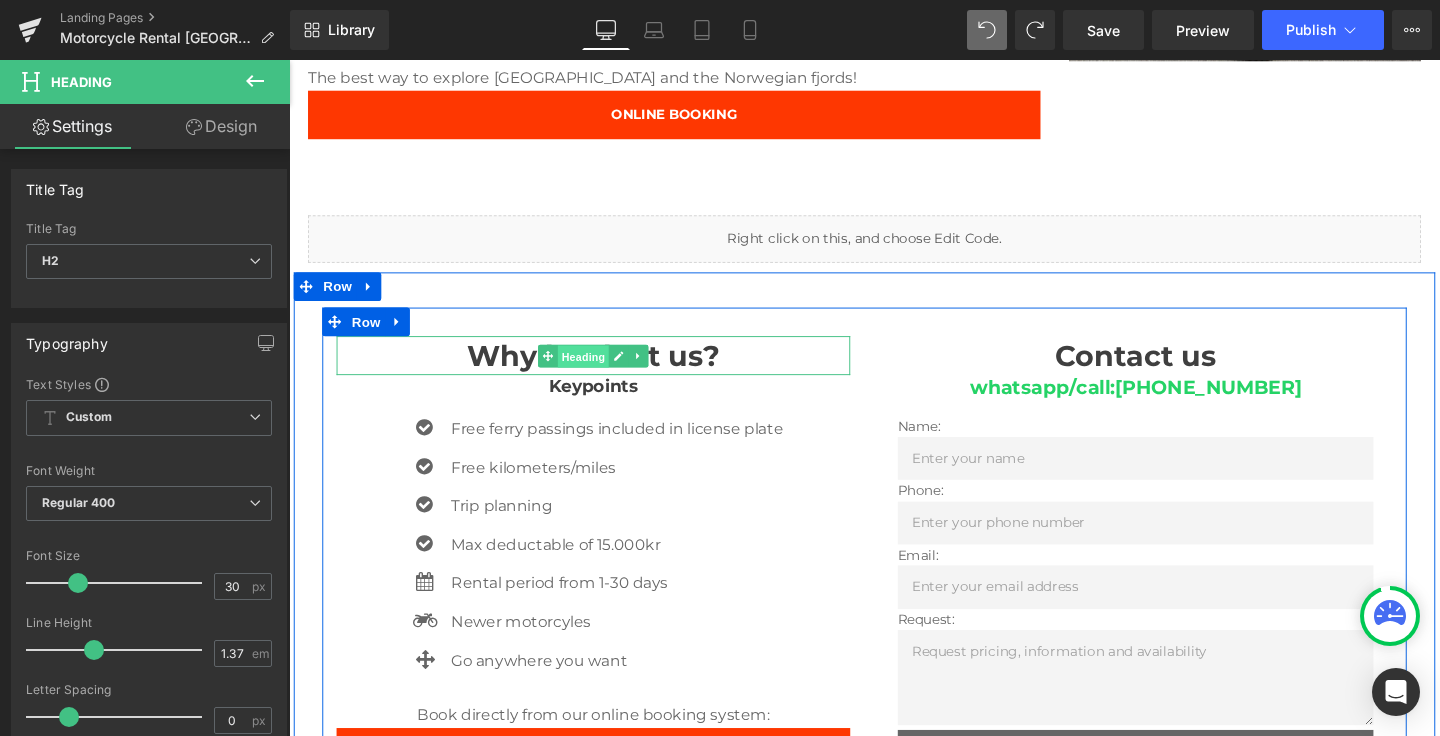 click on "Heading" at bounding box center [599, 371] 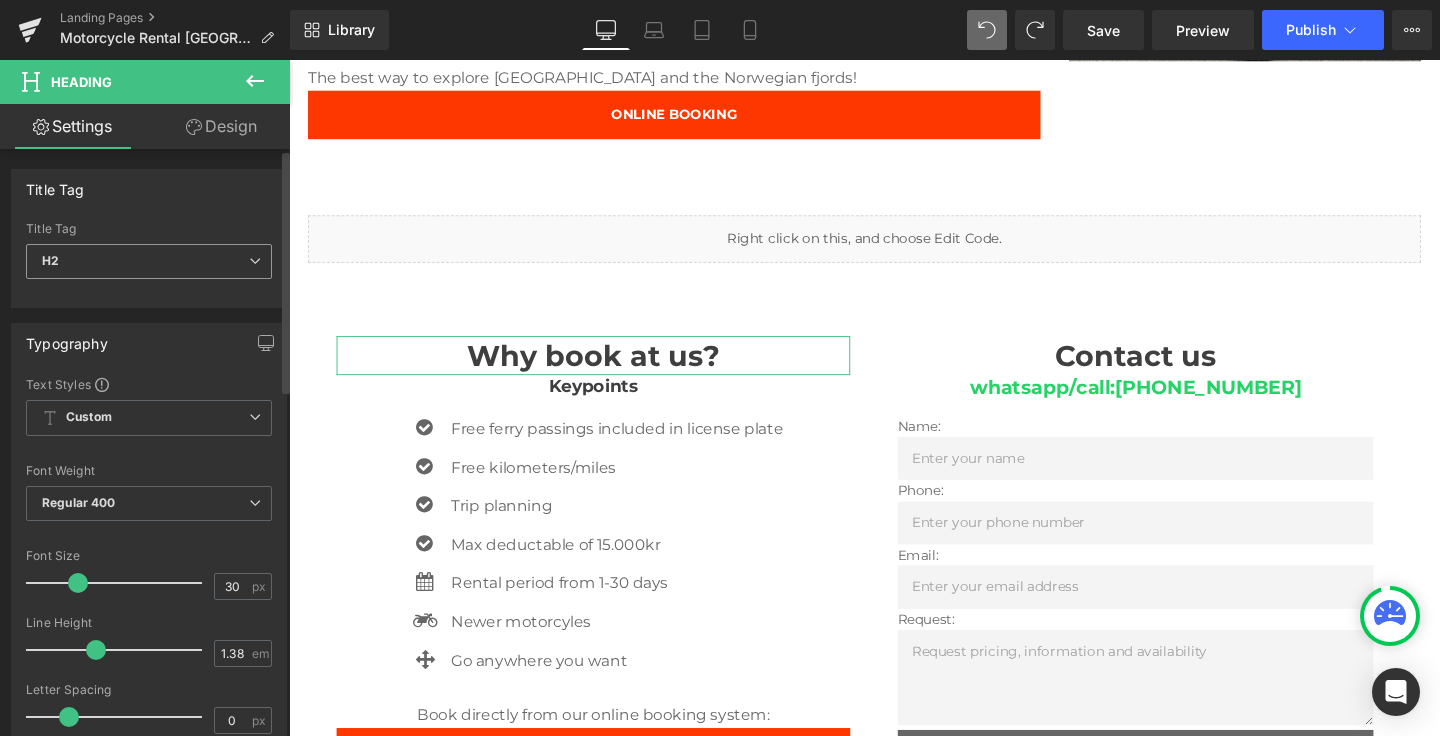 click at bounding box center [255, 261] 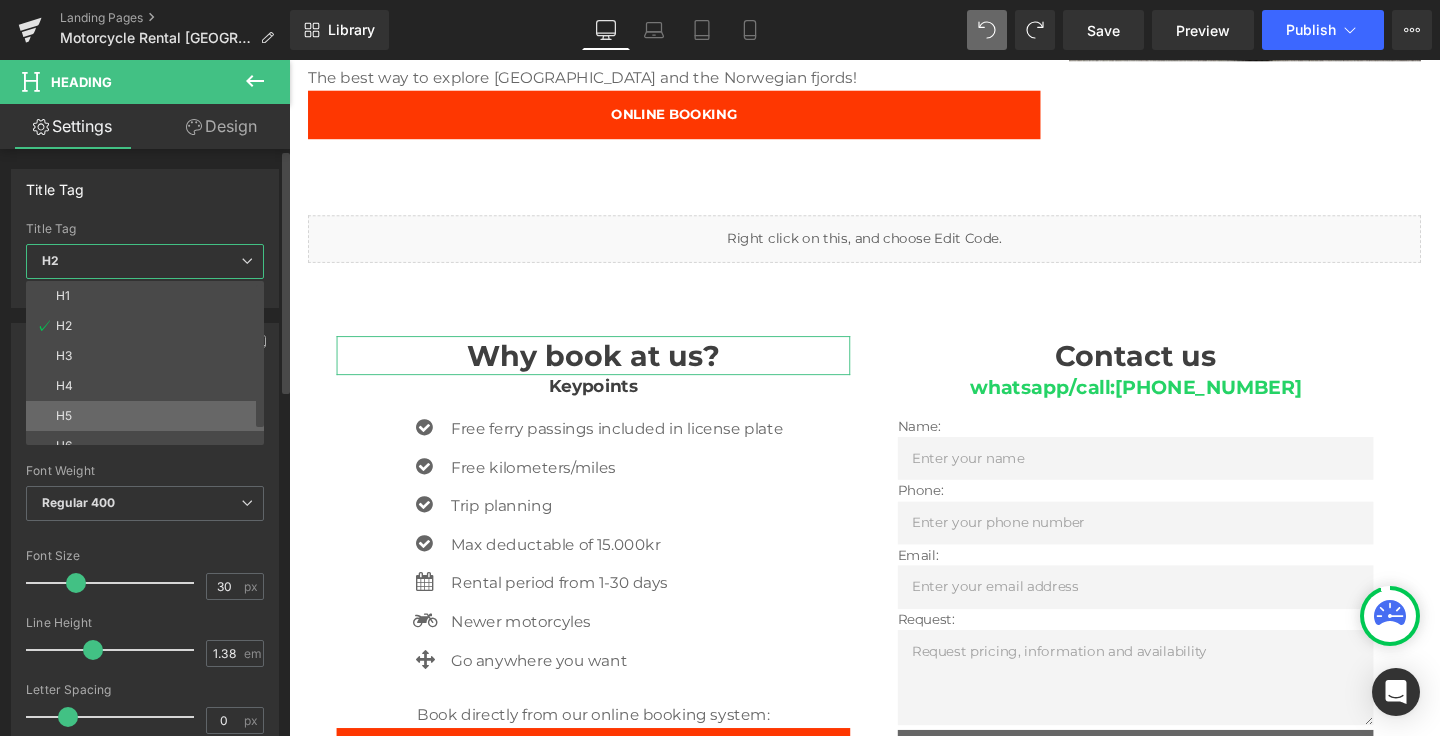 scroll, scrollTop: 16, scrollLeft: 0, axis: vertical 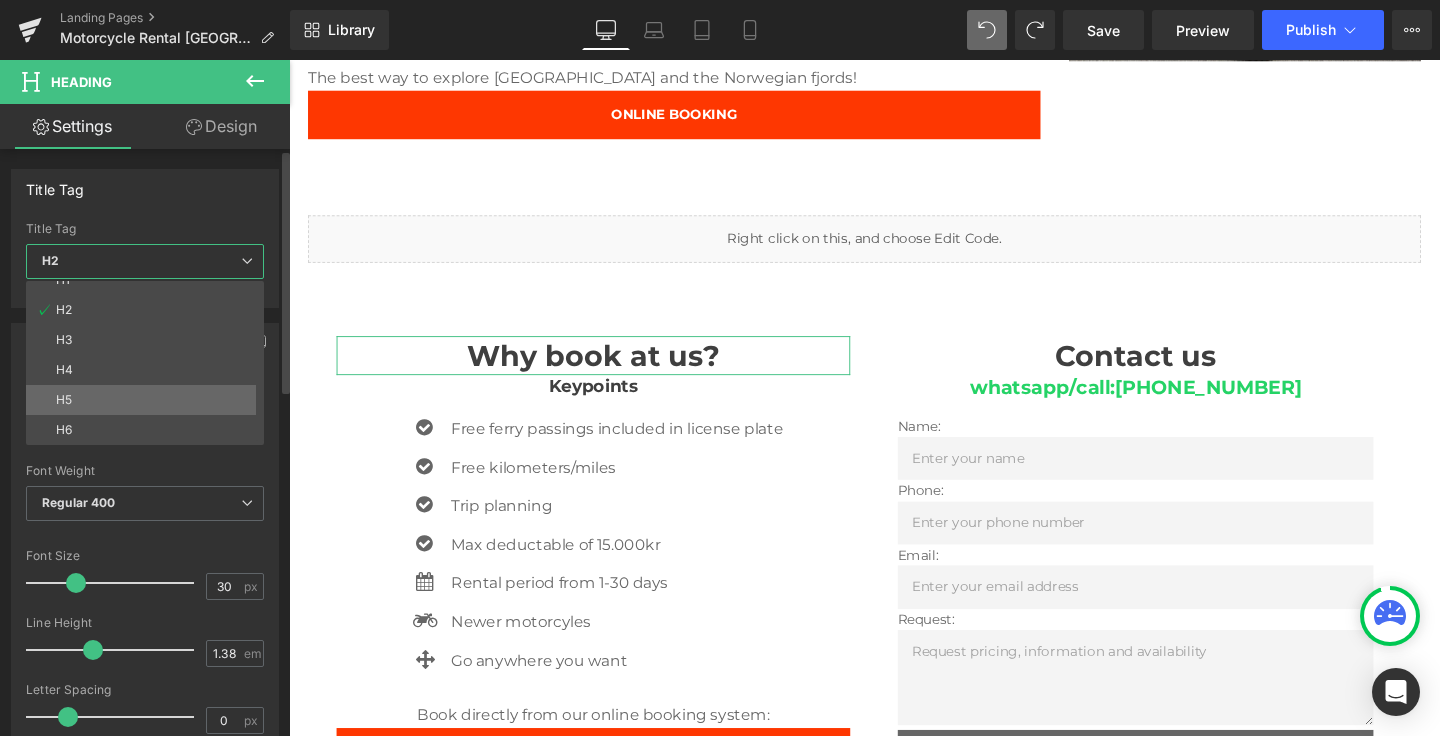 click on "H5" at bounding box center [149, 400] 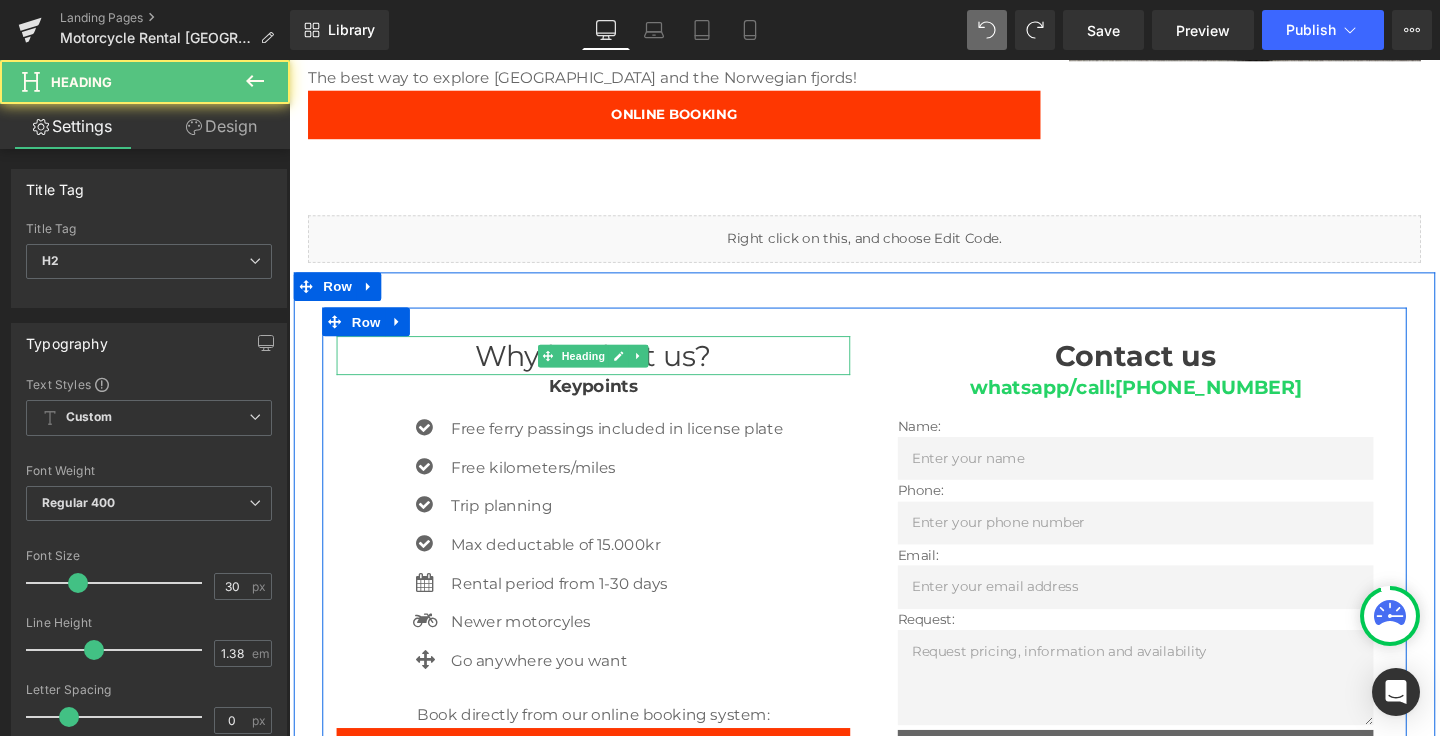 click on "Why book at us?" at bounding box center (609, 370) 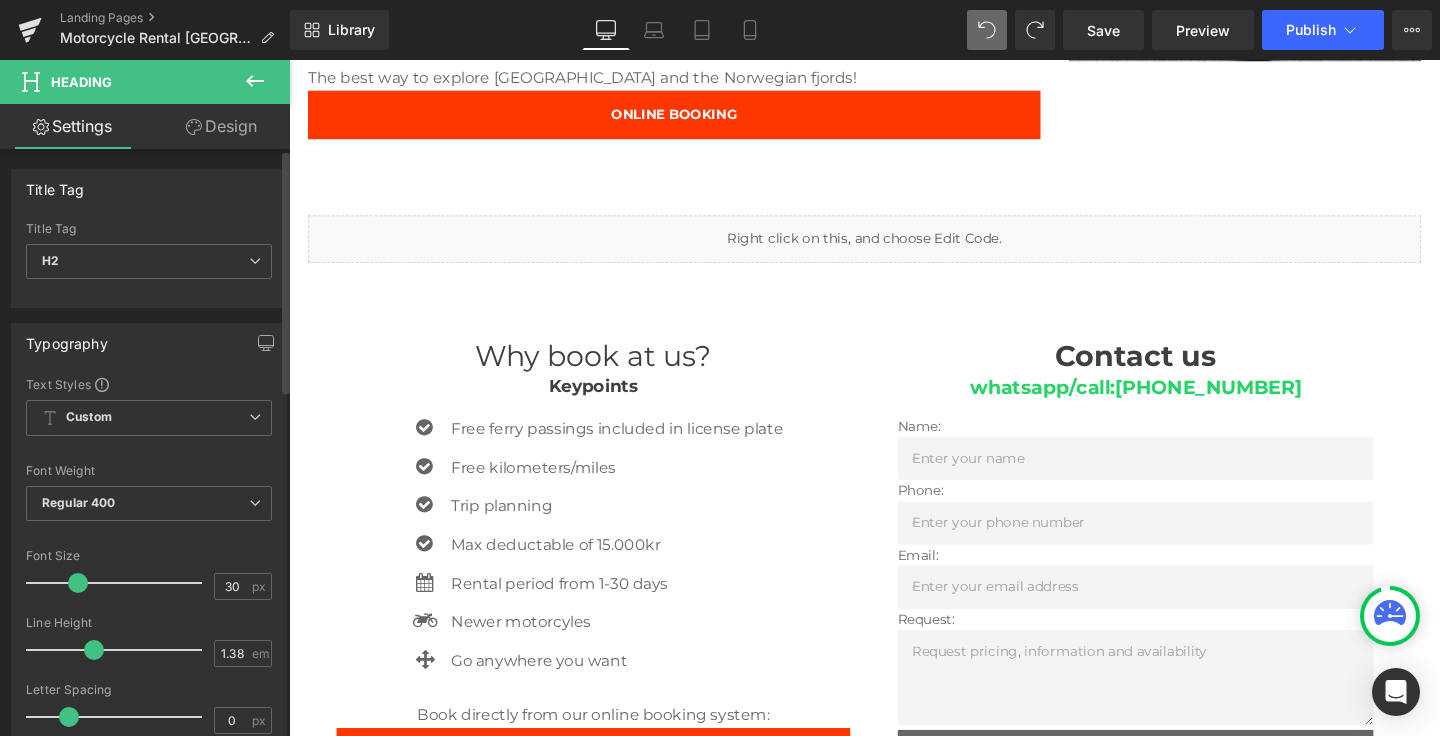 click on "H1 H2 H3 H4 H5 H6 Title Tag
H2
H1 H2 H3 H4 H5 H6" at bounding box center (149, 264) 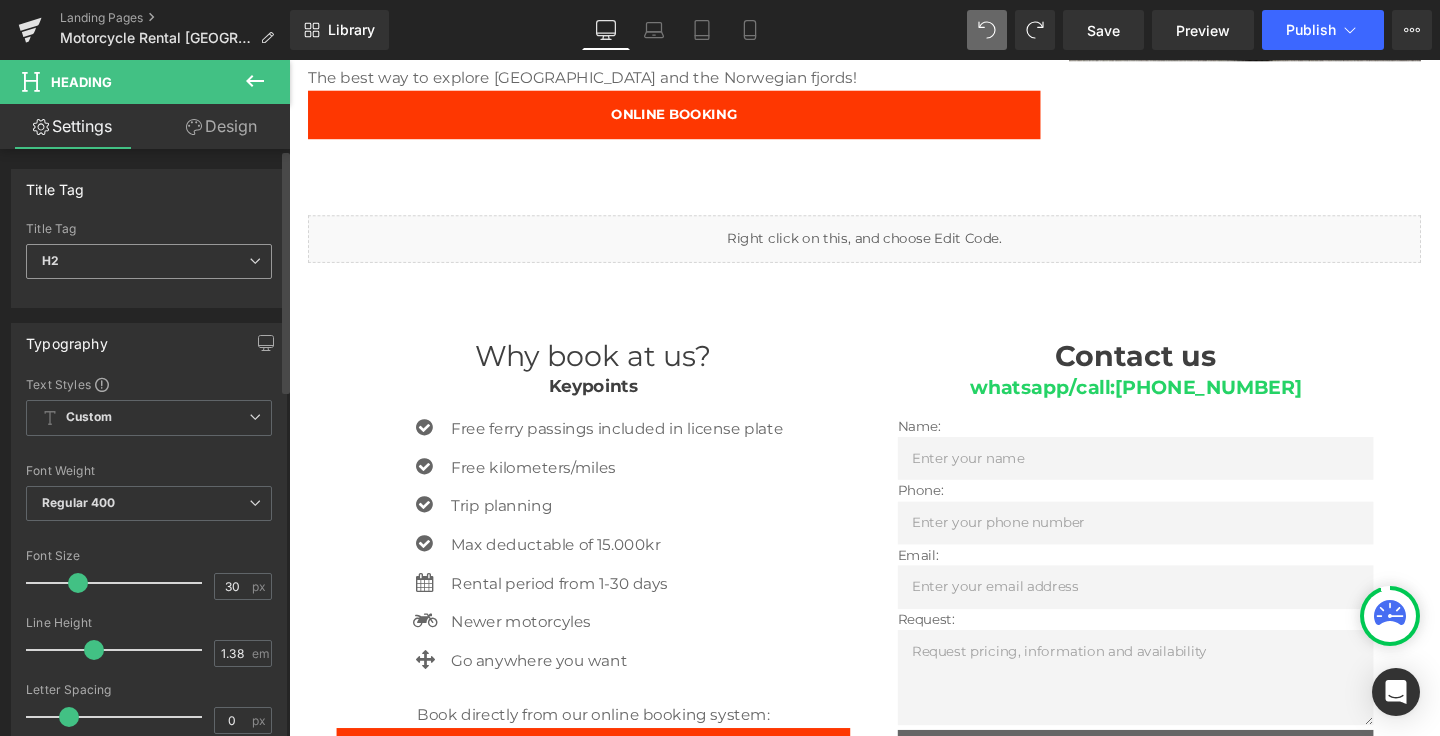 click on "H2" at bounding box center [149, 261] 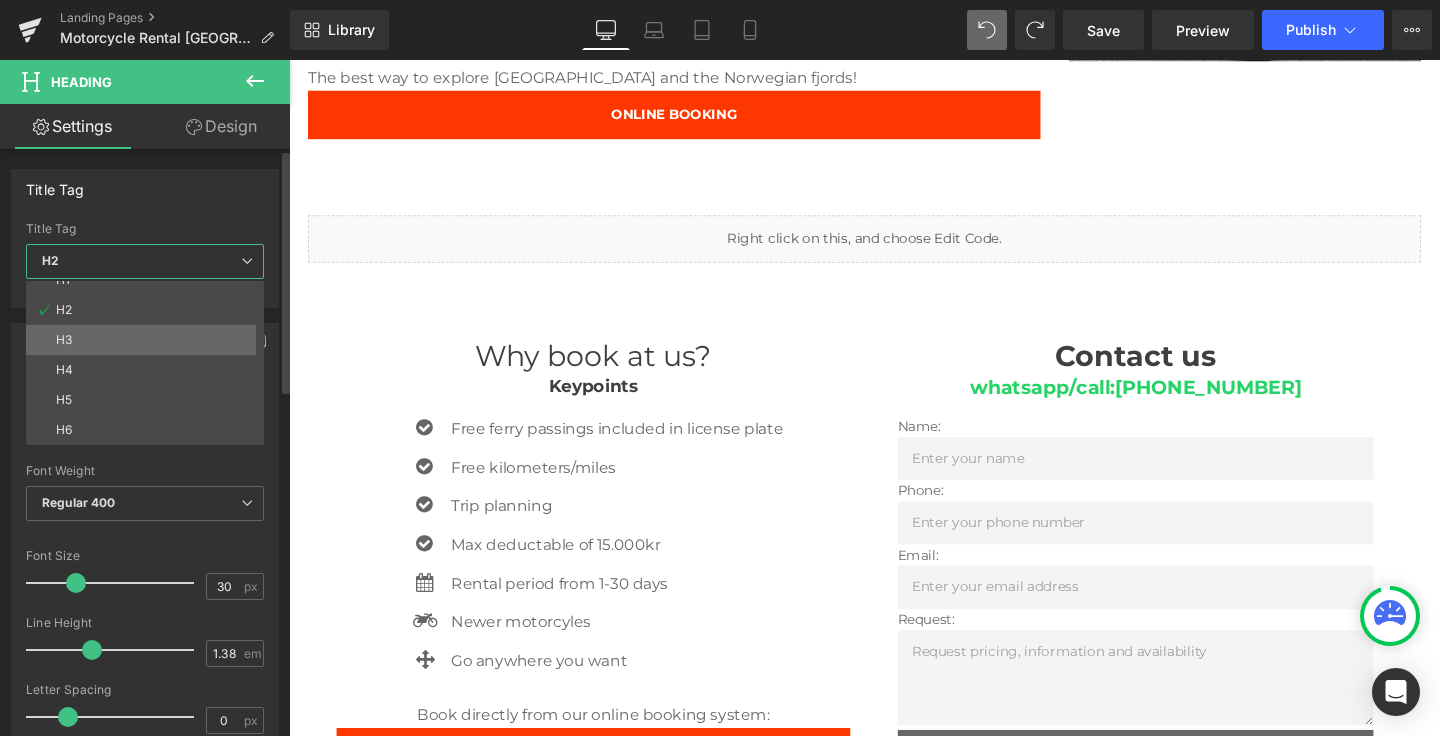 click on "H3" at bounding box center (149, 340) 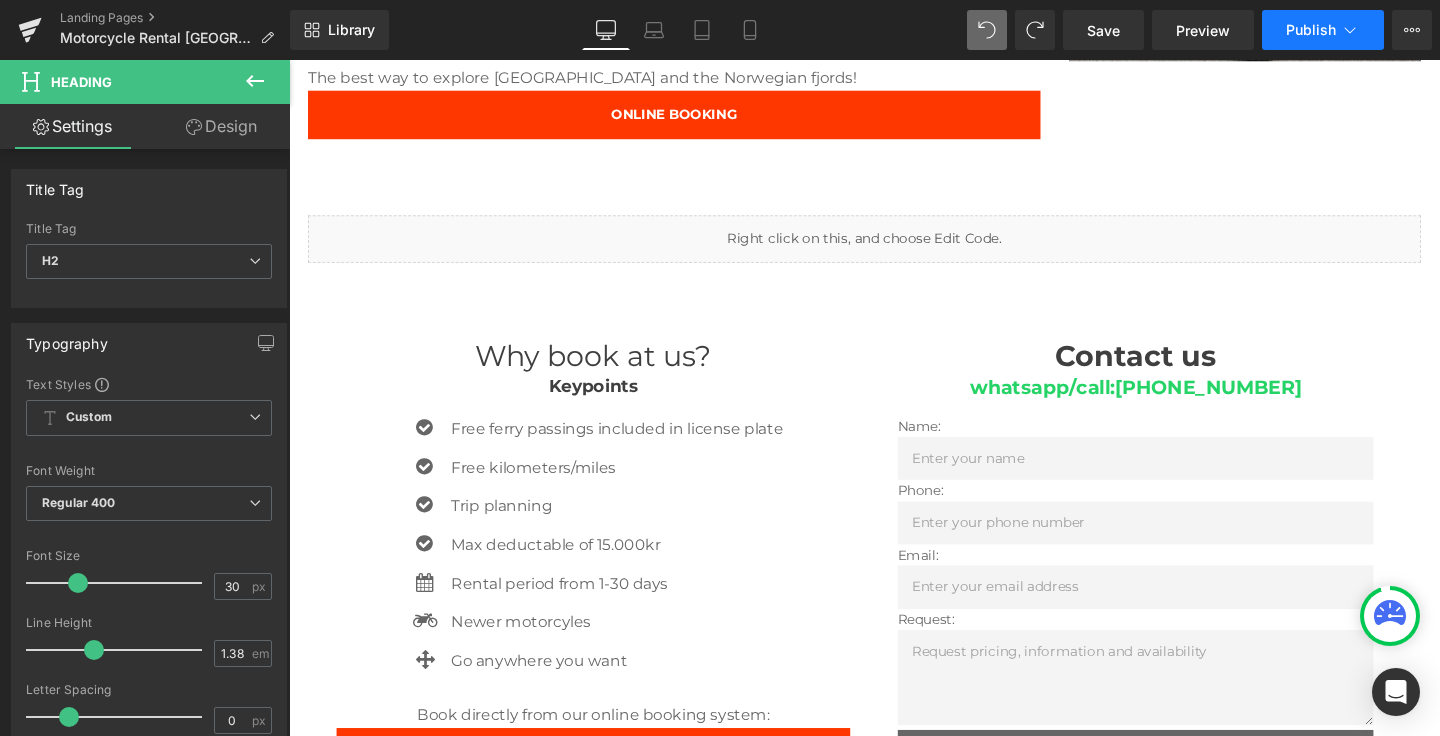 click 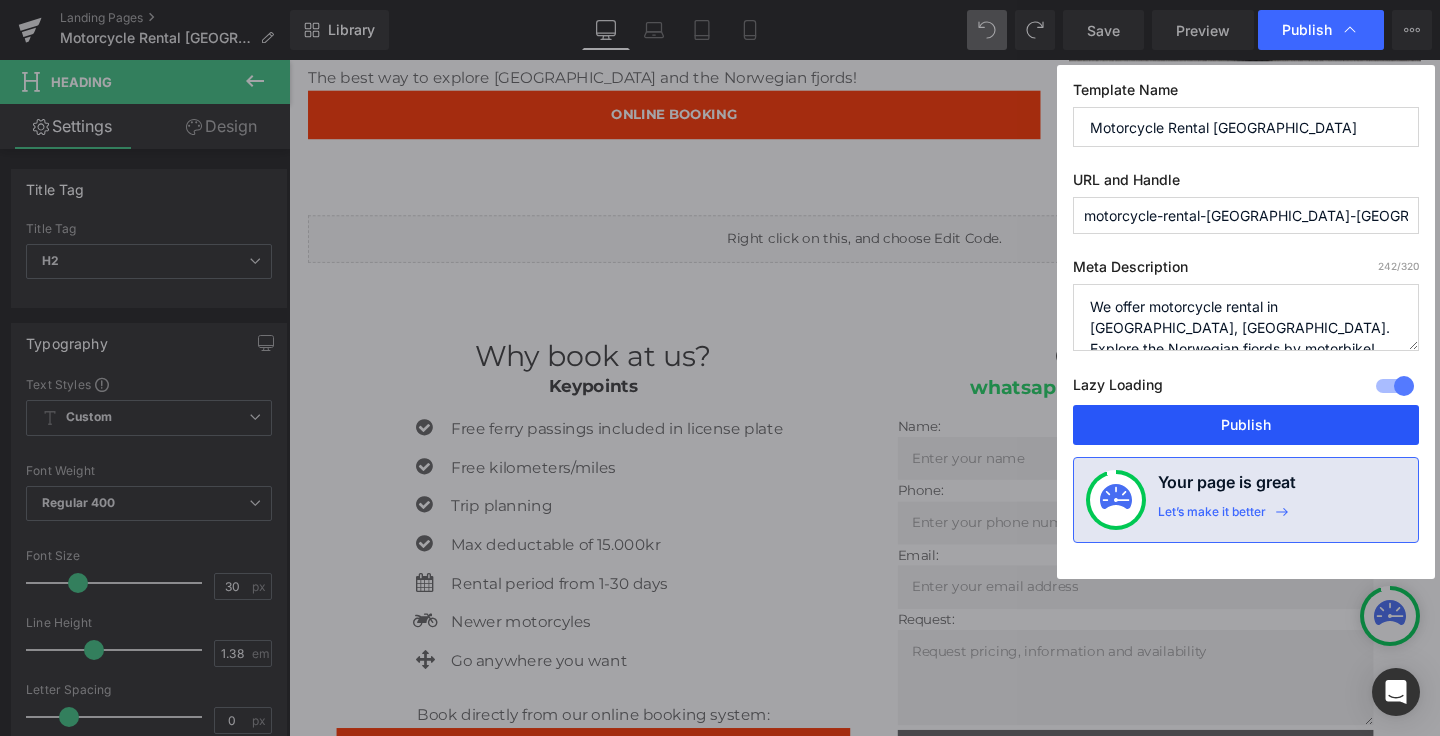 click on "Publish" at bounding box center (1246, 425) 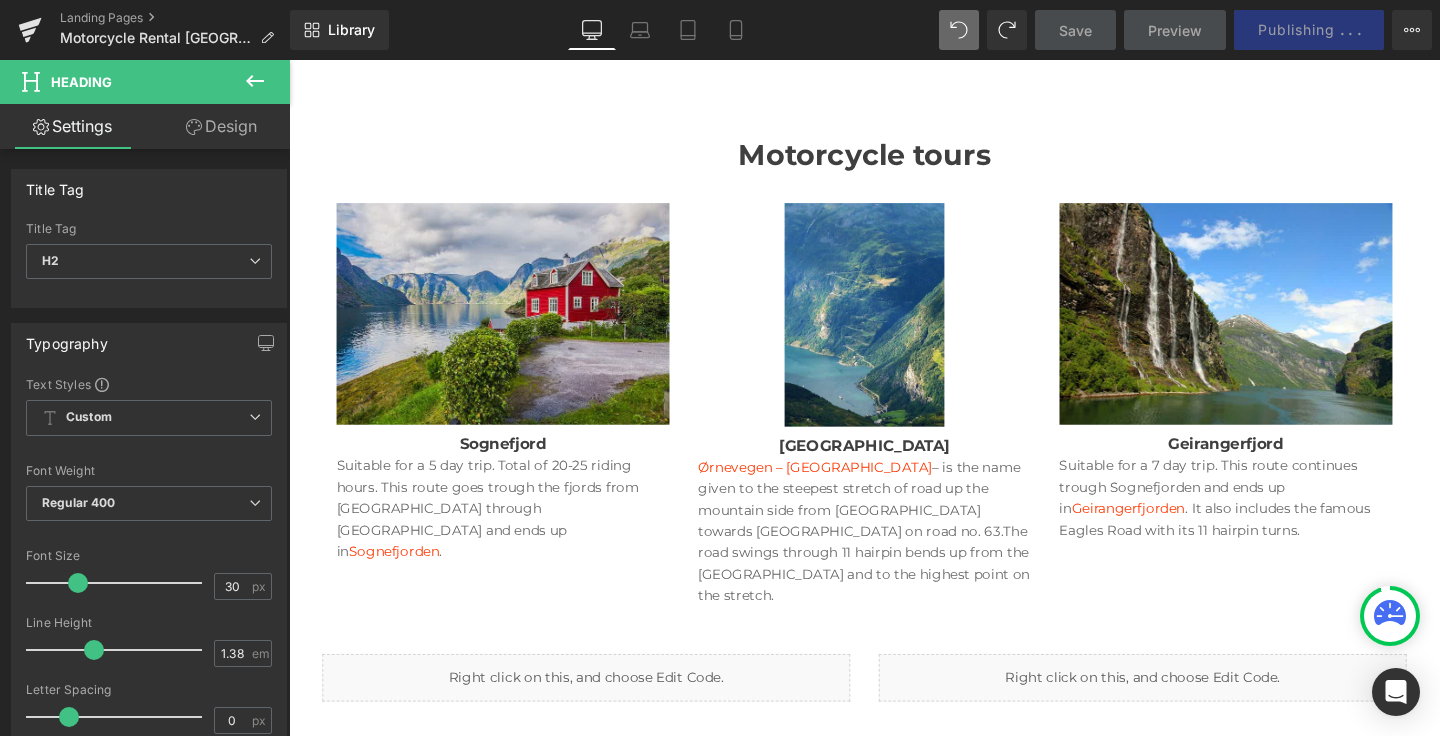 scroll, scrollTop: 2265, scrollLeft: 0, axis: vertical 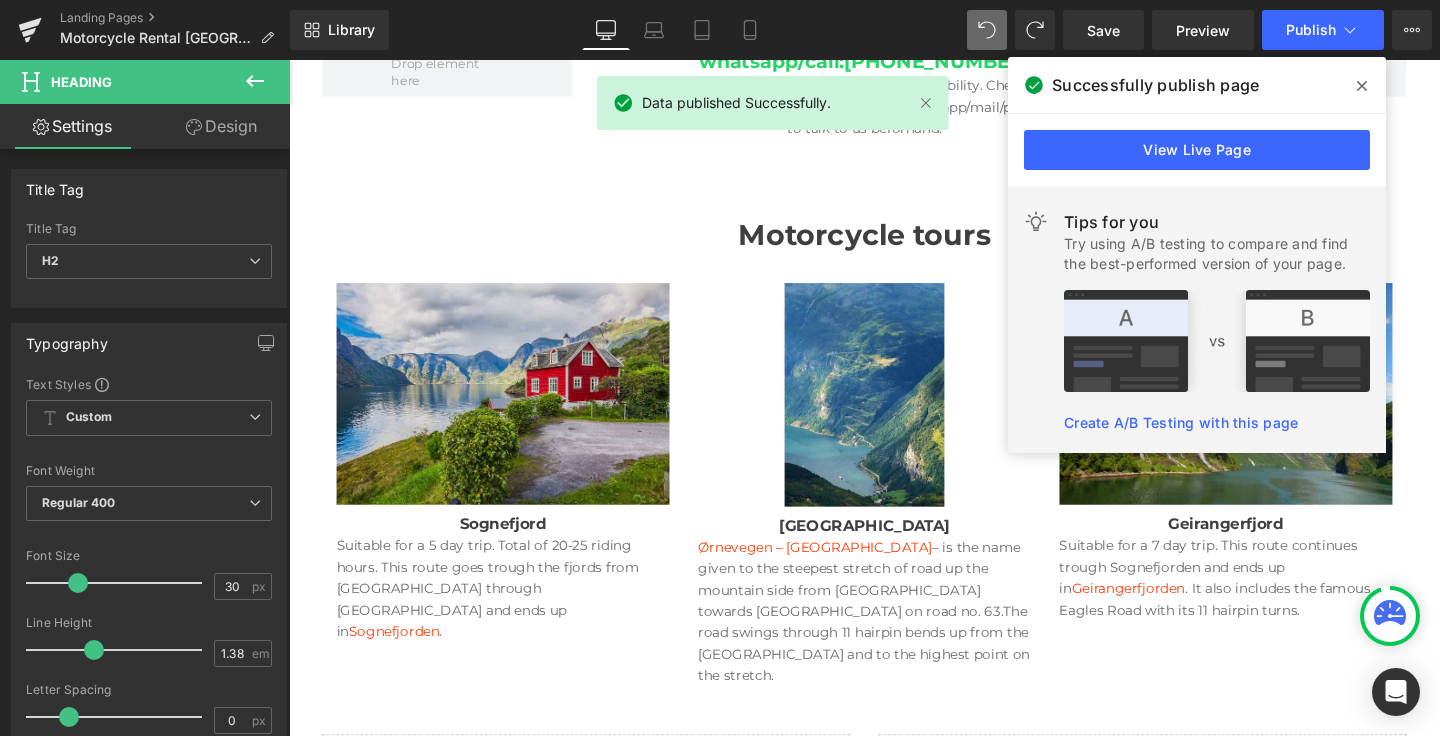 click at bounding box center [514, 411] 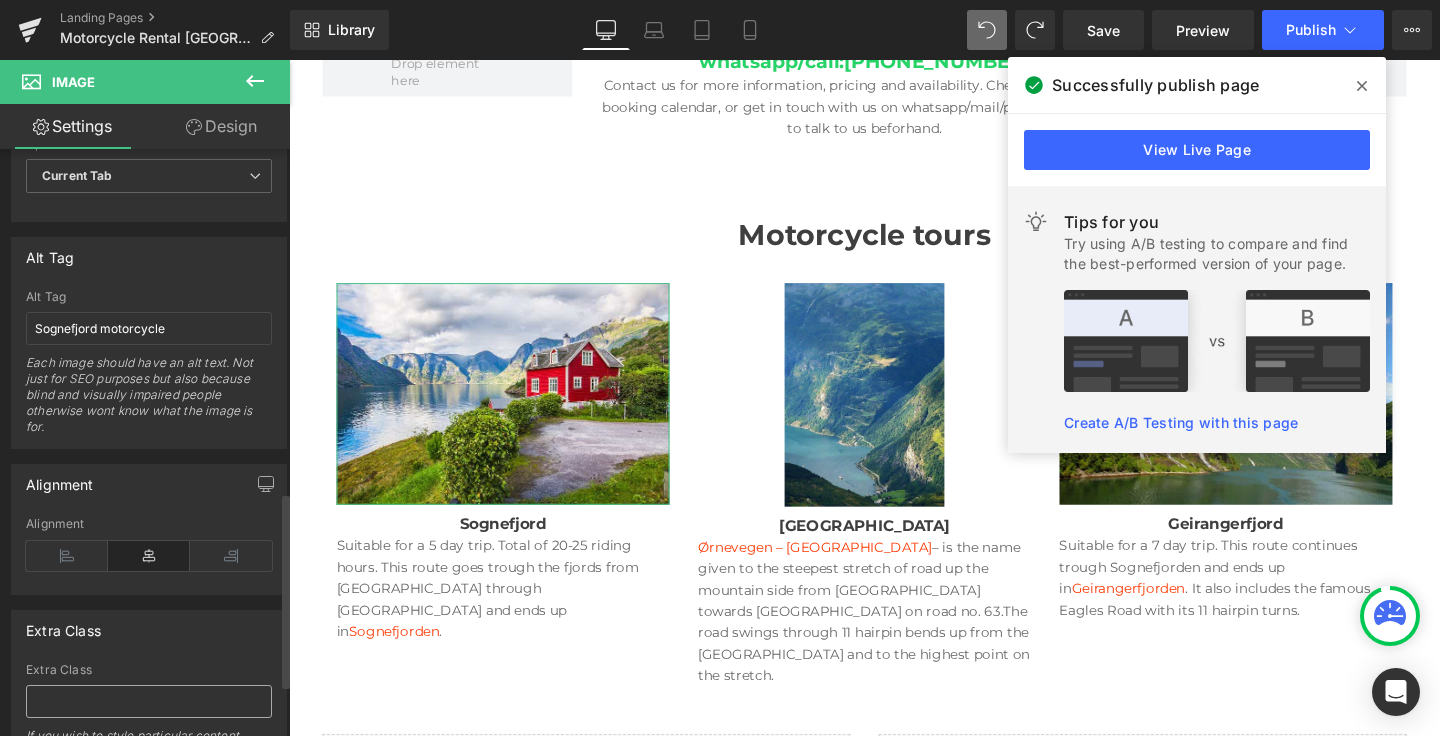 scroll, scrollTop: 1023, scrollLeft: 0, axis: vertical 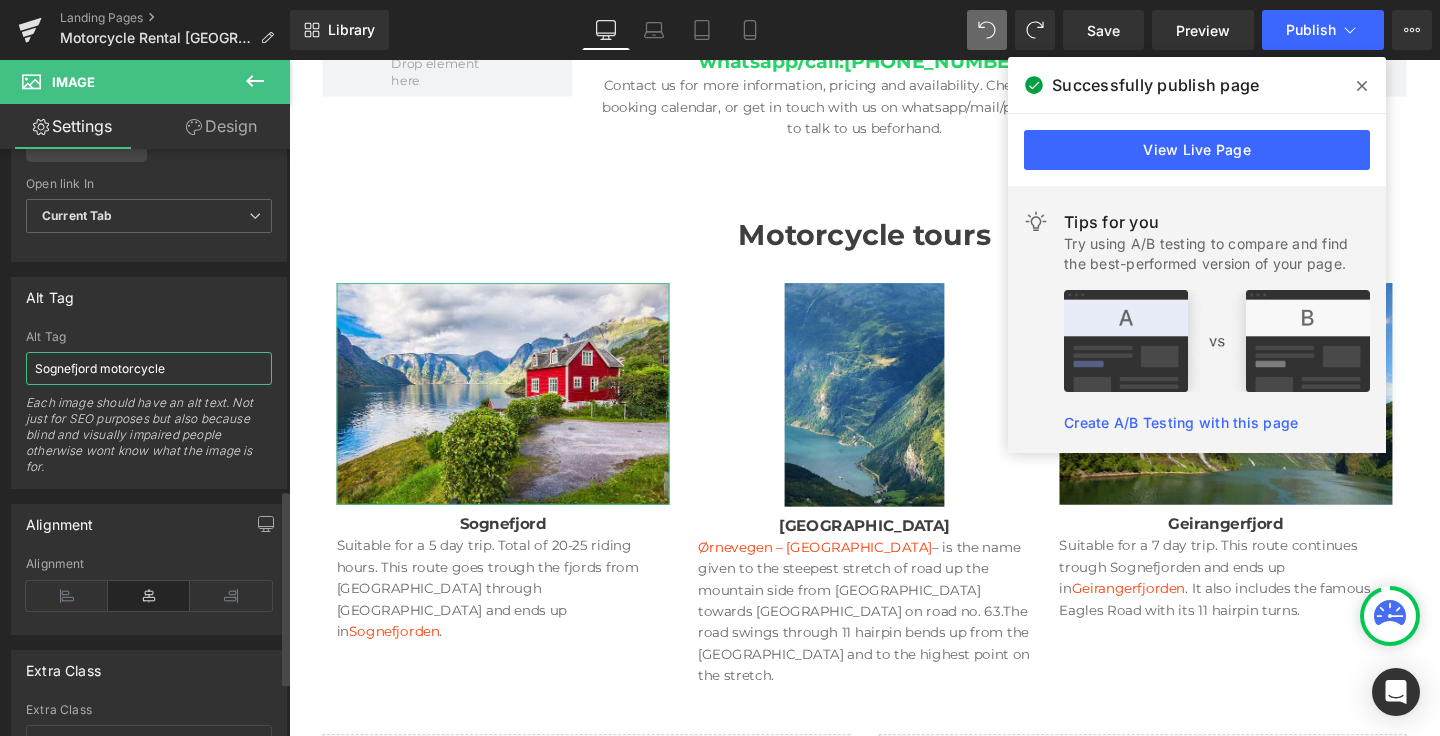 click on "Sognefjord motorcycle" at bounding box center (149, 368) 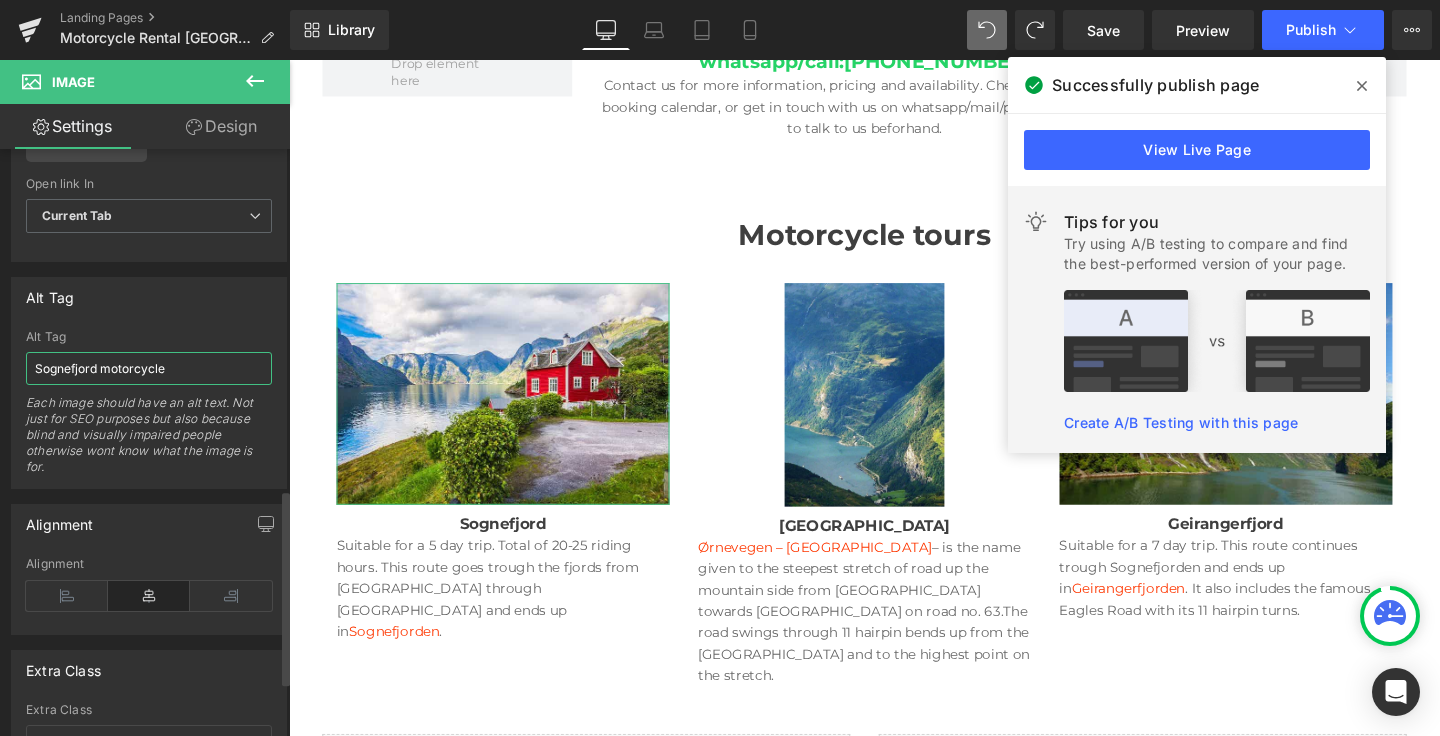 click on "Sognefjord motorcycle" at bounding box center [149, 368] 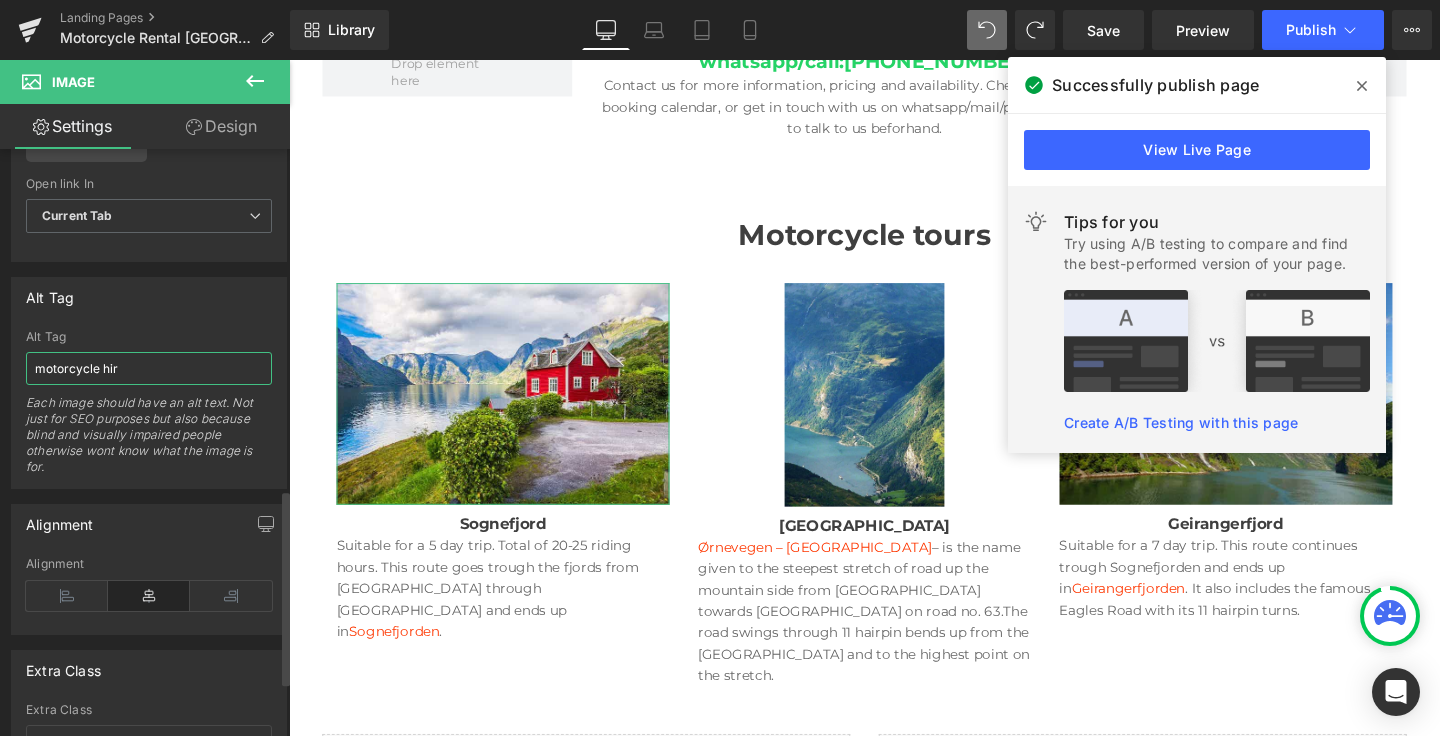 type on "motorcycle hire" 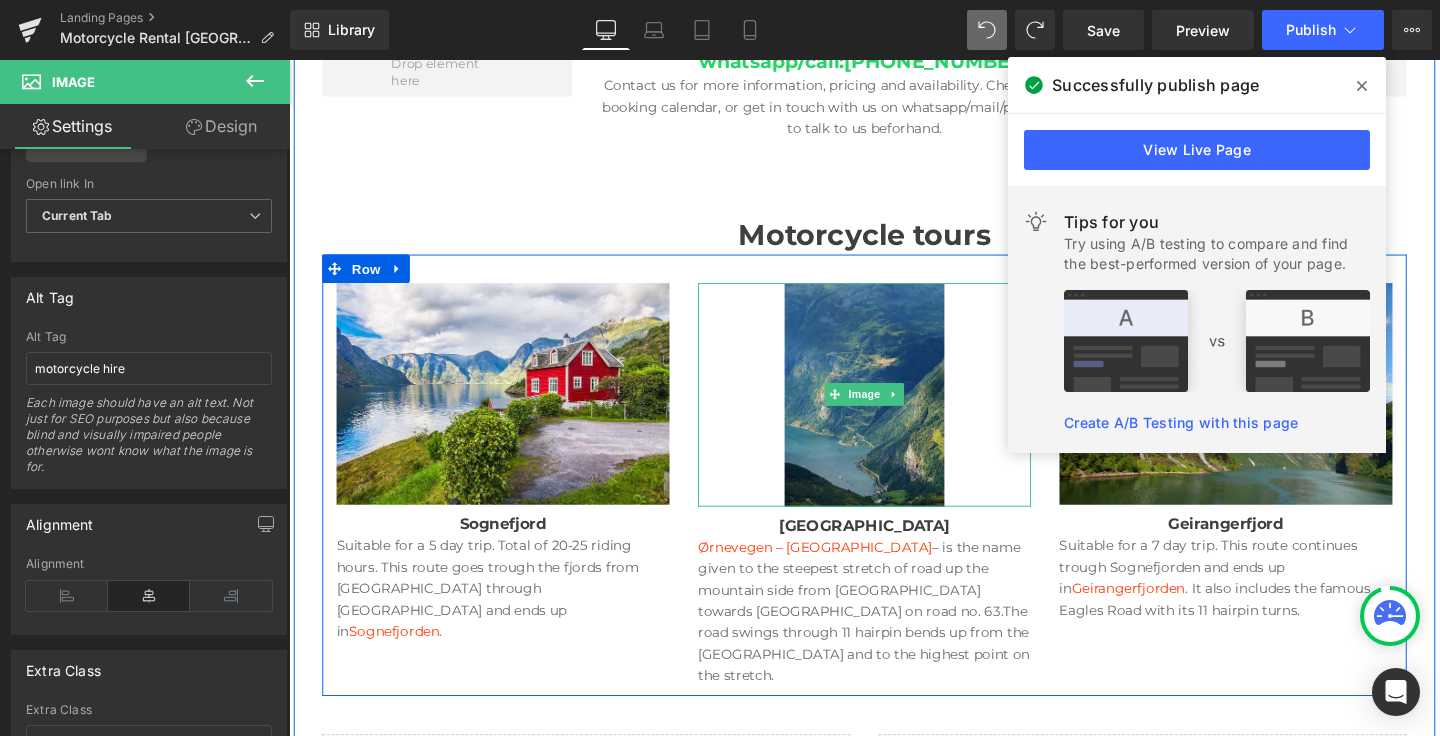 click at bounding box center [894, 412] 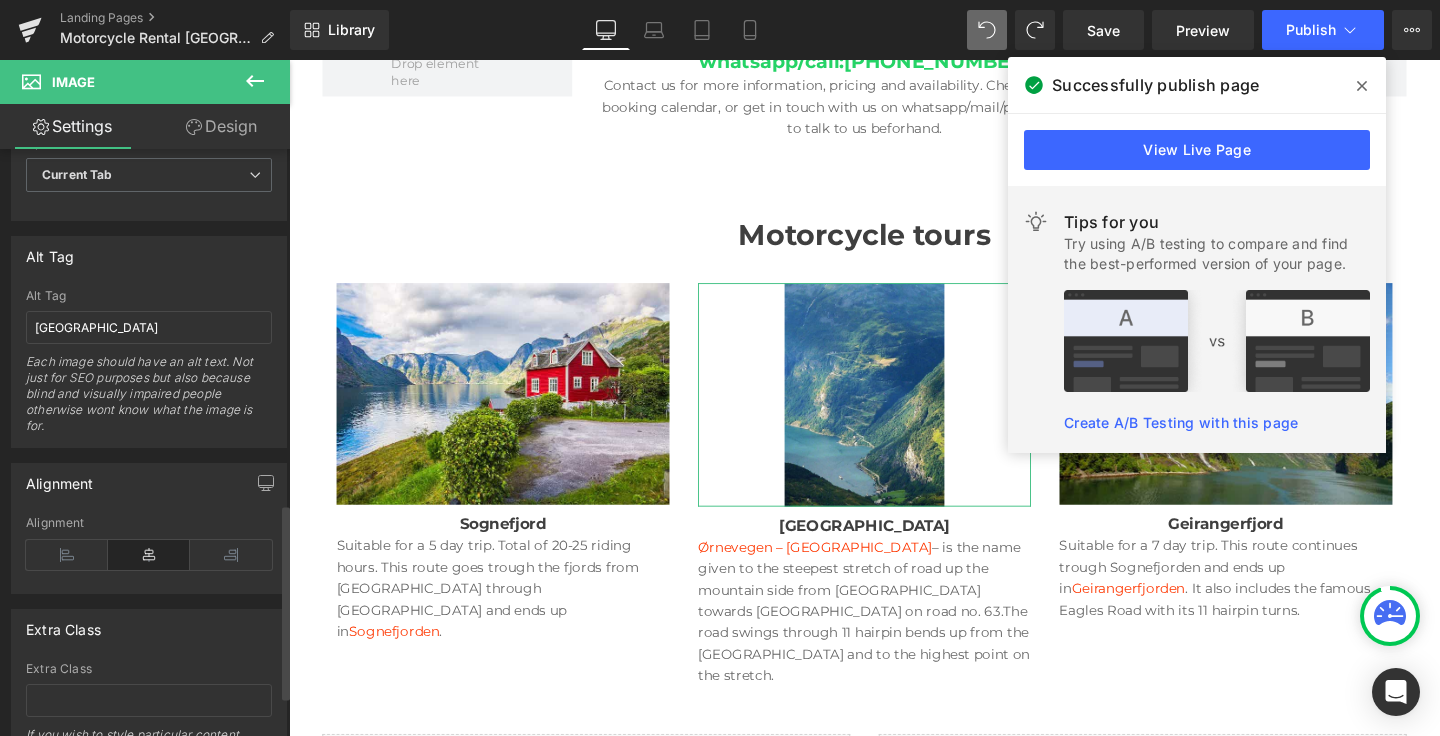 scroll, scrollTop: 1066, scrollLeft: 0, axis: vertical 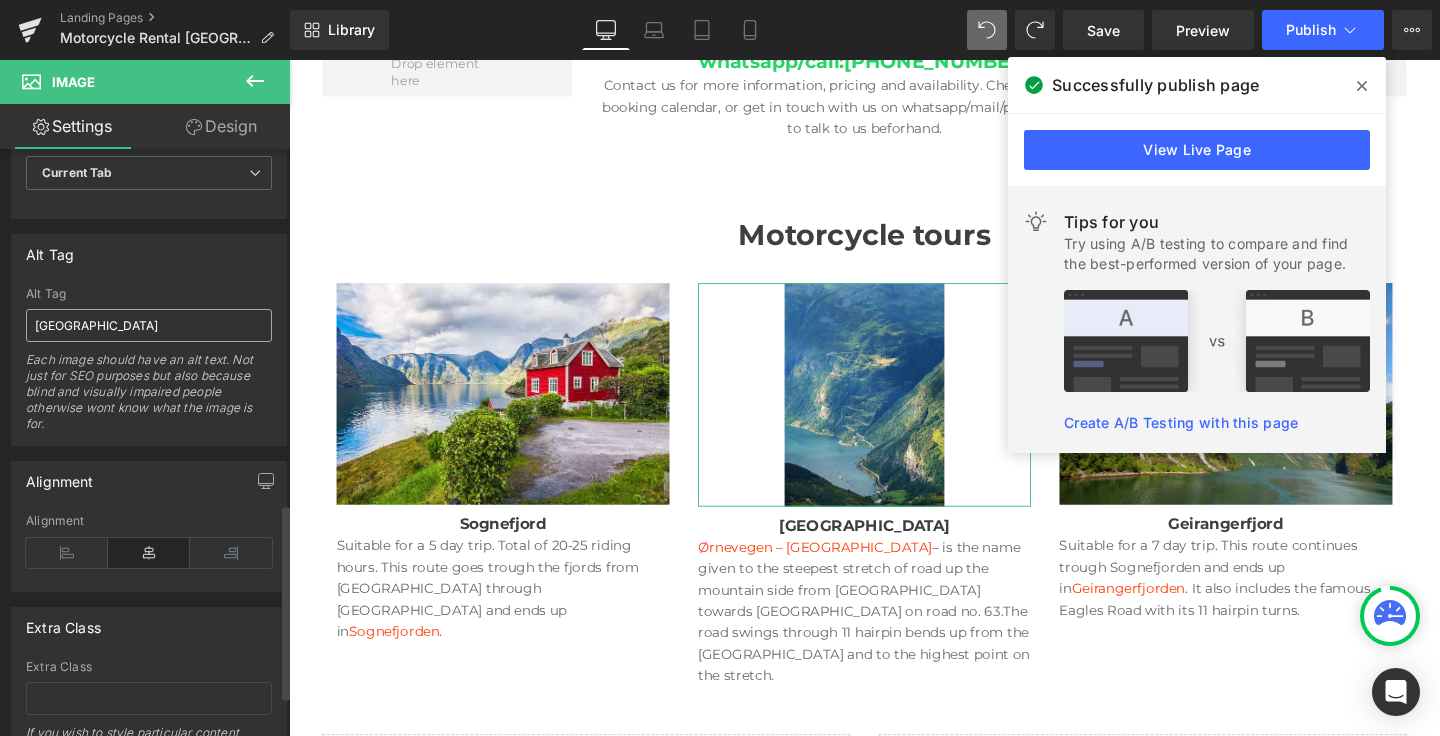 click on "Alt Tag Eagle Road Each image should have an alt text. Not just for SEO purposes but also because blind and visually impaired people otherwise wont know what the image is for." at bounding box center (149, 366) 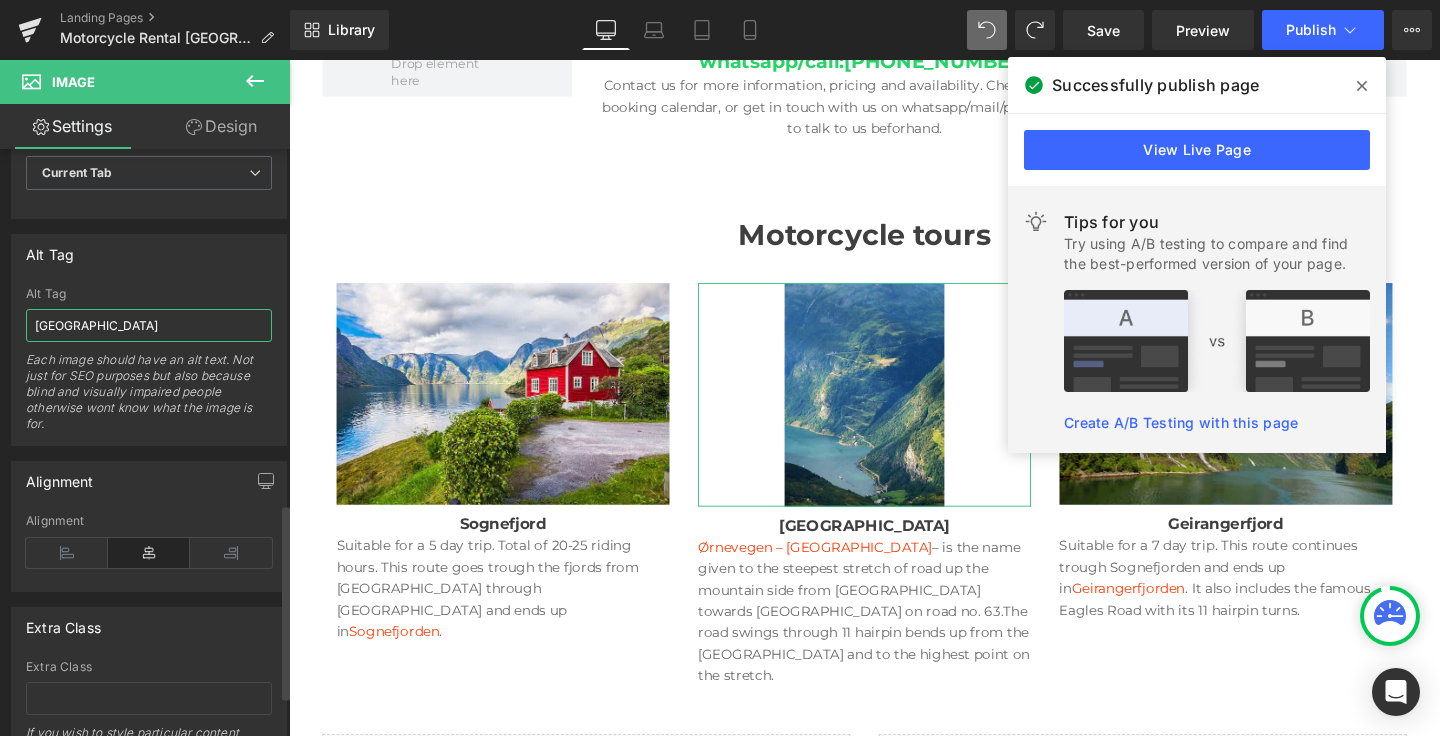 click on "[GEOGRAPHIC_DATA]" at bounding box center [149, 325] 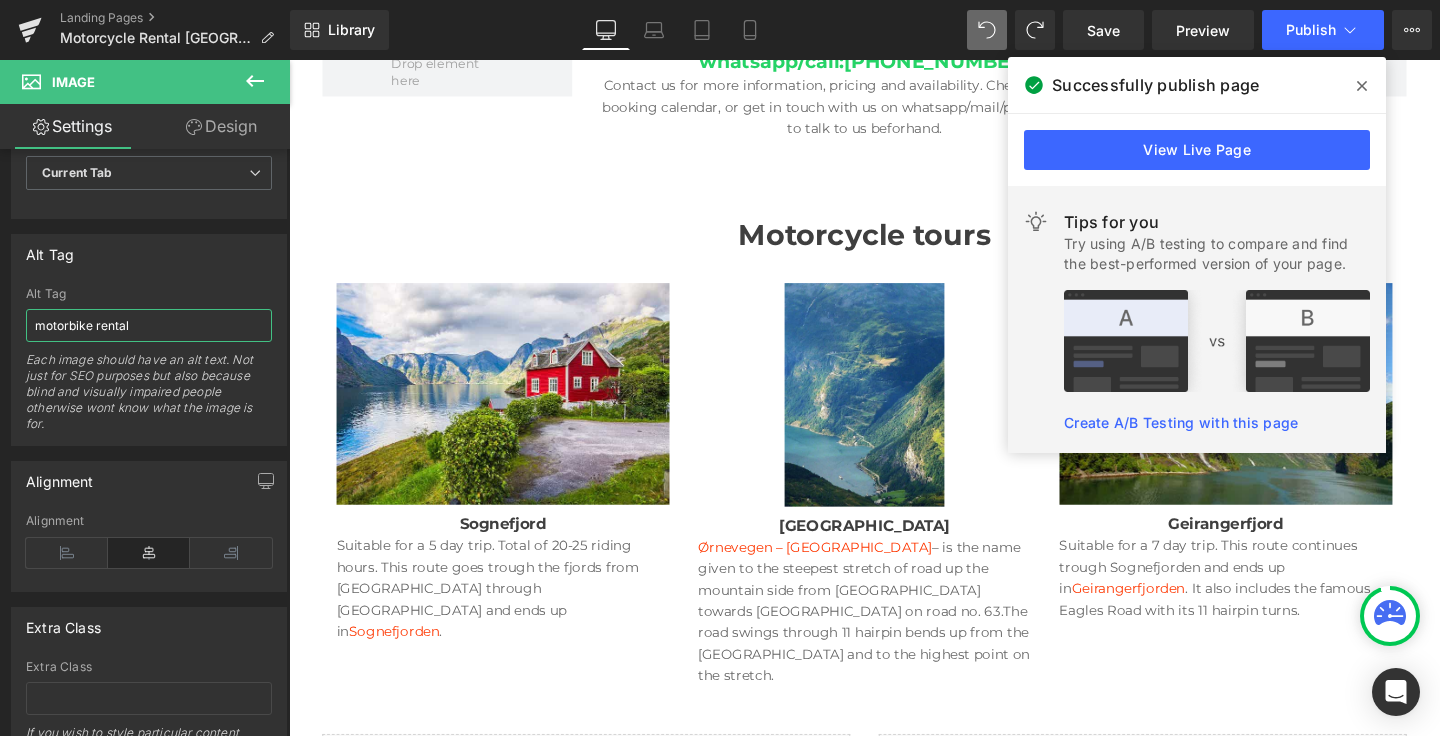 type on "motorbike rental" 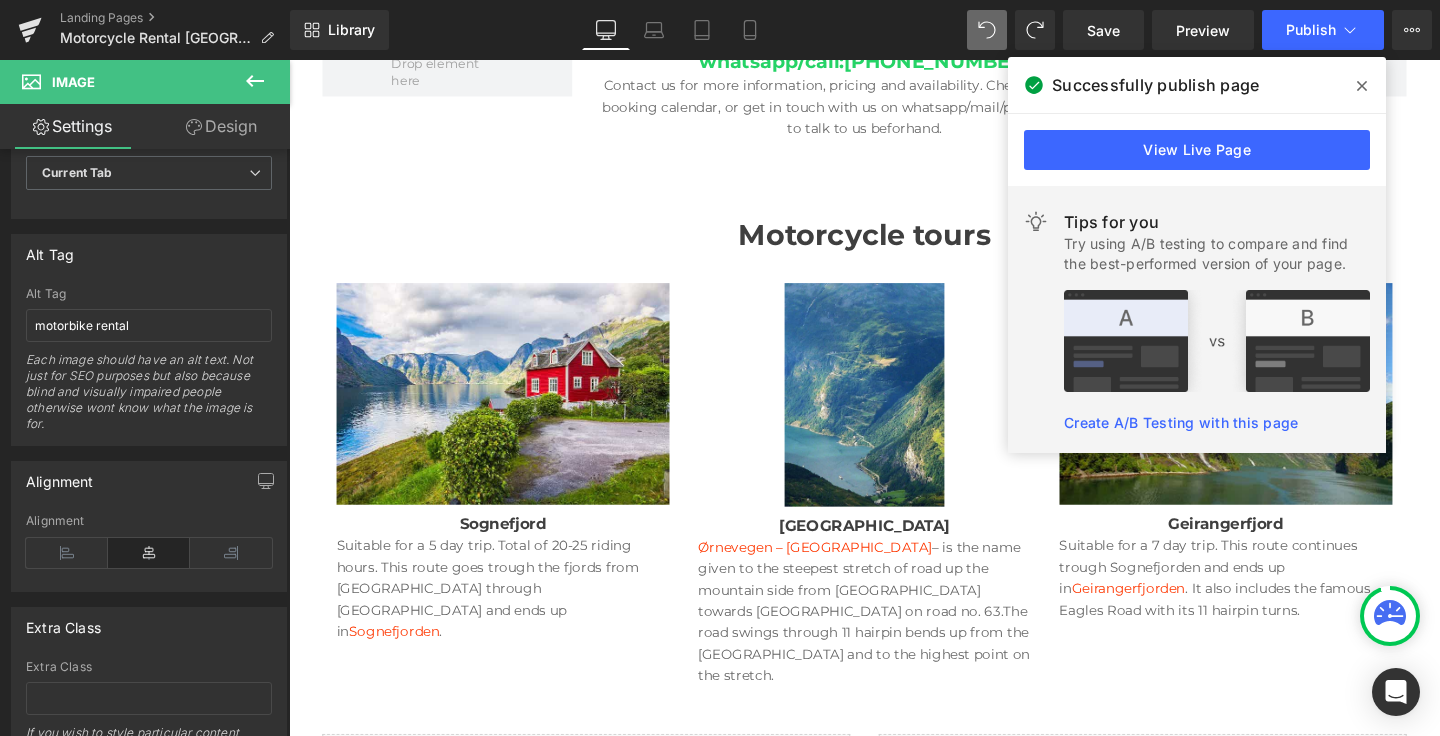 click 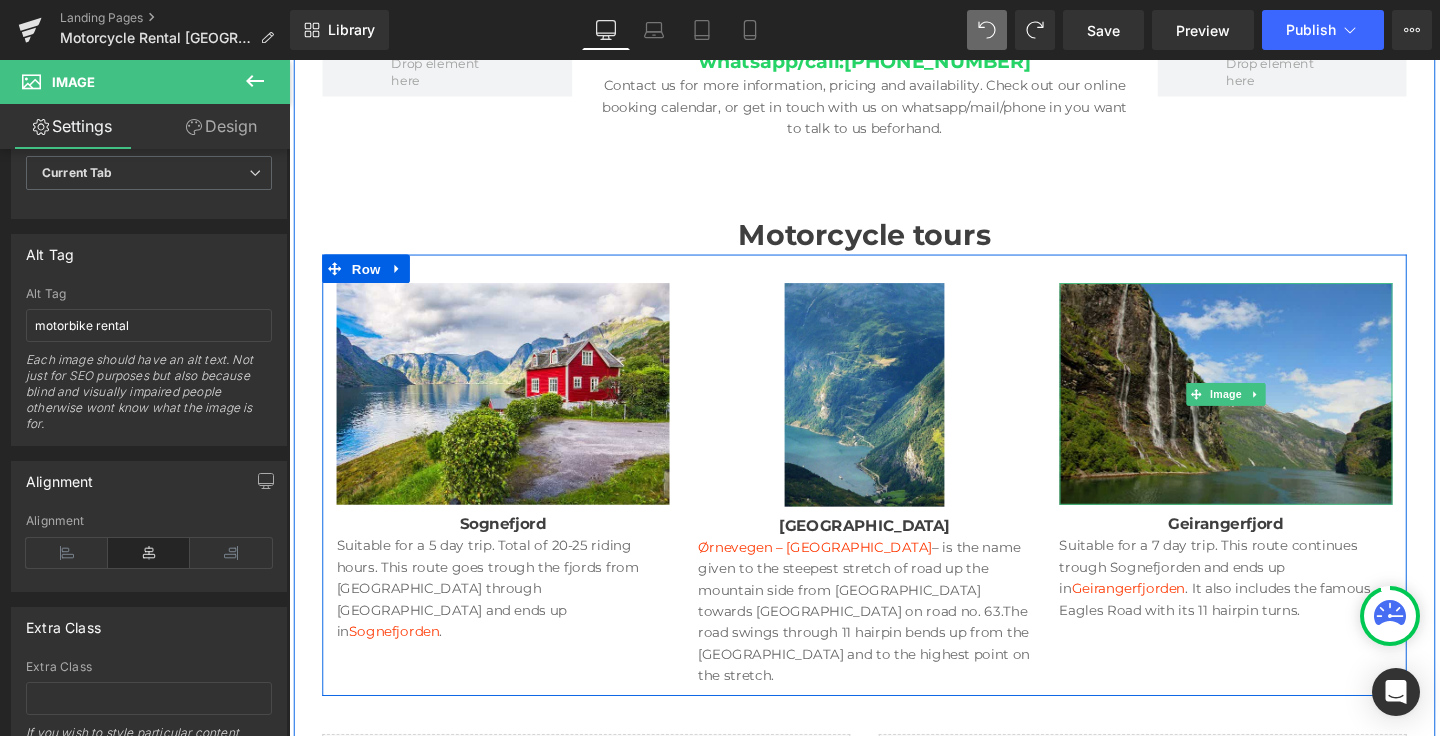 click at bounding box center [1274, 411] 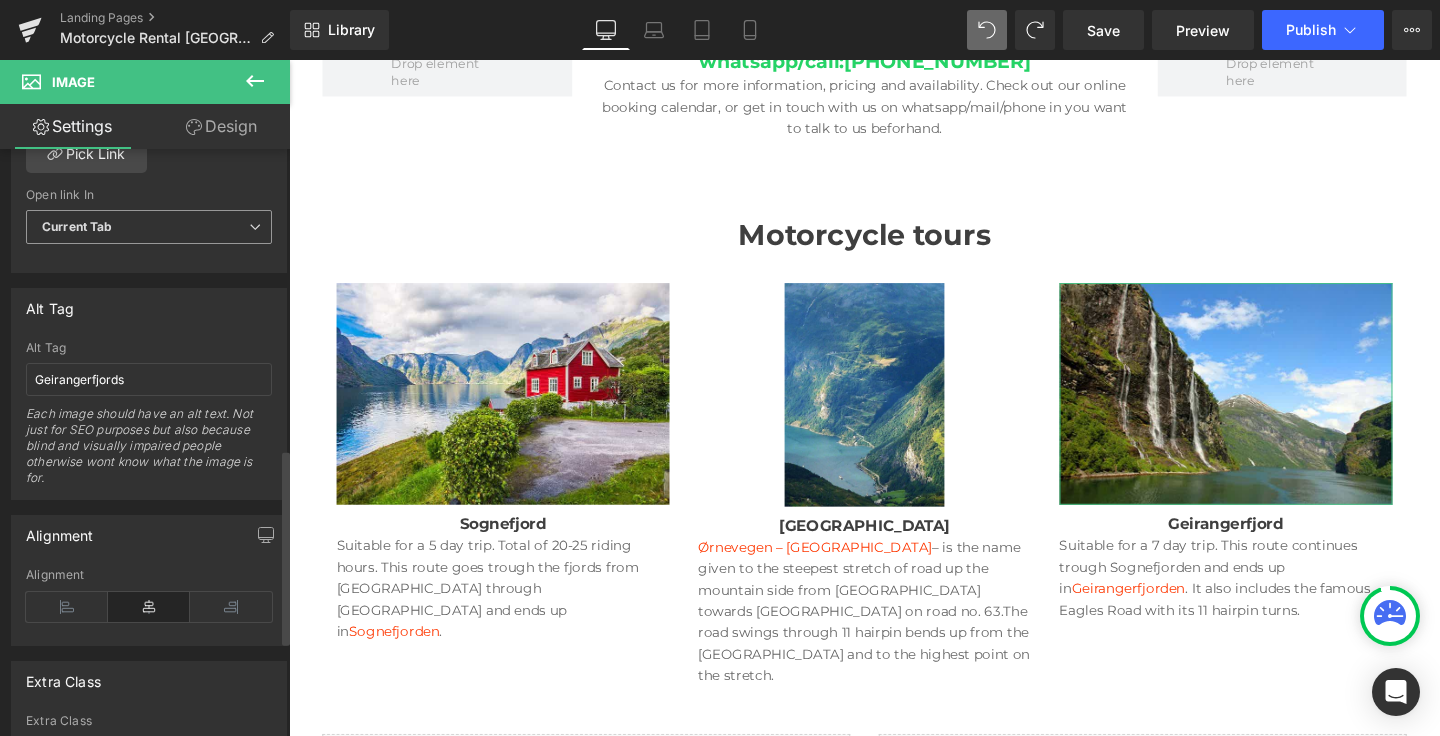 scroll, scrollTop: 1018, scrollLeft: 0, axis: vertical 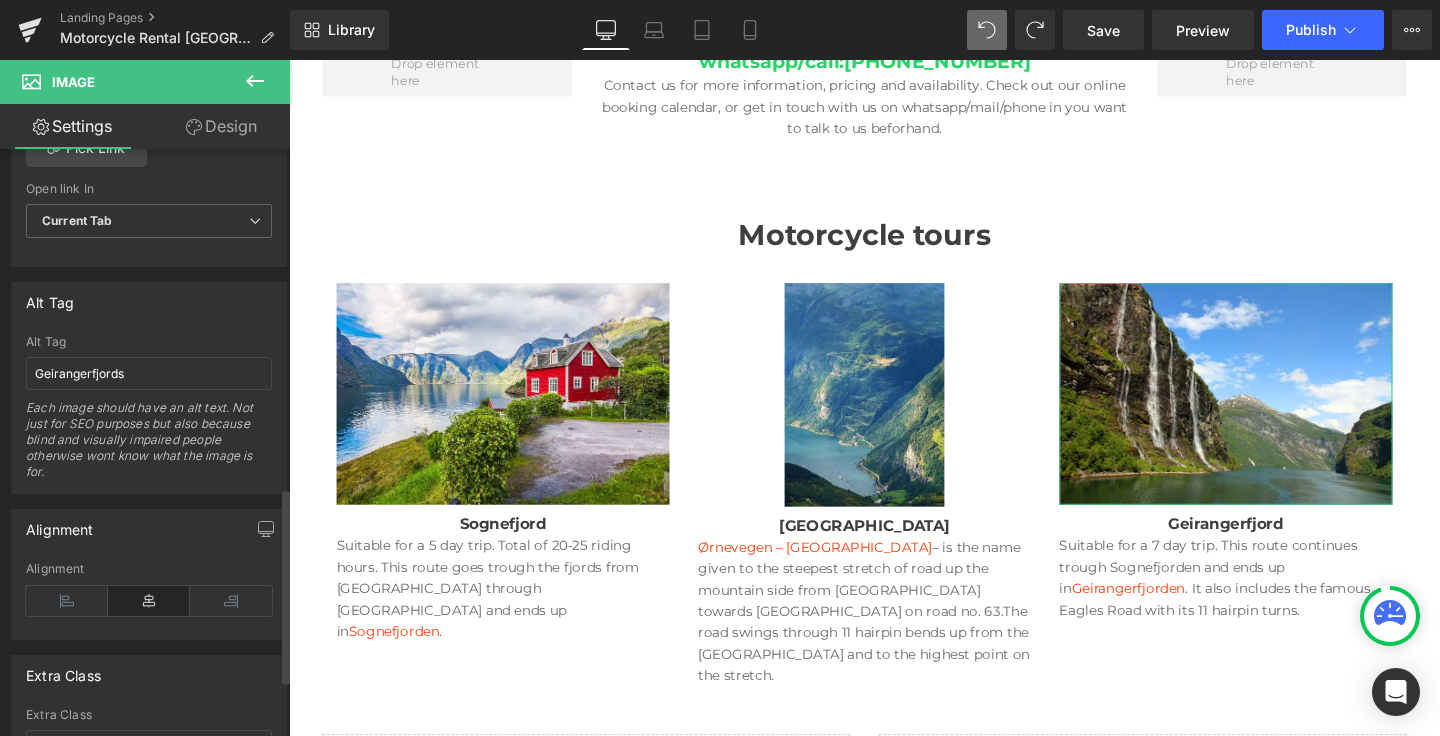 click on "Alt Tag" at bounding box center [149, 342] 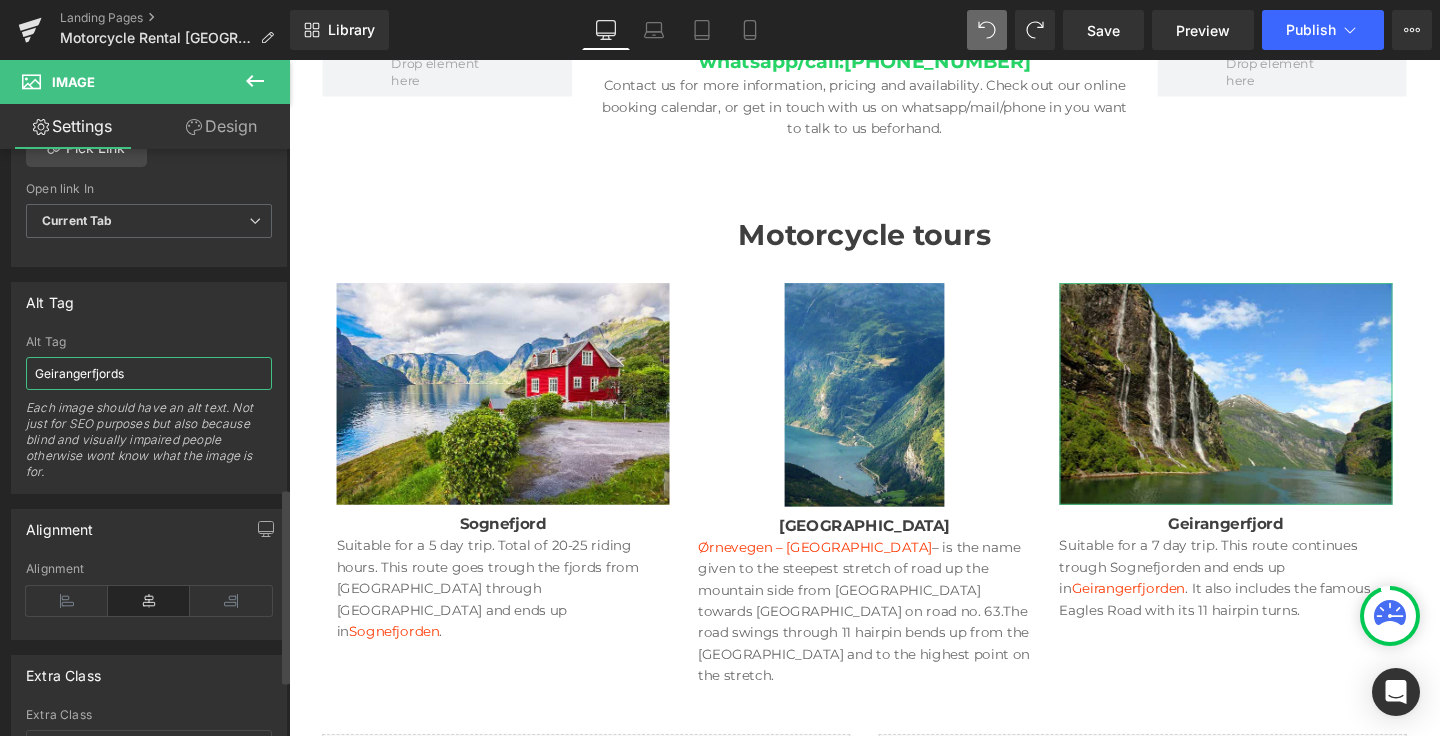 click on "Geirangerfjords" at bounding box center [149, 373] 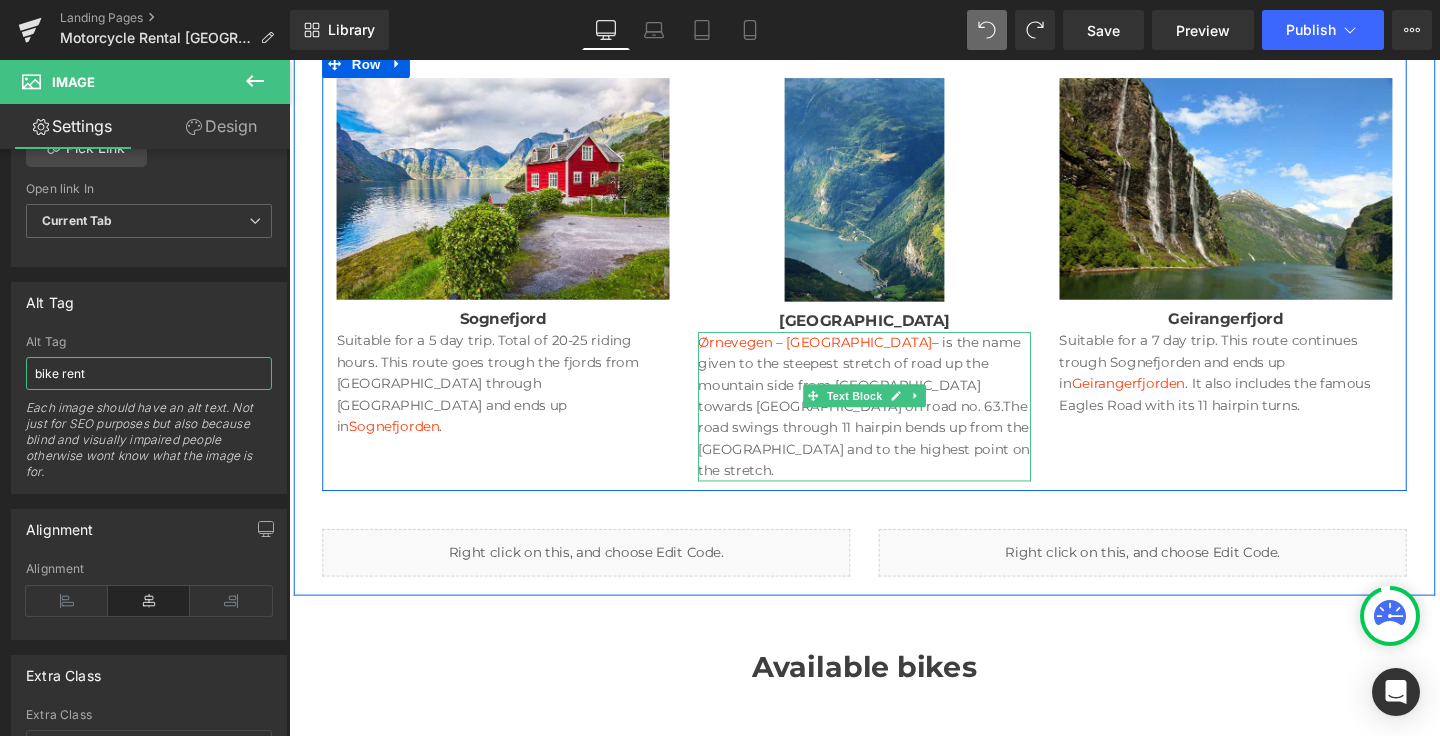 scroll, scrollTop: 2486, scrollLeft: 0, axis: vertical 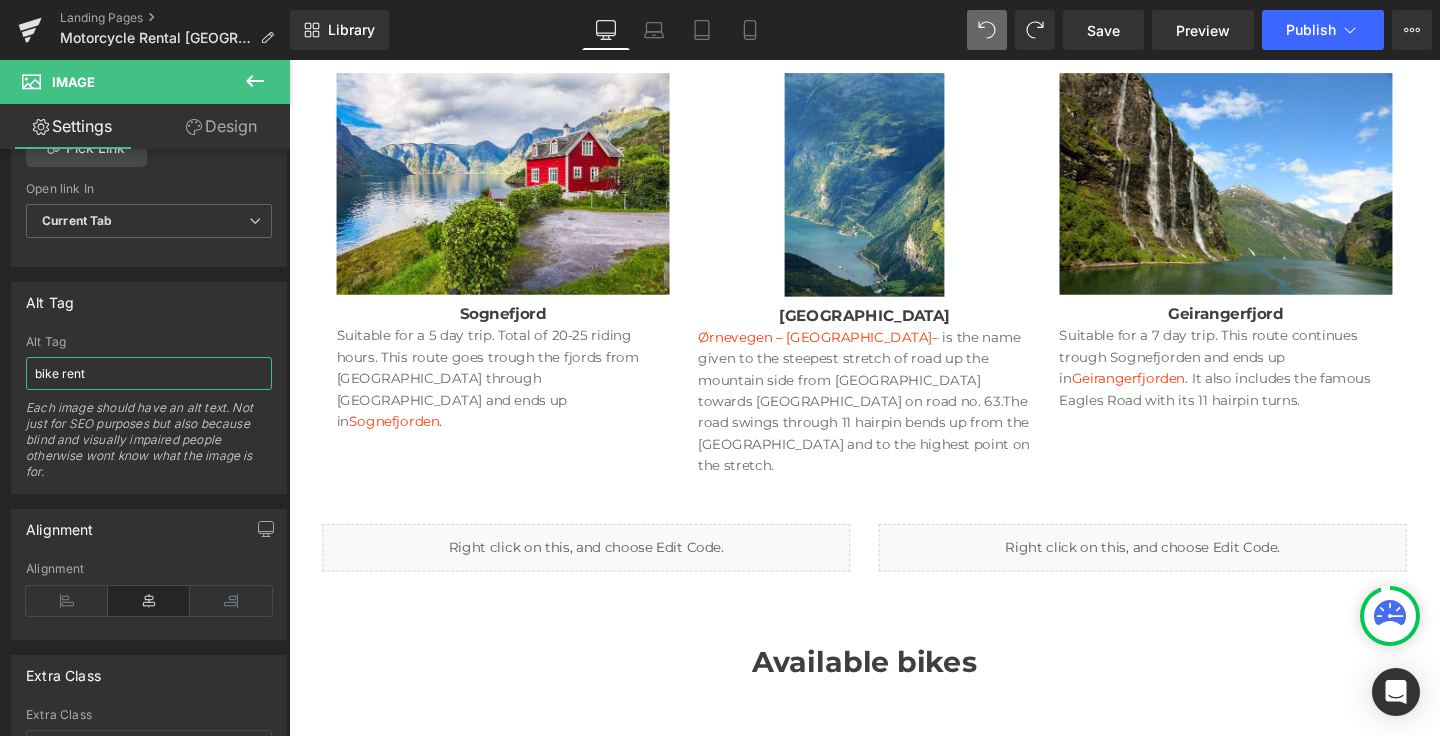 type on "bike rent" 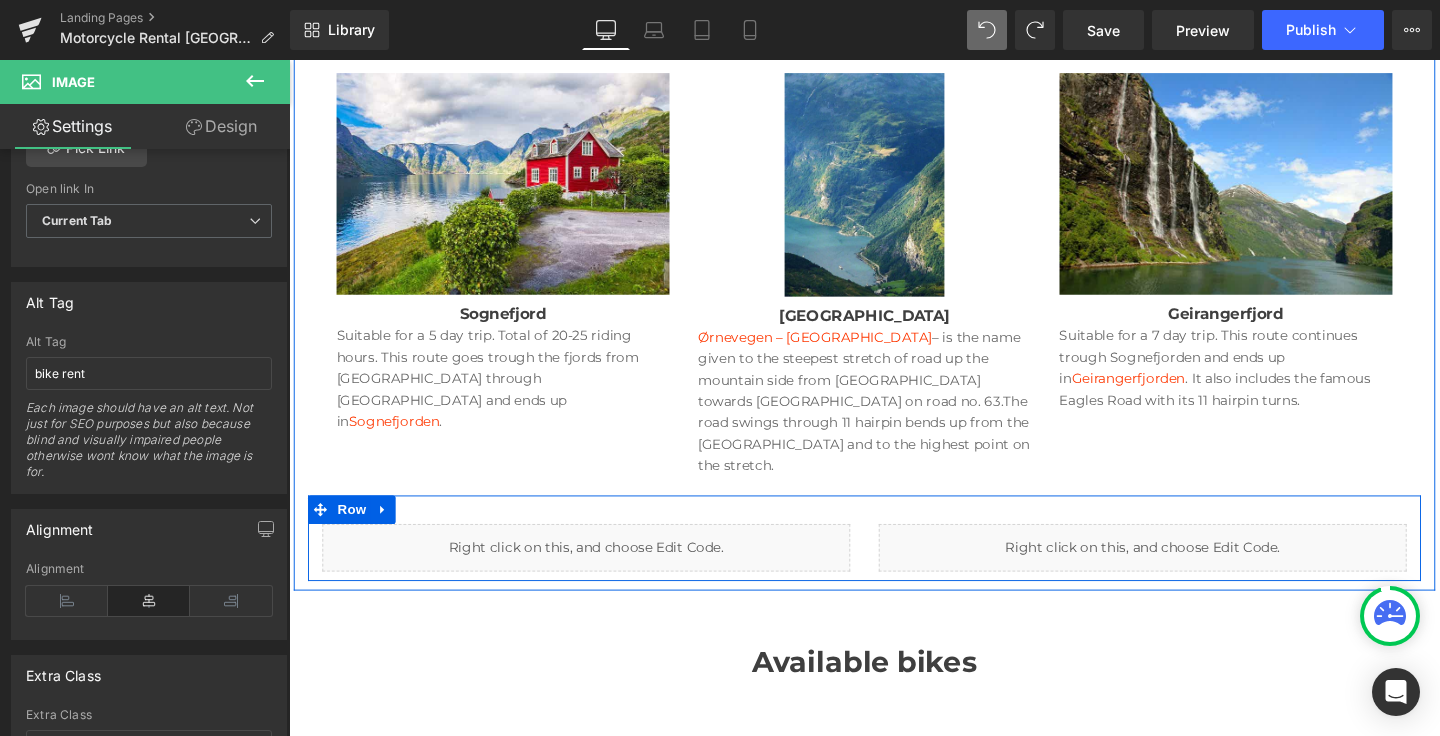 click on "Liquid" at bounding box center (601, 573) 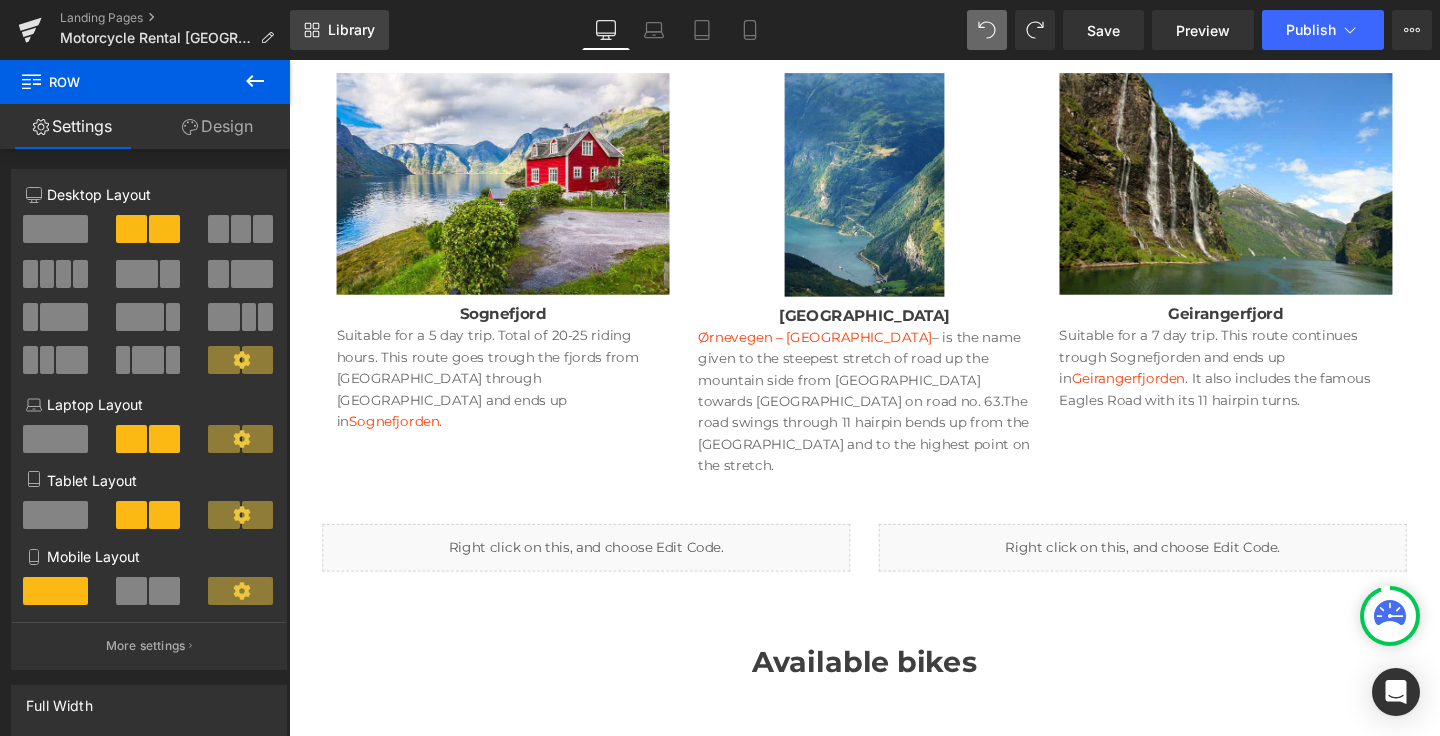 click 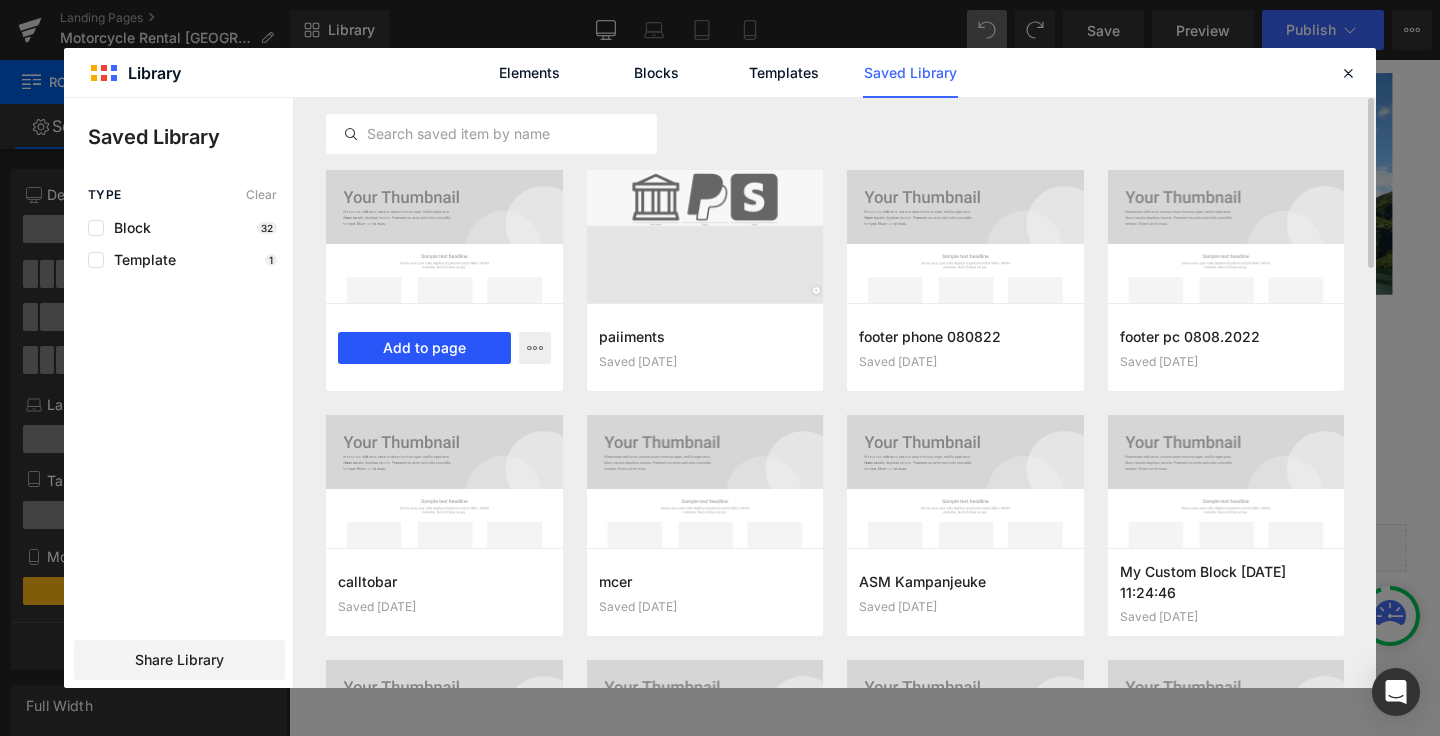 click on "Add to page" at bounding box center [424, 348] 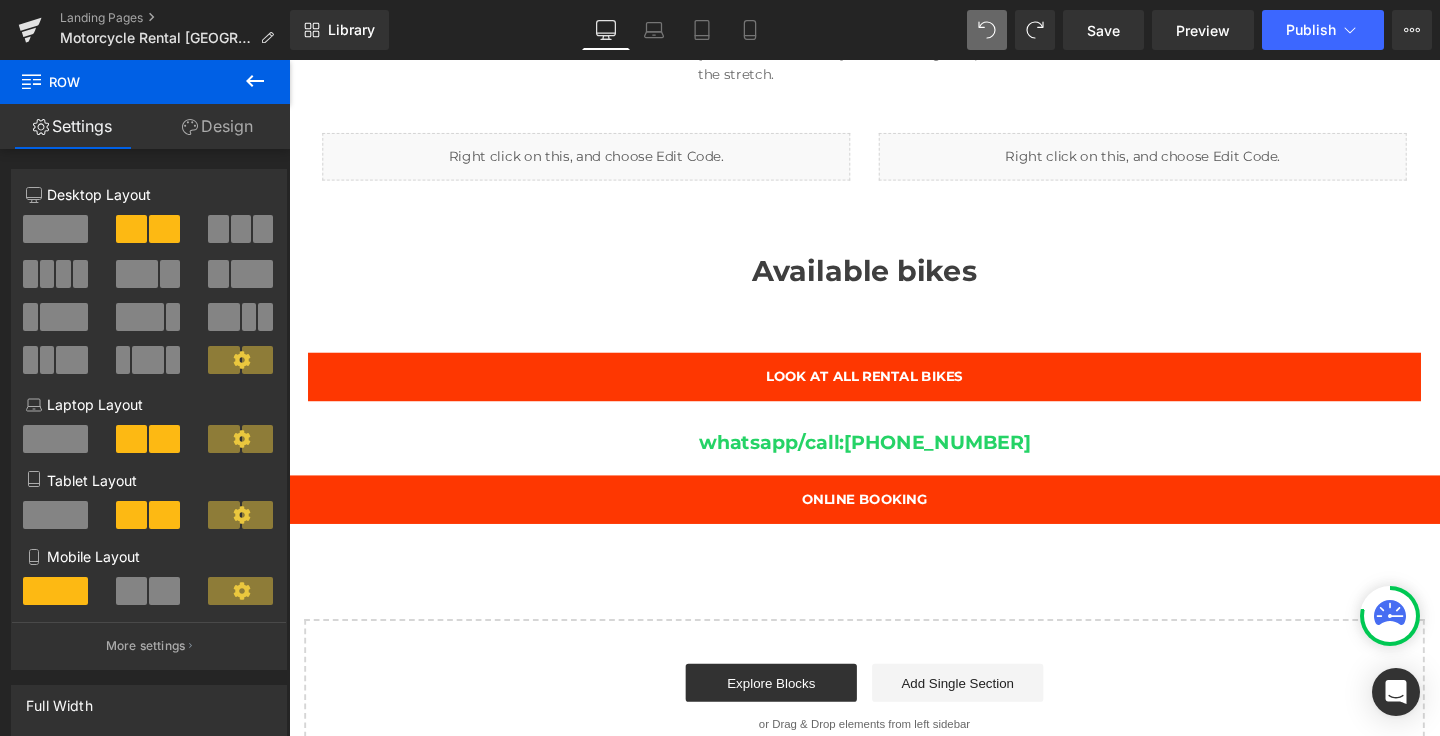scroll, scrollTop: 2835, scrollLeft: 0, axis: vertical 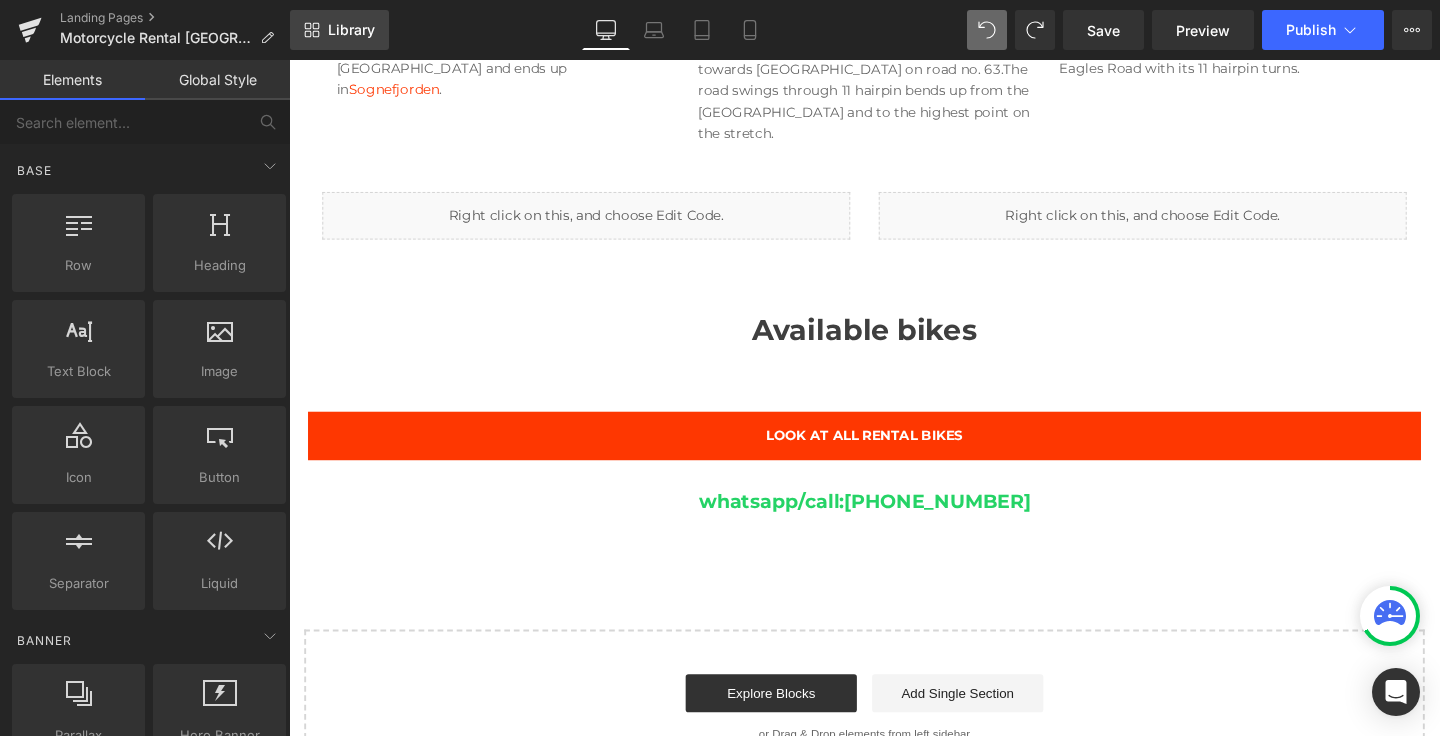 click on "Library" at bounding box center (339, 30) 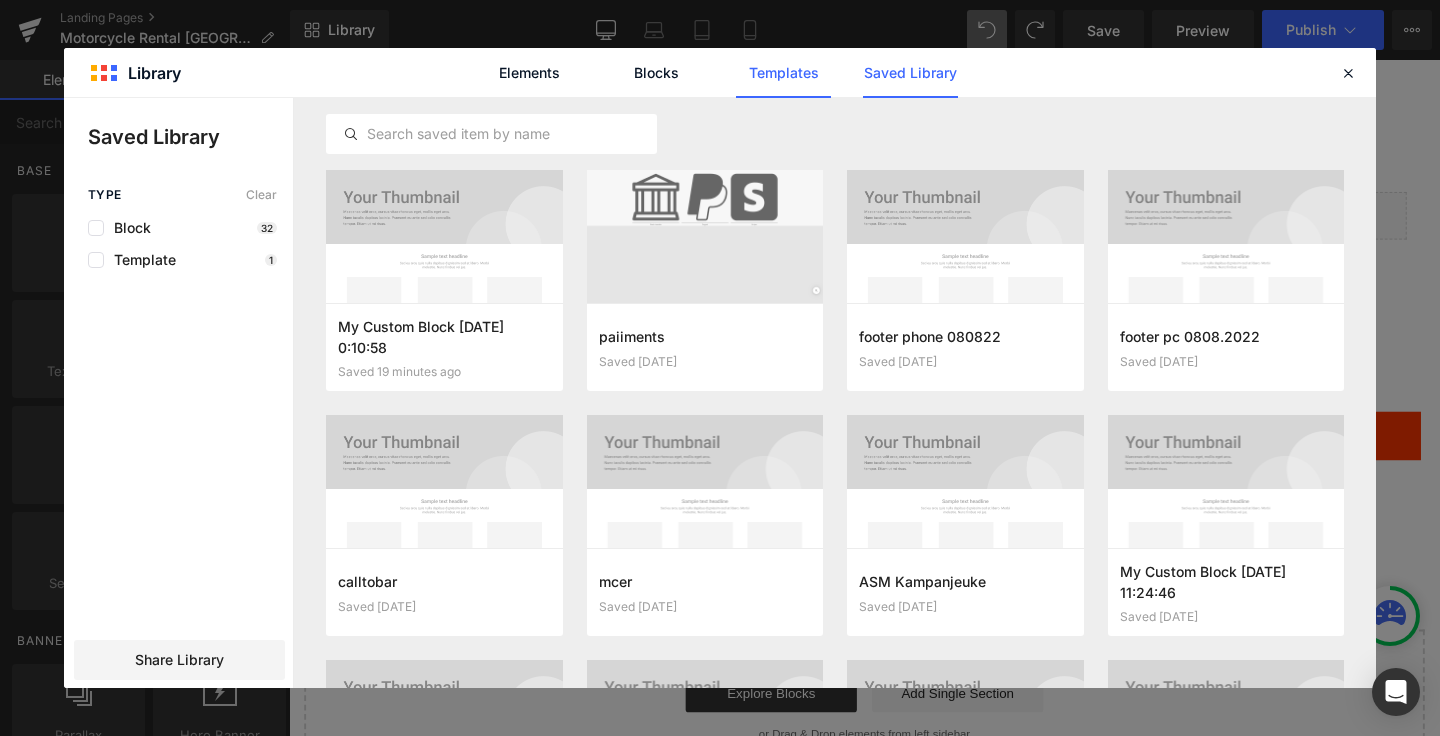 click on "Templates" 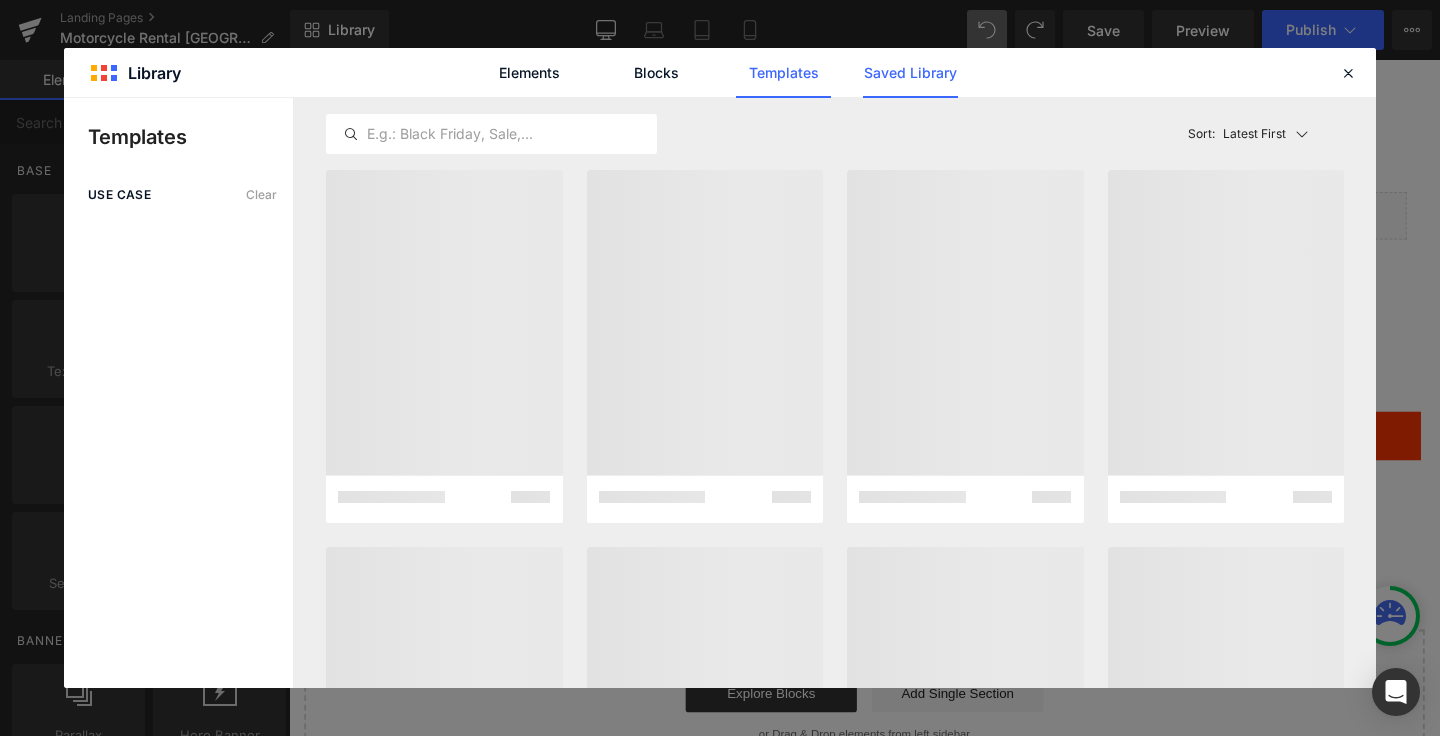 click on "Saved Library" 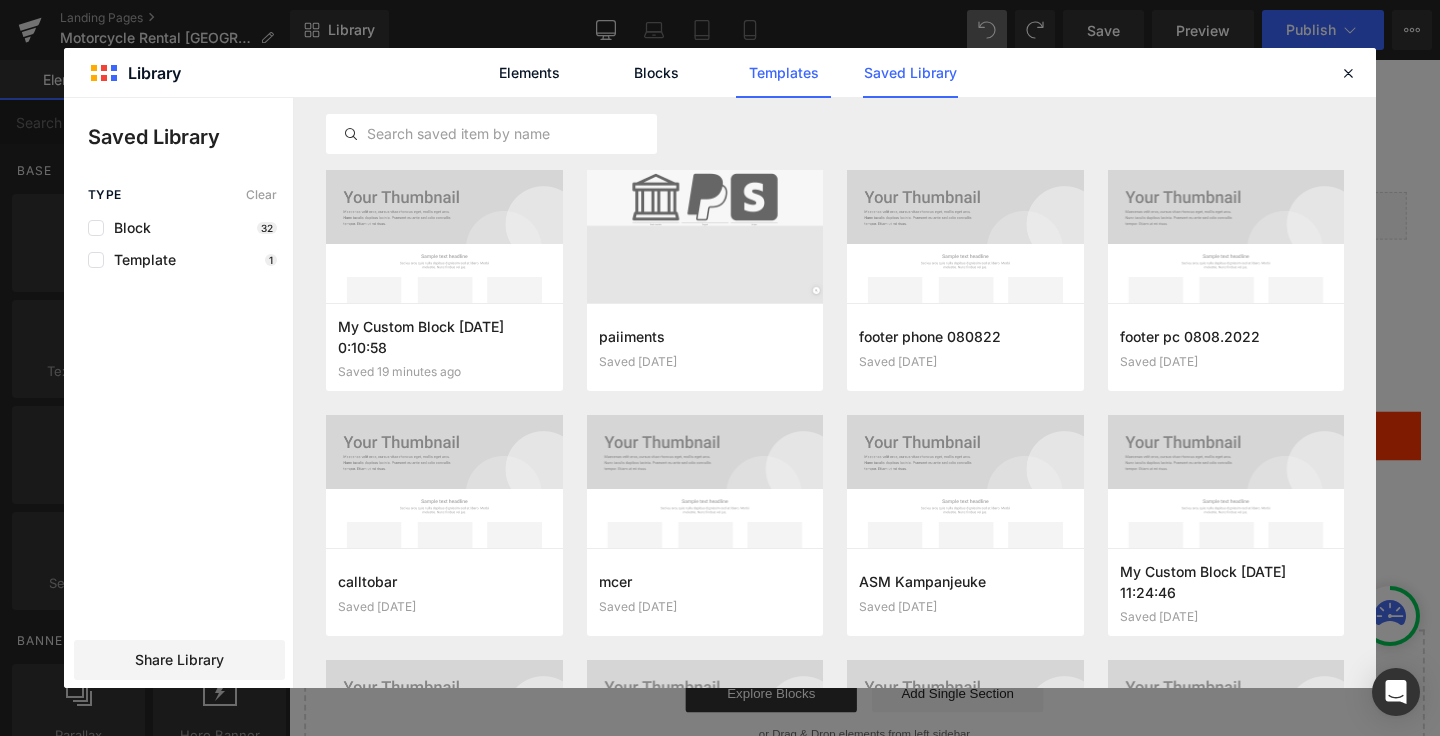 click on "Templates" 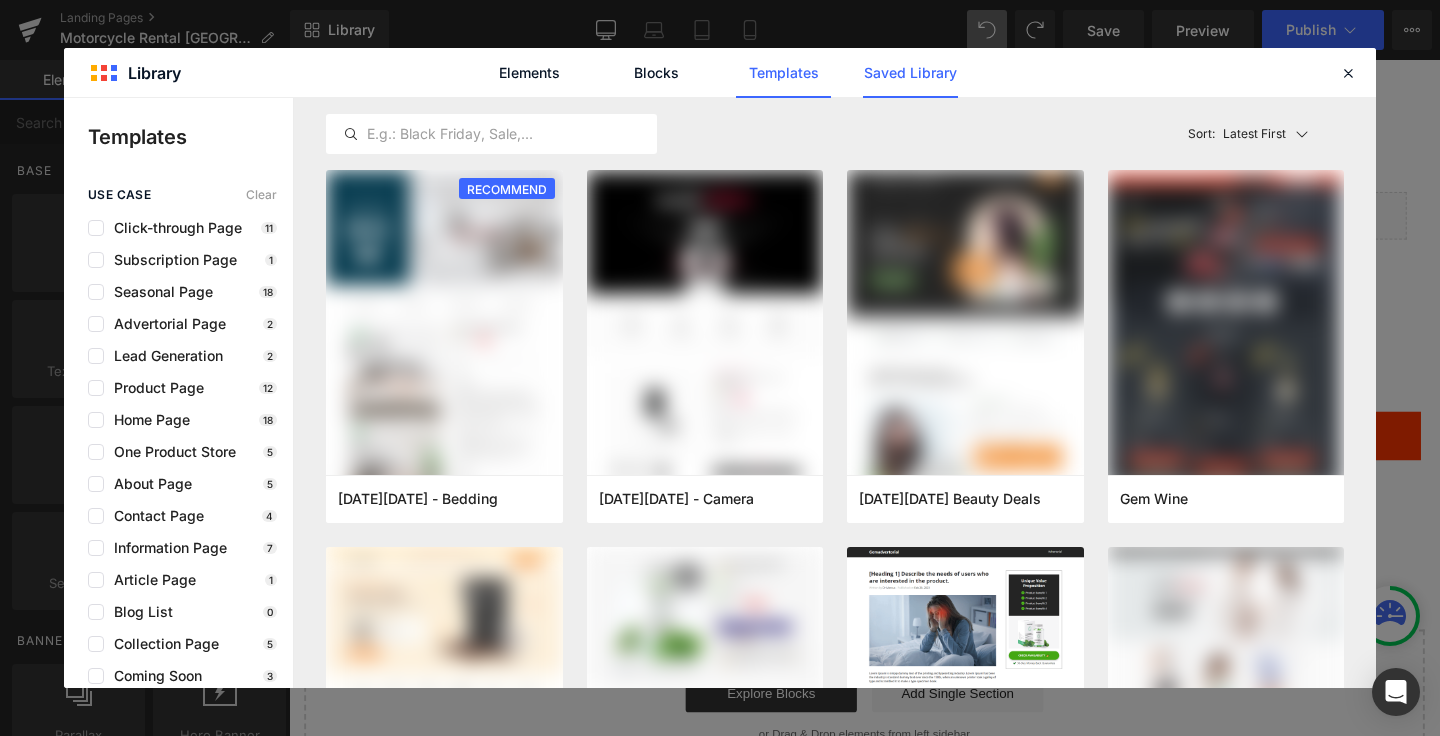 click on "Saved Library" 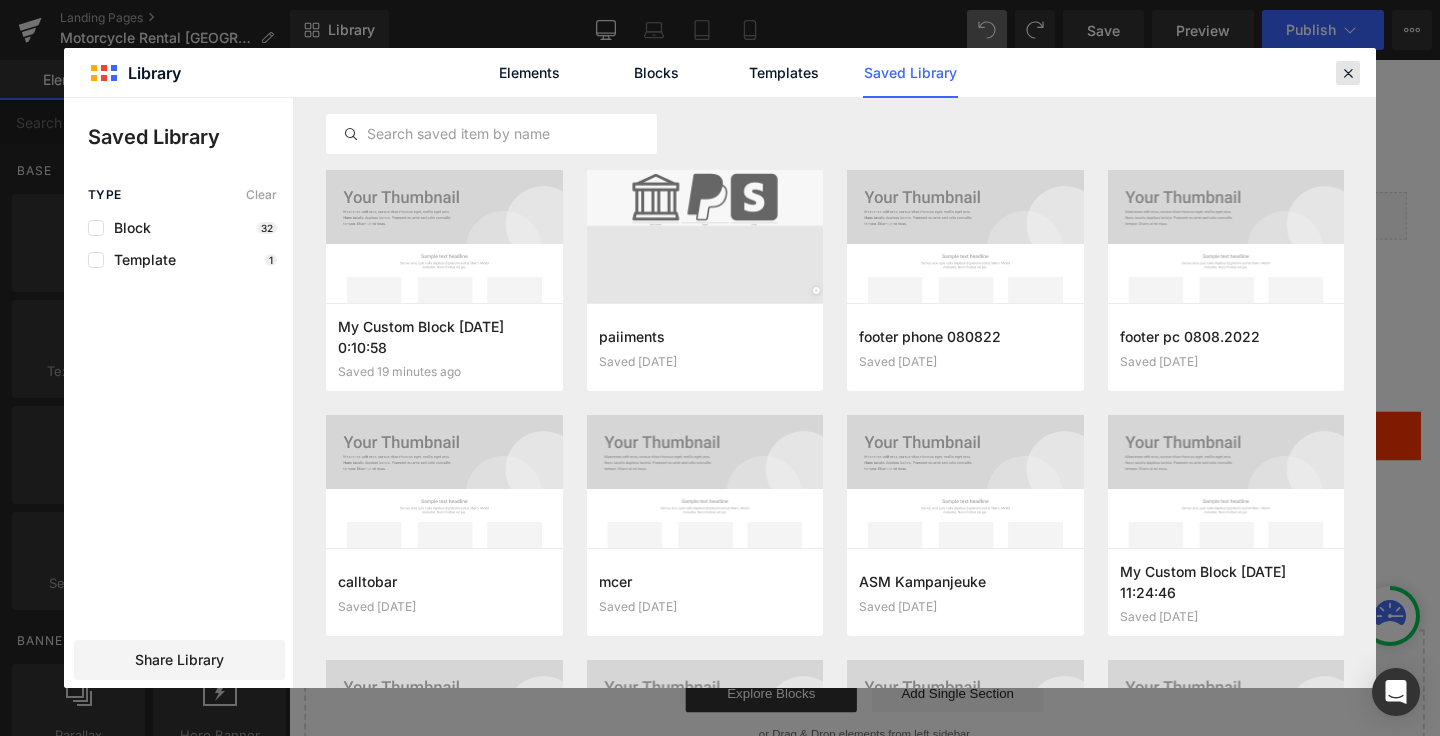click at bounding box center (1348, 73) 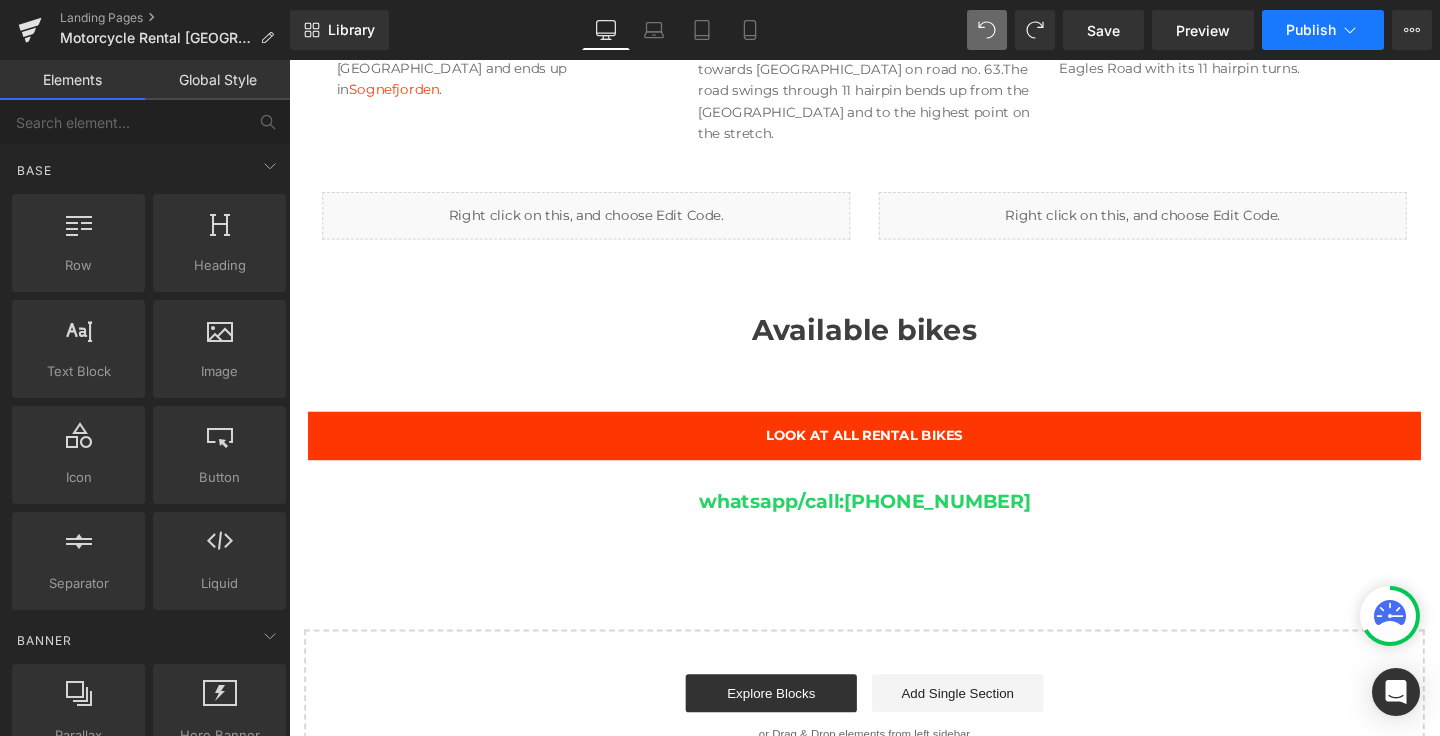 click on "Publish" at bounding box center [1323, 30] 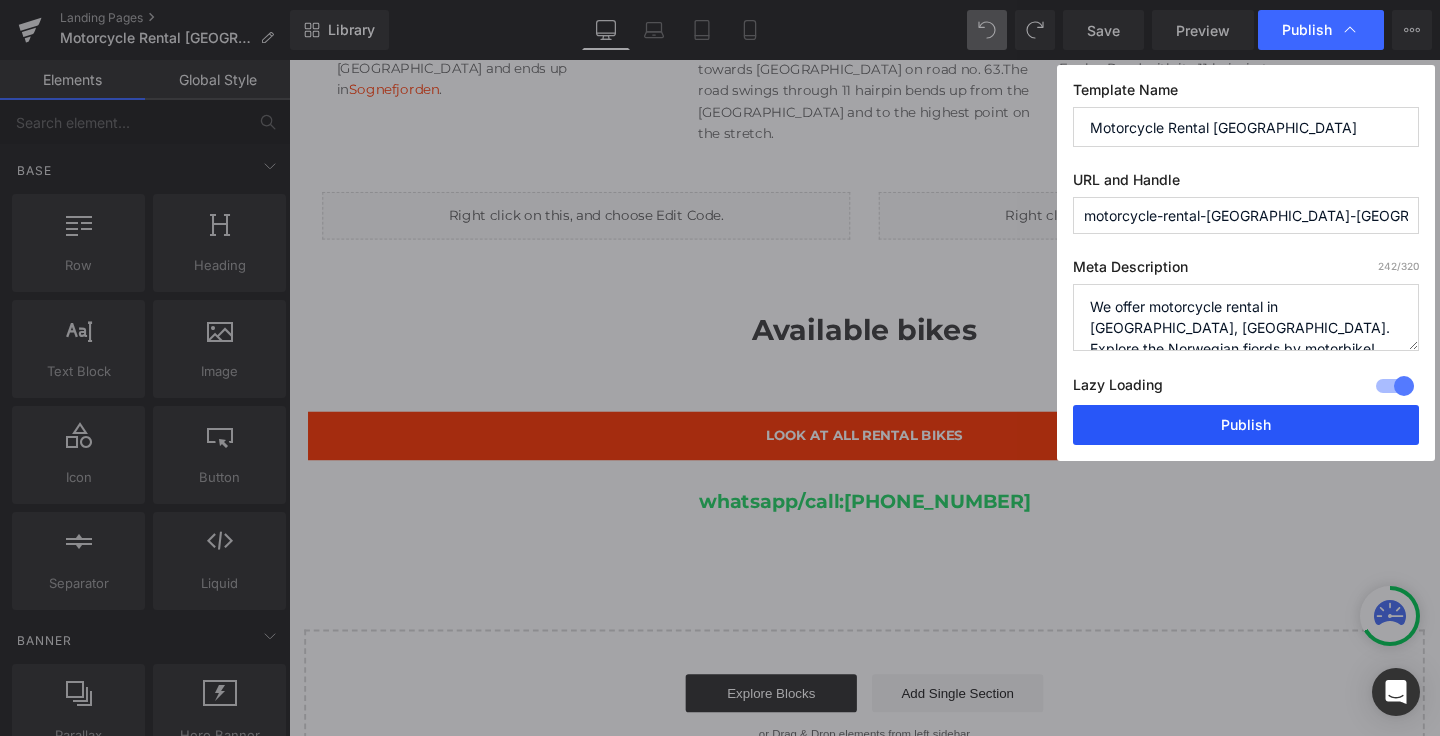 click on "Publish" at bounding box center (1246, 425) 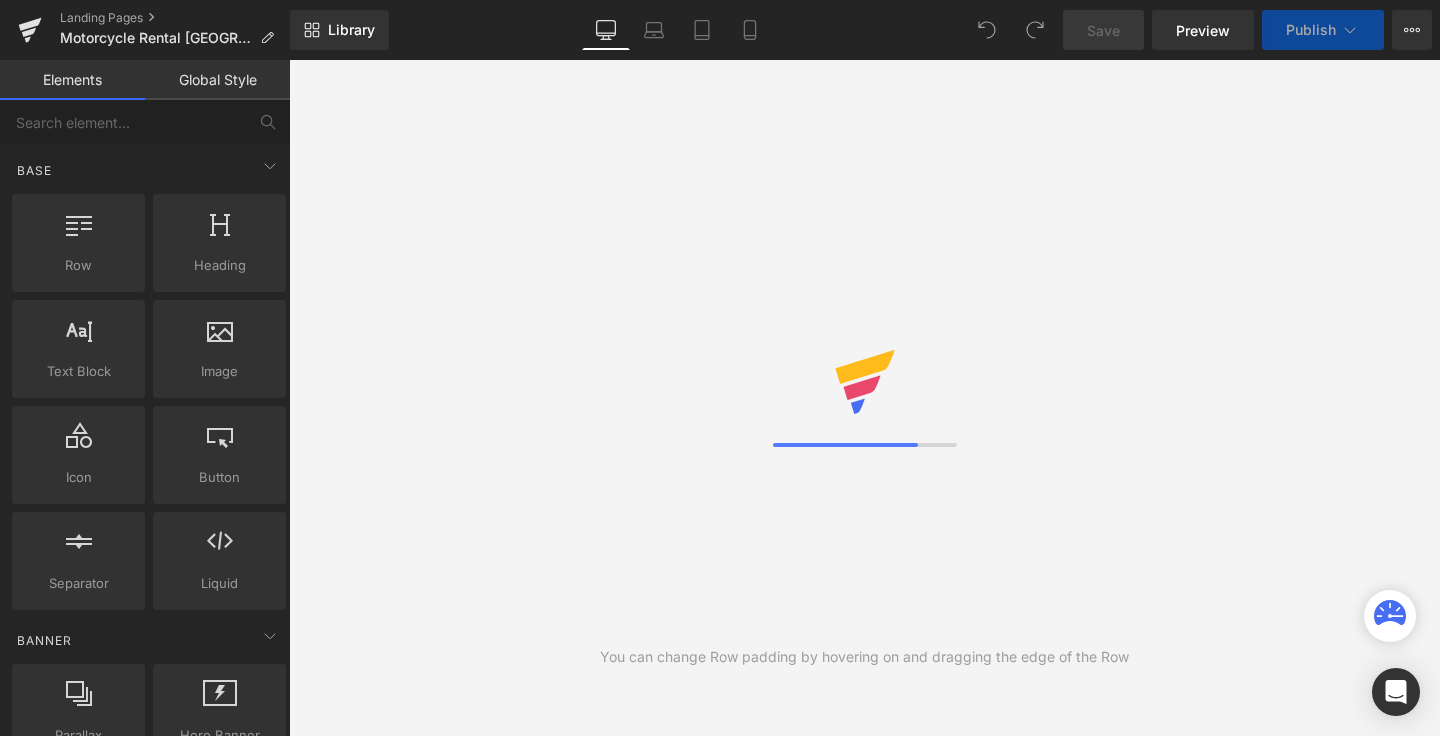 scroll, scrollTop: 0, scrollLeft: 0, axis: both 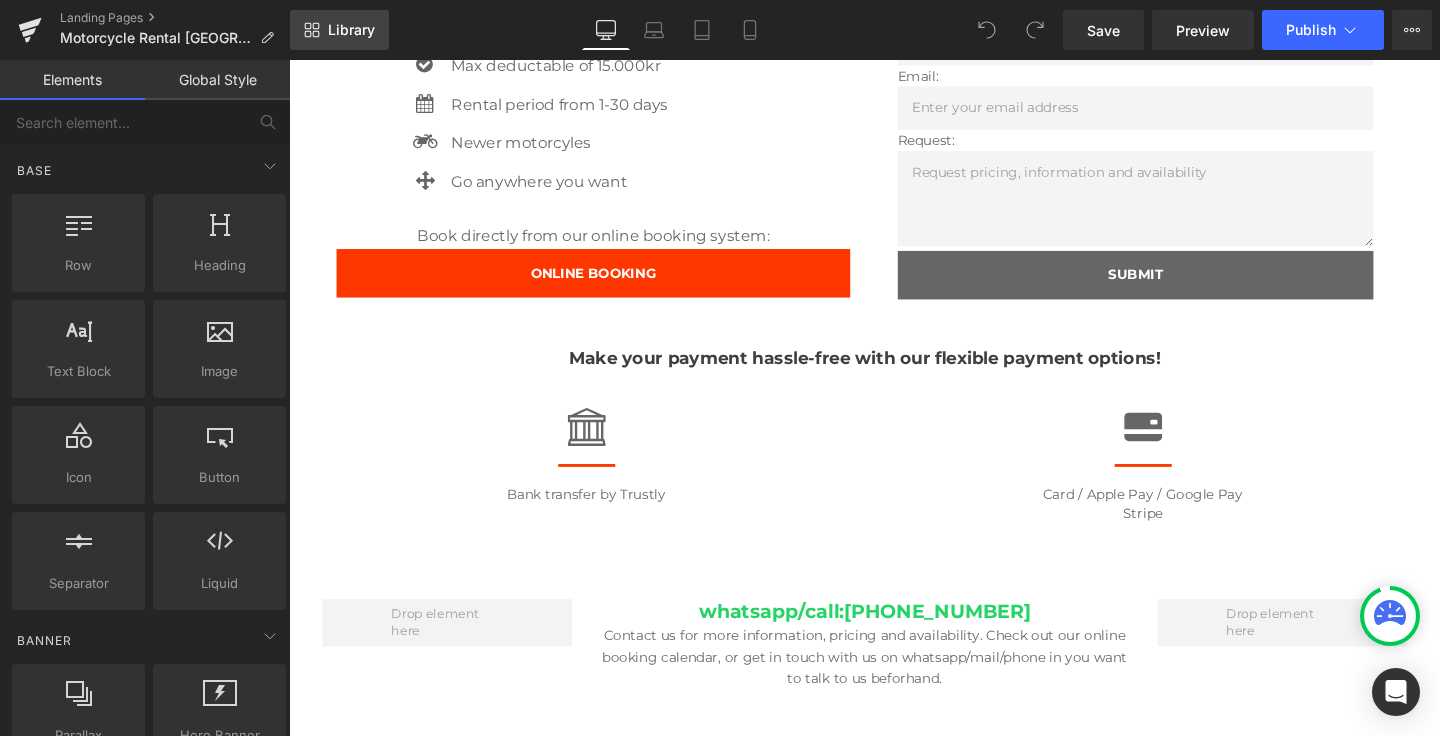 click on "Library" at bounding box center (351, 30) 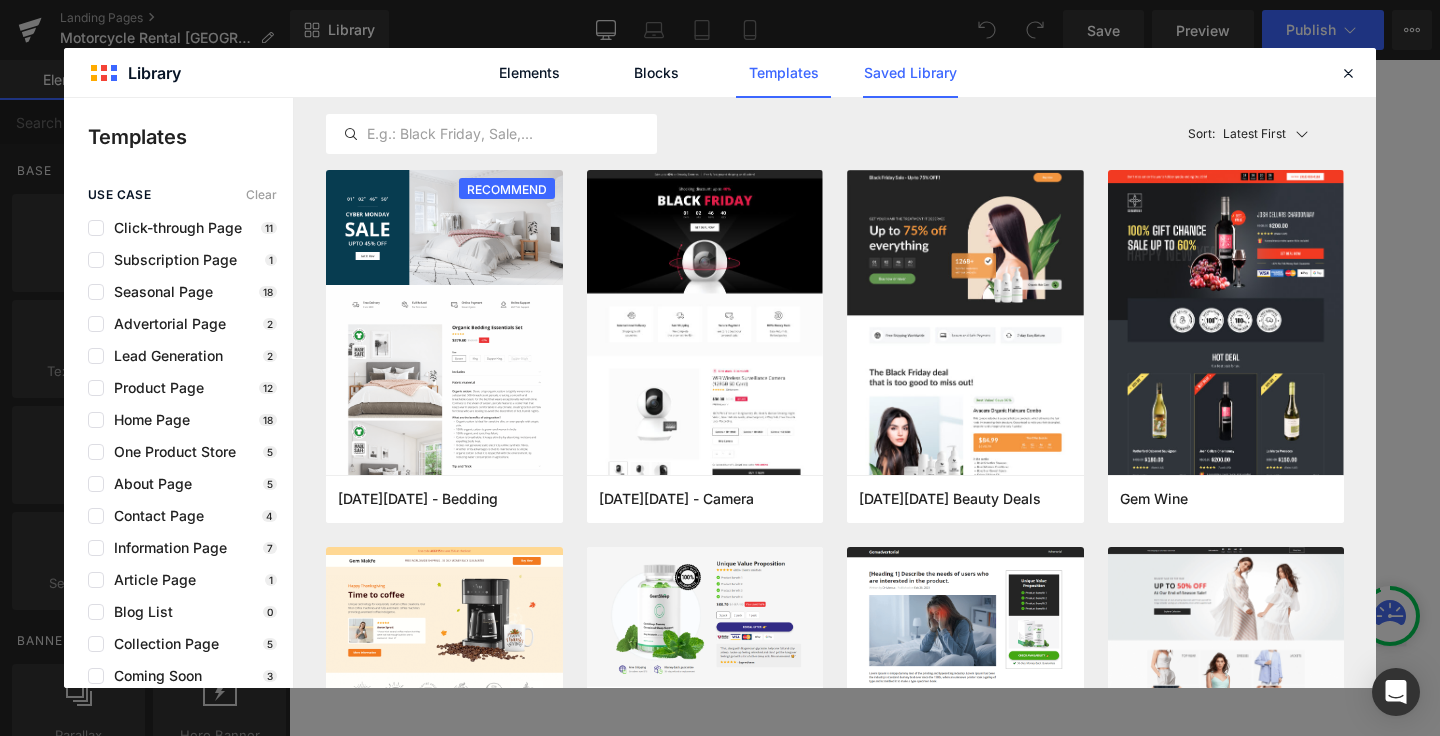 click on "Saved Library" 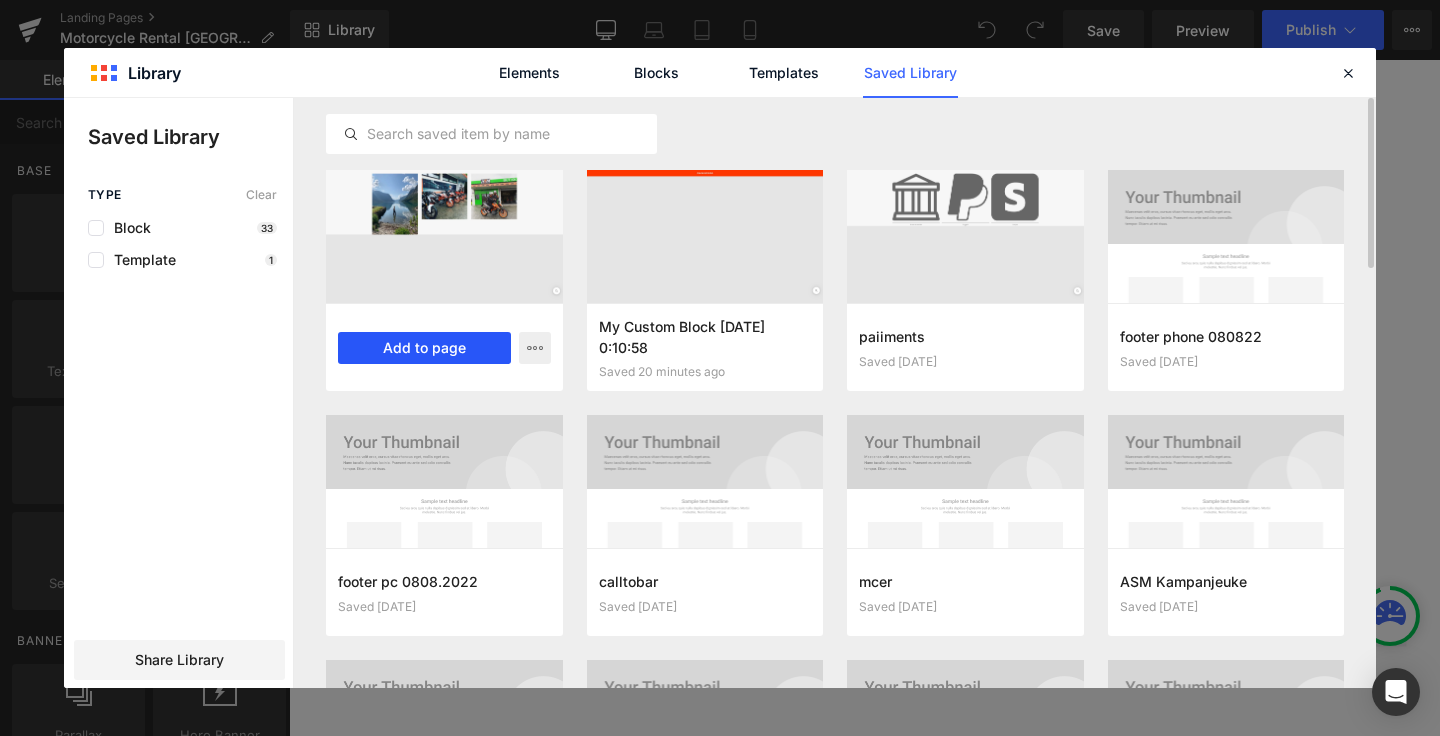 click on "Add to page" at bounding box center [424, 348] 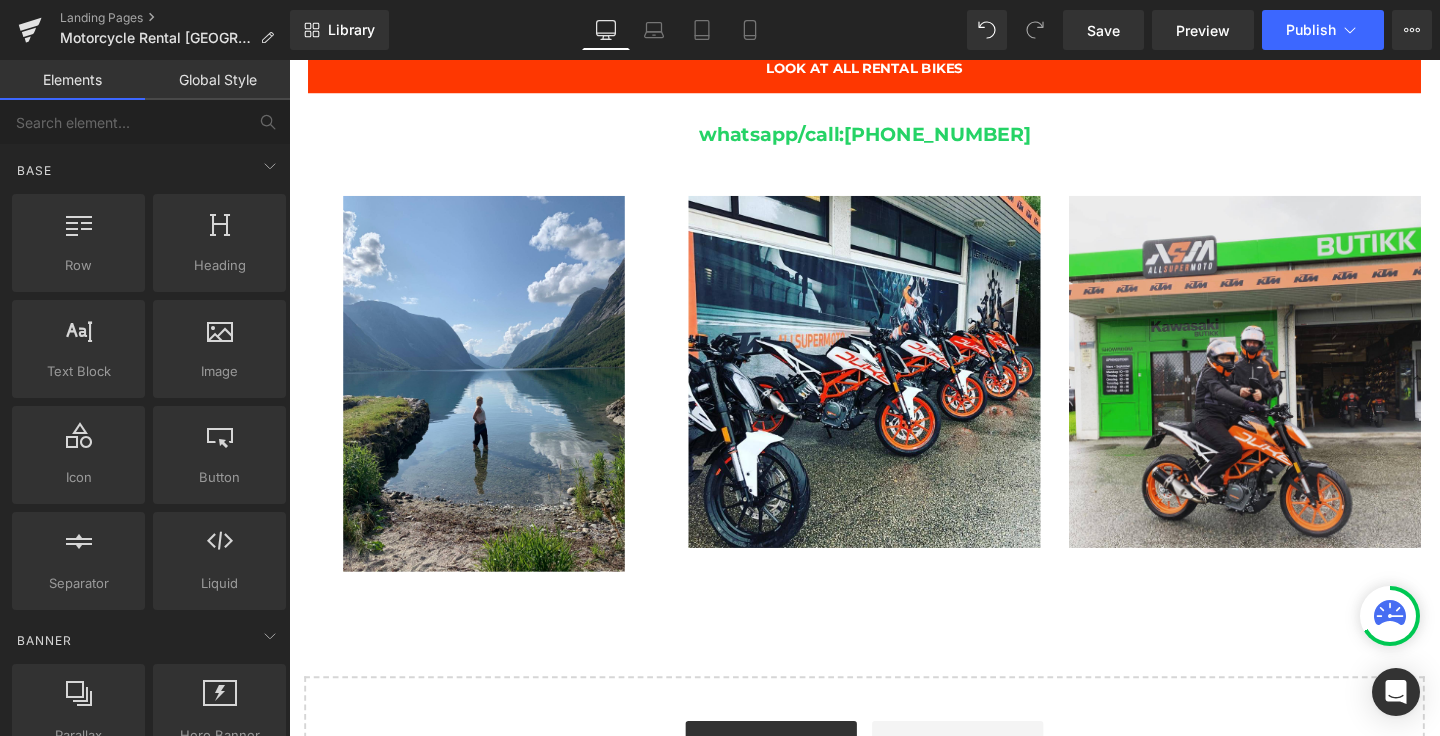 scroll, scrollTop: 3280, scrollLeft: 0, axis: vertical 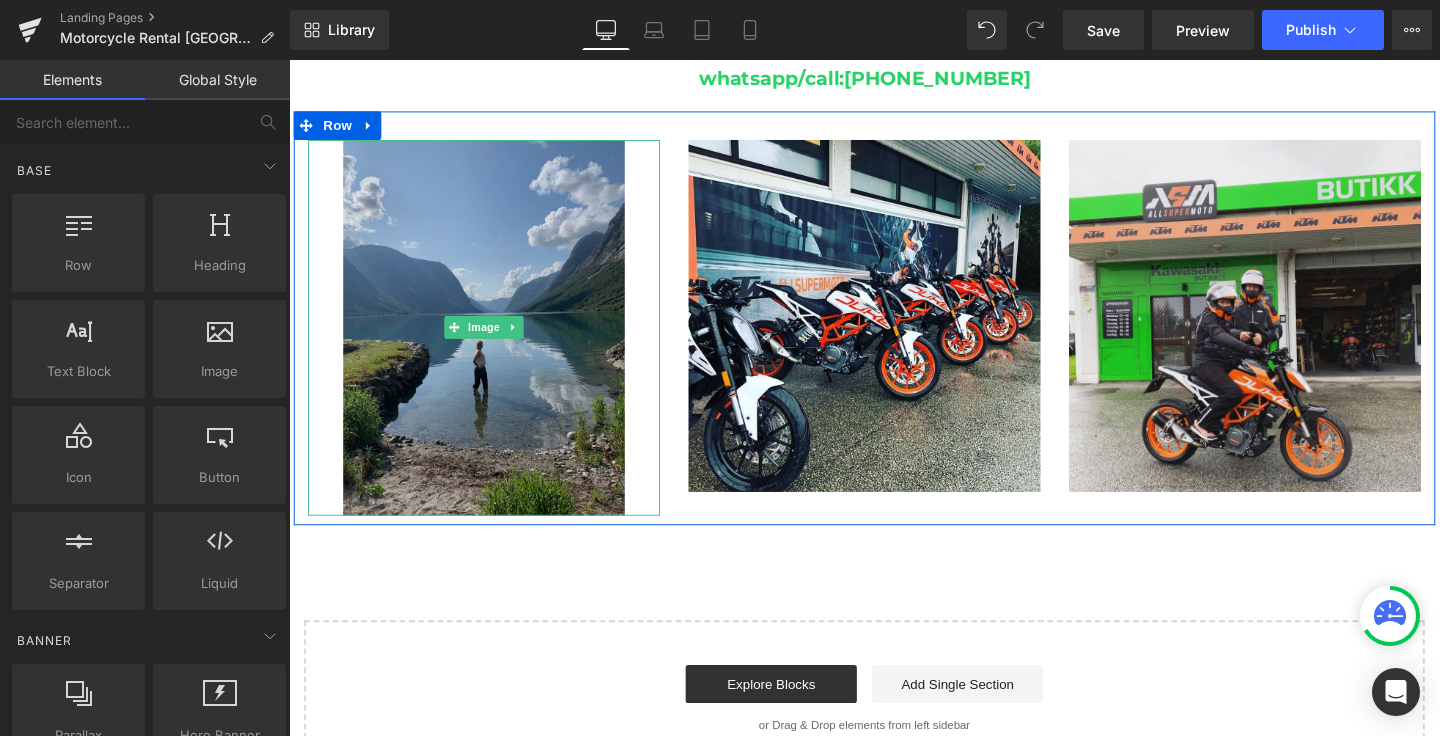 click at bounding box center [494, 341] 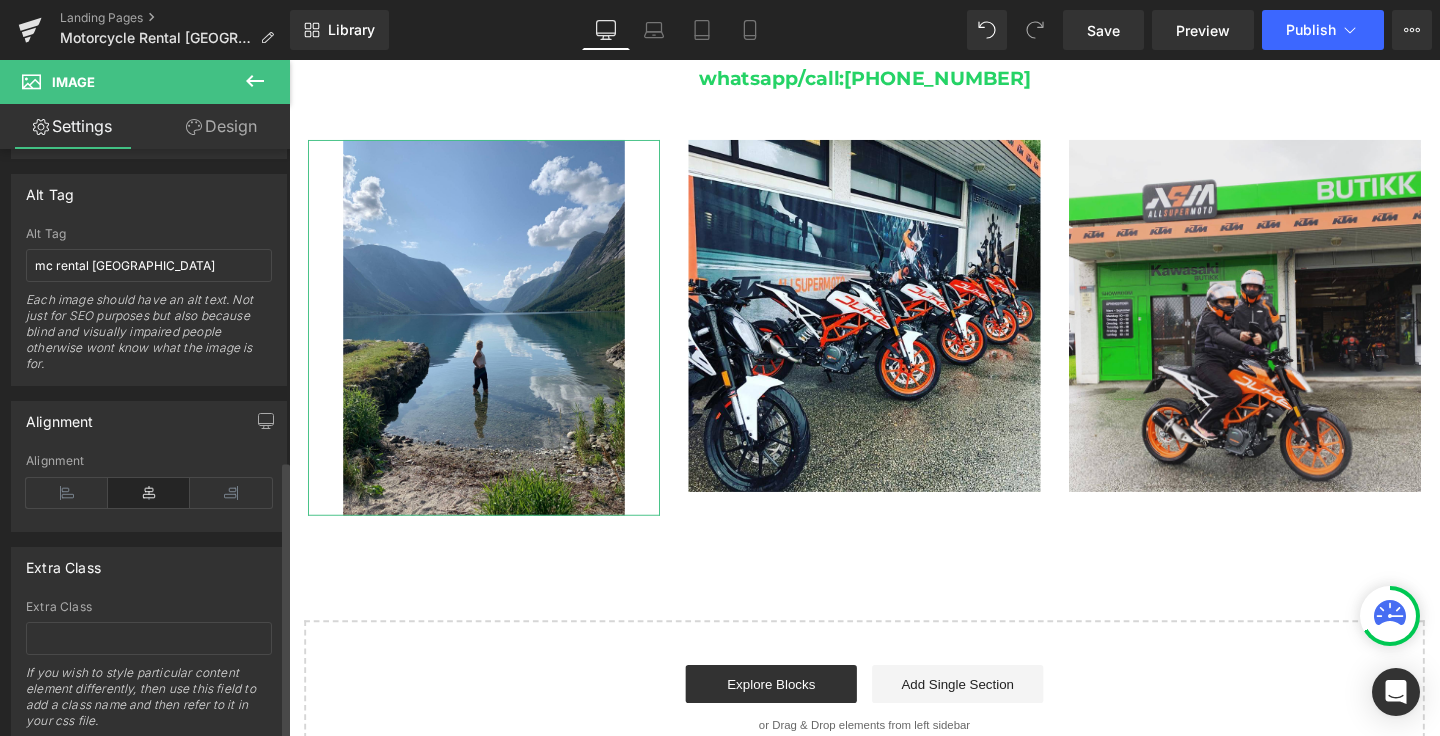 scroll, scrollTop: 1124, scrollLeft: 0, axis: vertical 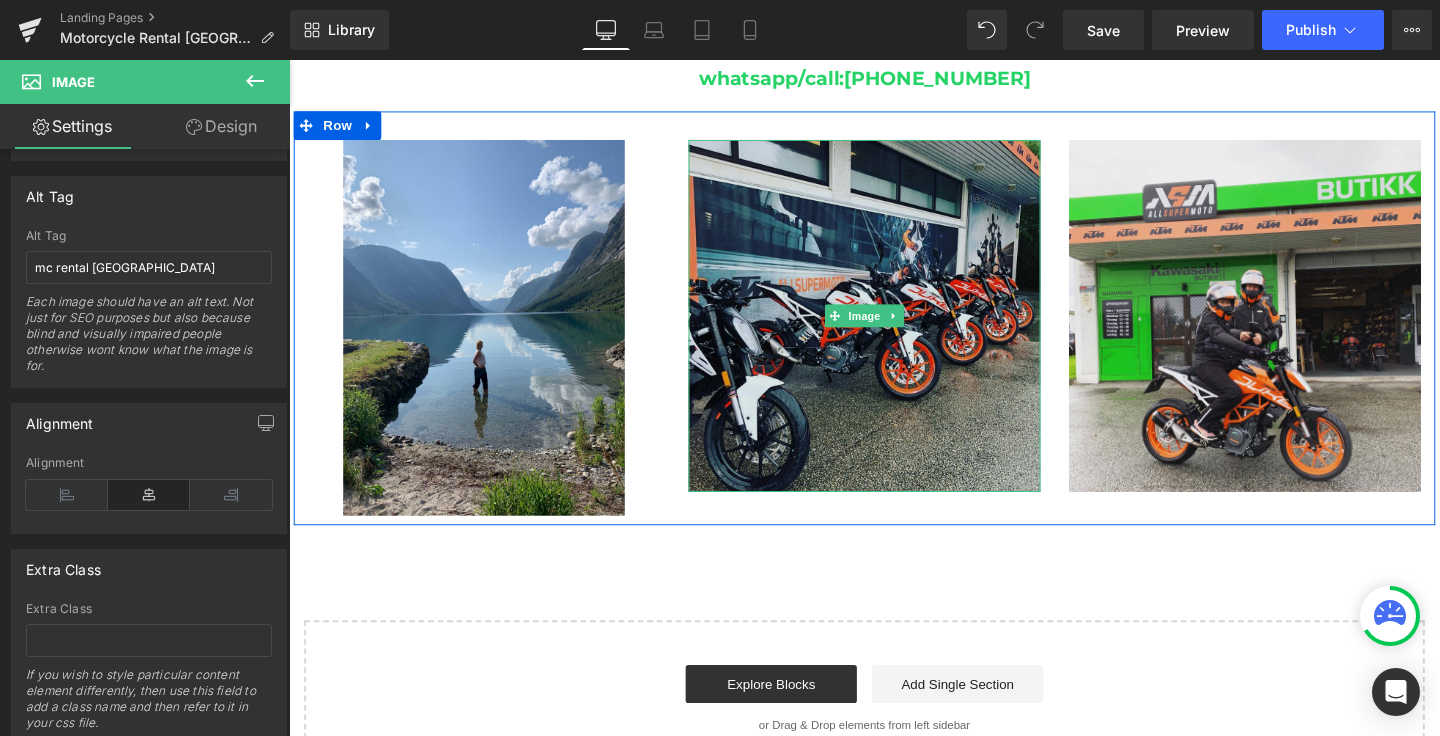 click at bounding box center [894, 329] 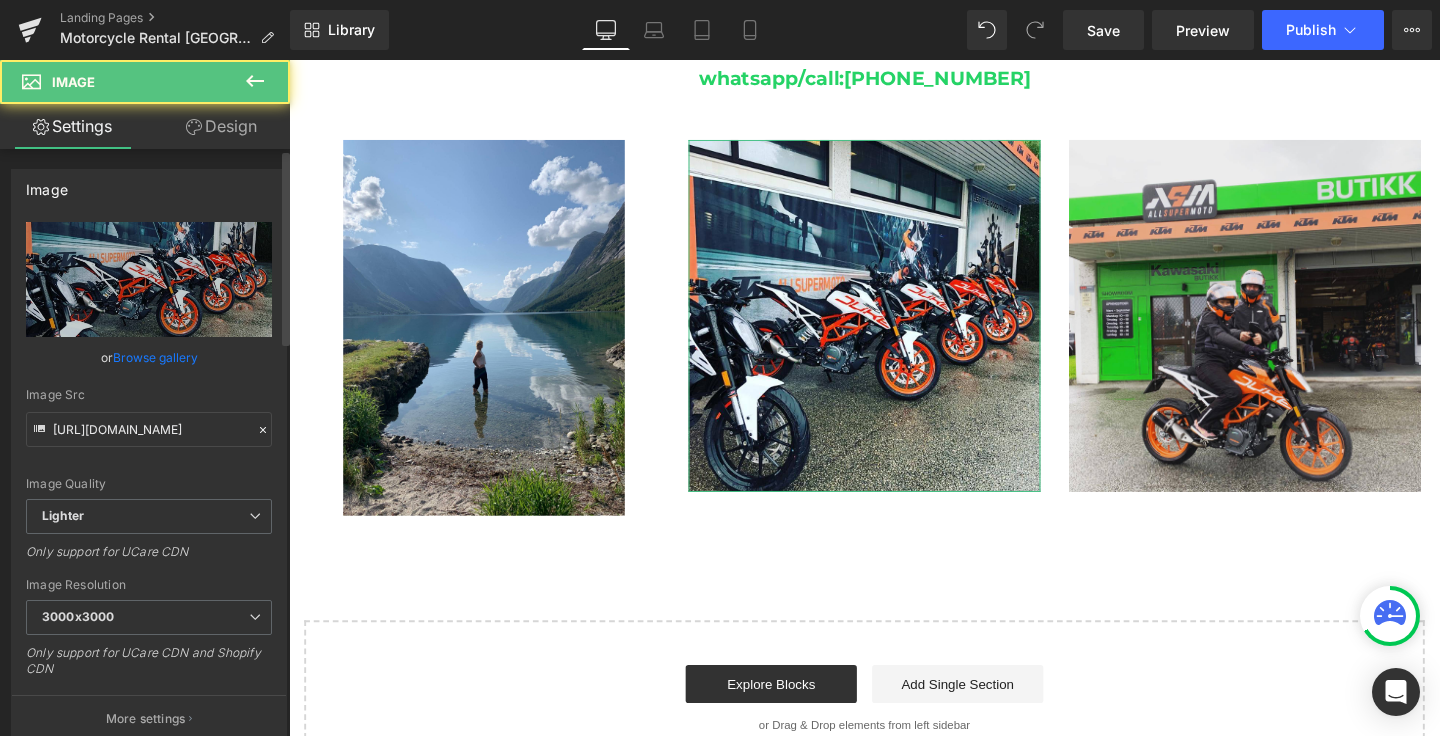 scroll, scrollTop: 1188, scrollLeft: 0, axis: vertical 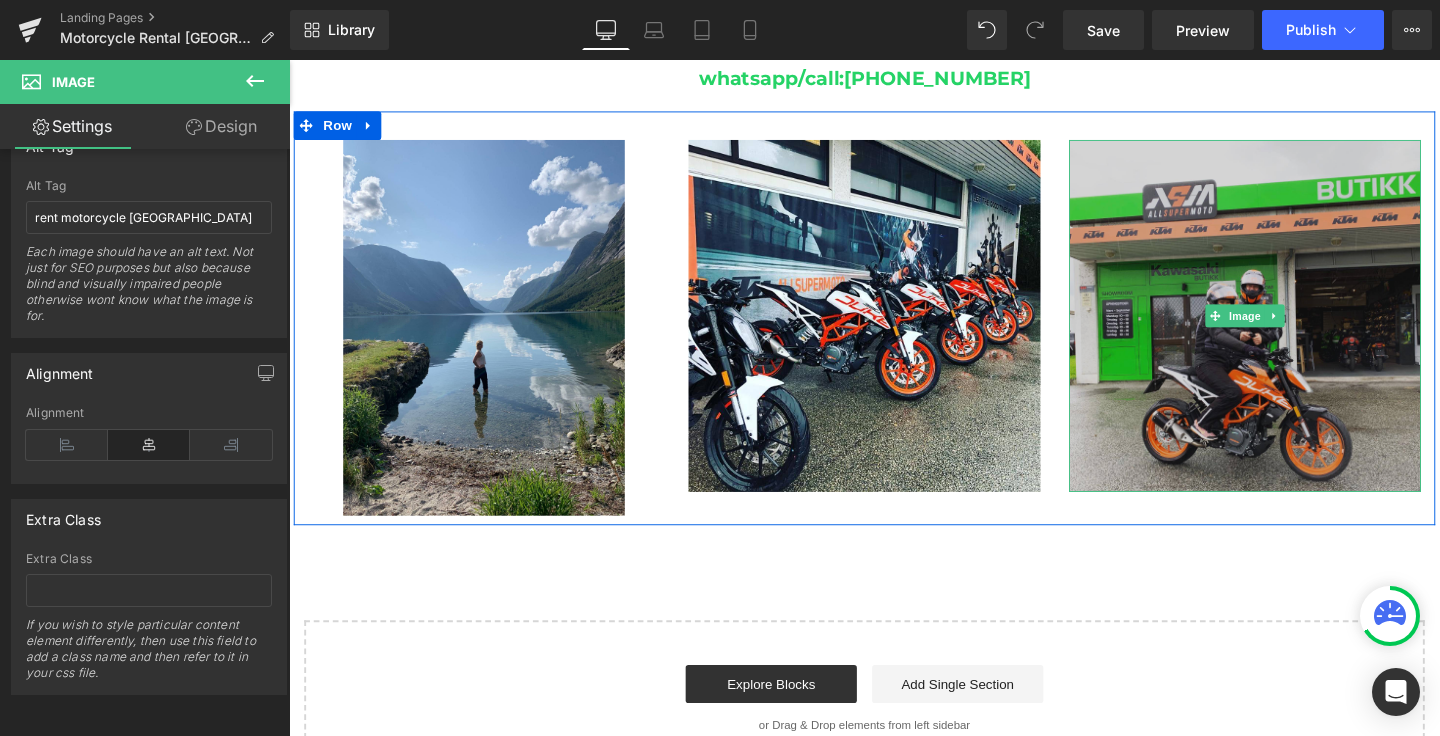 click at bounding box center [1294, 329] 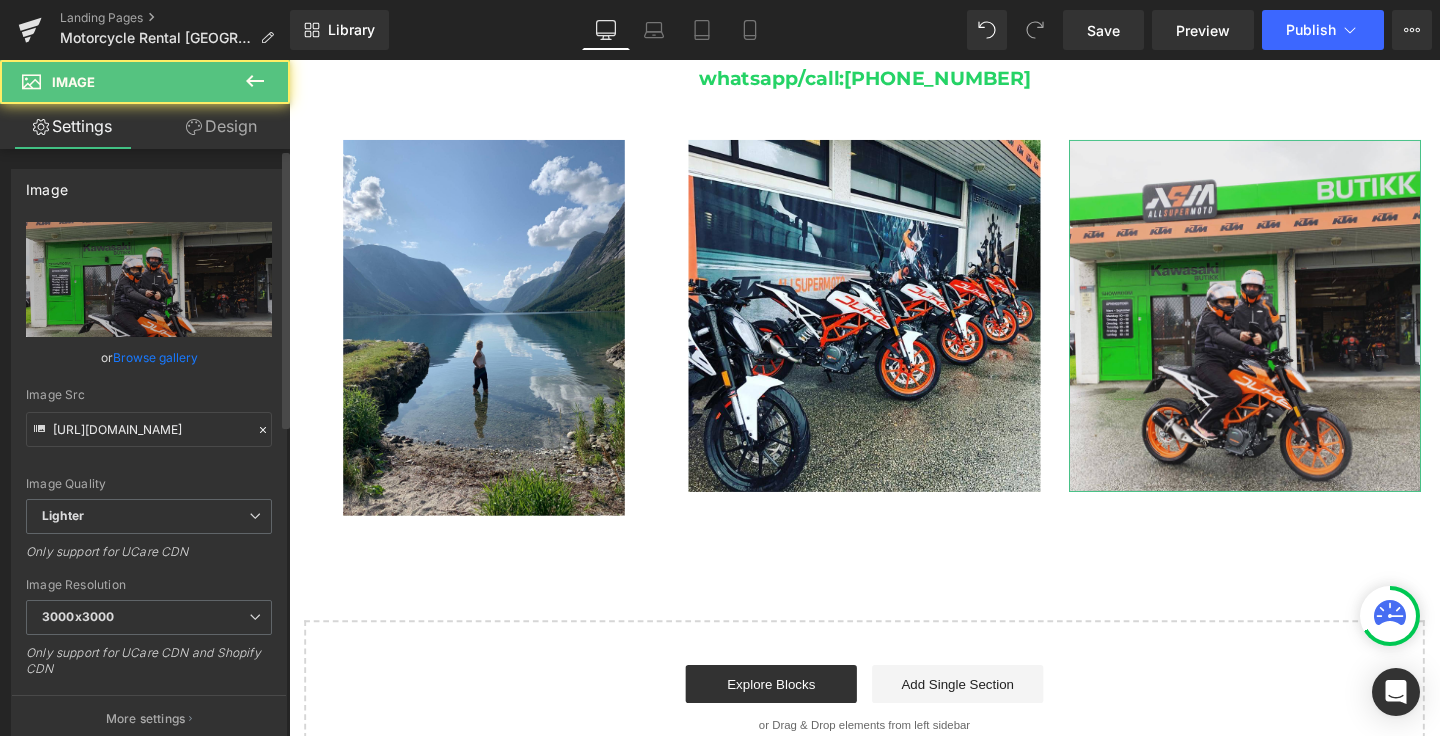 scroll, scrollTop: 1188, scrollLeft: 0, axis: vertical 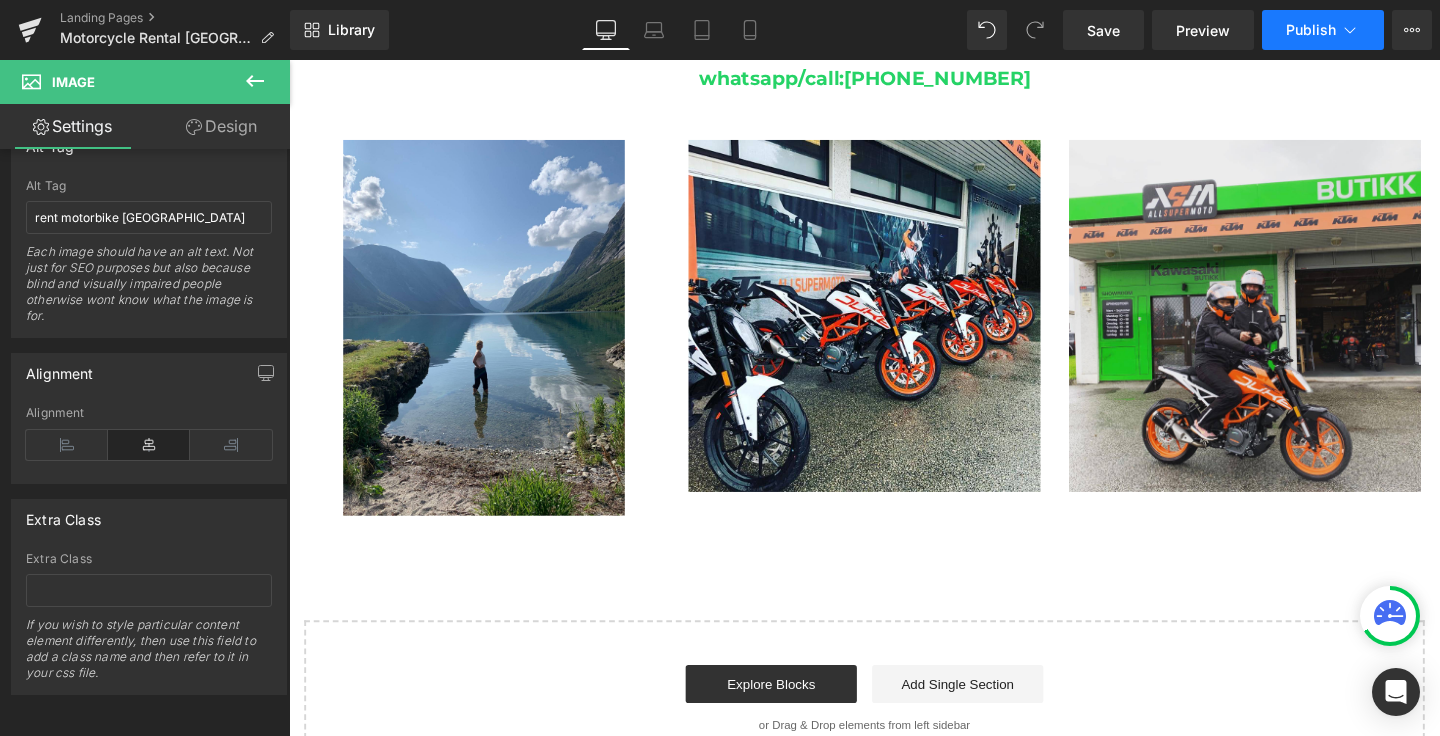 click on "Publish" at bounding box center (1323, 30) 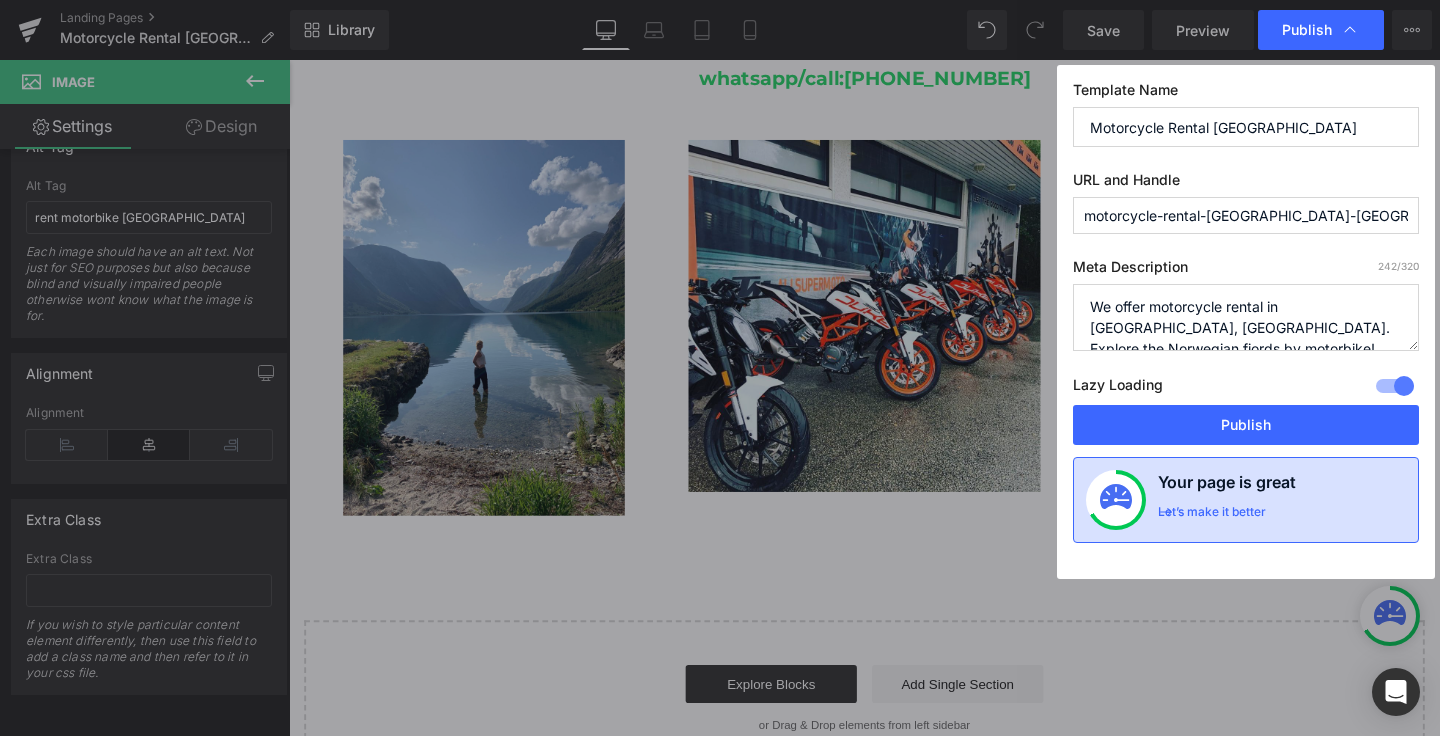 click on "Let’s make it better" at bounding box center [1212, 517] 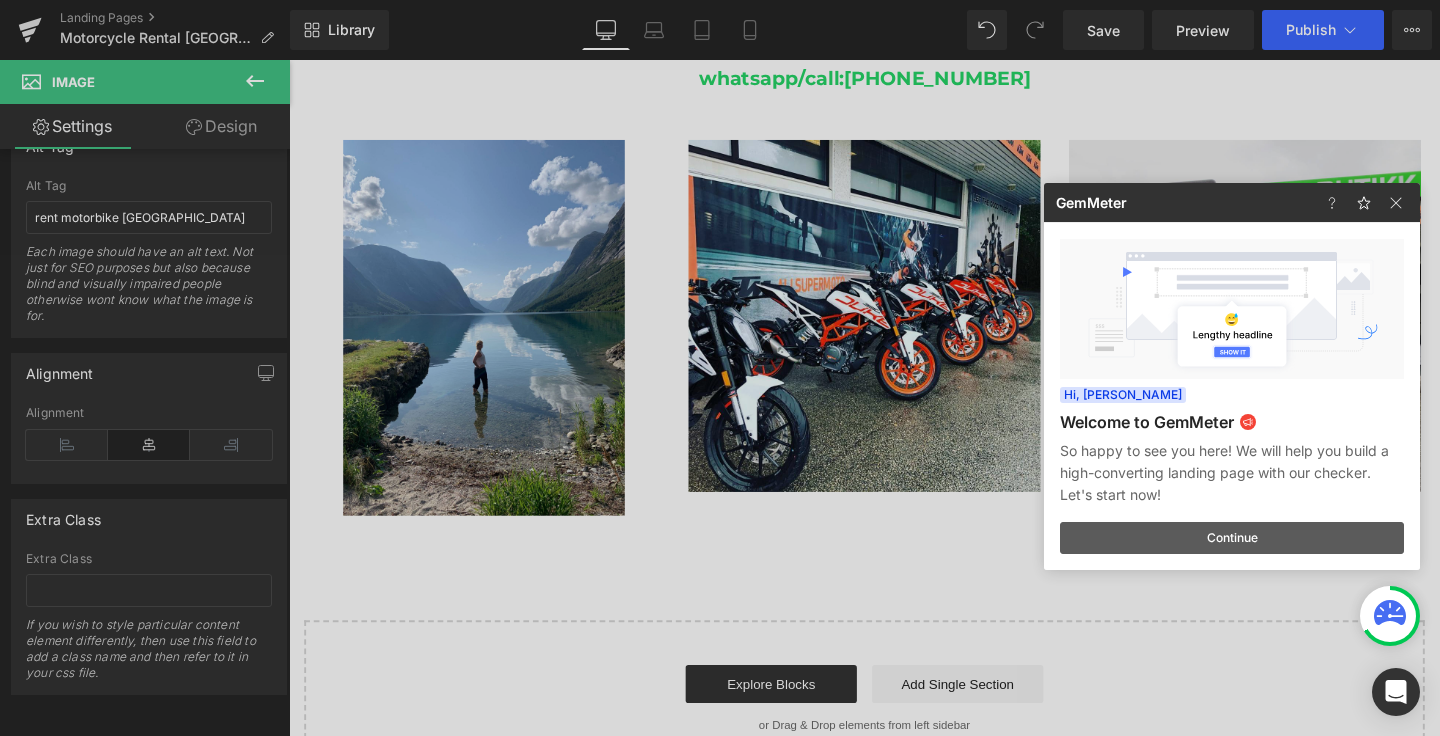 click on "Continue" at bounding box center (1232, 538) 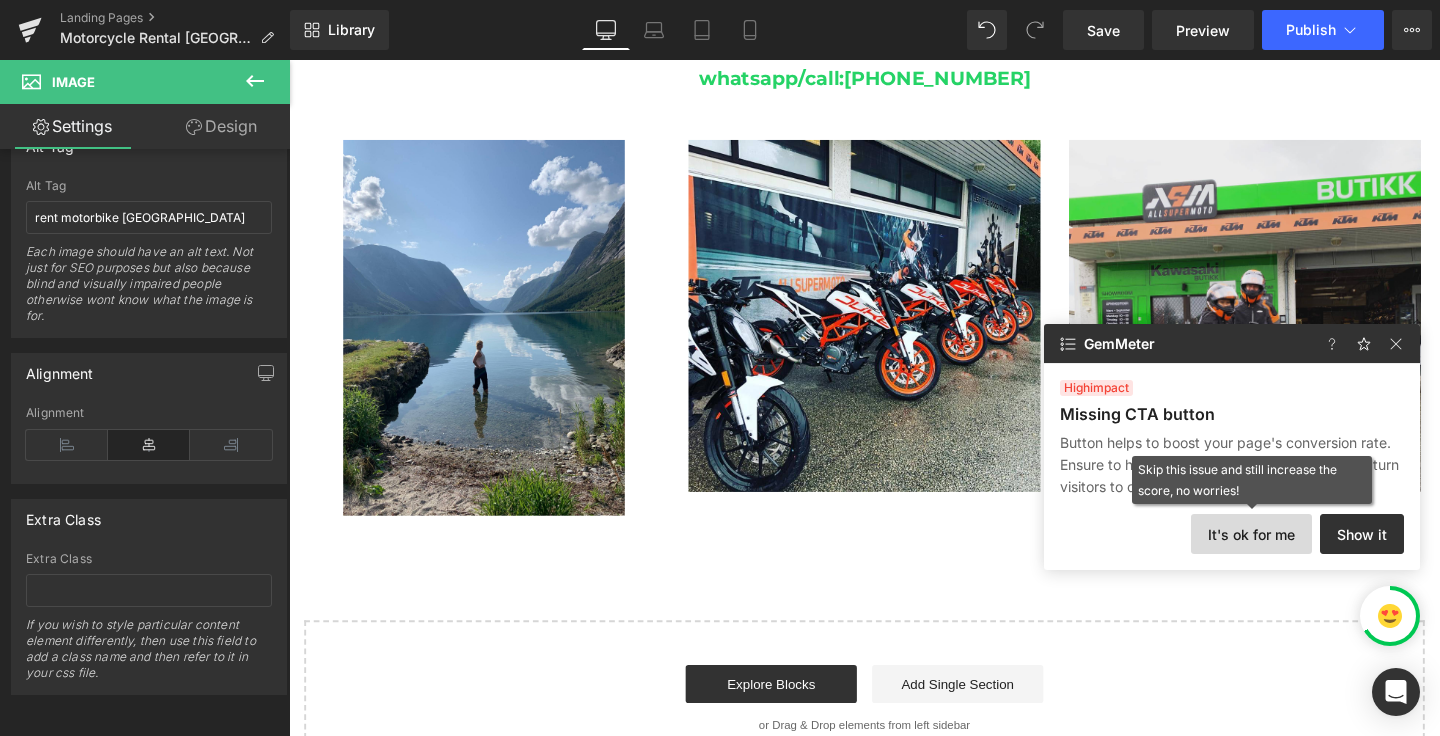 click on "It's ok for me" at bounding box center (1251, 534) 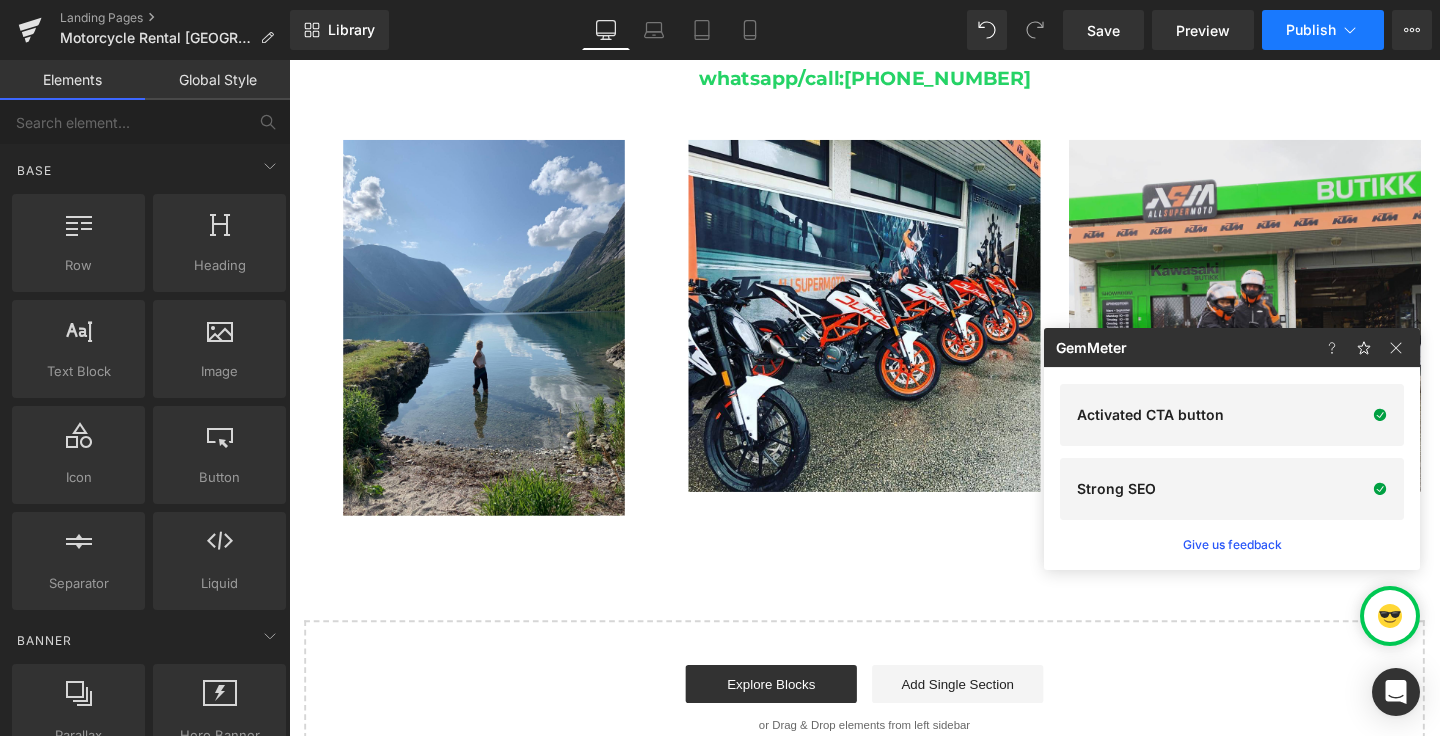 click on "Publish" at bounding box center [1323, 30] 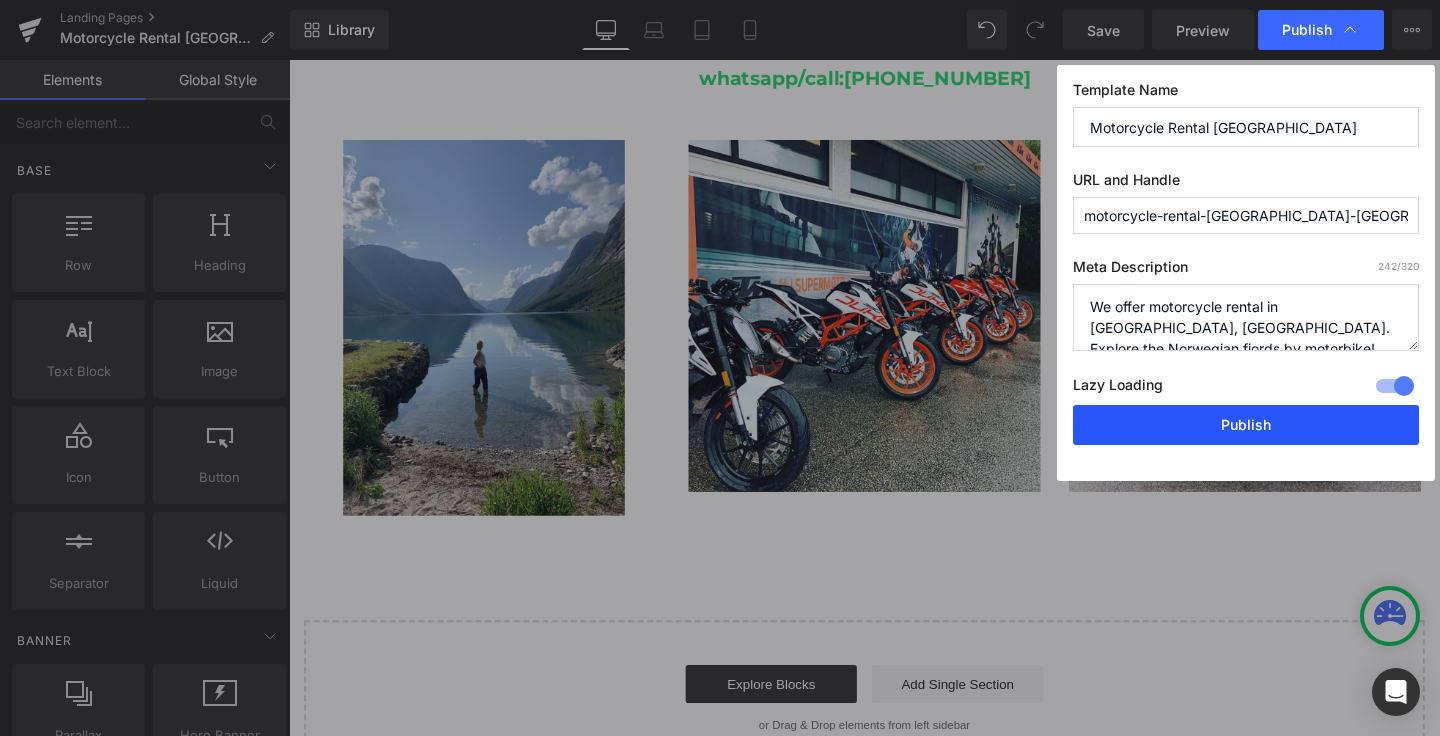 click on "Publish" at bounding box center (1246, 425) 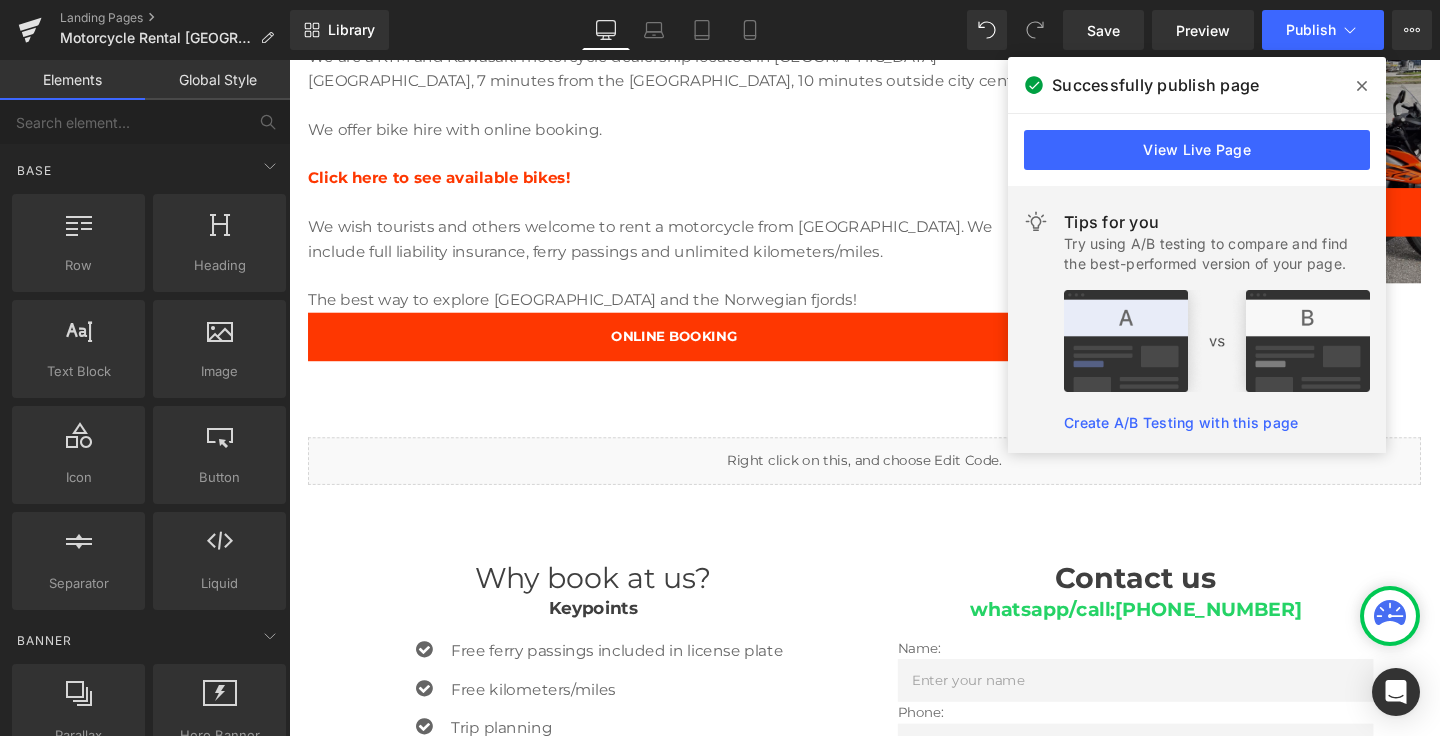 scroll, scrollTop: 951, scrollLeft: 0, axis: vertical 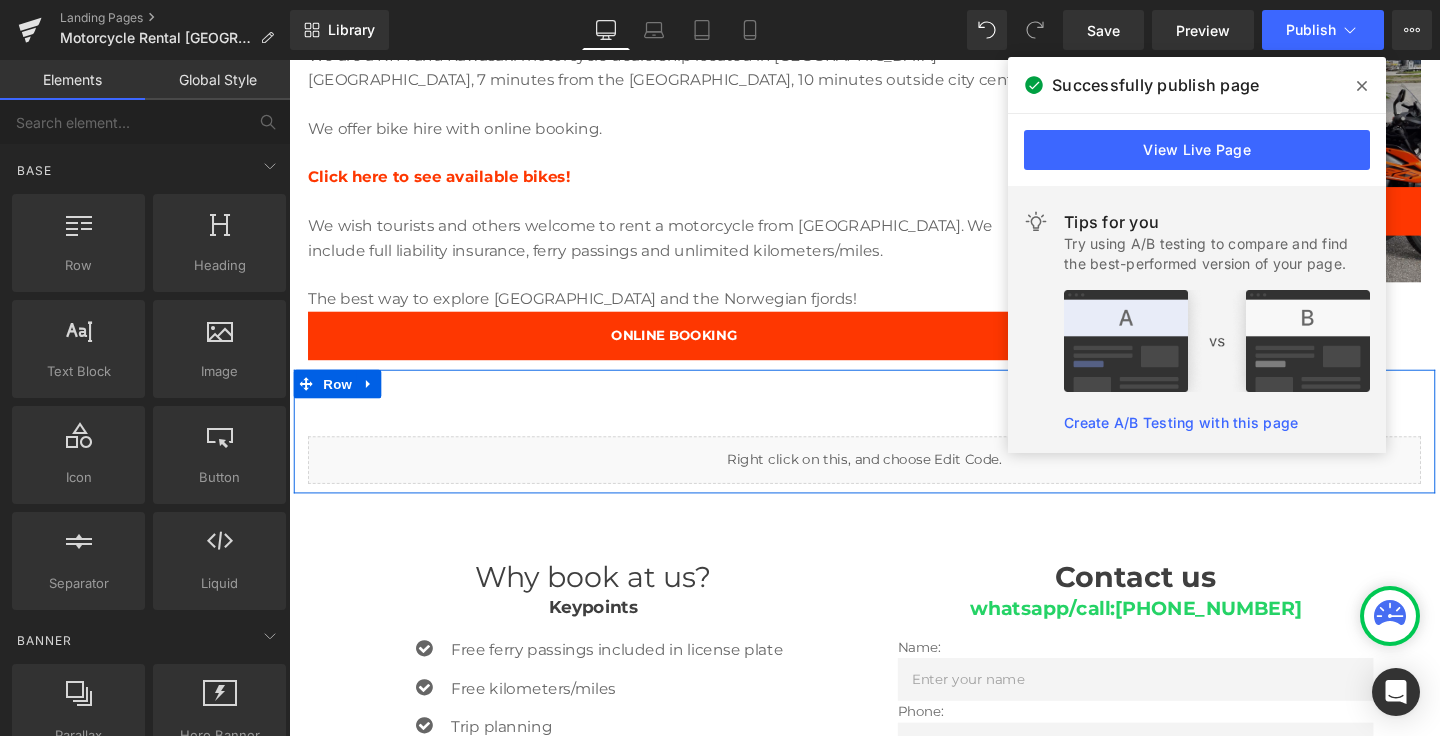 click on "Liquid         Row" at bounding box center [894, 451] 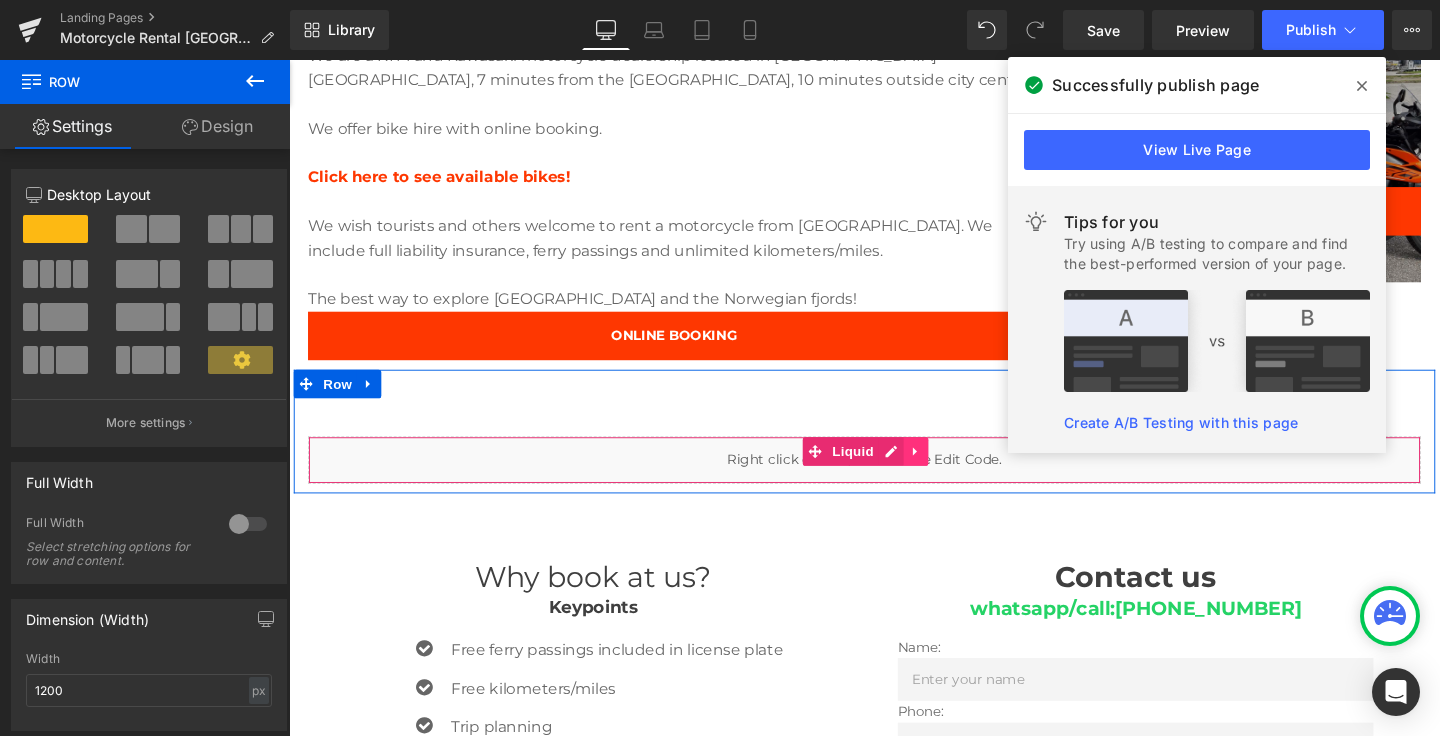 click 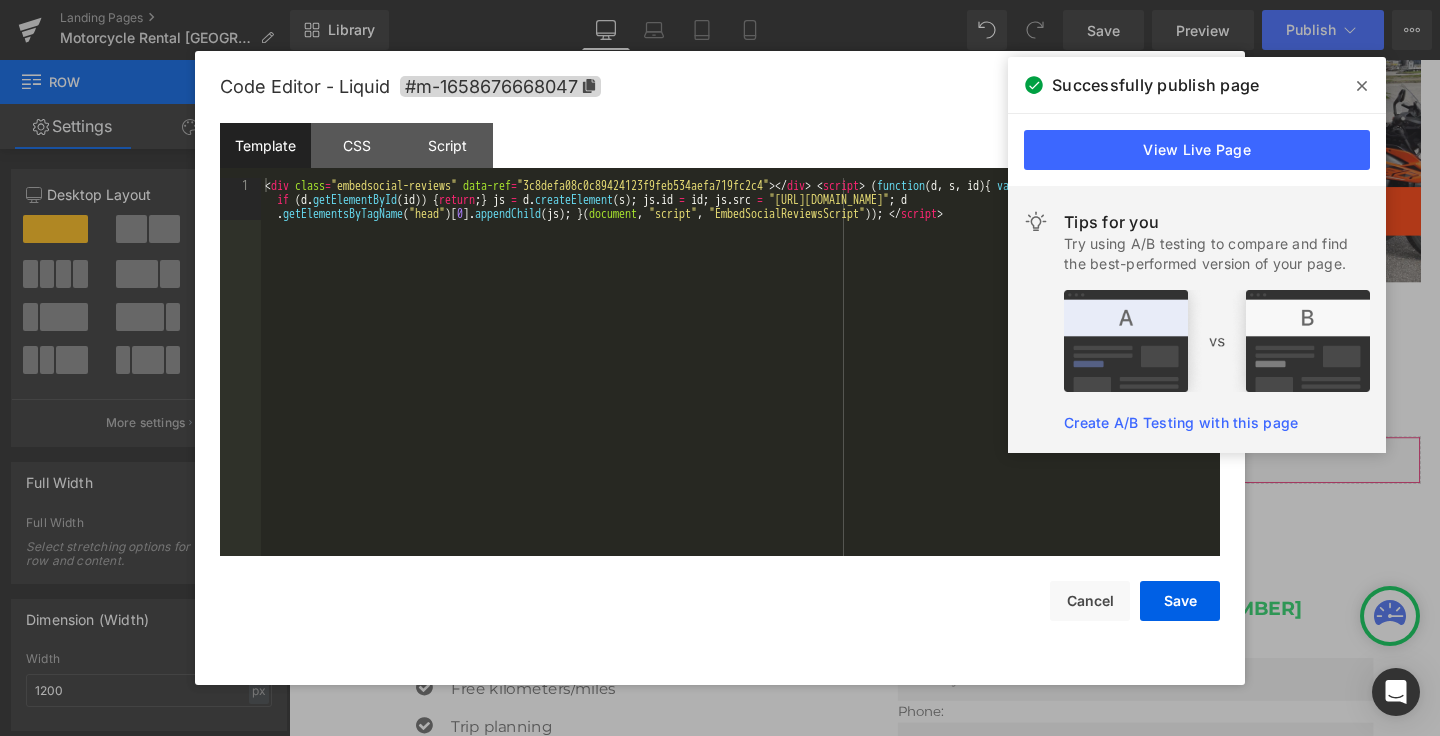 click on "You are previewing how the   will restyle your page. You can not edit Elements in Preset Preview Mode.  Landing Pages Motorcycle Rental Stavanger Library Desktop Desktop Laptop Tablet Mobile Save Preview Publish Scheduled View Live Page View with current Template Save Template to Library Schedule Publish  Optimize  Publish Settings Shortcuts  Your page can’t be published   You've reached the maximum number of published pages on your plan  (0/0).  You need to upgrade your plan or unpublish all your pages to get 1 publish slot.   Unpublish pages   Upgrade plan  Elements Global Style Base Row  rows, columns, layouts, div Heading  headings, titles, h1,h2,h3,h4,h5,h6 Text Block  texts, paragraphs, contents, blocks Image  images, photos, alts, uploads Icon  icons, symbols Button  button, call to action, cta Separator  separators, dividers, horizontal lines Liquid  liquid, custom code, html, javascript, css, reviews, apps, applications, embeded, iframe Banner Parallax  Hero Banner  Stack Tabs  Carousel  Pricing" at bounding box center (720, 0) 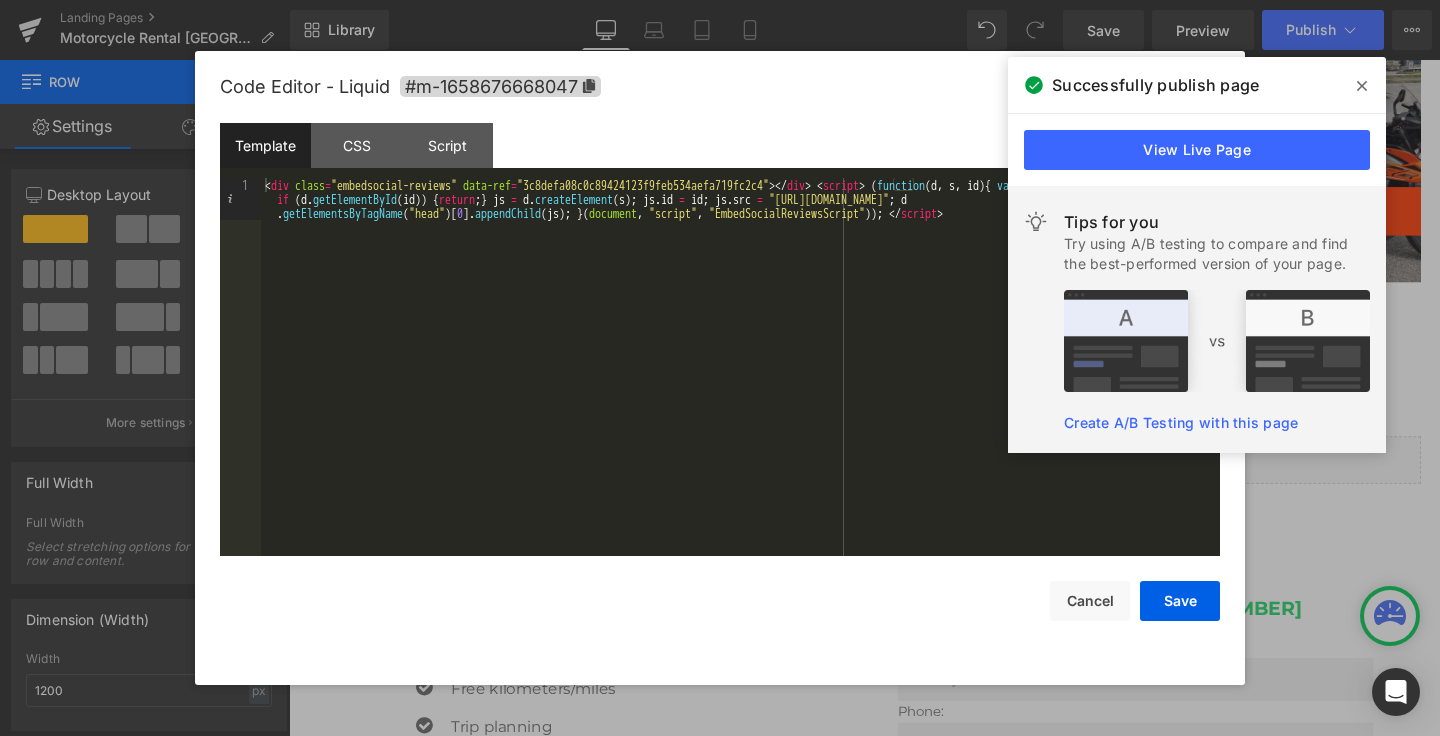 click 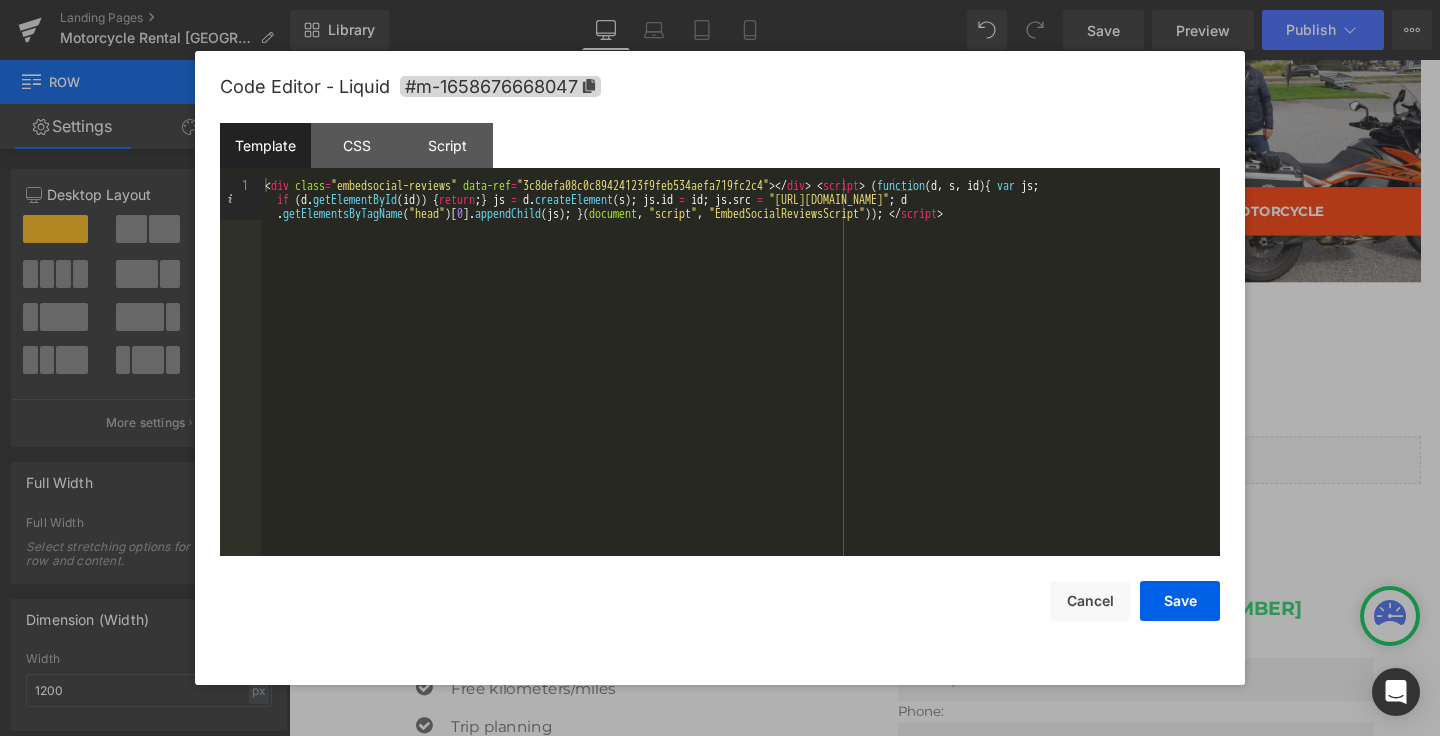 click at bounding box center (720, 368) 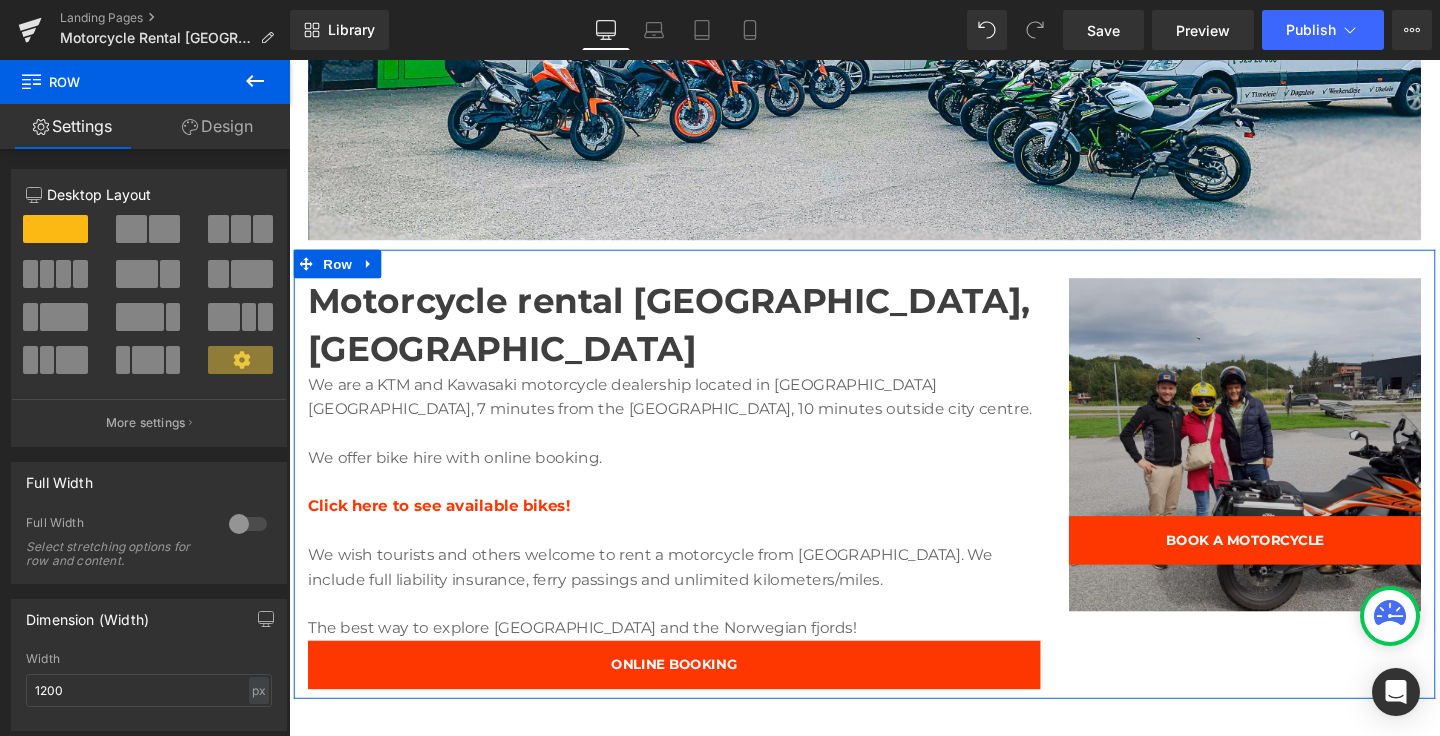 scroll, scrollTop: 0, scrollLeft: 0, axis: both 